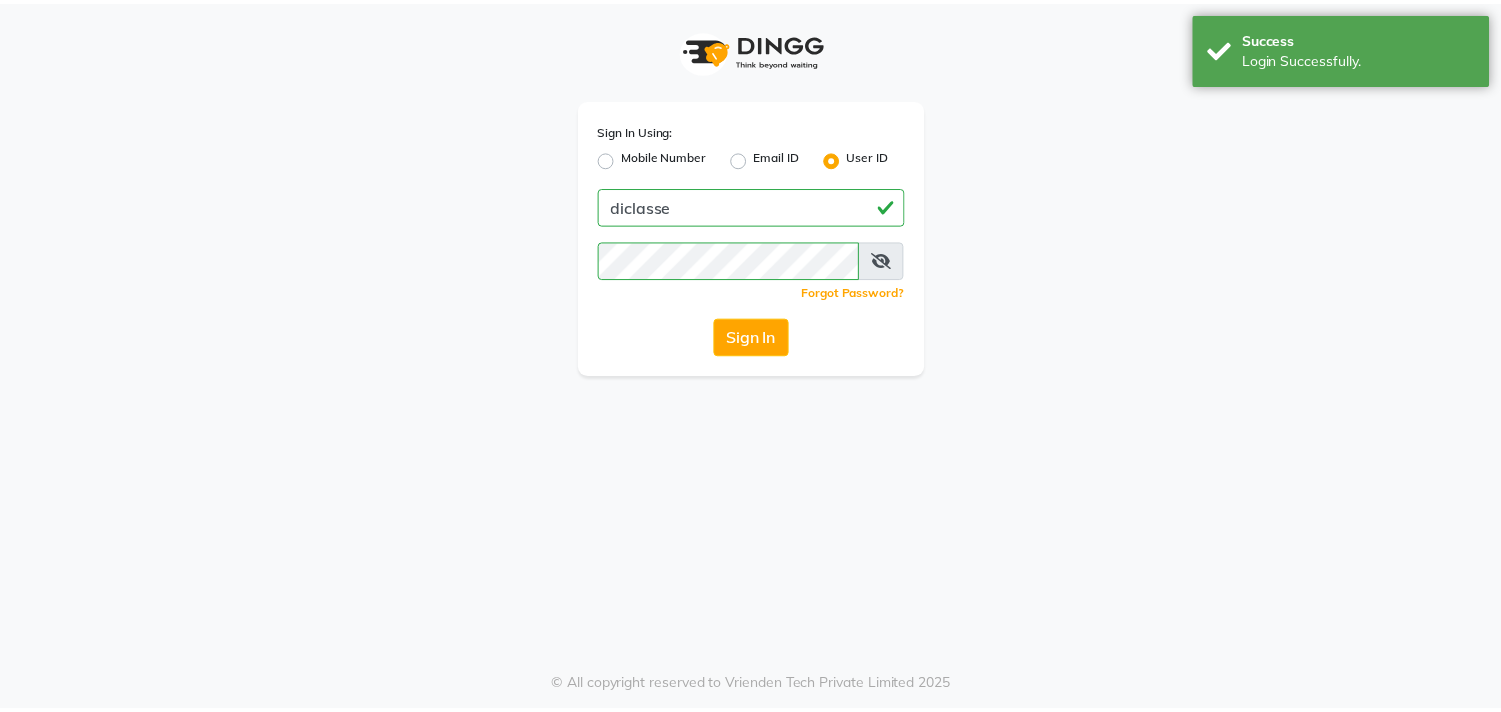 scroll, scrollTop: 0, scrollLeft: 0, axis: both 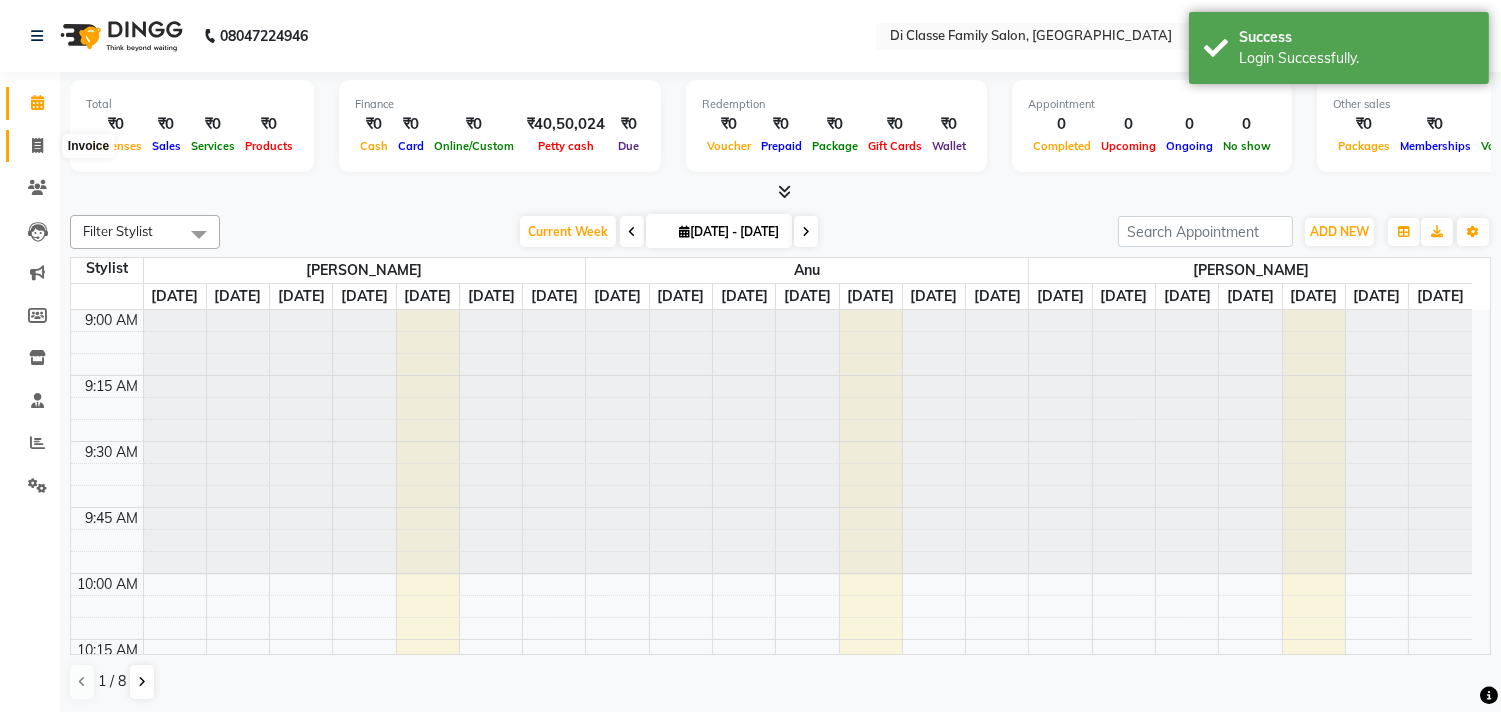 click 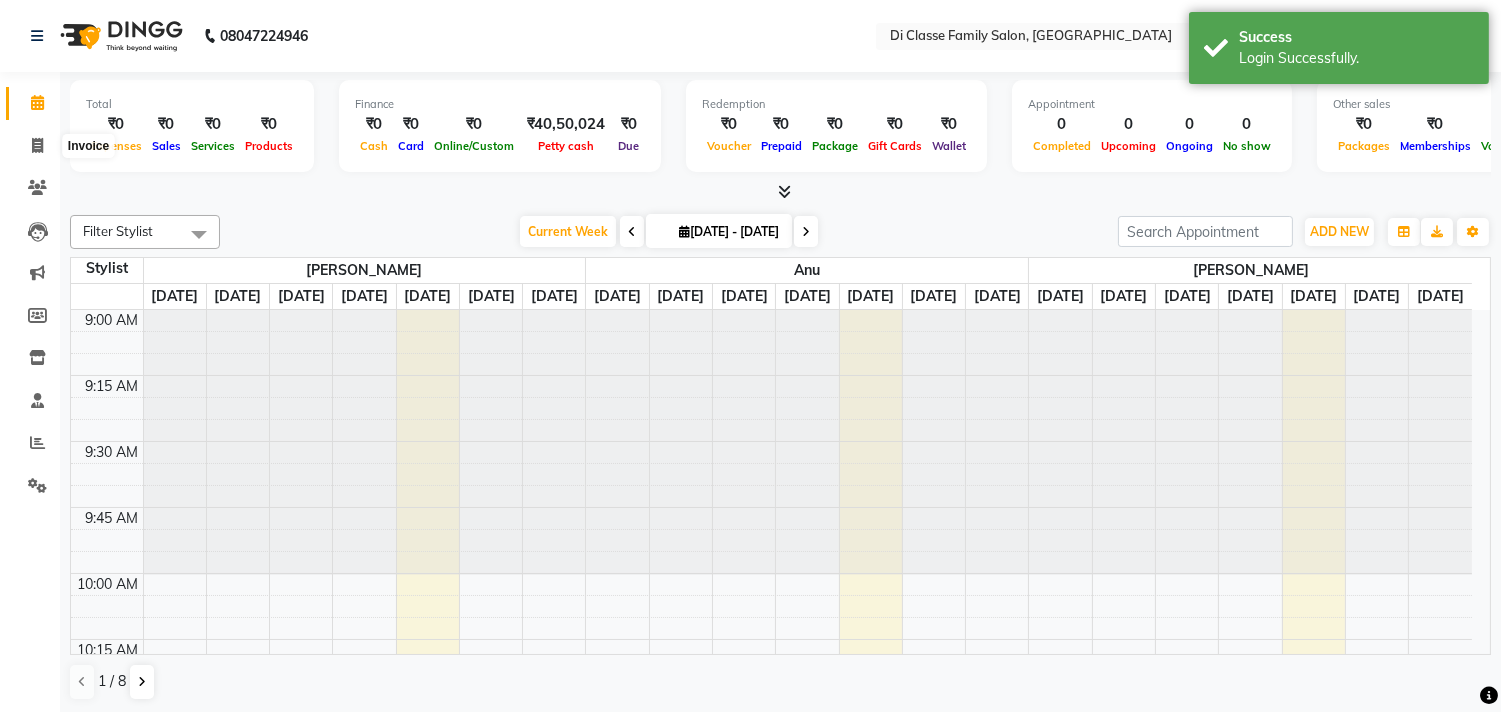 select on "4704" 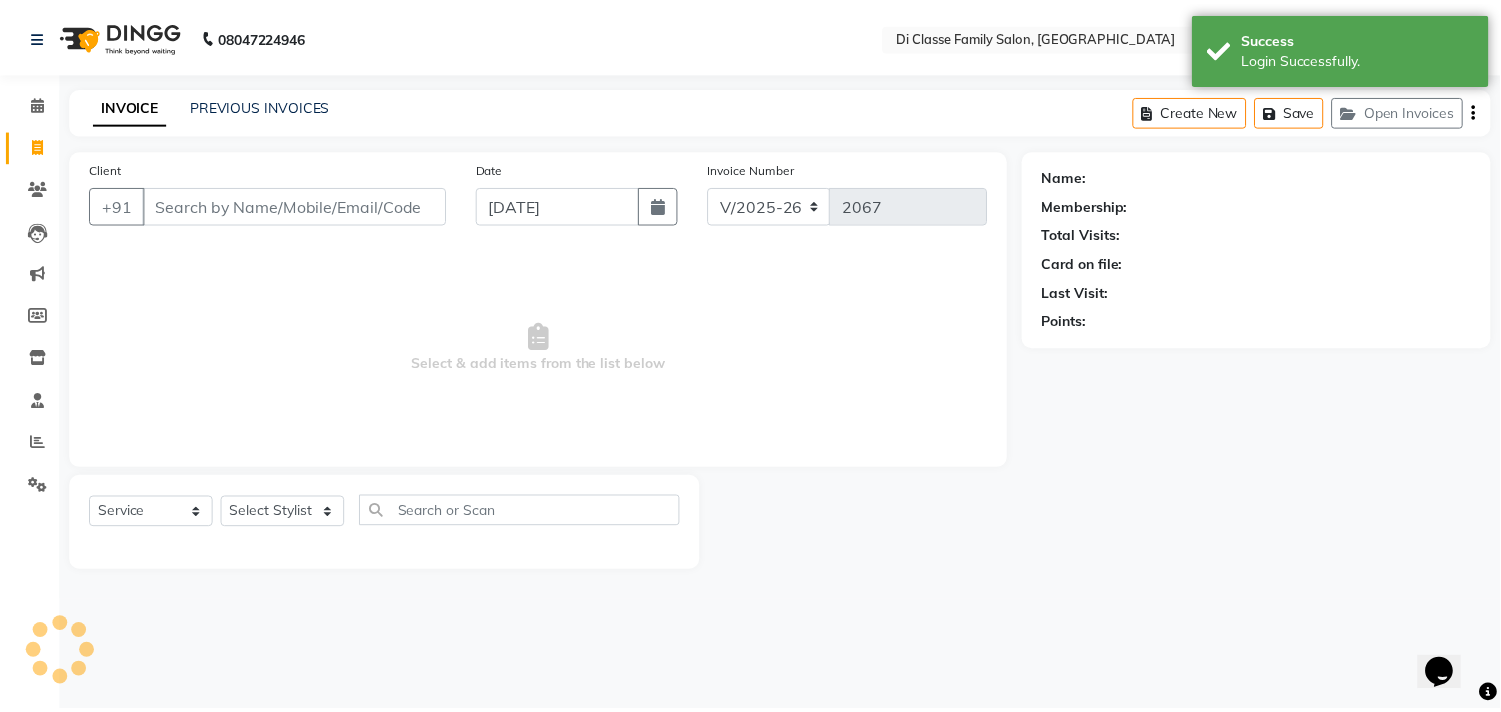 scroll, scrollTop: 0, scrollLeft: 0, axis: both 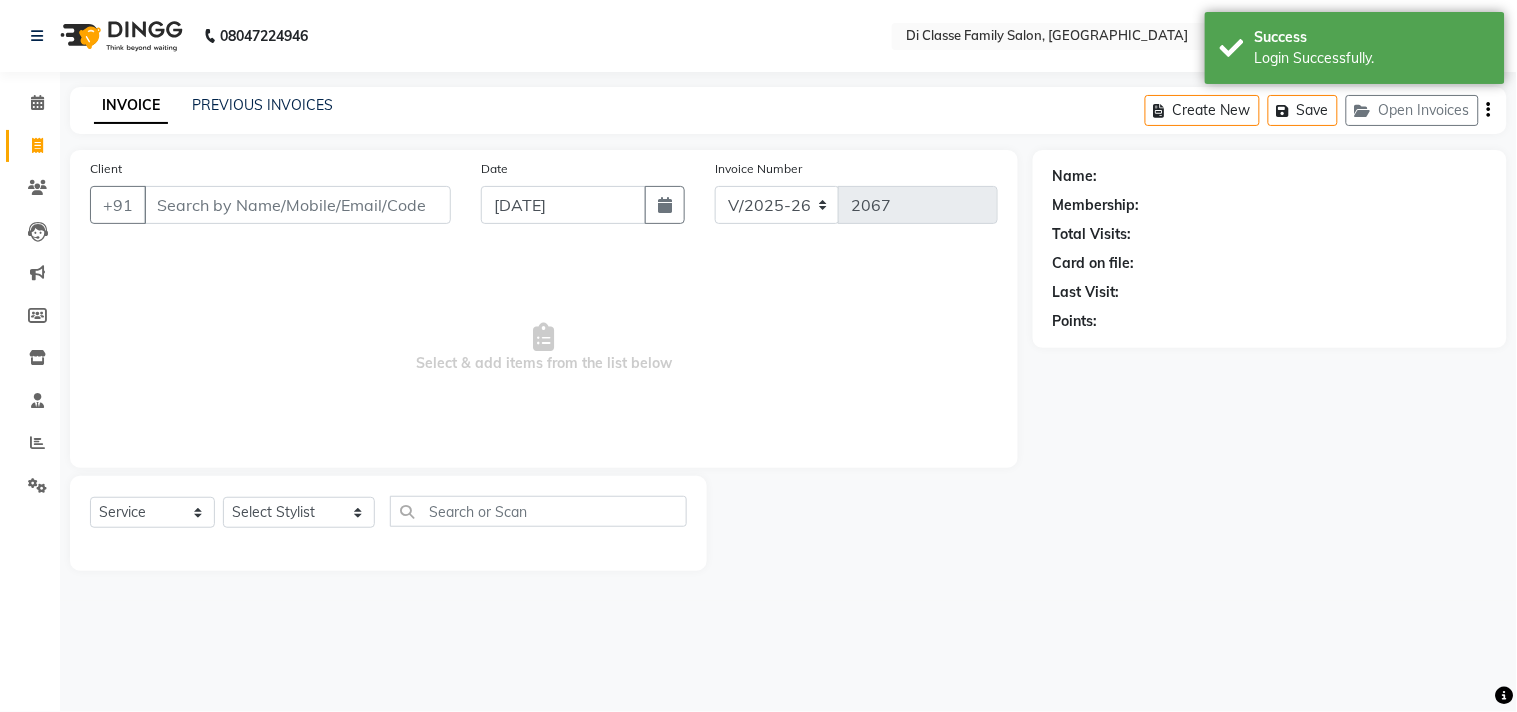 click on "INVOICE PREVIOUS INVOICES Create New   Save   Open Invoices" 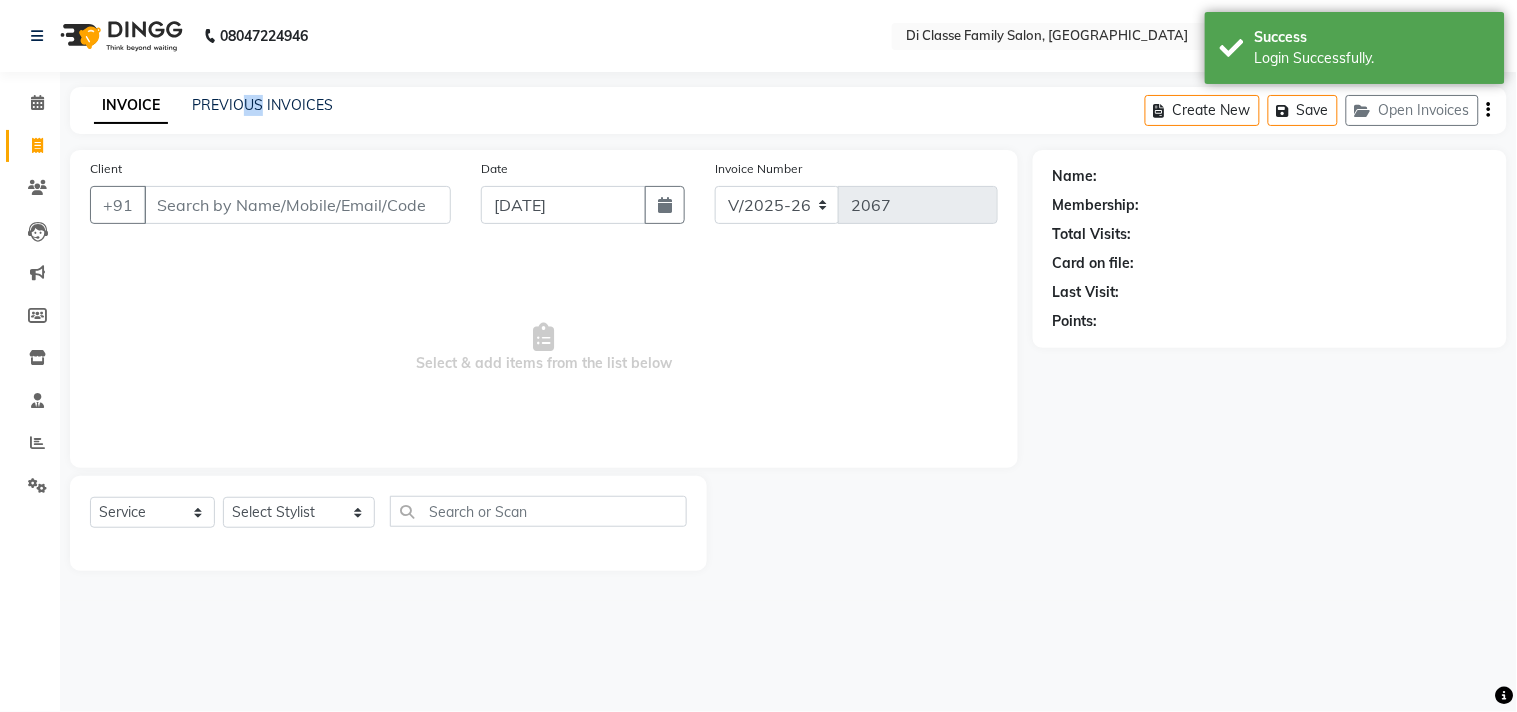 drag, startPoint x: 243, startPoint y: 116, endPoint x: 257, endPoint y: 90, distance: 29.529646 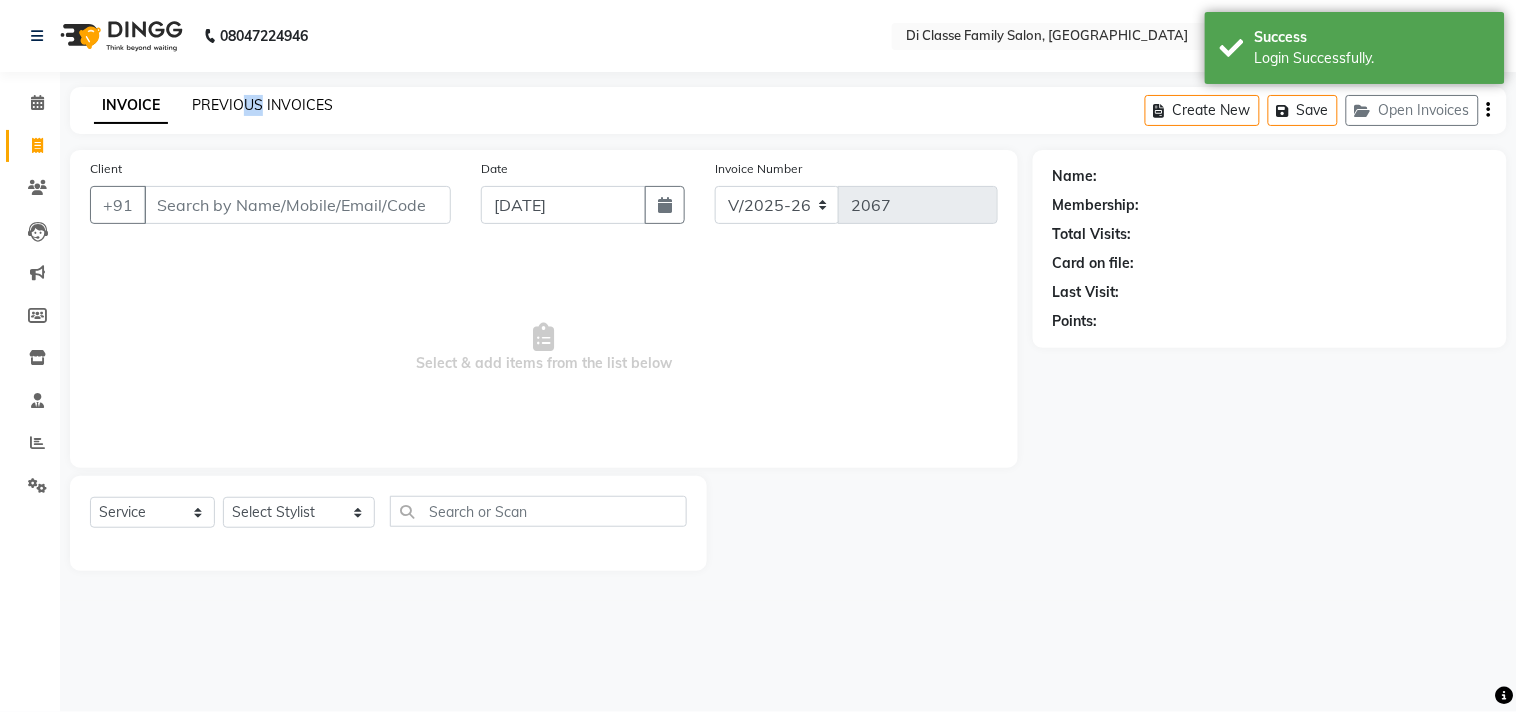 click on "PREVIOUS INVOICES" 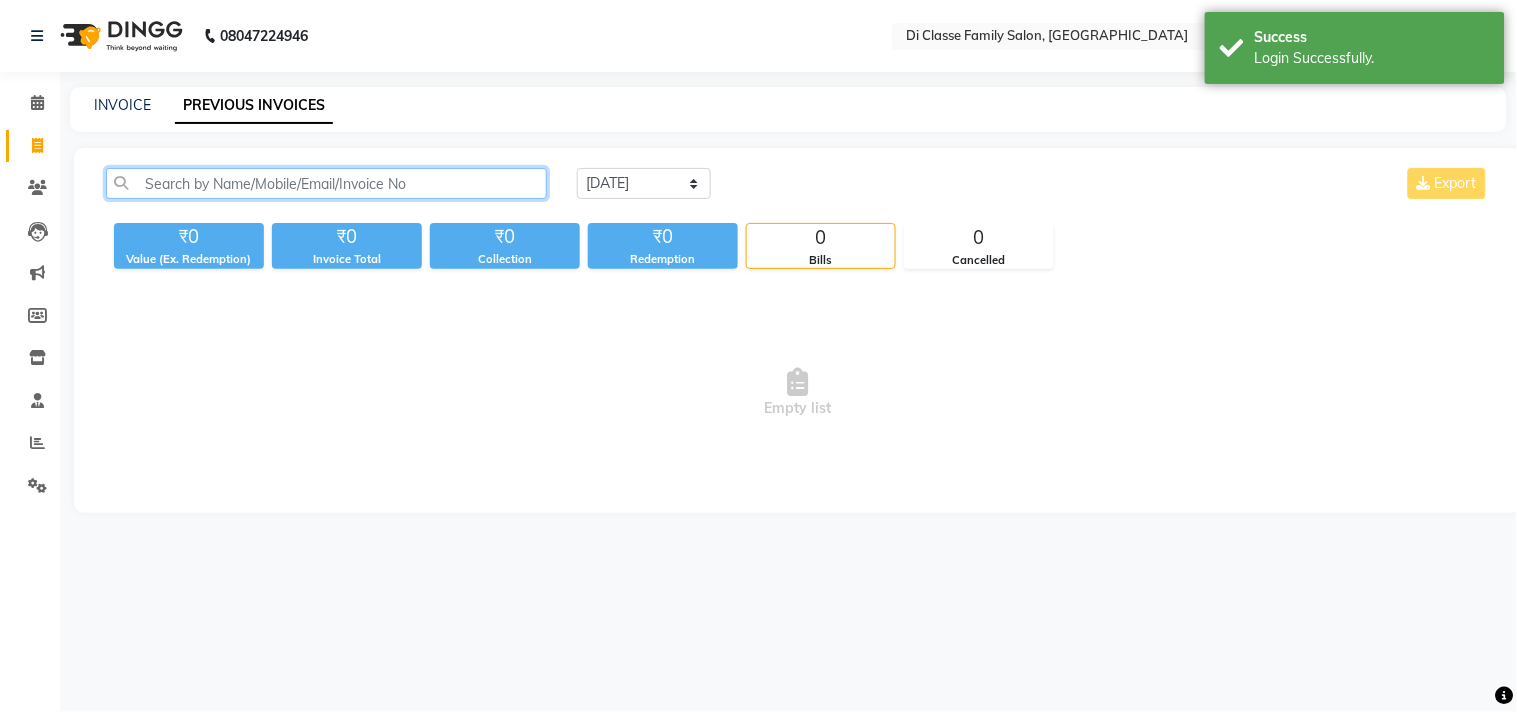 click 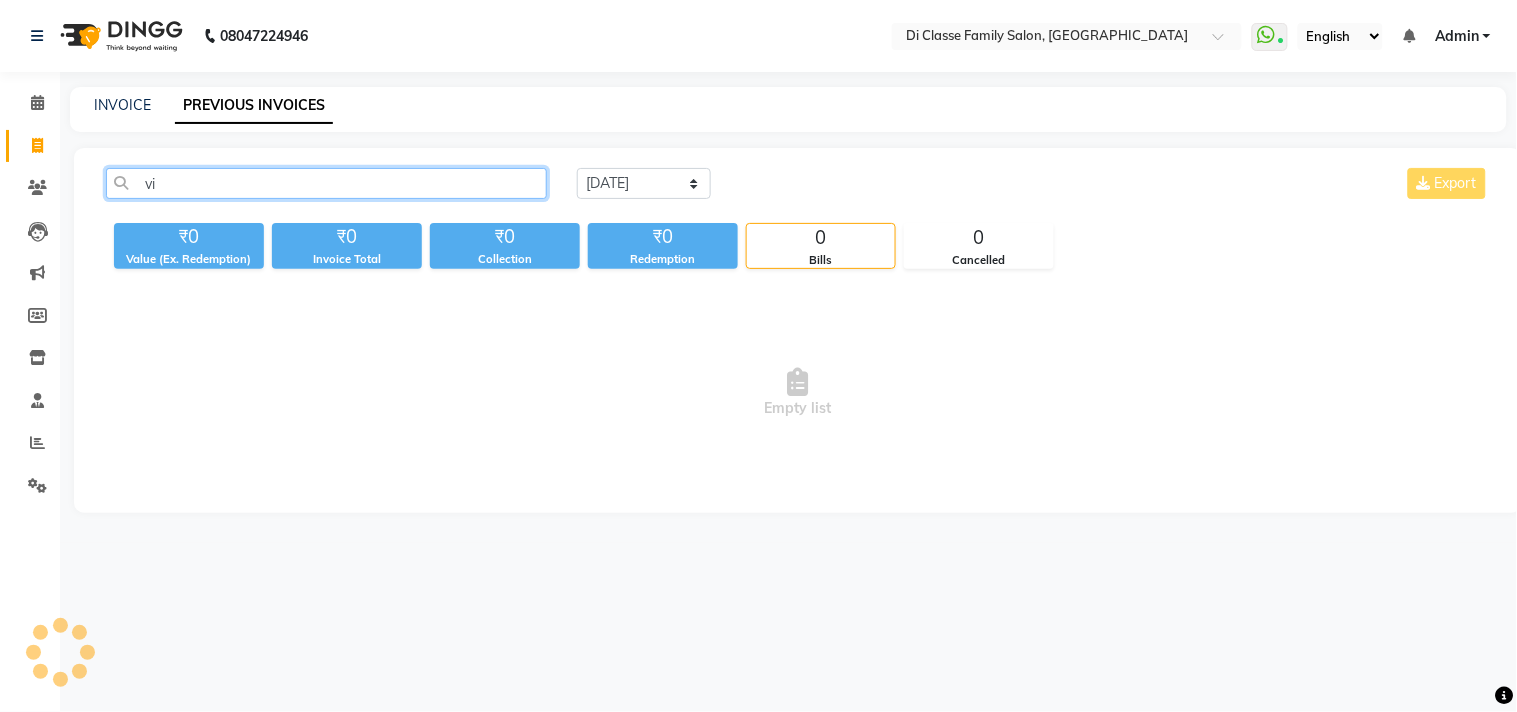 type on "v" 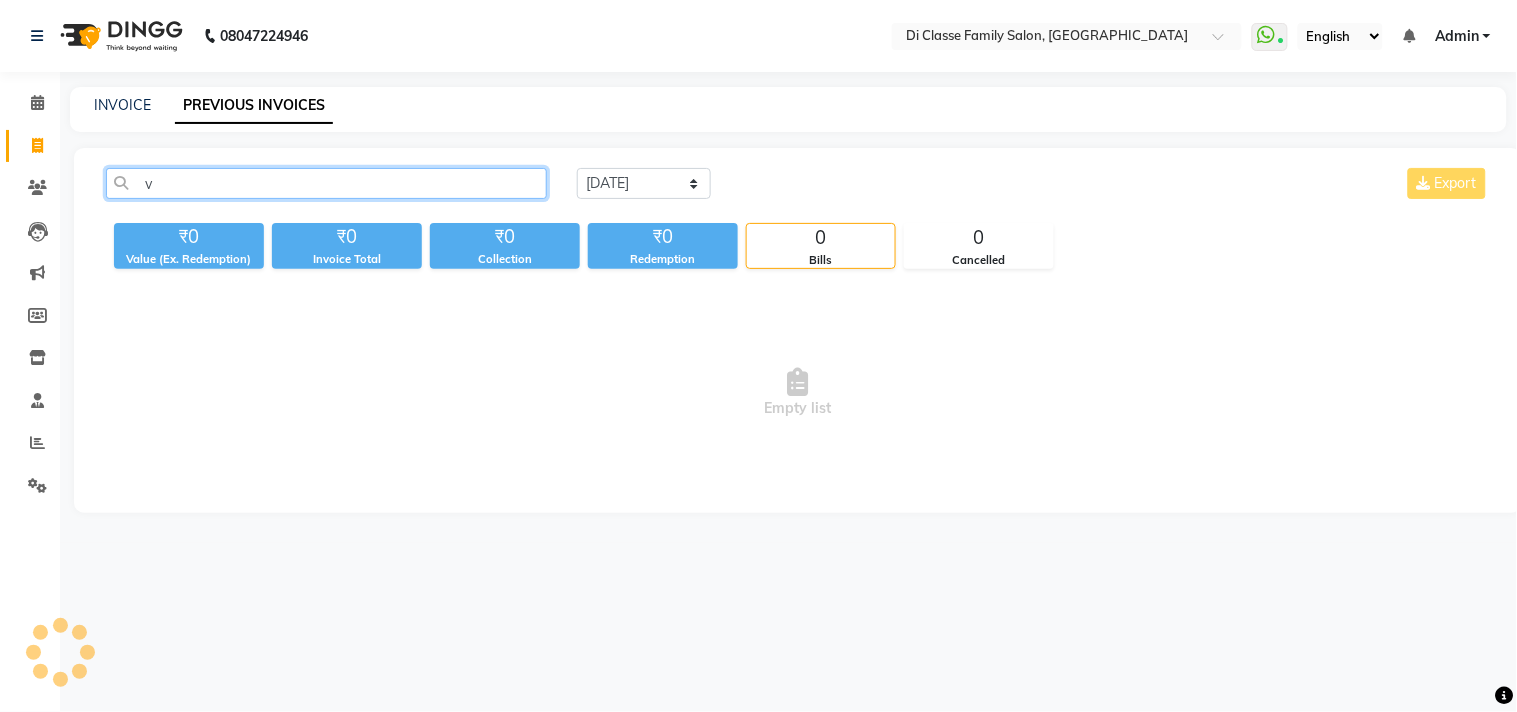 type 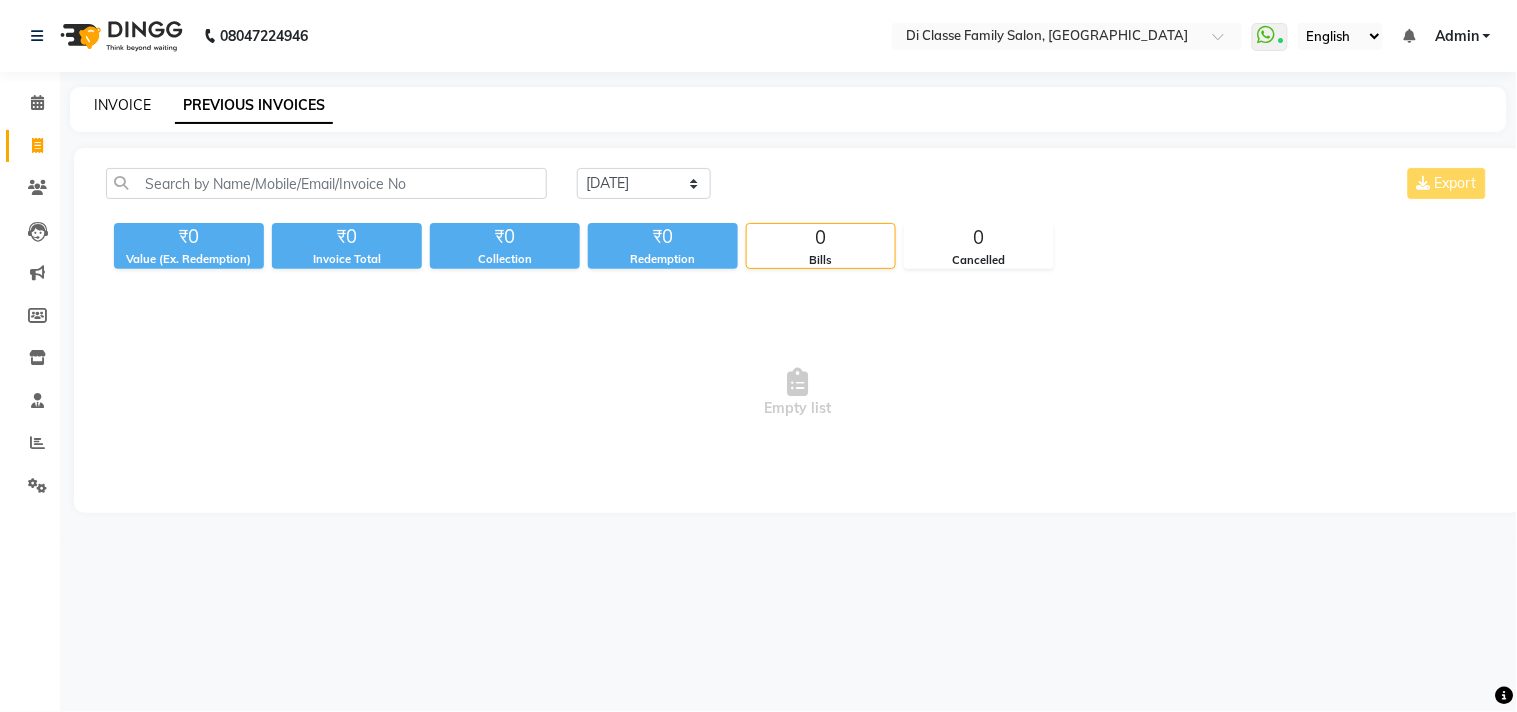 click on "INVOICE" 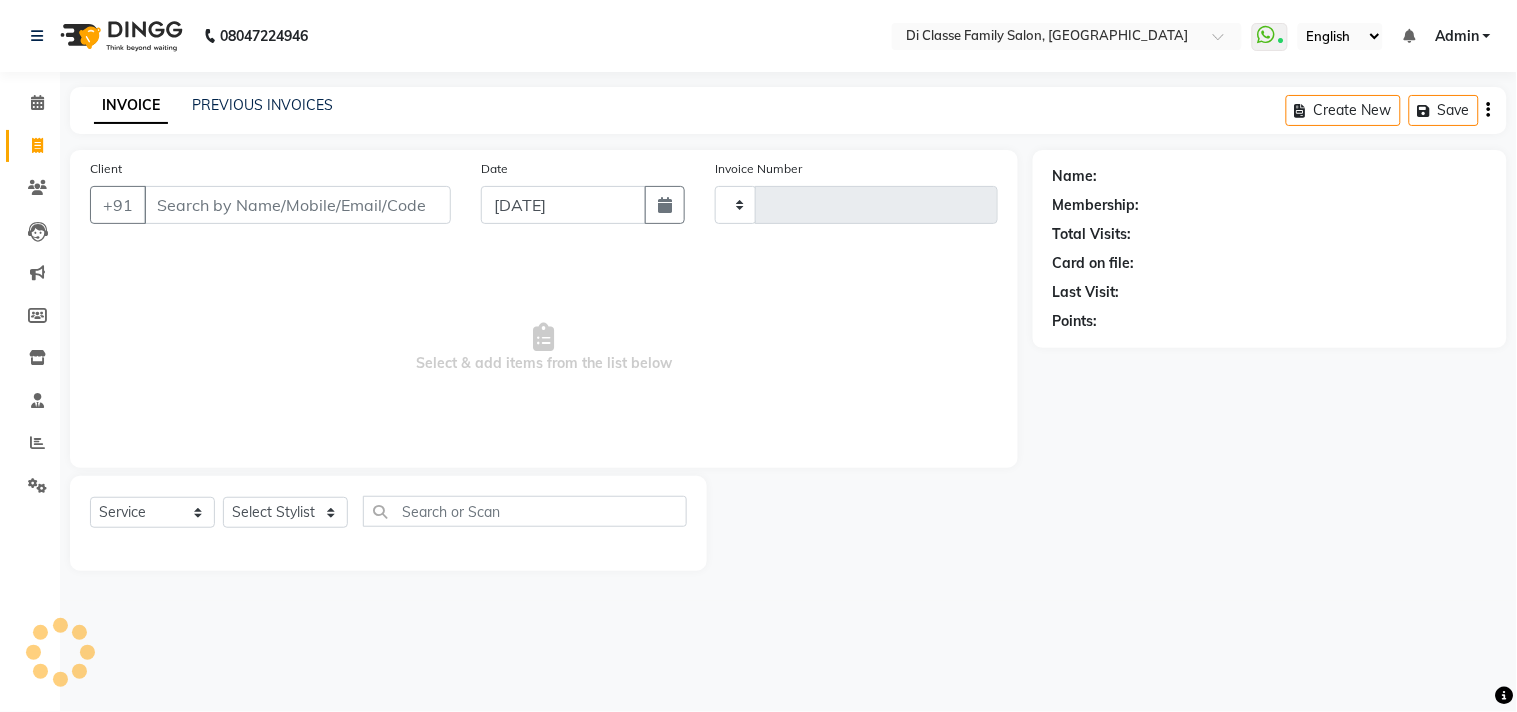 type on "2067" 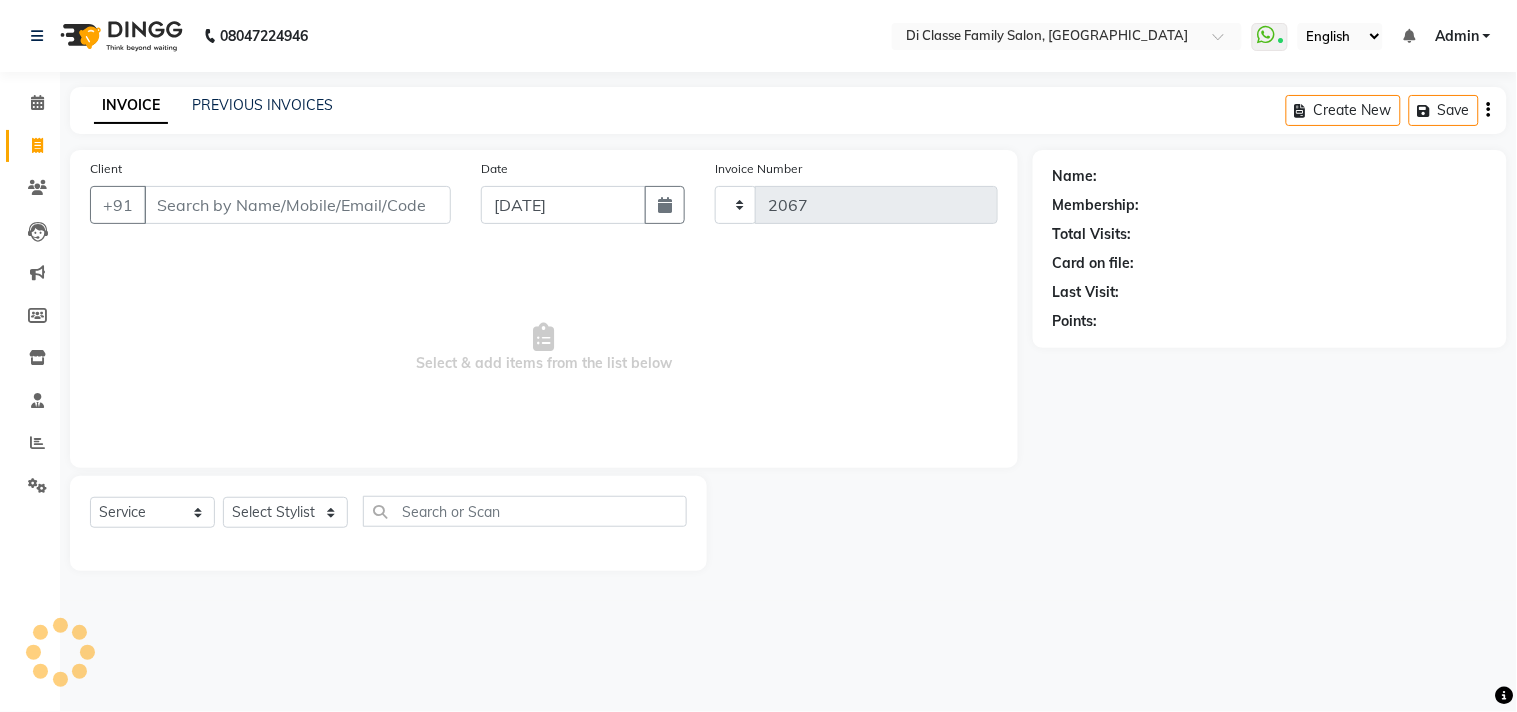 select on "4704" 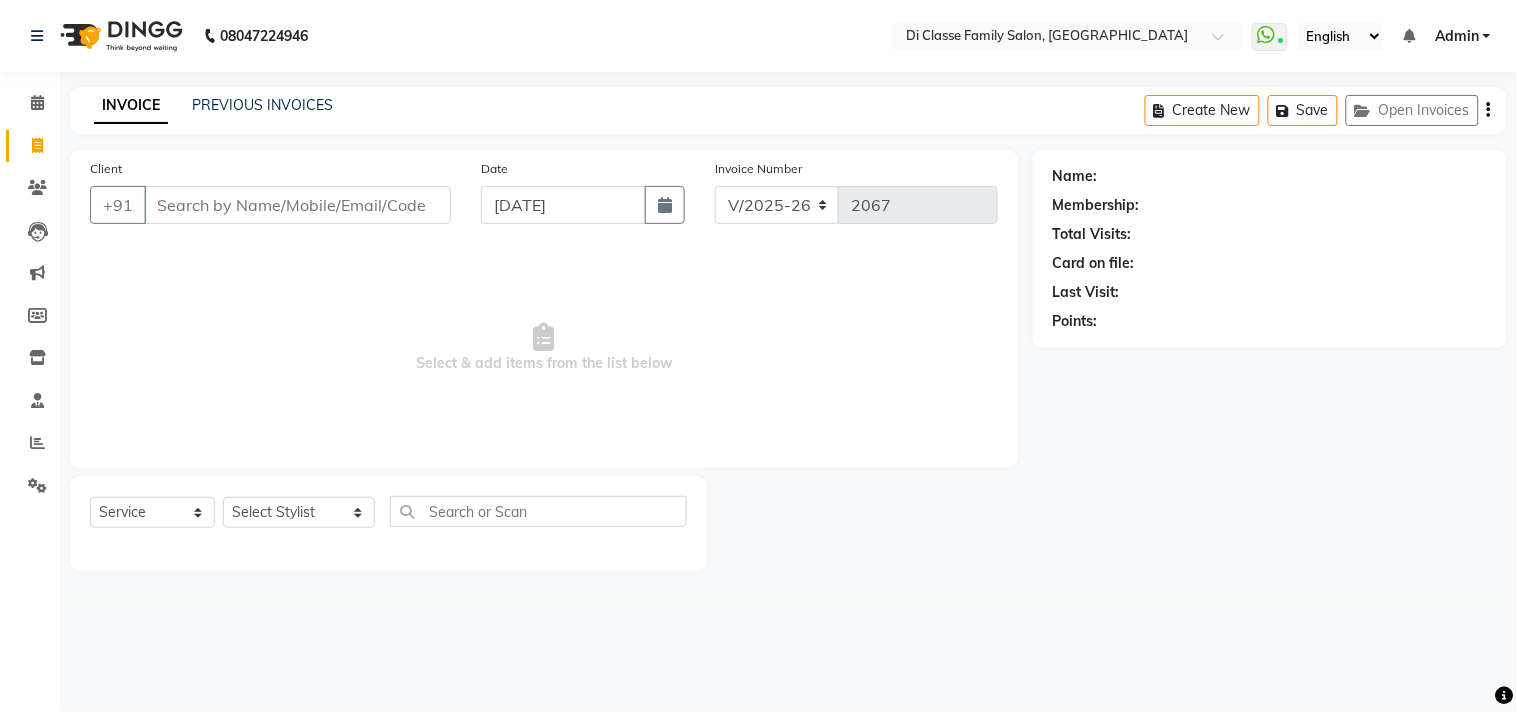 click on "Client" at bounding box center [297, 205] 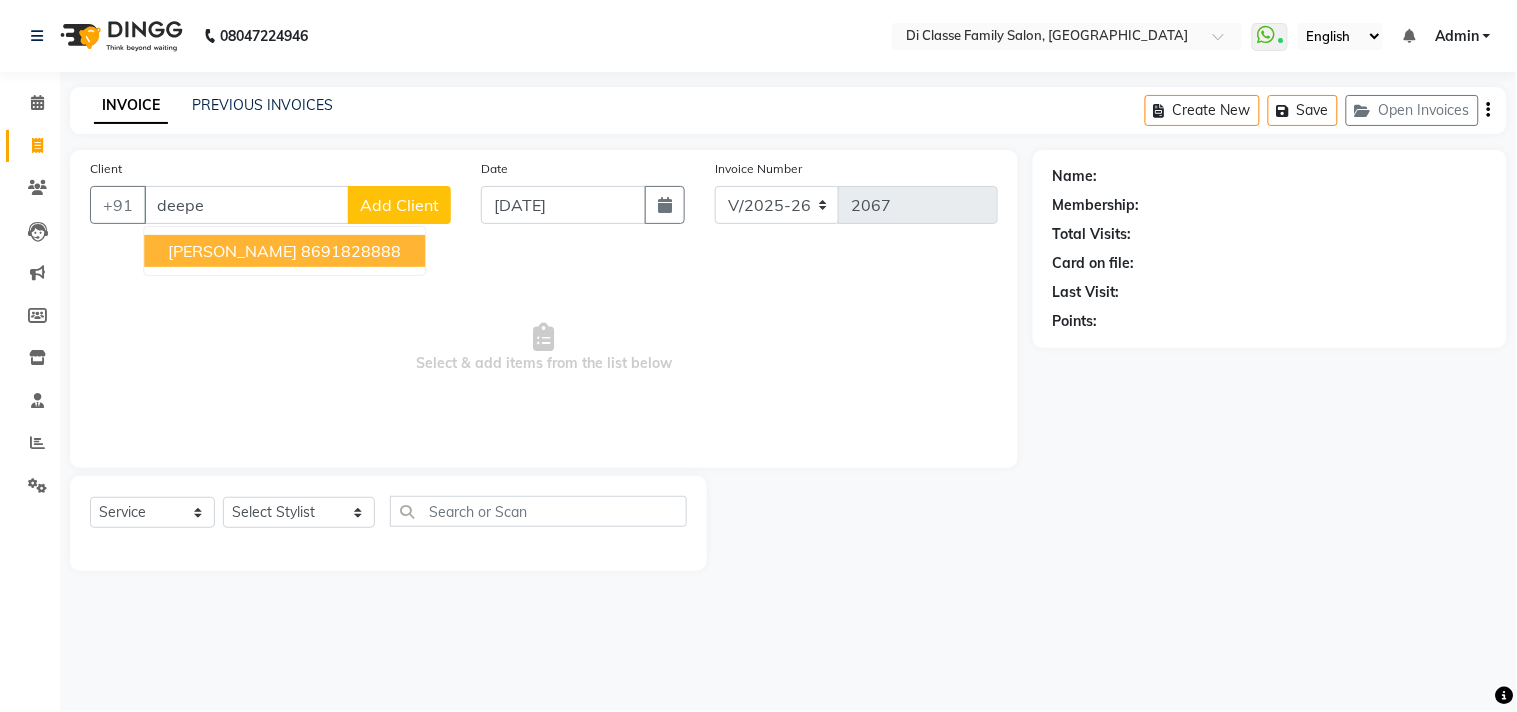click on "Deepesh Patil  8691828888" at bounding box center [284, 251] 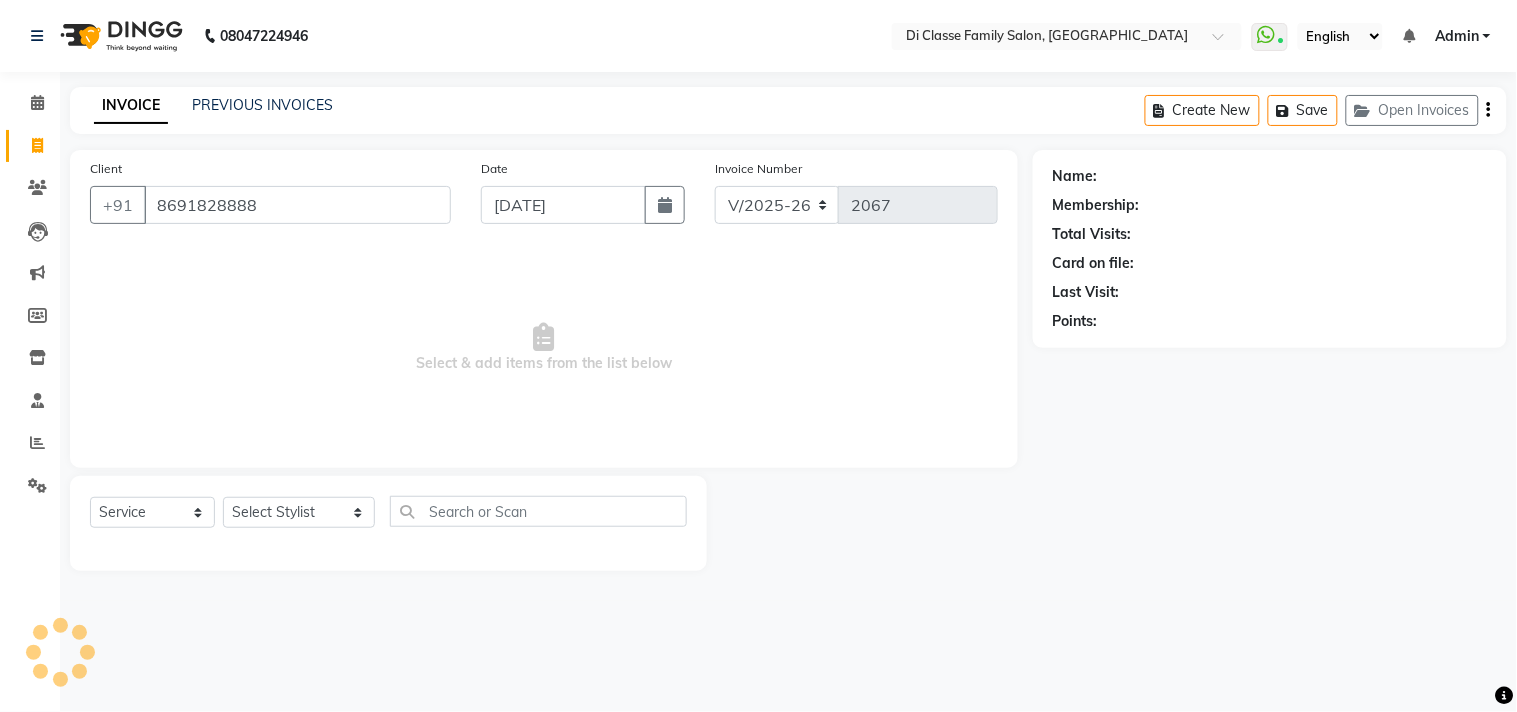 type on "8691828888" 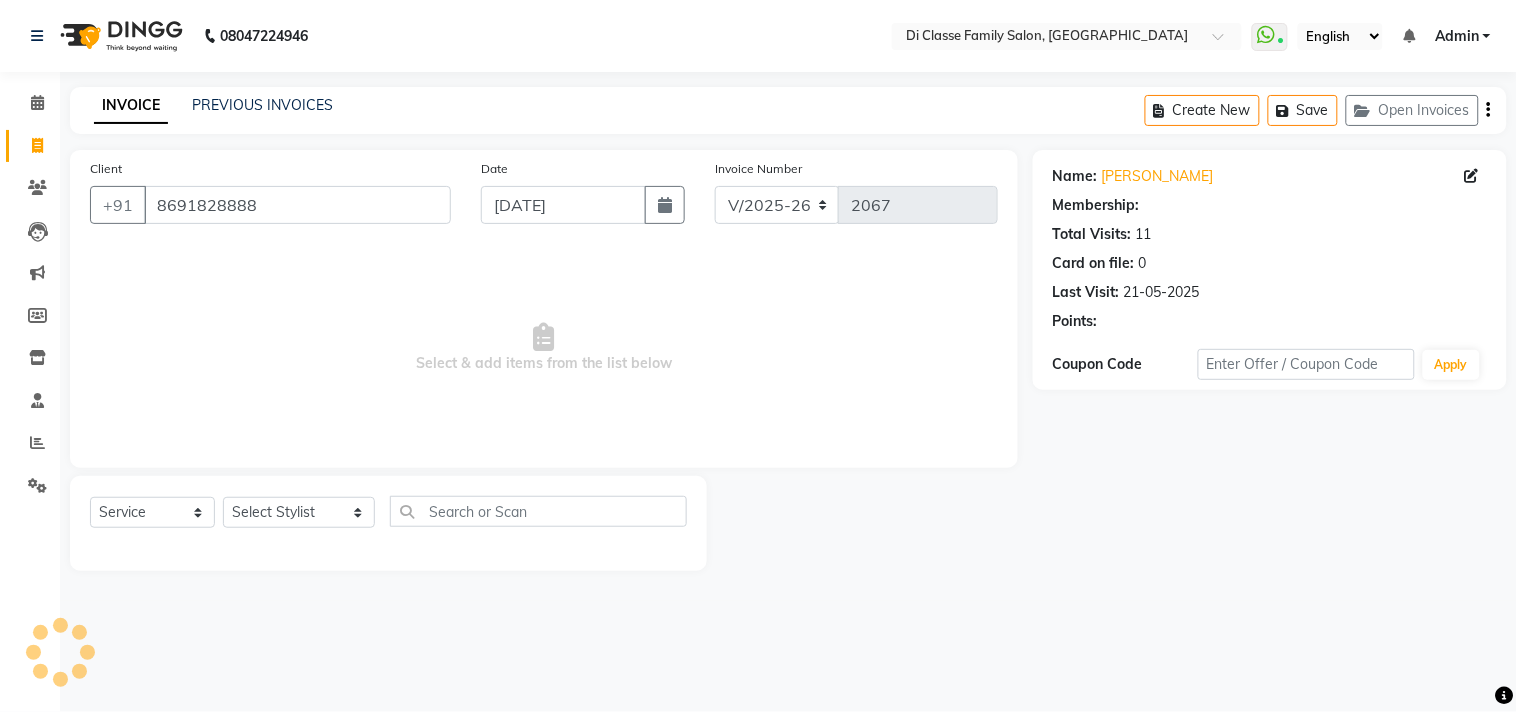 select on "1: Object" 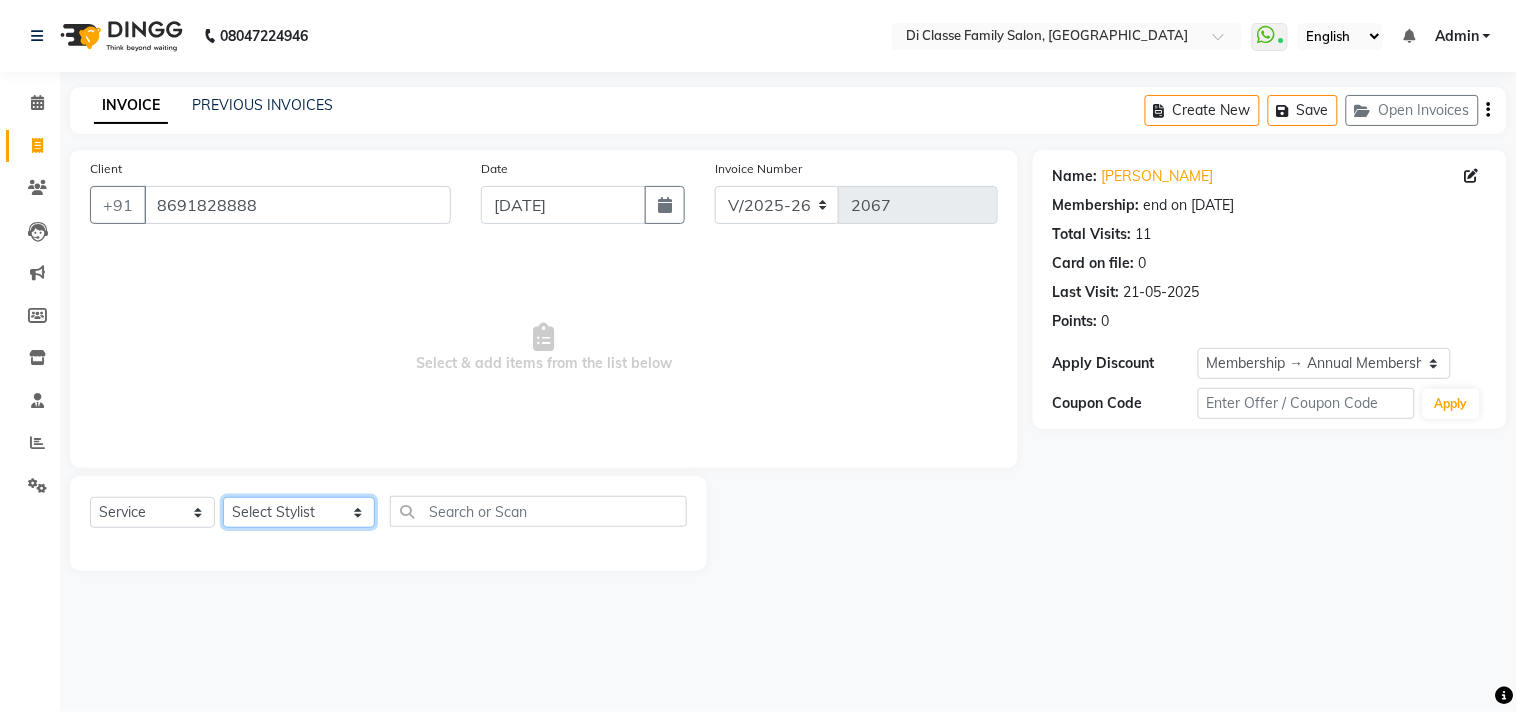 click on "Select Stylist aniket  Anu  AYAZ KADRI  Front Desk Javed kapil KOMAL  Payal  Pooja Jadhav Rahul Datkhile RESHMA SHAIKH rutik shinde SACHIN SAKPAL SADDAM SAHAJAN SAKSHI CHAVAN Sameer  sampada Sanjana  SANU shobha sonawane shobha sonawane SHUBHAM PEDNEKAR Sikandar Ansari ssneha rana" 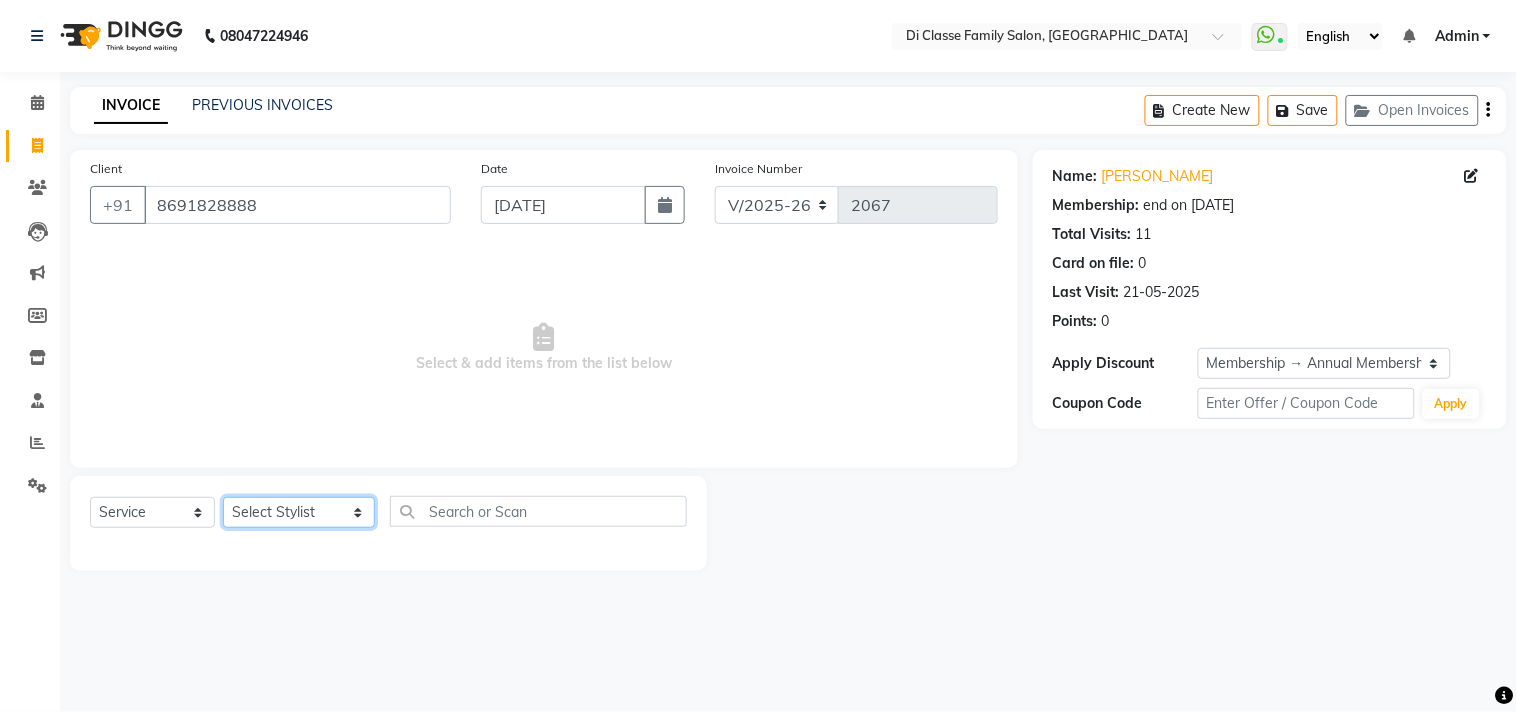 select on "79582" 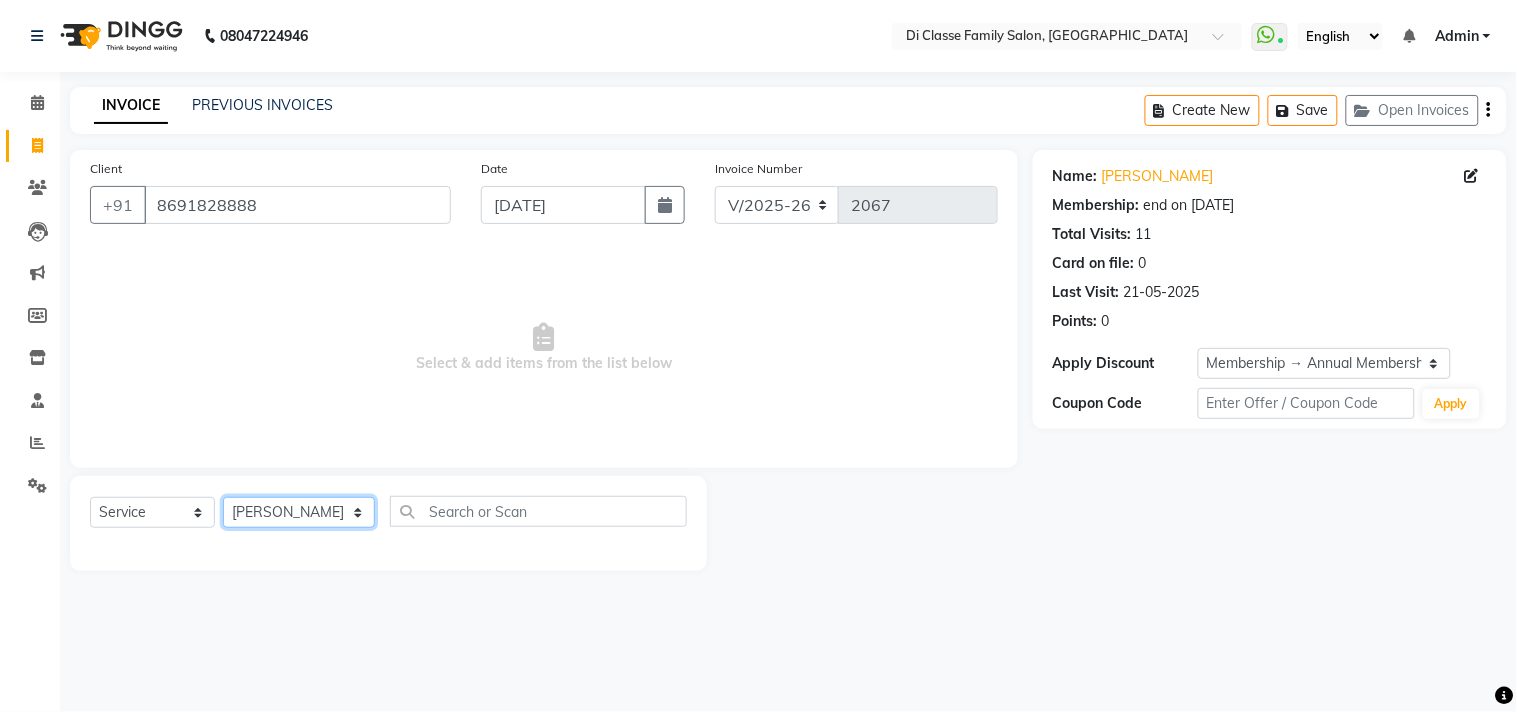 click on "Select Stylist aniket  Anu  AYAZ KADRI  Front Desk Javed kapil KOMAL  Payal  Pooja Jadhav Rahul Datkhile RESHMA SHAIKH rutik shinde SACHIN SAKPAL SADDAM SAHAJAN SAKSHI CHAVAN Sameer  sampada Sanjana  SANU shobha sonawane shobha sonawane SHUBHAM PEDNEKAR Sikandar Ansari ssneha rana" 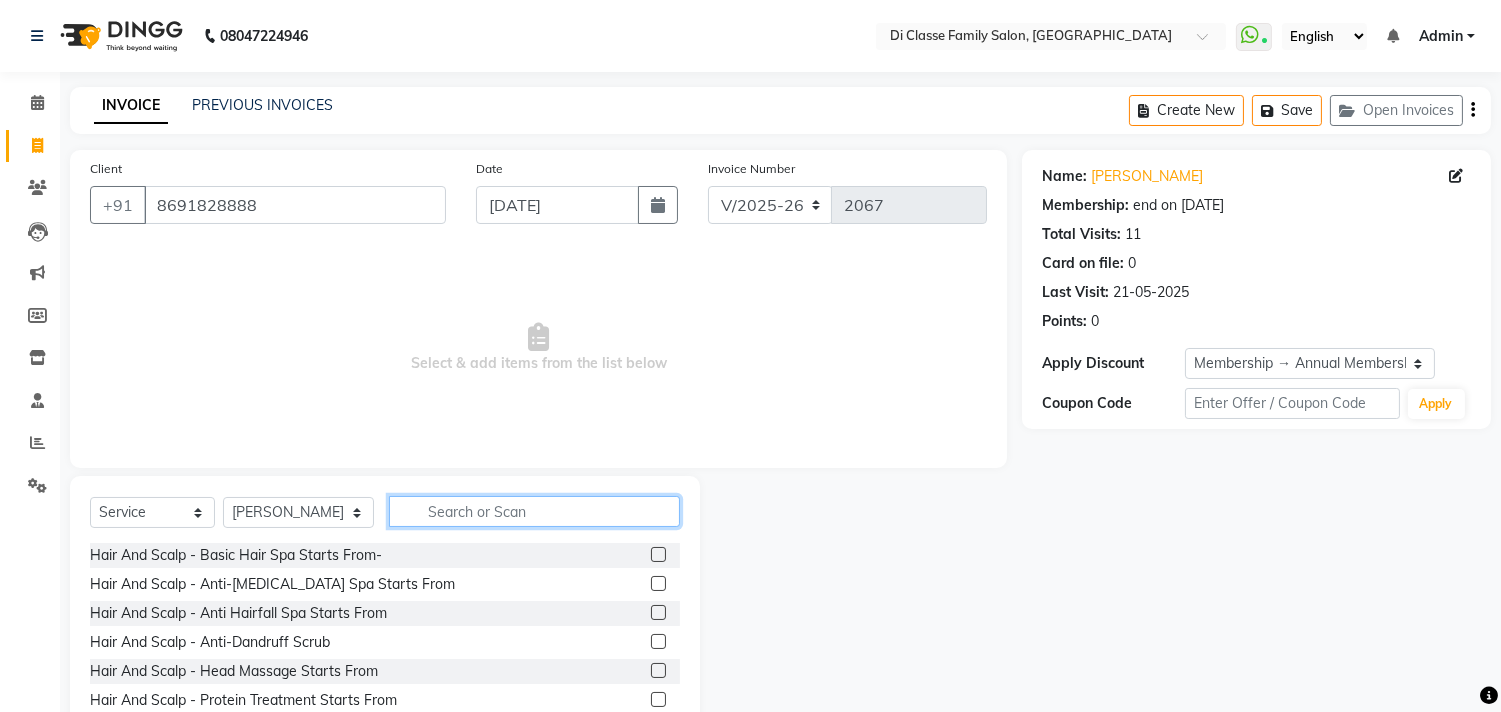 click 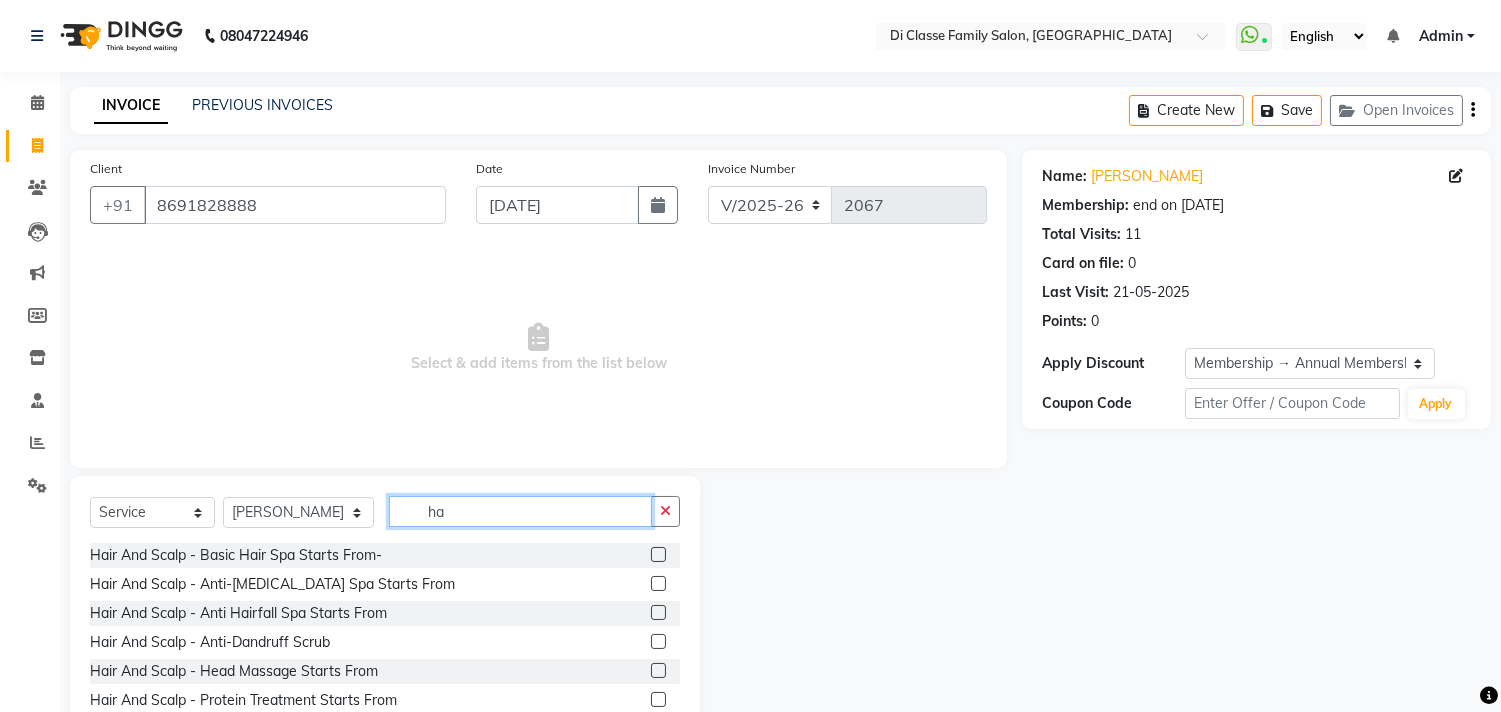 type on "h" 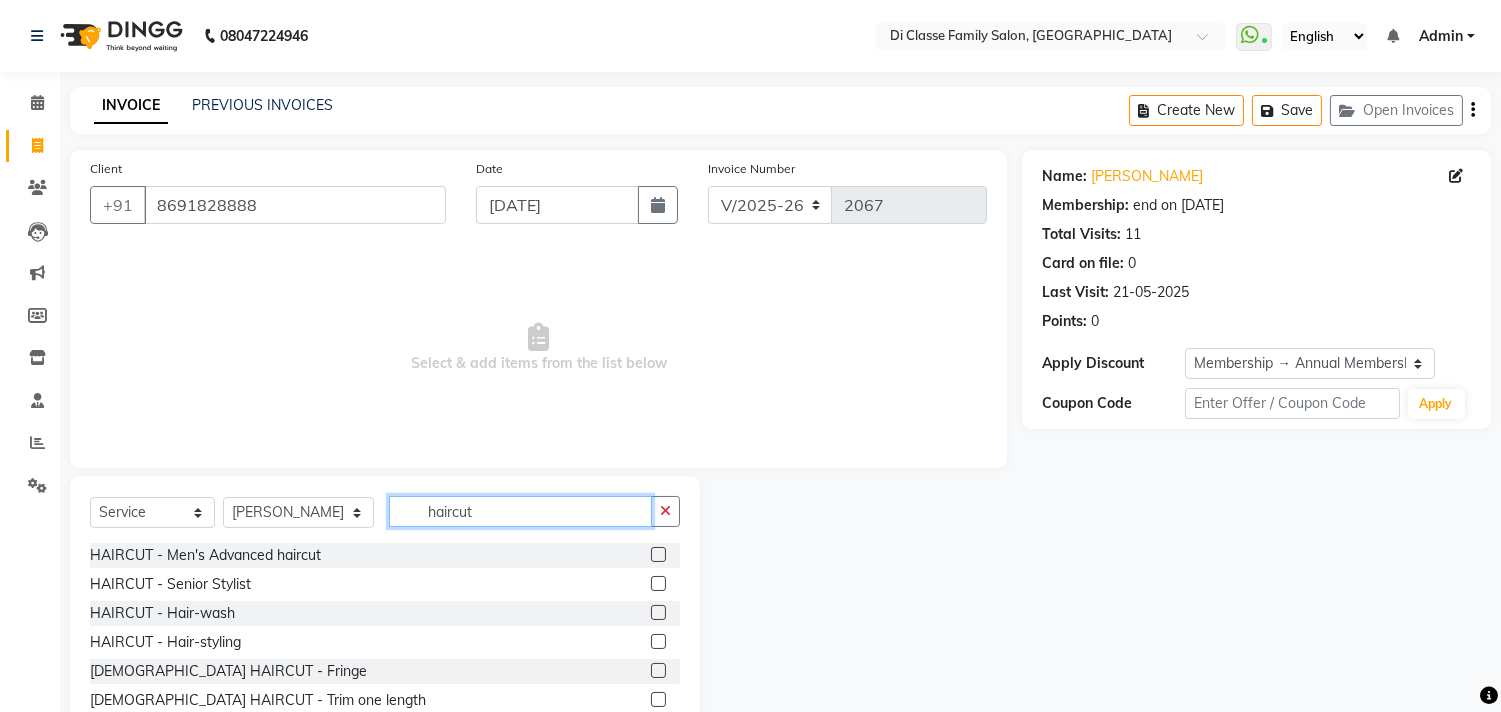 type on "haircut" 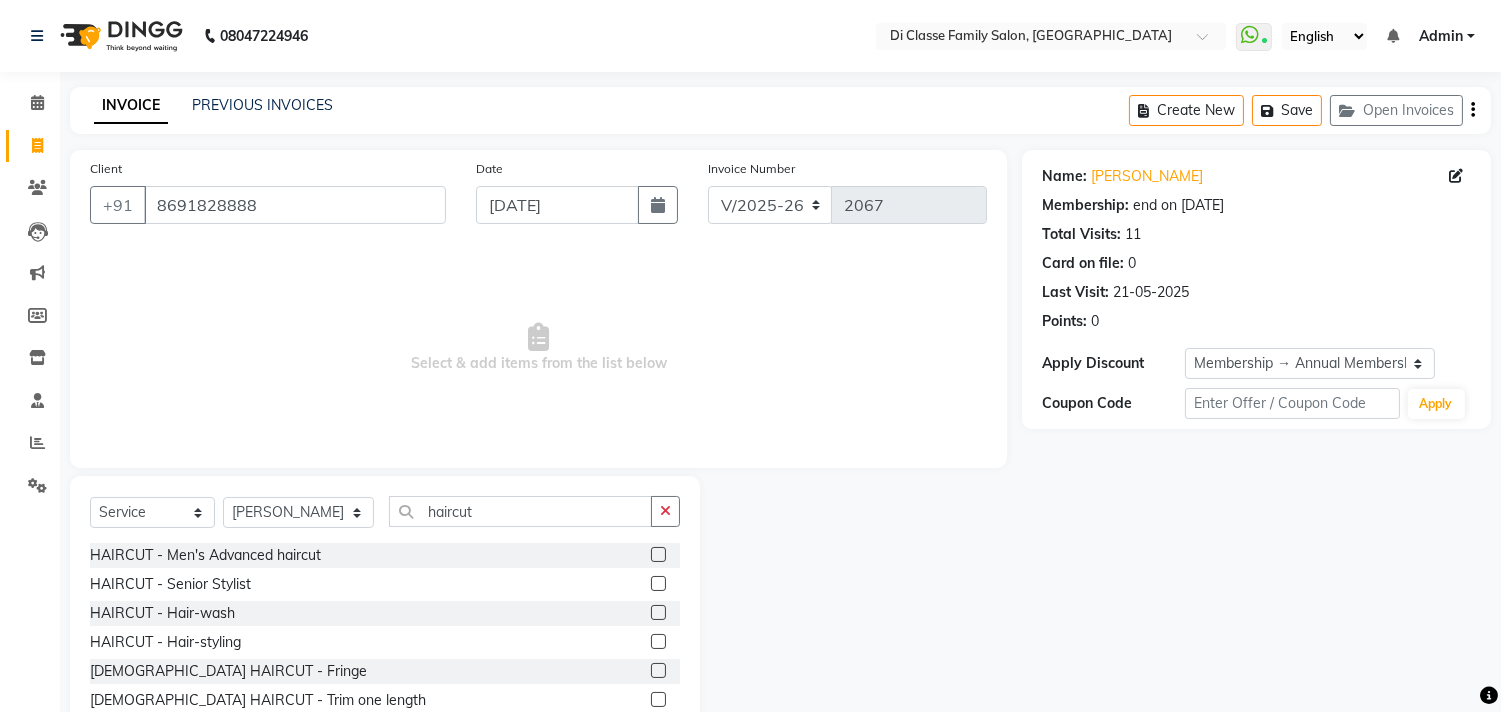 click 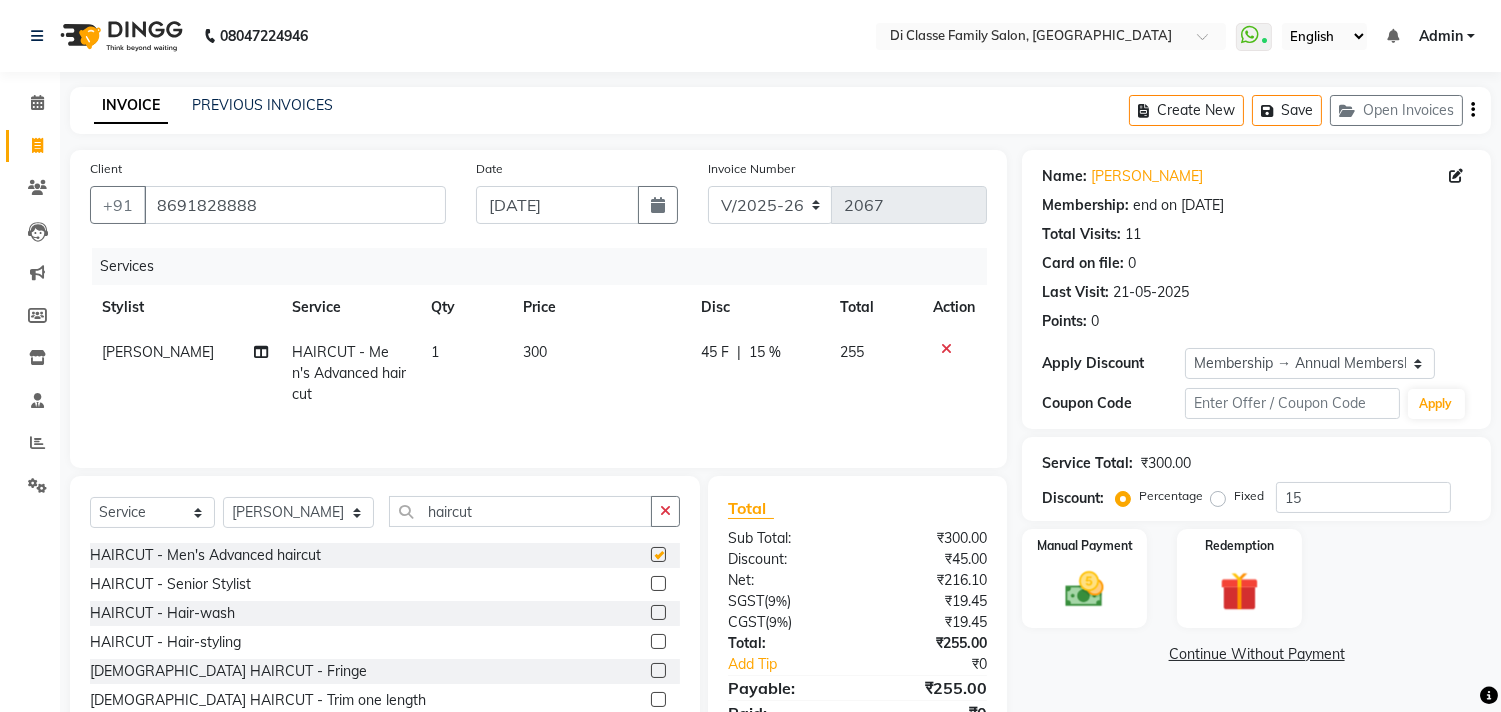 checkbox on "false" 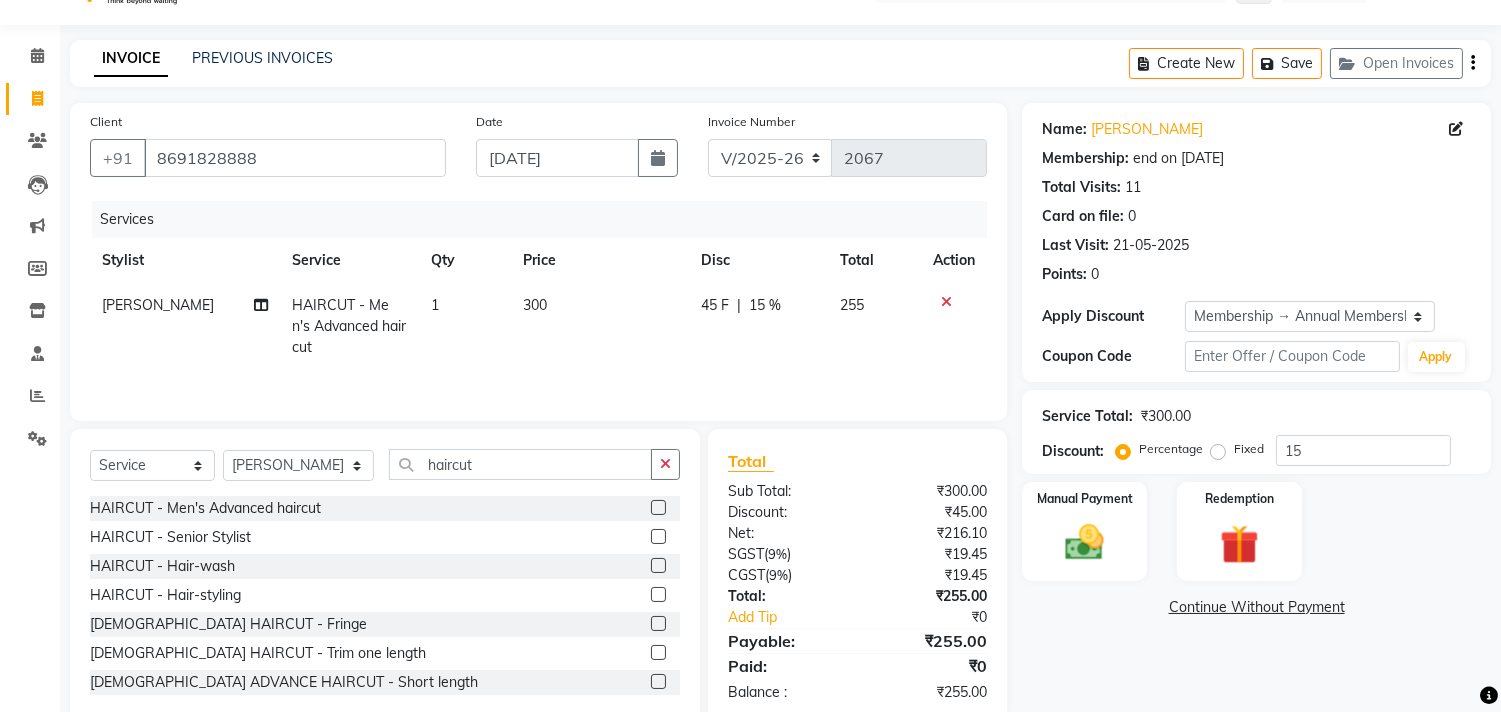 scroll, scrollTop: 88, scrollLeft: 0, axis: vertical 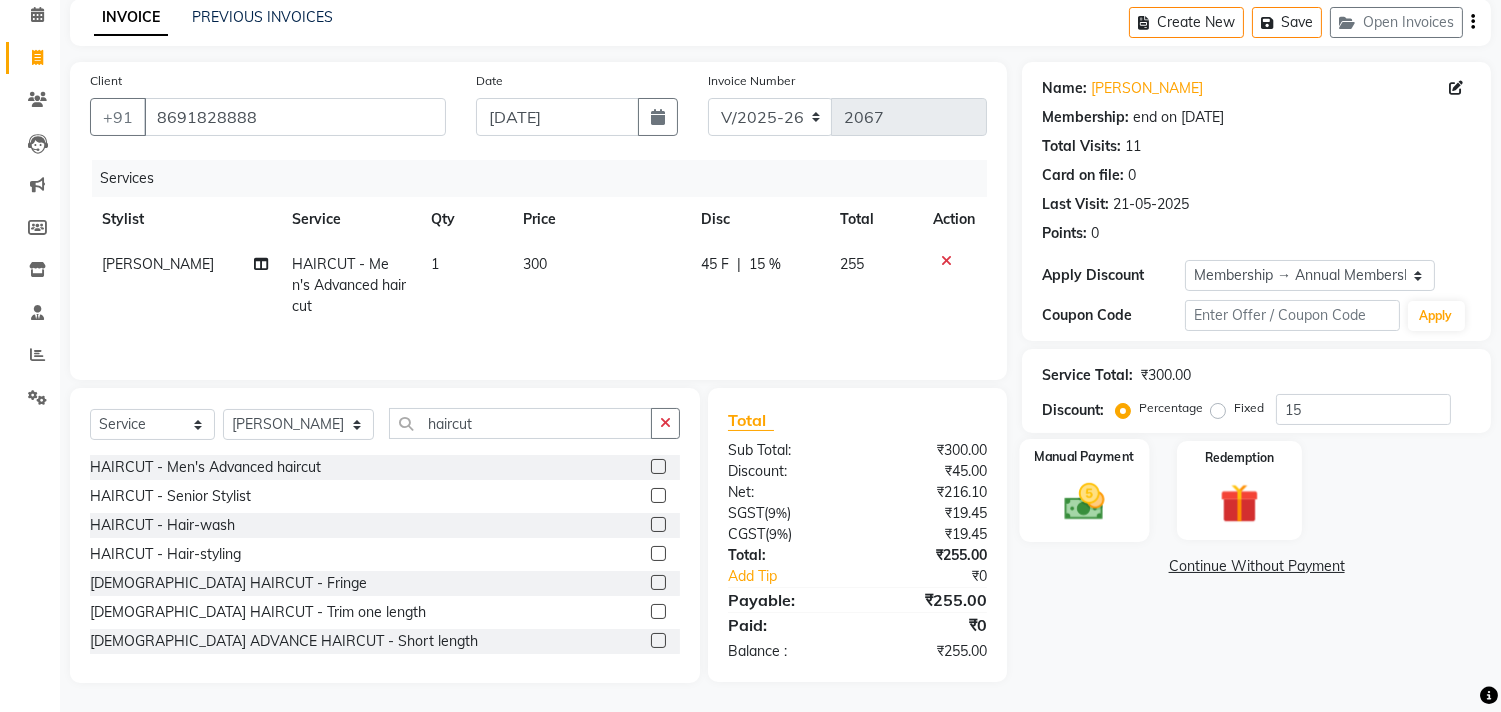 click on "Manual Payment" 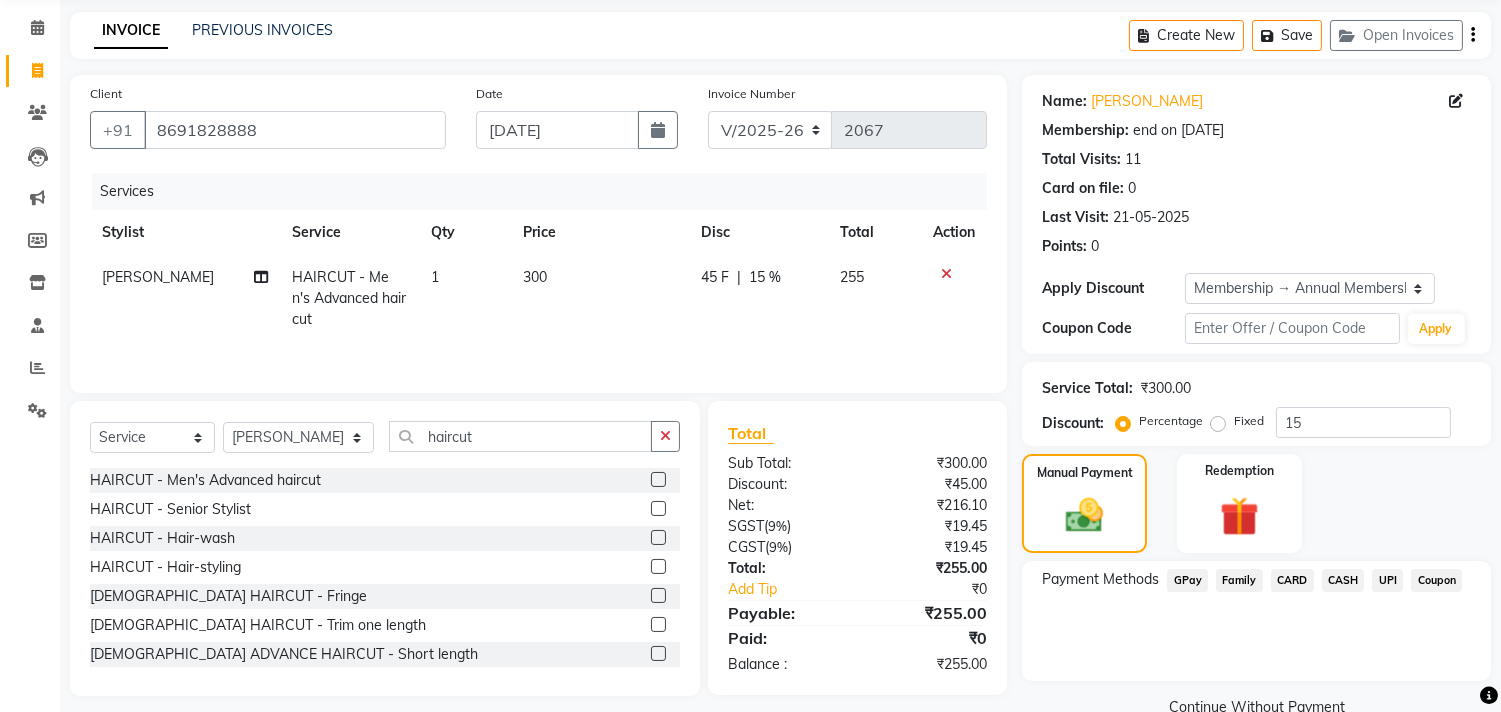 scroll, scrollTop: 114, scrollLeft: 0, axis: vertical 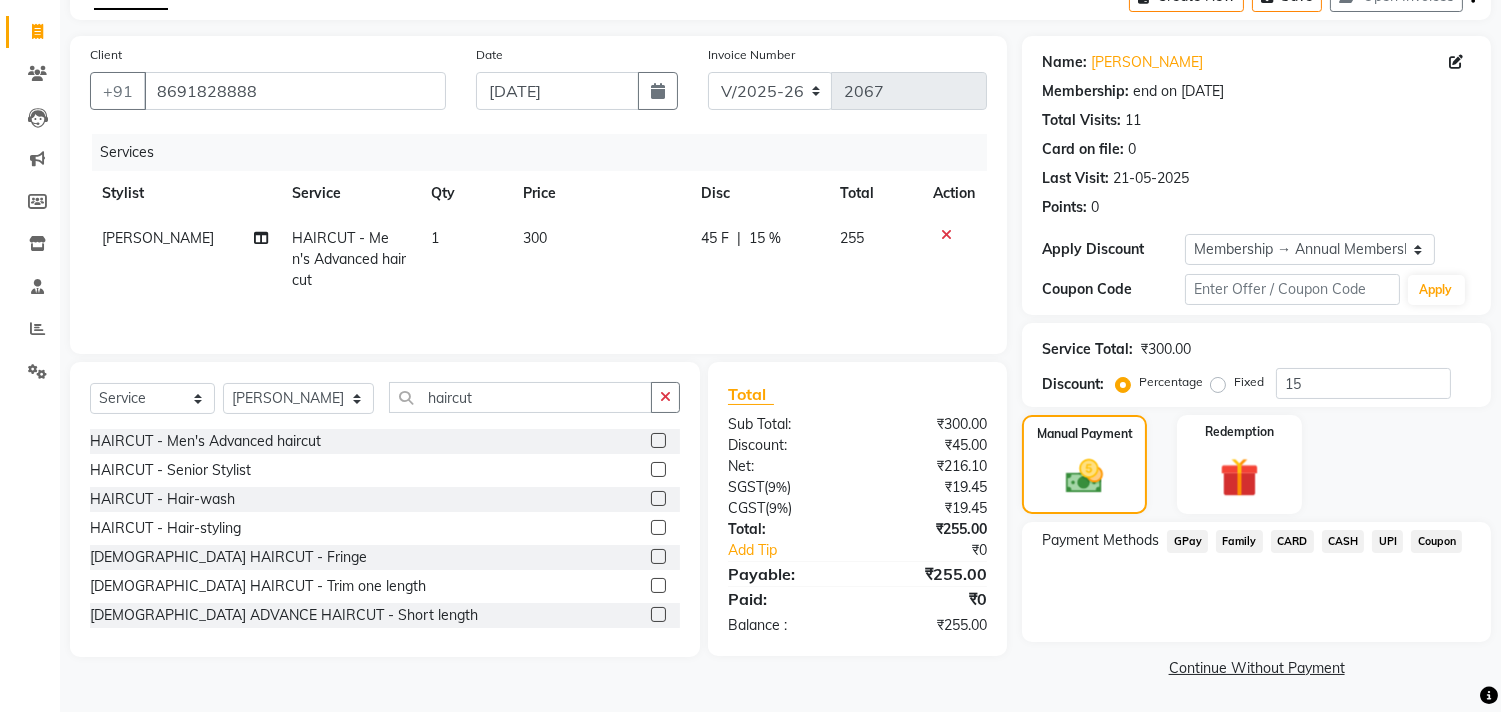 click on "CASH" 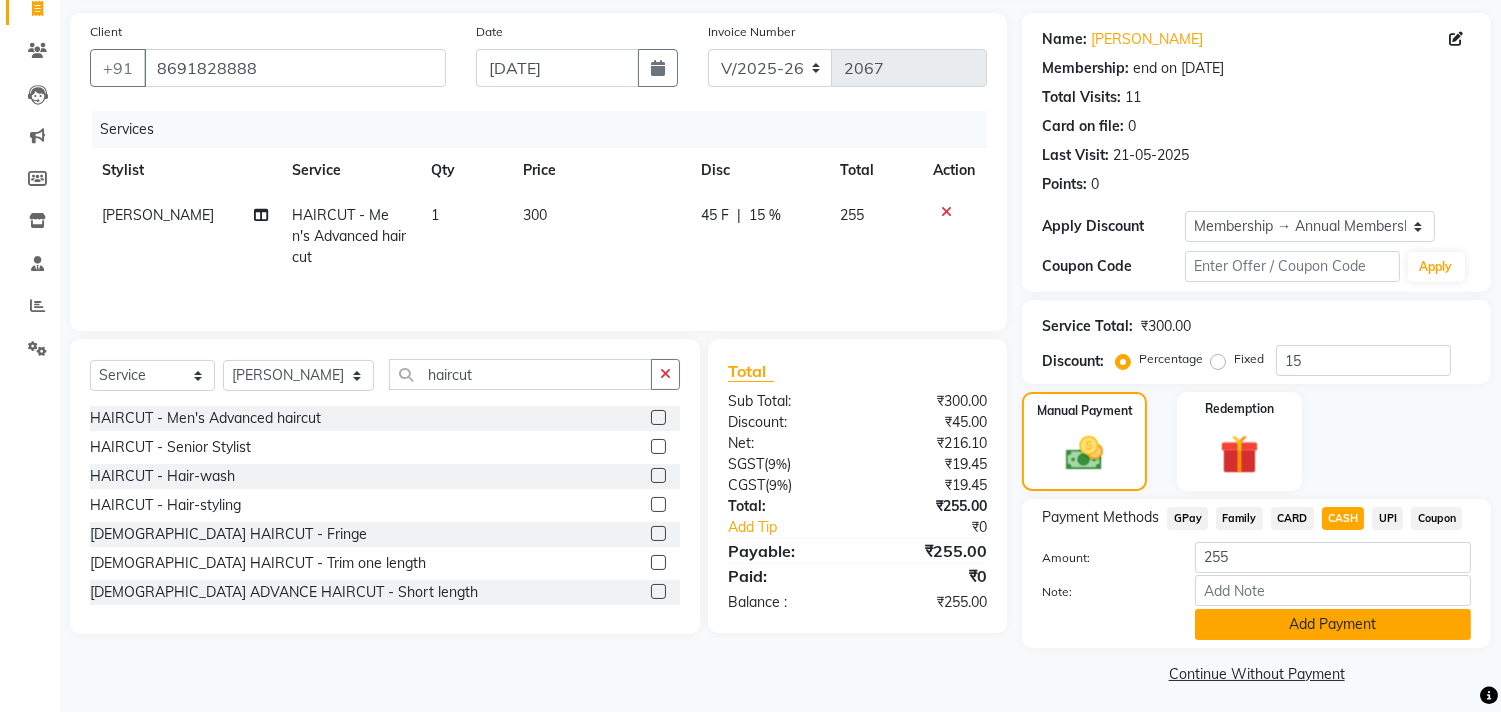 scroll, scrollTop: 143, scrollLeft: 0, axis: vertical 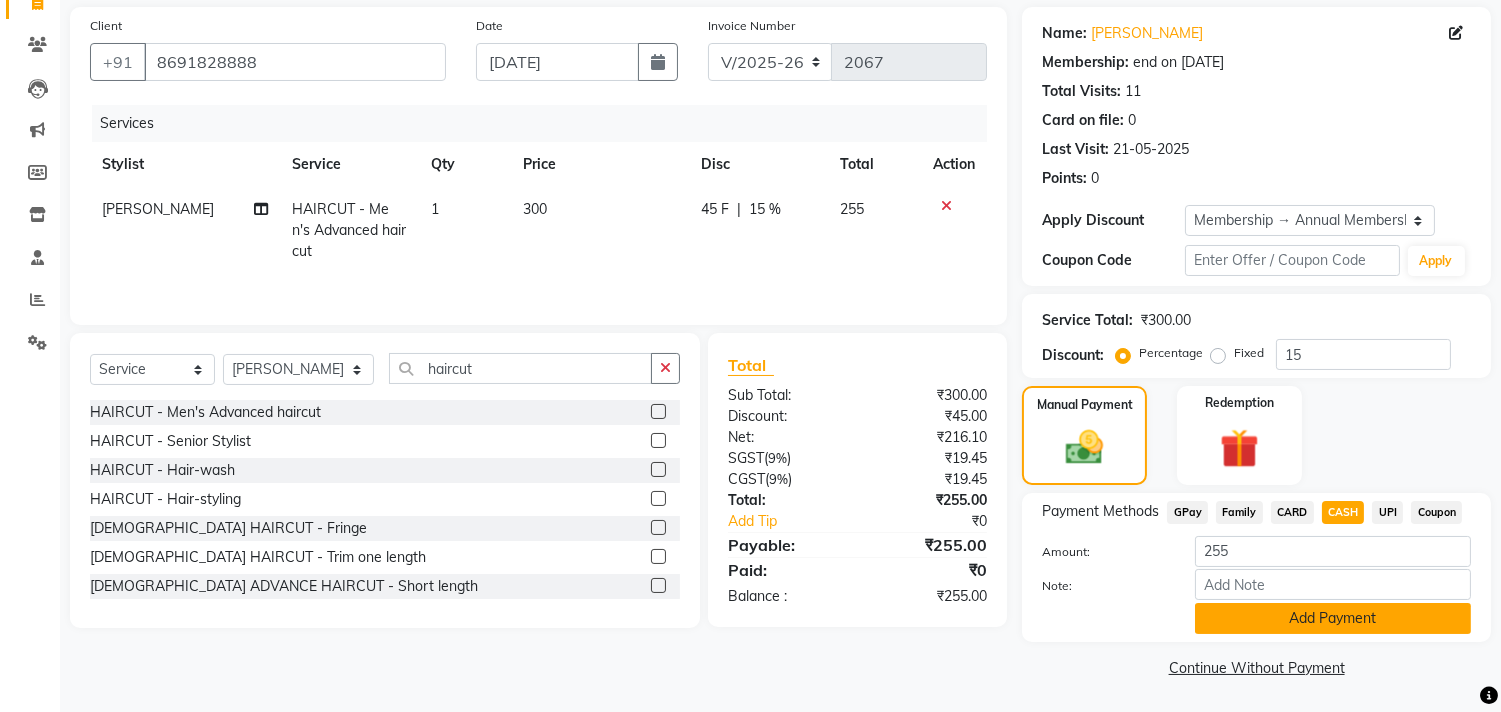 click on "Add Payment" 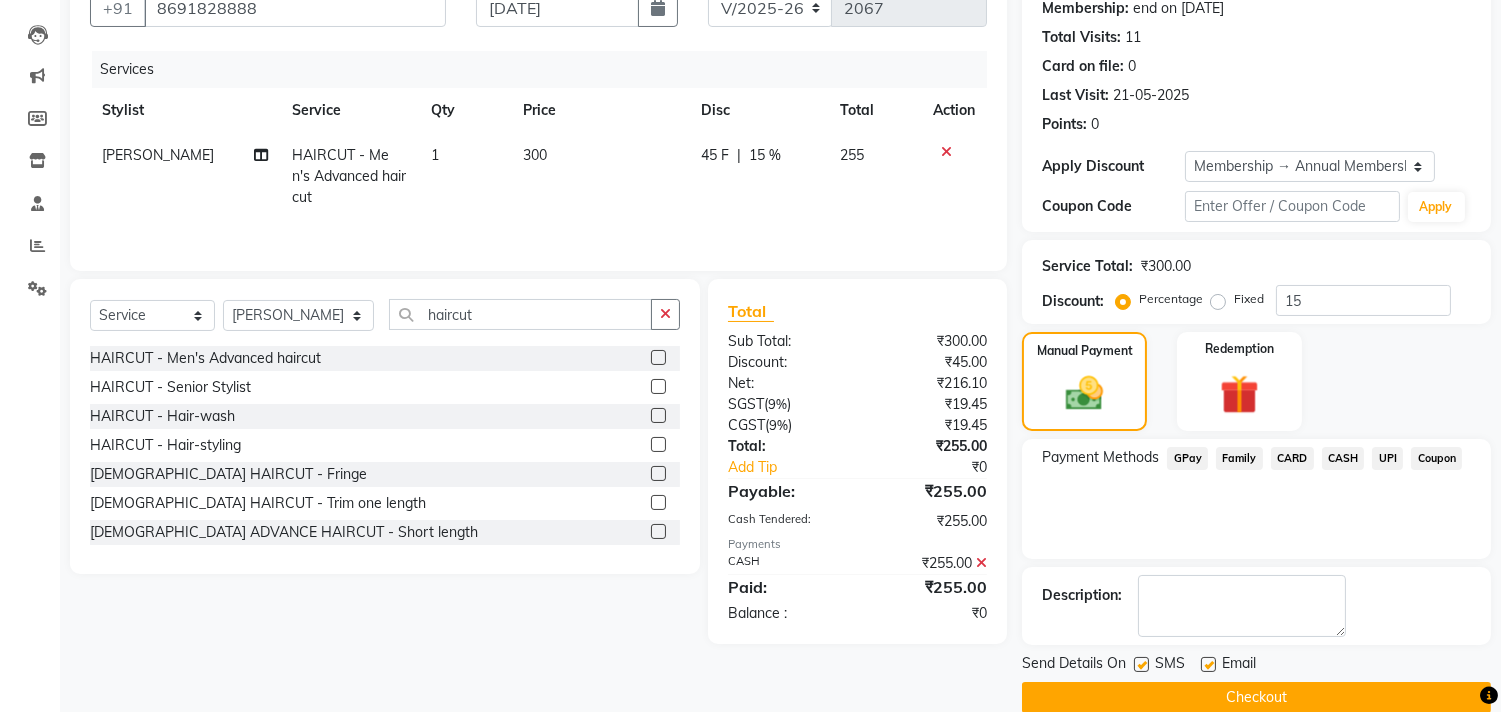 scroll, scrollTop: 227, scrollLeft: 0, axis: vertical 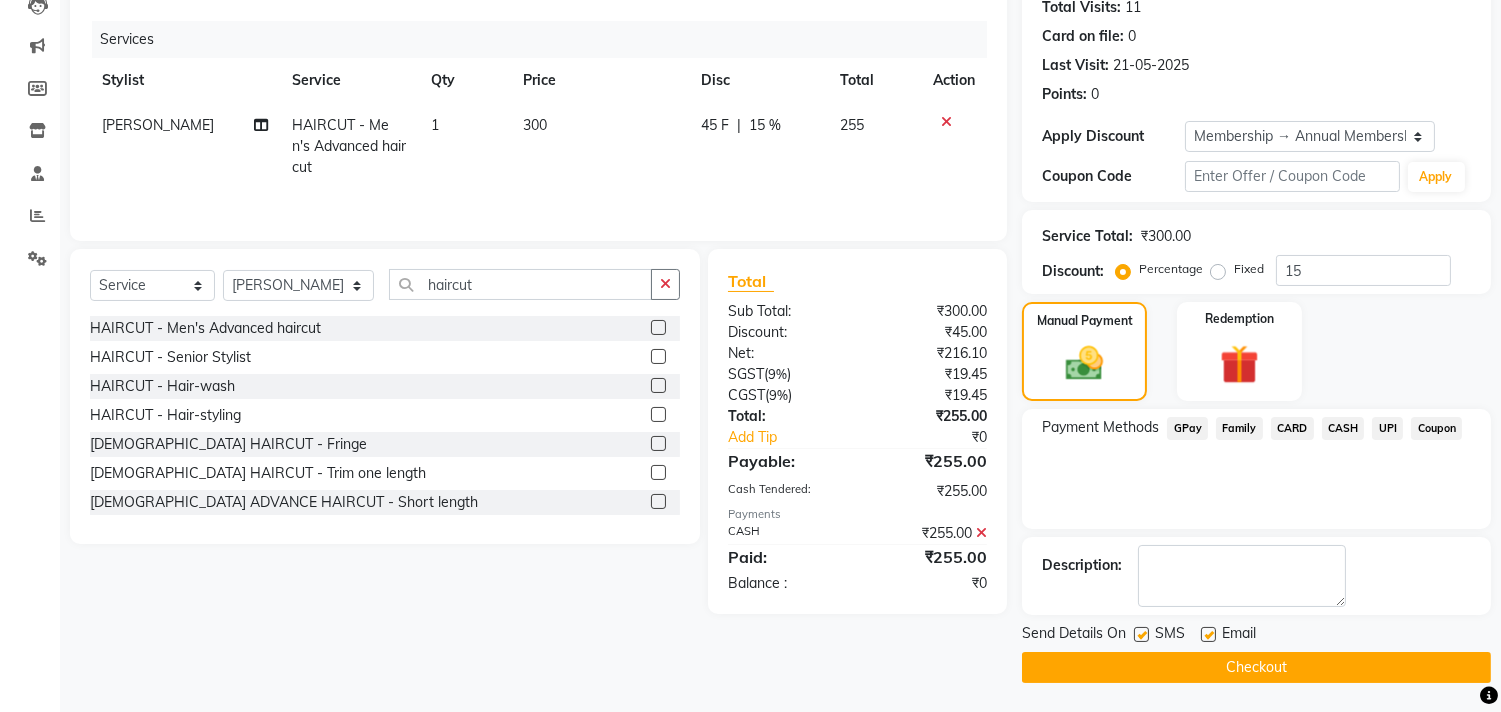 click on "Checkout" 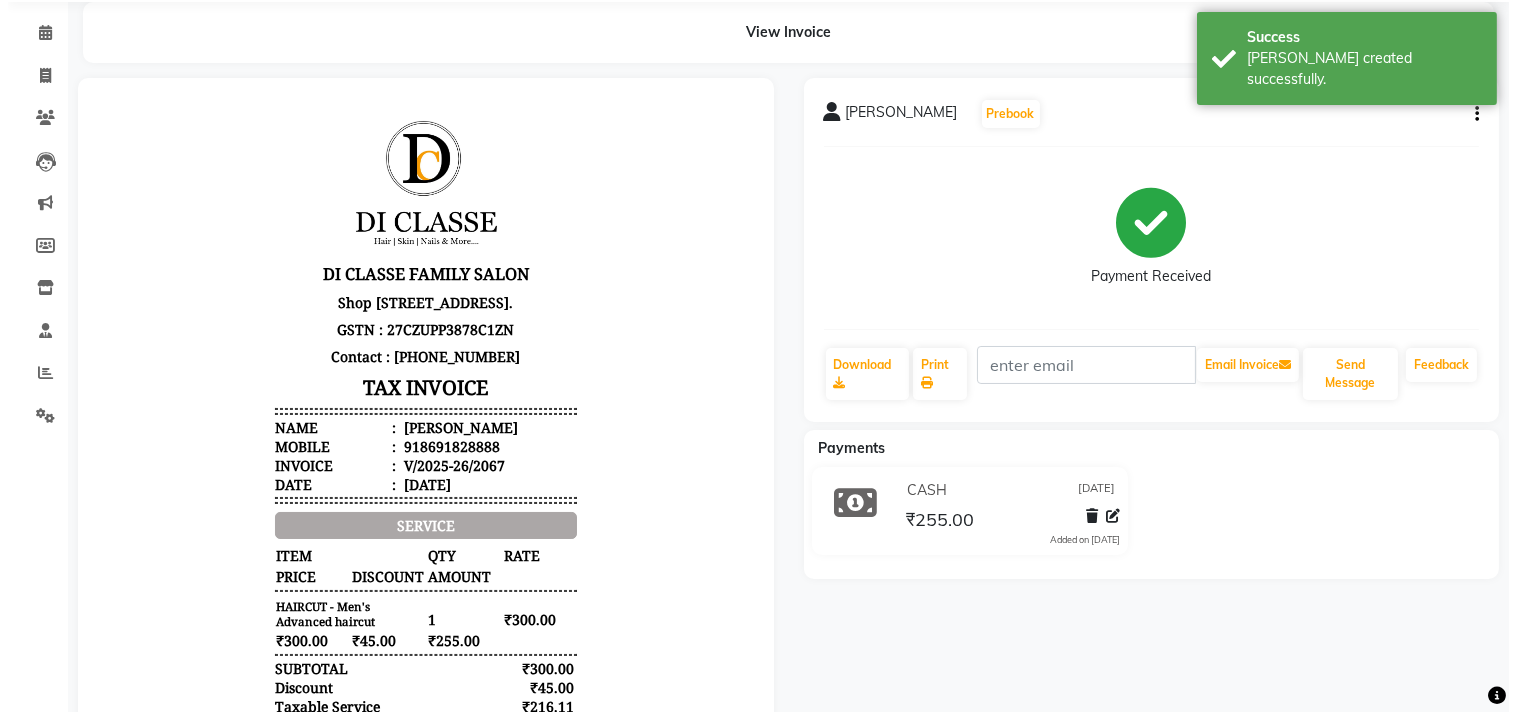 scroll, scrollTop: 0, scrollLeft: 0, axis: both 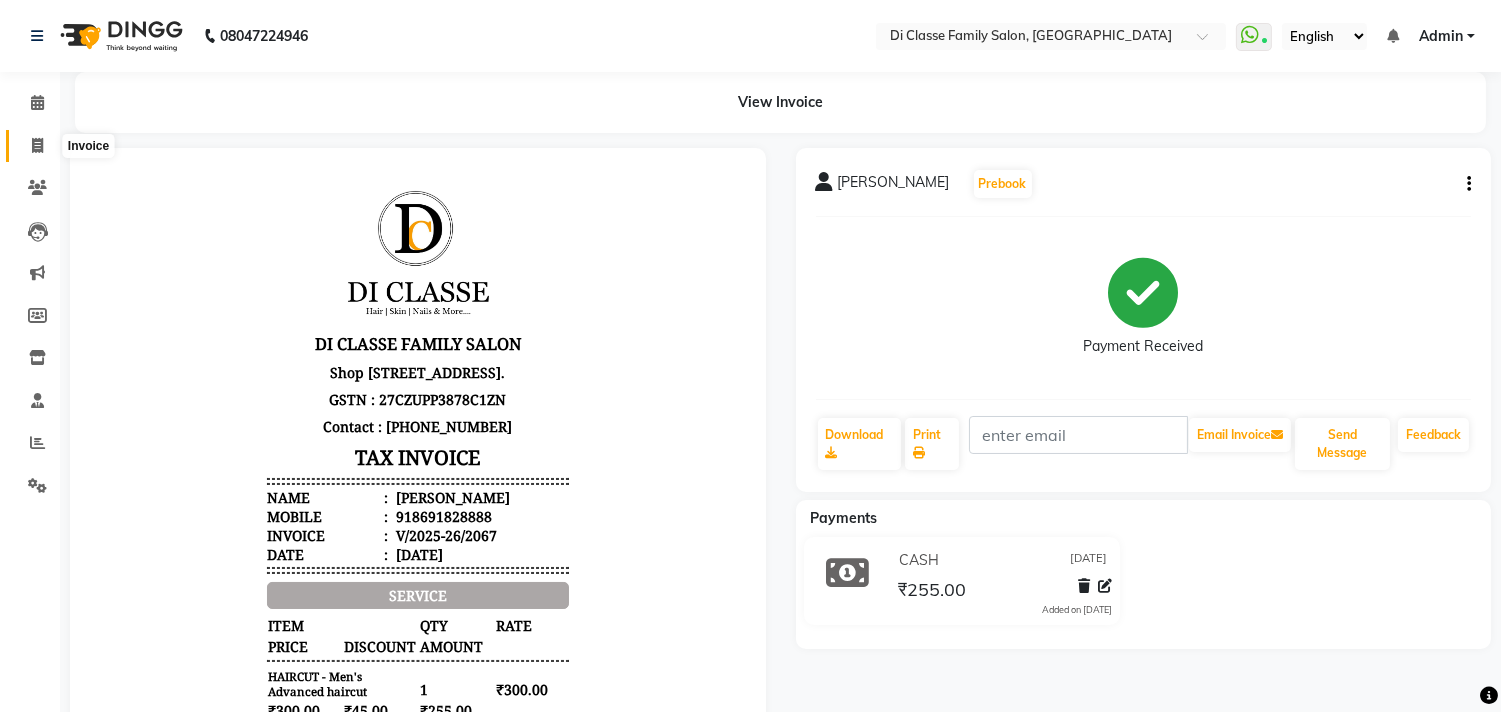 click 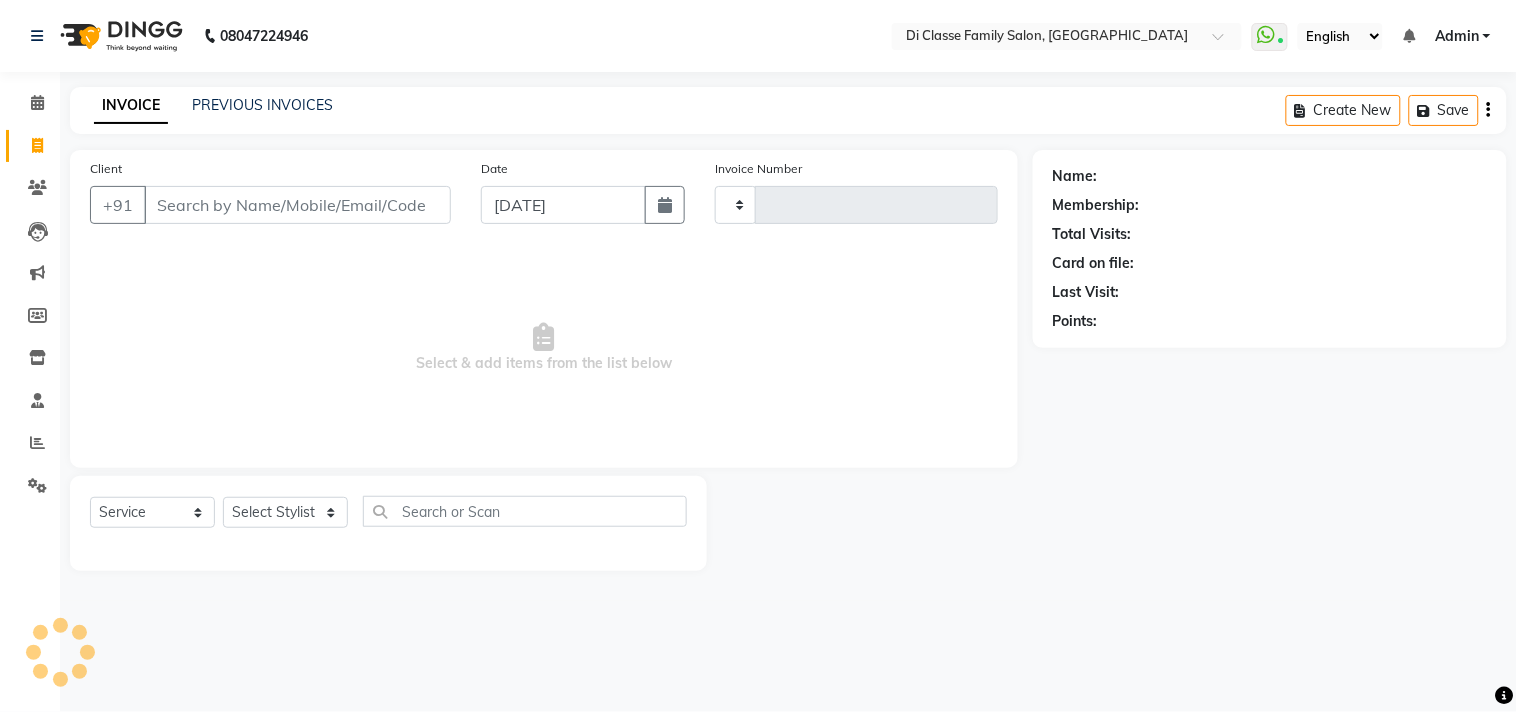 type on "2068" 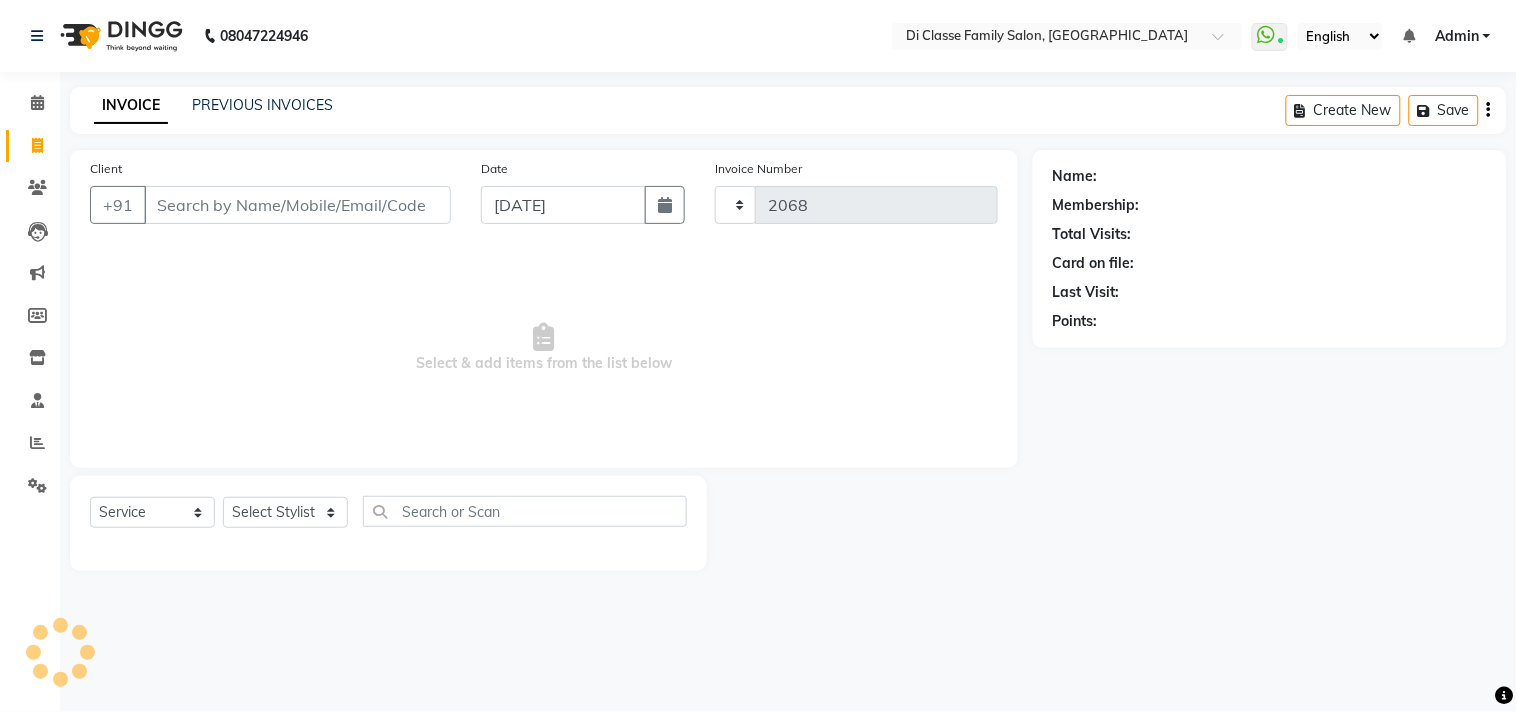 select on "4704" 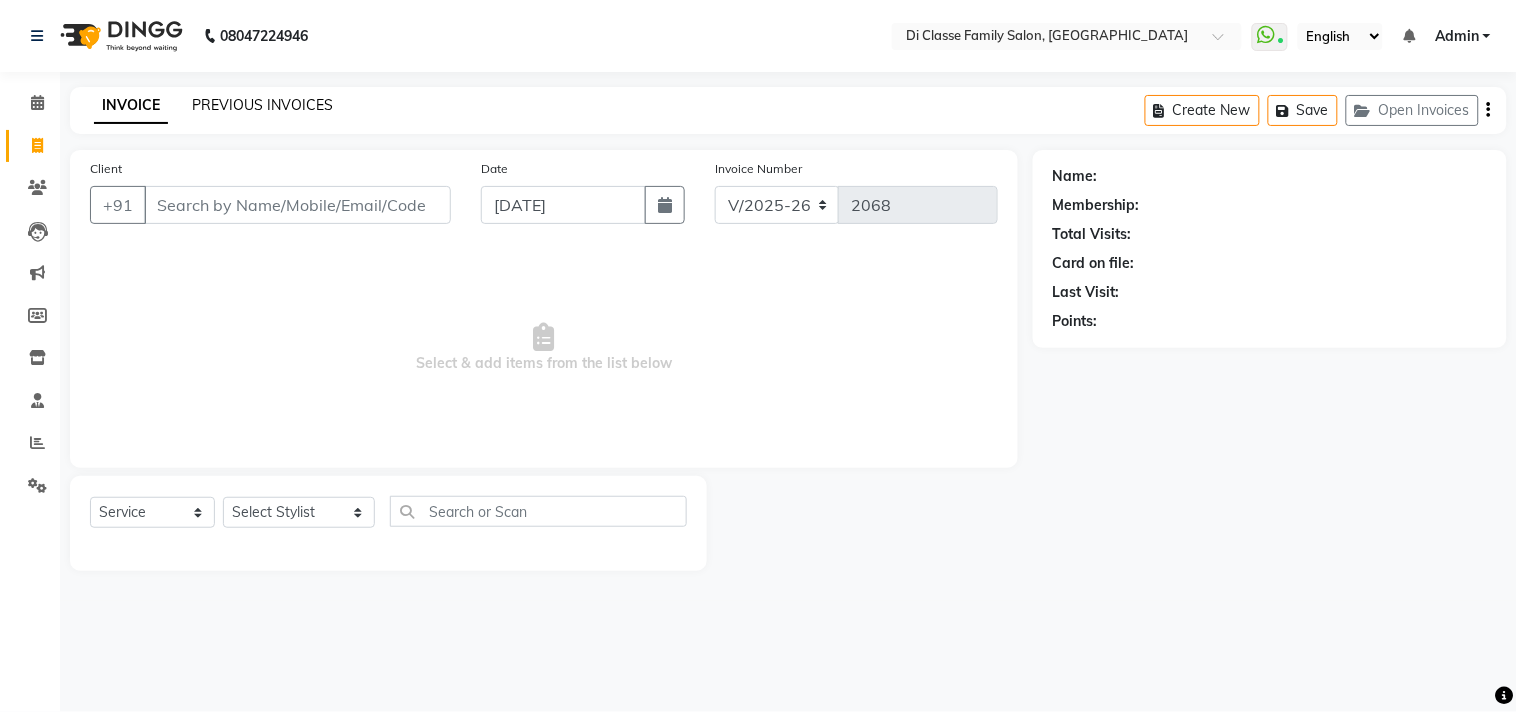 click on "PREVIOUS INVOICES" 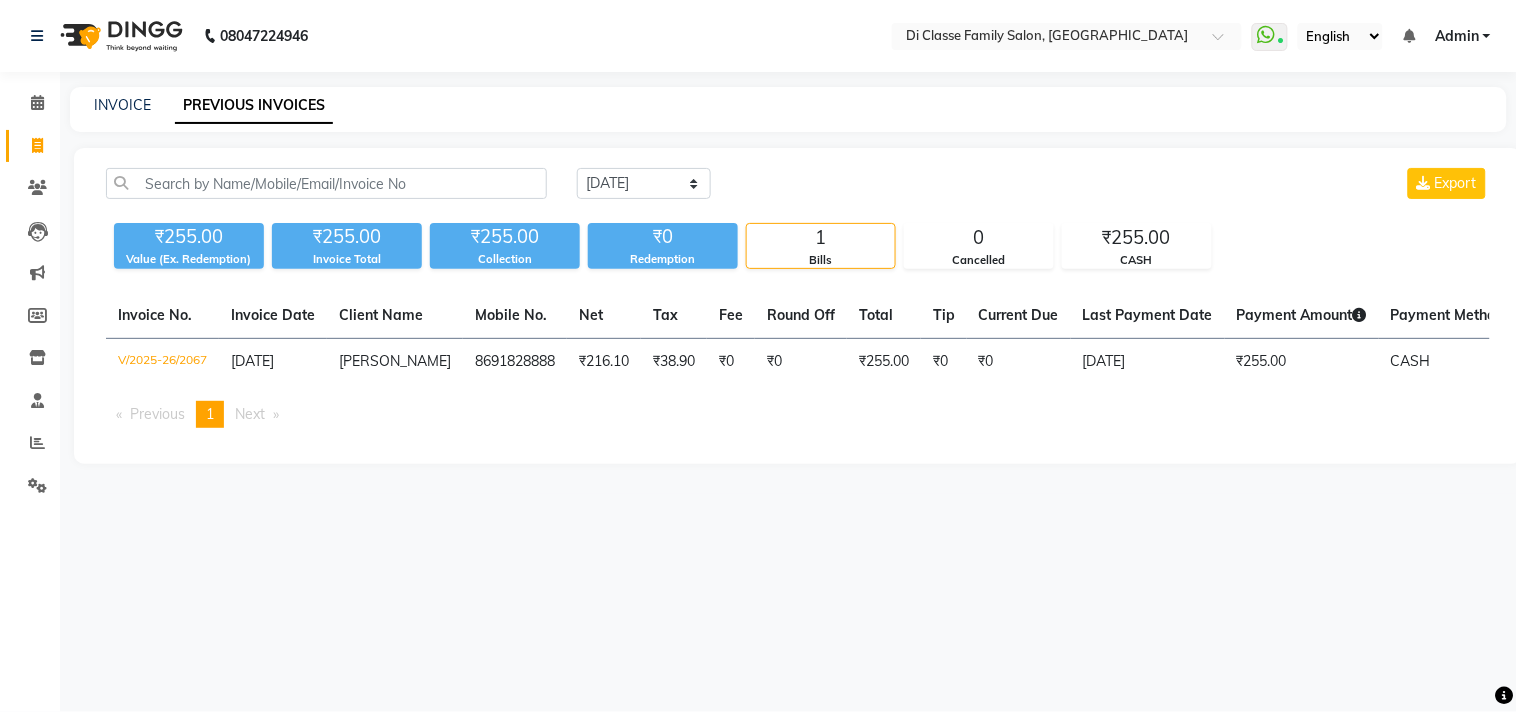 click on "PREVIOUS INVOICES" 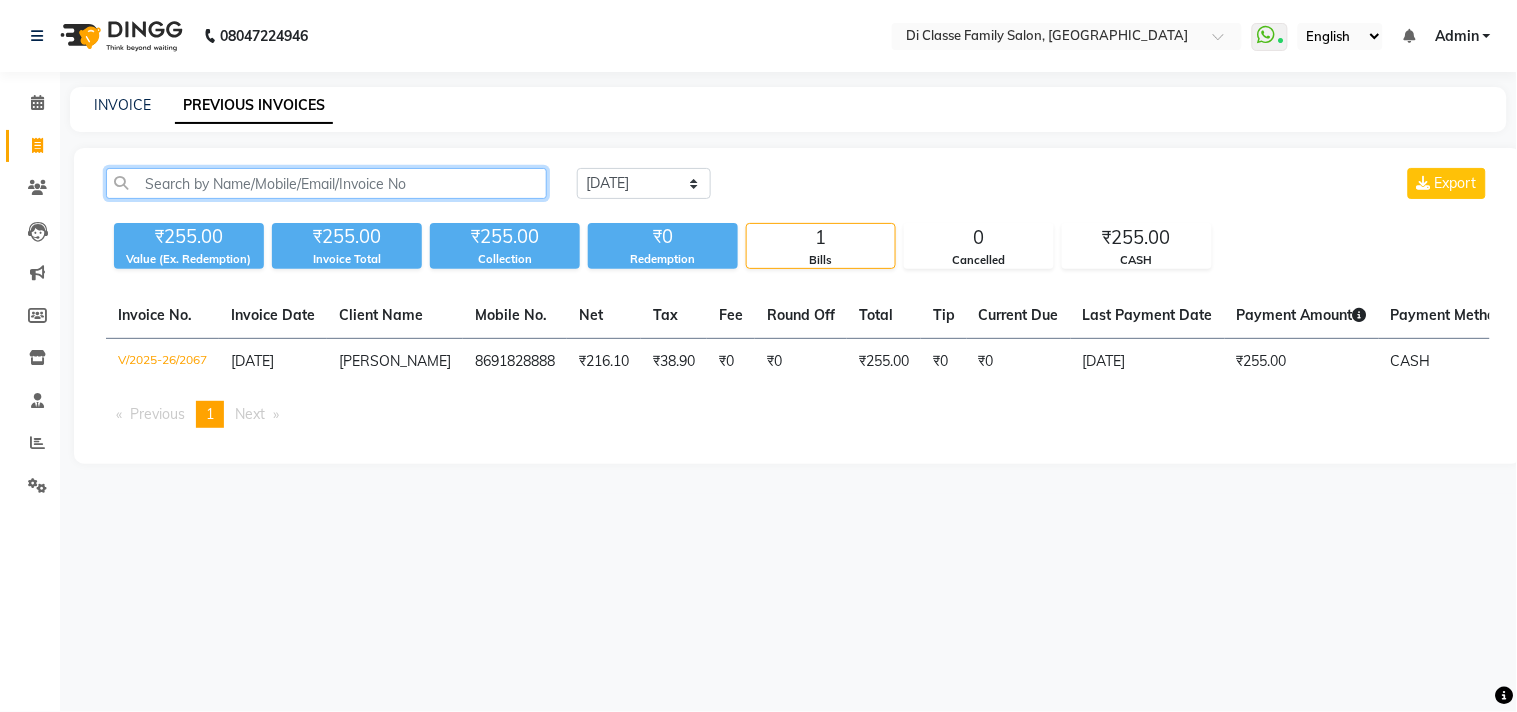click 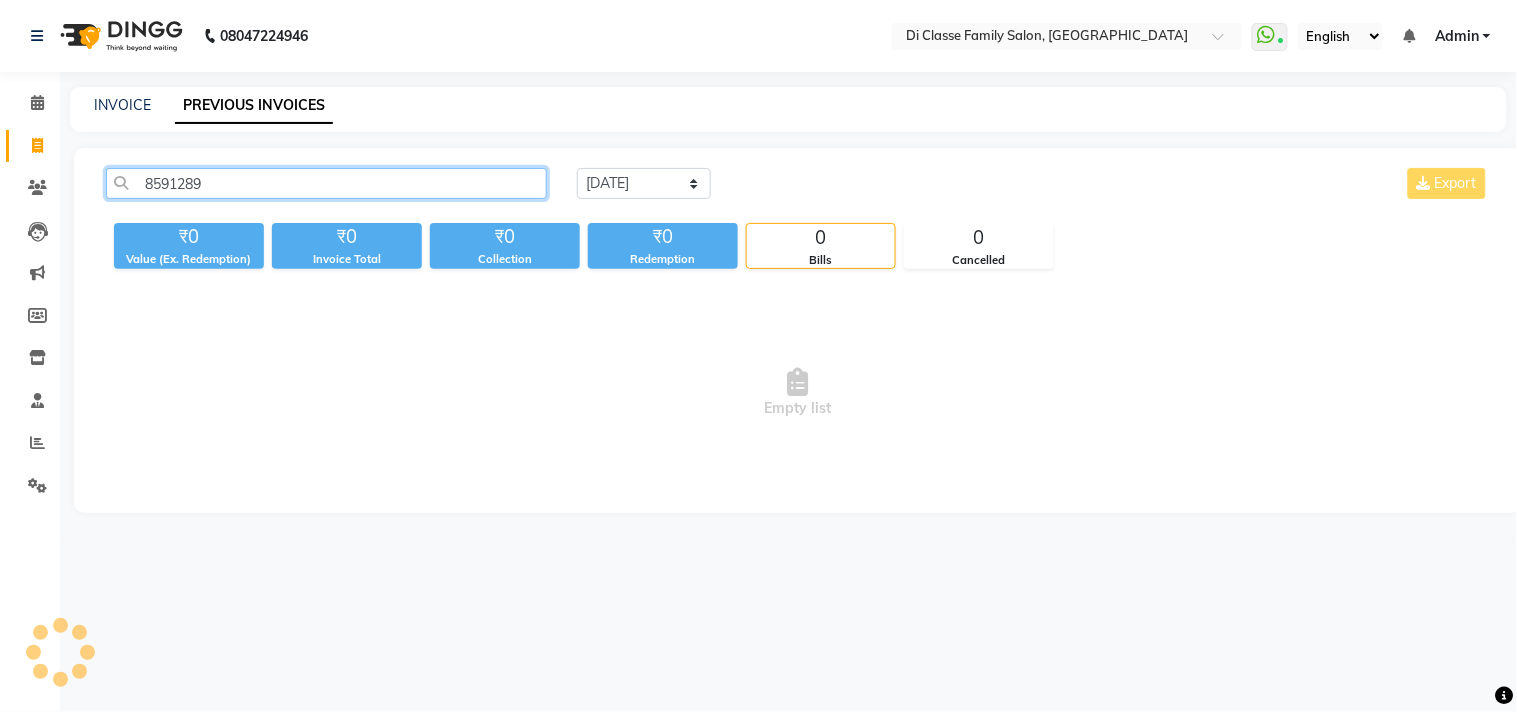 click on "8591289" 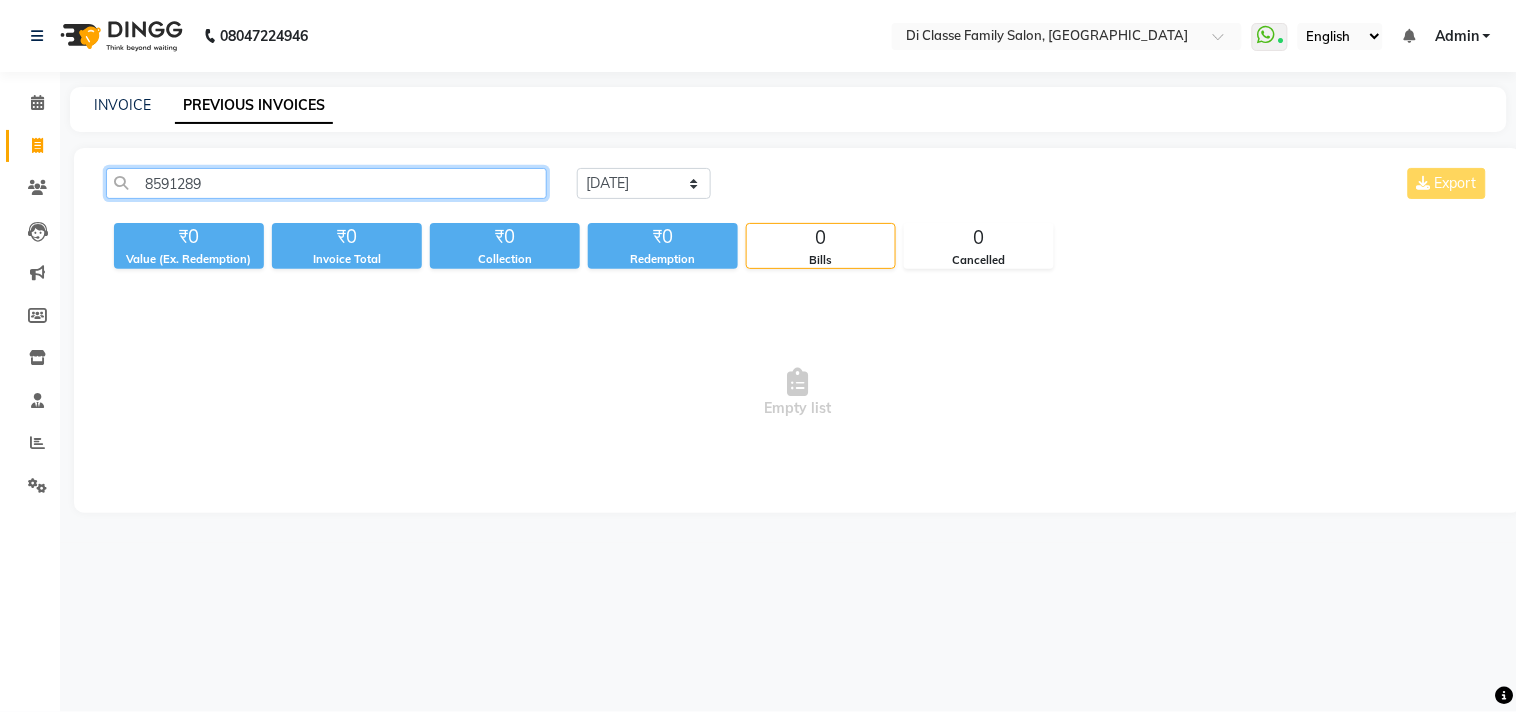 click on "8591289" 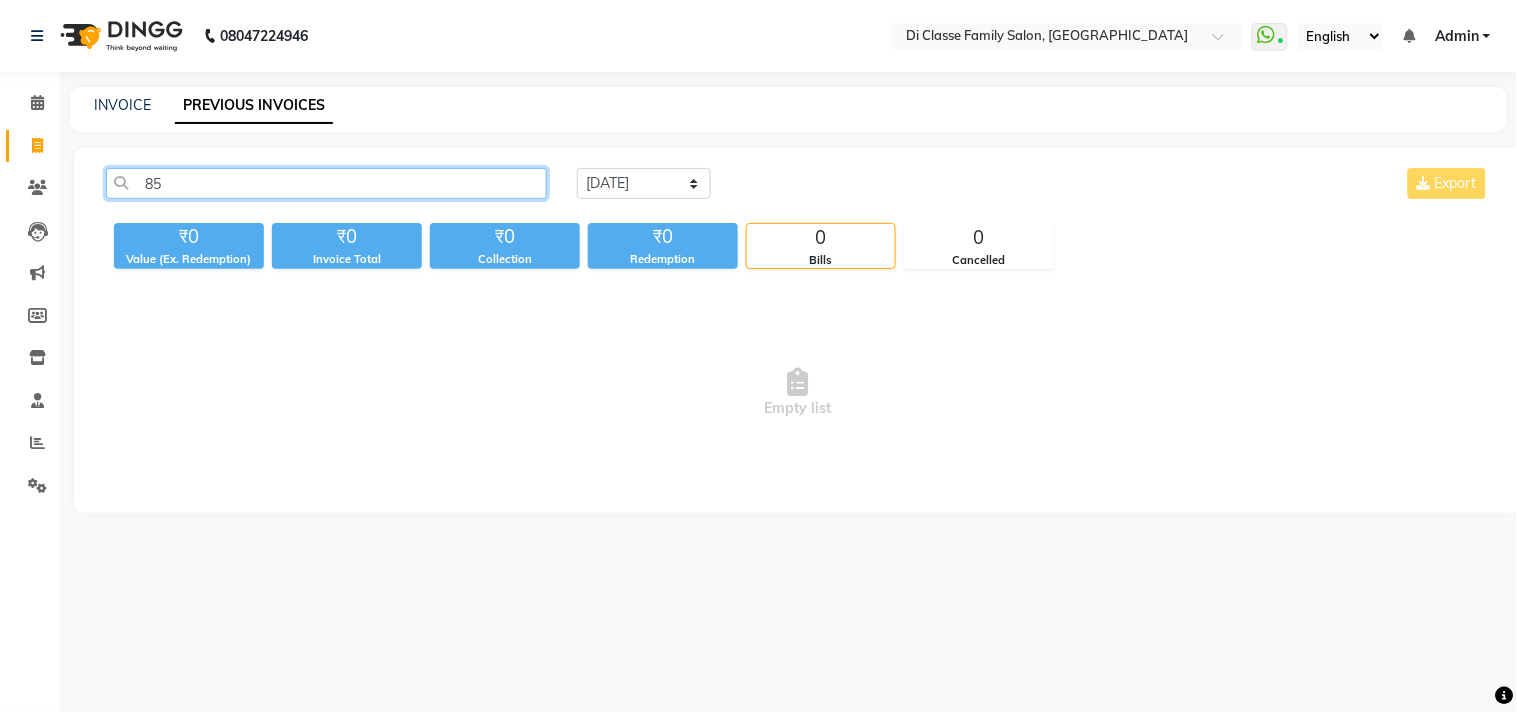 type on "8" 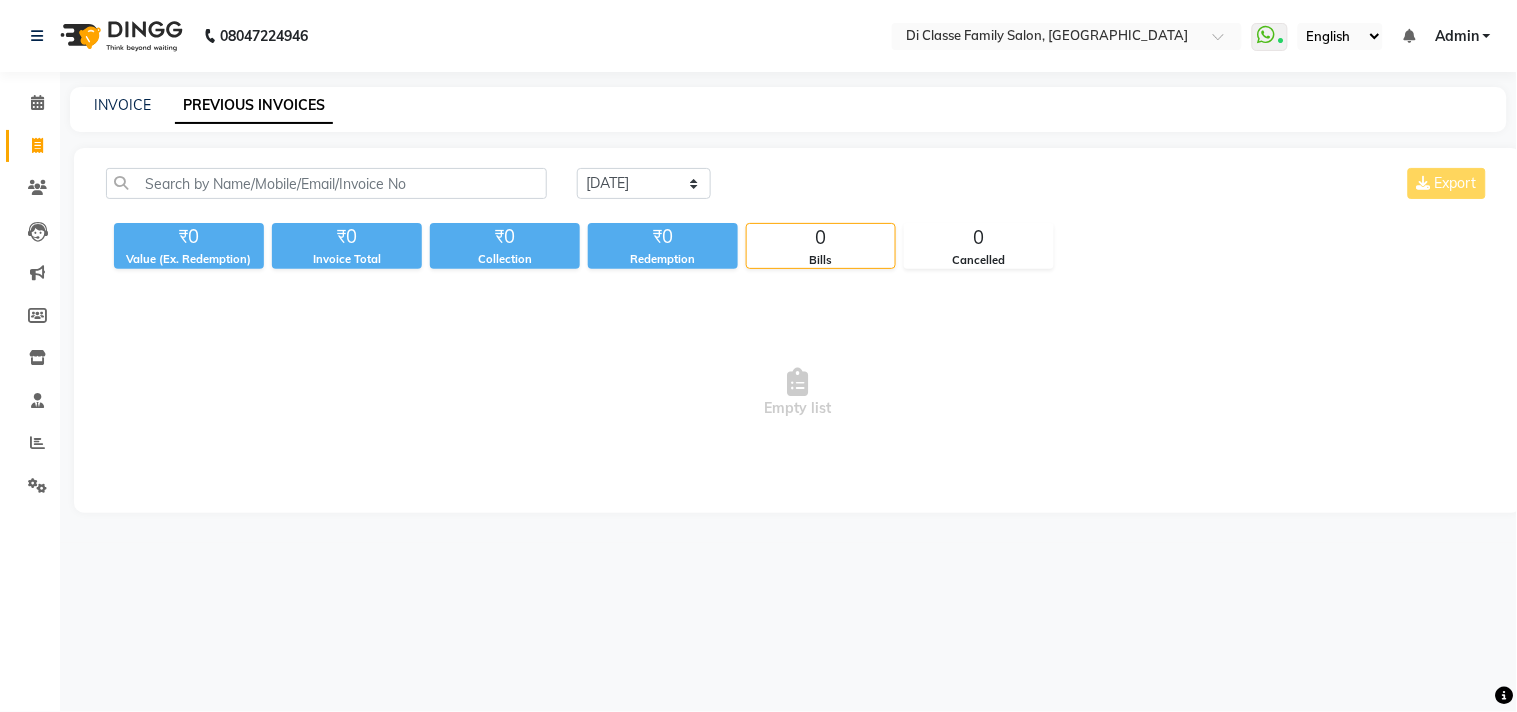 click on "08047224946 Select Location × Di Classe Family Salon, Sanpada  WhatsApp Status  ✕ Status:  Connected Most Recent Message: 10-07-2025     09:45 PM Recent Service Activity: 11-07-2025     12:15 PM English ENGLISH Español العربية मराठी हिंदी ગુજરાતી தமிழ் 中文 Notifications nothing to show Admin Manage Profile Change Password Sign out  Version:3.15.4  ☀ Di Classe Family Salon, Ghansoli ☀ DI CLASSE FAMILY SALON, Sanpada  Calendar  Invoice  Clients  Leads   Marketing  Members  Inventory  Staff  Reports  Settings Completed InProgress Upcoming Dropped Tentative Check-In Confirm Bookings Generate Report Segments Page Builder INVOICE PREVIOUS INVOICES Today Yesterday Custom Range Export ₹0 Value (Ex. Redemption) ₹0 Invoice Total  ₹0 Collection ₹0 Redemption 0 Bills 0 Cancelled  Empty list" at bounding box center [758, 356] 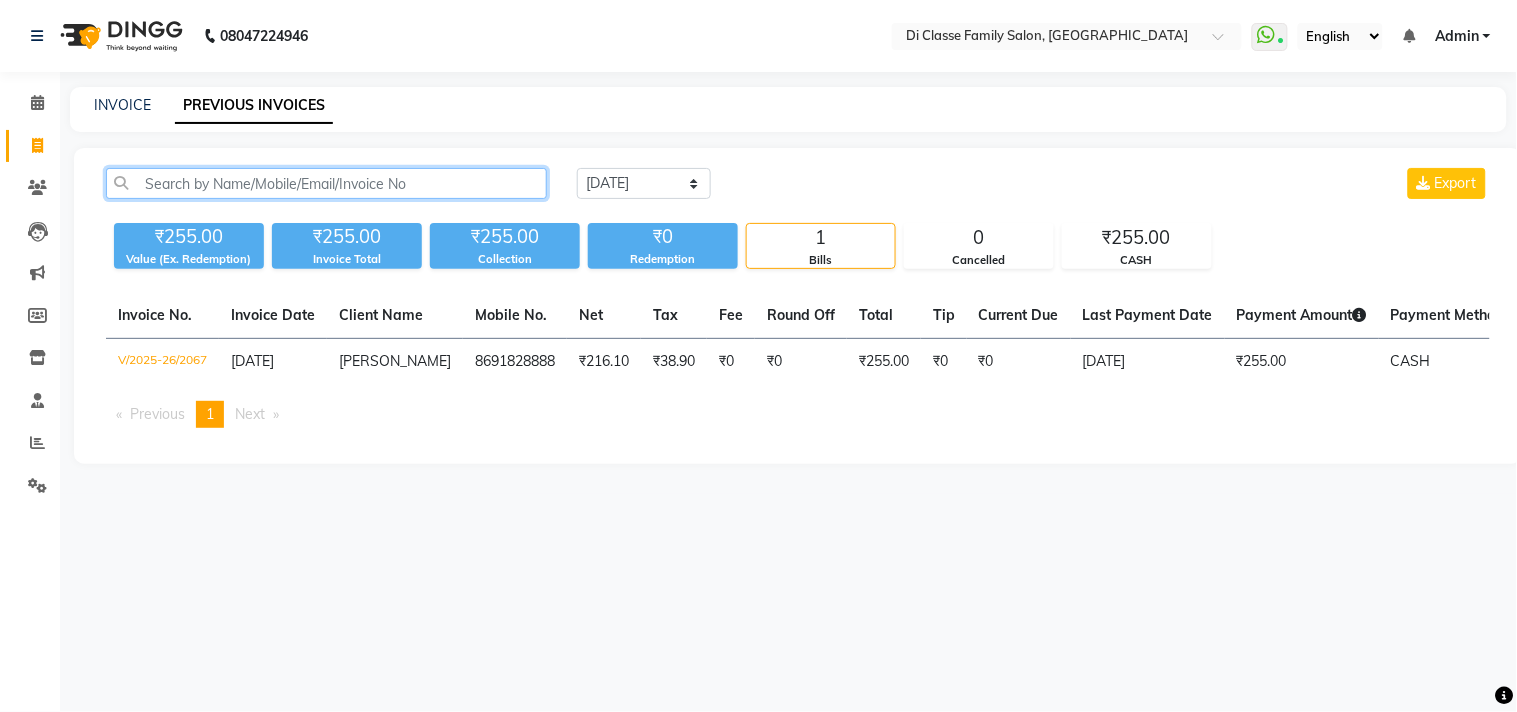 click 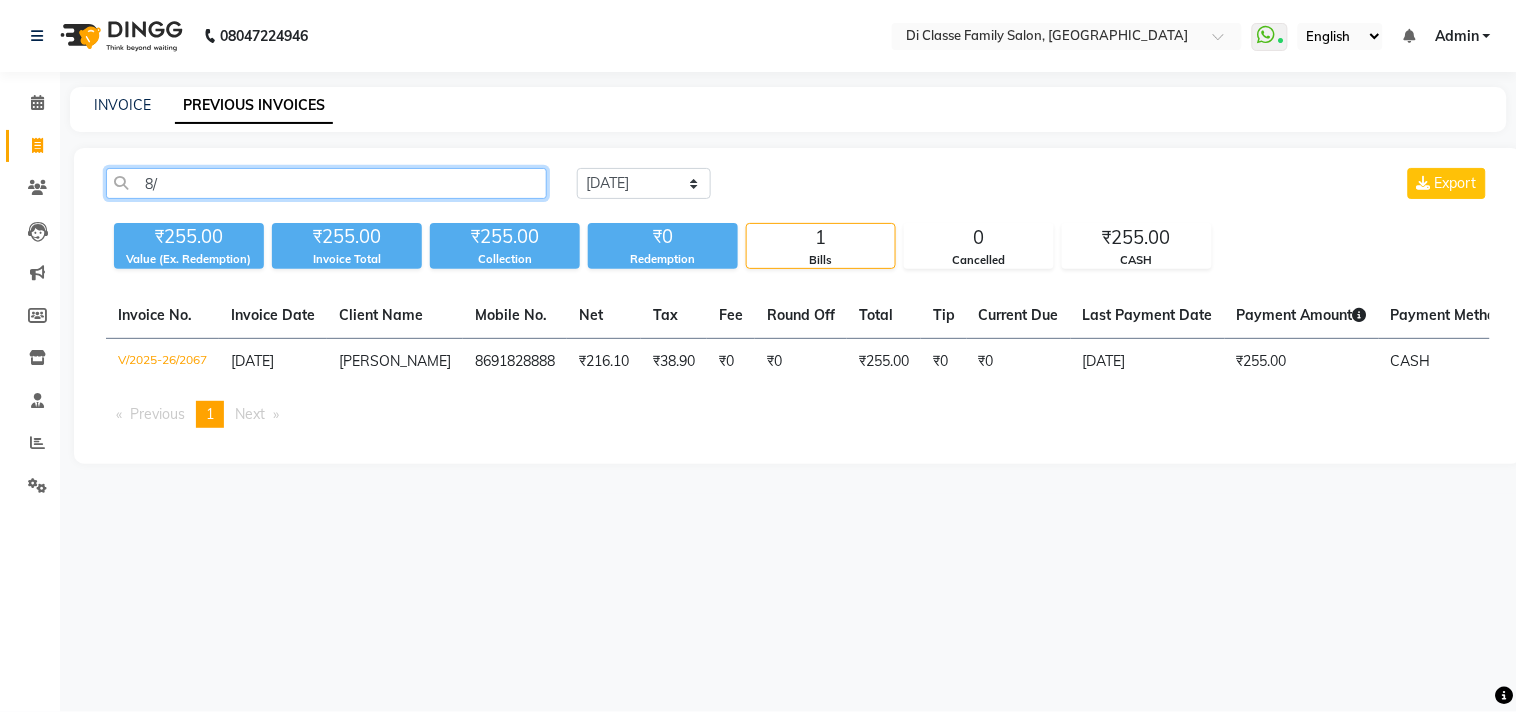 type on "8" 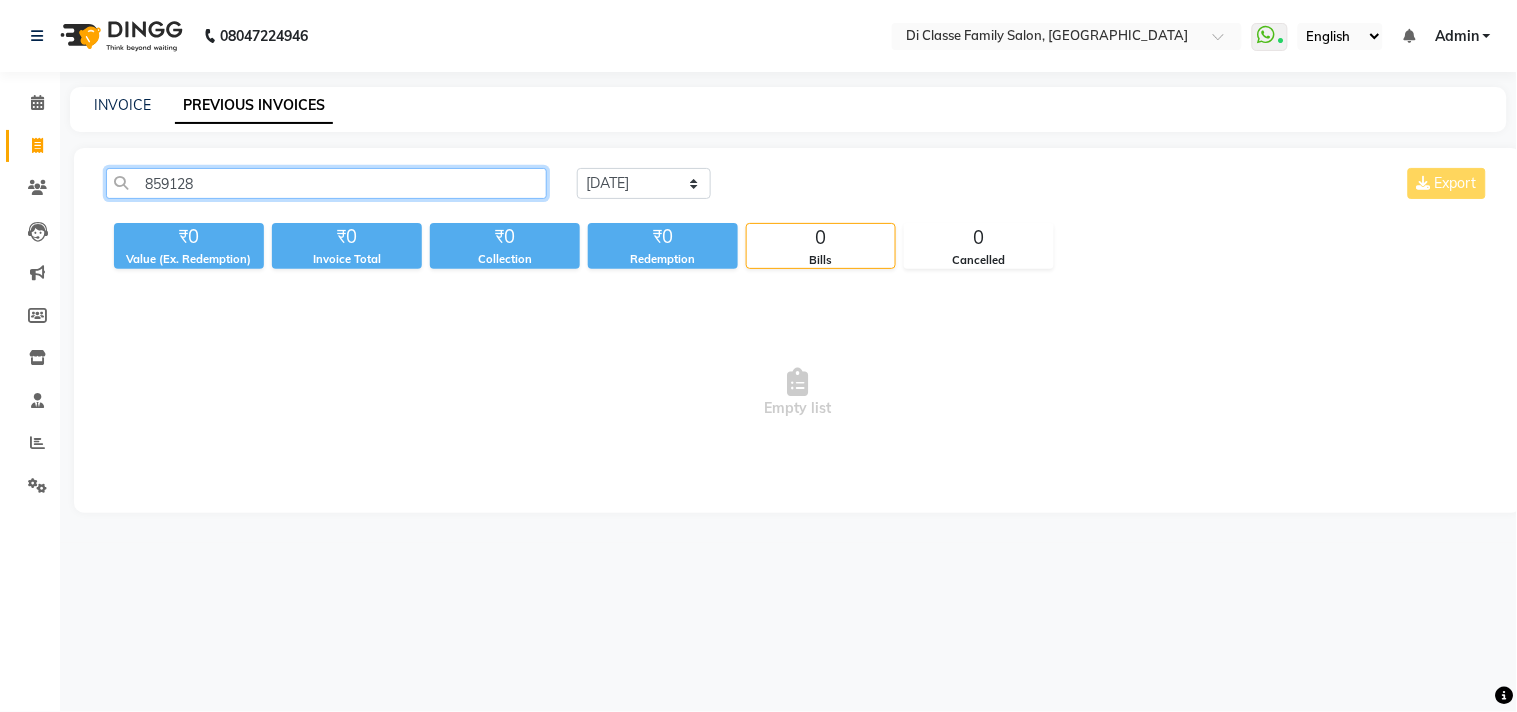 click on "859128" 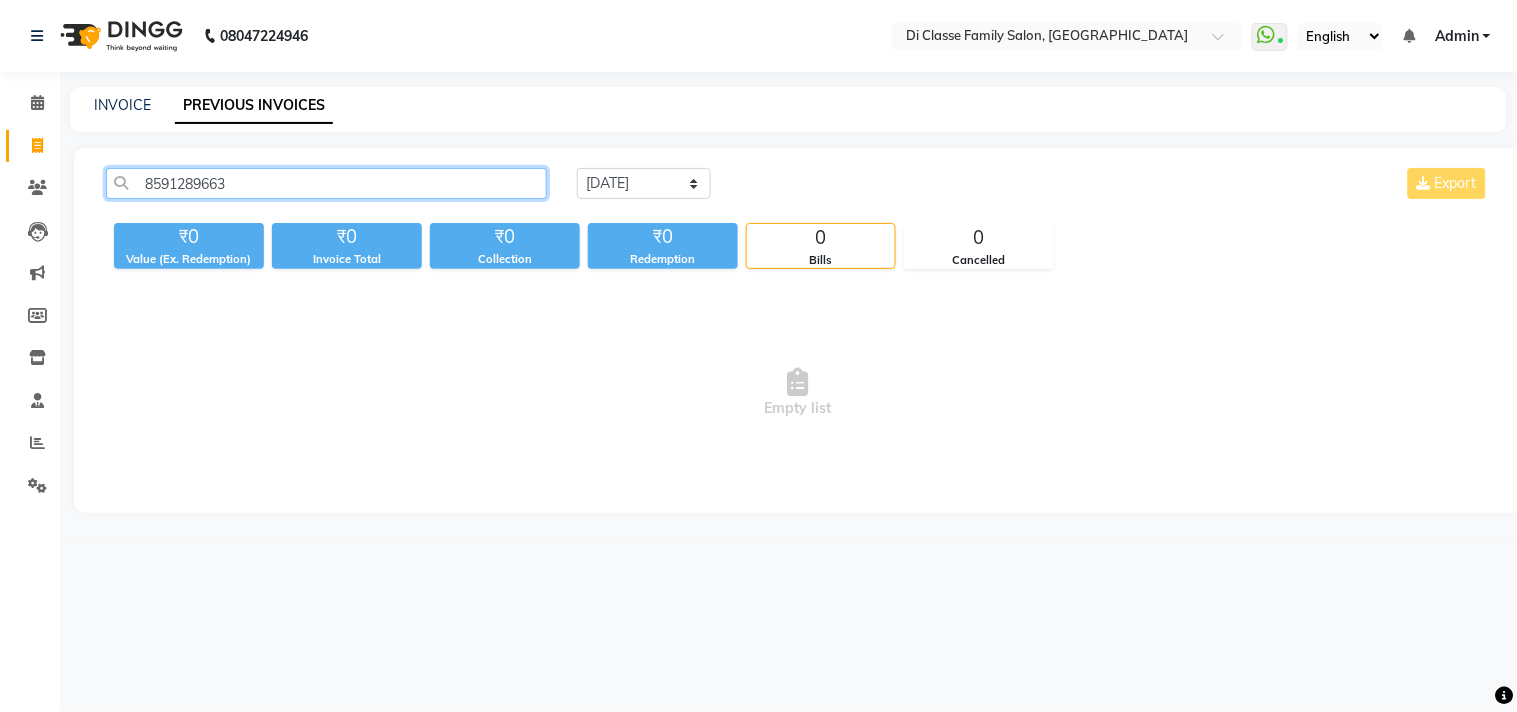click on "8591289663" 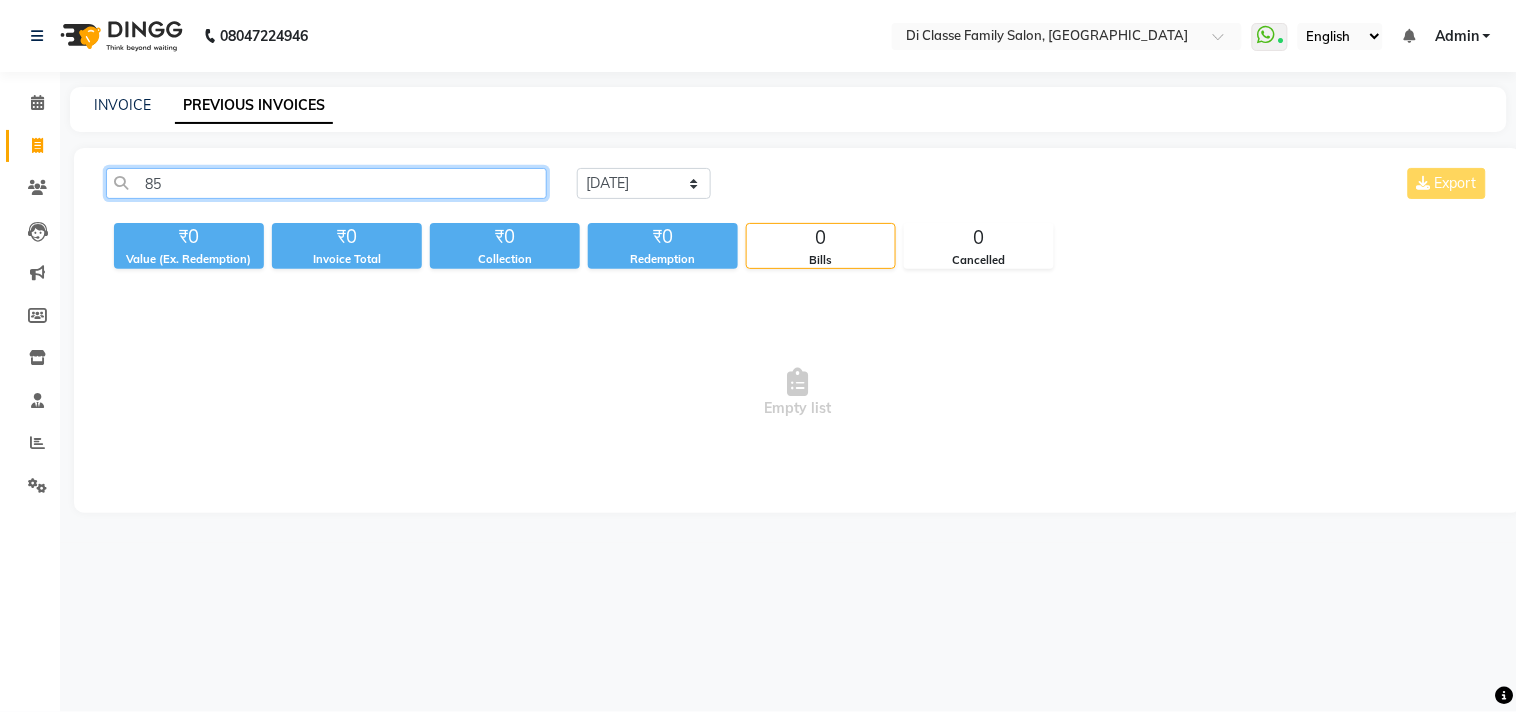 type on "8" 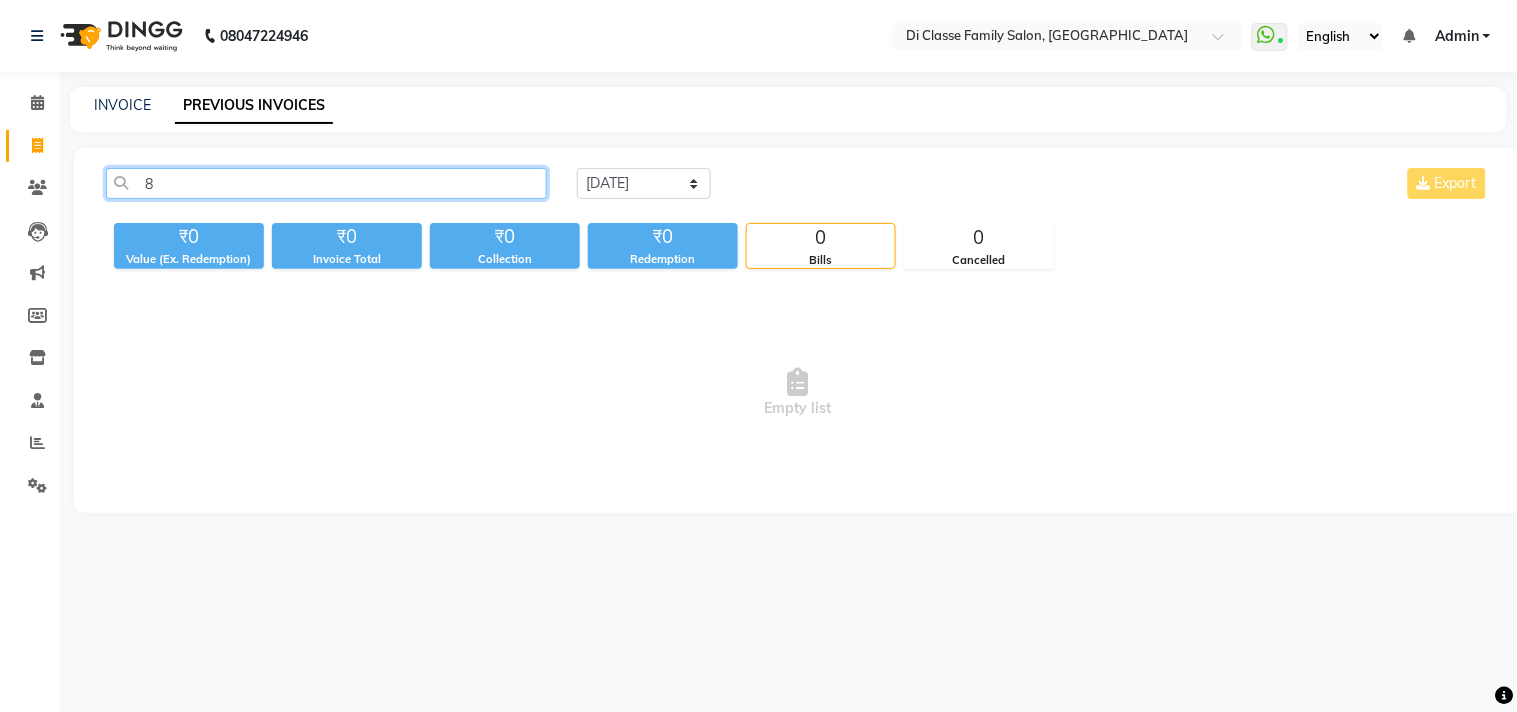 type 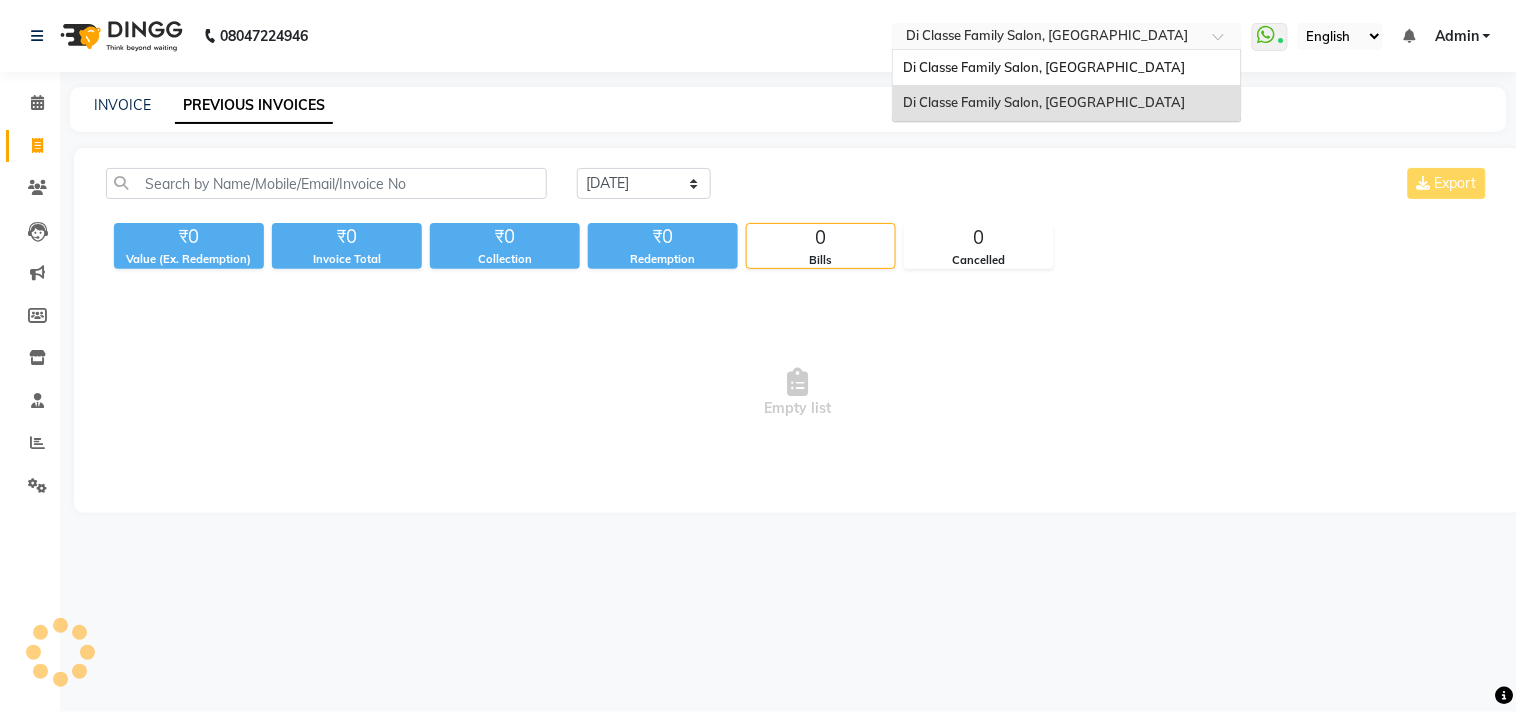 click at bounding box center (1047, 38) 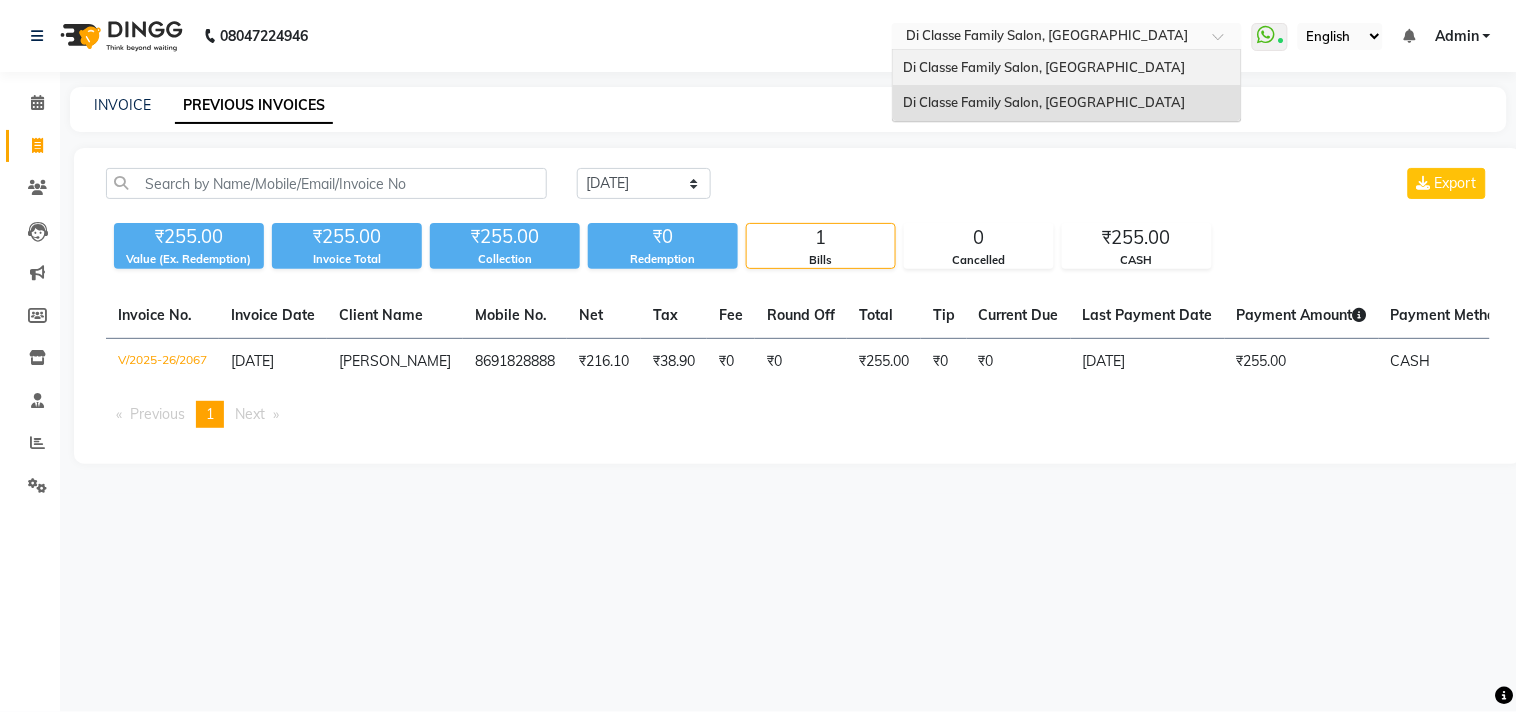 click on "Di Classe Family Salon, Ghansoli" at bounding box center (1044, 67) 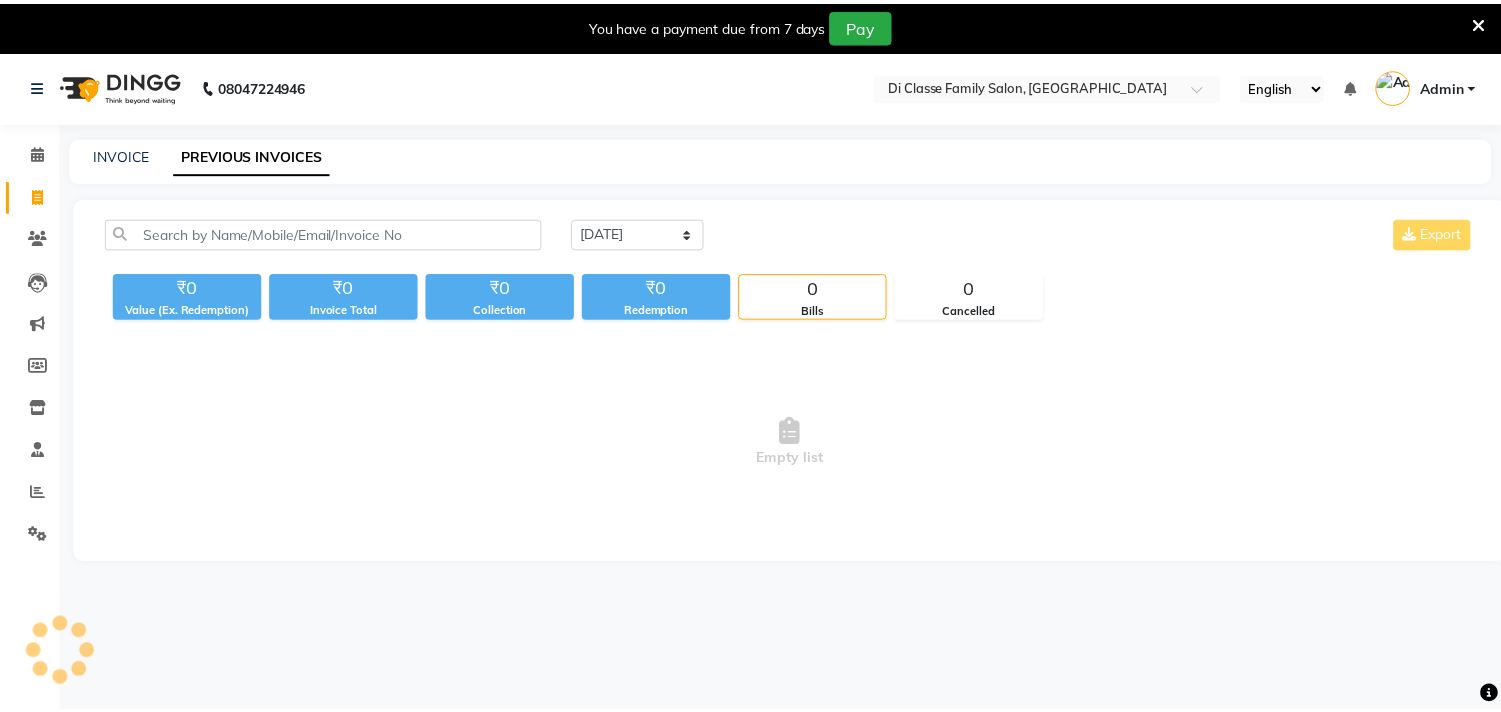 scroll, scrollTop: 0, scrollLeft: 0, axis: both 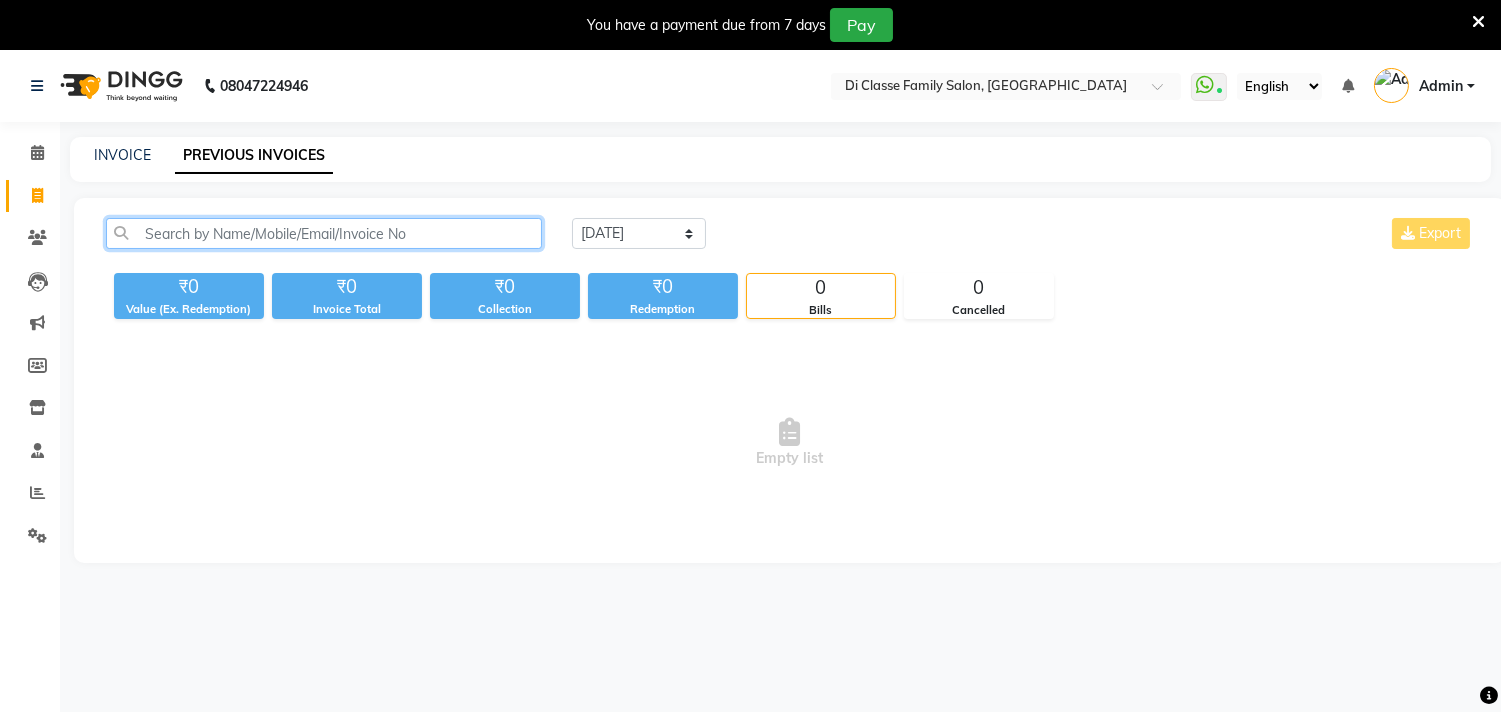 click 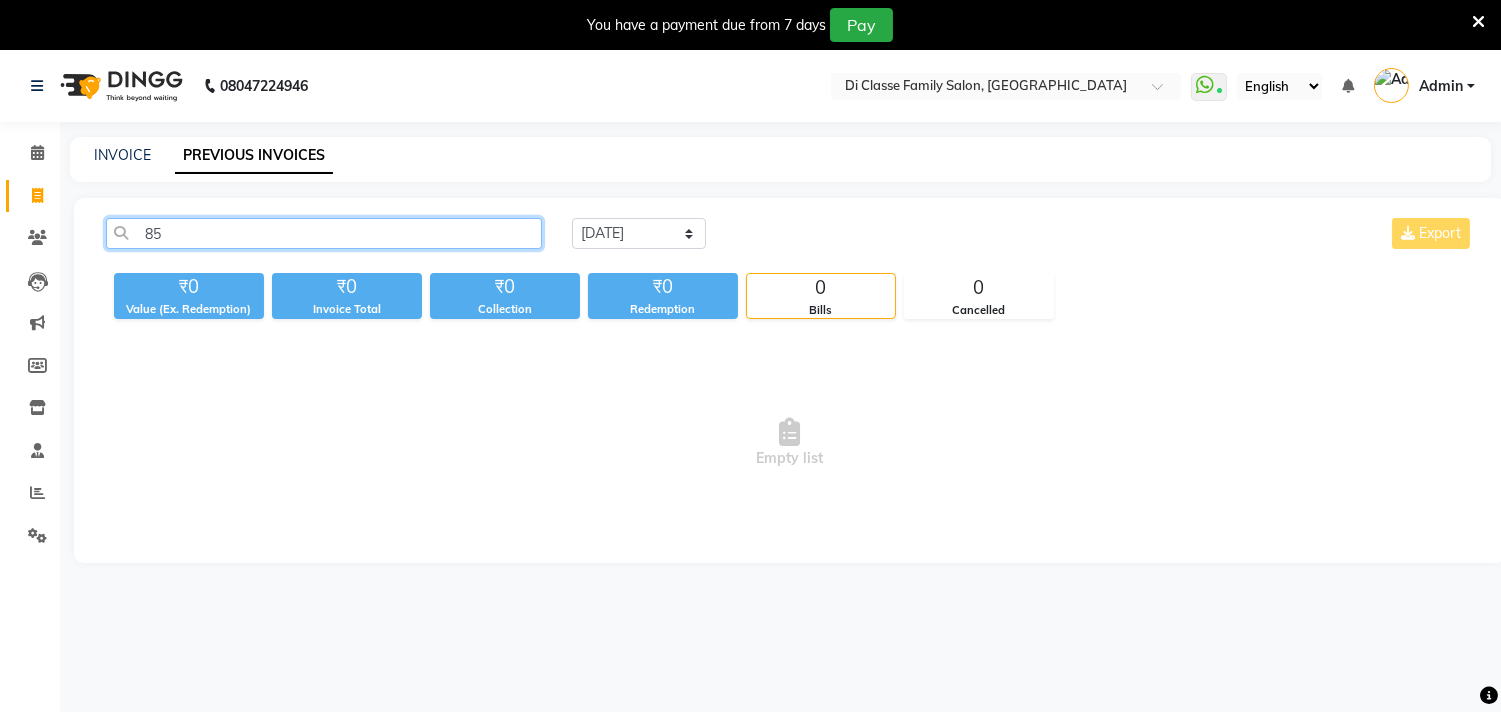 type on "8" 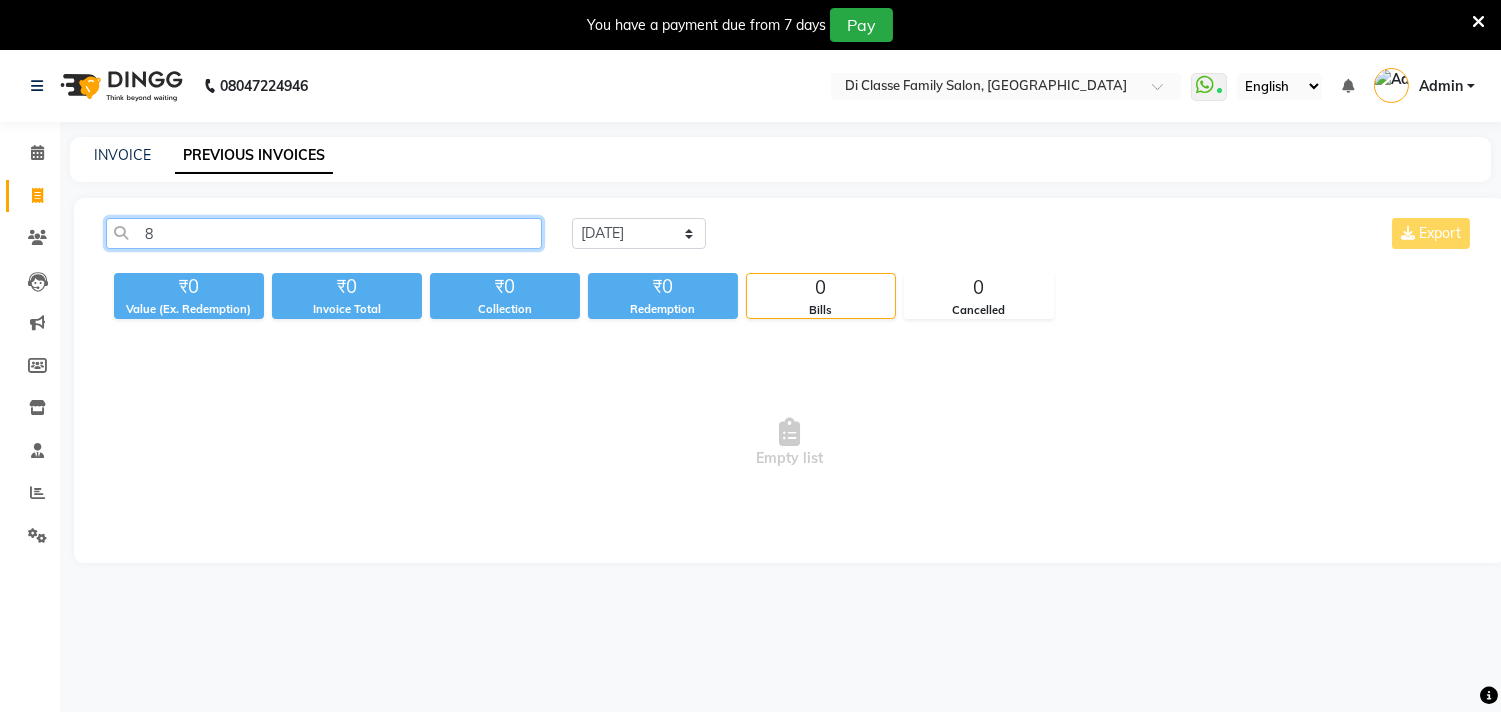 type 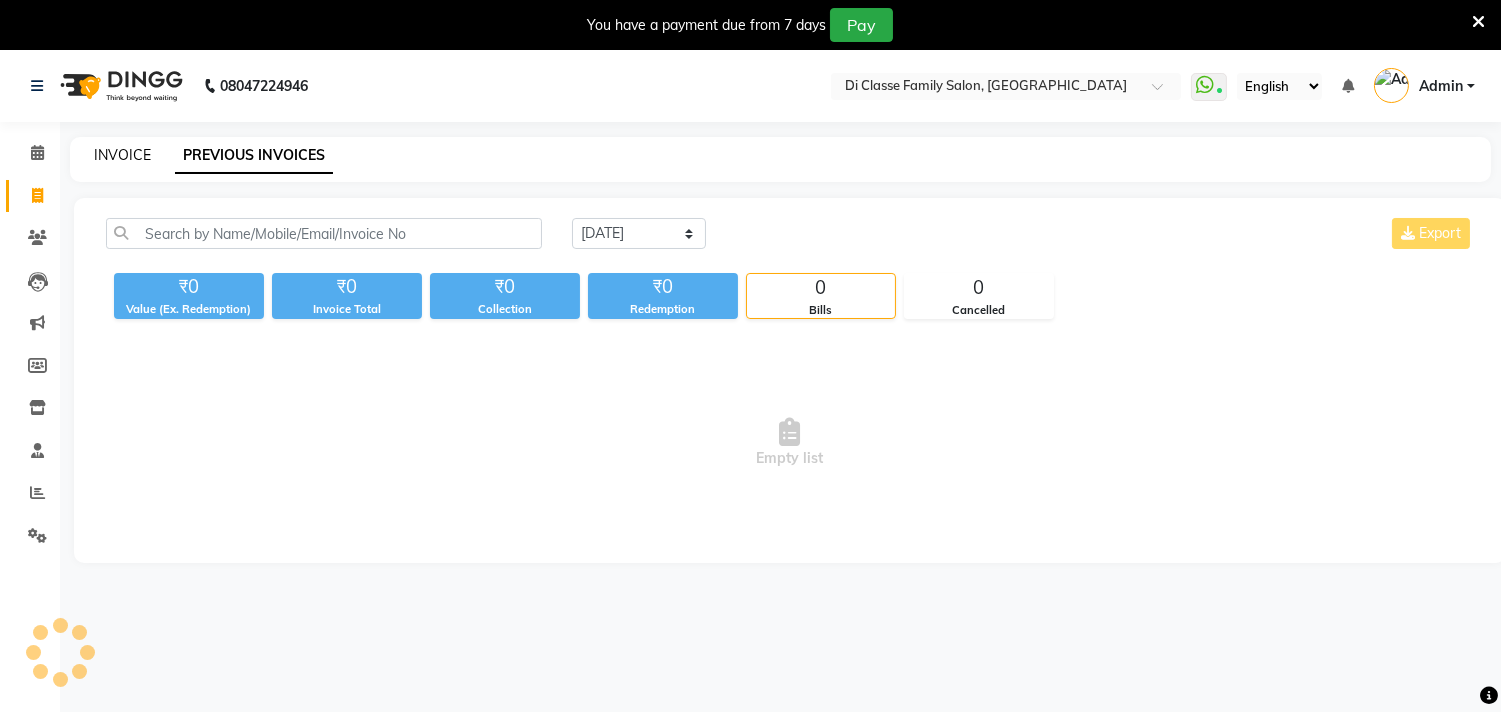 click on "INVOICE" 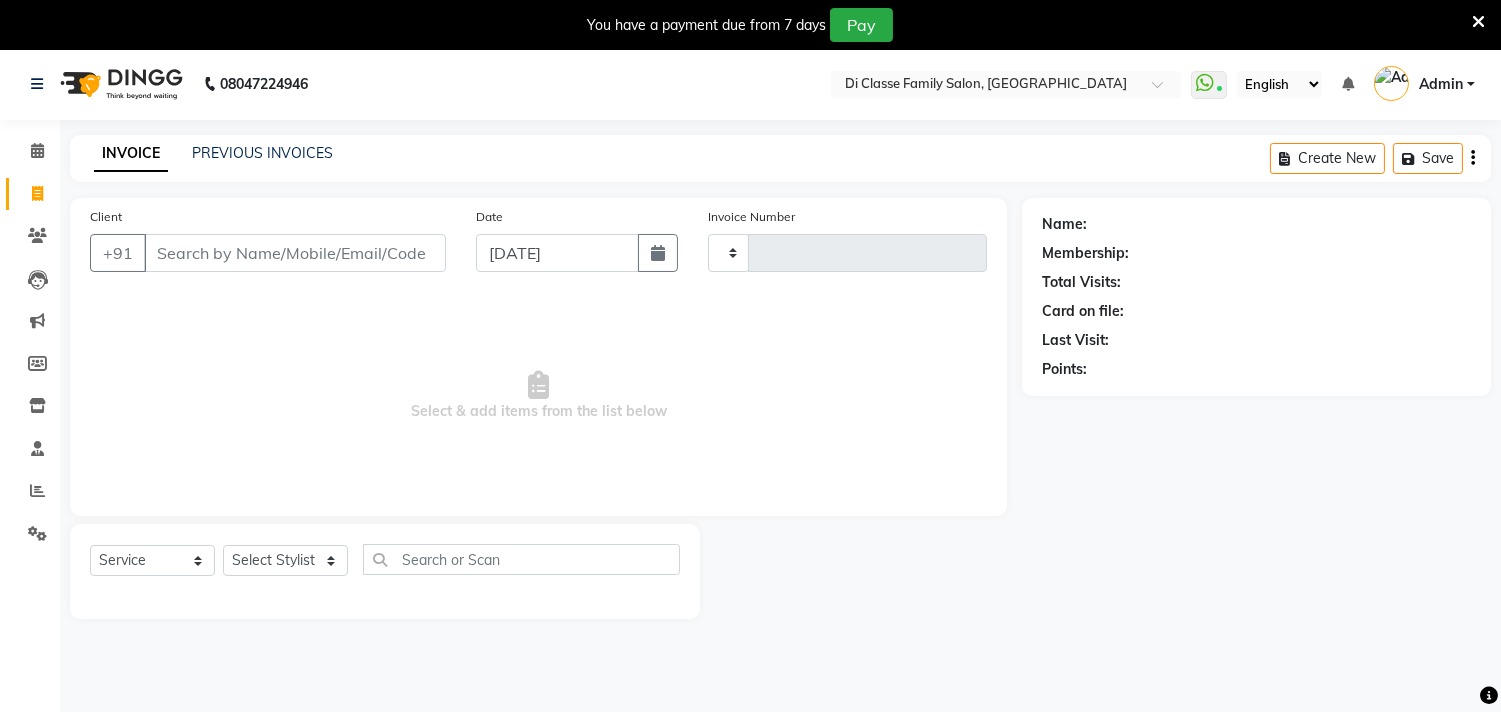 type on "2040" 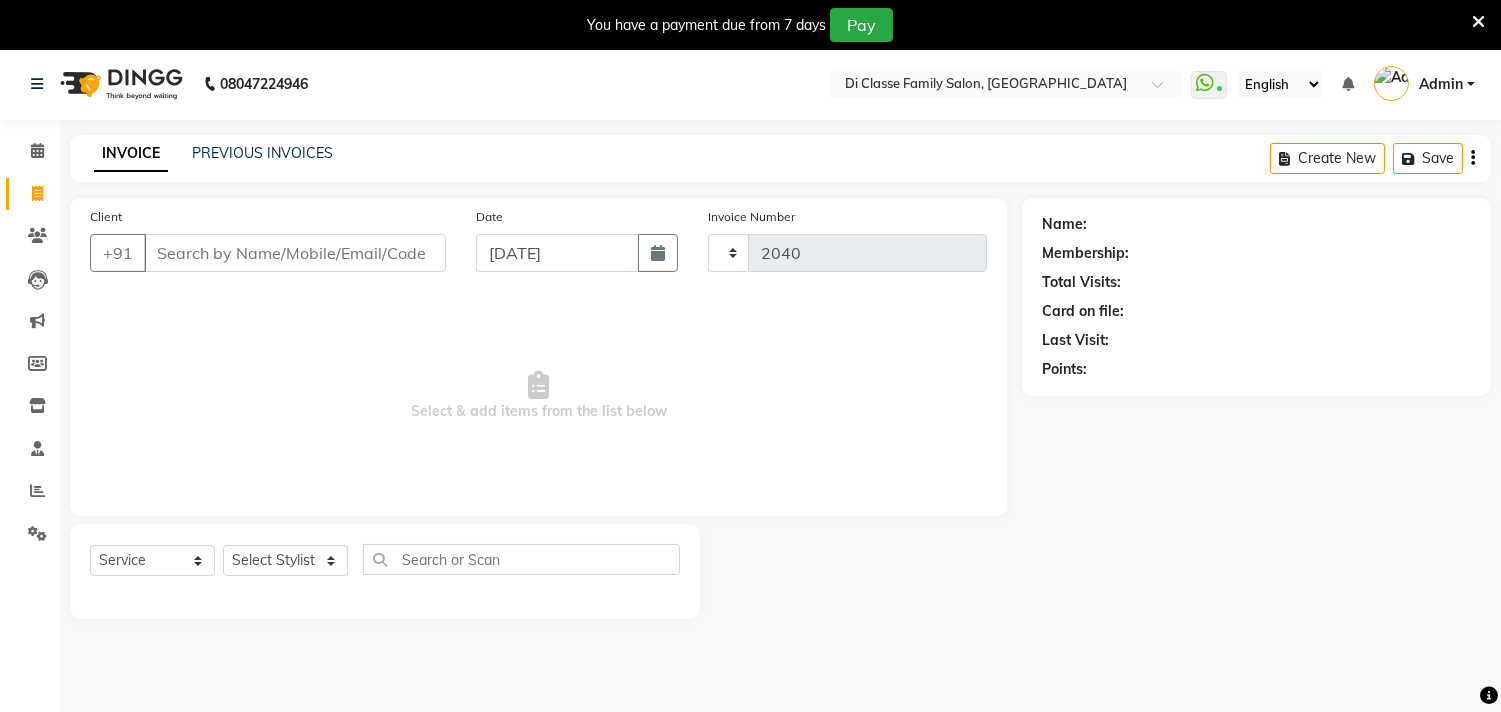 select on "6346" 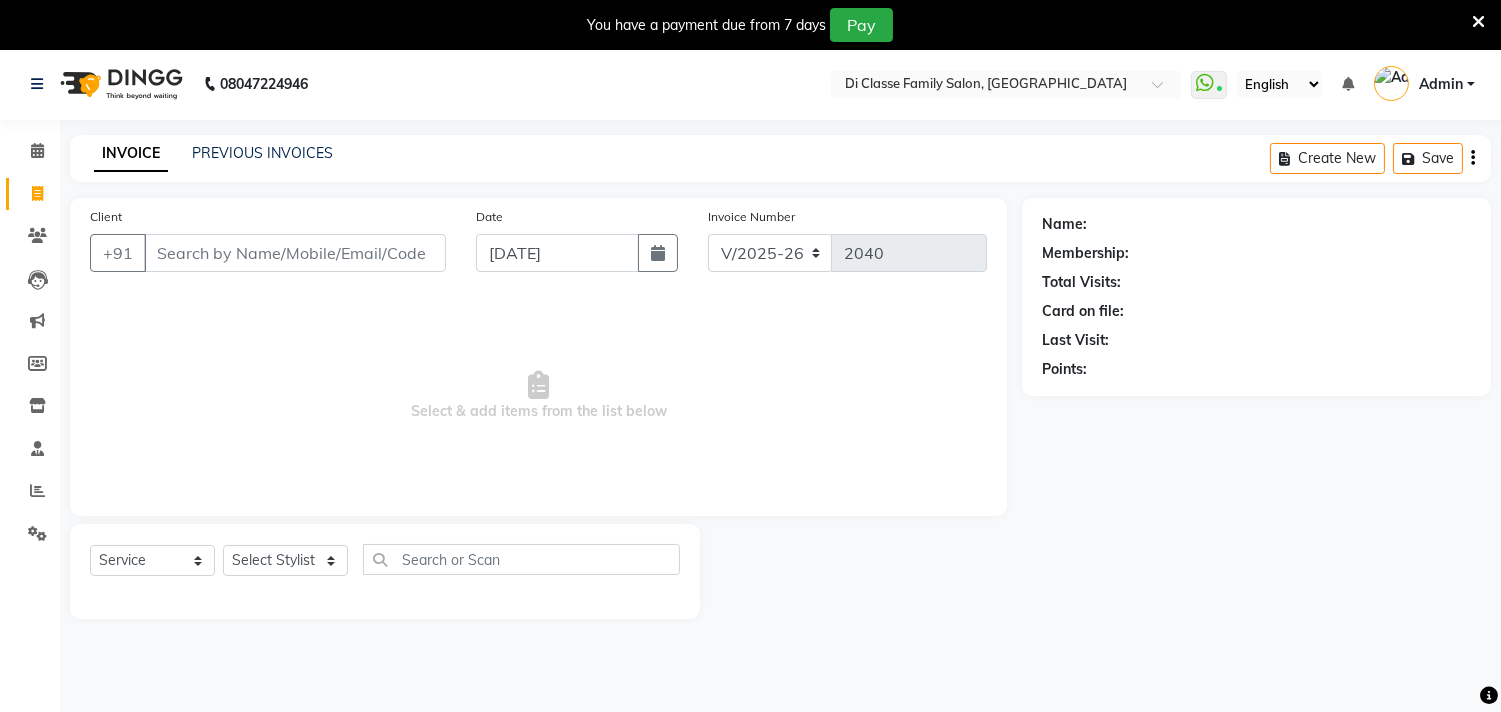 scroll, scrollTop: 50, scrollLeft: 0, axis: vertical 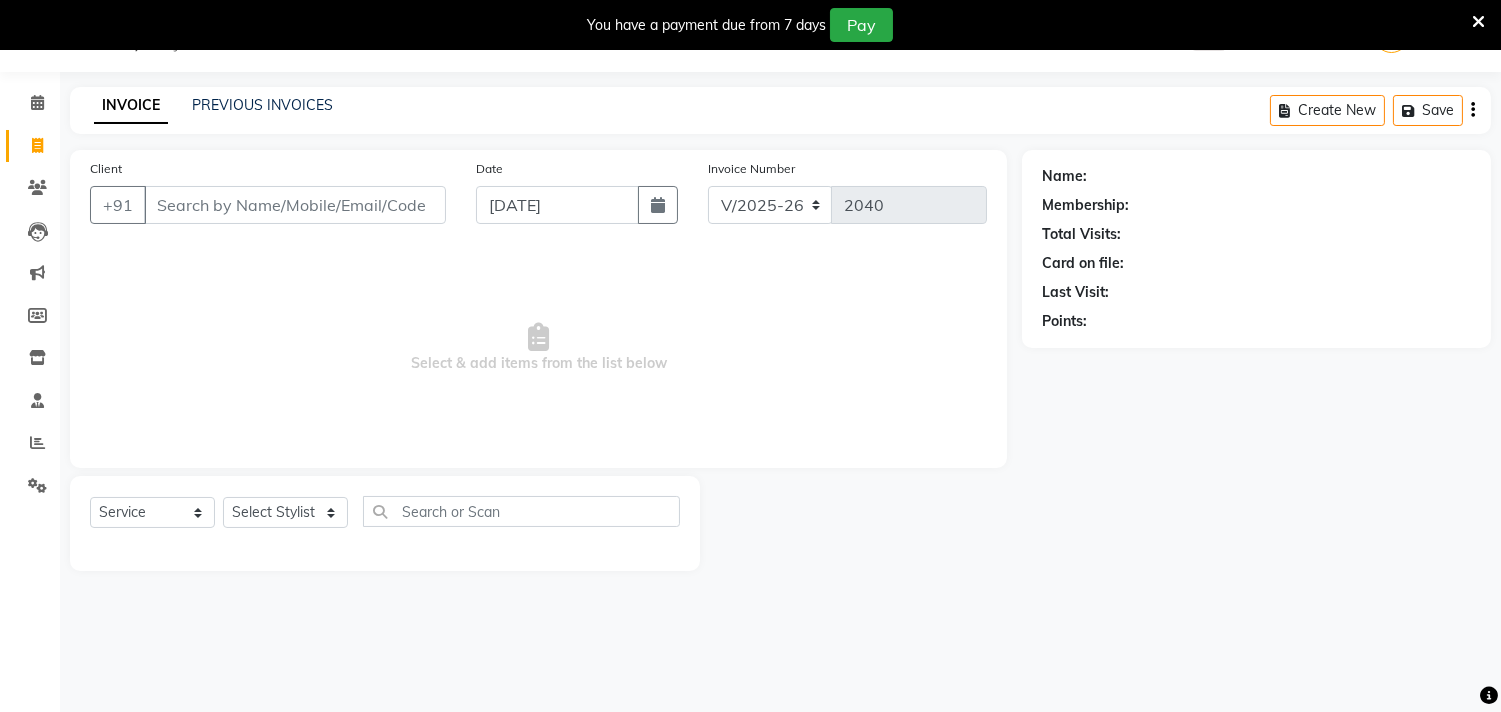 click on "Client" at bounding box center (295, 205) 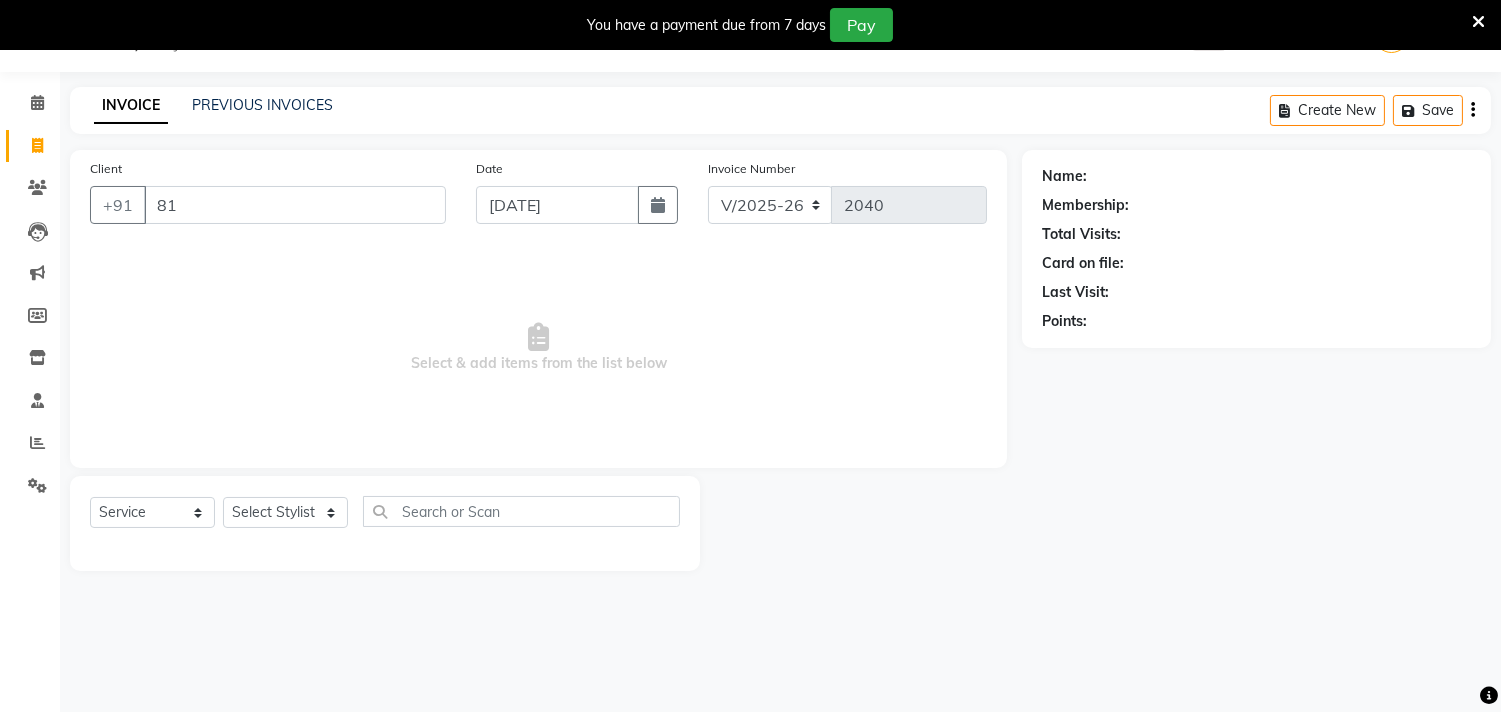 type on "8" 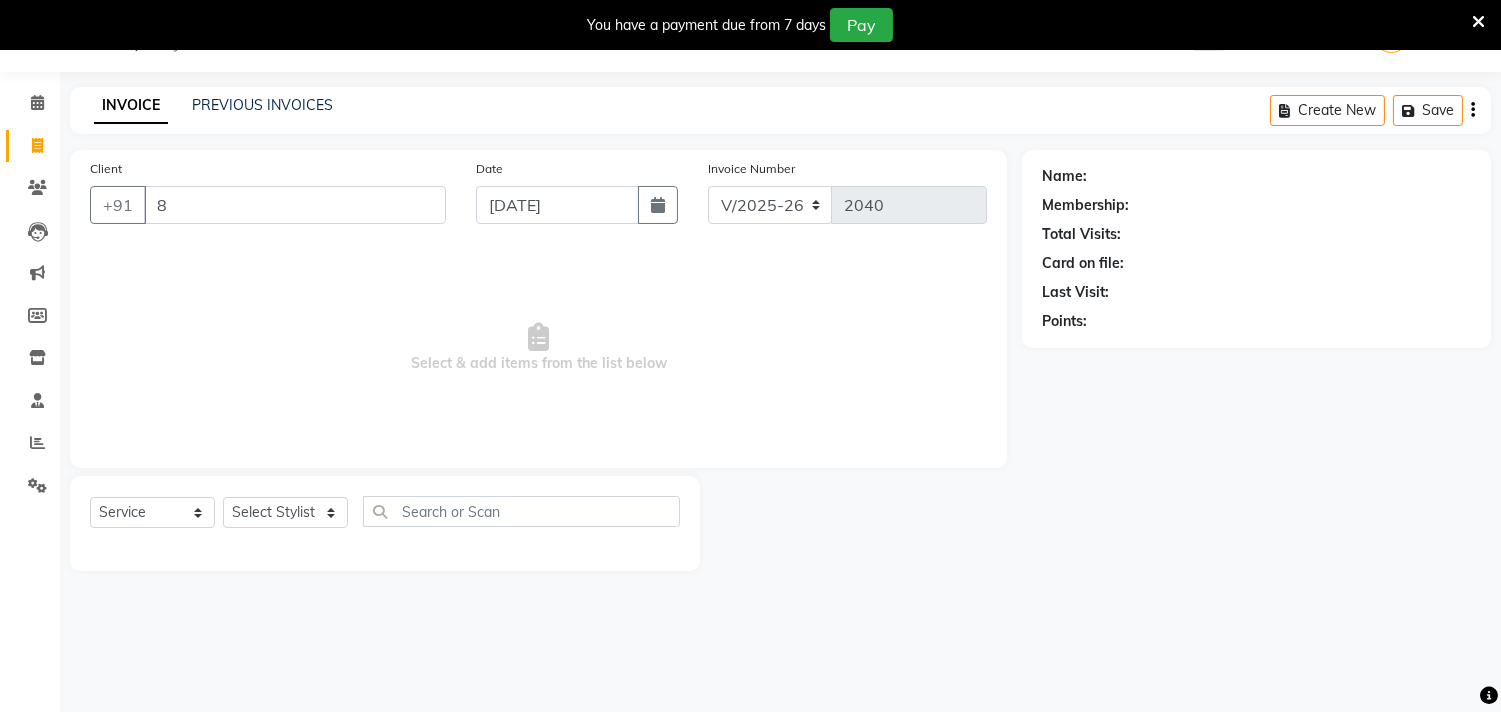 type 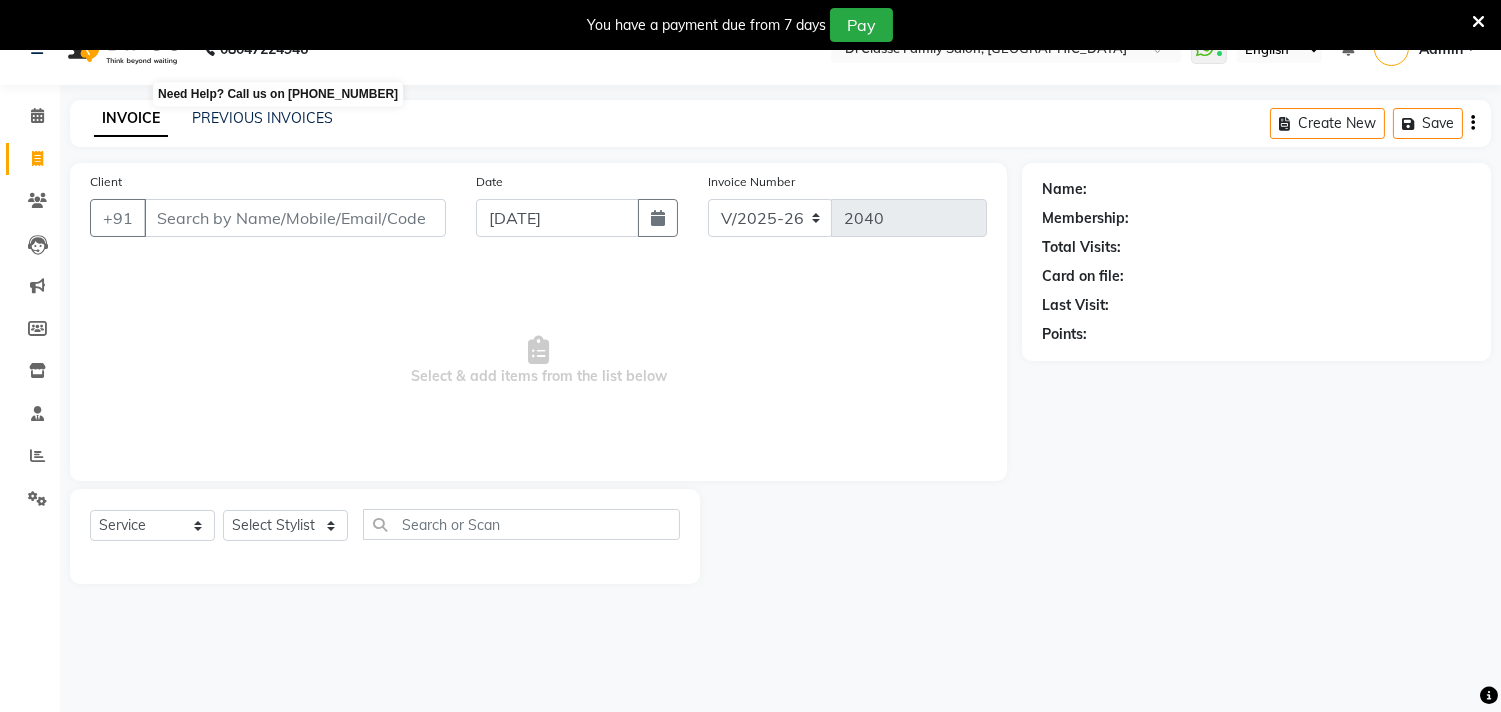 scroll, scrollTop: 0, scrollLeft: 0, axis: both 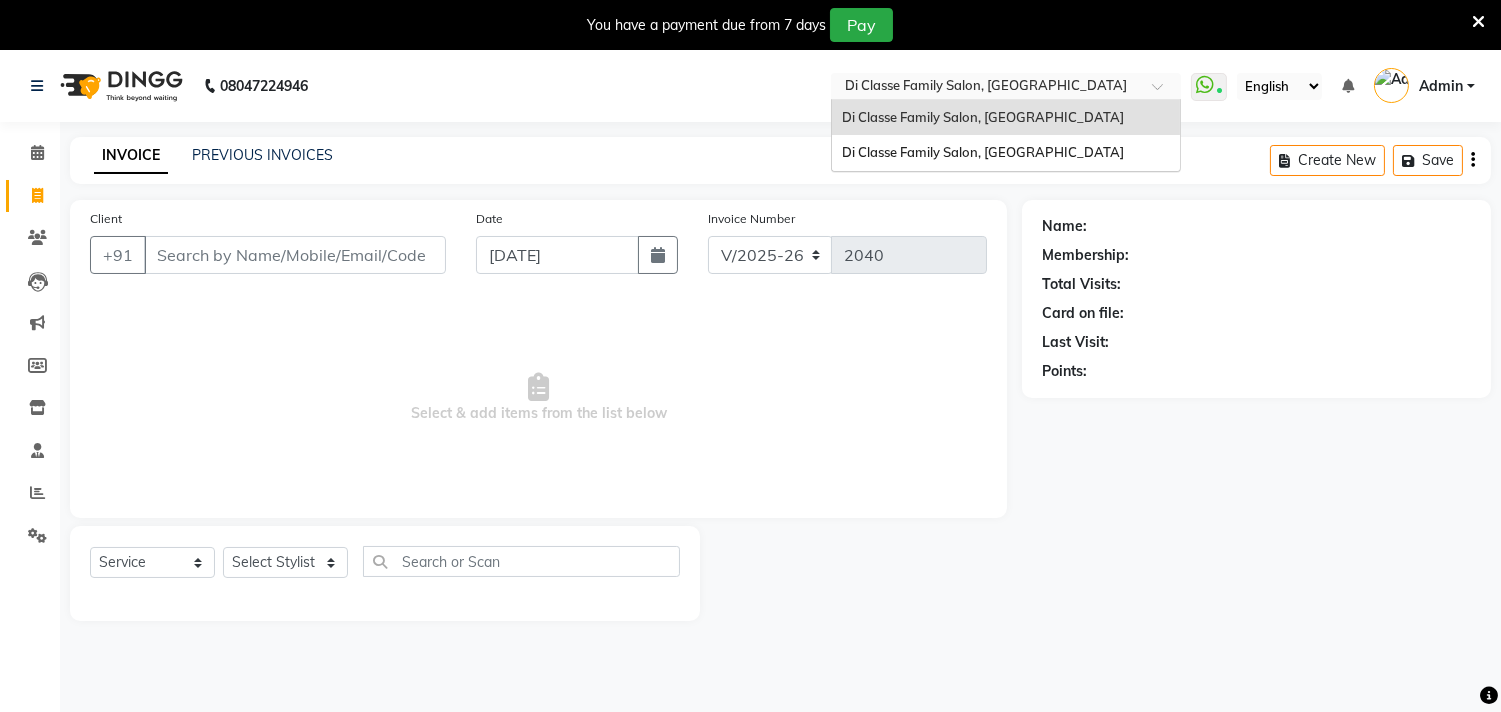 click at bounding box center (986, 88) 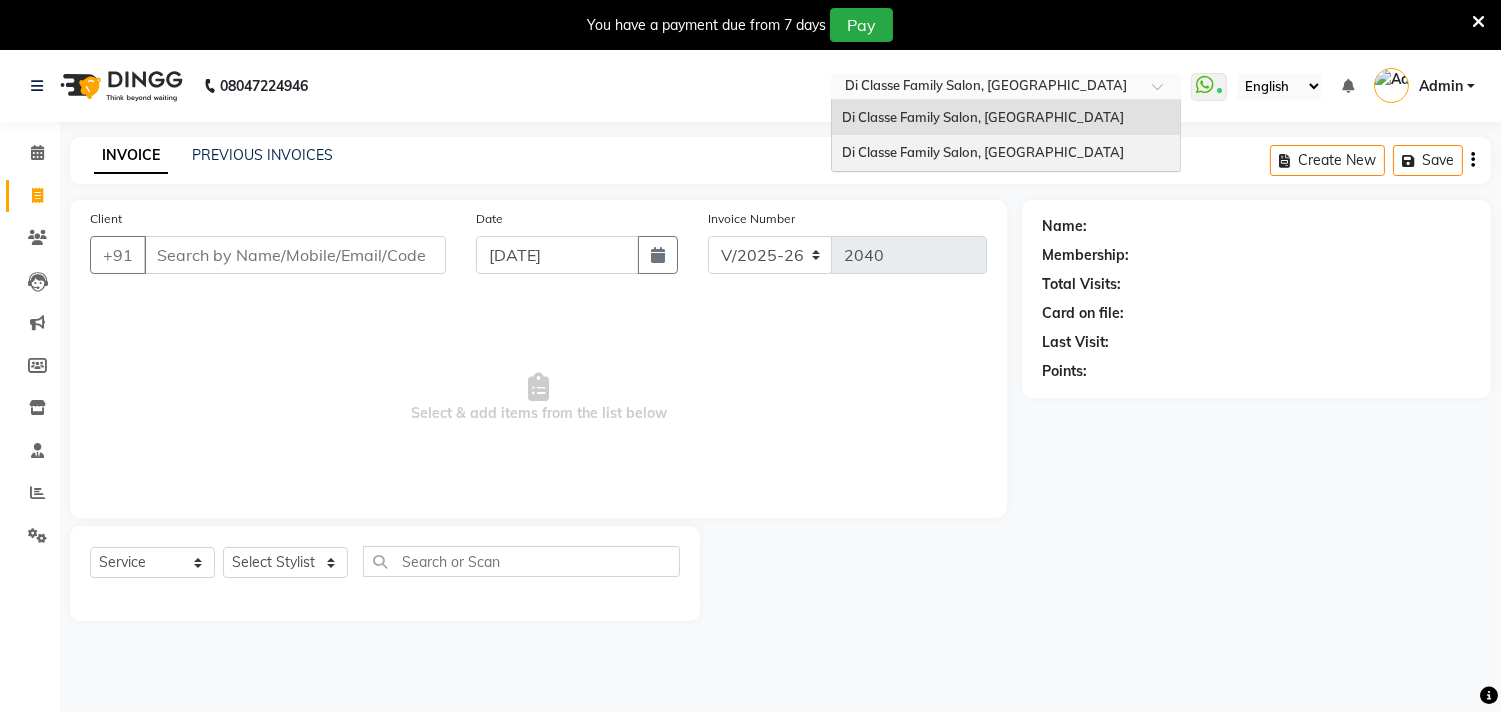 click on "Di Classe Family Salon, [GEOGRAPHIC_DATA]" at bounding box center (983, 152) 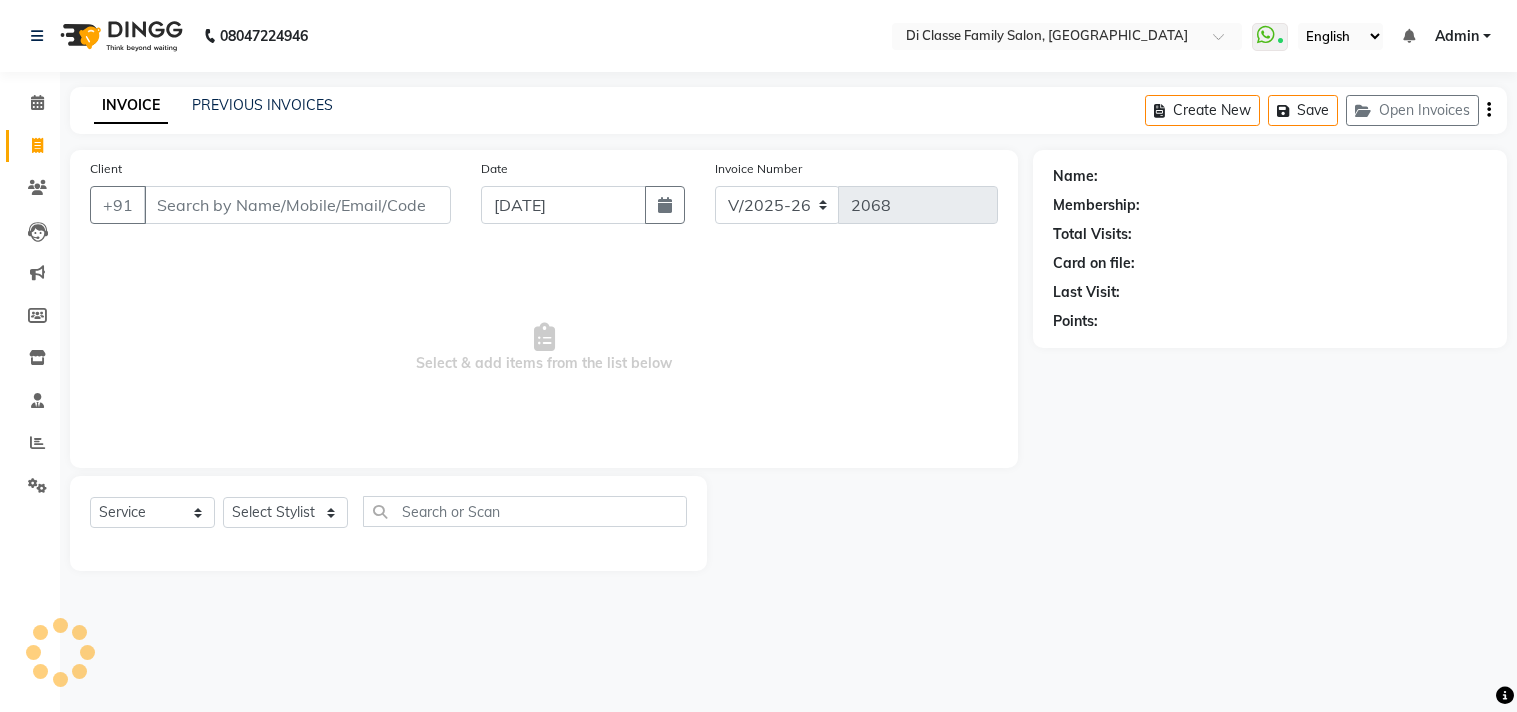 select on "4704" 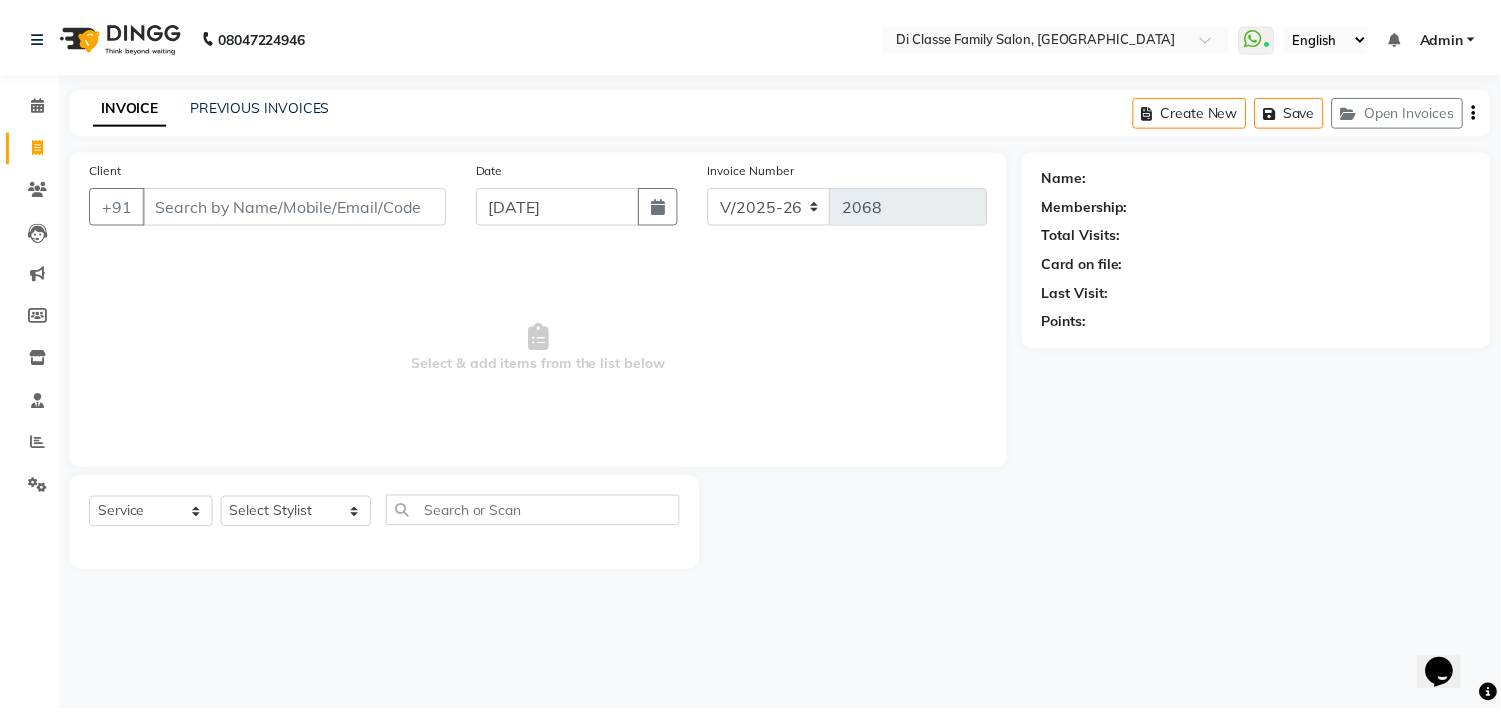 scroll, scrollTop: 0, scrollLeft: 0, axis: both 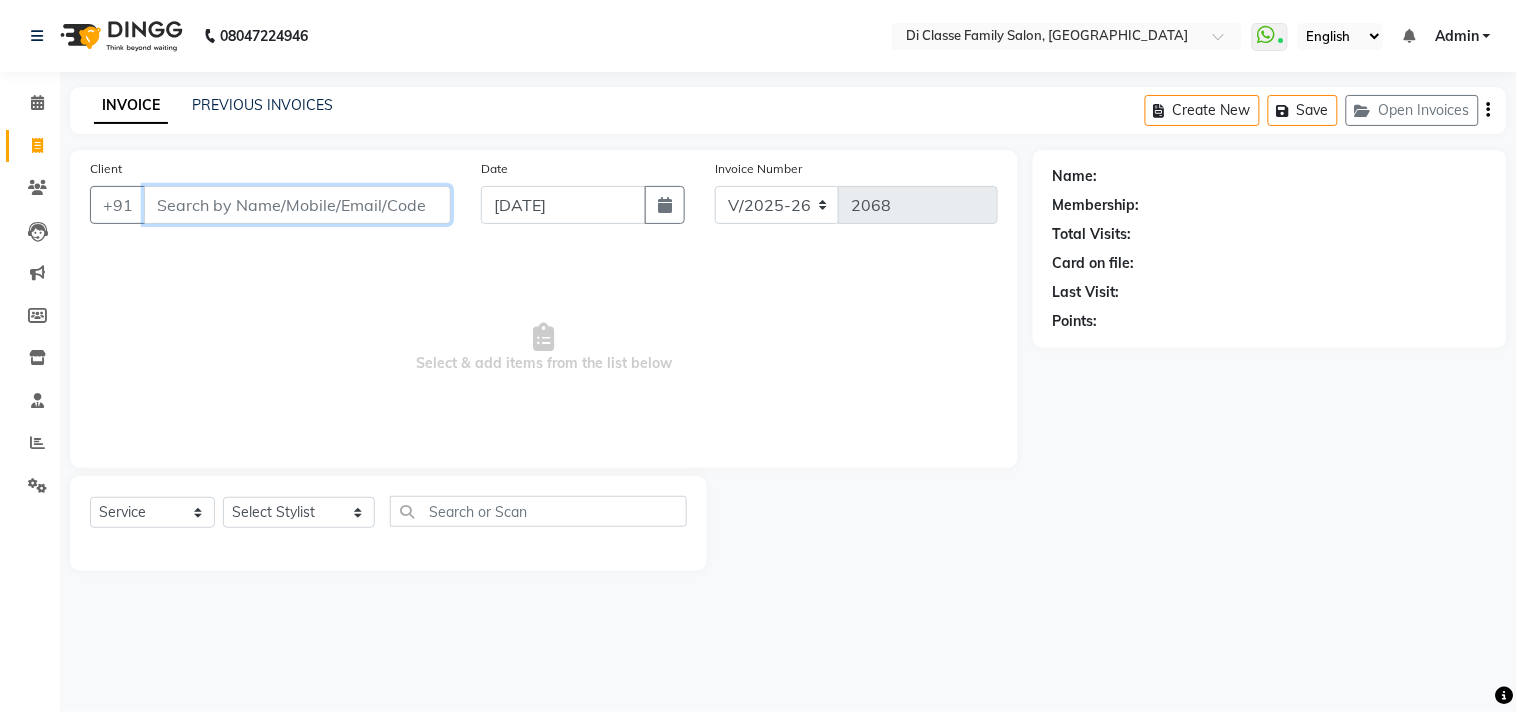 click on "Client" at bounding box center (297, 205) 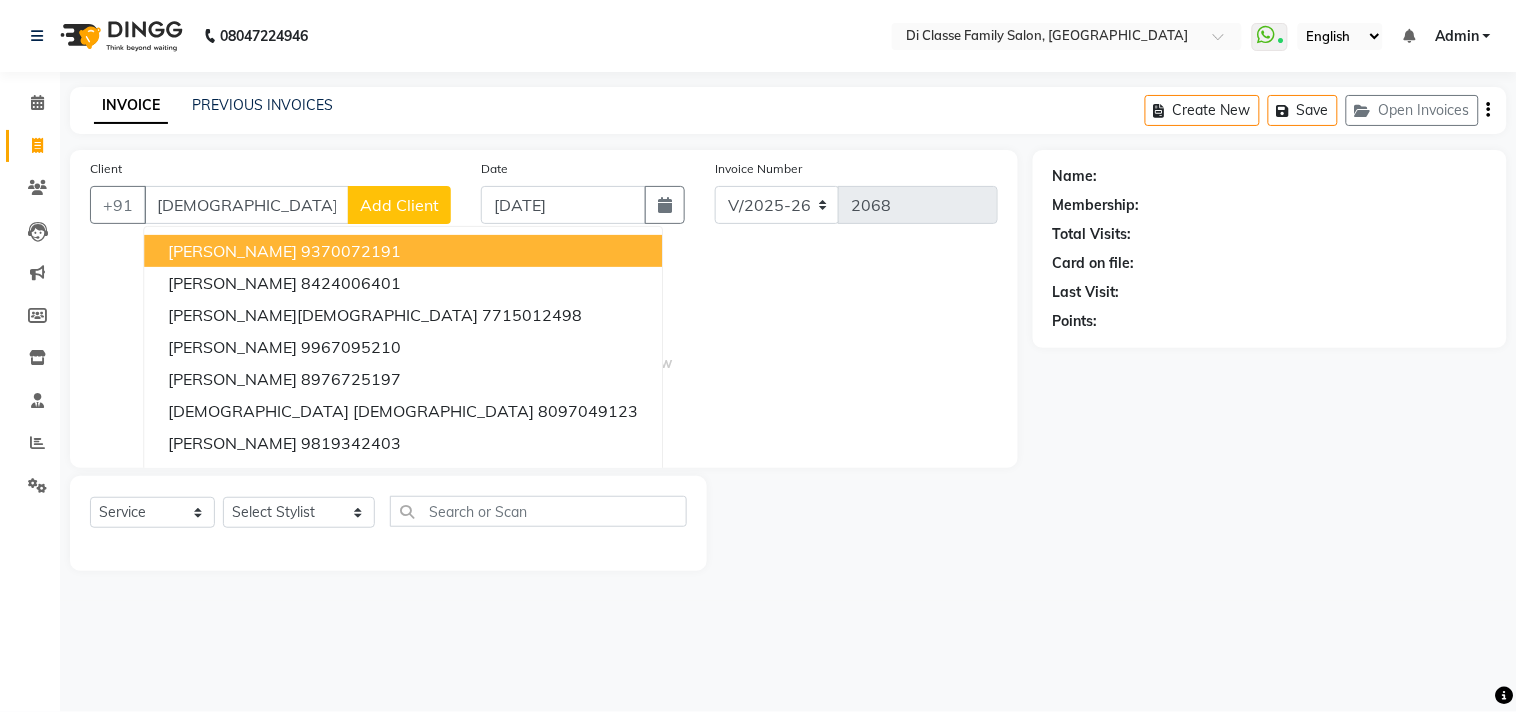 drag, startPoint x: 290, startPoint y: 83, endPoint x: 284, endPoint y: 92, distance: 10.816654 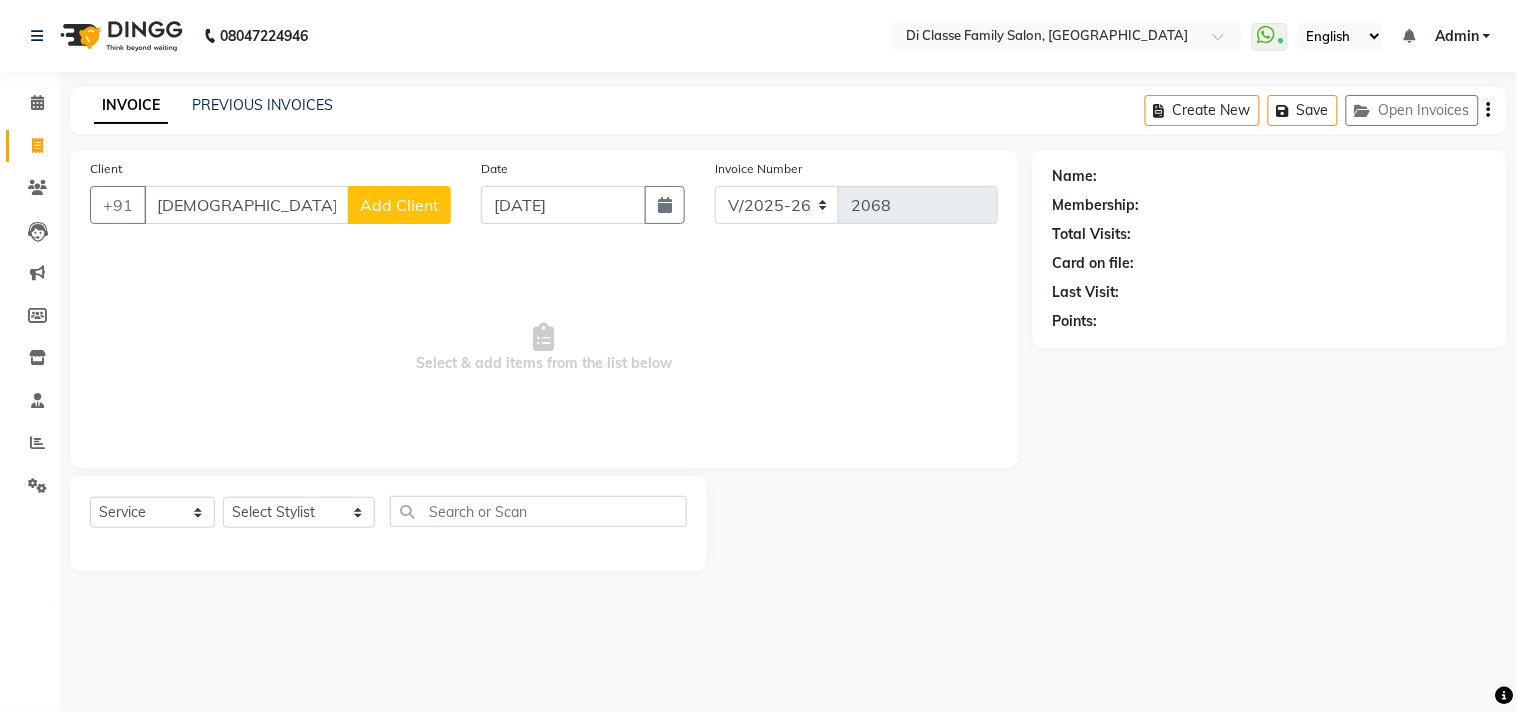 click on "INVOICE PREVIOUS INVOICES Create New   Save   Open Invoices" 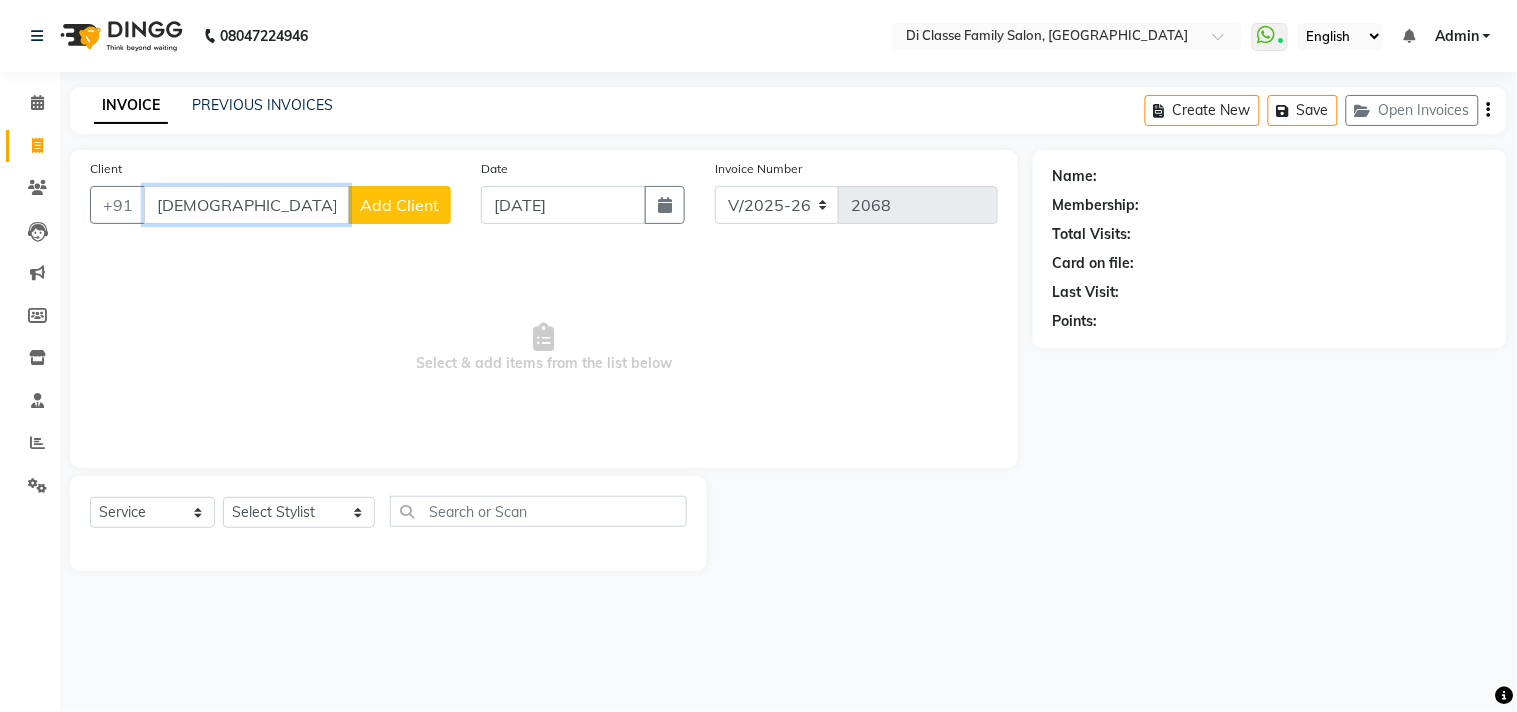 click on "vedant" at bounding box center [246, 205] 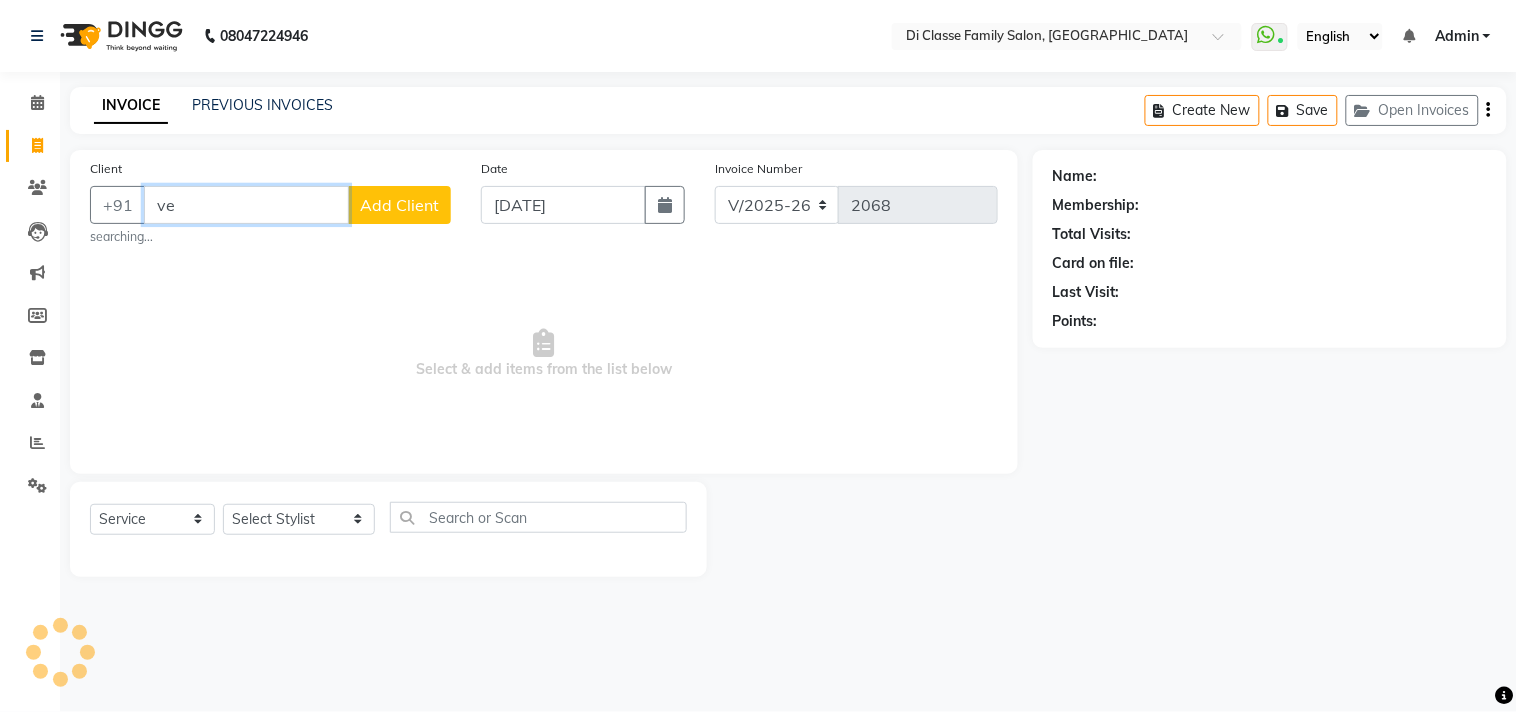 type on "v" 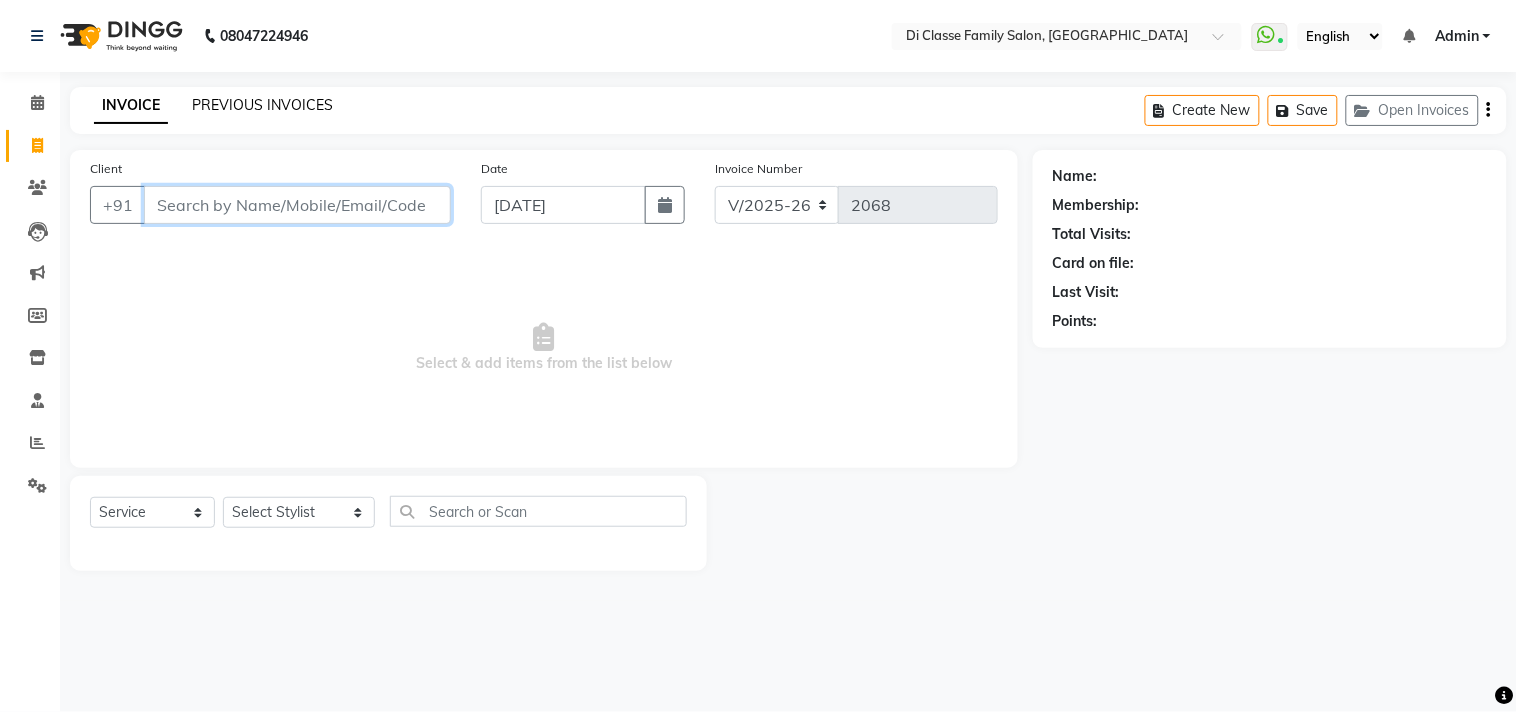 type 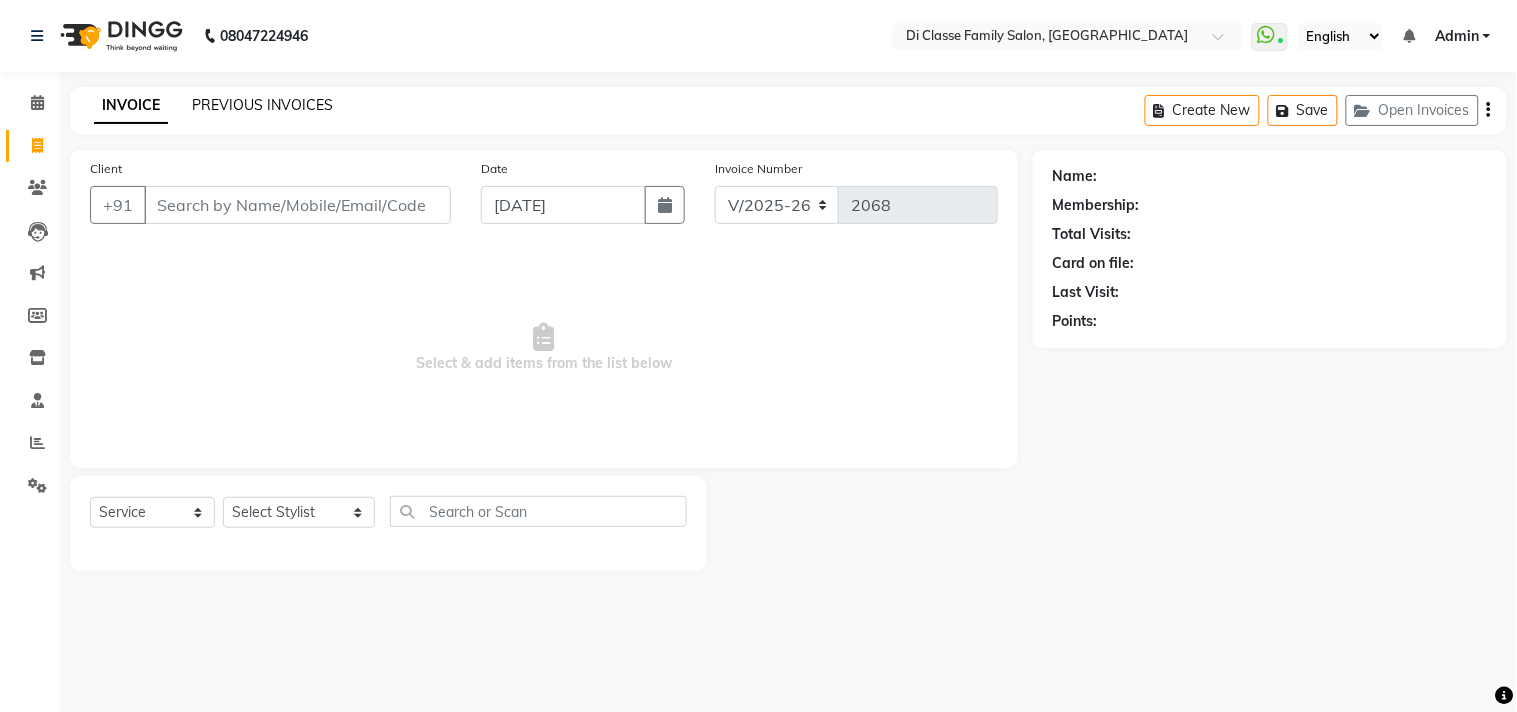 click on "PREVIOUS INVOICES" 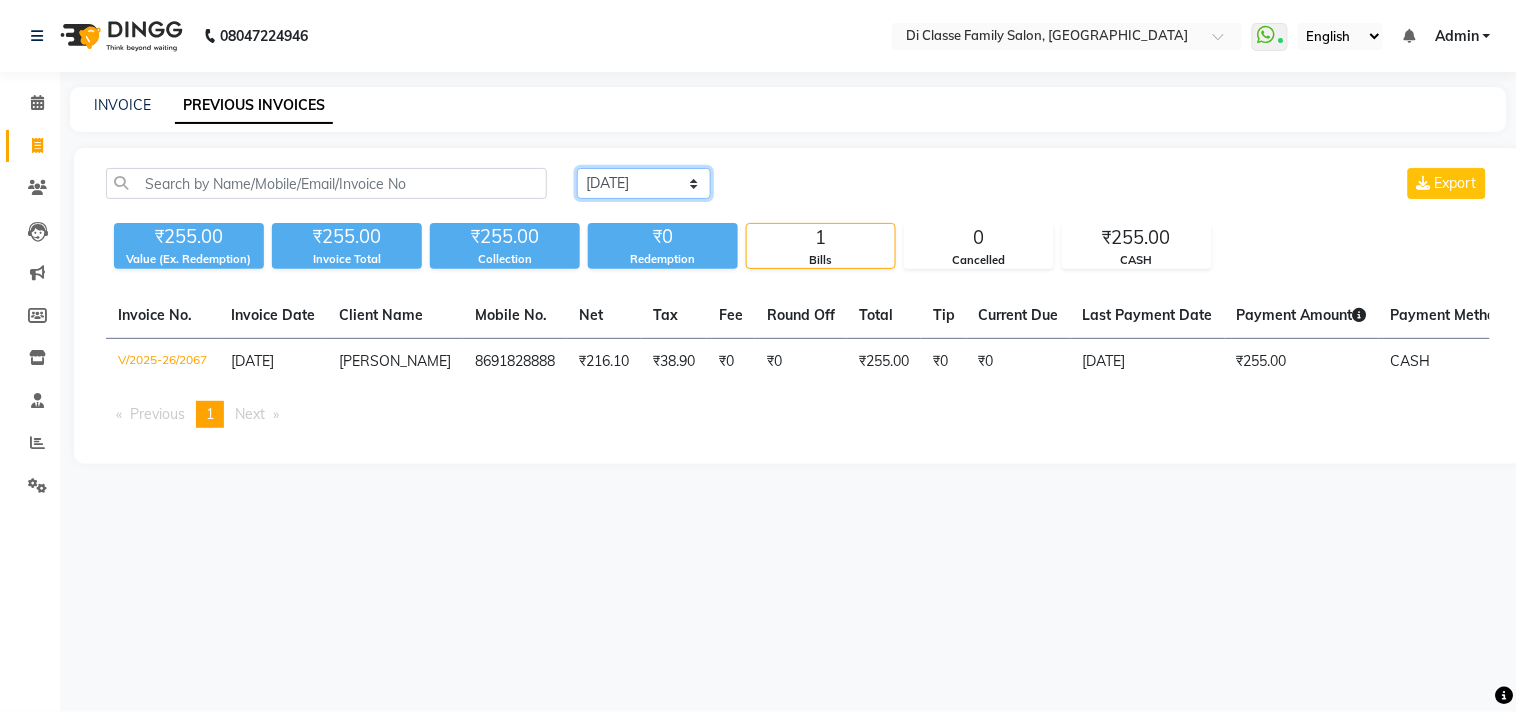 click on "Today Yesterday Custom Range" 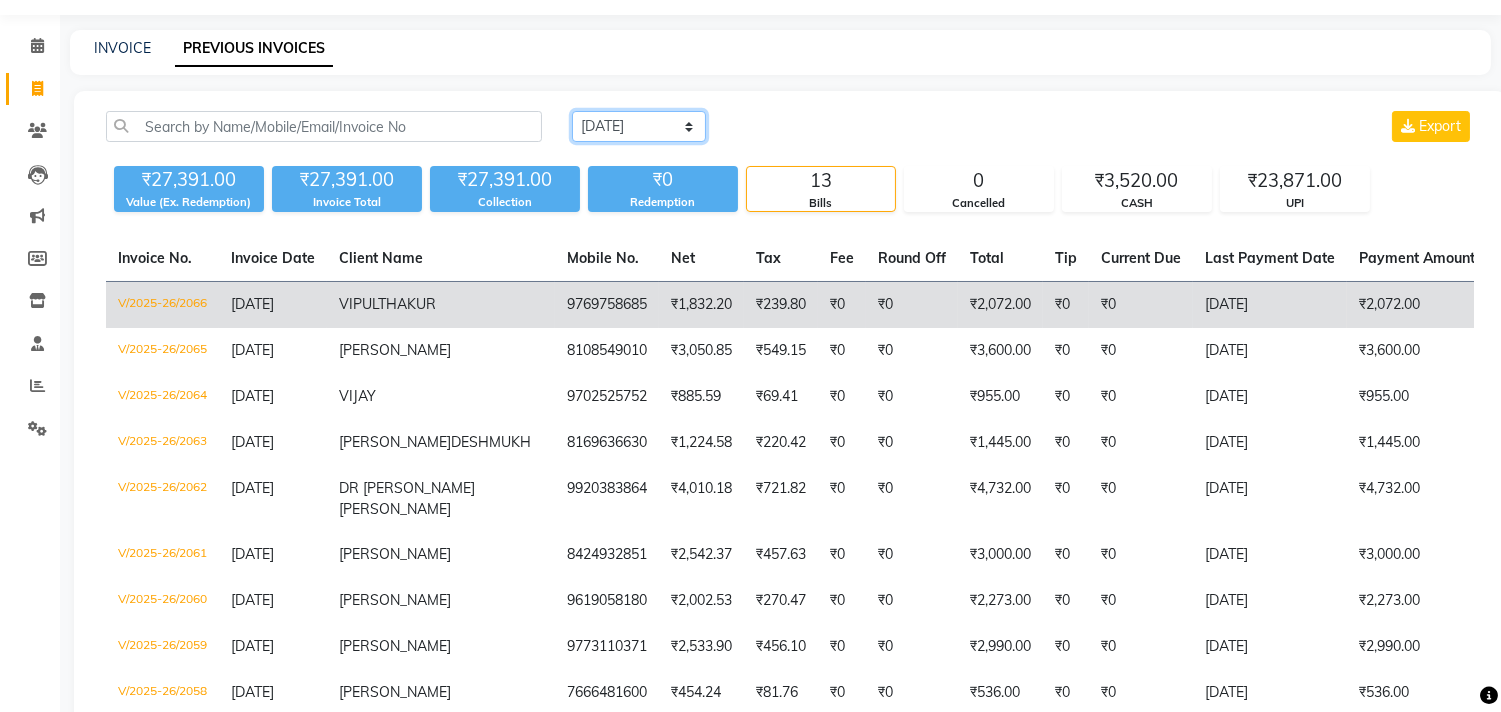 scroll, scrollTop: 3, scrollLeft: 0, axis: vertical 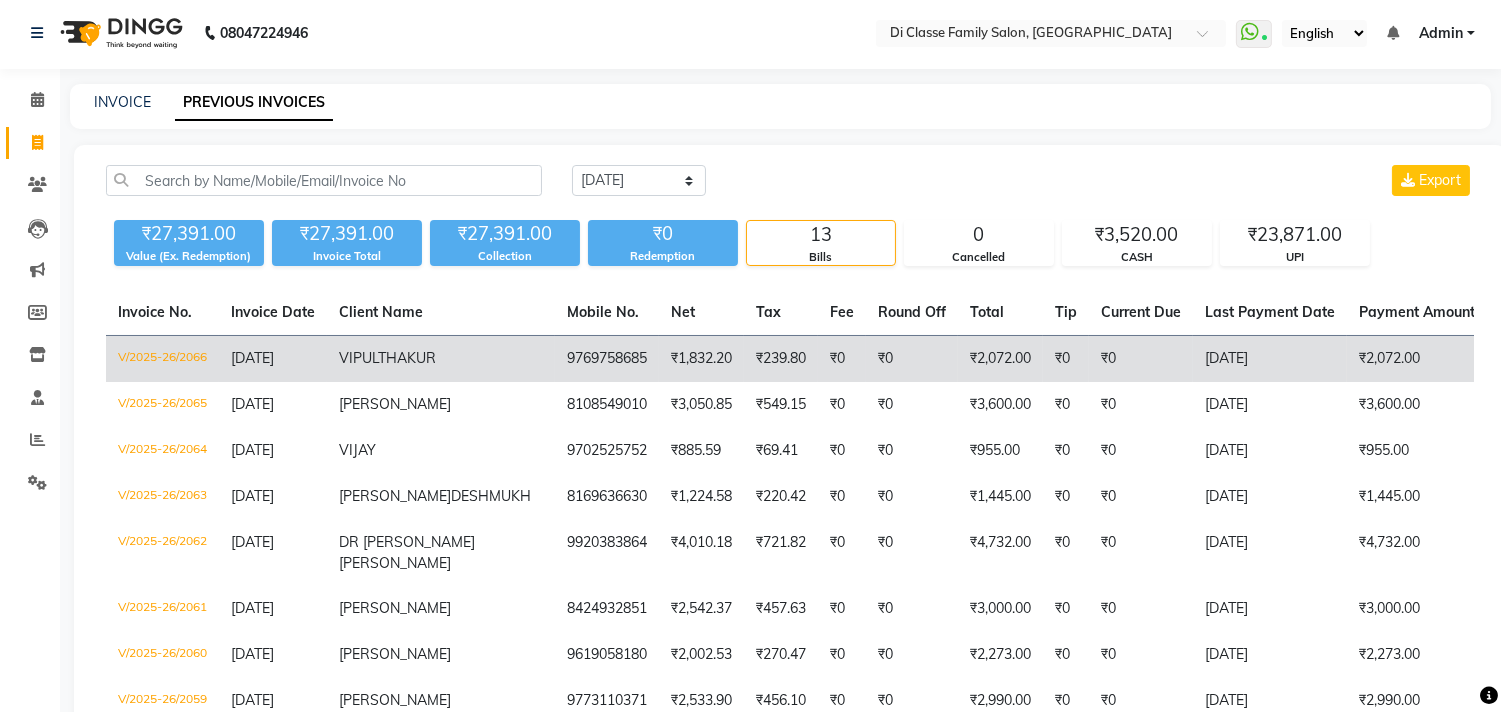 click on "9769758685" 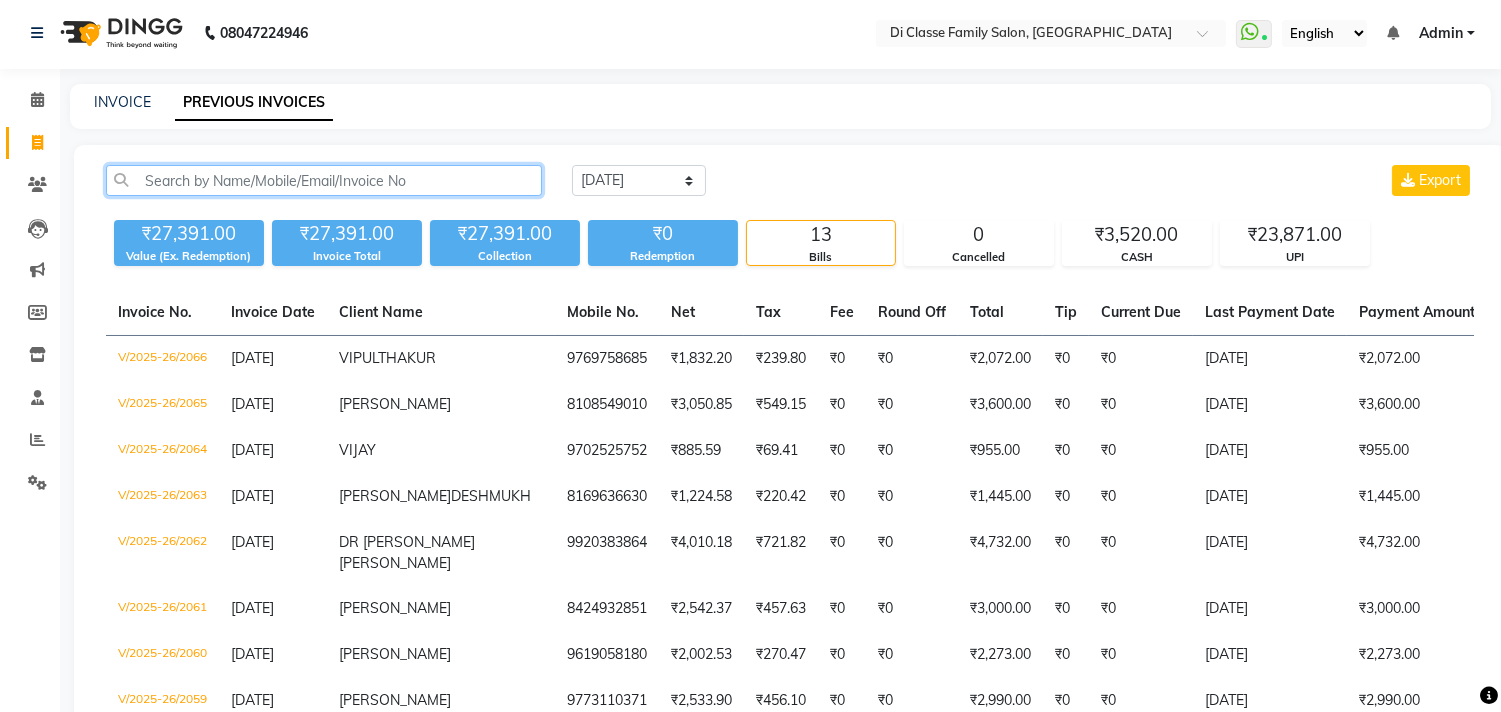 click 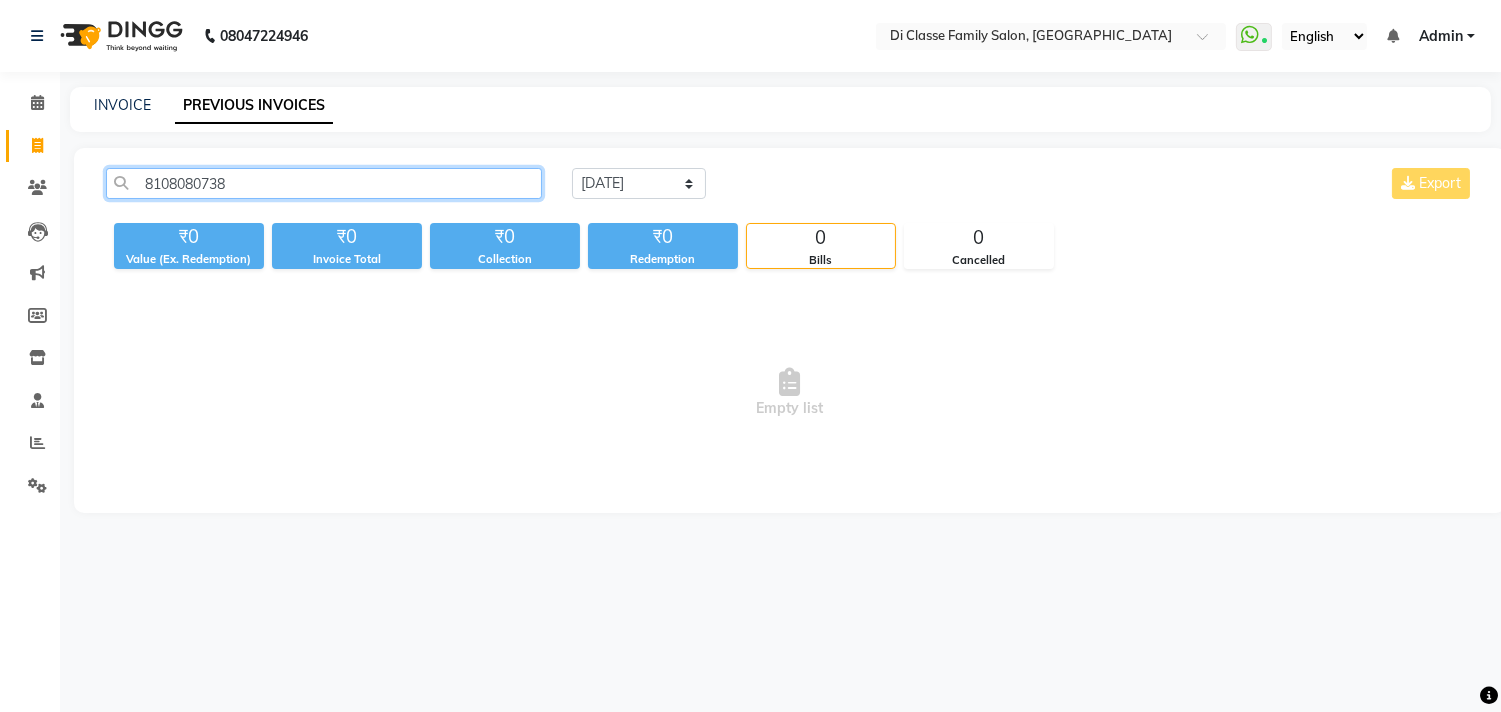 scroll, scrollTop: 0, scrollLeft: 0, axis: both 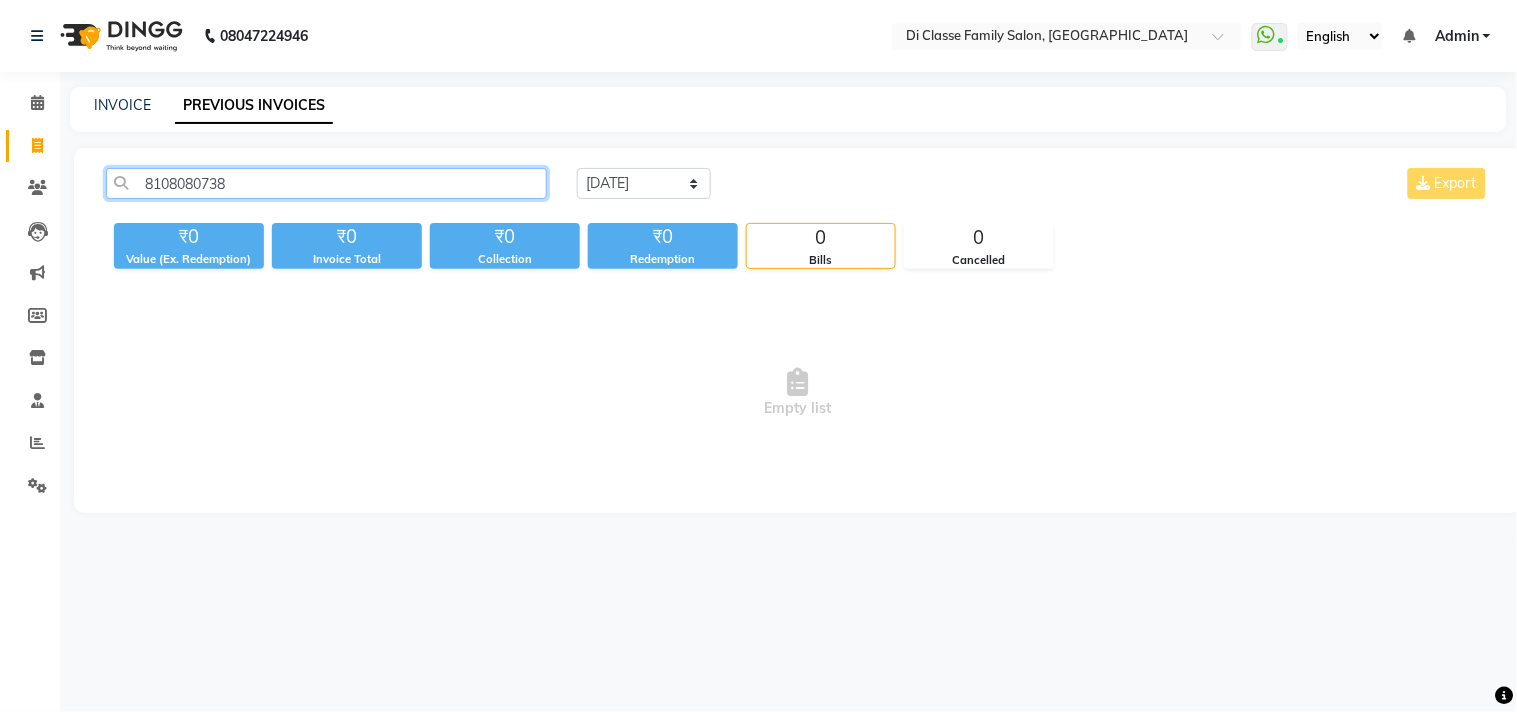 click on "8108080738" 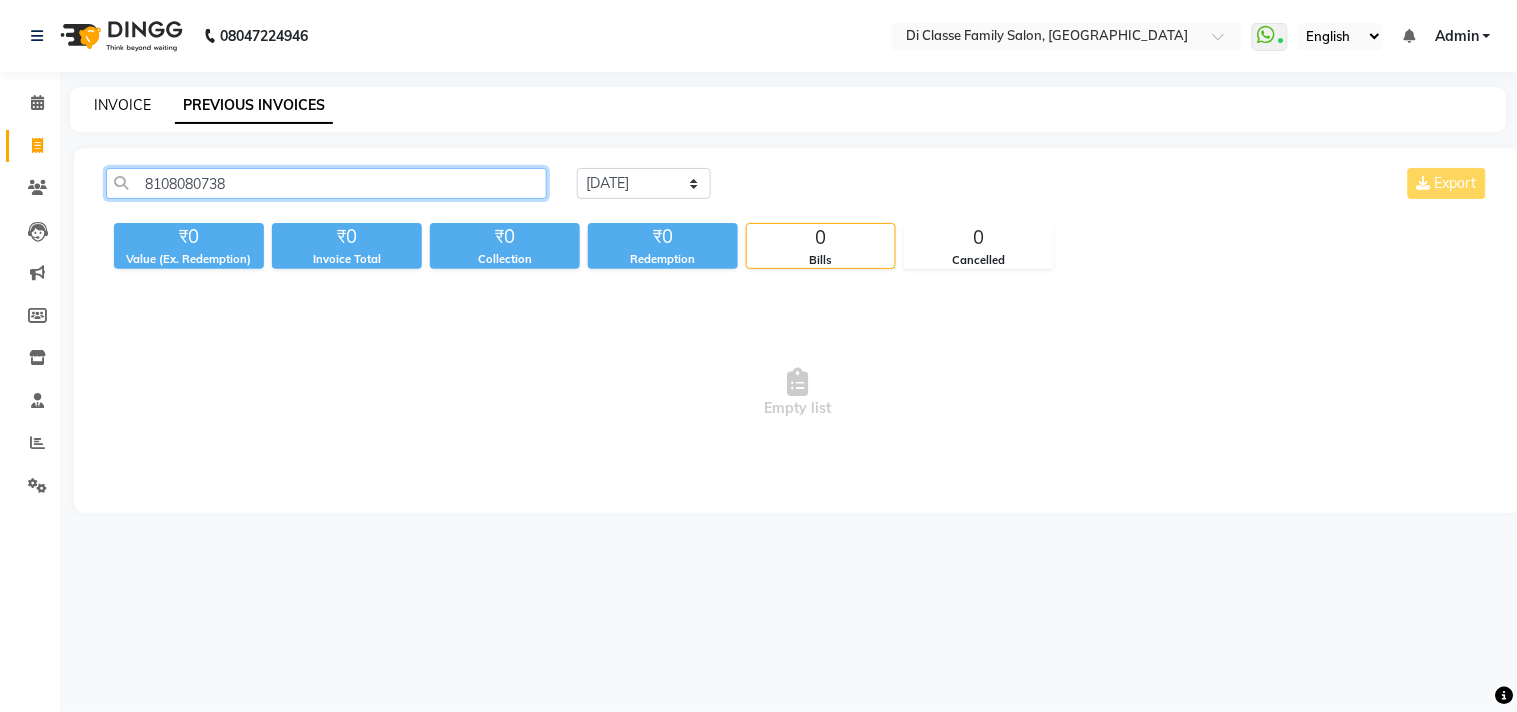 type on "8108080738" 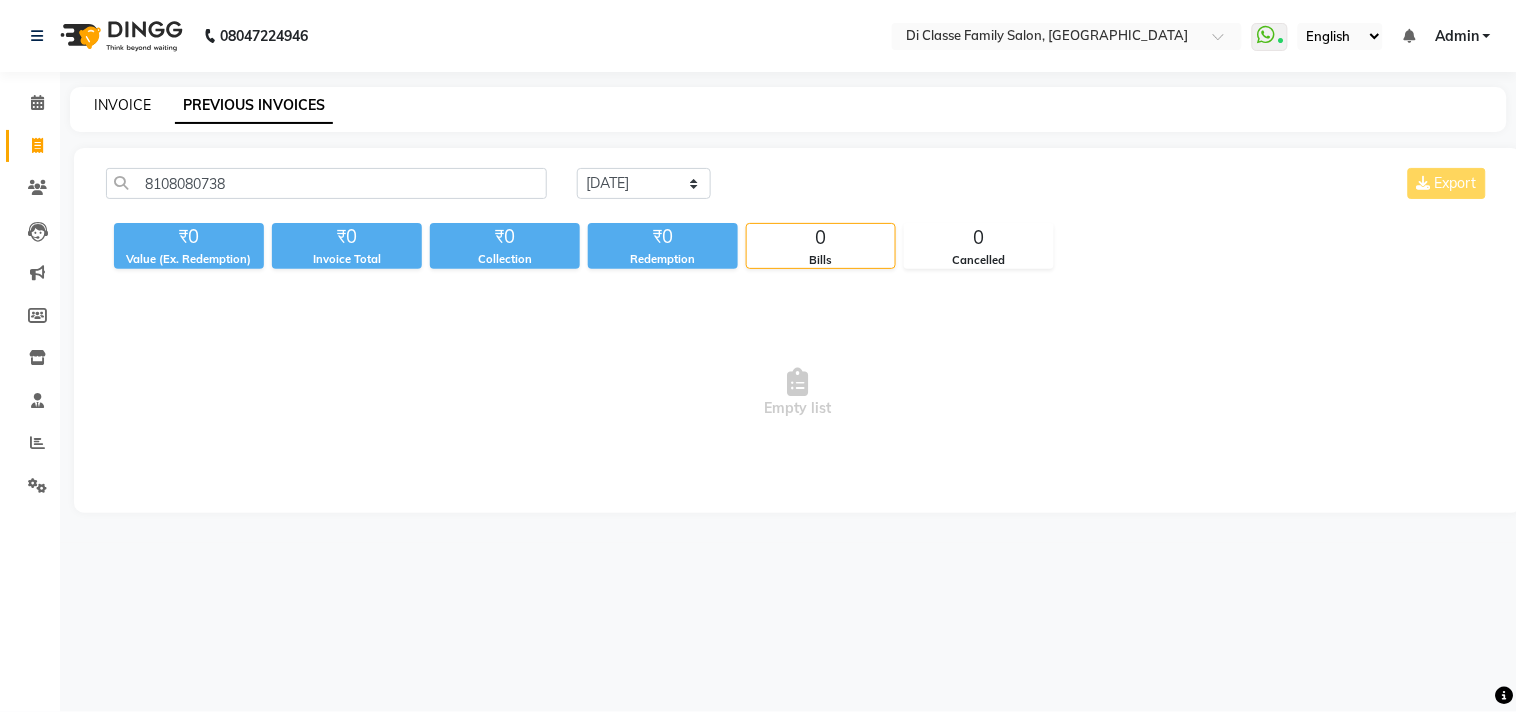 click on "INVOICE" 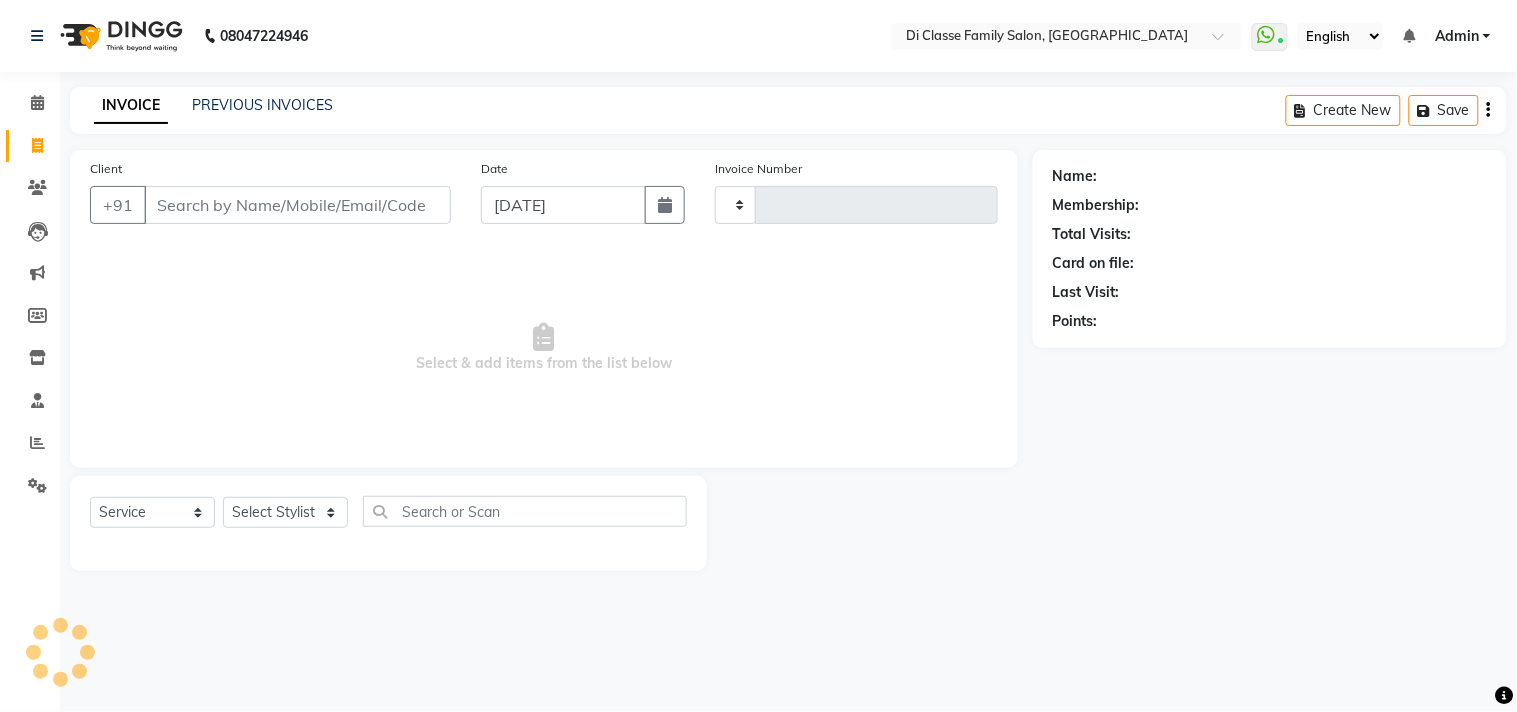 type on "2068" 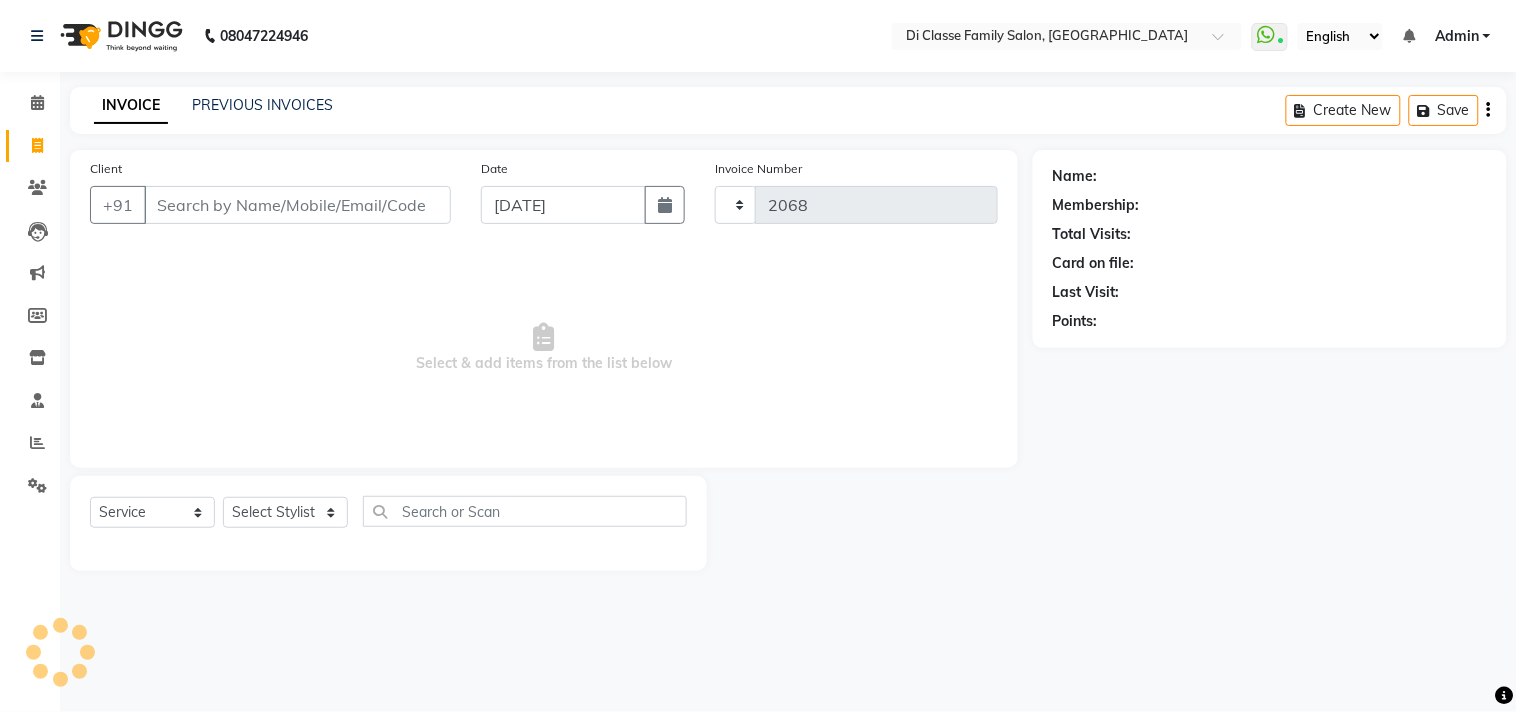 select on "4704" 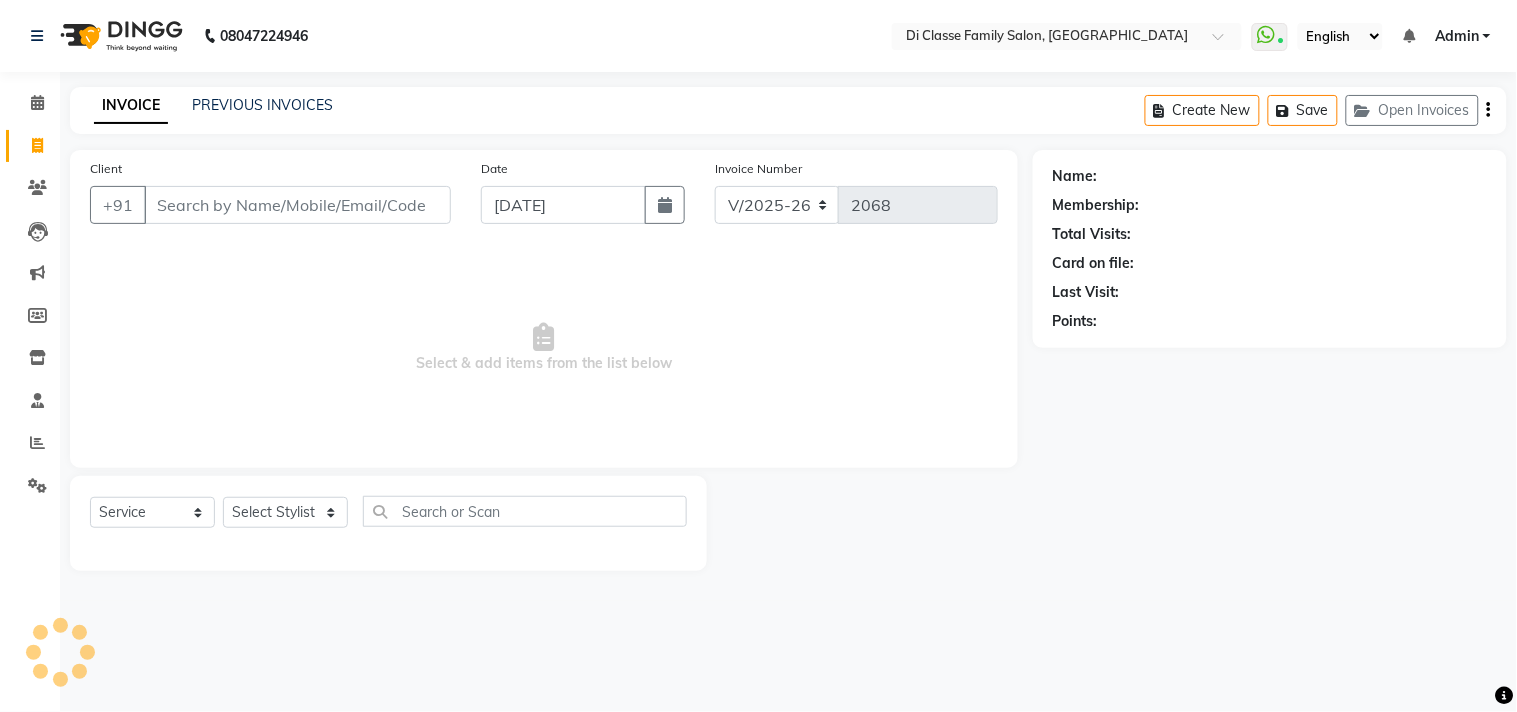click on "Client" at bounding box center [297, 205] 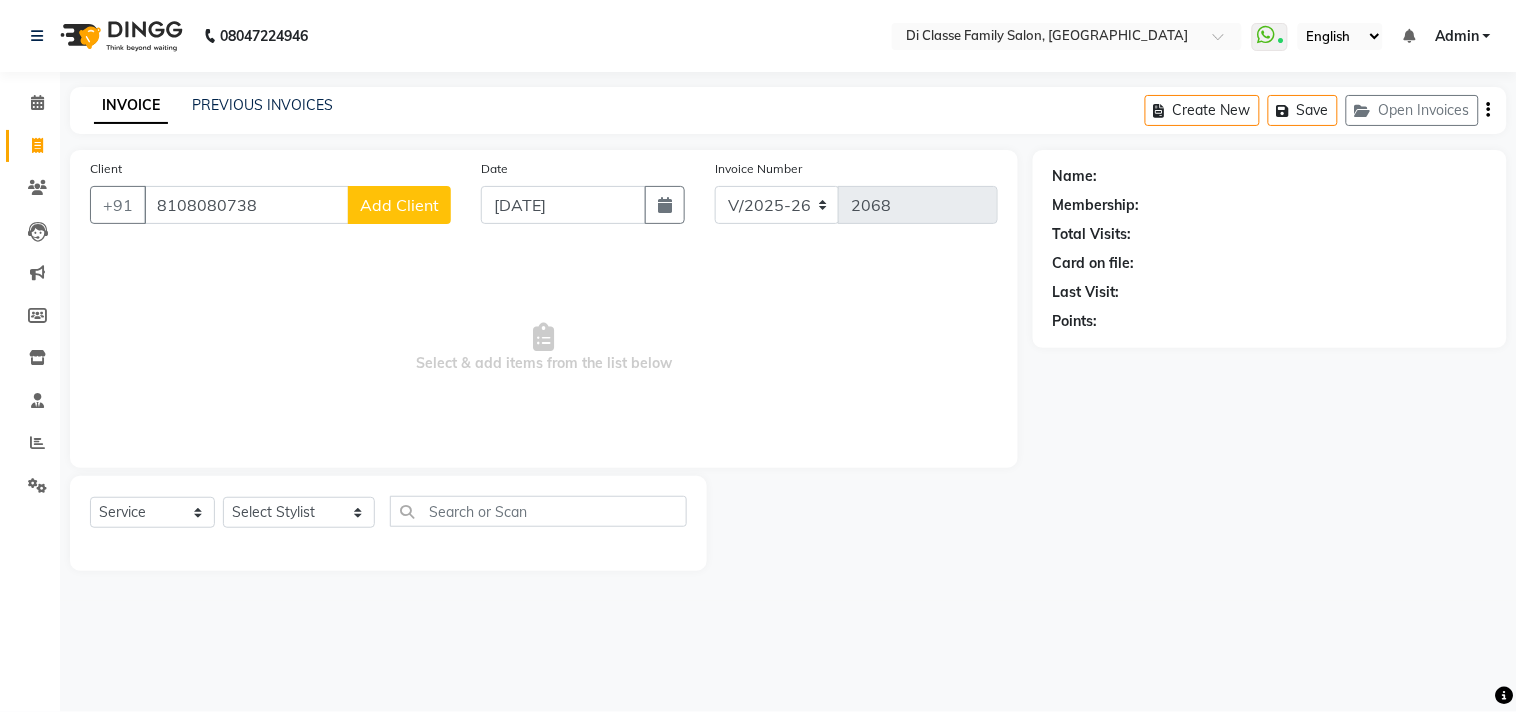 click on "8108080738" at bounding box center (246, 205) 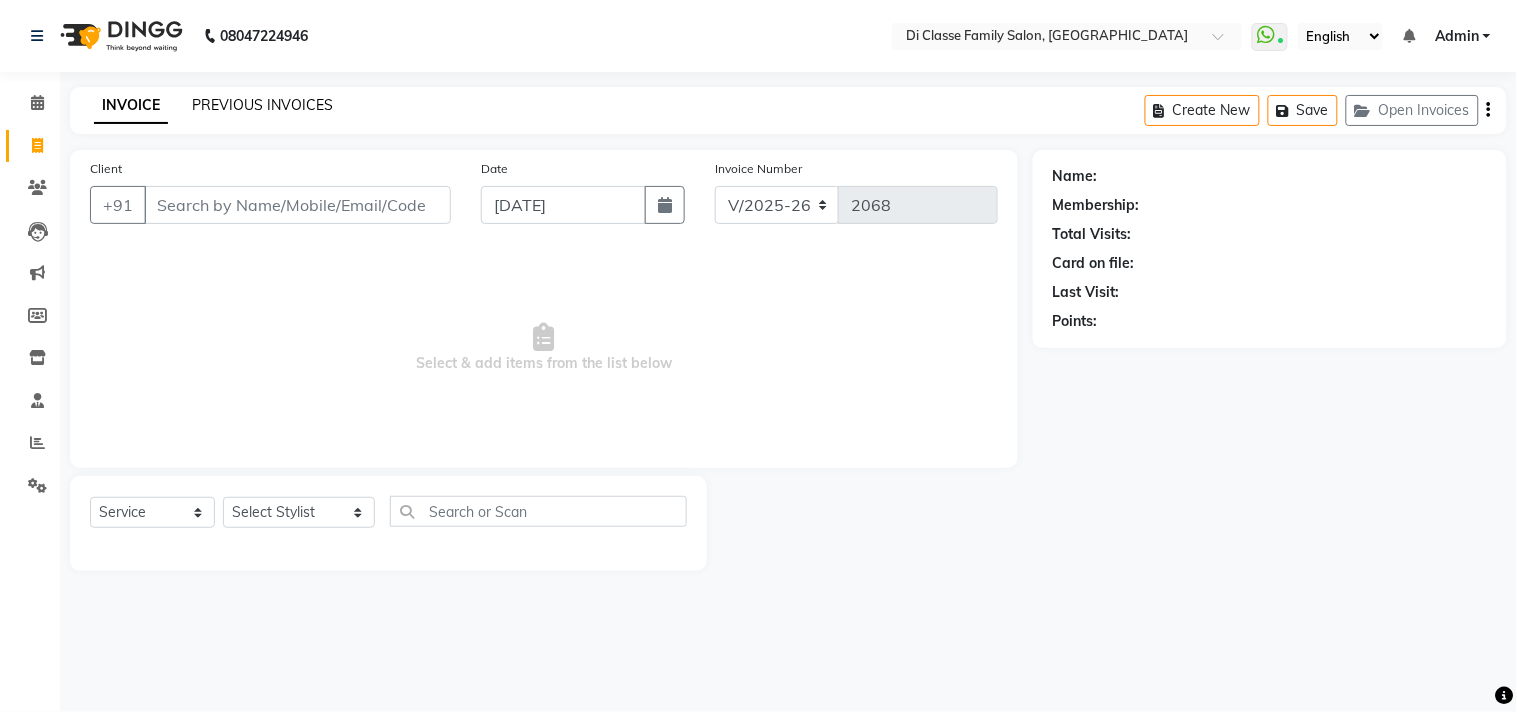 click on "PREVIOUS INVOICES" 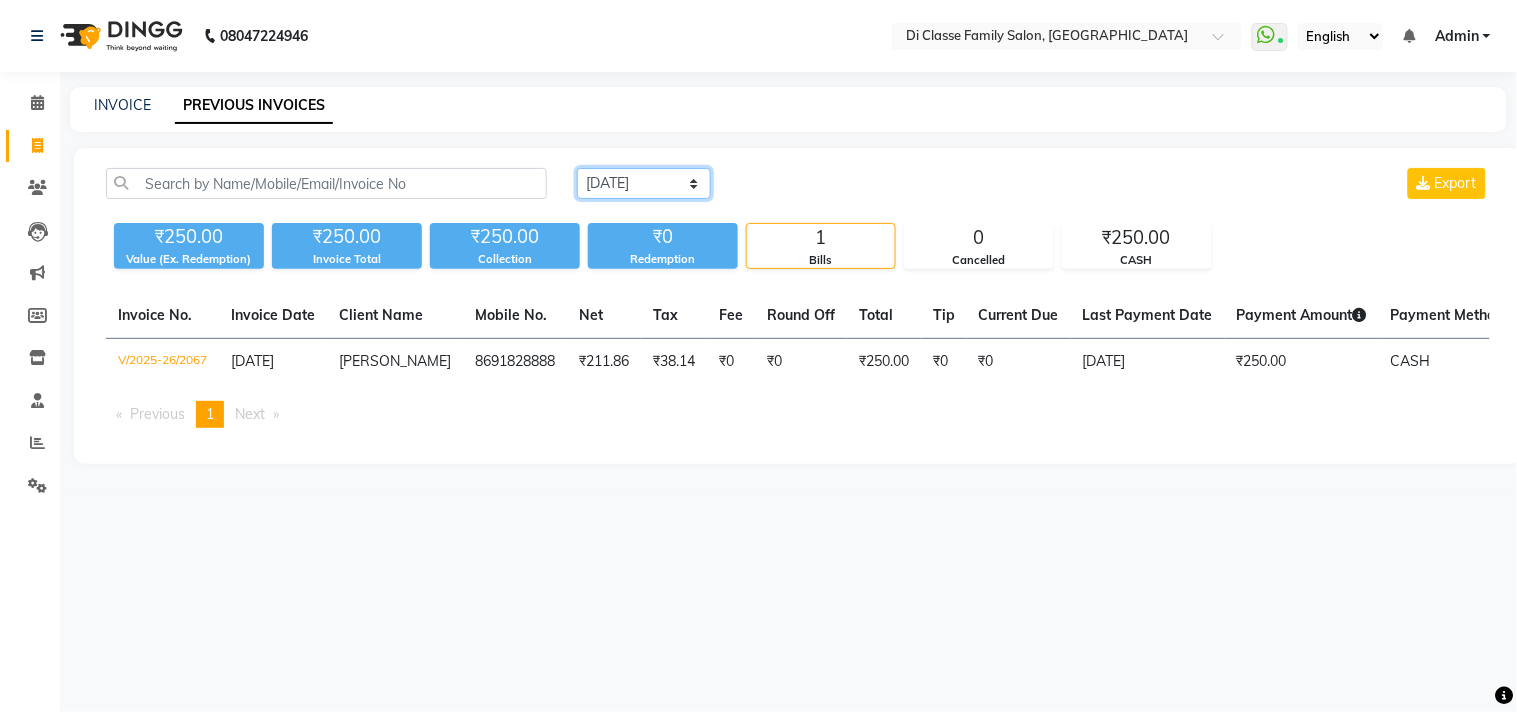 click on "[DATE] [DATE] Custom Range" 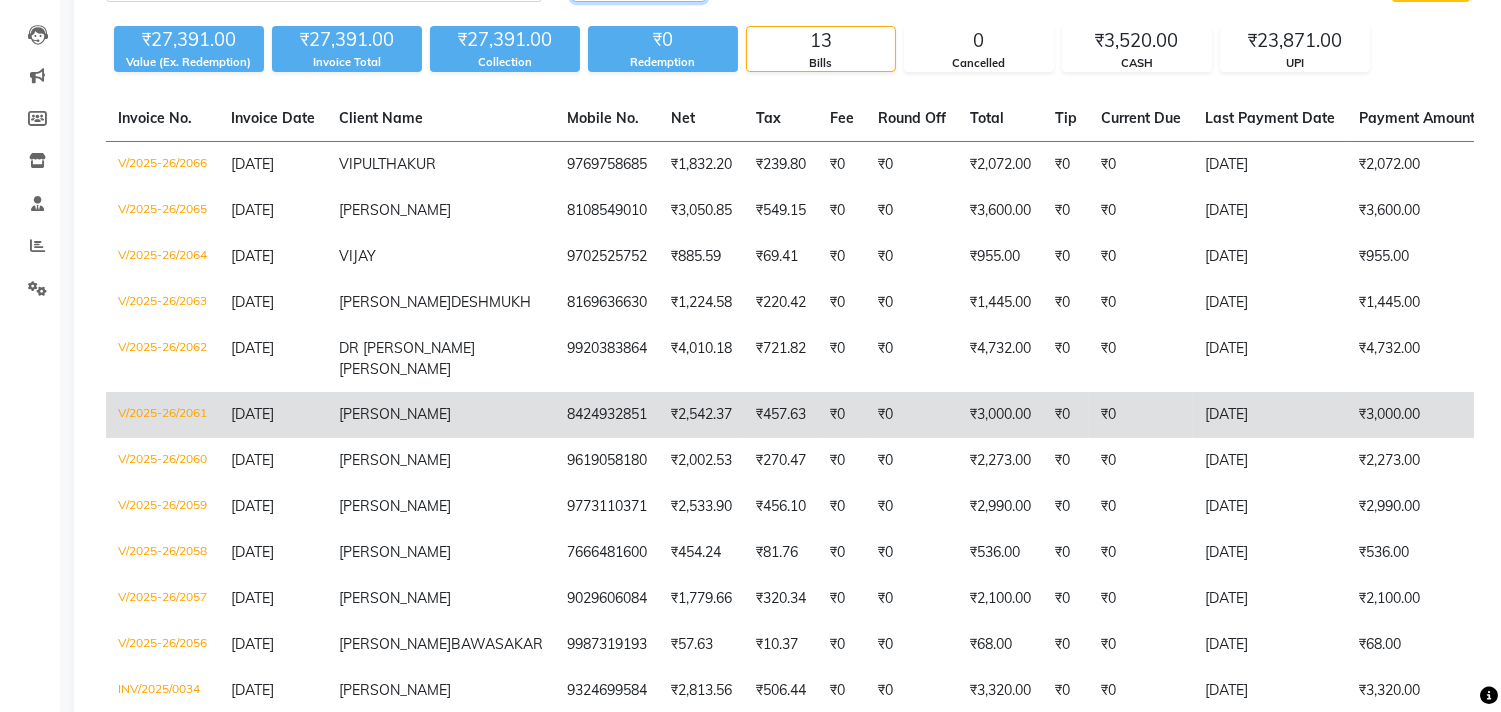 scroll, scrollTop: 114, scrollLeft: 0, axis: vertical 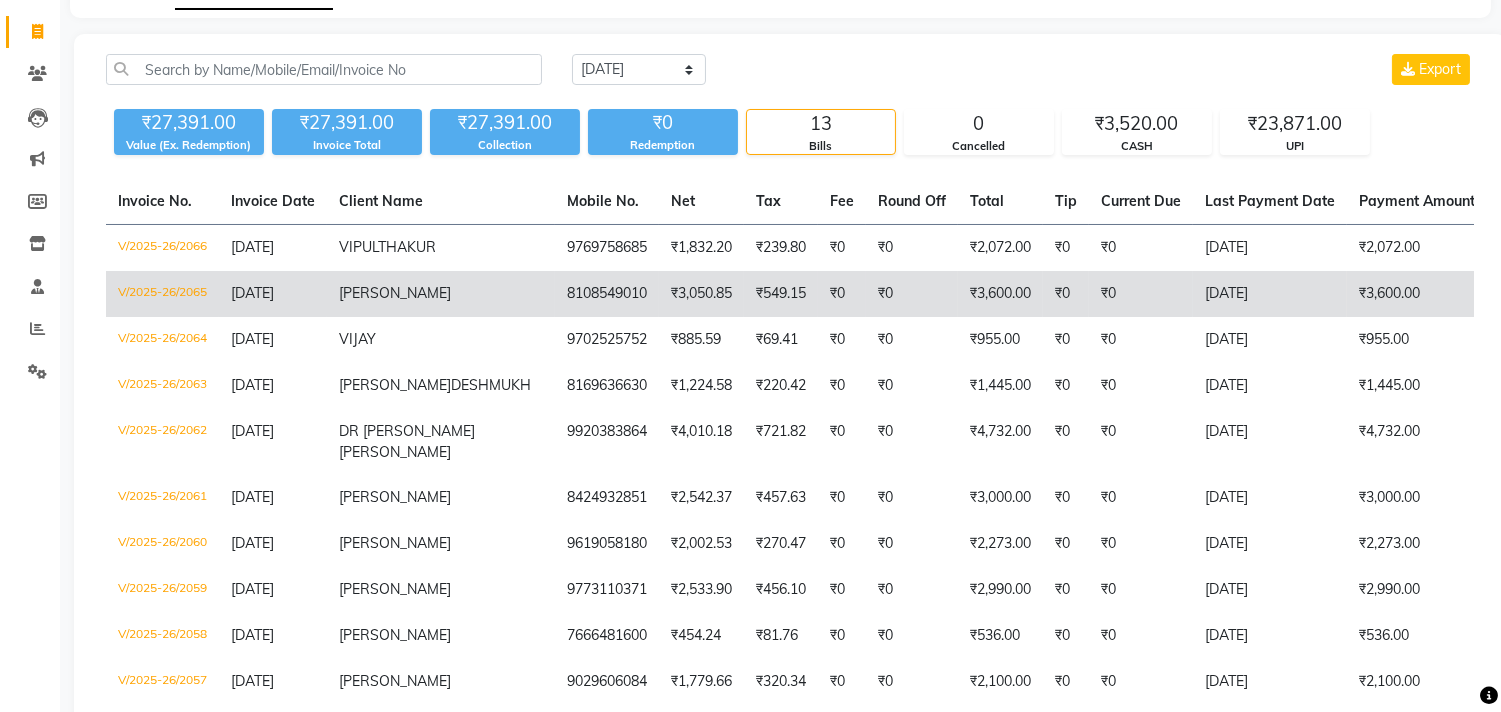 click on "[DATE]" 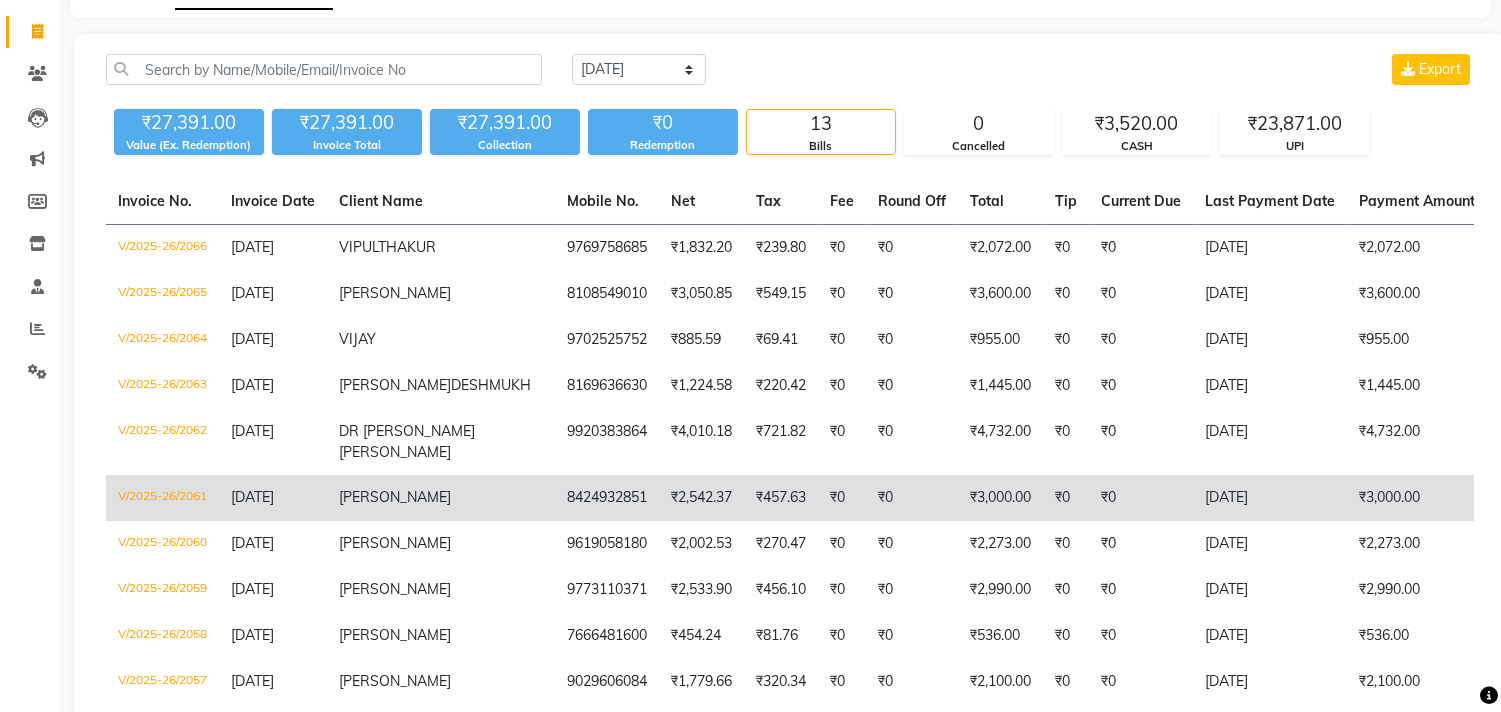 click on "₹3,000.00" 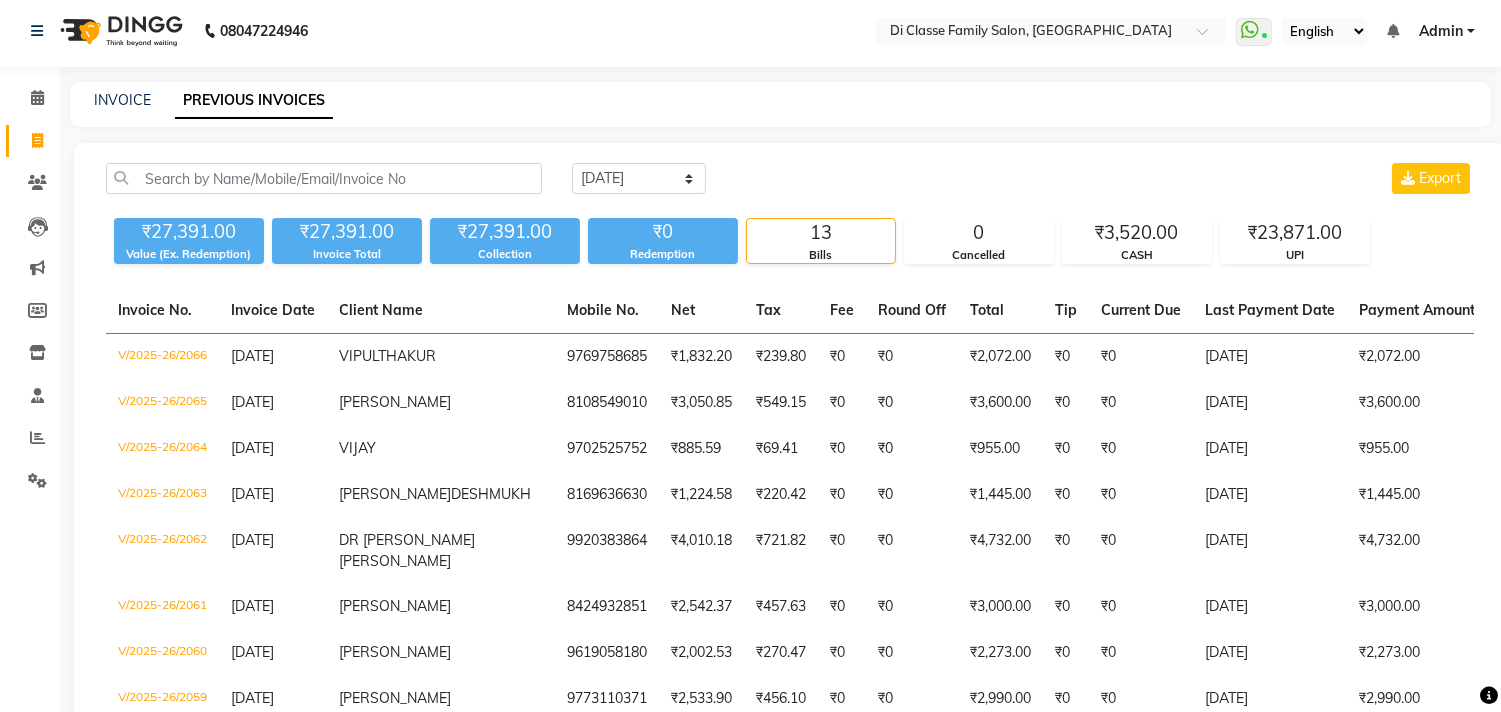 scroll, scrollTop: 0, scrollLeft: 0, axis: both 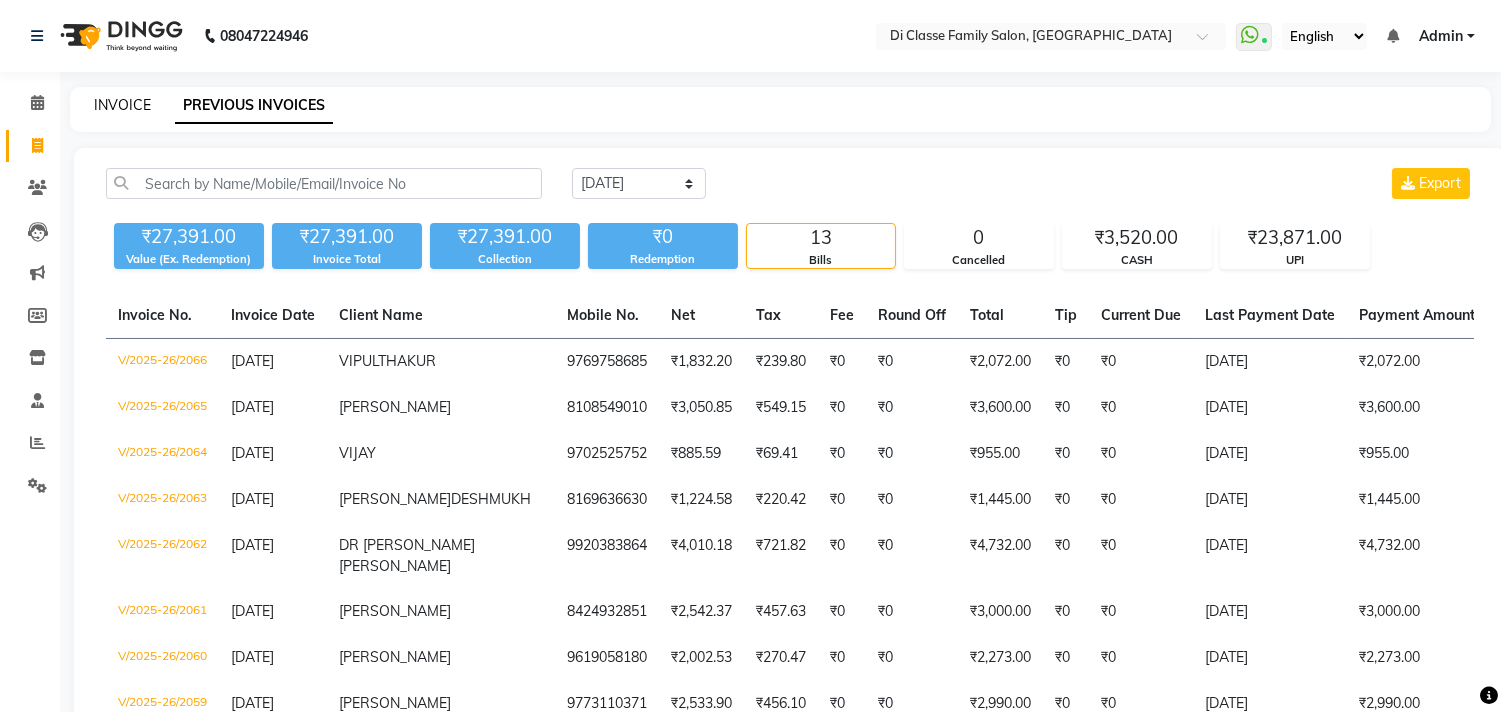 click on "INVOICE" 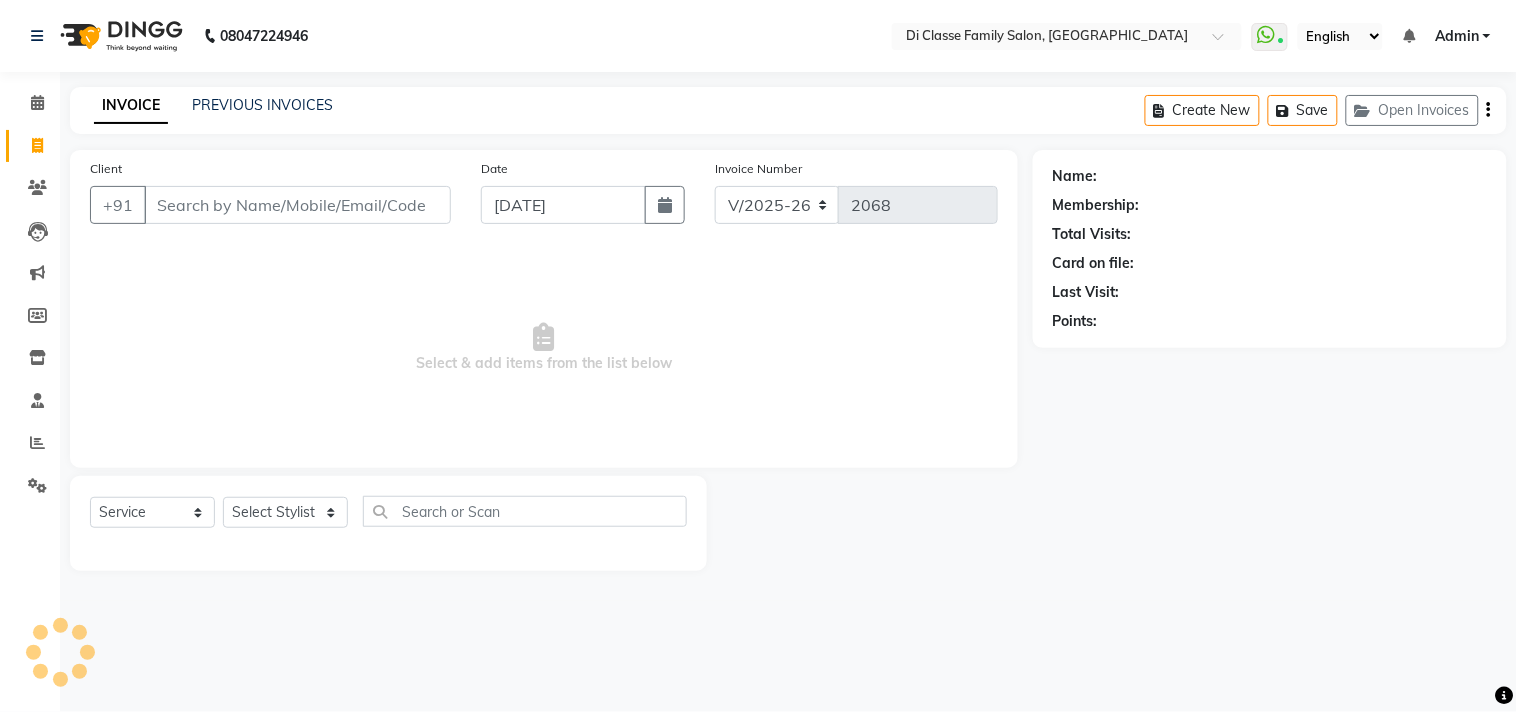 click on "Client" at bounding box center [297, 205] 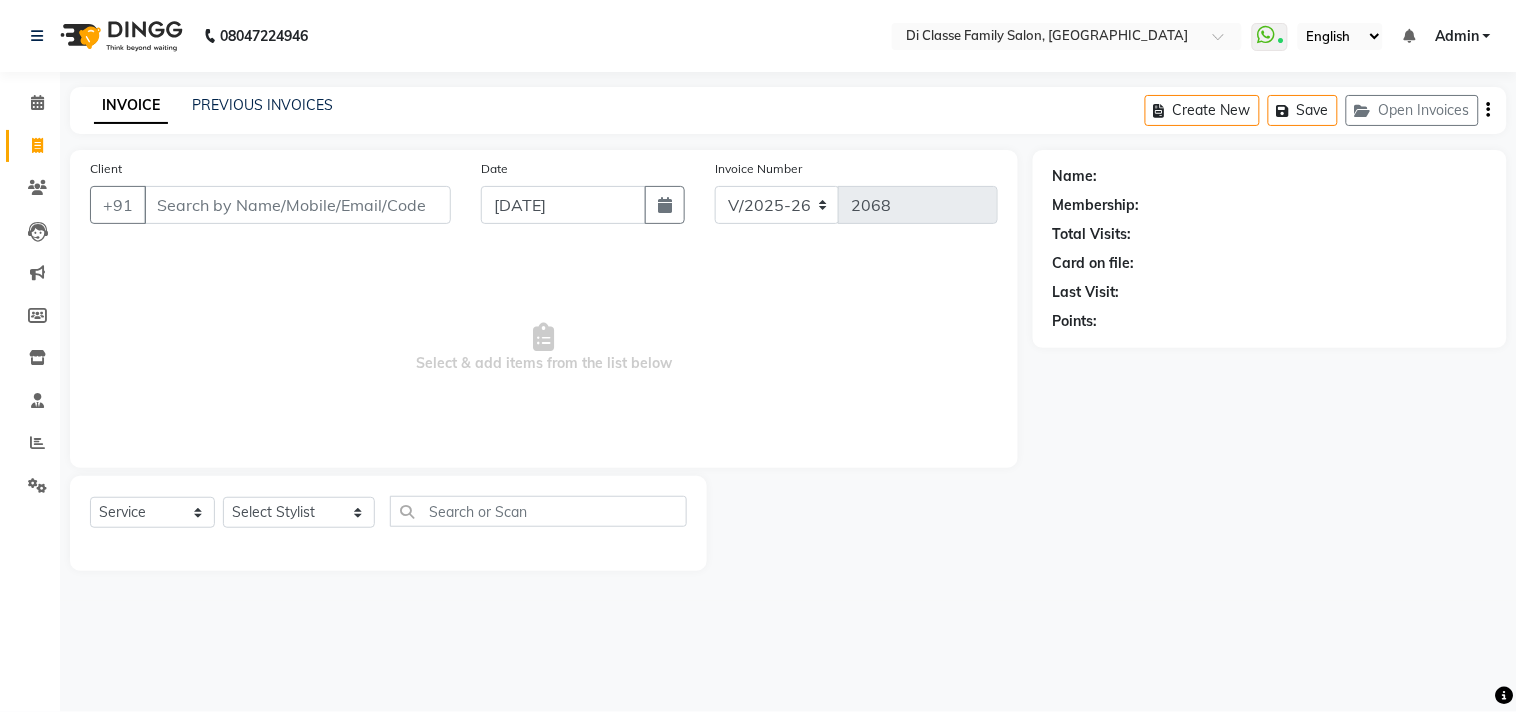 click on "Client" at bounding box center (297, 205) 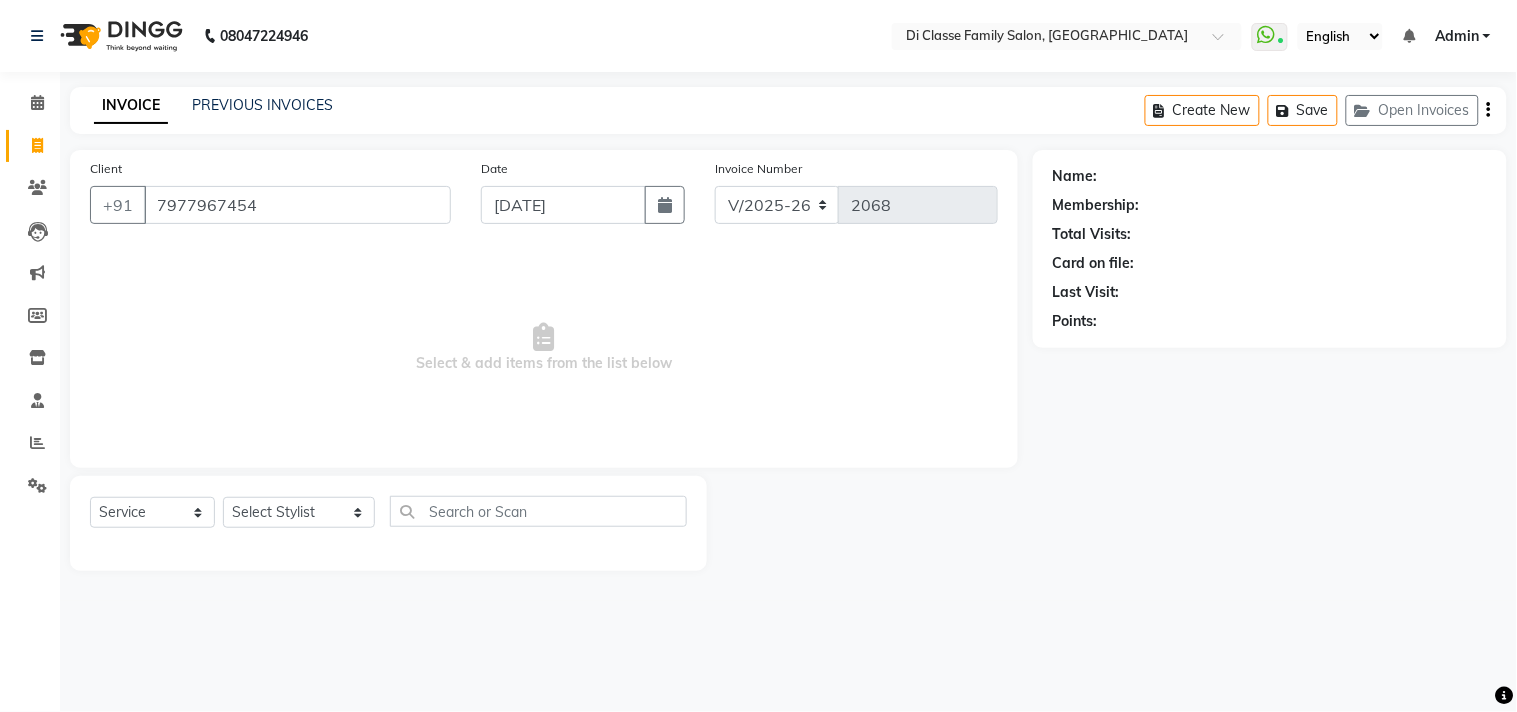 type on "7977967454" 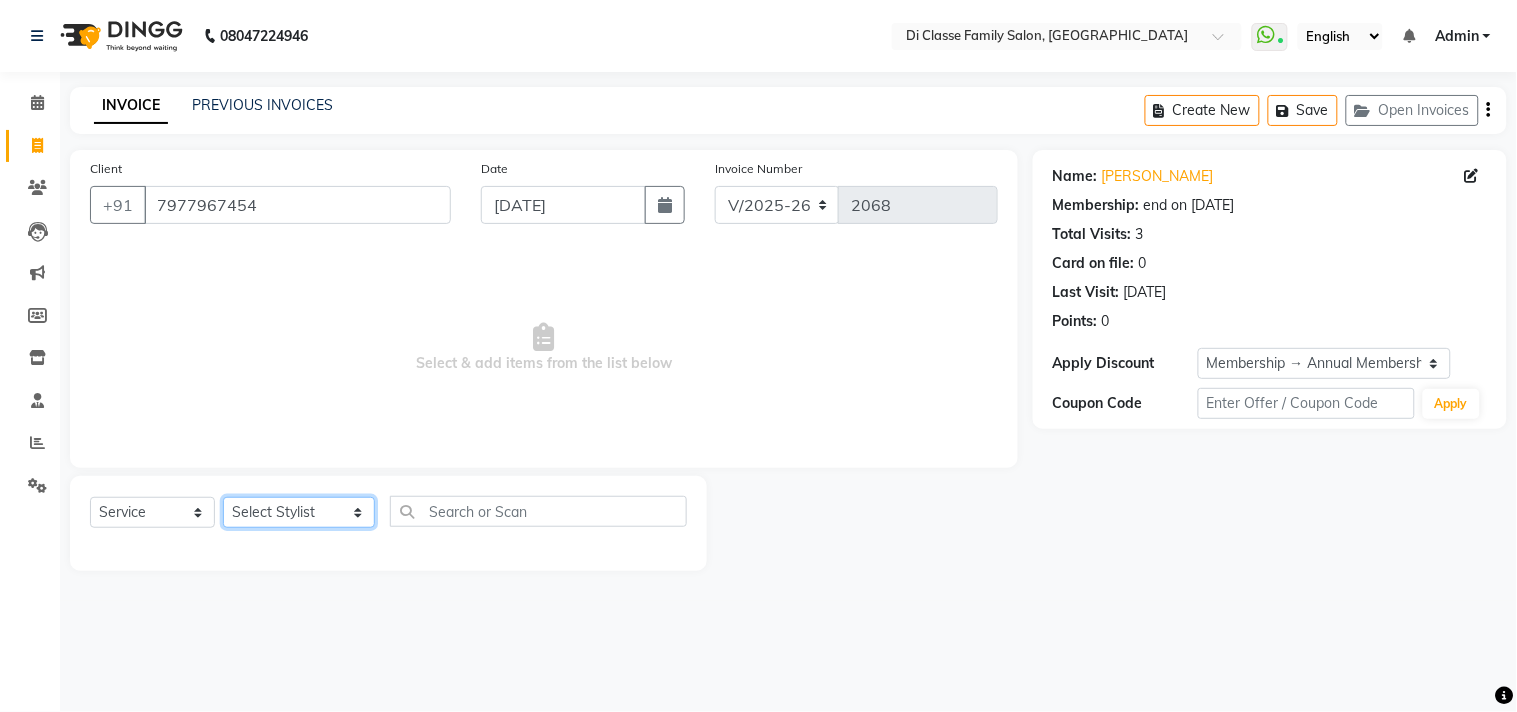 click on "Select Stylist aniket  Anu  AYAZ KADRI  Front Desk Javed kapil KOMAL  Payal  Pooja Jadhav Rahul Datkhile RESHMA SHAIKH rutik shinde SACHIN SAKPAL SADDAM SAHAJAN SAKSHI CHAVAN Sameer  sampada Sanjana  SANU shobha sonawane shobha sonawane SHUBHAM PEDNEKAR Sikandar Ansari ssneha rana" 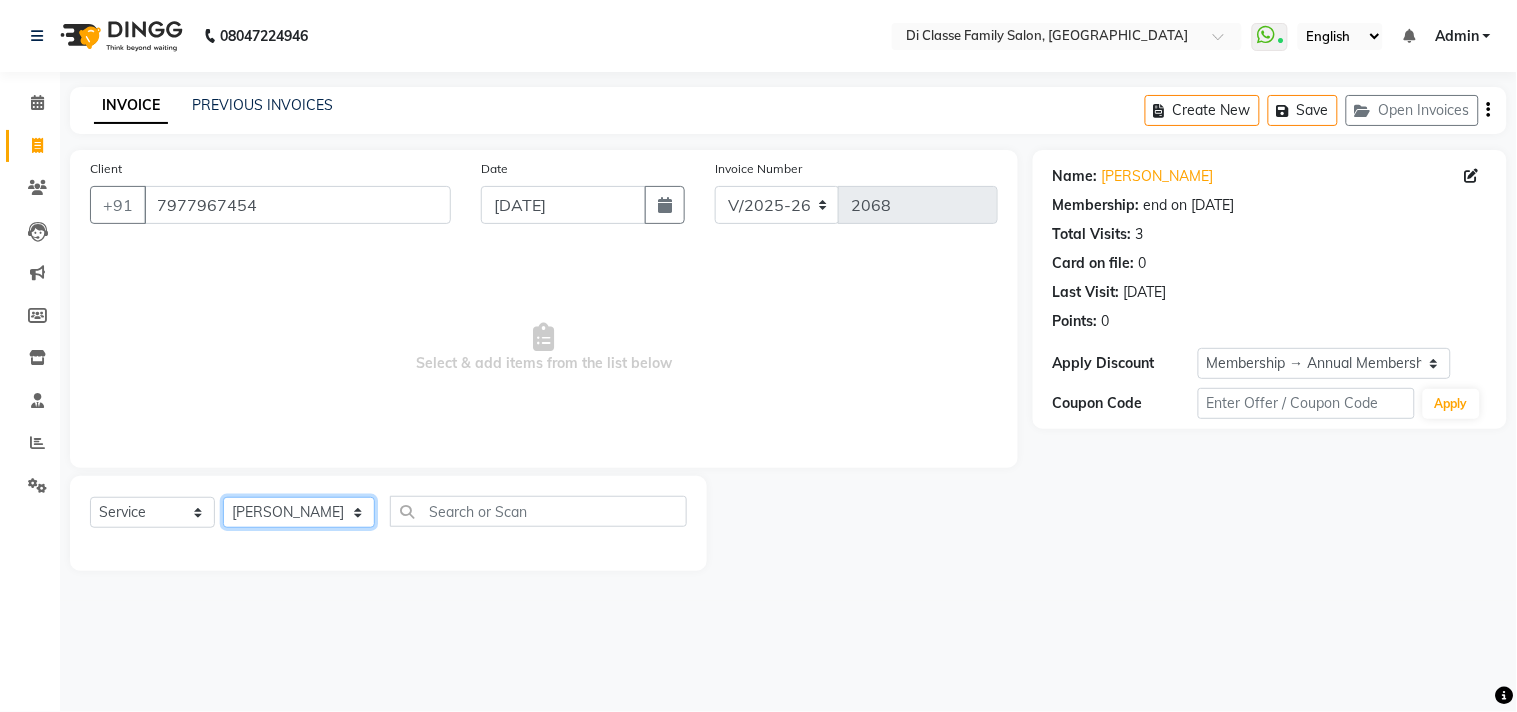 click on "Select Stylist aniket  Anu  AYAZ KADRI  Front Desk Javed kapil KOMAL  Payal  Pooja Jadhav Rahul Datkhile RESHMA SHAIKH rutik shinde SACHIN SAKPAL SADDAM SAHAJAN SAKSHI CHAVAN Sameer  sampada Sanjana  SANU shobha sonawane shobha sonawane SHUBHAM PEDNEKAR Sikandar Ansari ssneha rana" 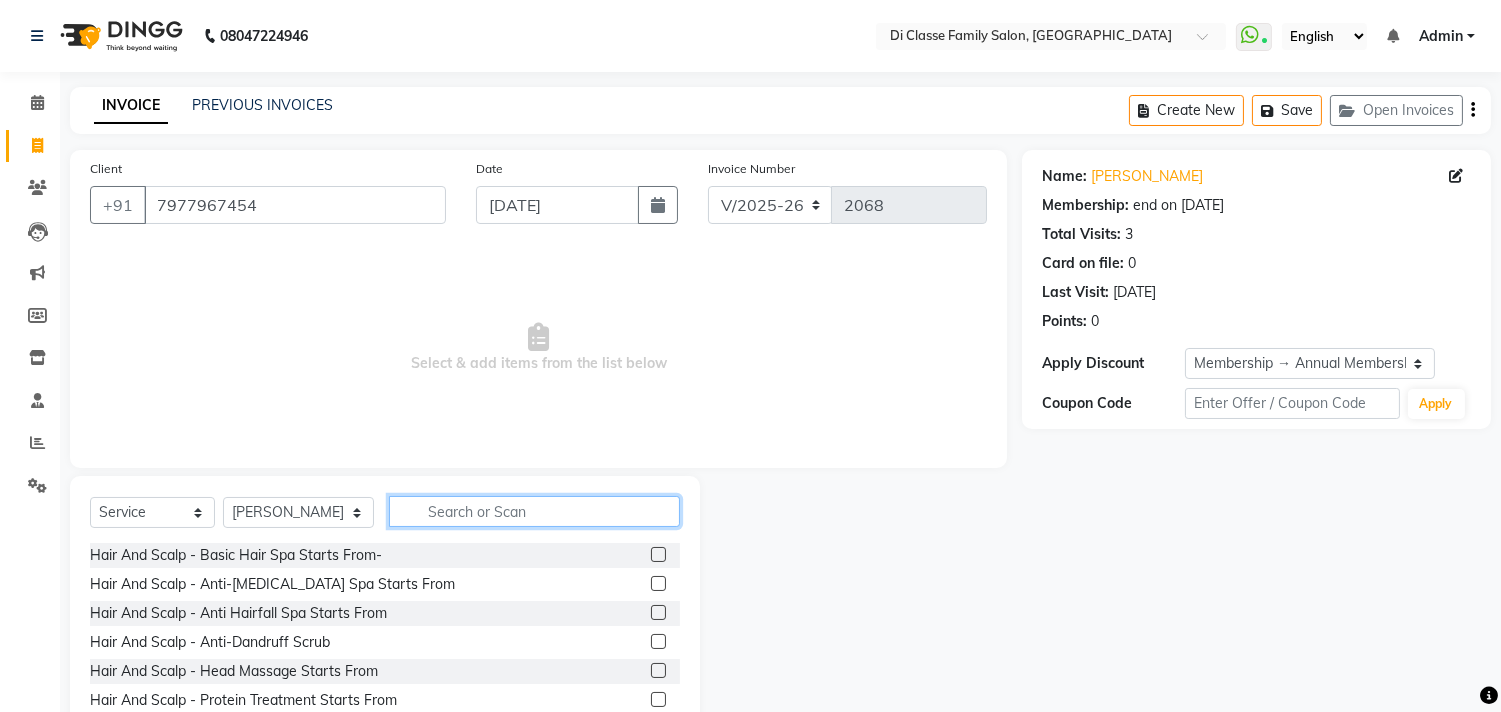 click 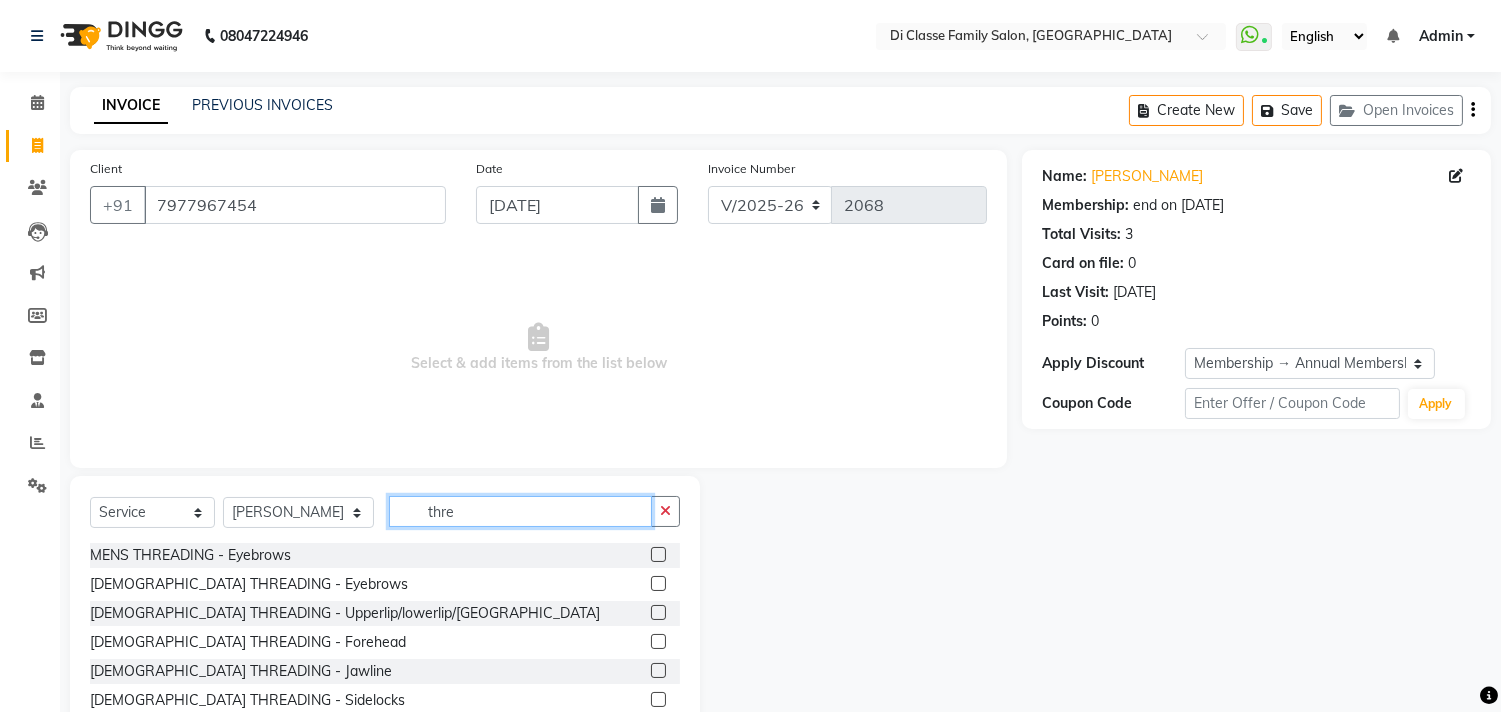 type on "thre" 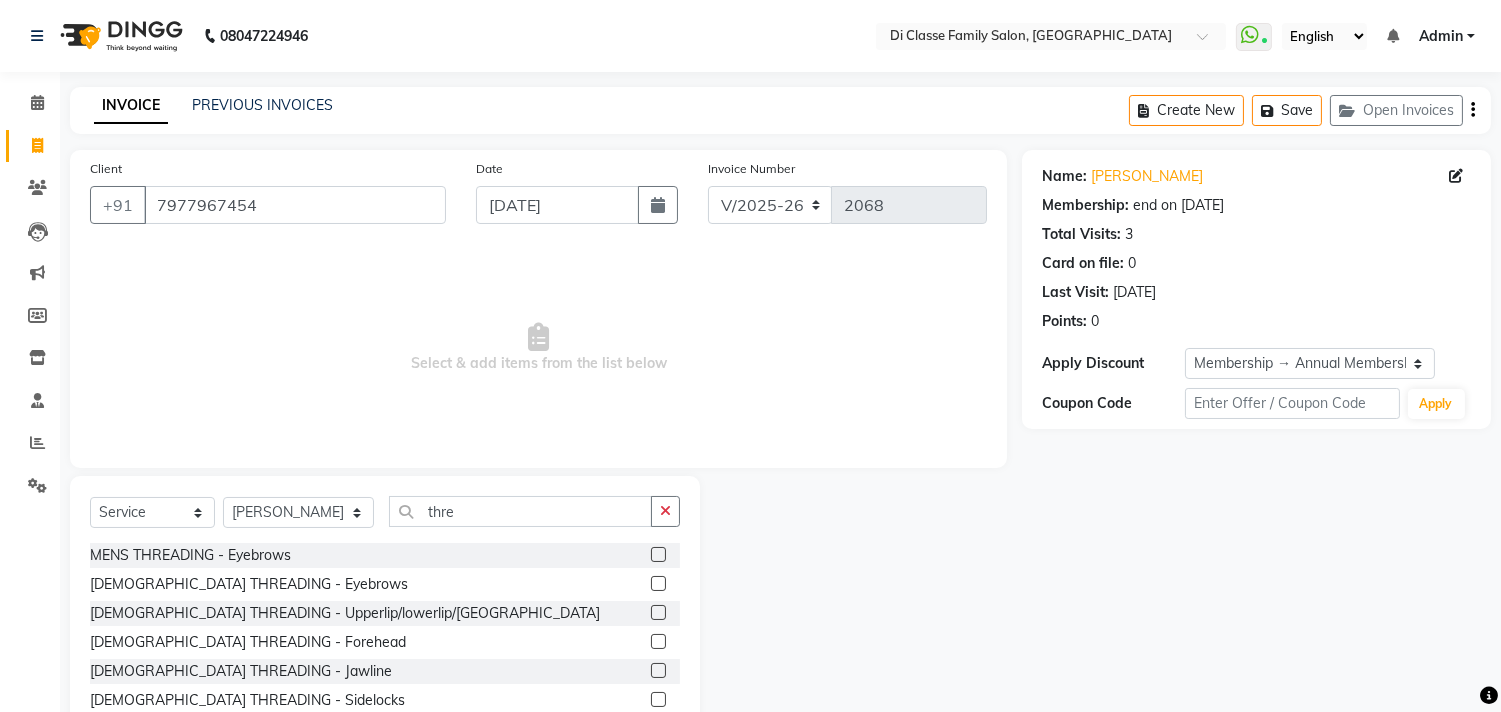 click 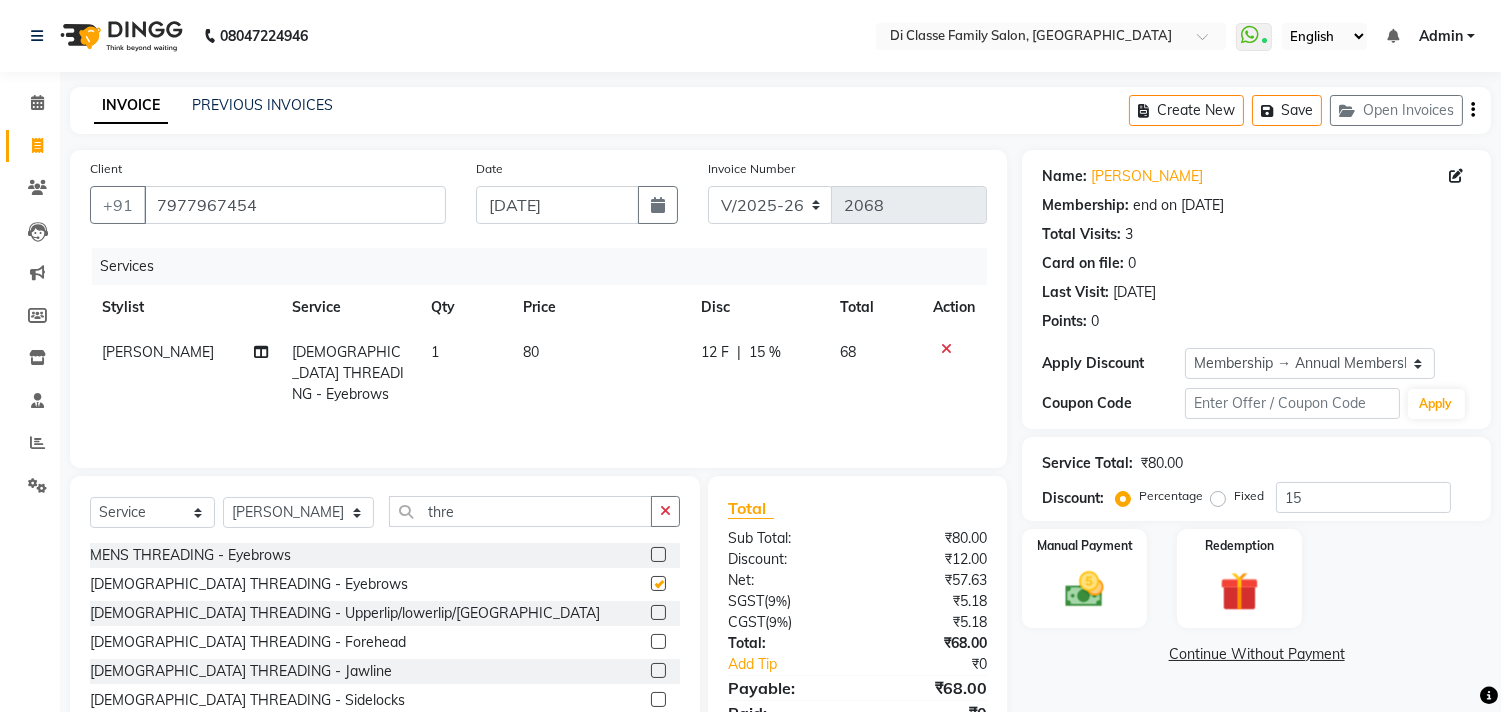 checkbox on "false" 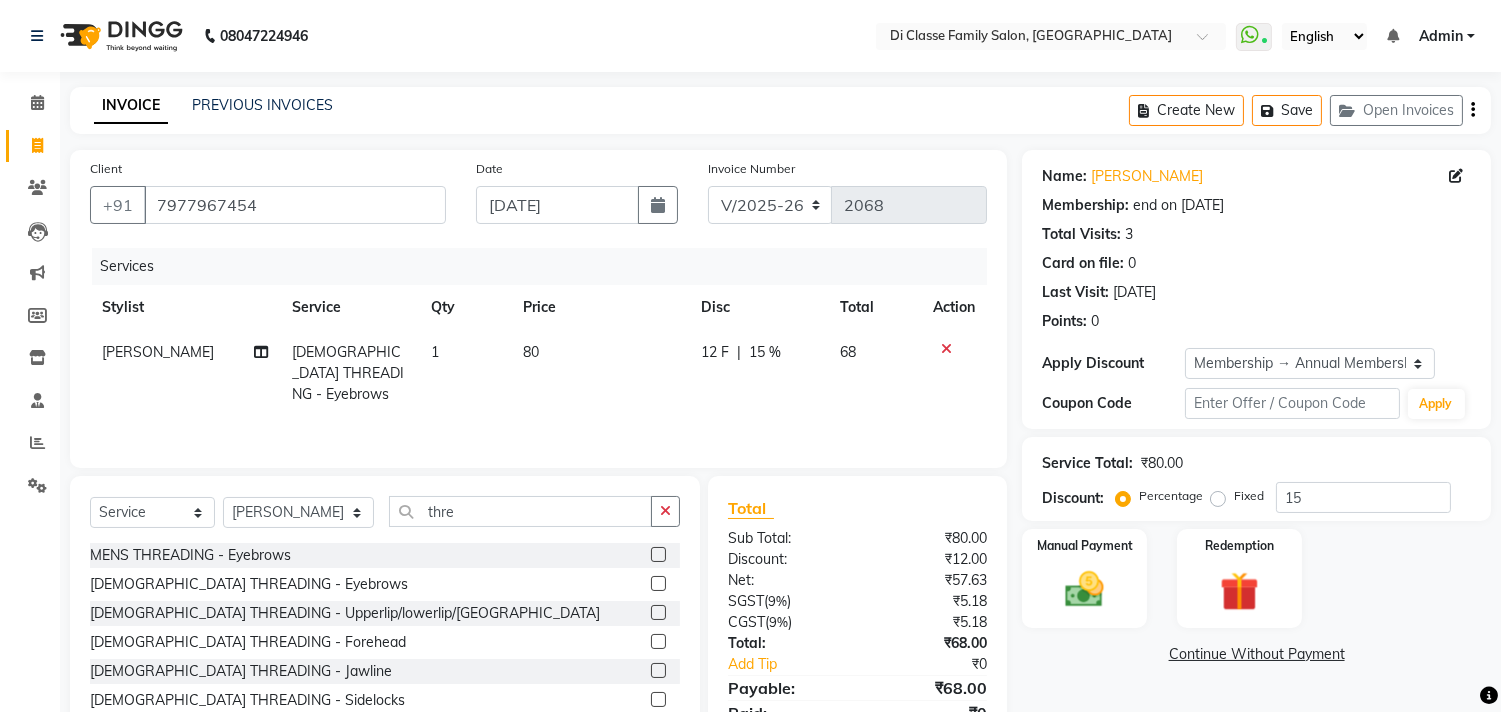 click 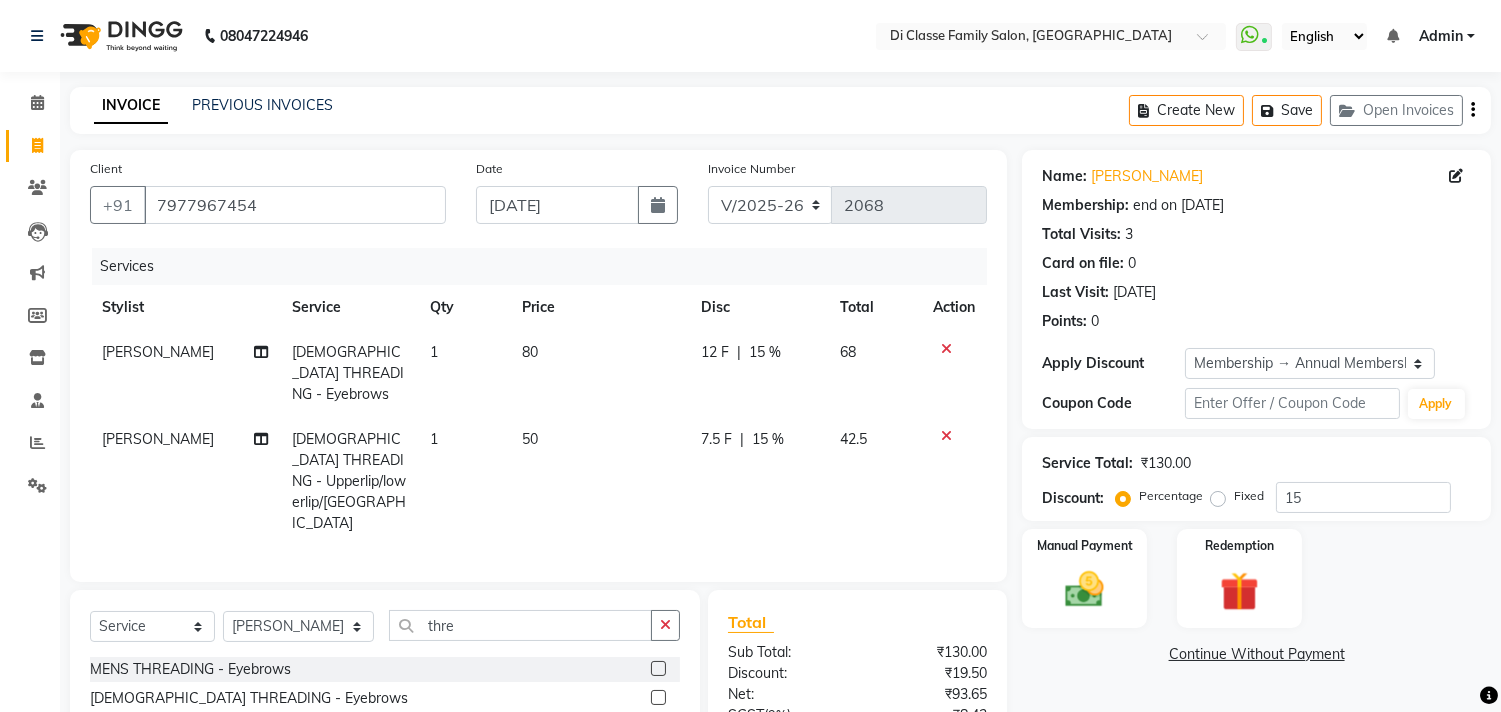 checkbox on "false" 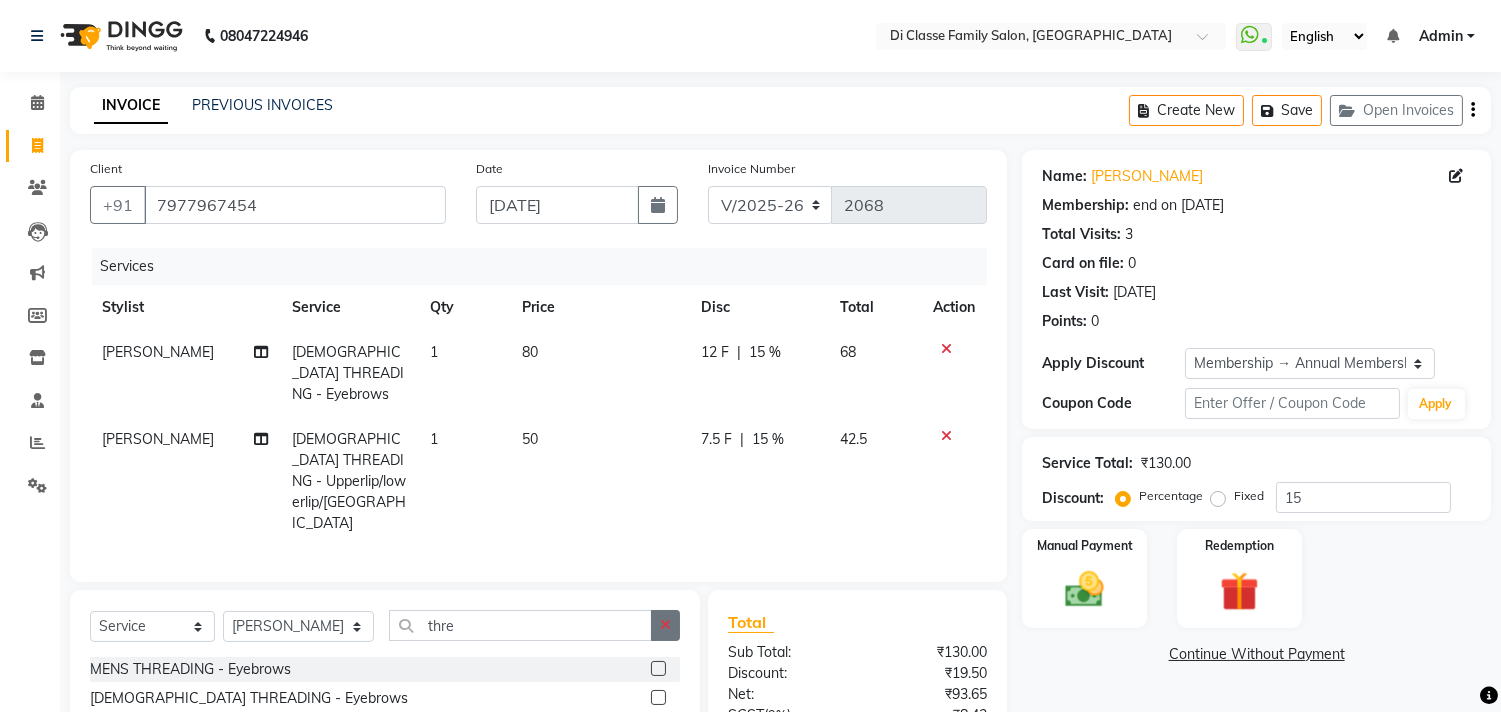 drag, startPoint x: 676, startPoint y: 555, endPoint x: 657, endPoint y: 576, distance: 28.319605 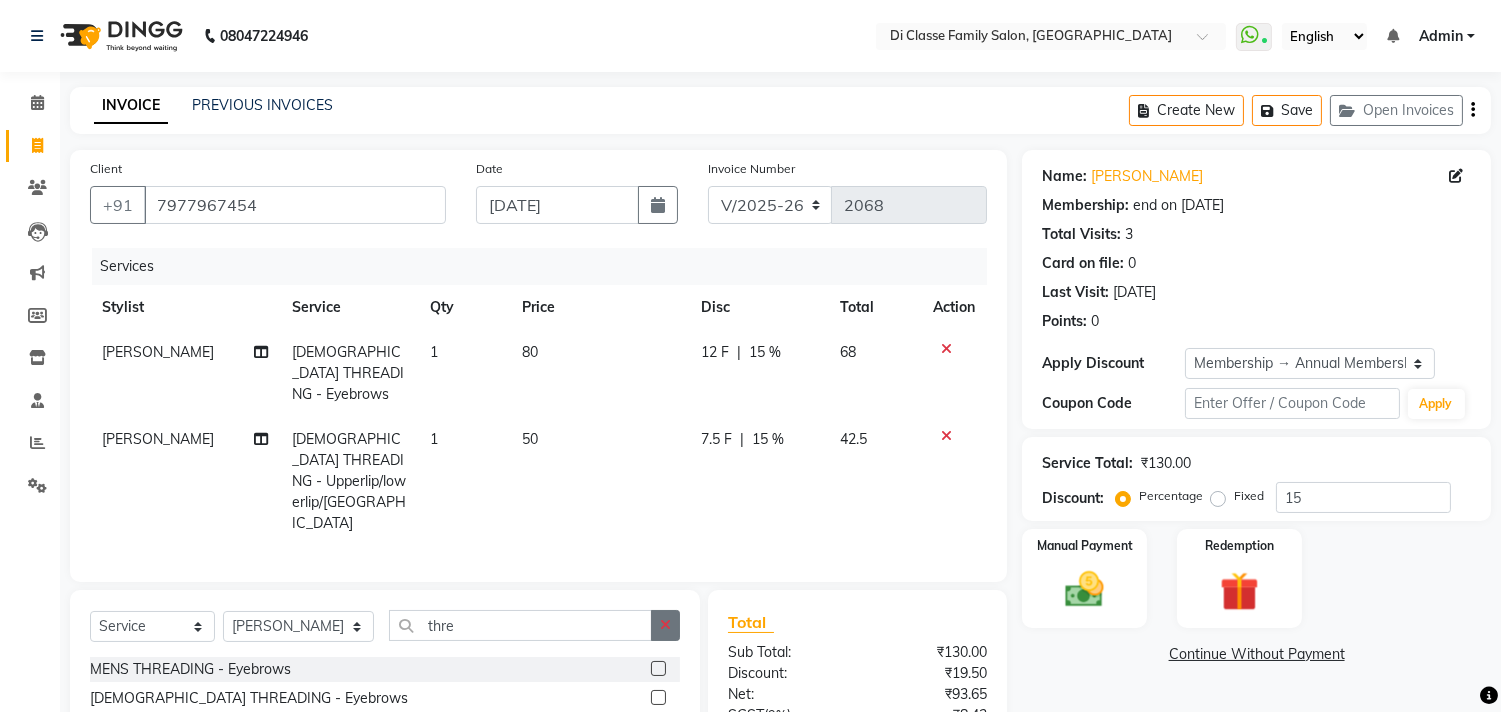 click 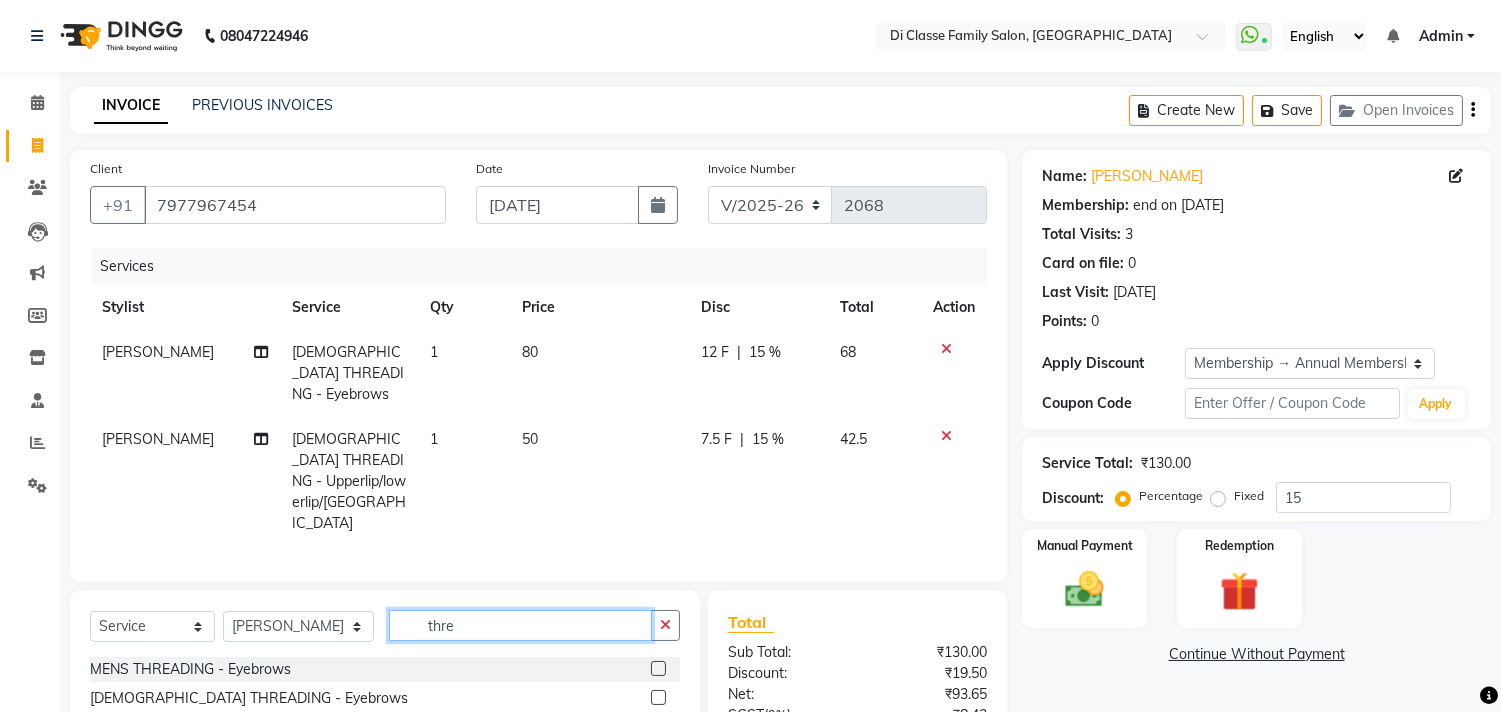 type 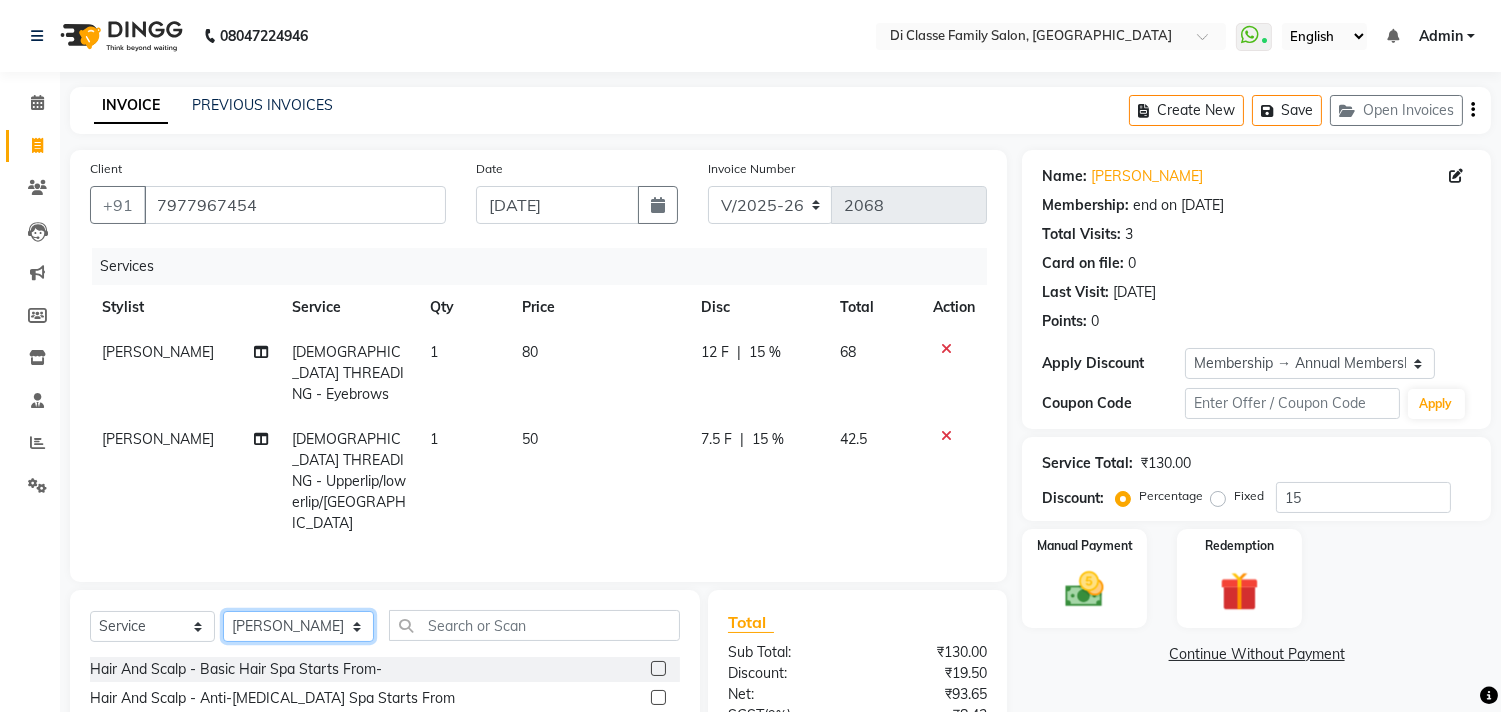 click on "Select Stylist aniket  Anu  AYAZ KADRI  Front Desk Javed kapil KOMAL  Payal  Pooja Jadhav Rahul Datkhile RESHMA SHAIKH rutik shinde SACHIN SAKPAL SADDAM SAHAJAN SAKSHI CHAVAN Sameer  sampada Sanjana  SANU shobha sonawane shobha sonawane SHUBHAM PEDNEKAR Sikandar Ansari ssneha rana" 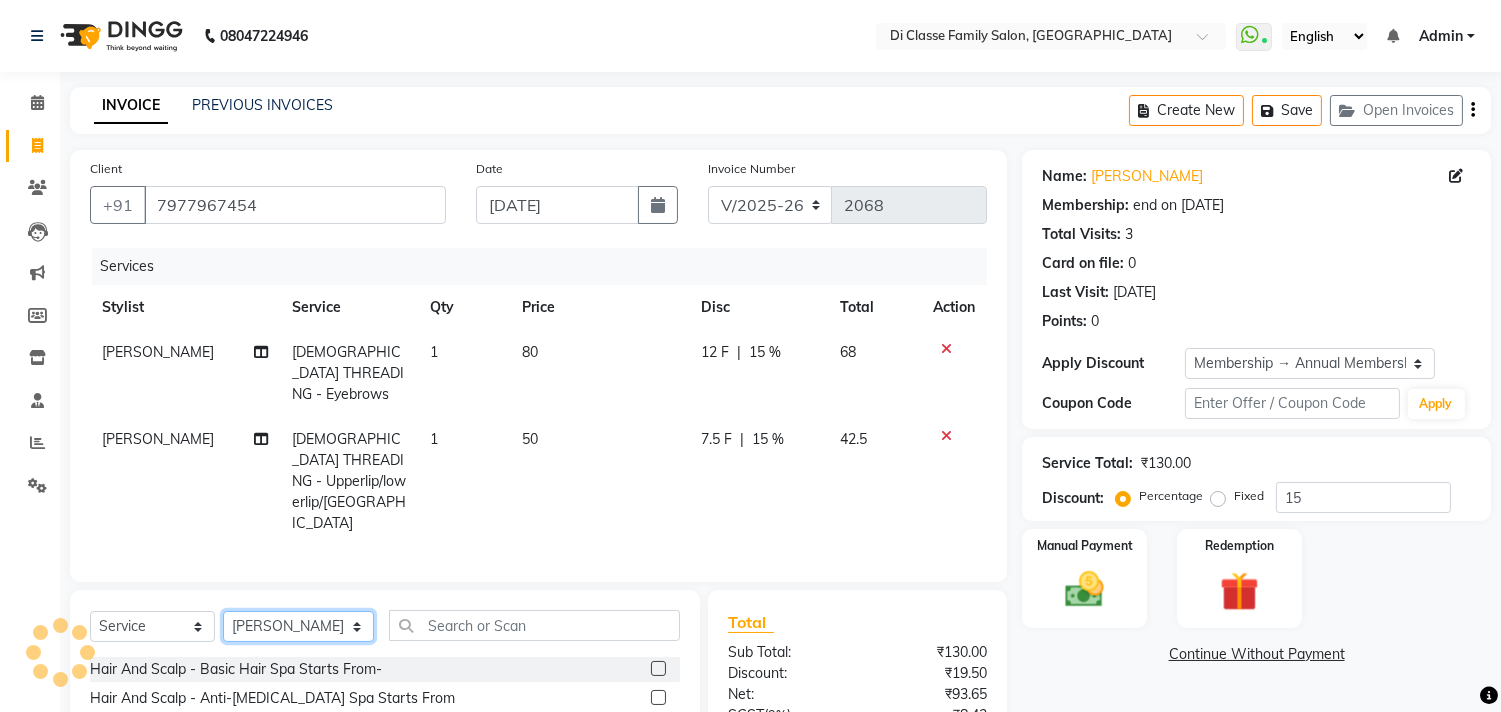 select on "51560" 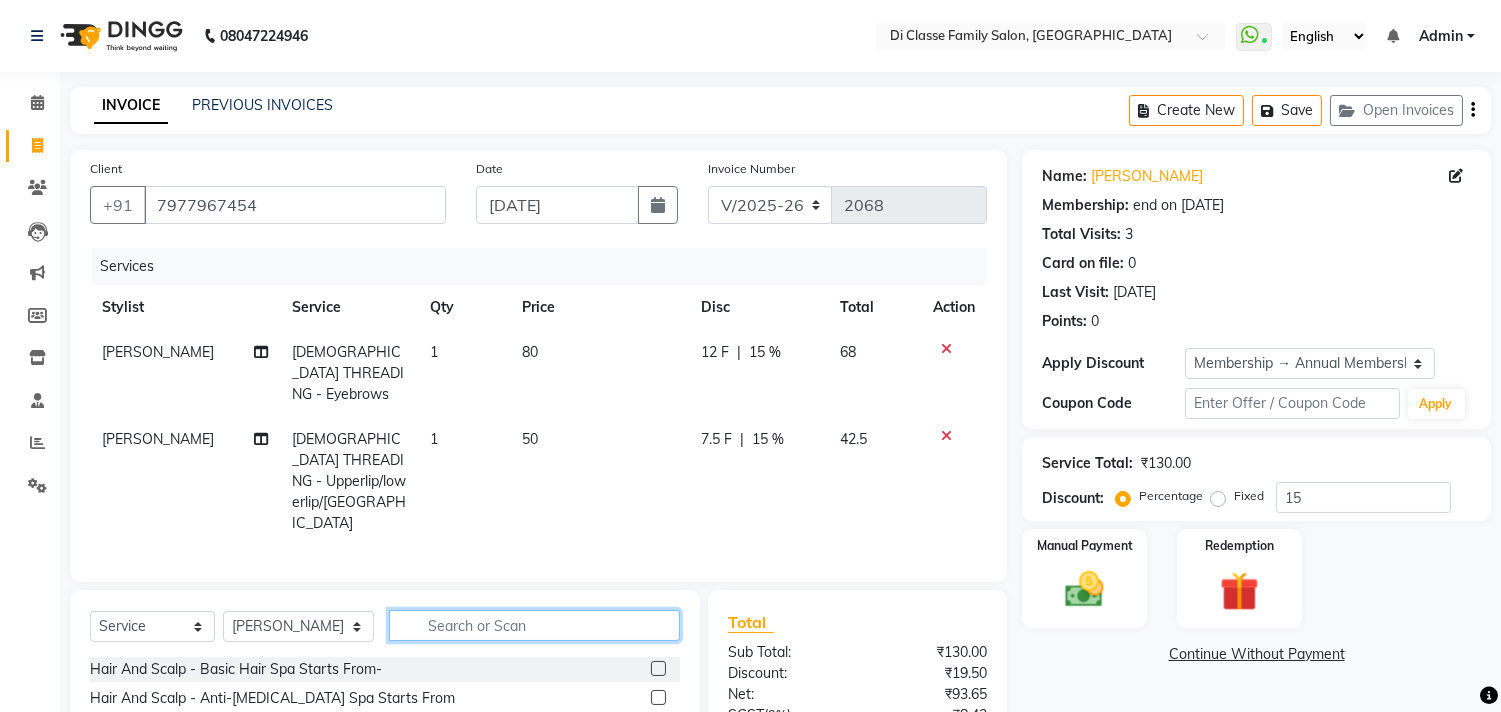 click 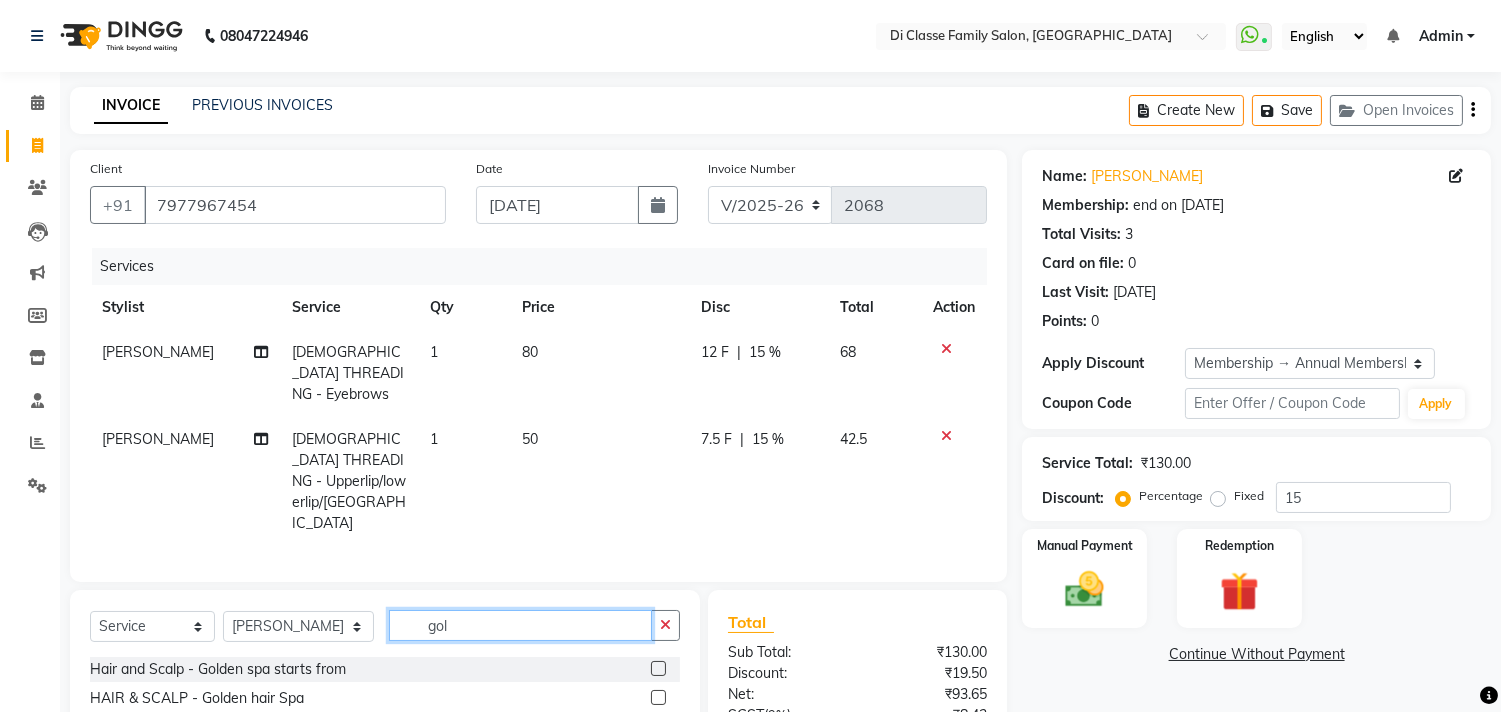 type on "gol" 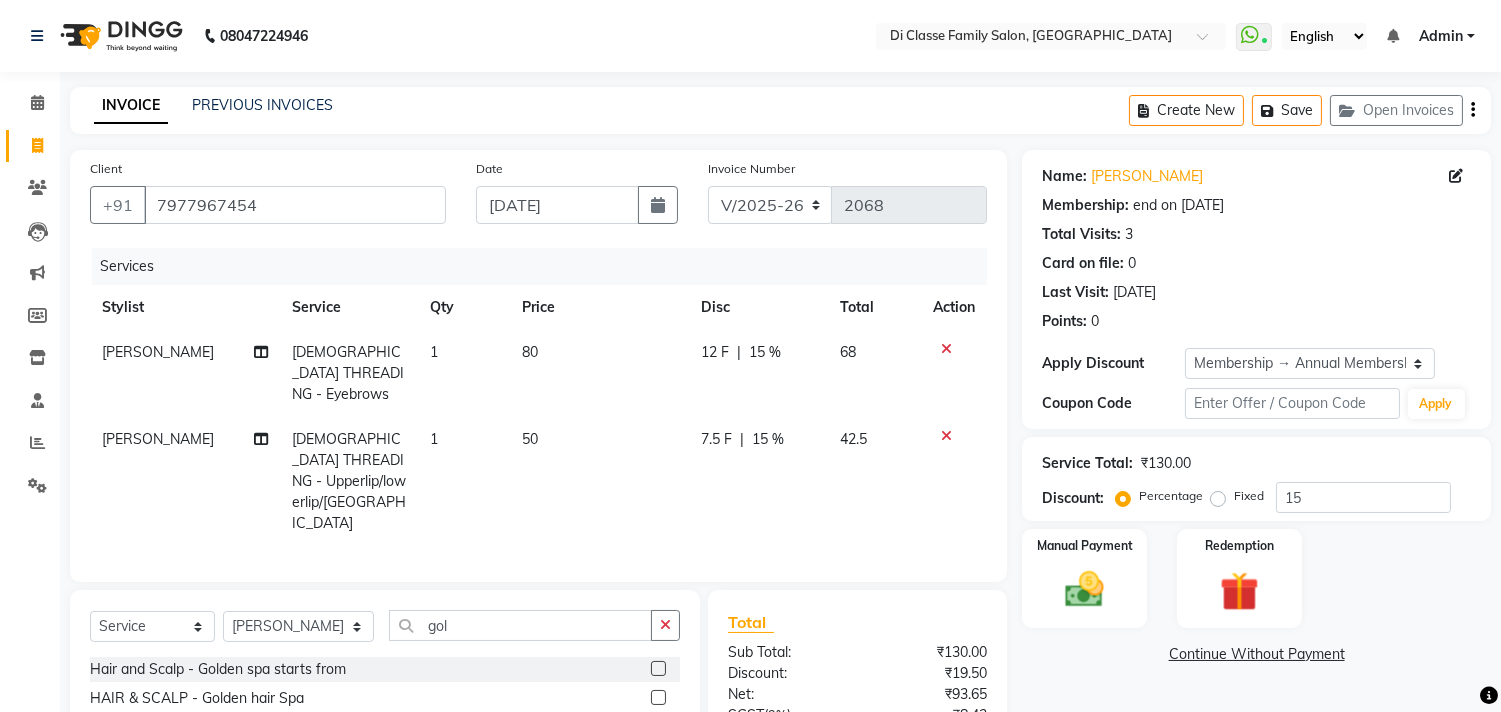 click 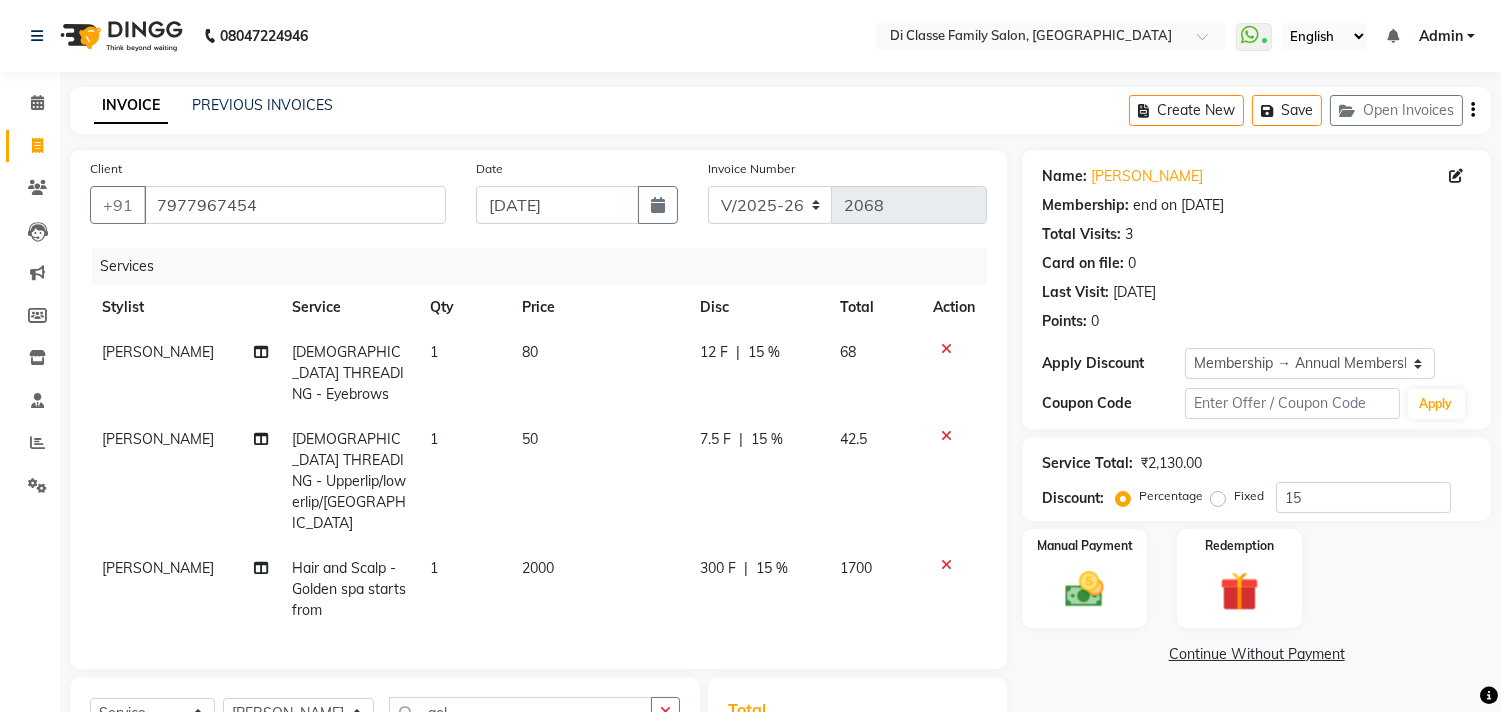 click on "2000" 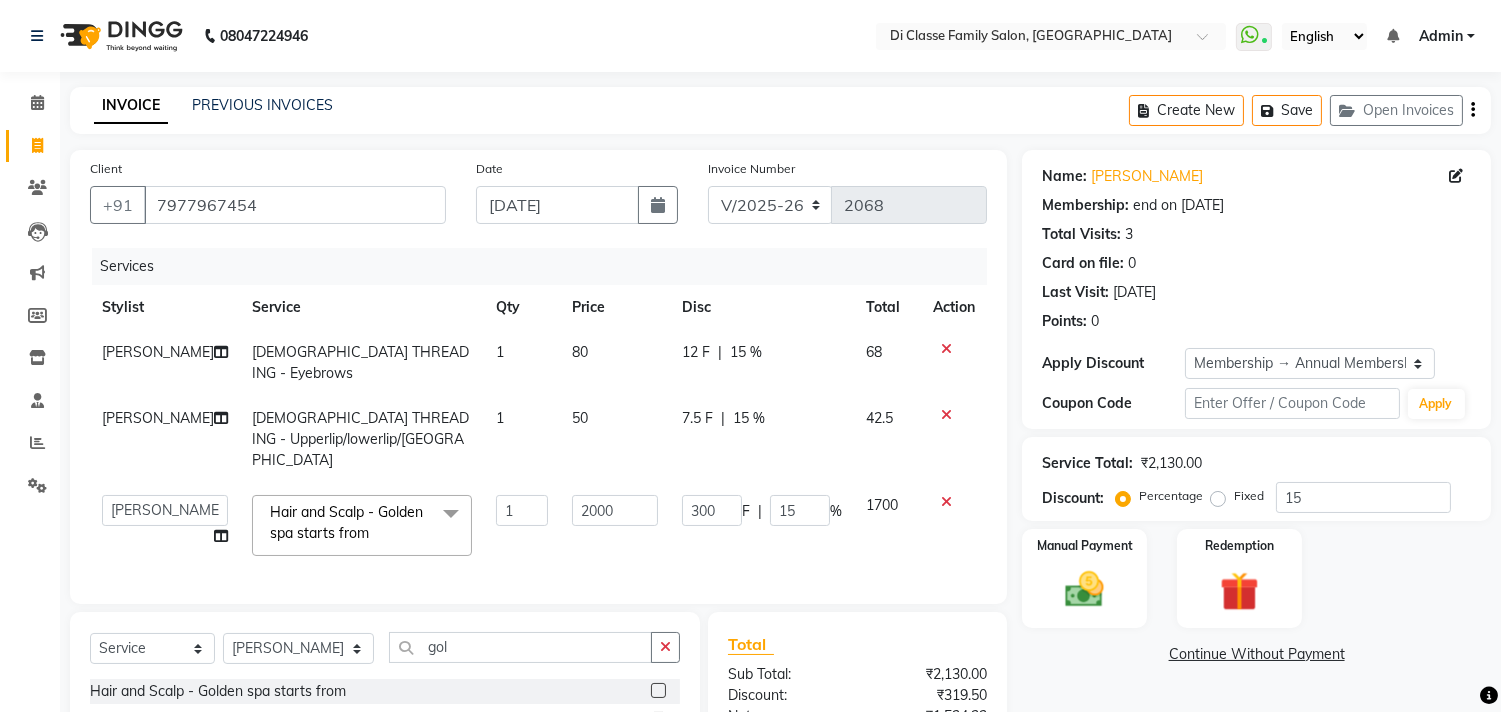 click on "2000" 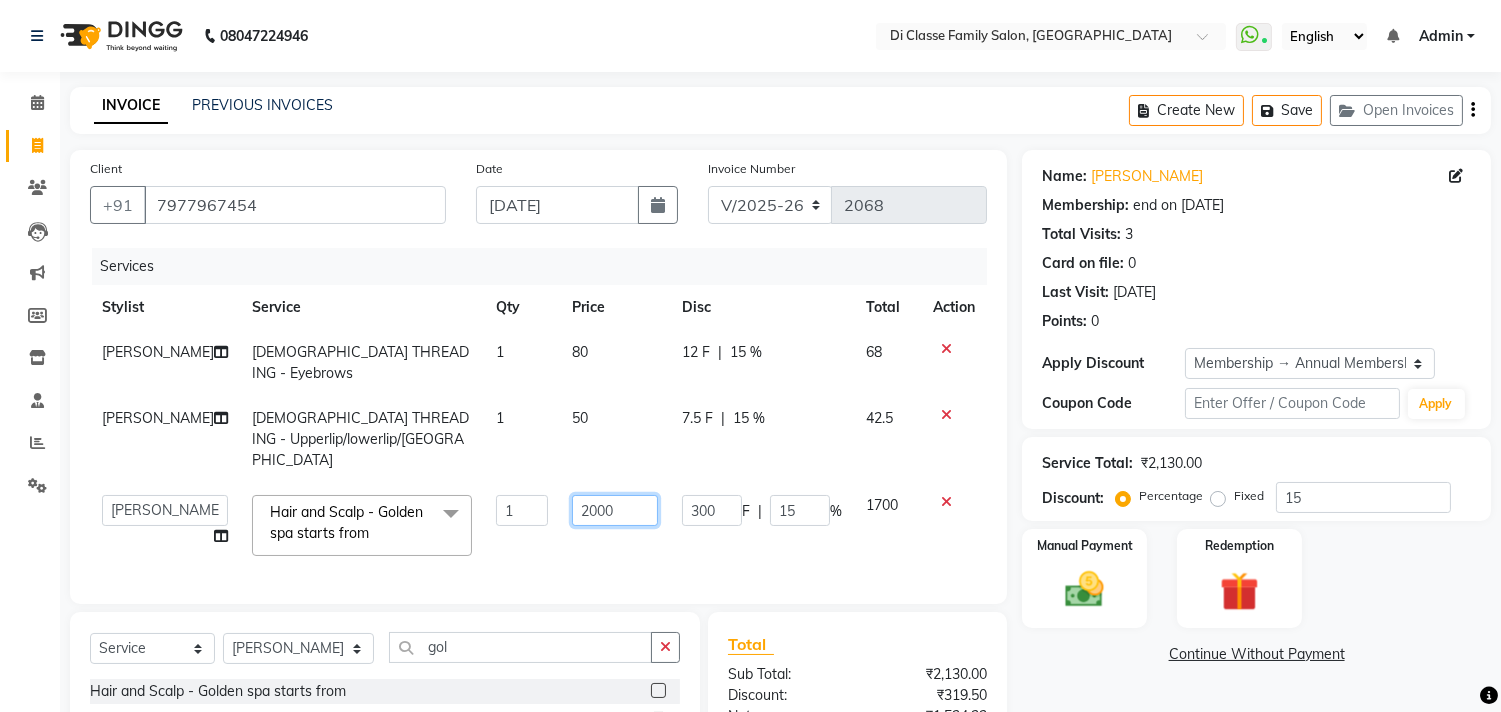 click on "2000" 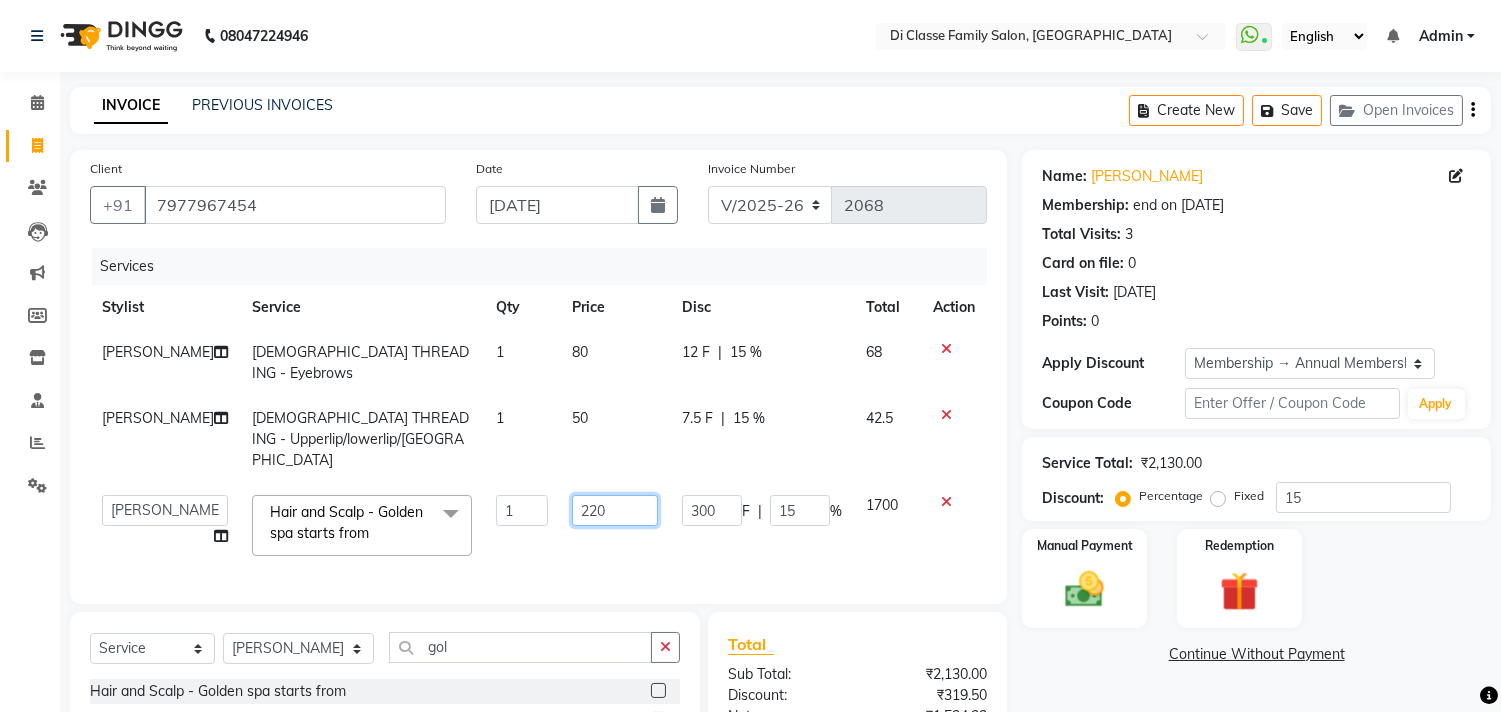 type on "2200" 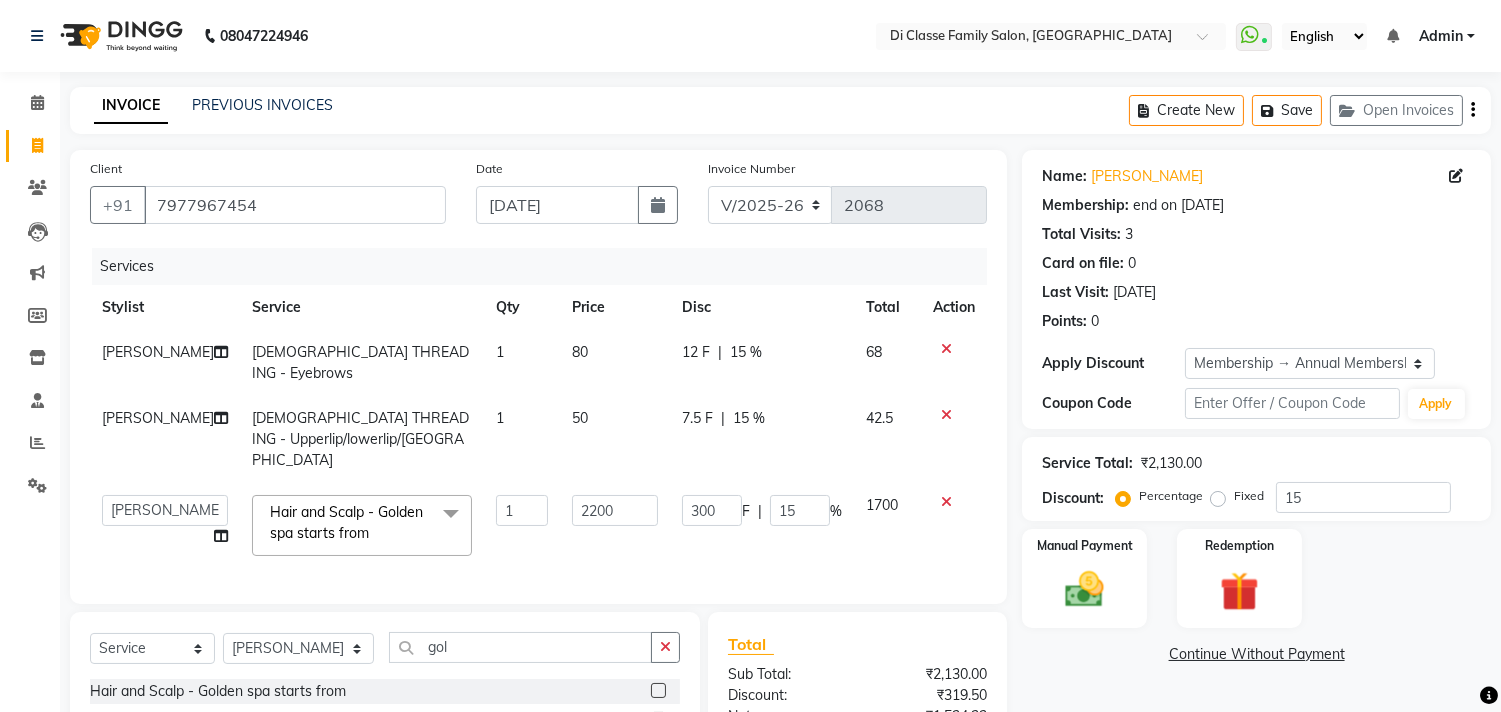 click on "300 F | 15 %" 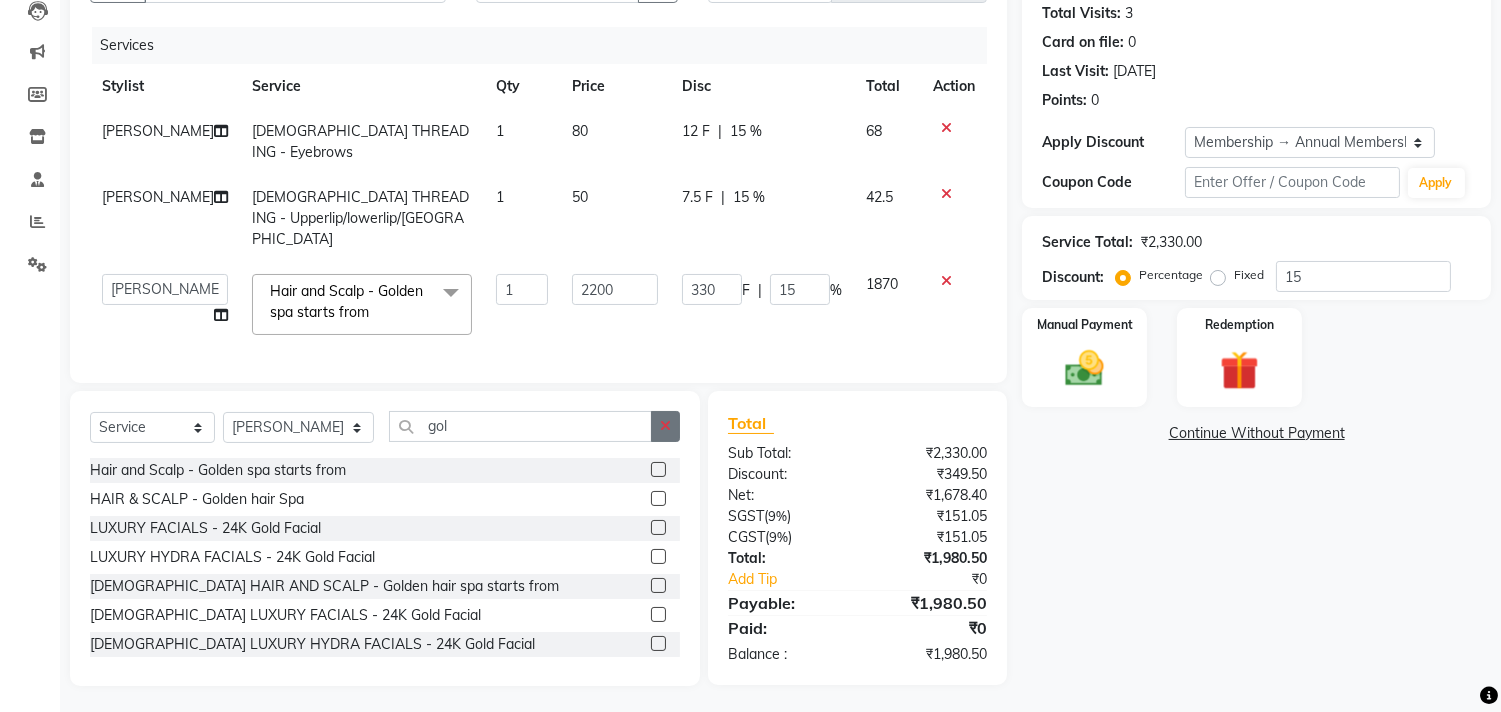 click 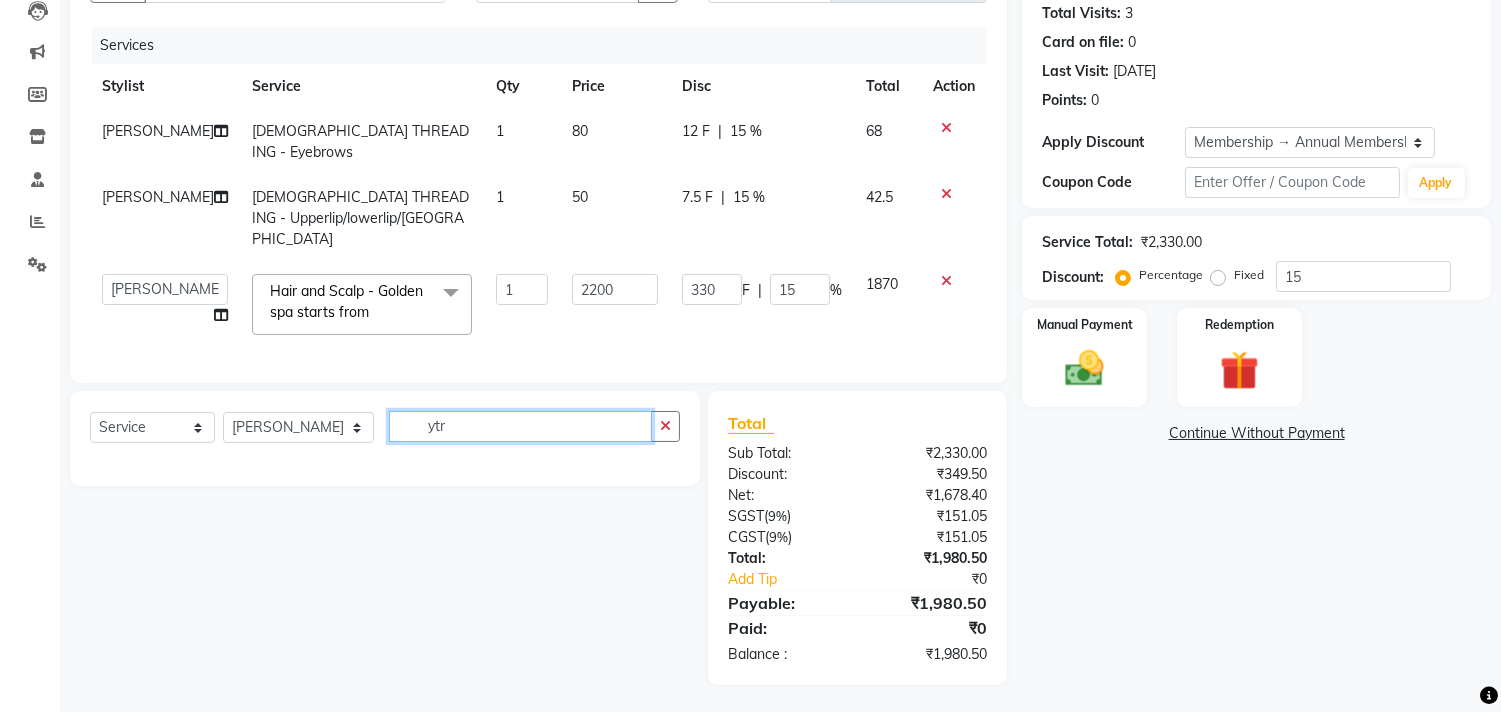 scroll, scrollTop: 220, scrollLeft: 0, axis: vertical 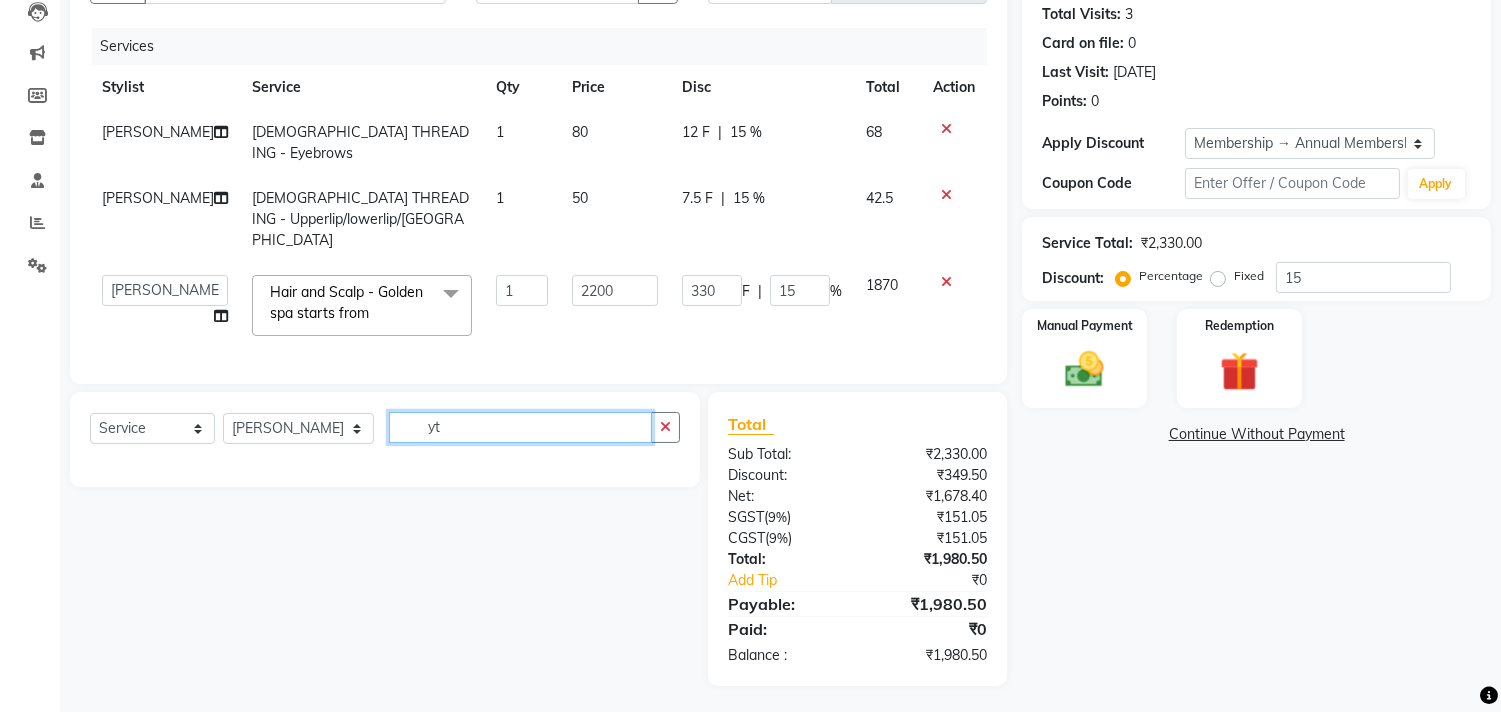 type on "y" 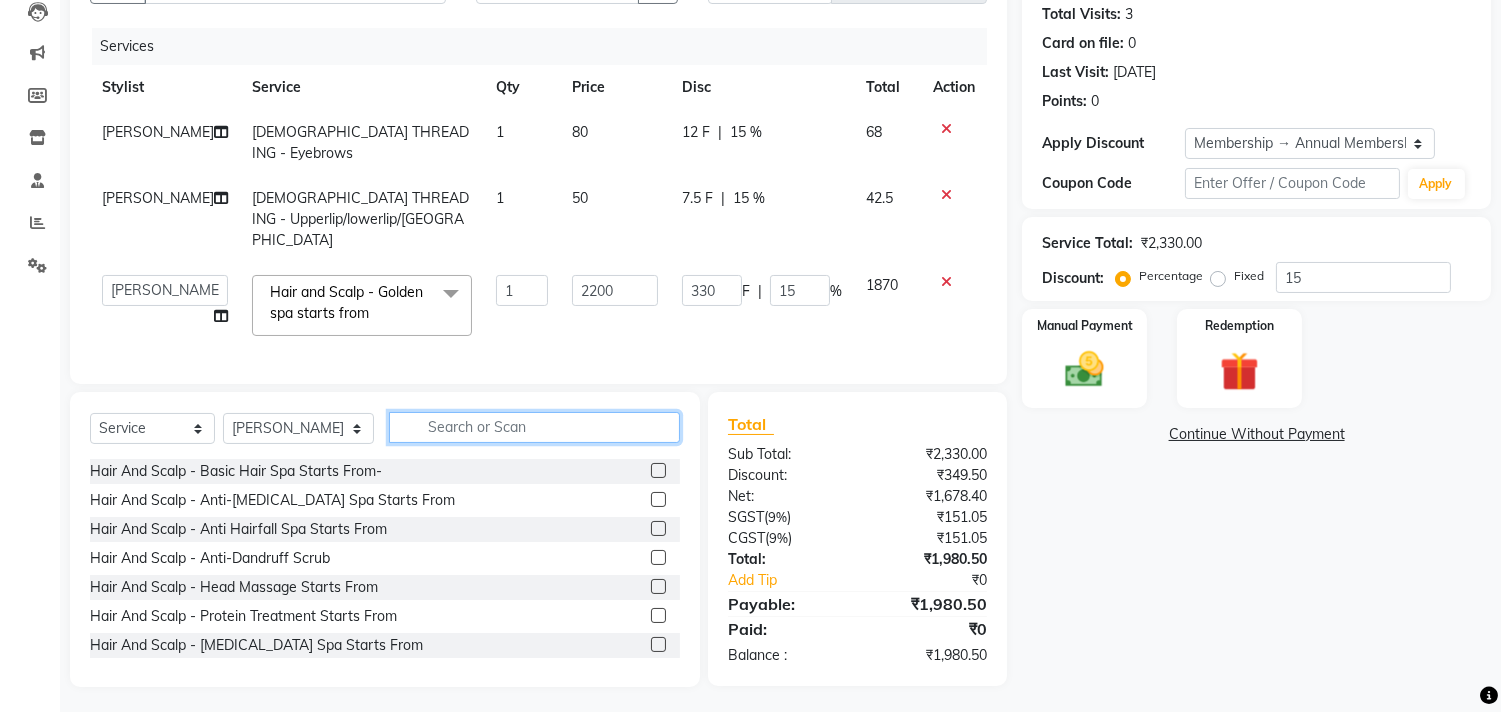 type on "y" 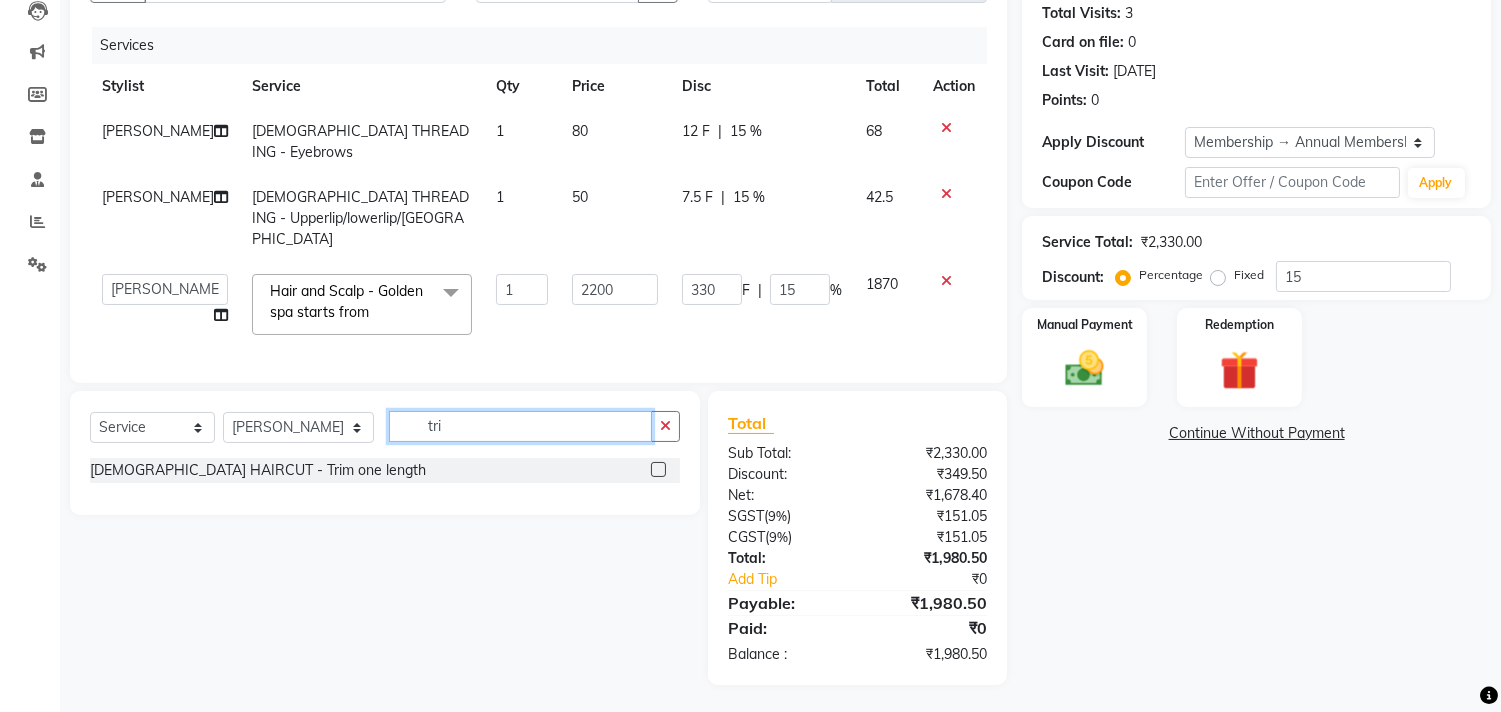 scroll, scrollTop: 220, scrollLeft: 0, axis: vertical 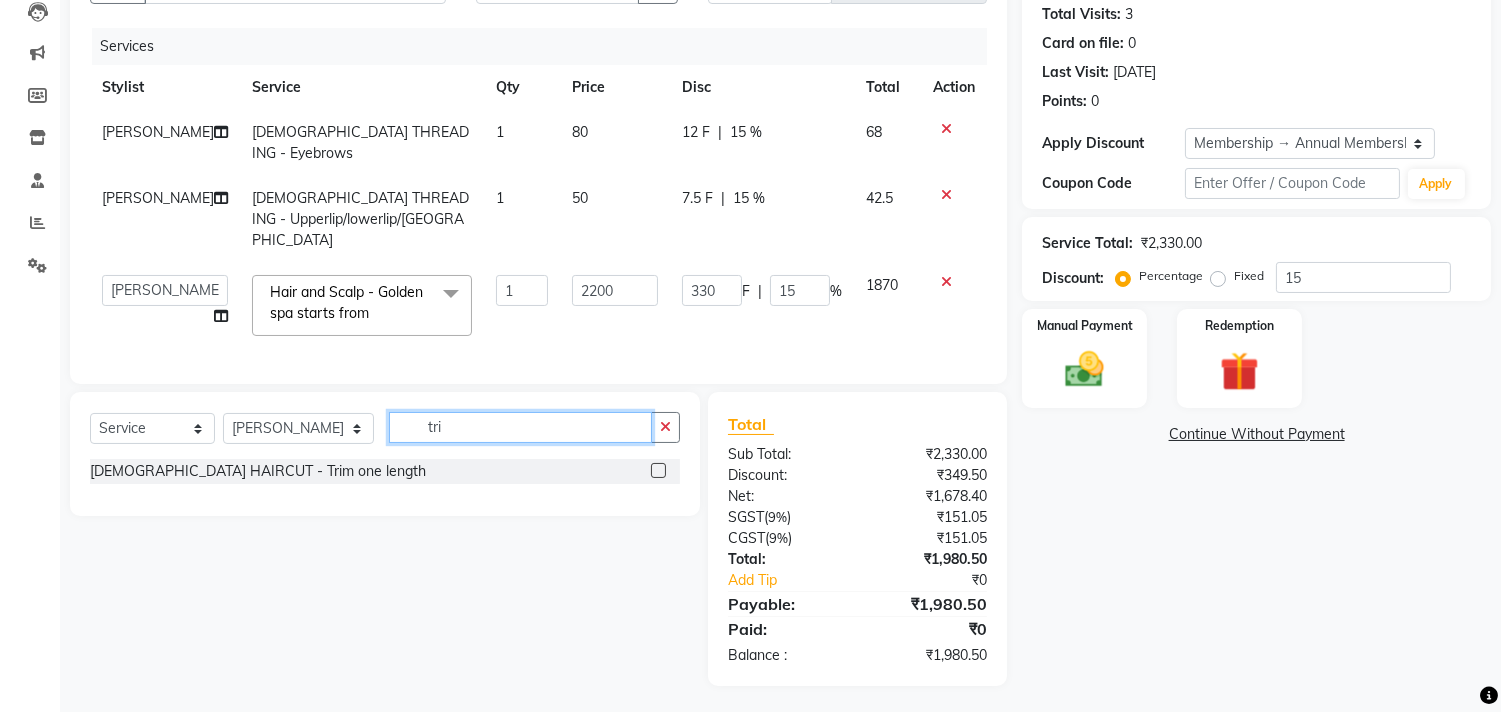 type on "tri" 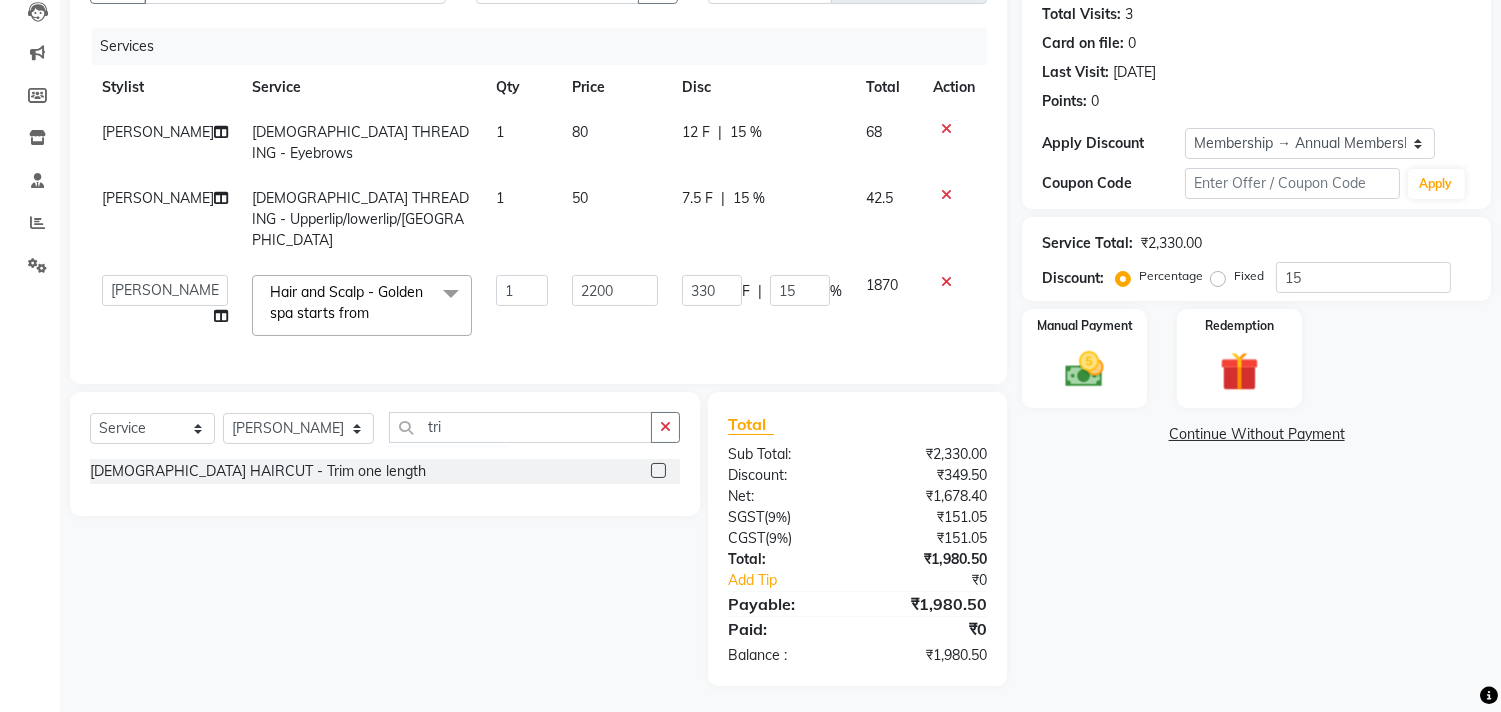 click 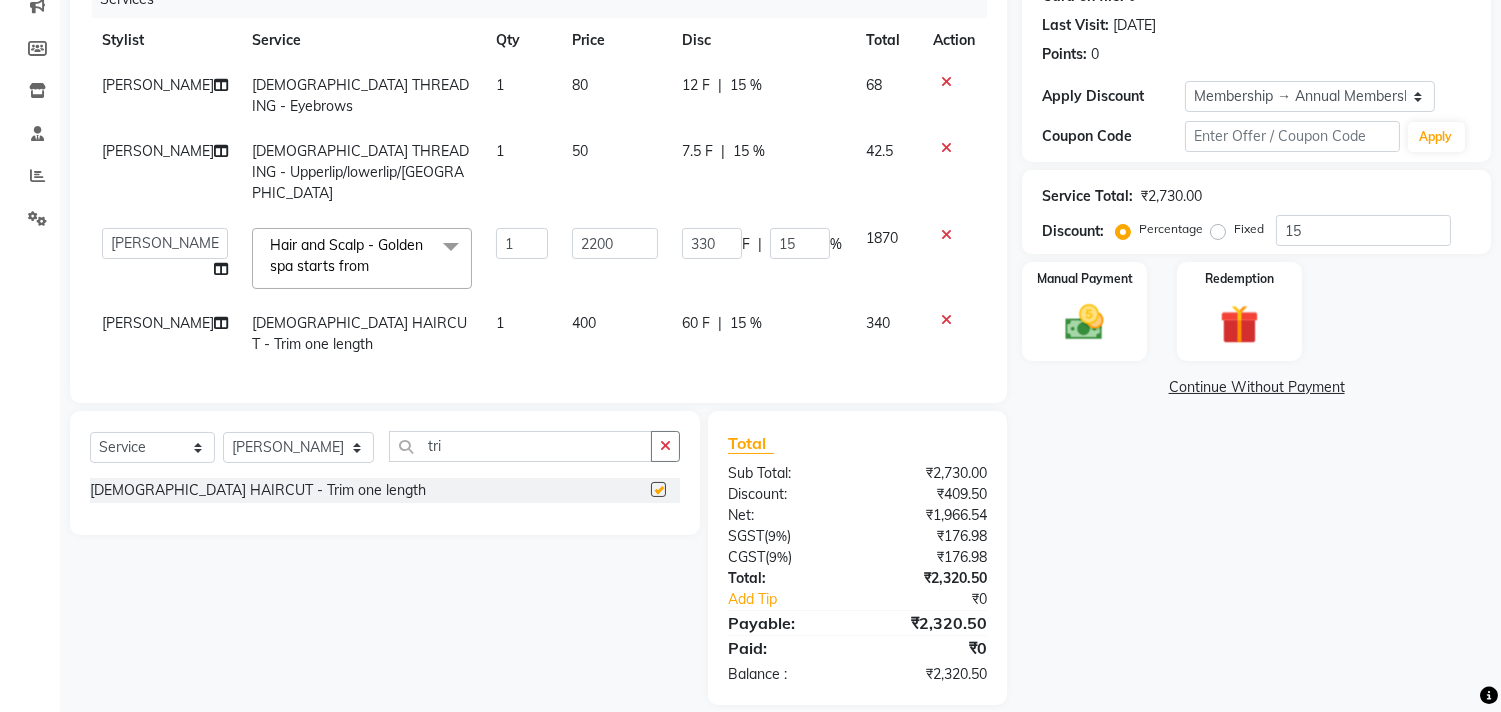 checkbox on "false" 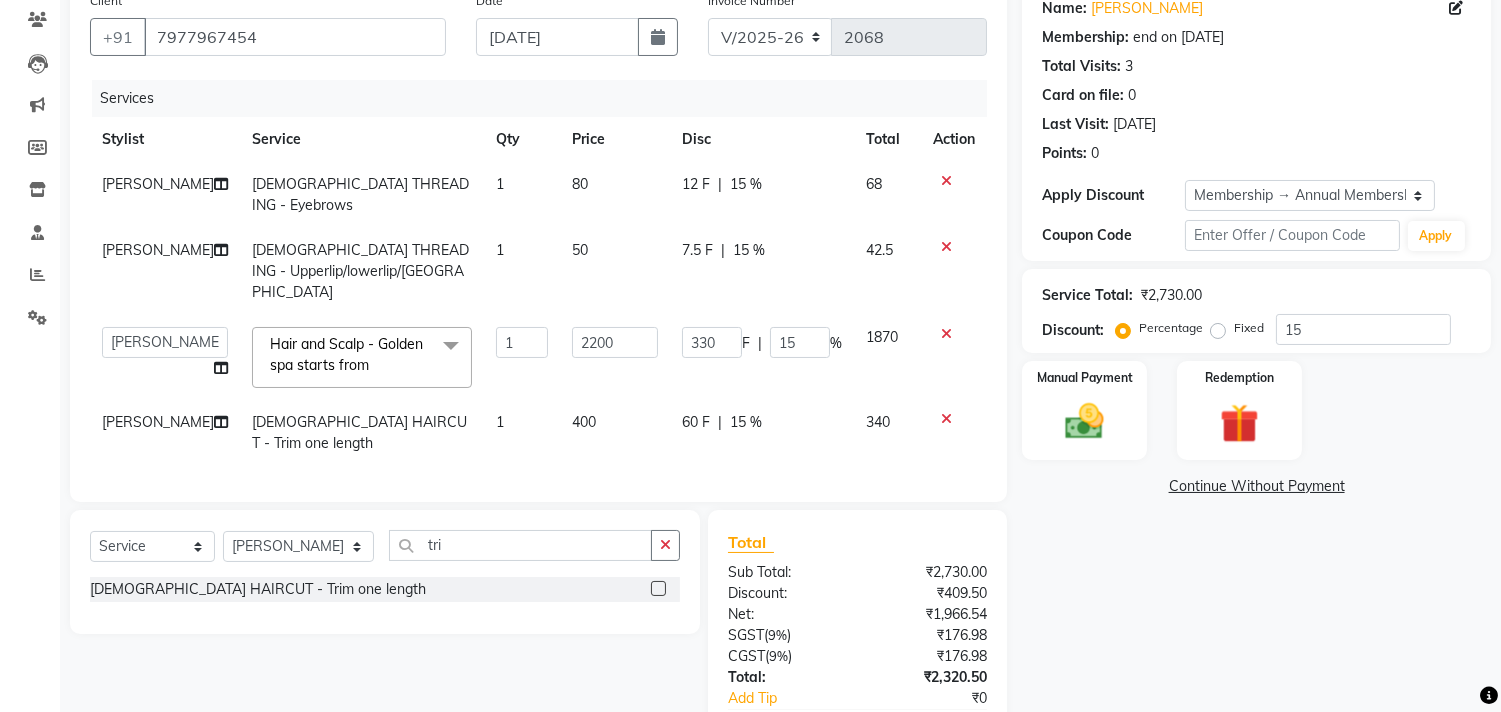 scroll, scrollTop: 285, scrollLeft: 0, axis: vertical 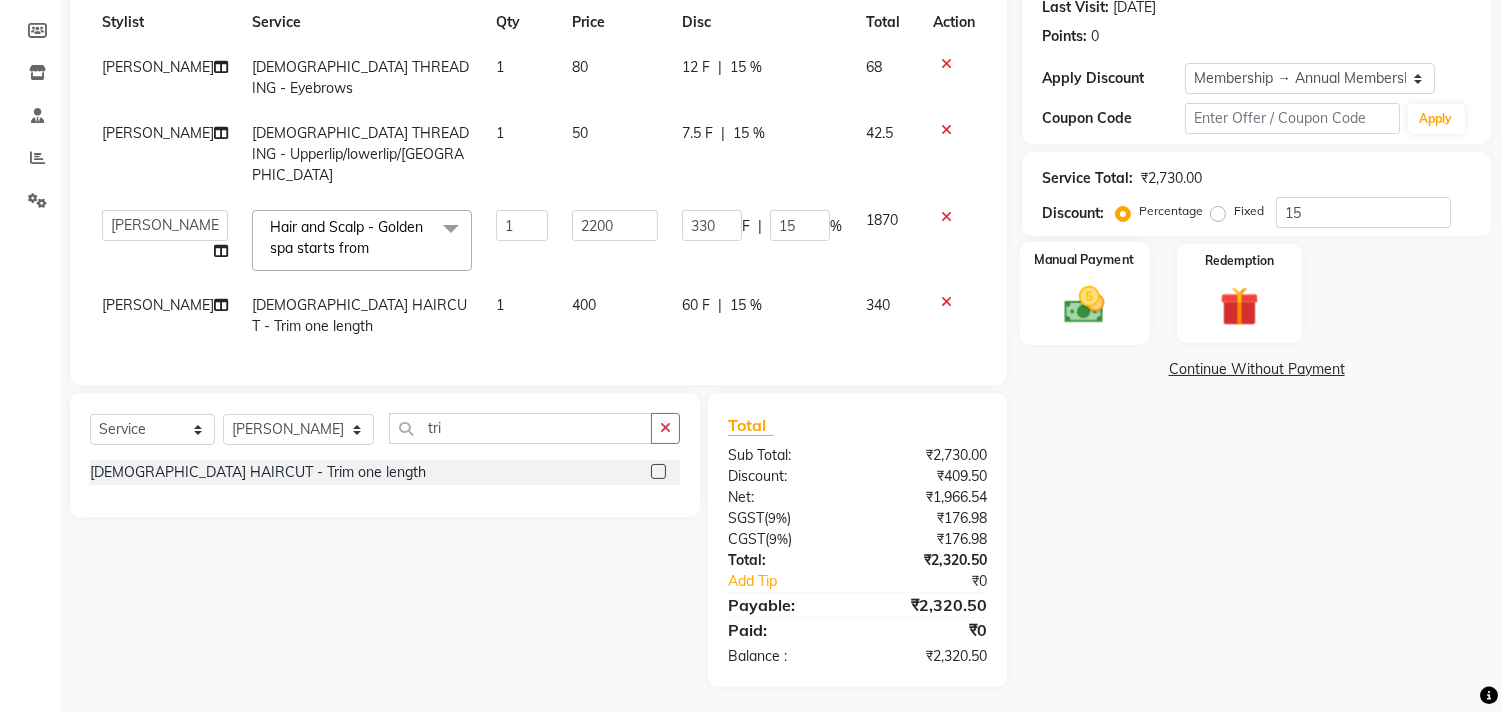 click on "Manual Payment" 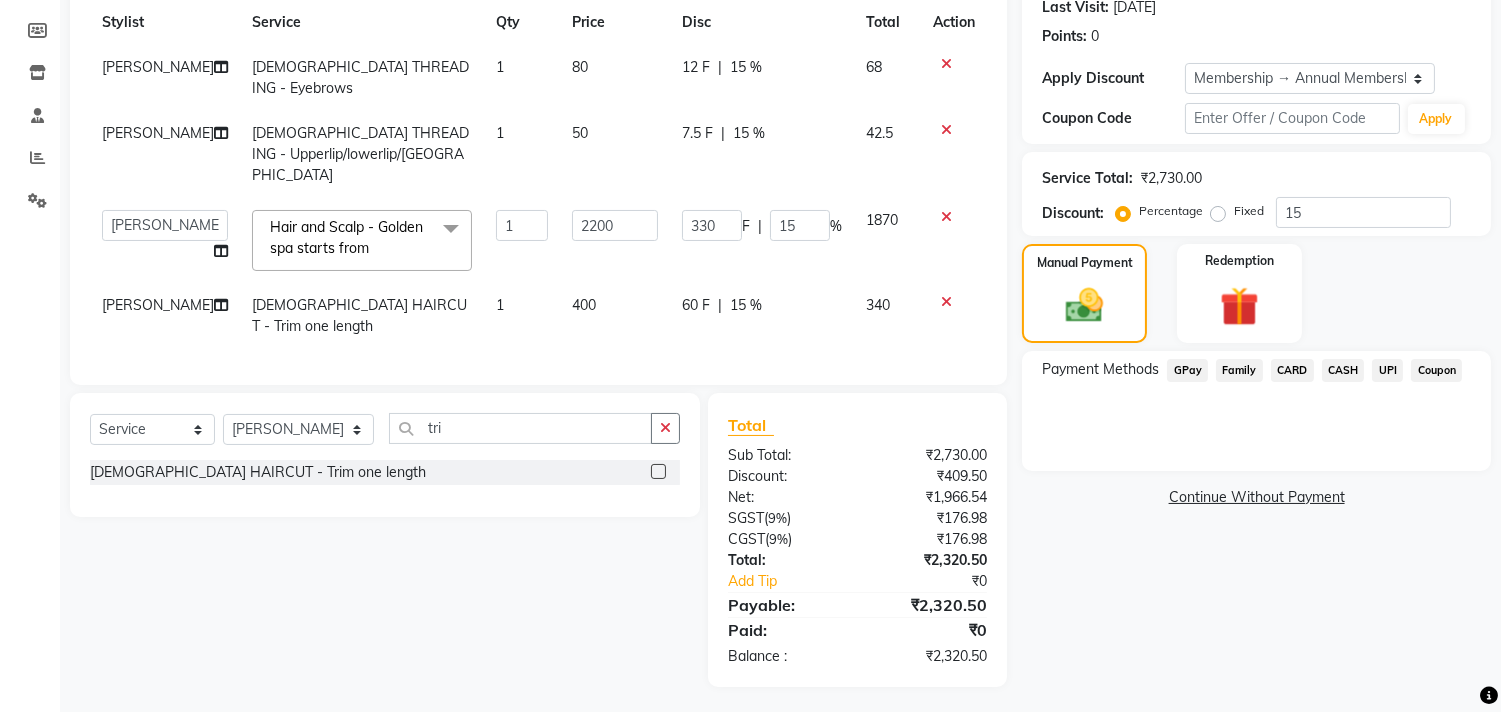 click on "UPI" 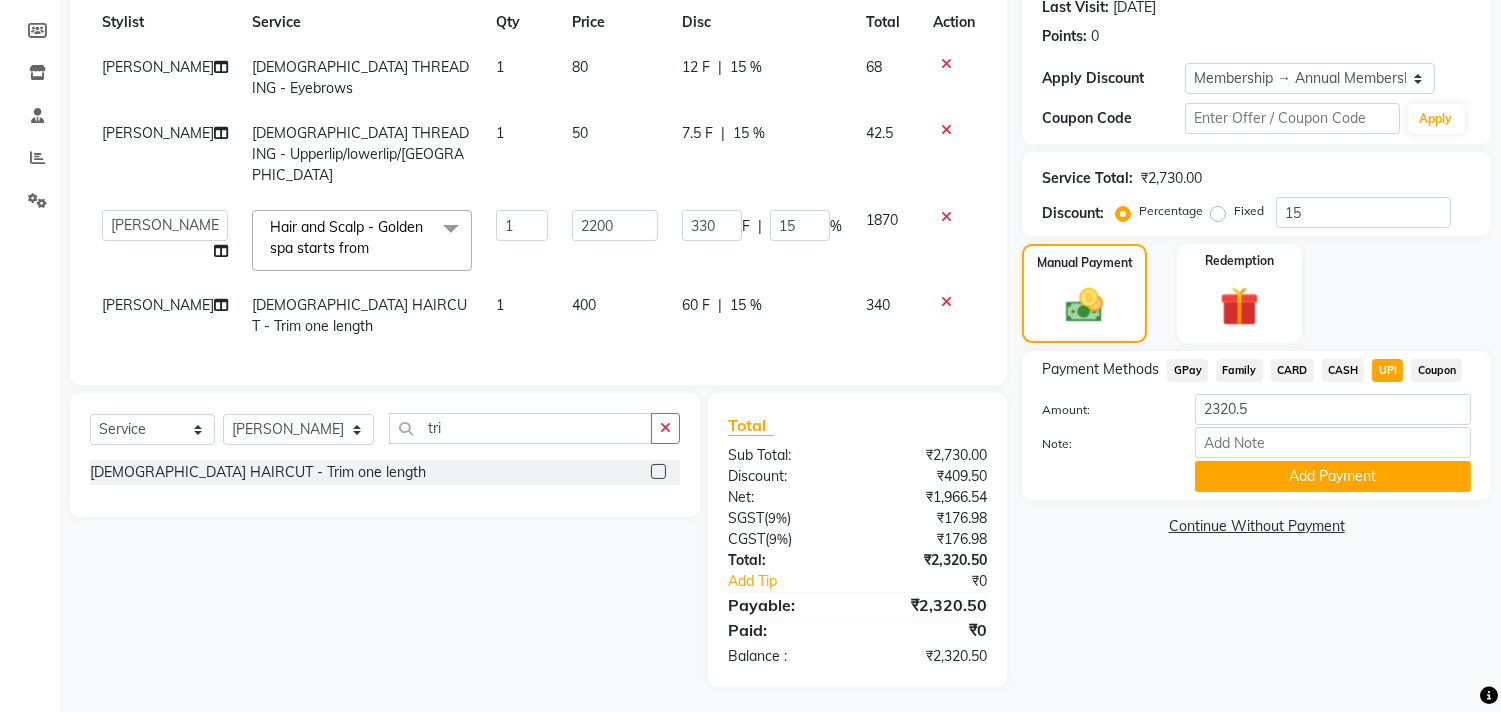 click on "Payment Methods  GPay   Family   CARD   CASH   UPI   Coupon  Amount: 2320.5 Note: Add Payment" 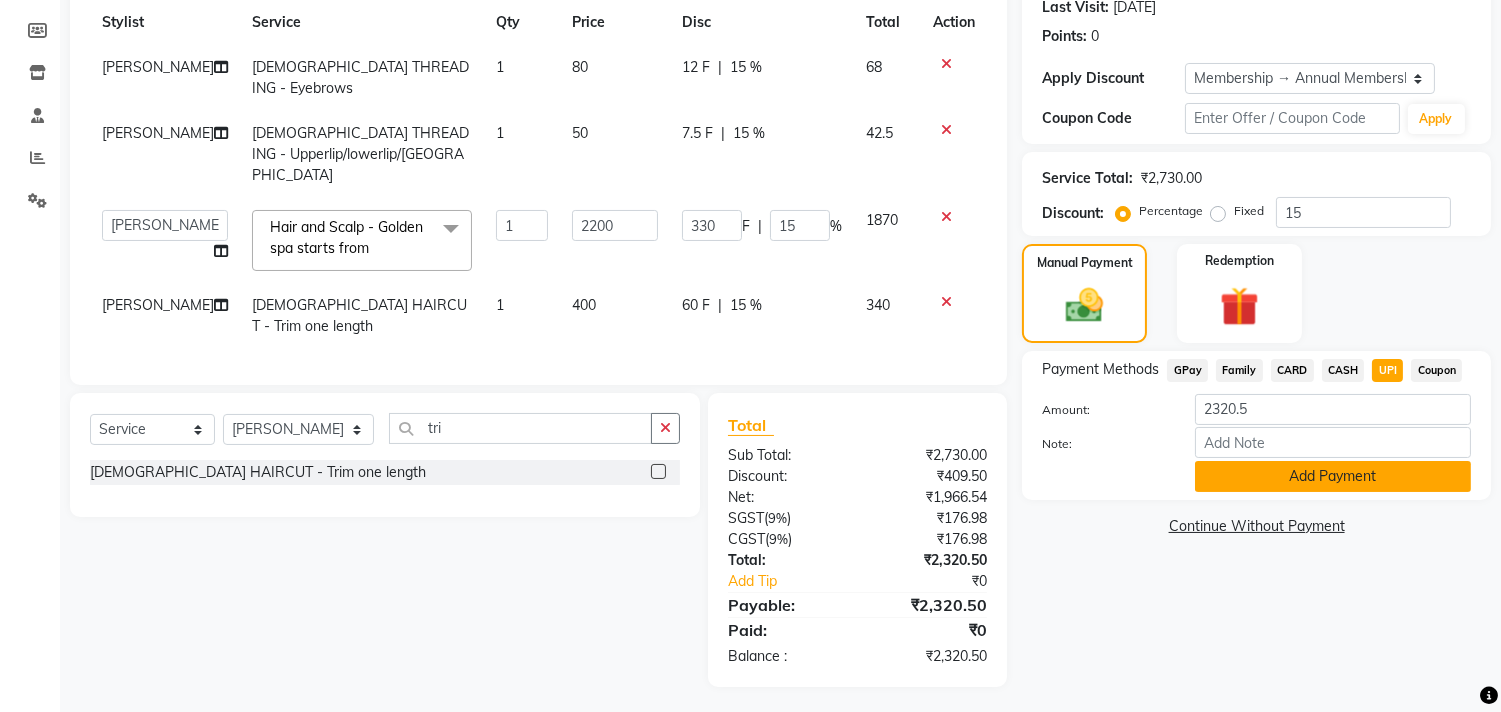 click on "Add Payment" 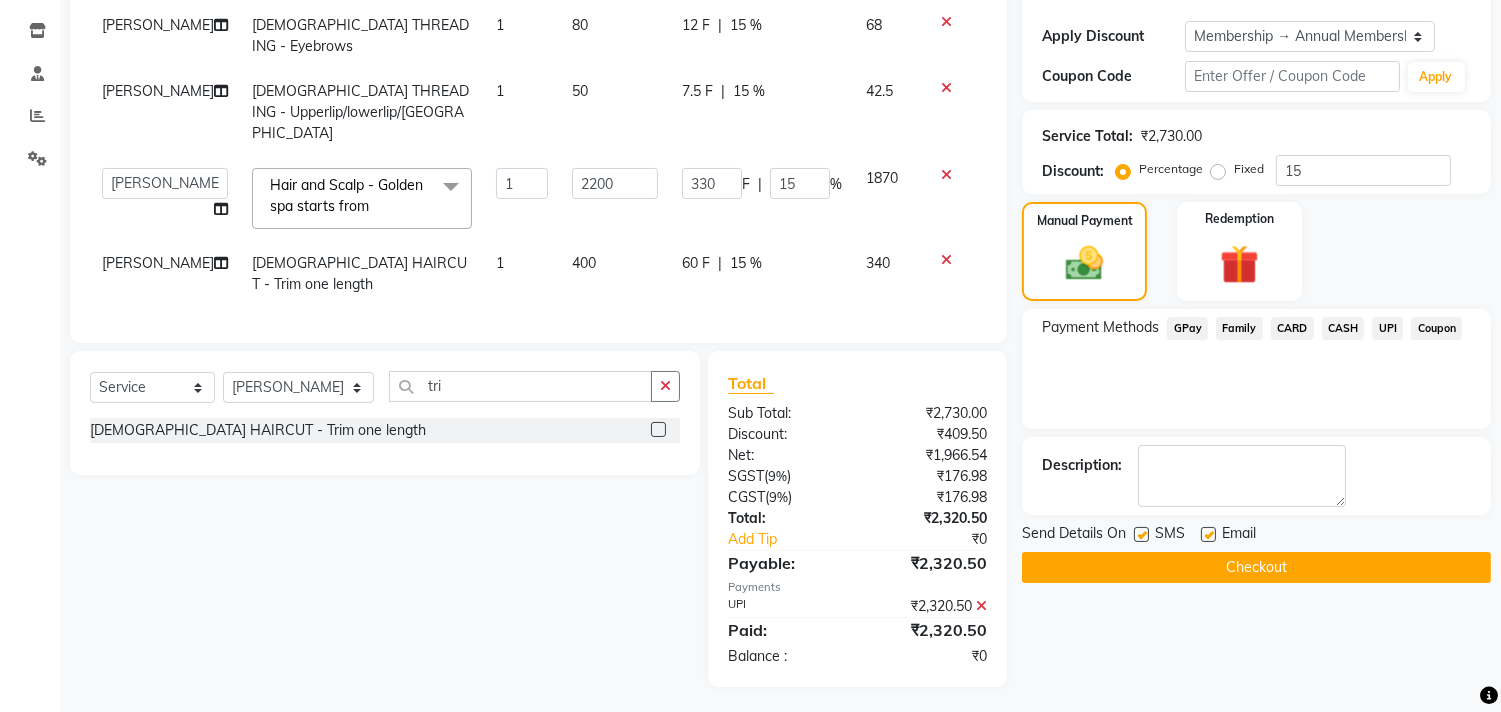 click 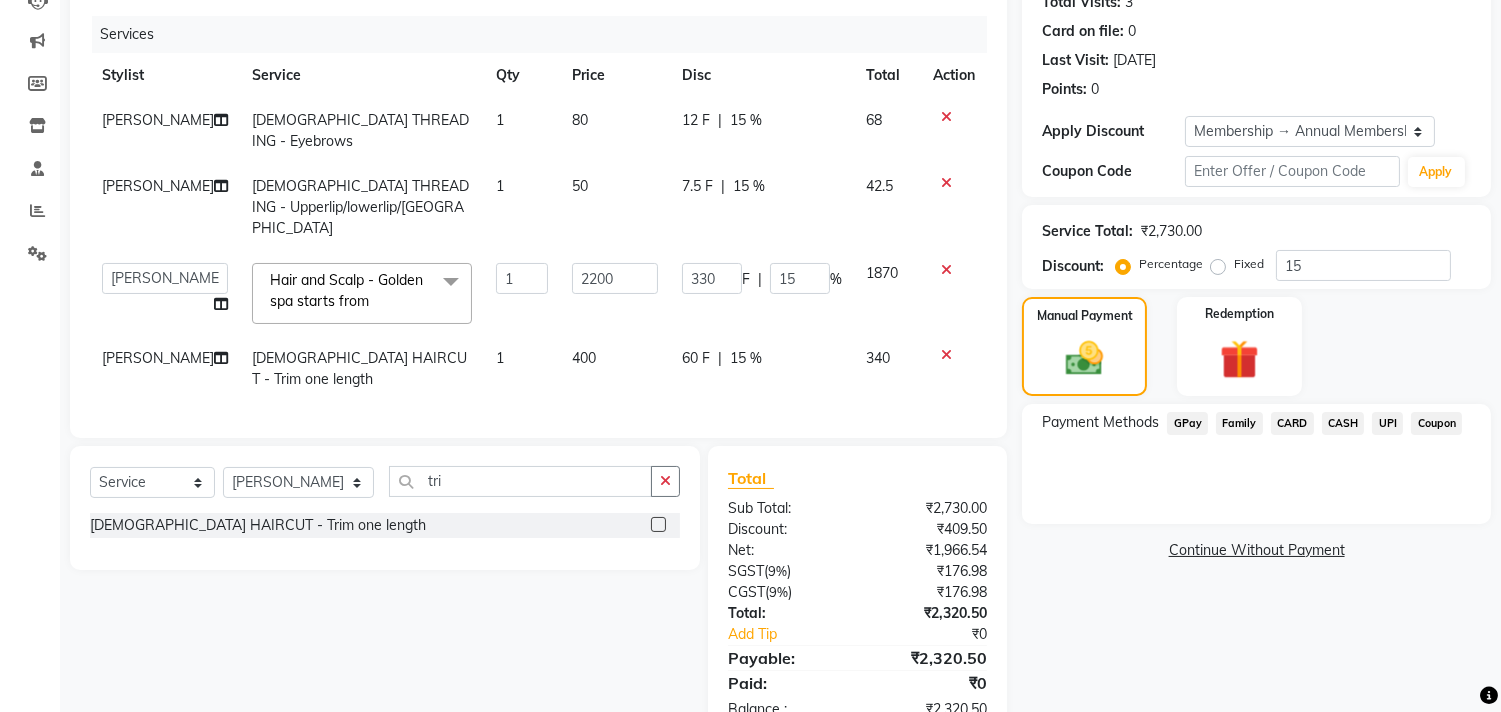 scroll, scrollTop: 285, scrollLeft: 0, axis: vertical 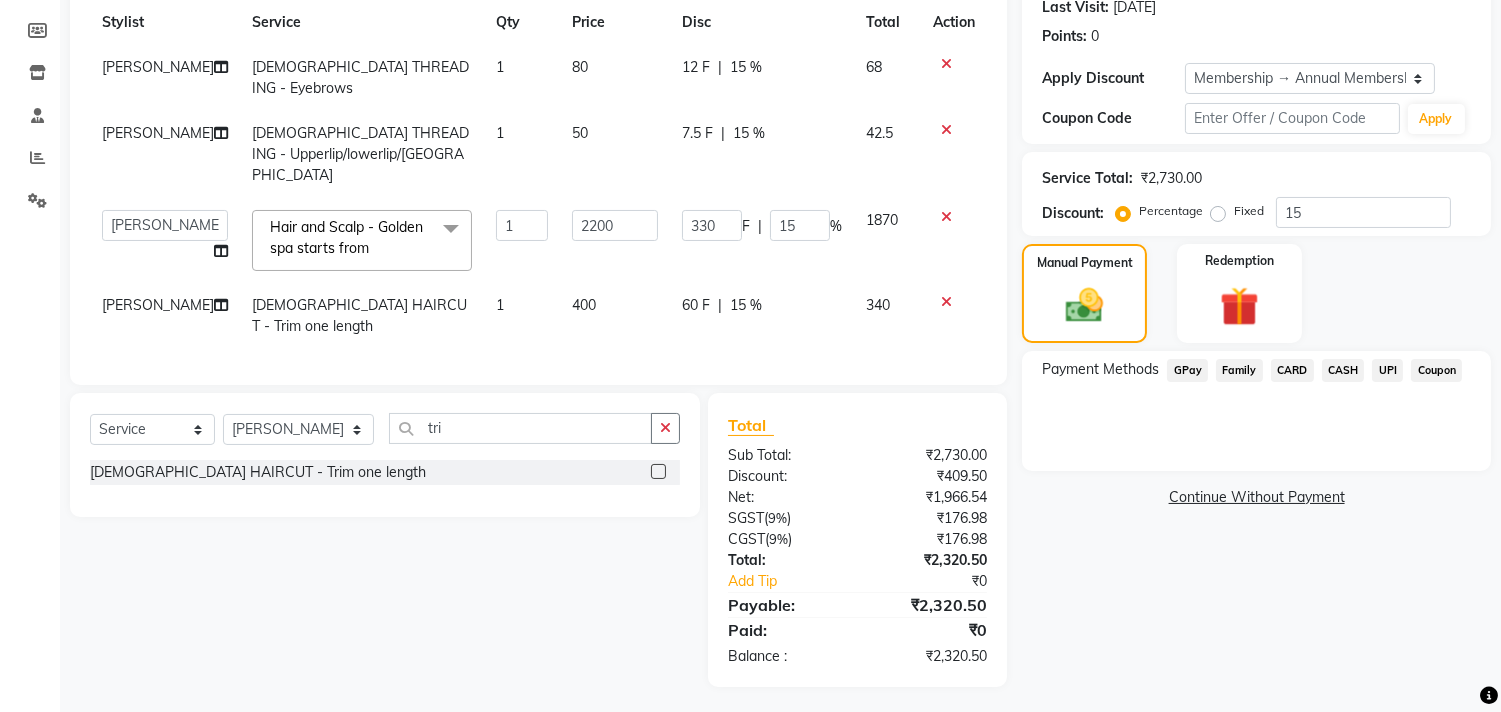 drag, startPoint x: 737, startPoint y: 166, endPoint x: 728, endPoint y: 158, distance: 12.0415945 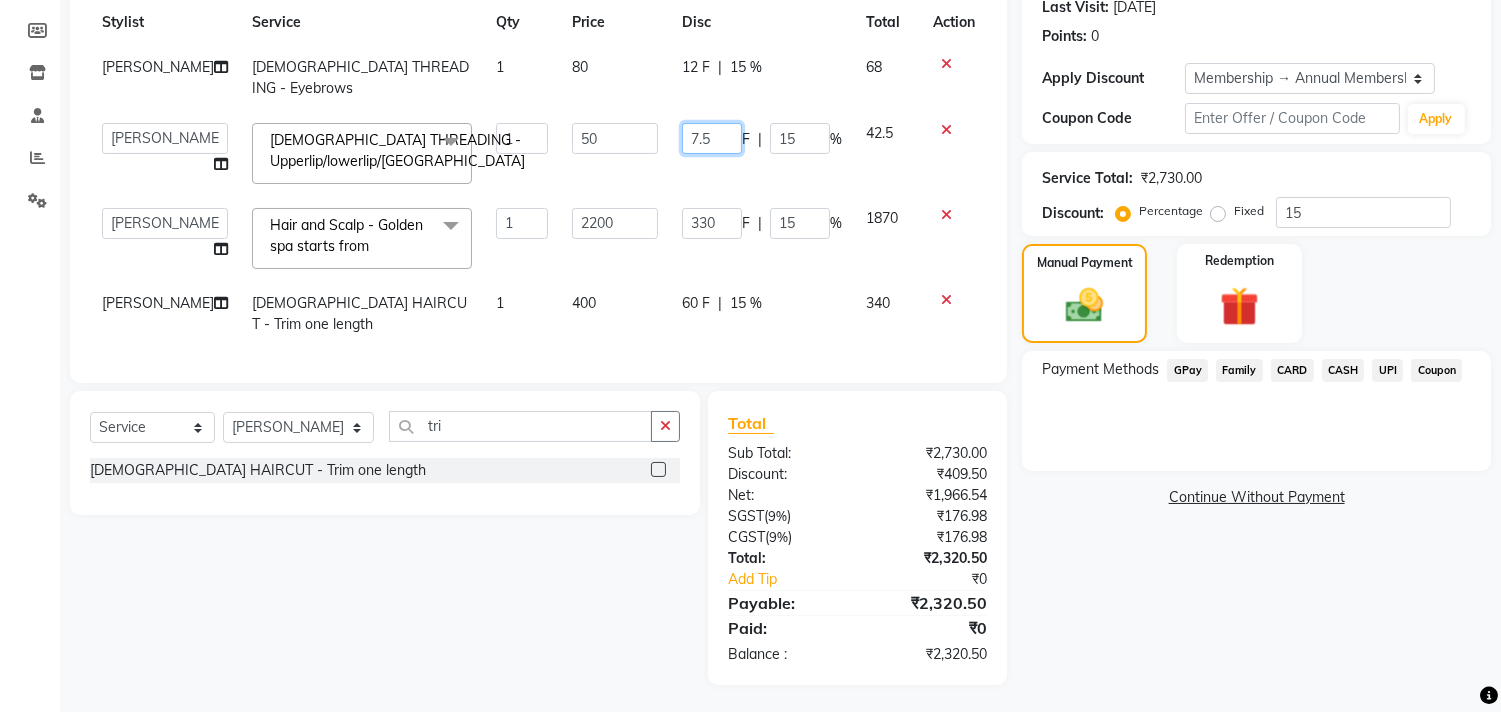 click on "7.5" 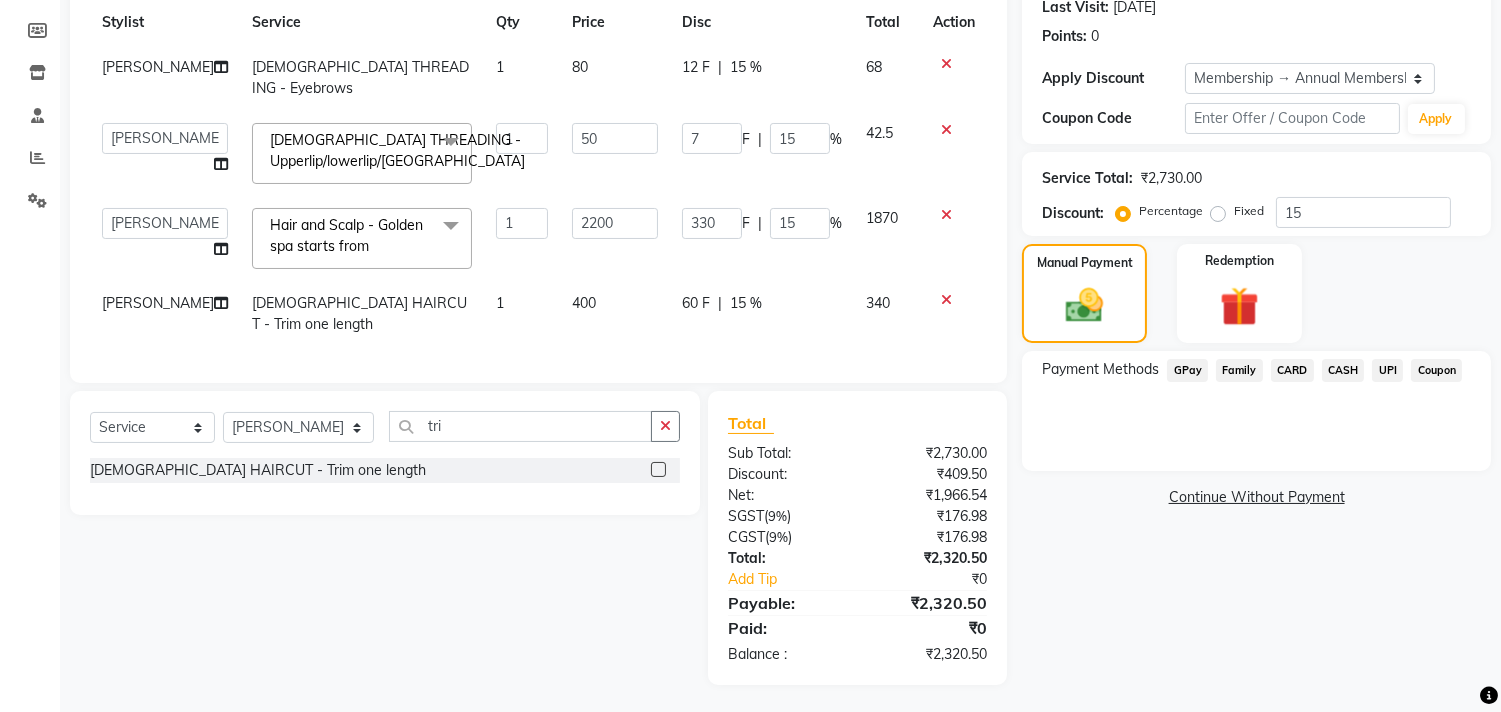 click on "SAKSHI CHAVAN FEMALE THREADING - Eyebrows 1 80 12 F | 15 % 68  aniket    Anu    AYAZ KADRI    Front Desk   Javed   kapil   KOMAL    Payal    Pooja Jadhav   Rahul Datkhile   RESHMA SHAIKH   rutik shinde   SACHIN SAKPAL   SADDAM   SAHAJAN   SAKSHI CHAVAN   Sameer    sampada   Sanjana    SANU   shobha sonawane   shobha sonawane   SHUBHAM PEDNEKAR   Sikandar Ansari   ssneha rana   FEMALE THREADING - Upperlip/lowerlip/Chin  x Hair And Scalp - Basic Hair Spa Starts From- Hair And Scalp - Anti-Dandruff Spa Starts From Hair And Scalp - Anti Hairfall Spa Starts From Hair And Scalp - Anti-Dandruff Scrub Hair And Scalp - Head Massage Starts From Hair And Scalp - Protein Treatment Starts From Hair And Scalp - Botox Spa Starts From Hair and Scalp - Golden spa starts from  Hair and scalp - Ultime repair  HAIRCUT - Men's Advanced haircut HAIRCUT - Senior Stylist HAIRCUT - Hair-wash HAIRCUT - Hair-styling BEARD - Clean shave BEARD - Beard shape / styling BEARD - Moustache HAIR COLOUR - Highlights (per streak) D-TAN - Feet 1" 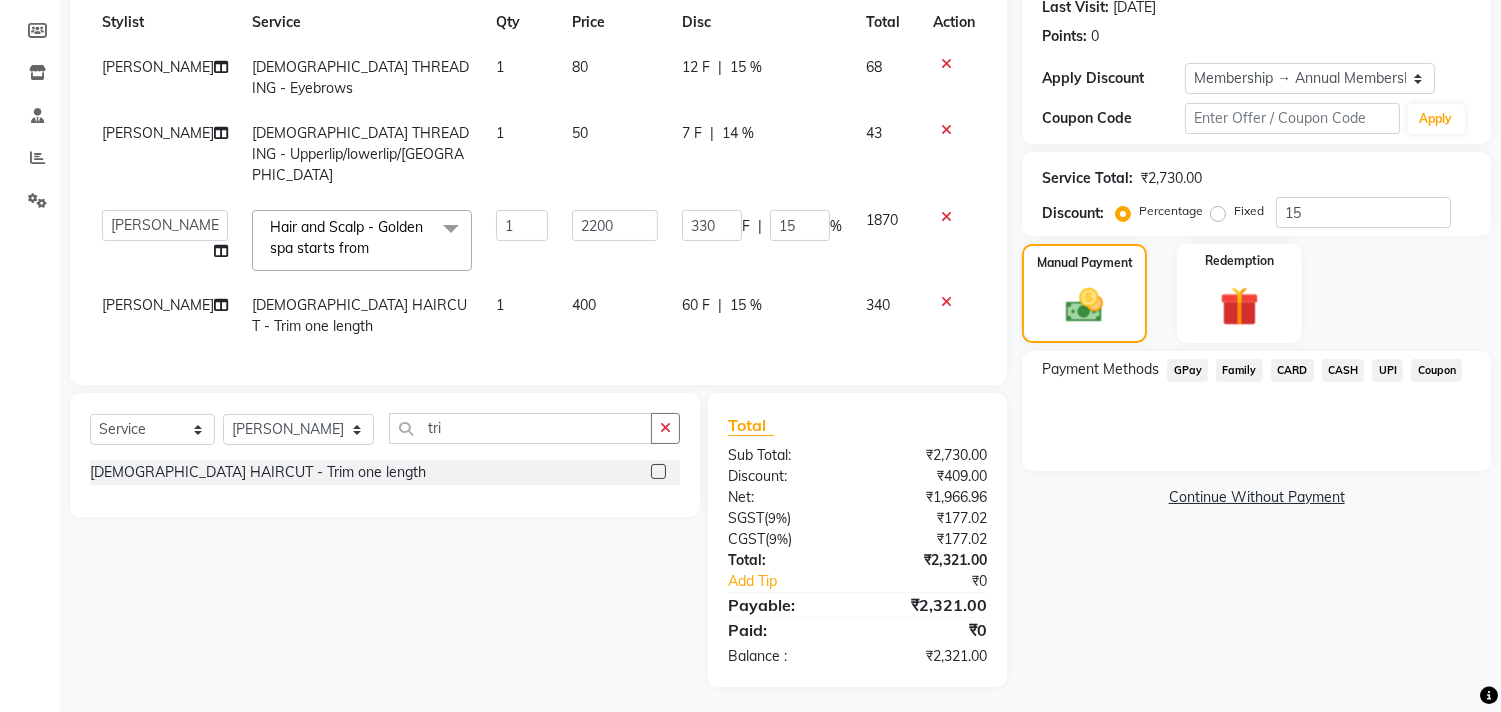 click on "7 F | 14 %" 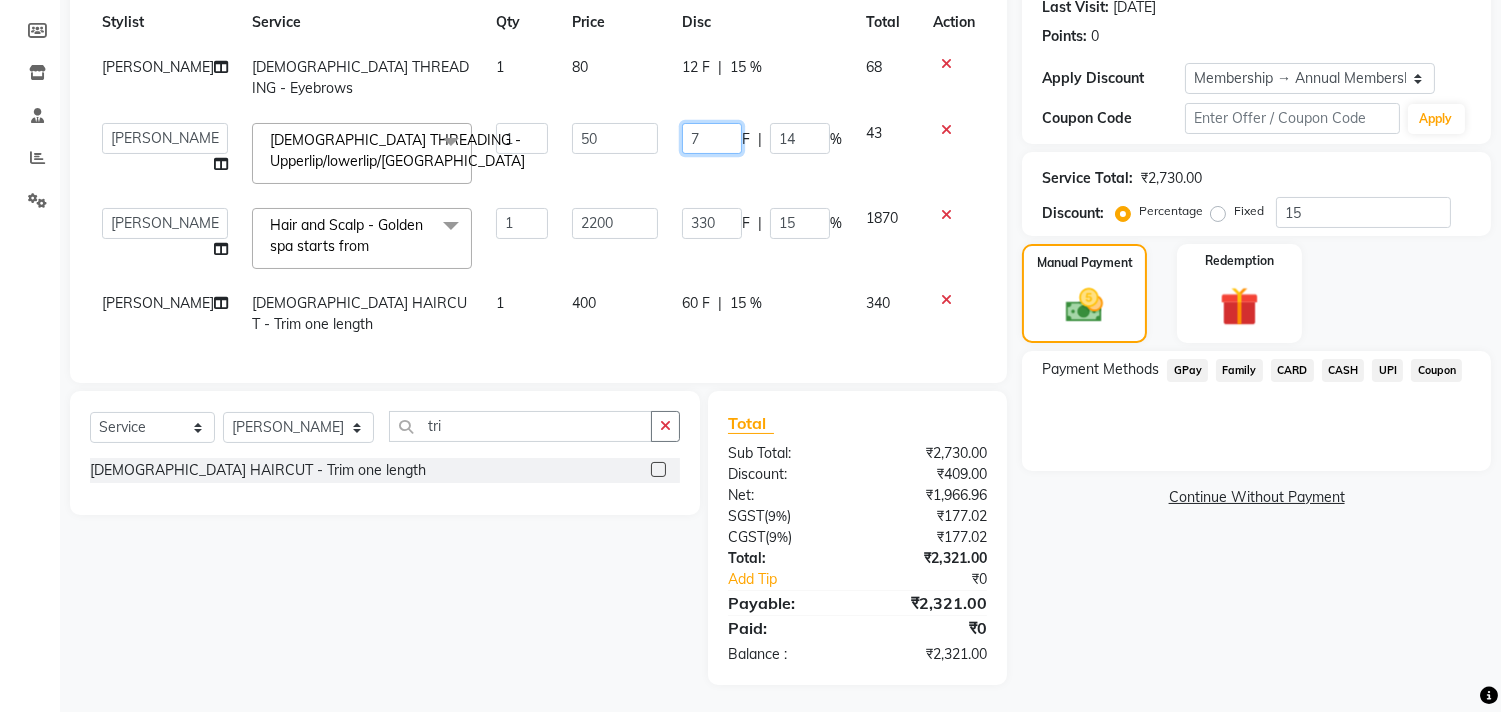 click on "7" 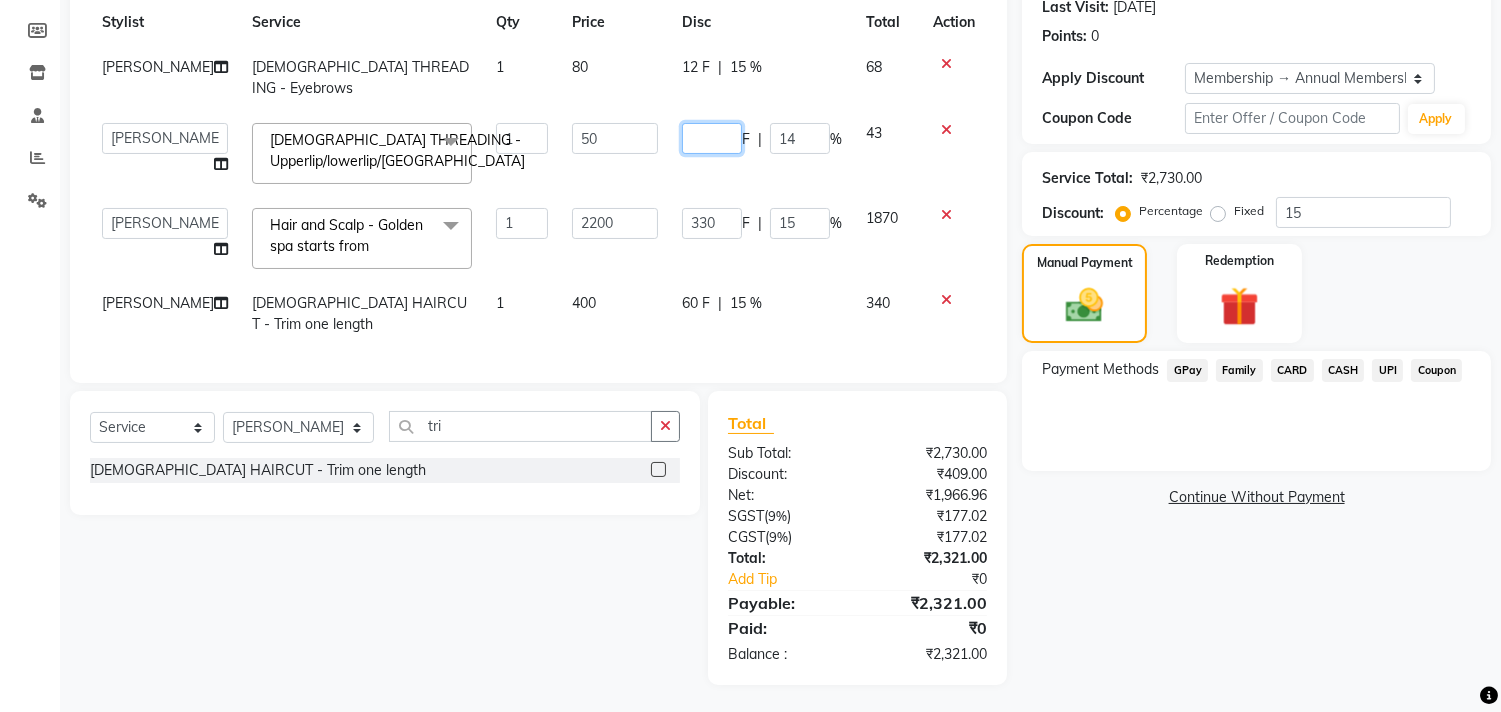 type on "8" 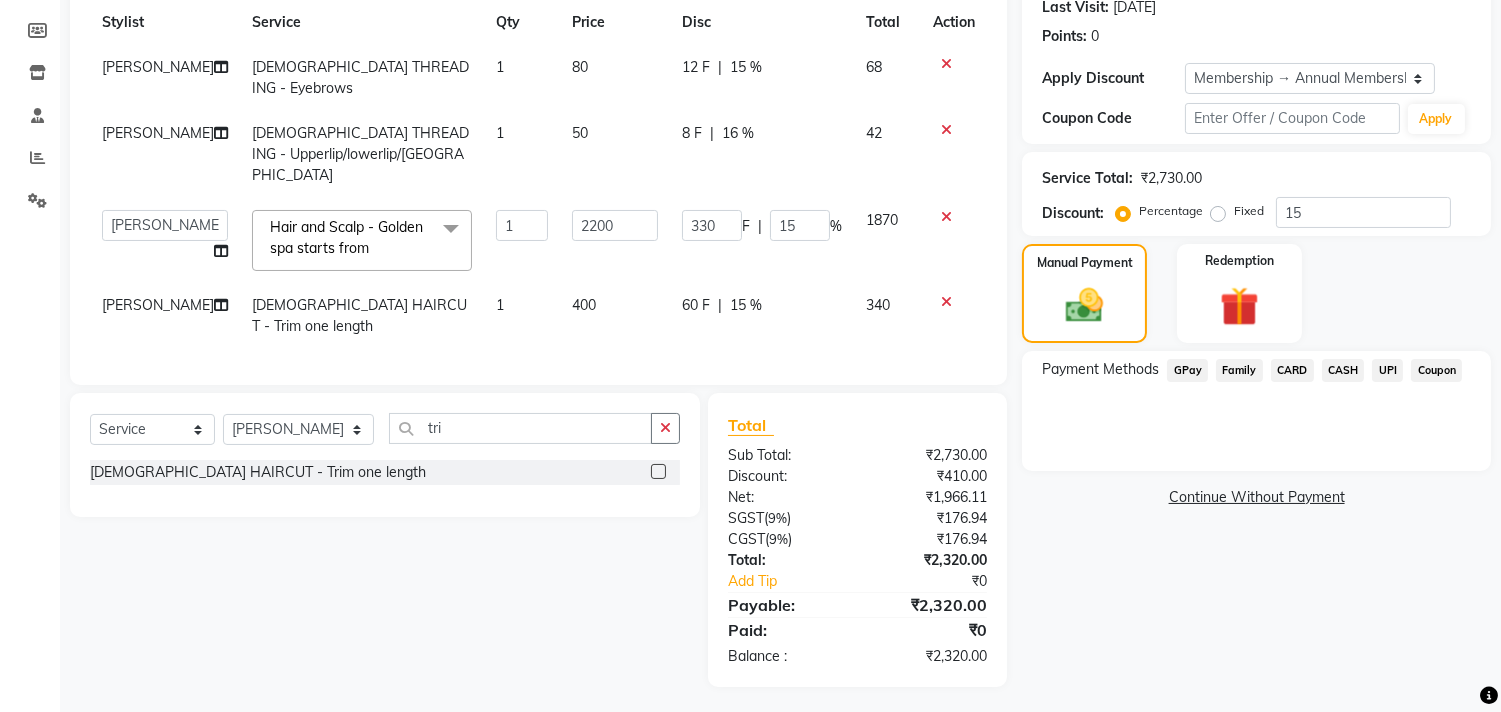 click on "8 F | 16 %" 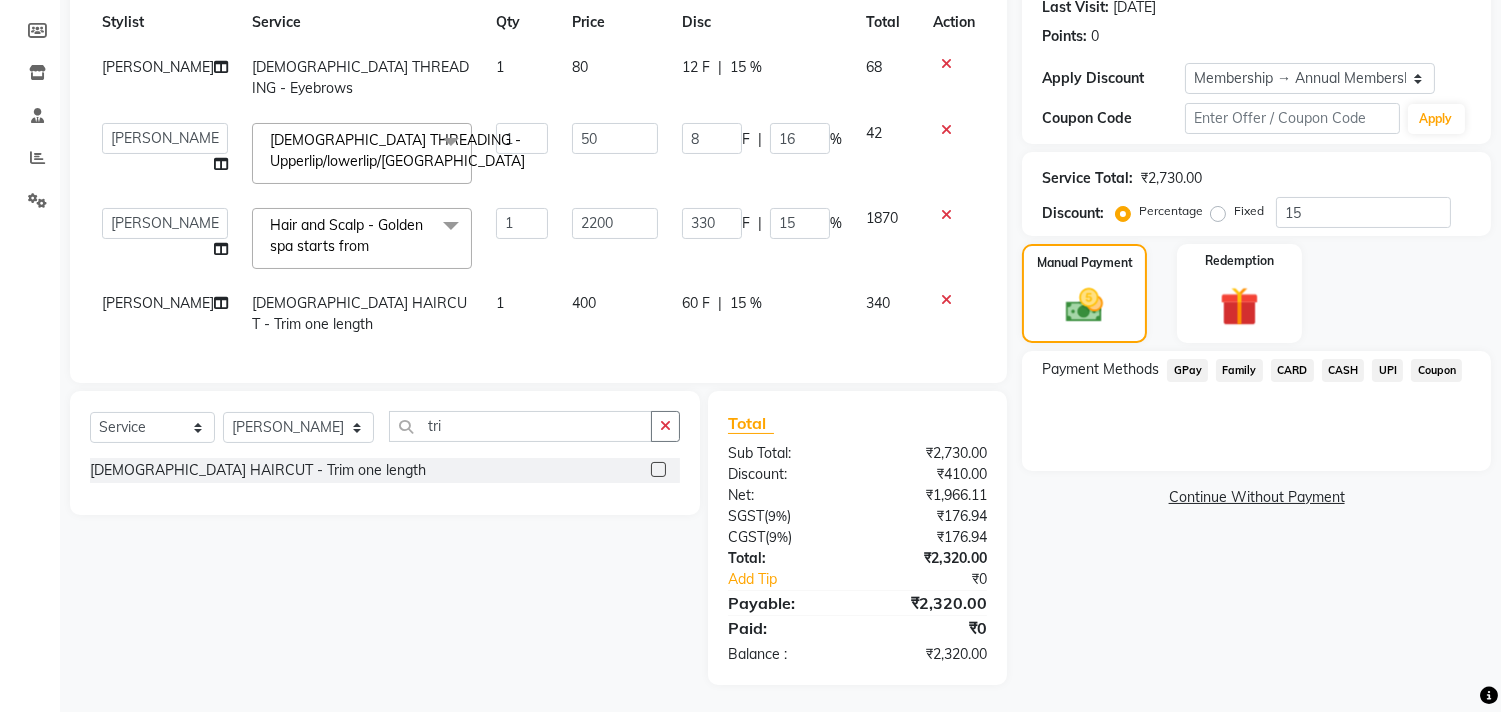 click on "Continue Without Payment" 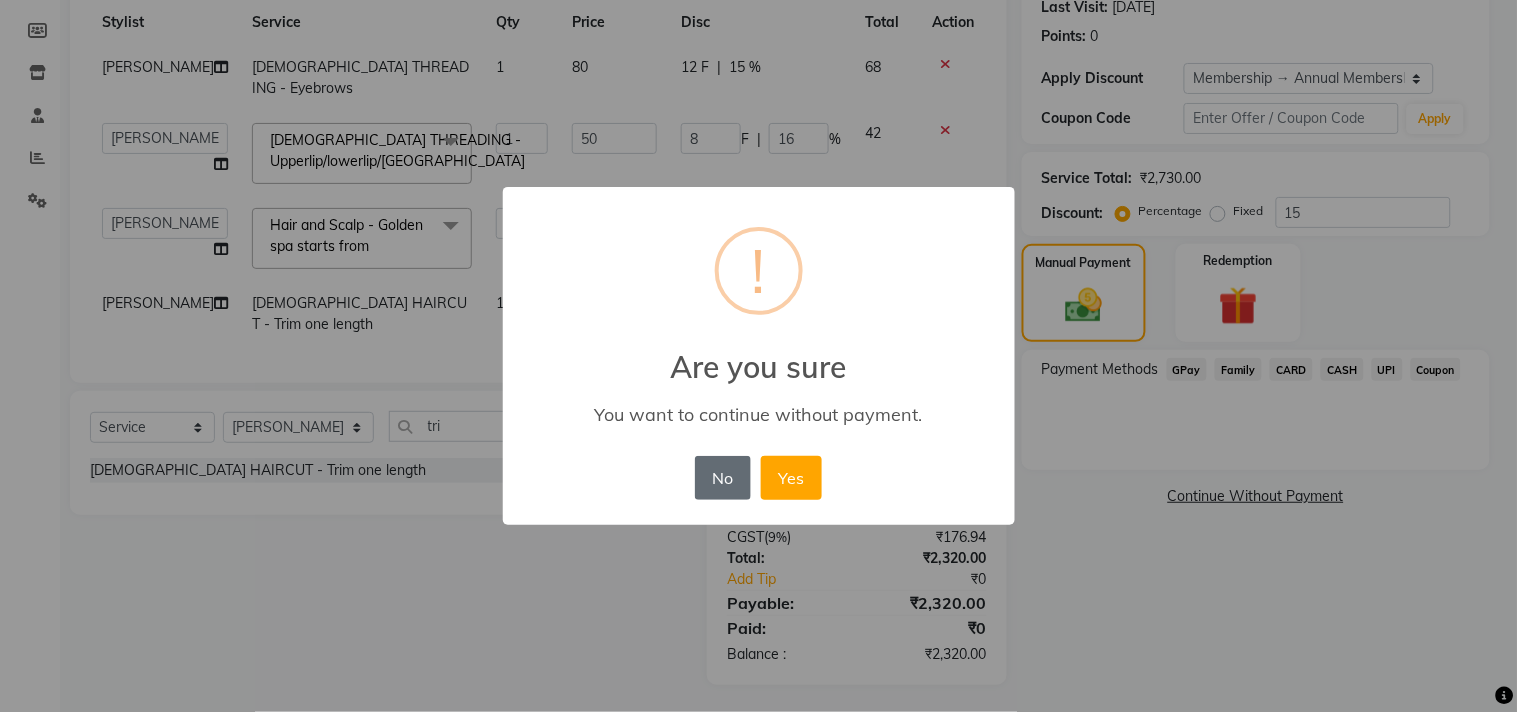 click on "No" at bounding box center [723, 478] 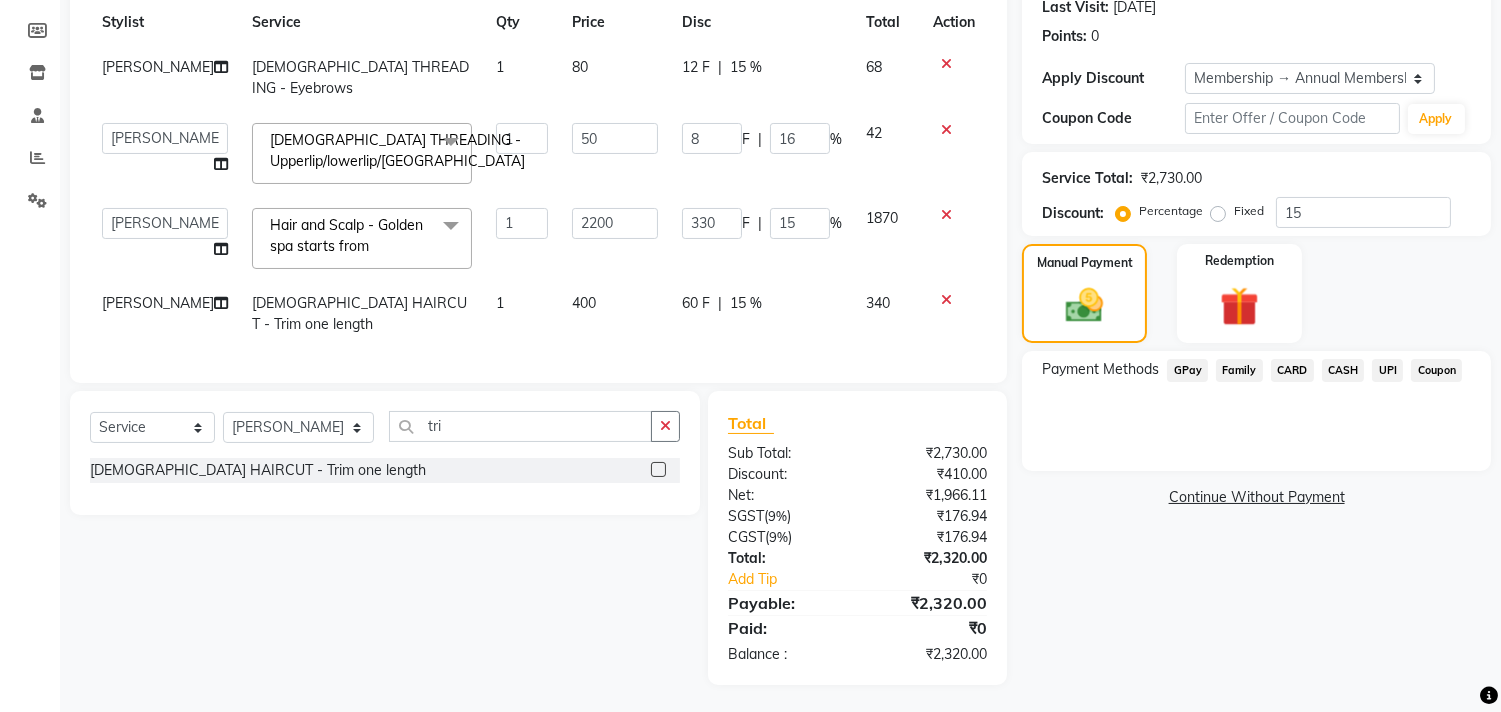 scroll, scrollTop: 304, scrollLeft: 0, axis: vertical 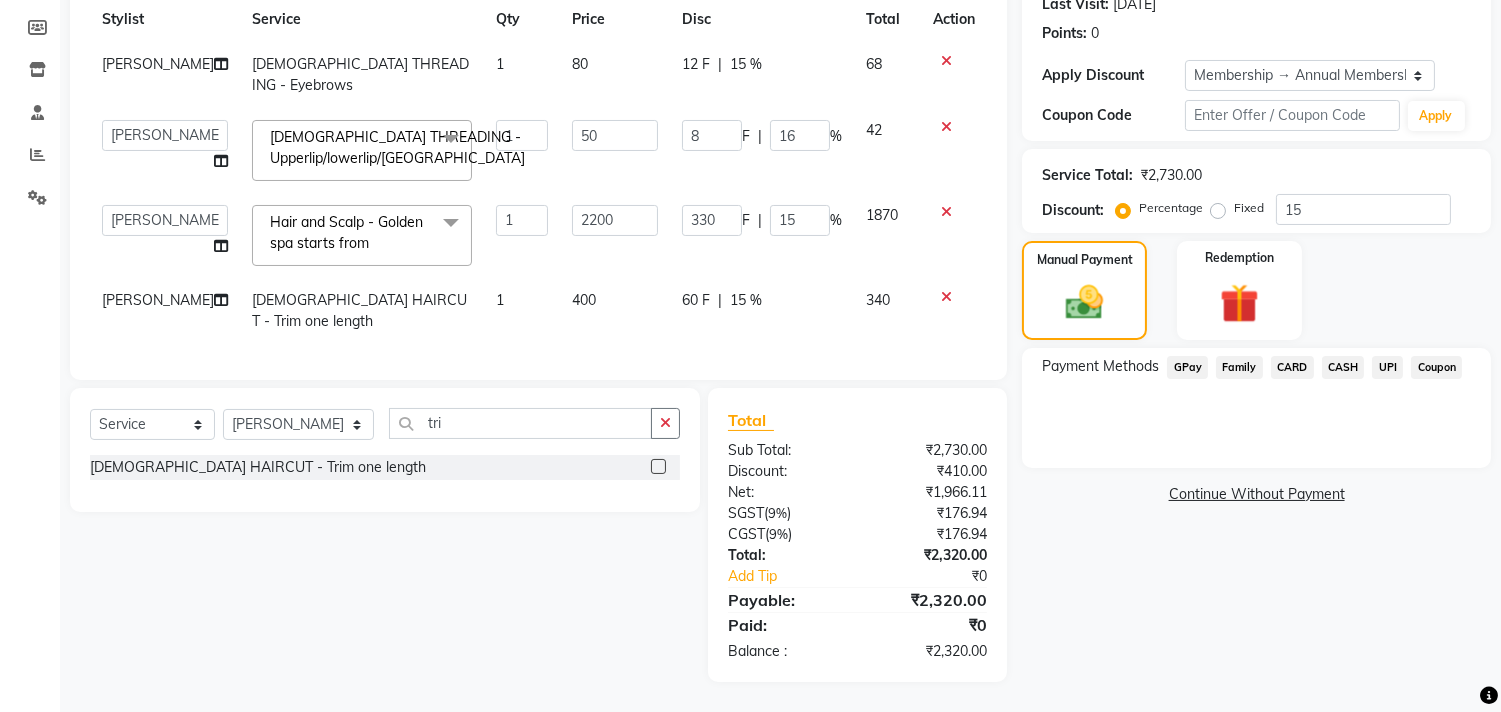 click on "UPI" 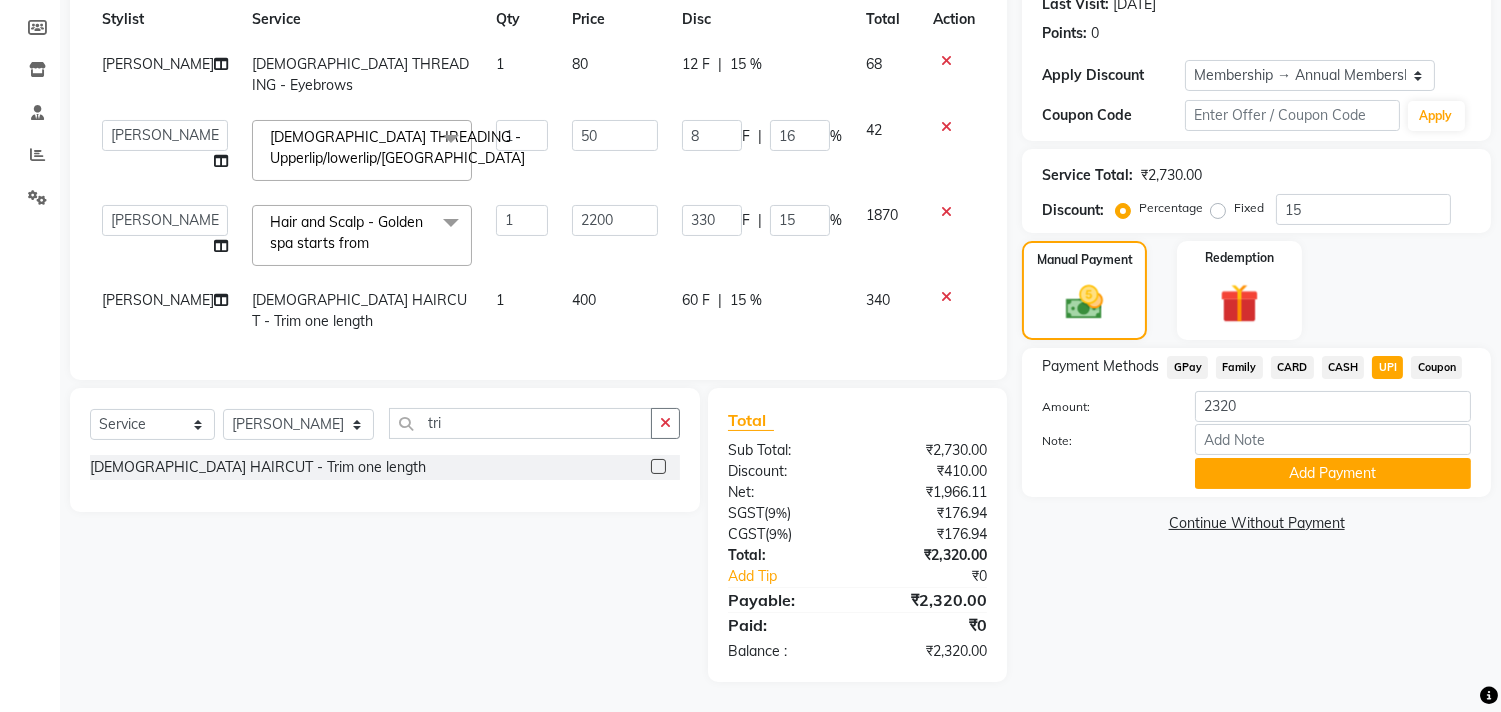 click on "Payment Methods  GPay   Family   CARD   CASH   UPI   Coupon  Amount: 2320 Note: Add Payment" 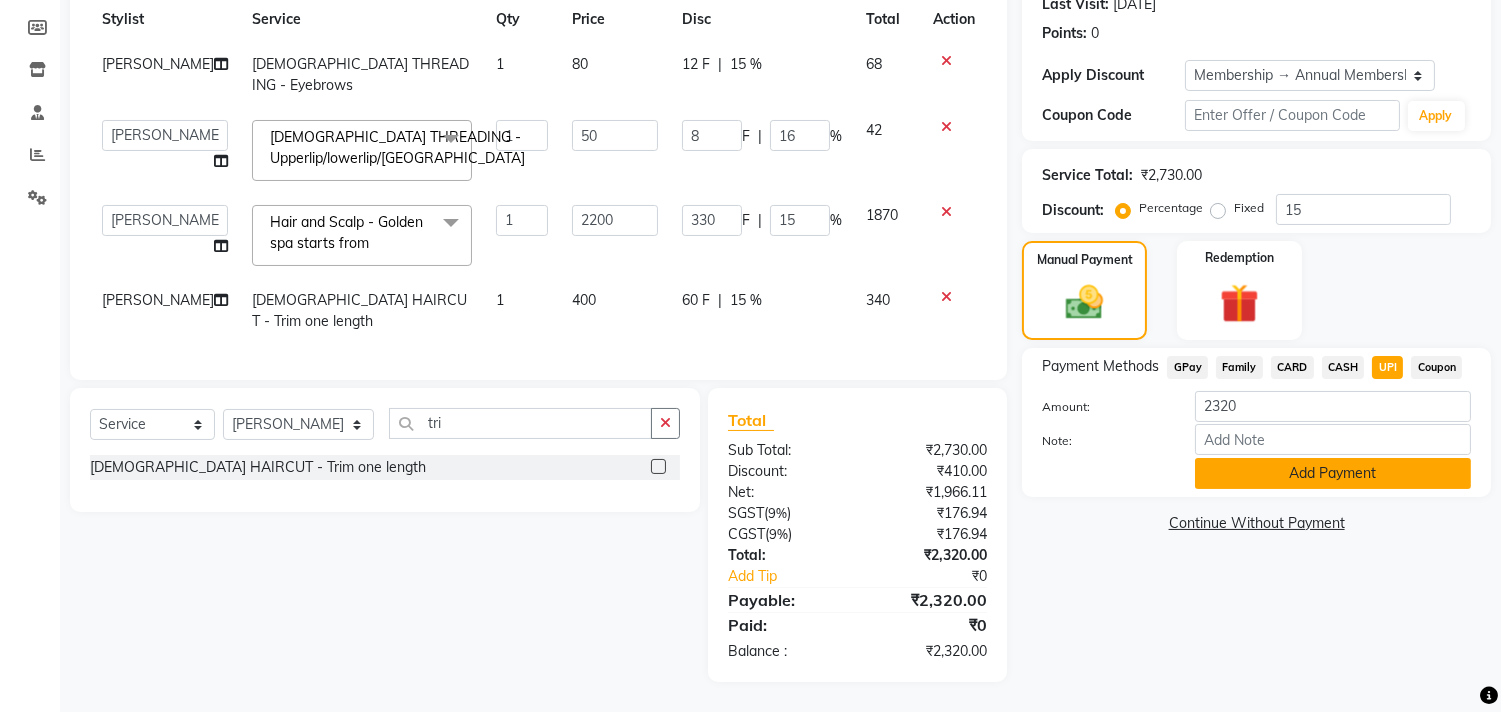 click on "Add Payment" 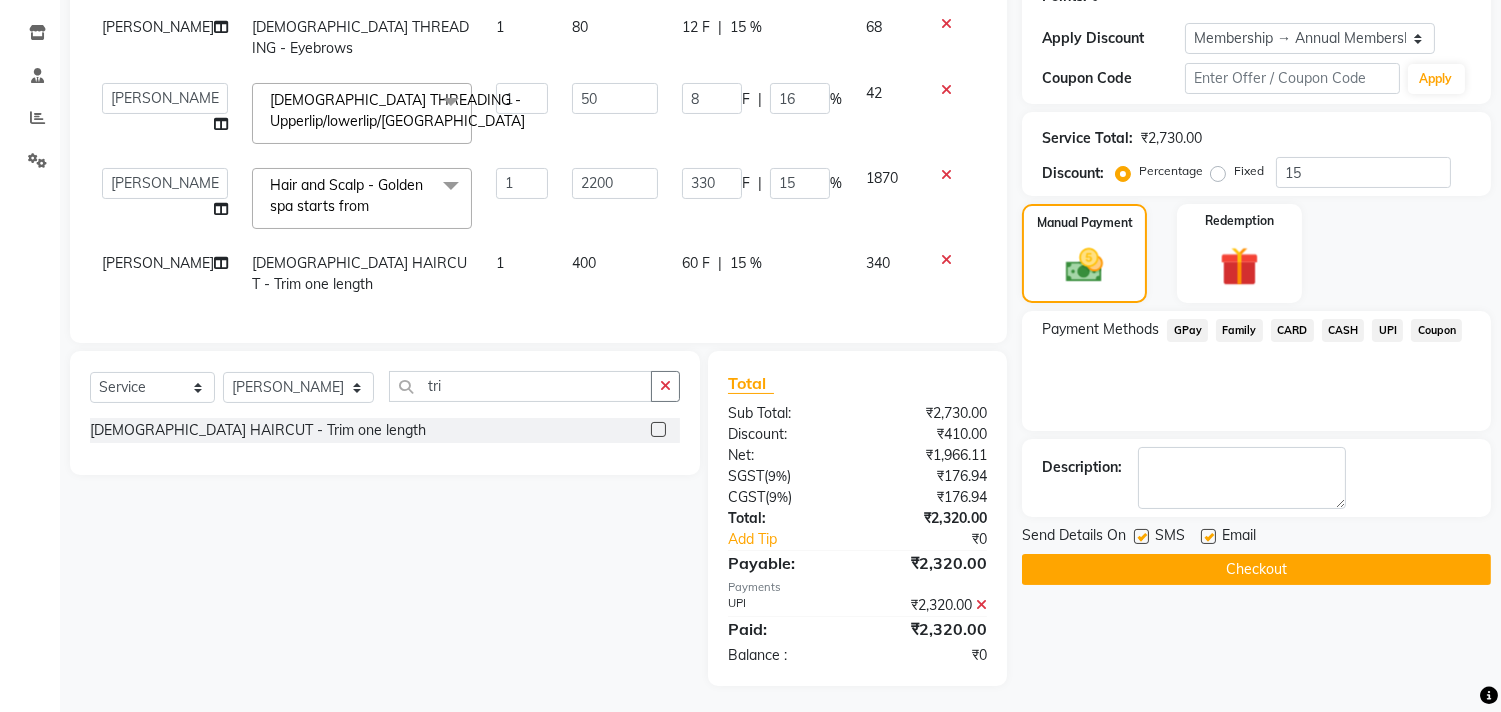scroll, scrollTop: 346, scrollLeft: 0, axis: vertical 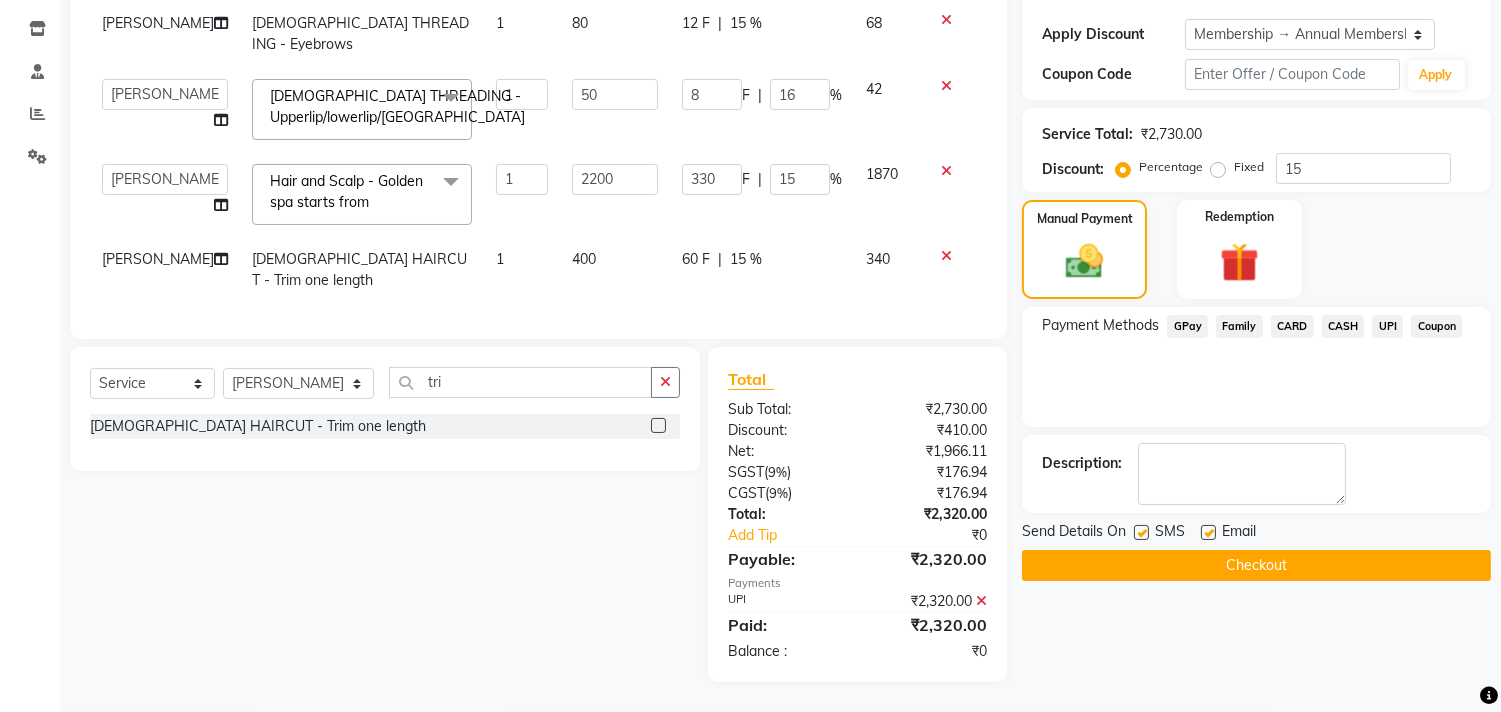 click on "Send Details On SMS Email" 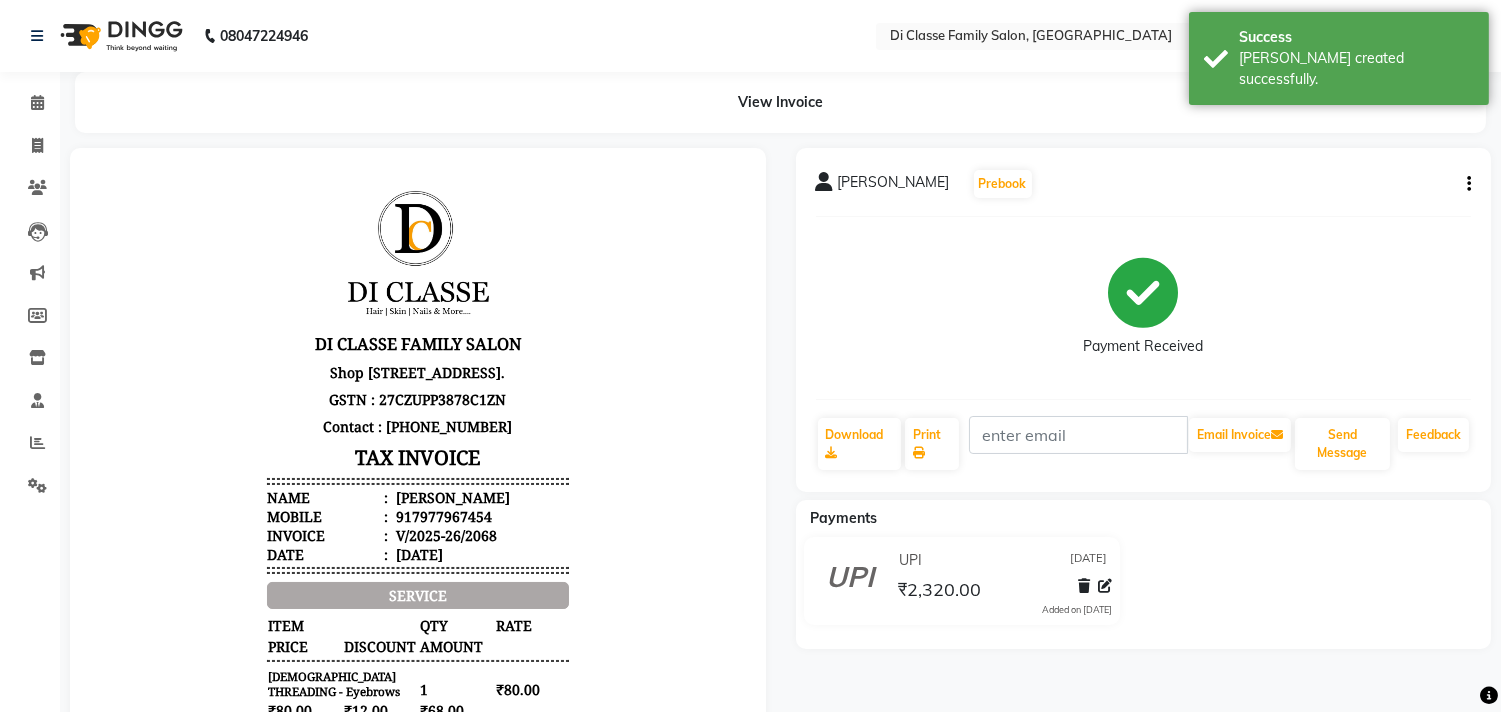 scroll, scrollTop: 0, scrollLeft: 0, axis: both 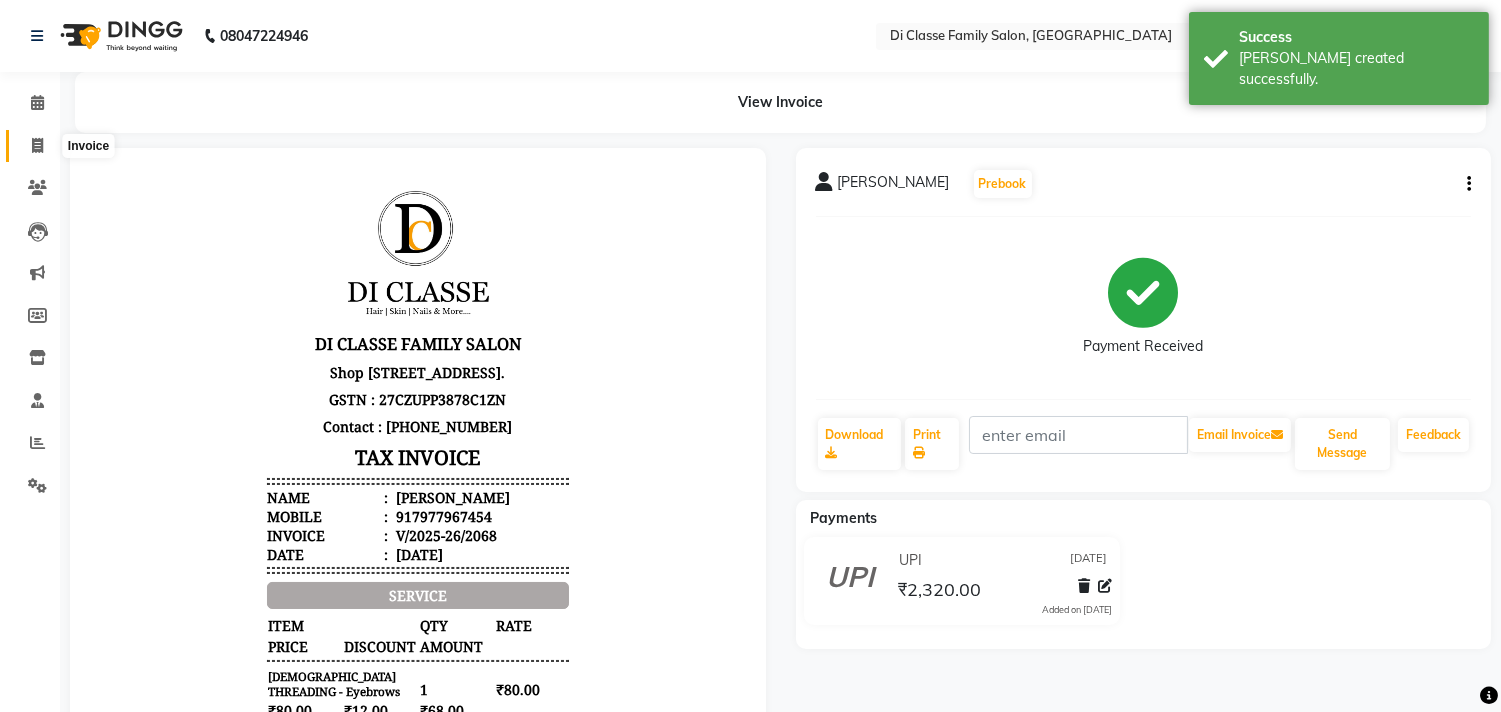 click 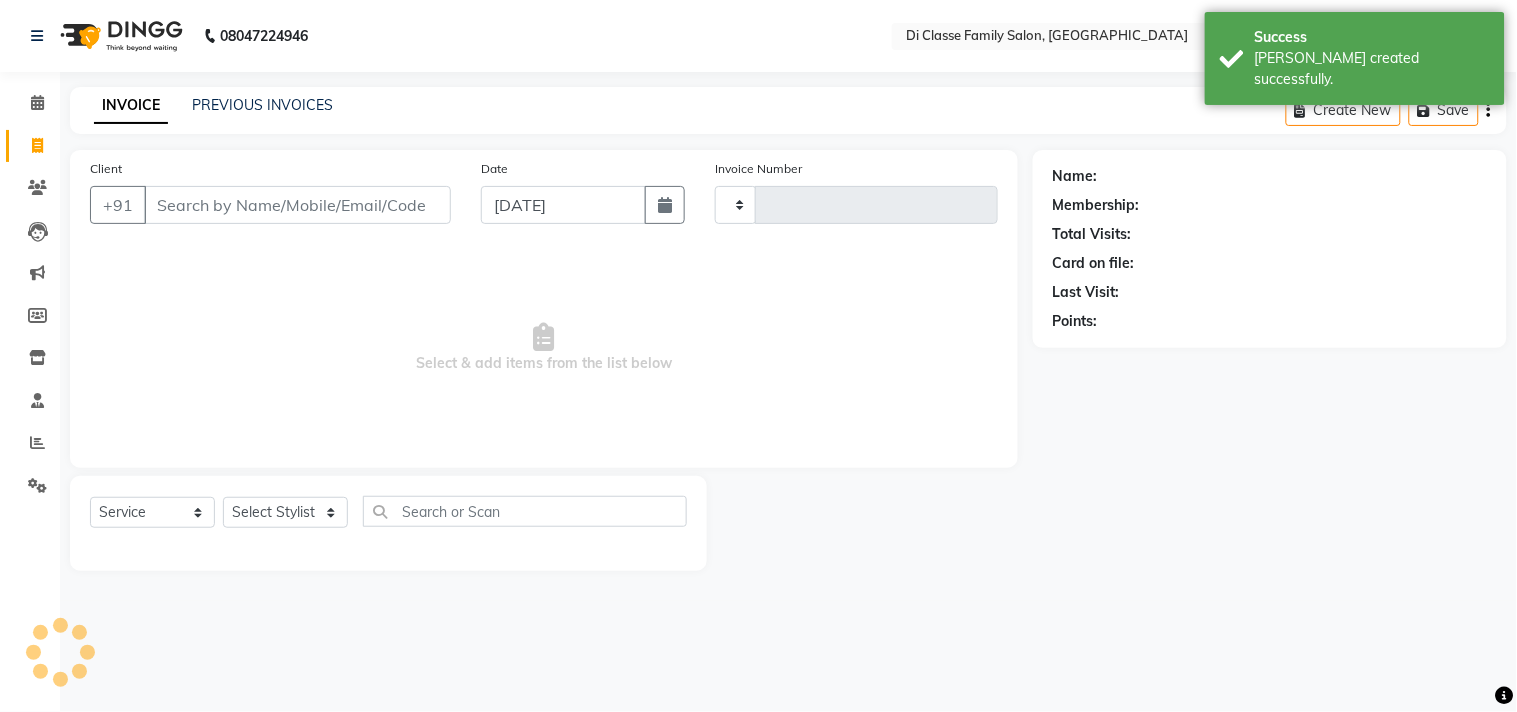 type on "2069" 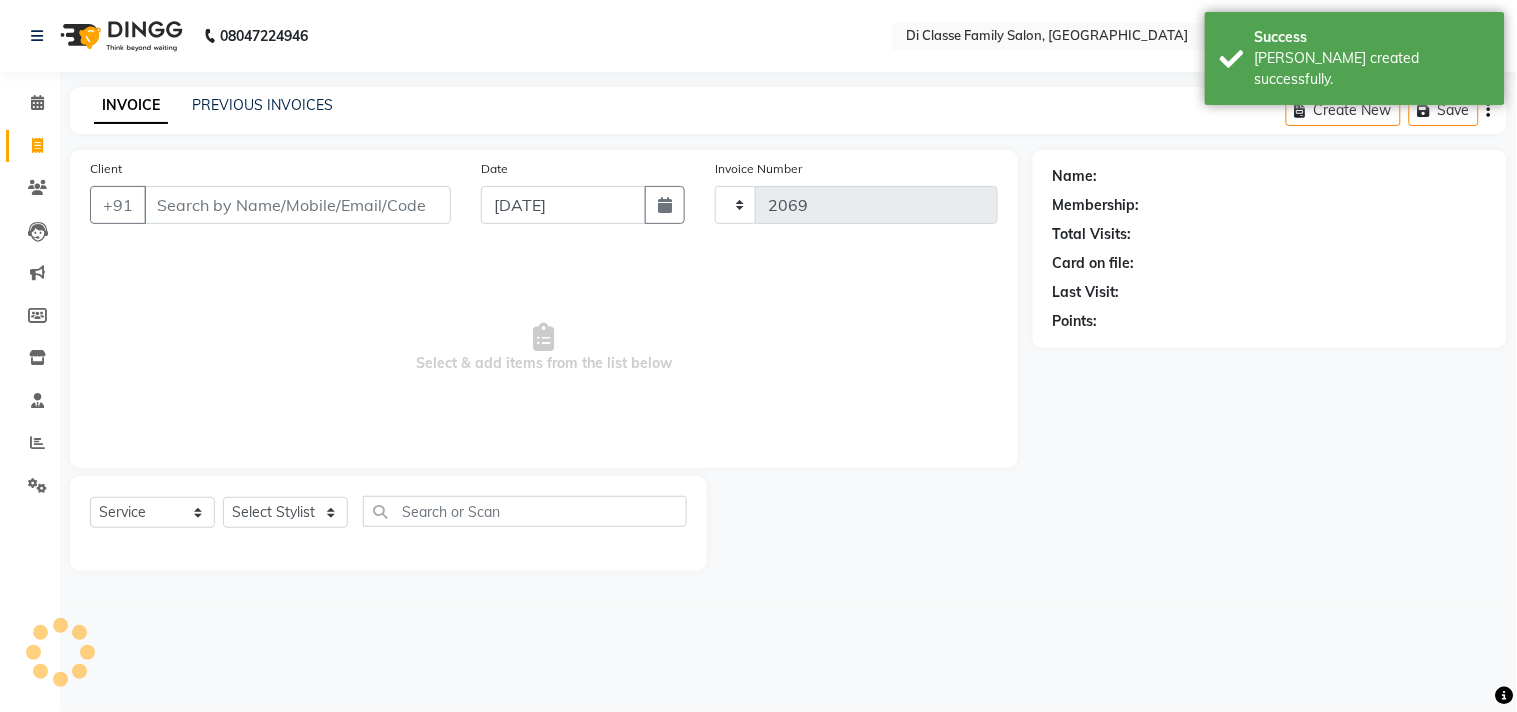 select on "4704" 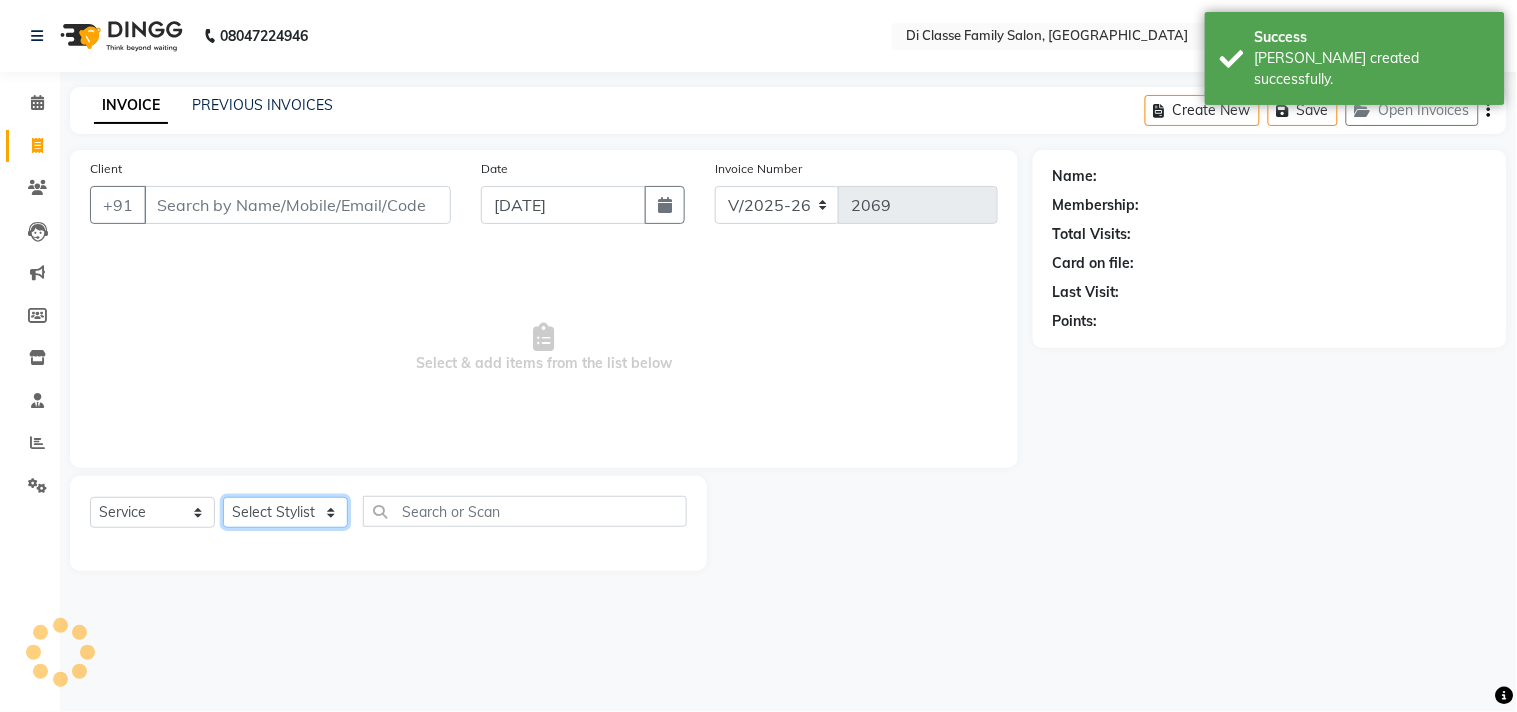 click on "Select Stylist" 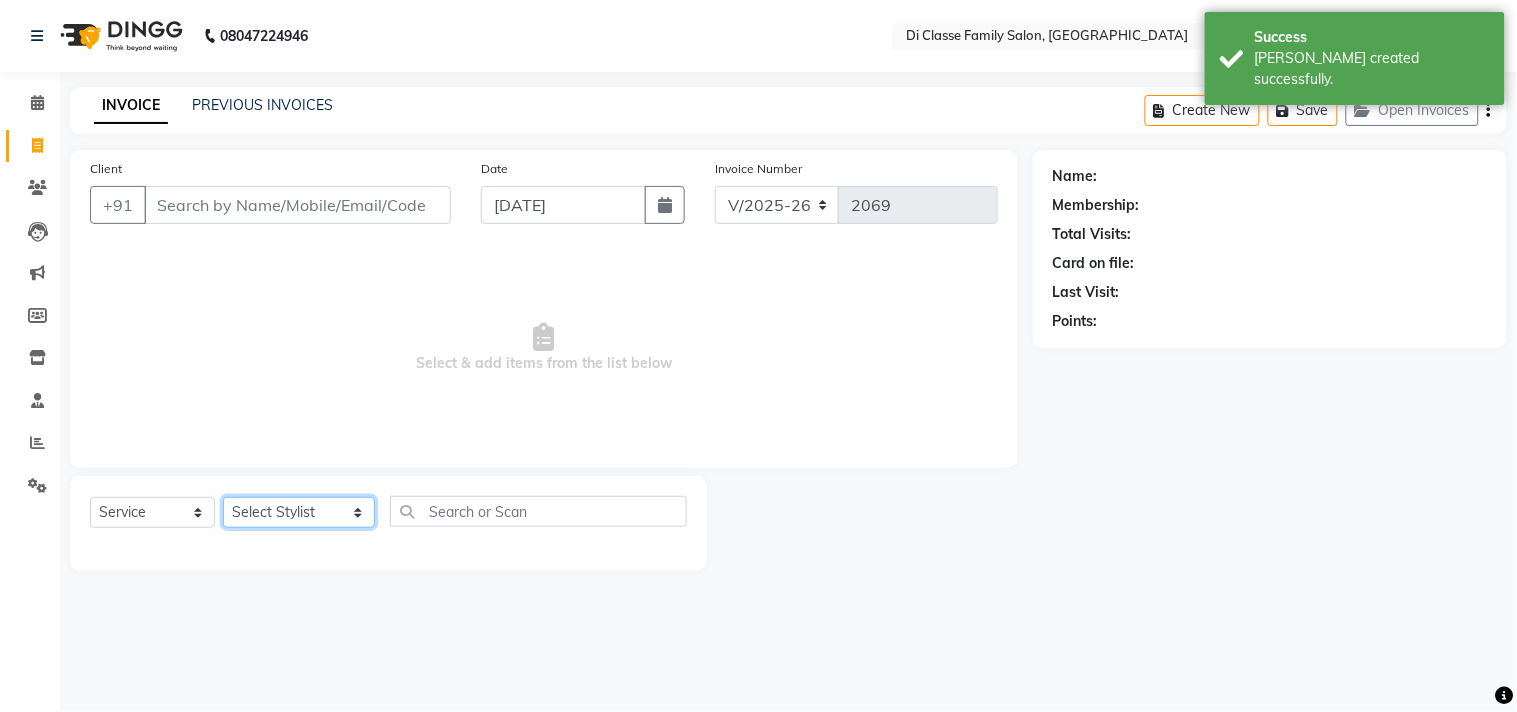 click on "Select Stylist aniket  Anu  AYAZ KADRI  Front Desk Javed kapil KOMAL  Payal  Pooja Jadhav Rahul Datkhile RESHMA SHAIKH rutik shinde SACHIN SAKPAL SADDAM SAHAJAN SAKSHI CHAVAN Sameer  sampada Sanjana  SANU shobha sonawane shobha sonawane SHUBHAM PEDNEKAR Sikandar Ansari ssneha rana" 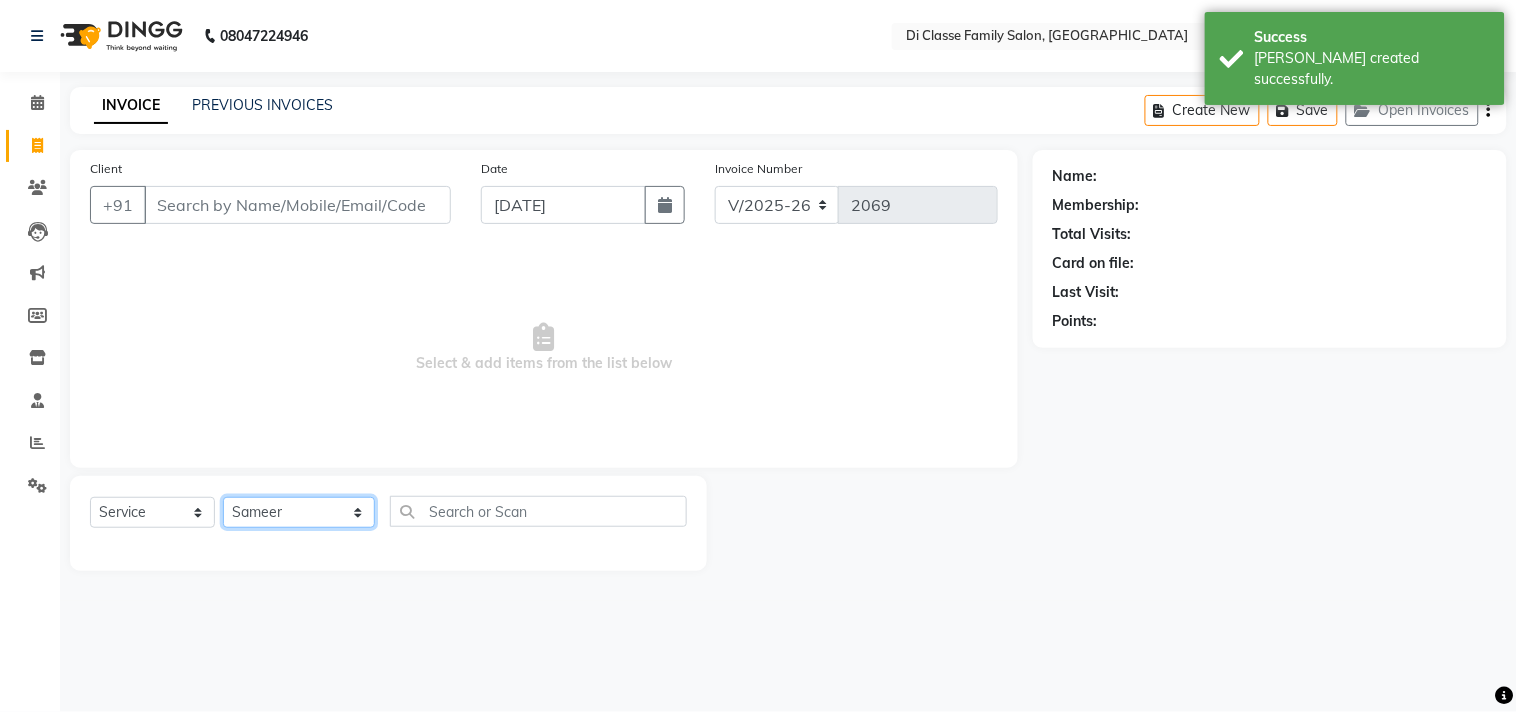 click on "Select Stylist aniket  Anu  AYAZ KADRI  Front Desk Javed kapil KOMAL  Payal  Pooja Jadhav Rahul Datkhile RESHMA SHAIKH rutik shinde SACHIN SAKPAL SADDAM SAHAJAN SAKSHI CHAVAN Sameer  sampada Sanjana  SANU shobha sonawane shobha sonawane SHUBHAM PEDNEKAR Sikandar Ansari ssneha rana" 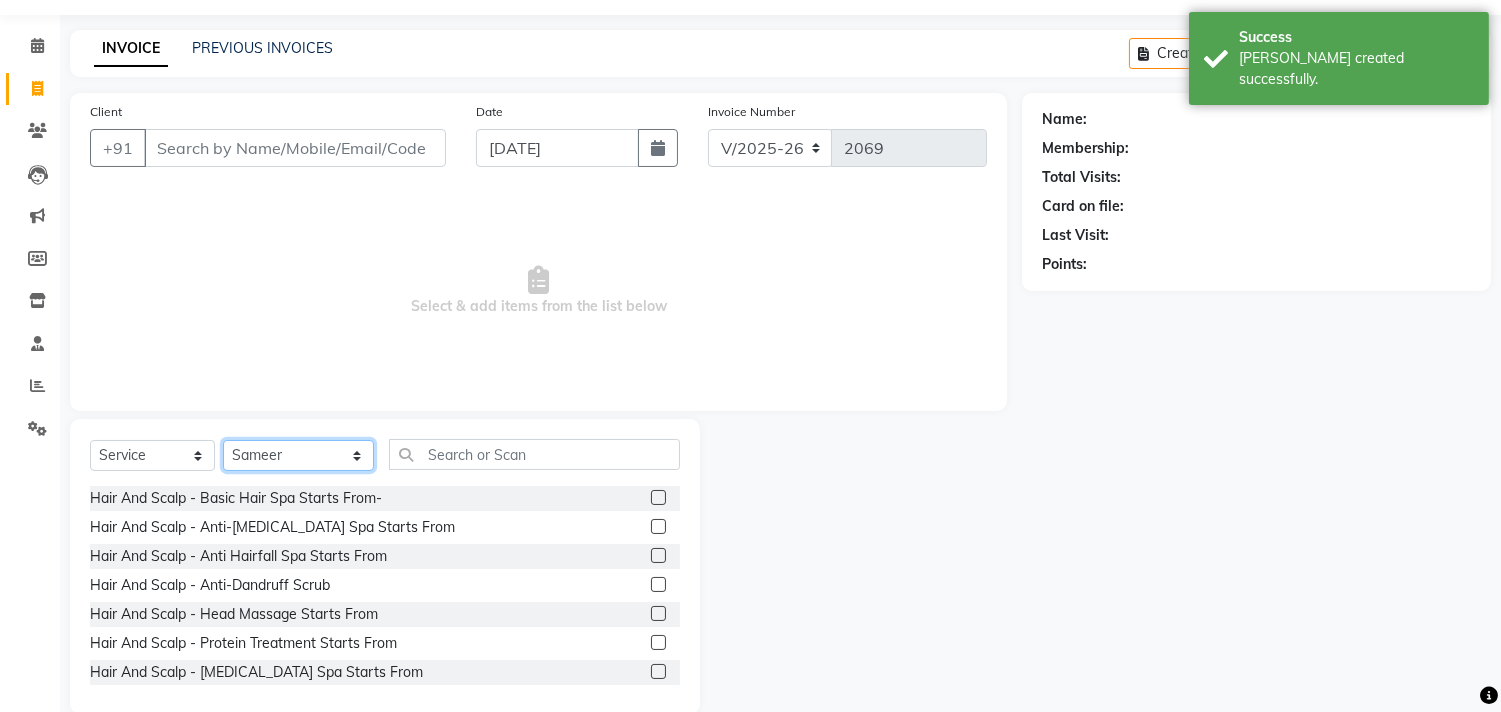 scroll, scrollTop: 88, scrollLeft: 0, axis: vertical 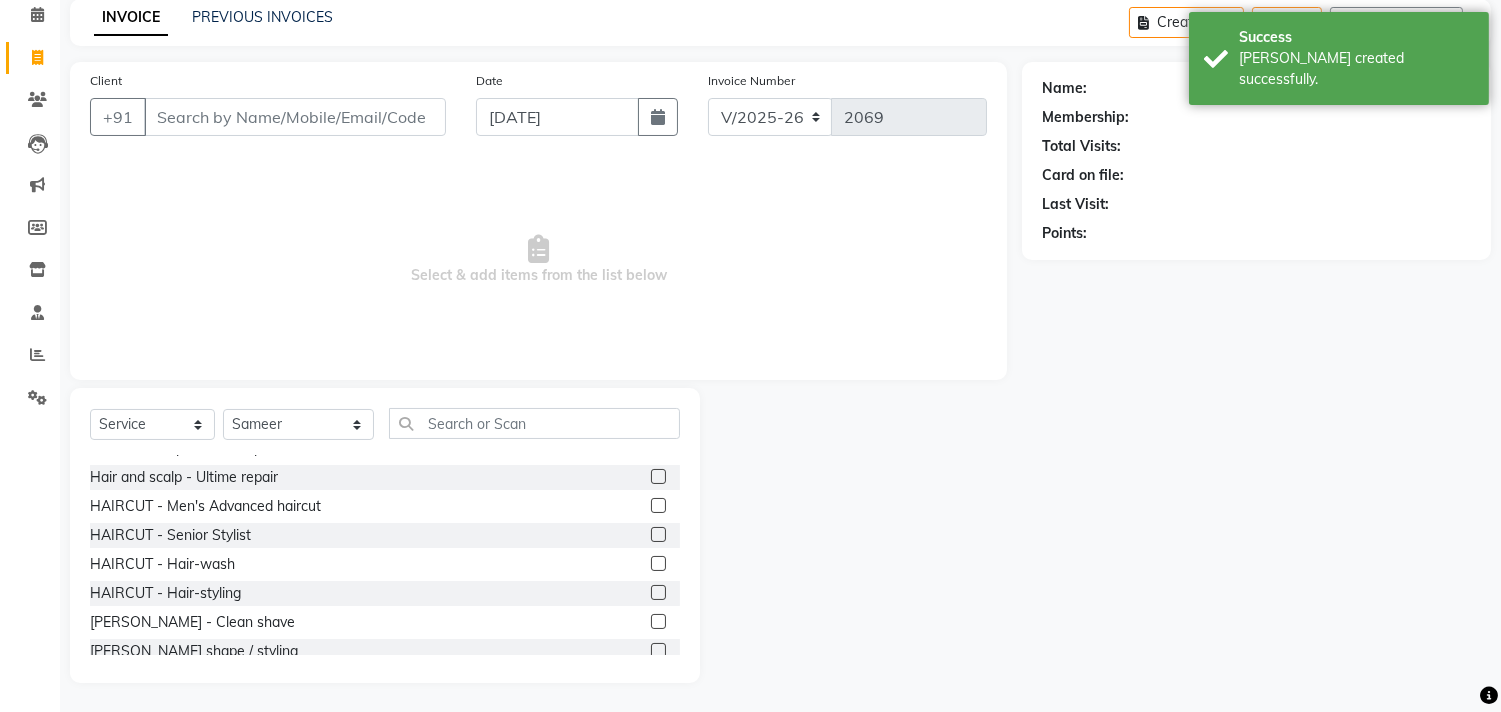 click 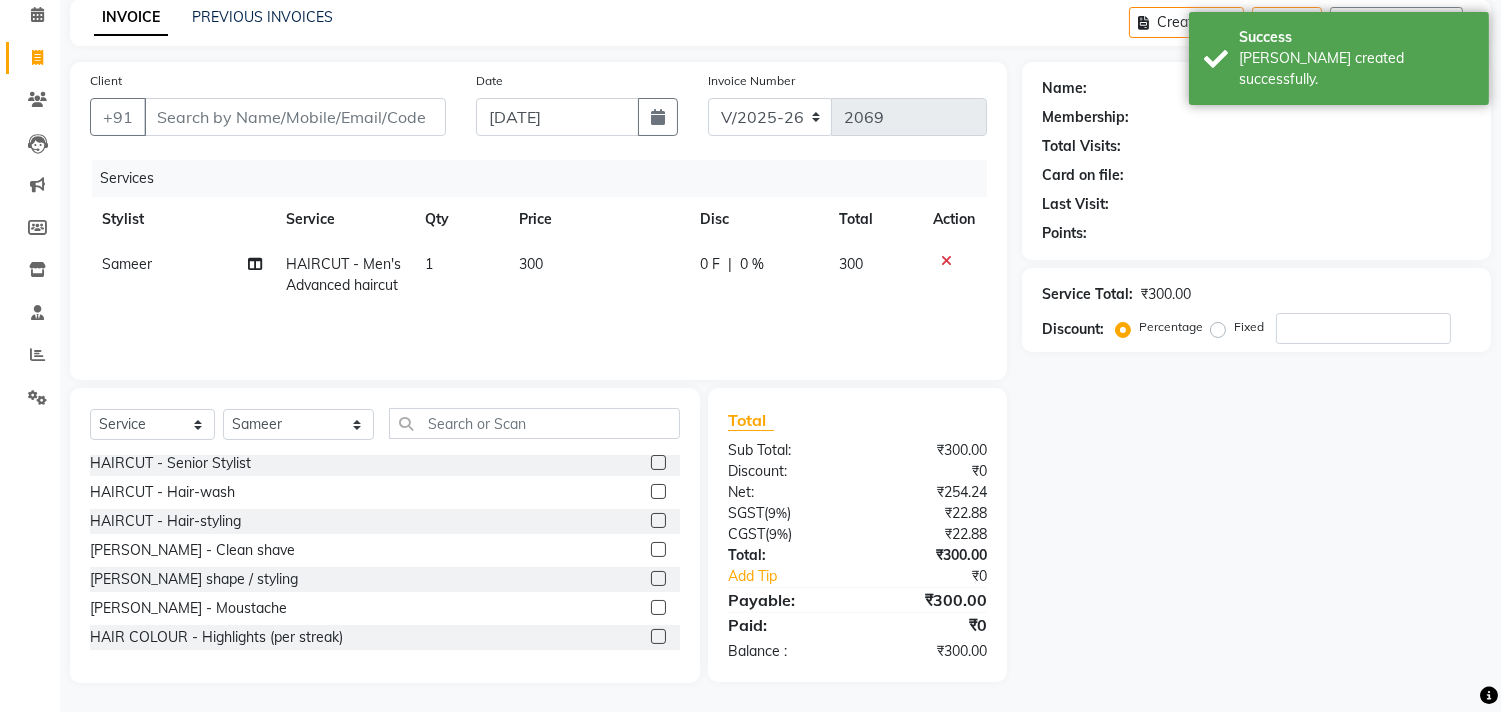 checkbox on "false" 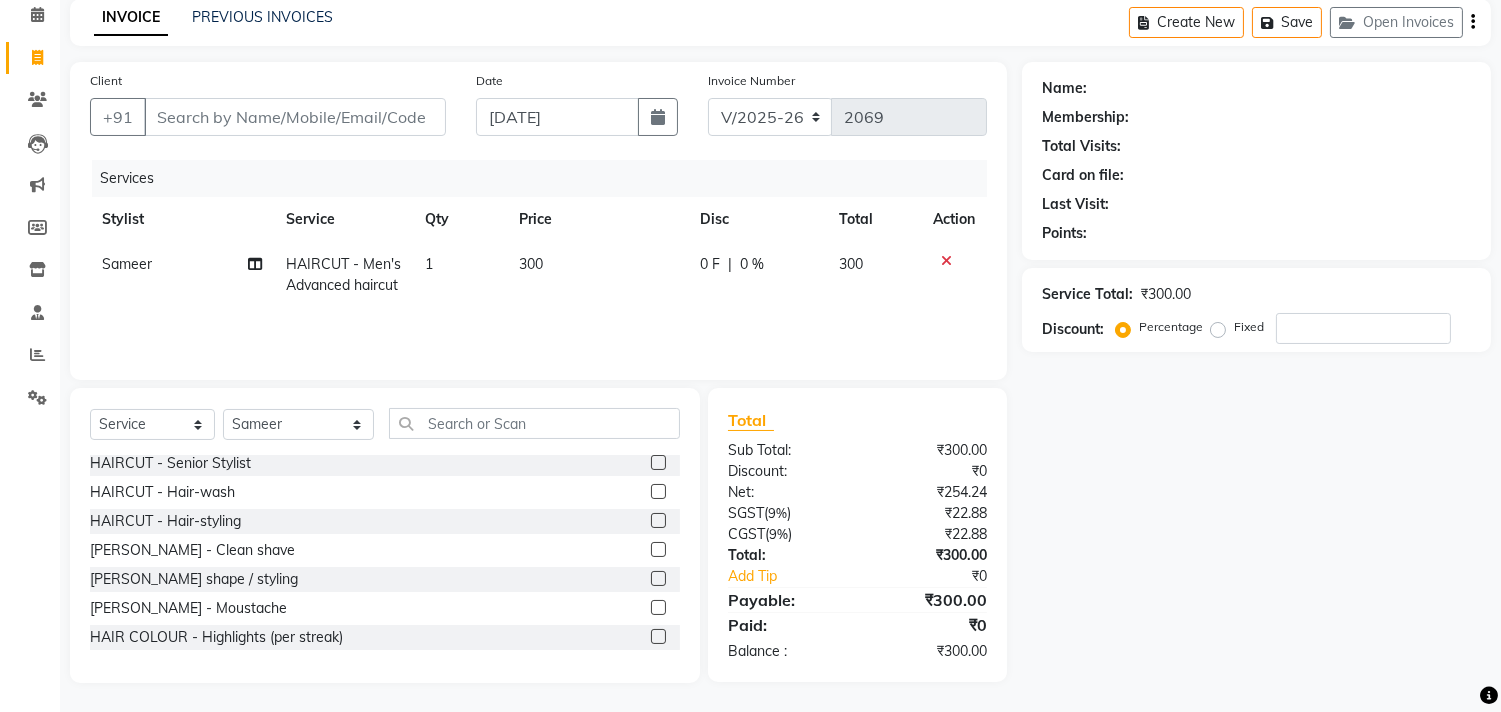 scroll, scrollTop: 333, scrollLeft: 0, axis: vertical 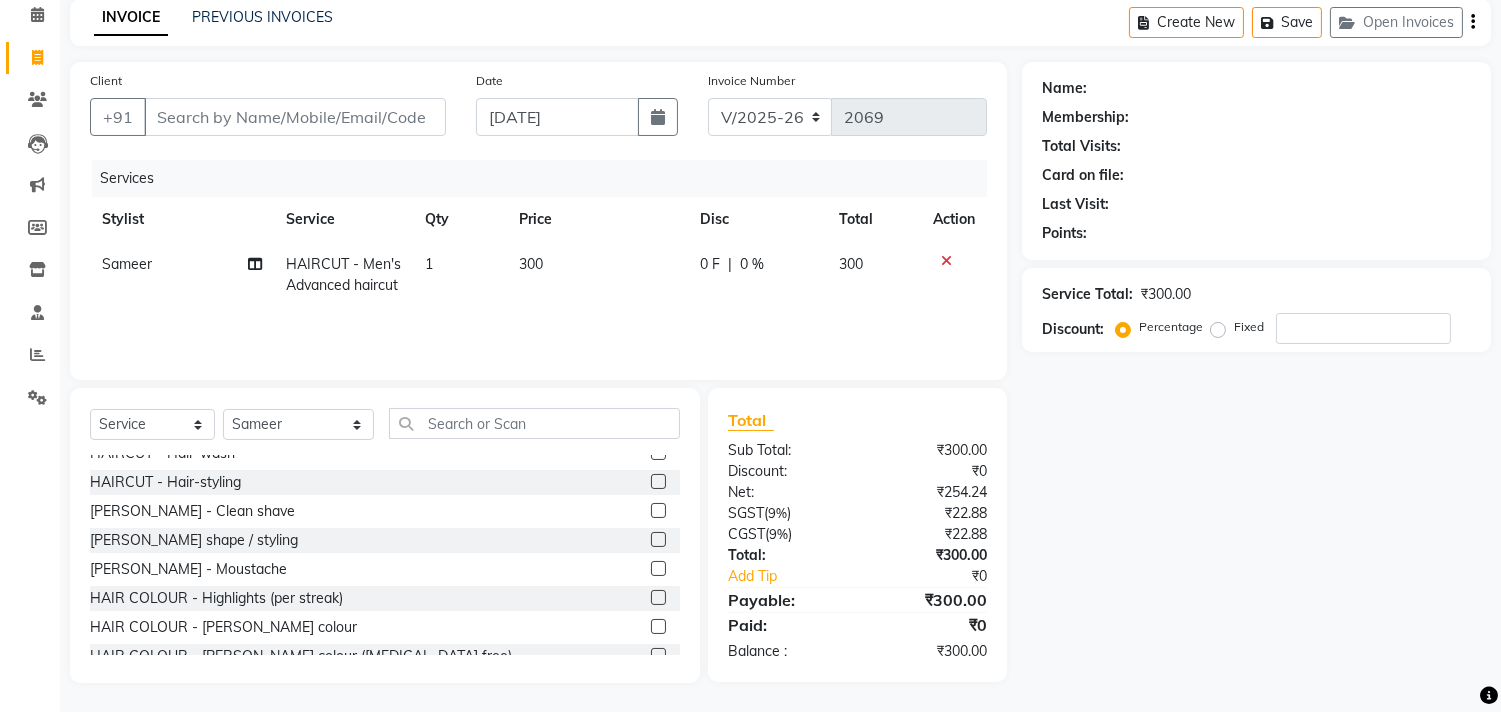 click 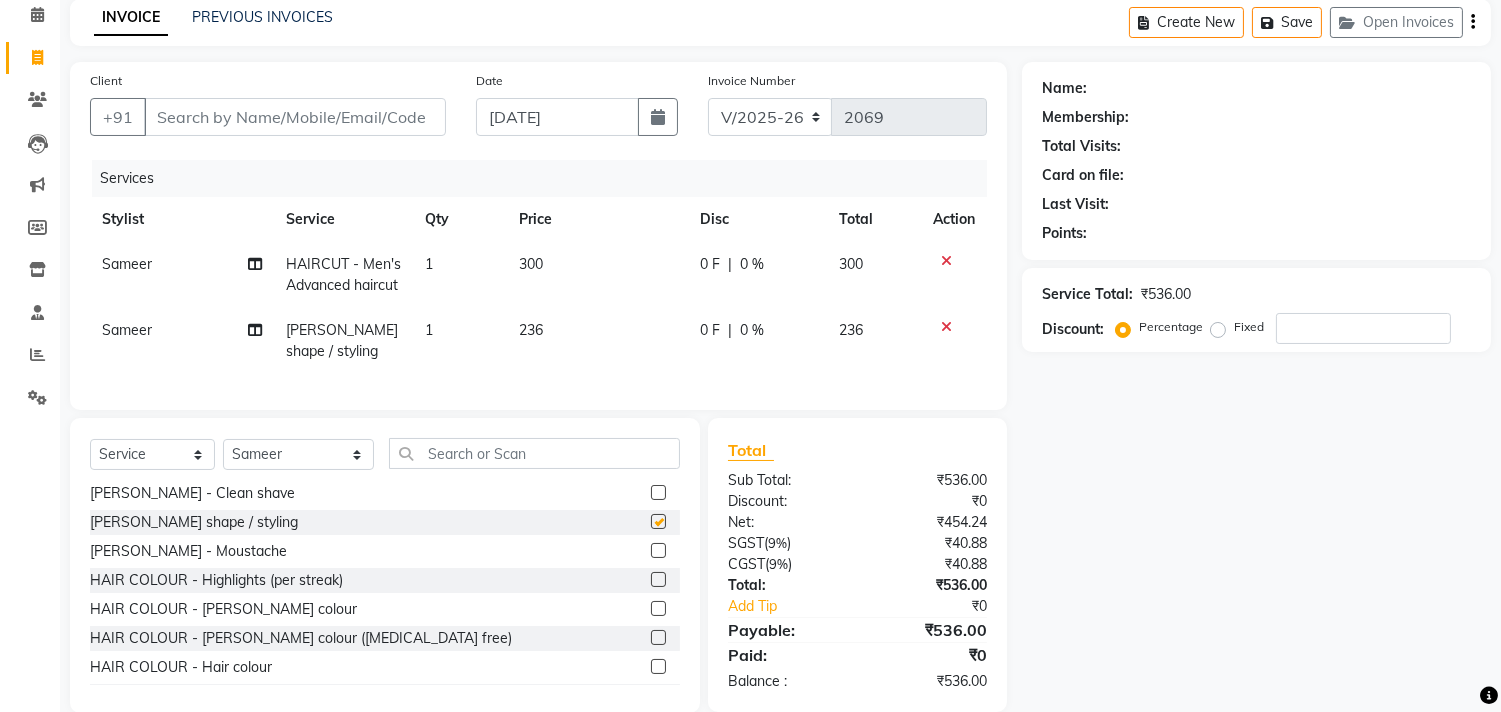 checkbox on "false" 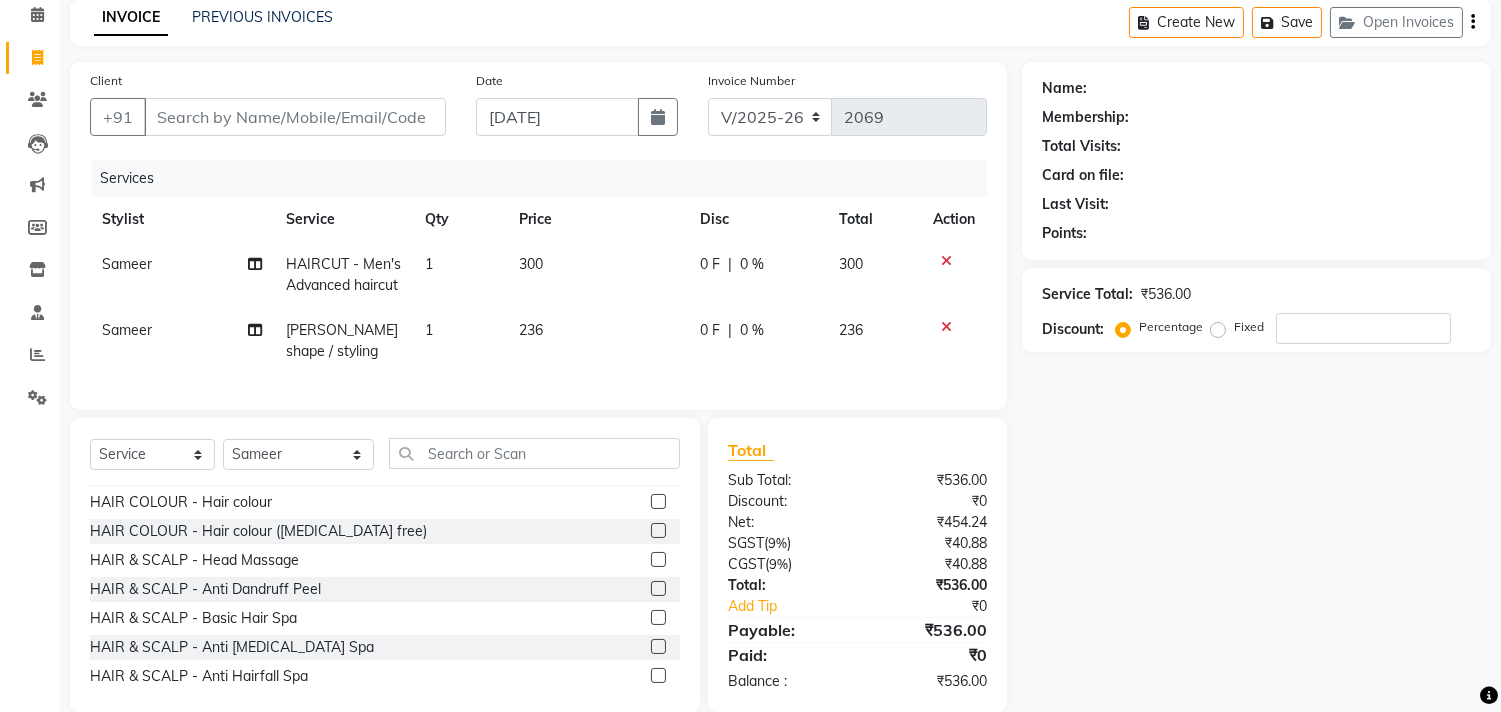 scroll, scrollTop: 555, scrollLeft: 0, axis: vertical 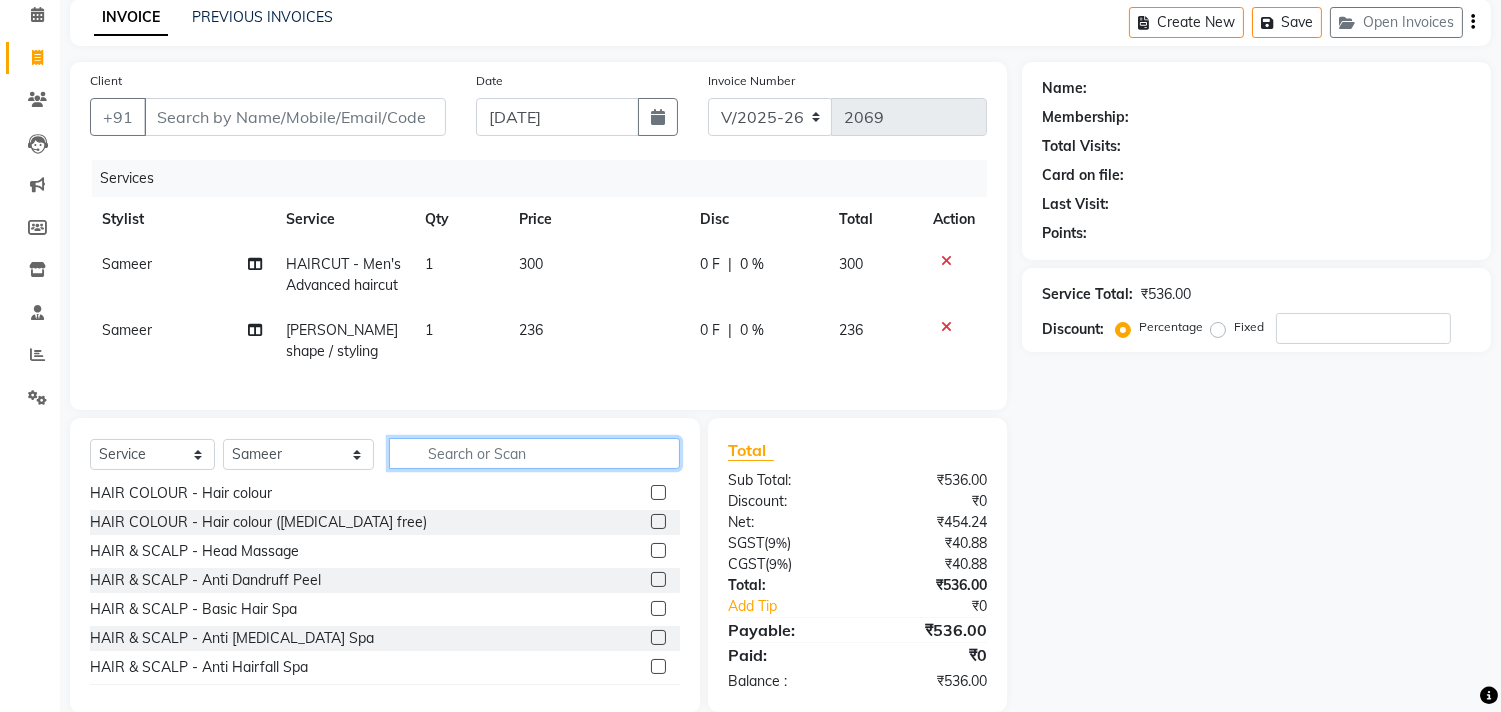 click 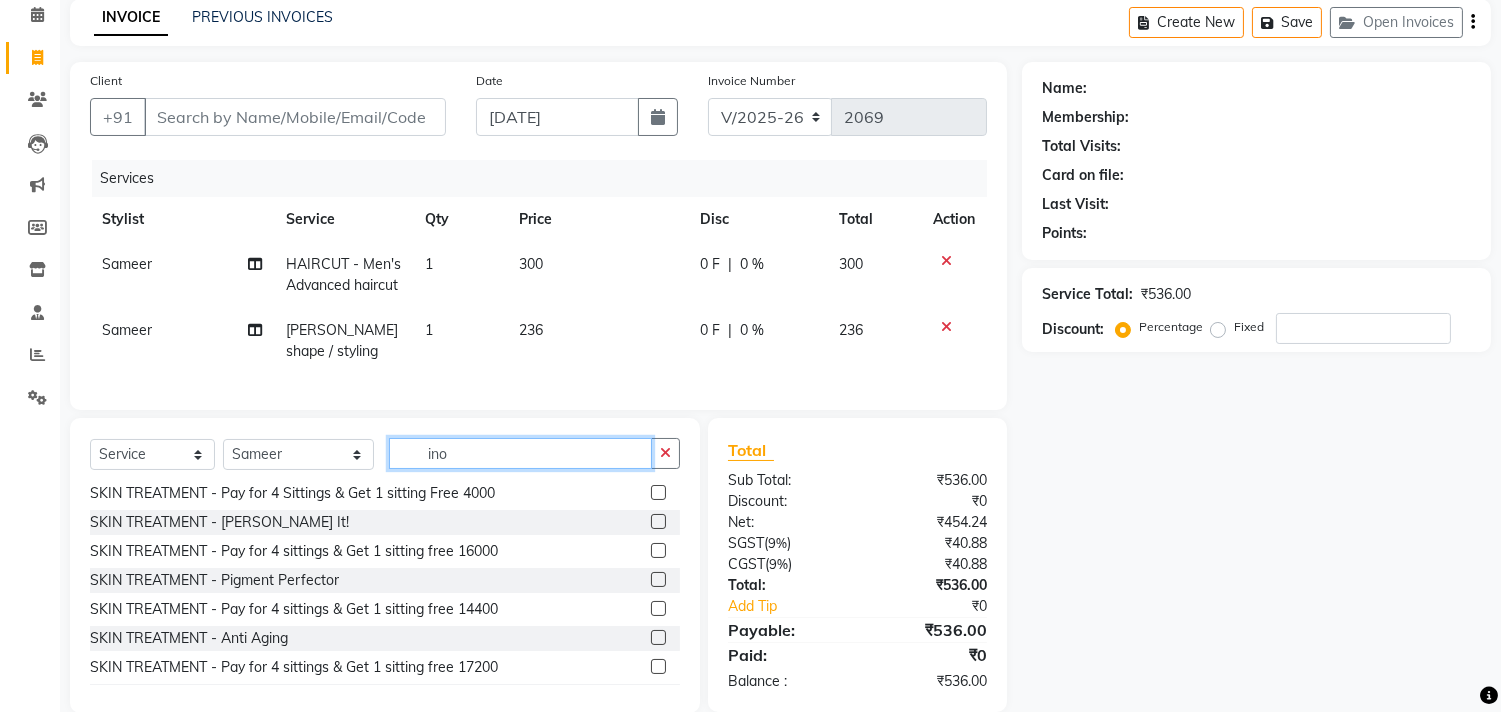 scroll, scrollTop: 0, scrollLeft: 0, axis: both 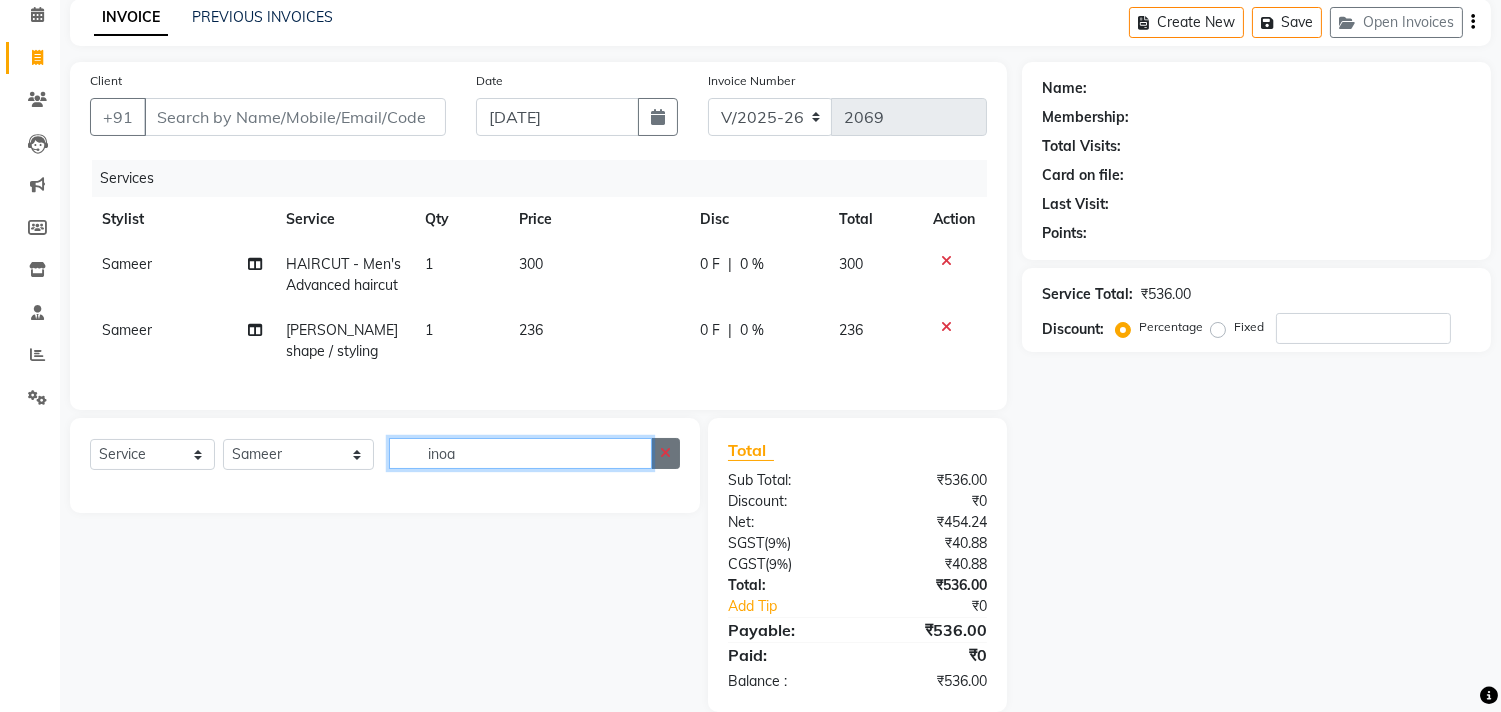 type on "inoa" 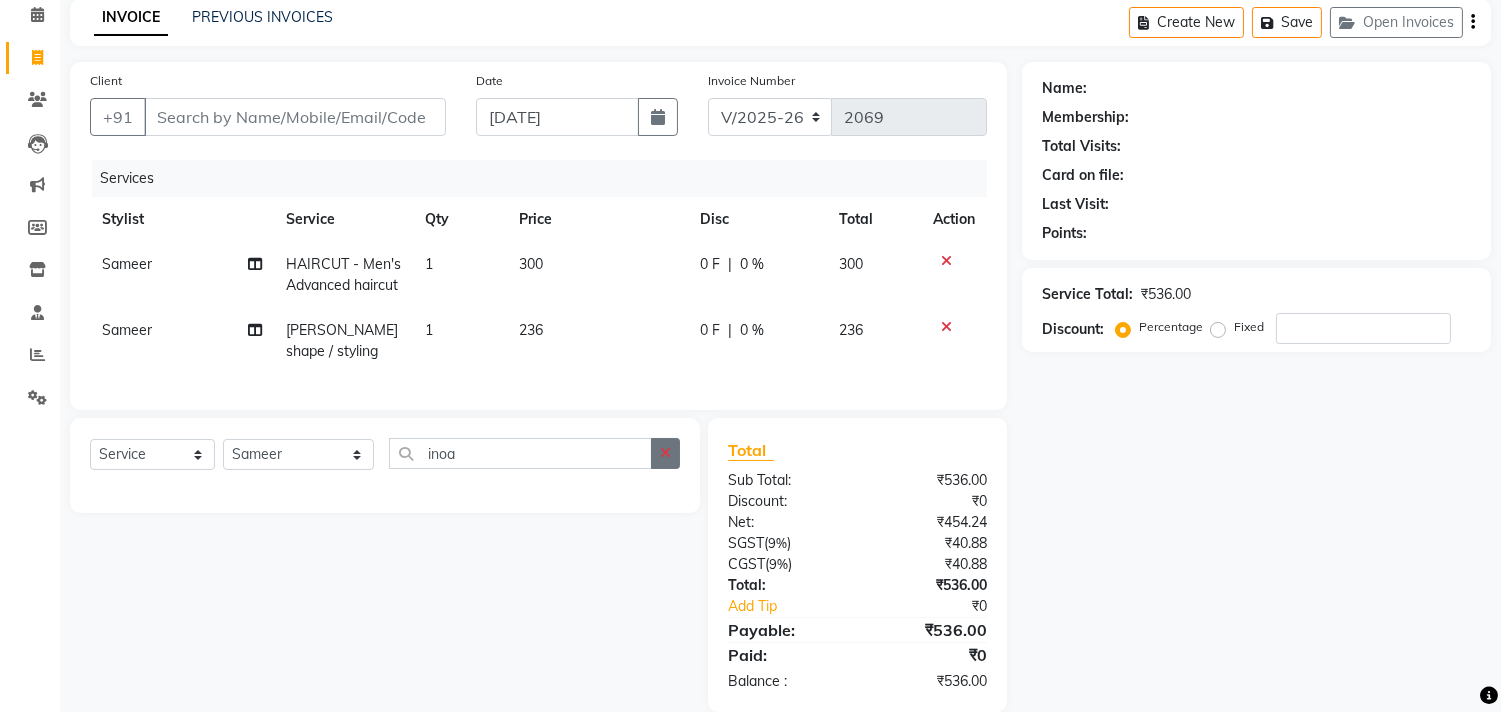 click 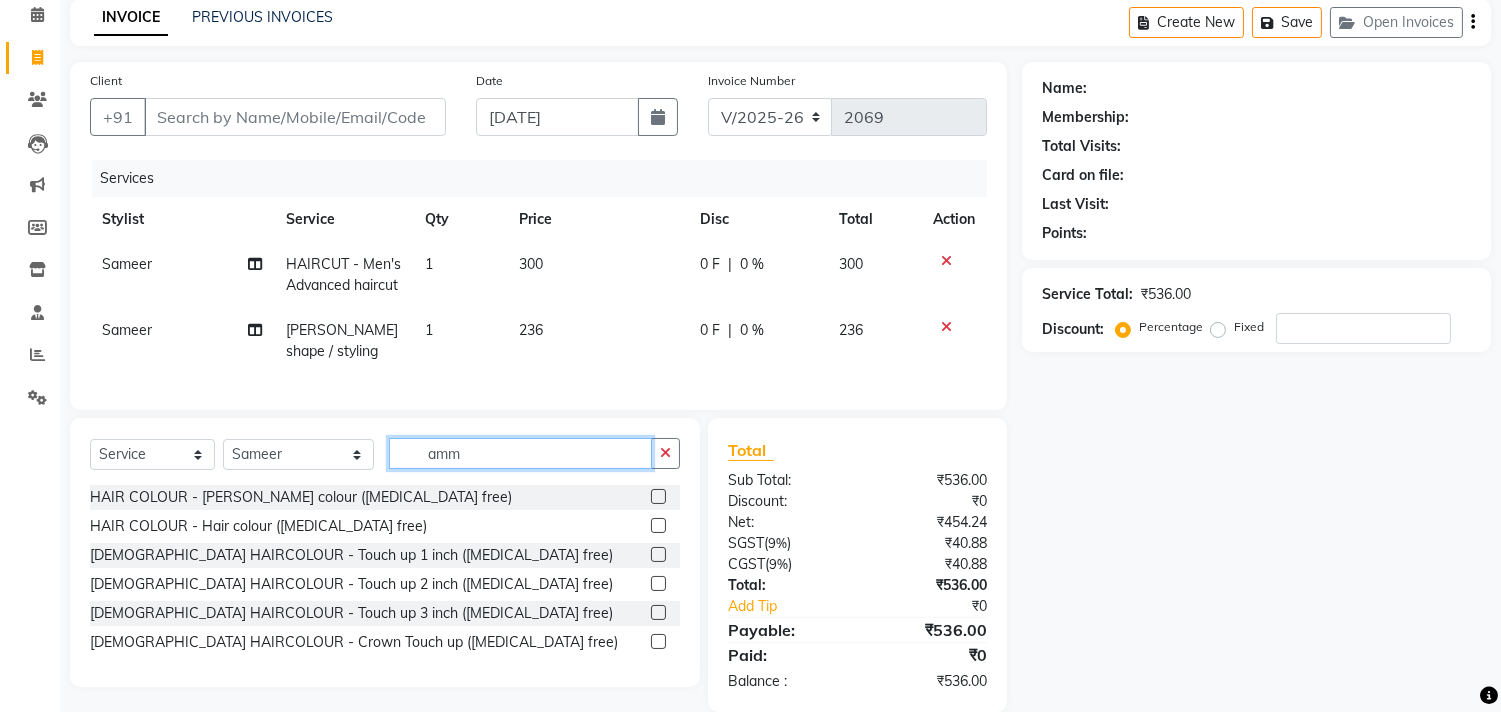type on "amm" 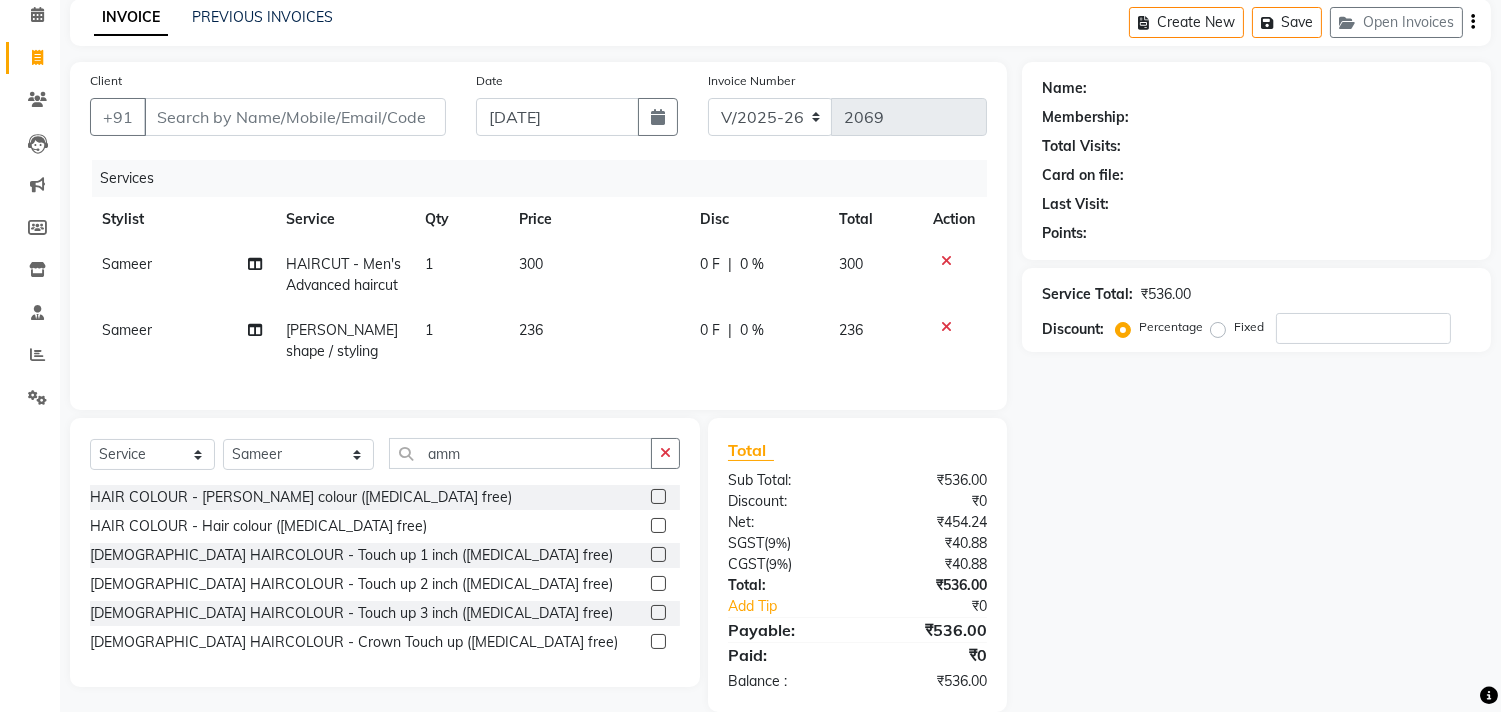 click 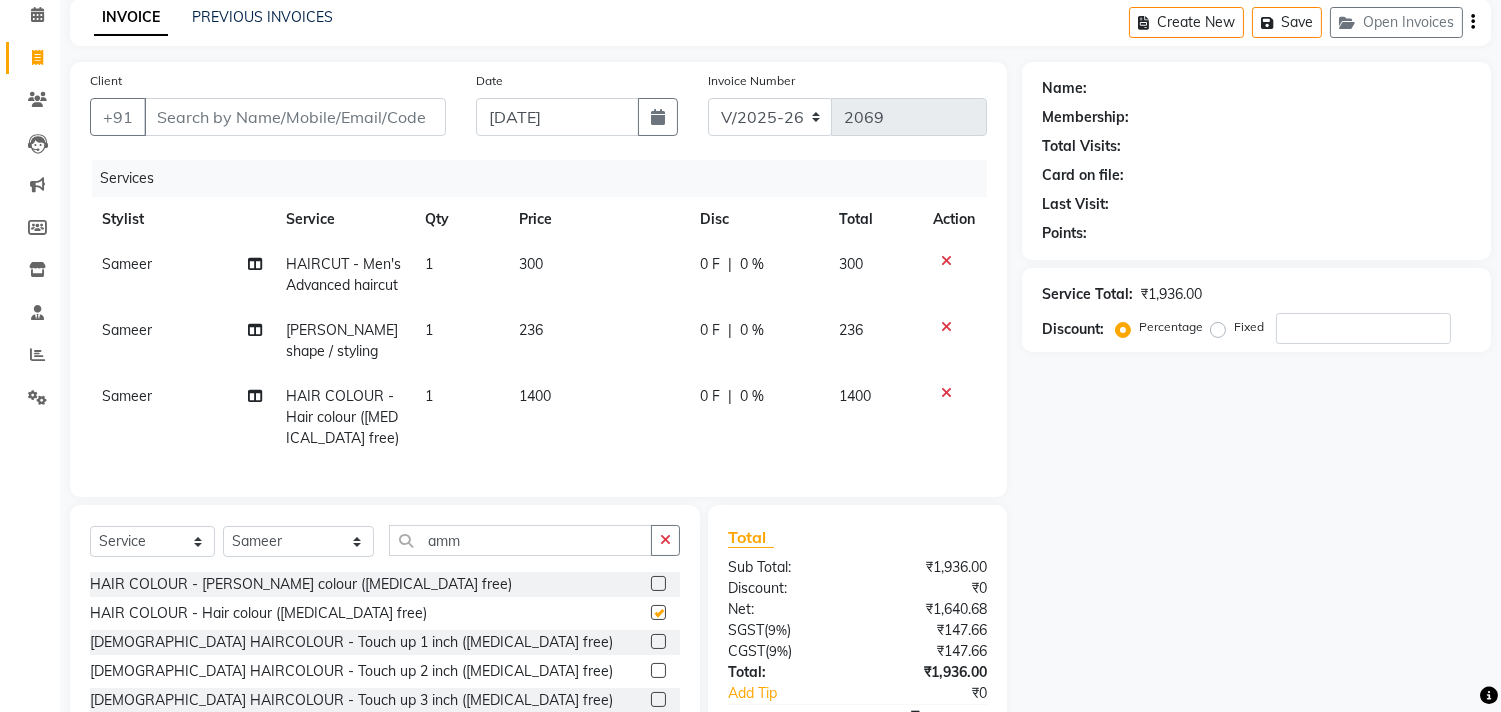 checkbox on "false" 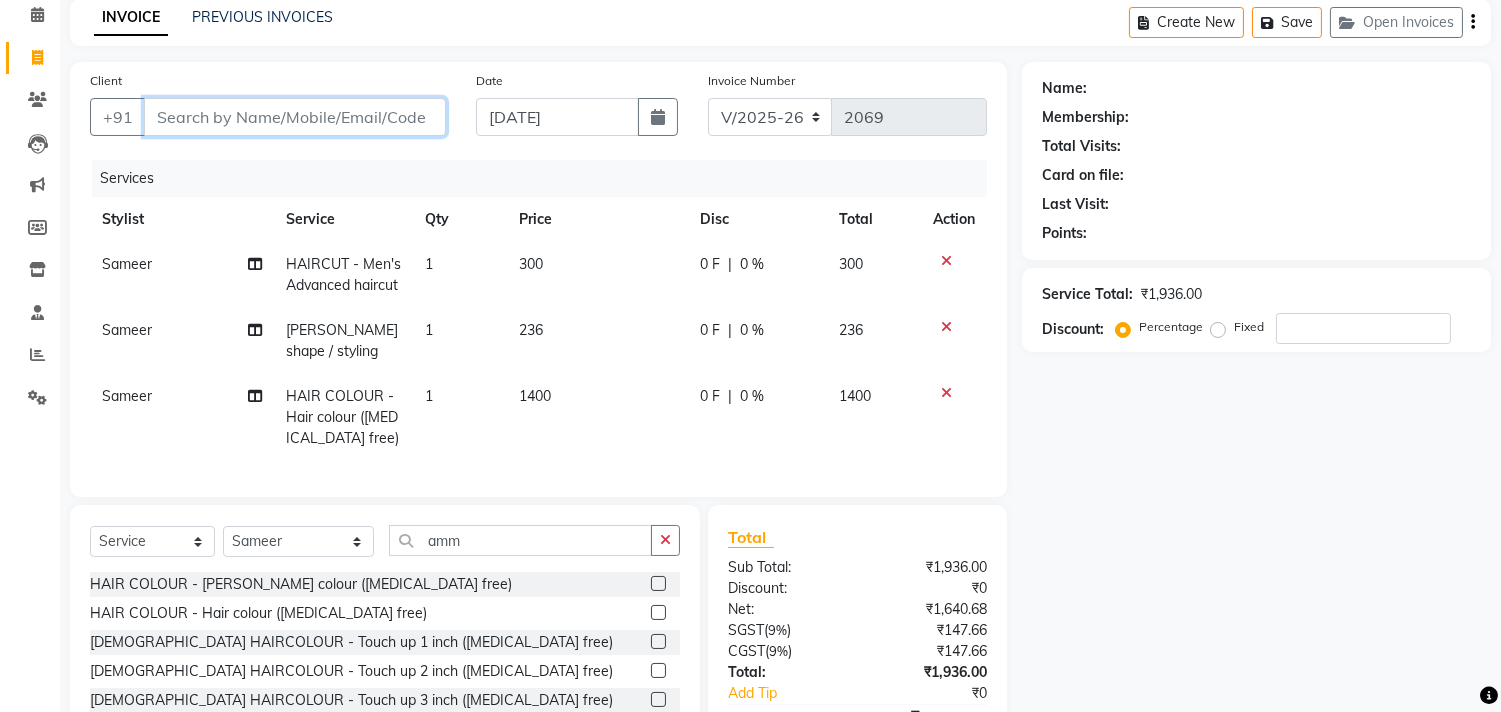 click on "Client" at bounding box center [295, 117] 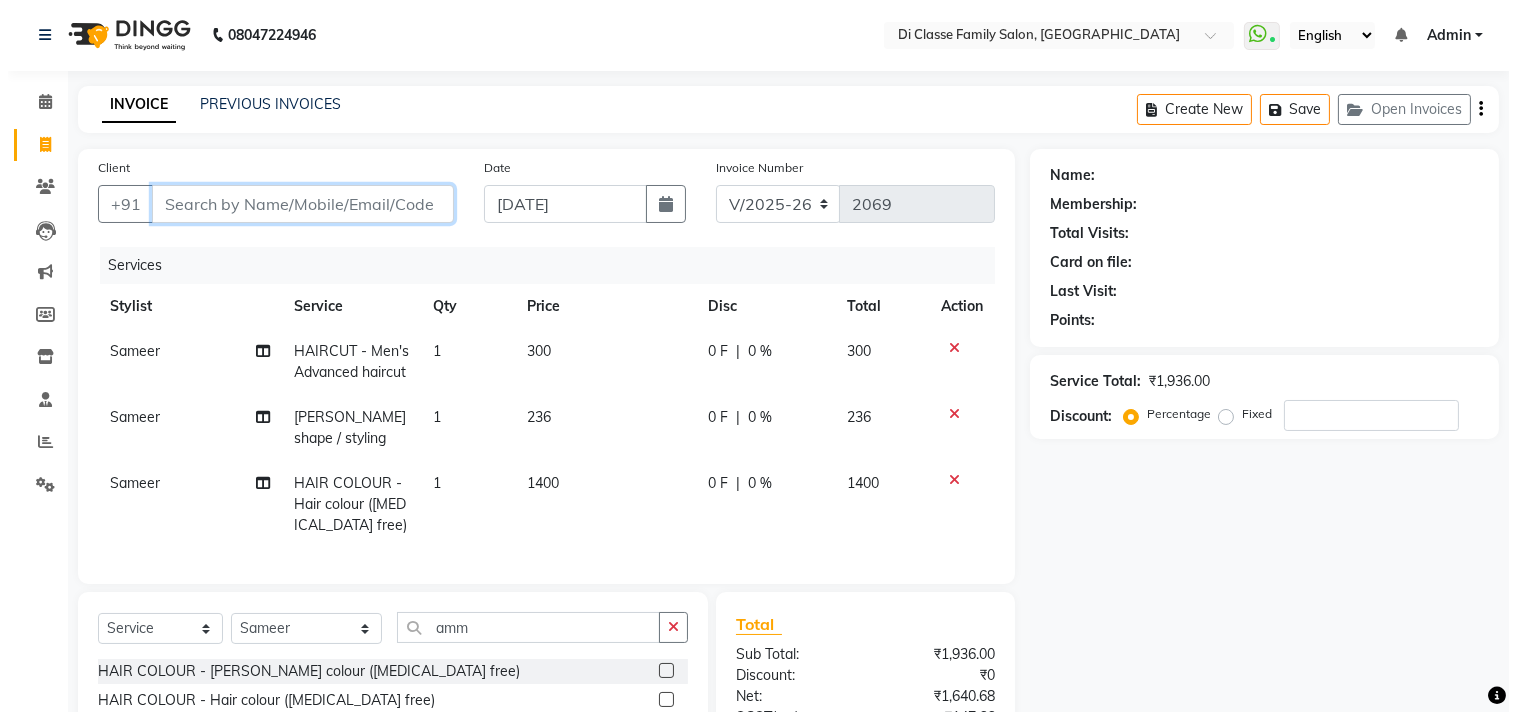 scroll, scrollTop: 0, scrollLeft: 0, axis: both 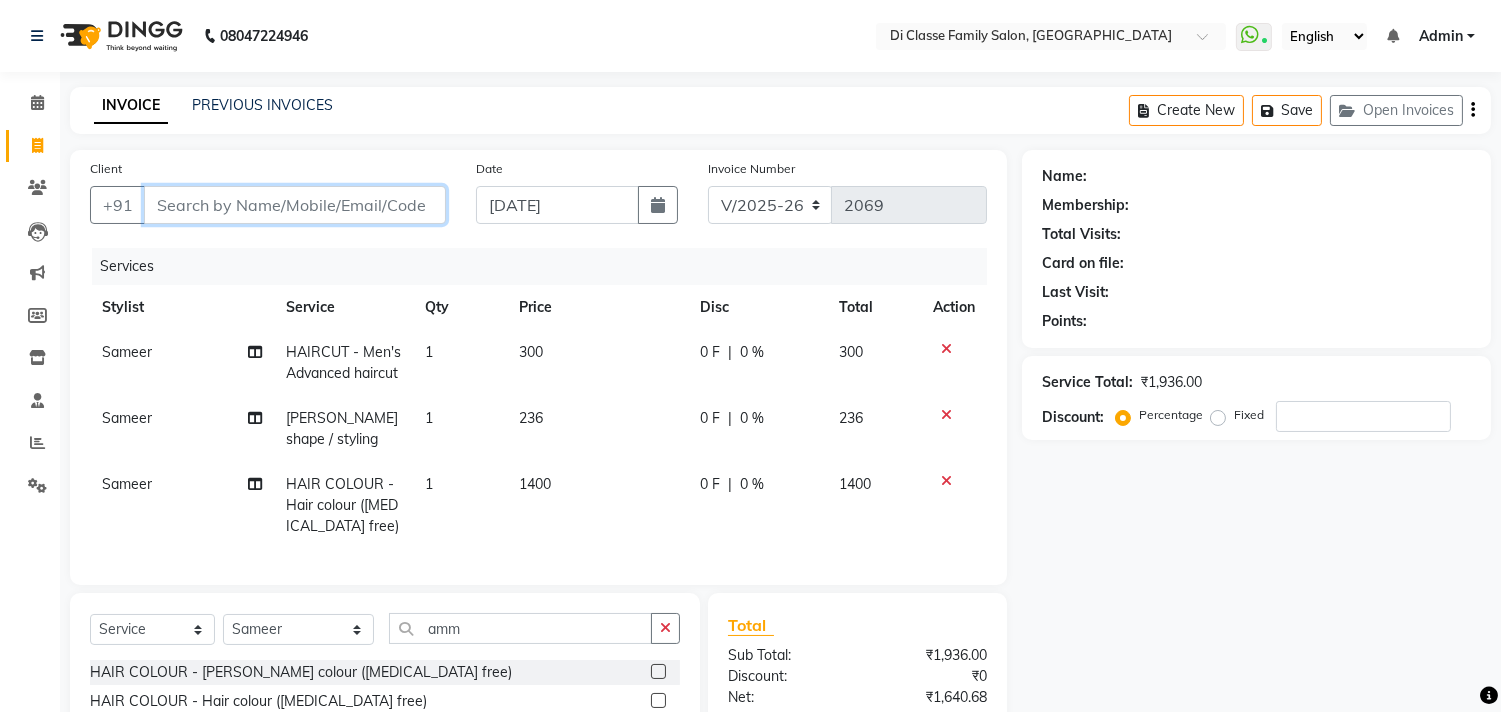 click on "Client" at bounding box center (295, 205) 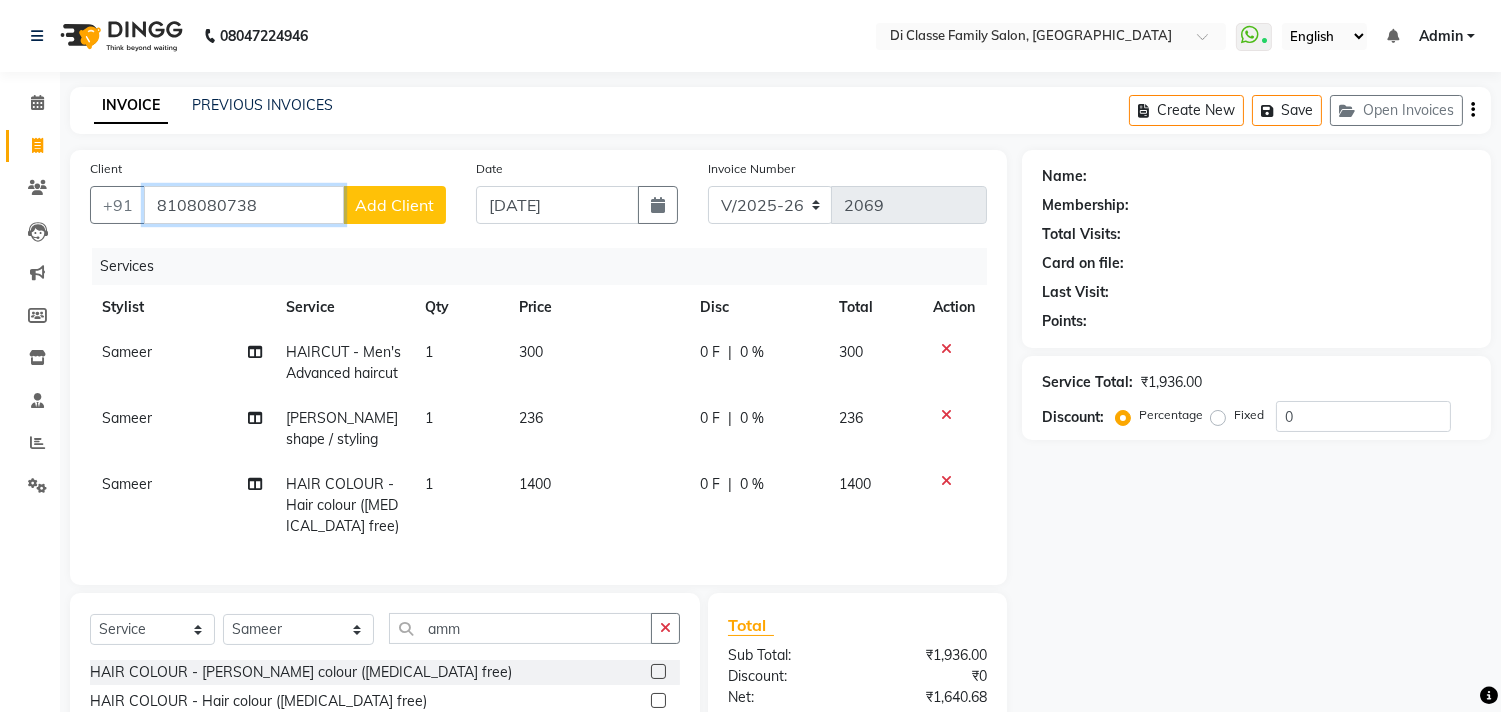 click on "8108080738" at bounding box center [244, 205] 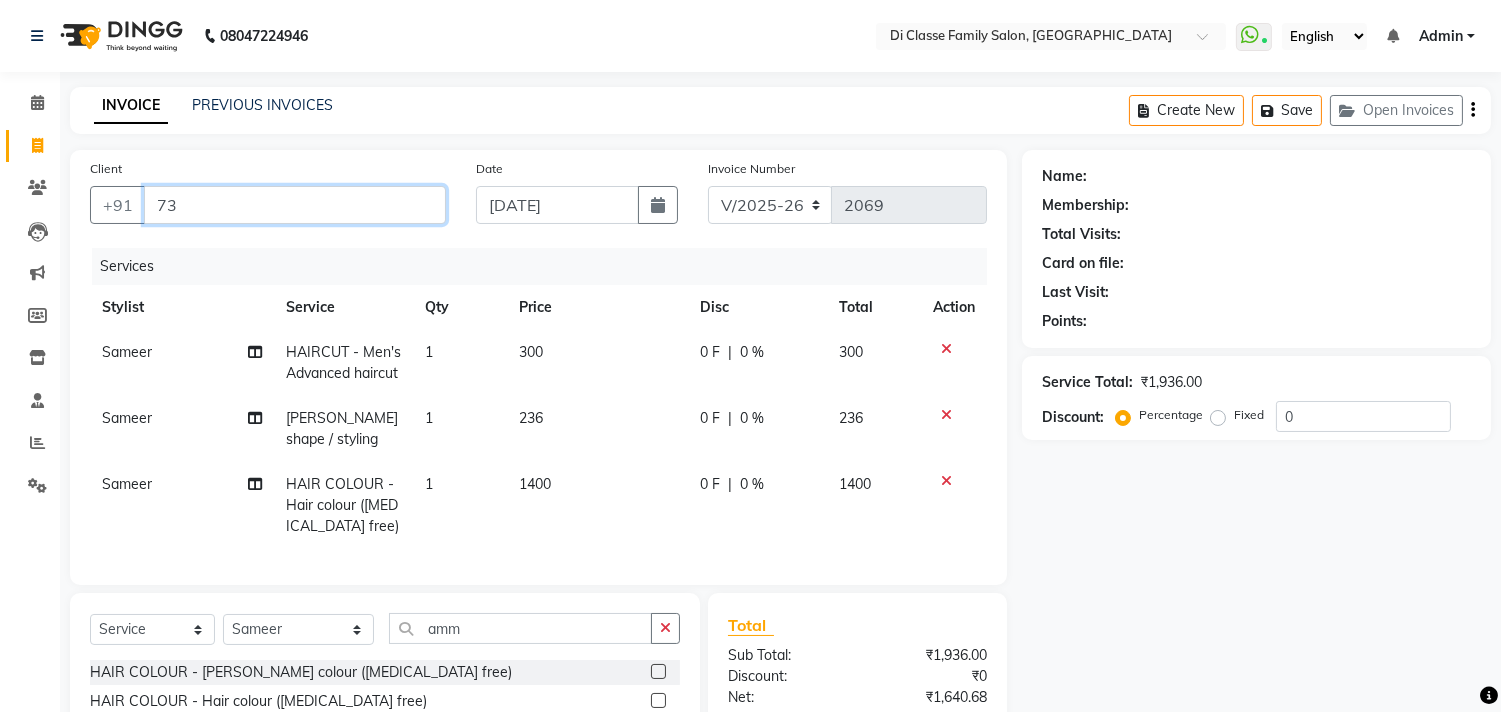 type on "7" 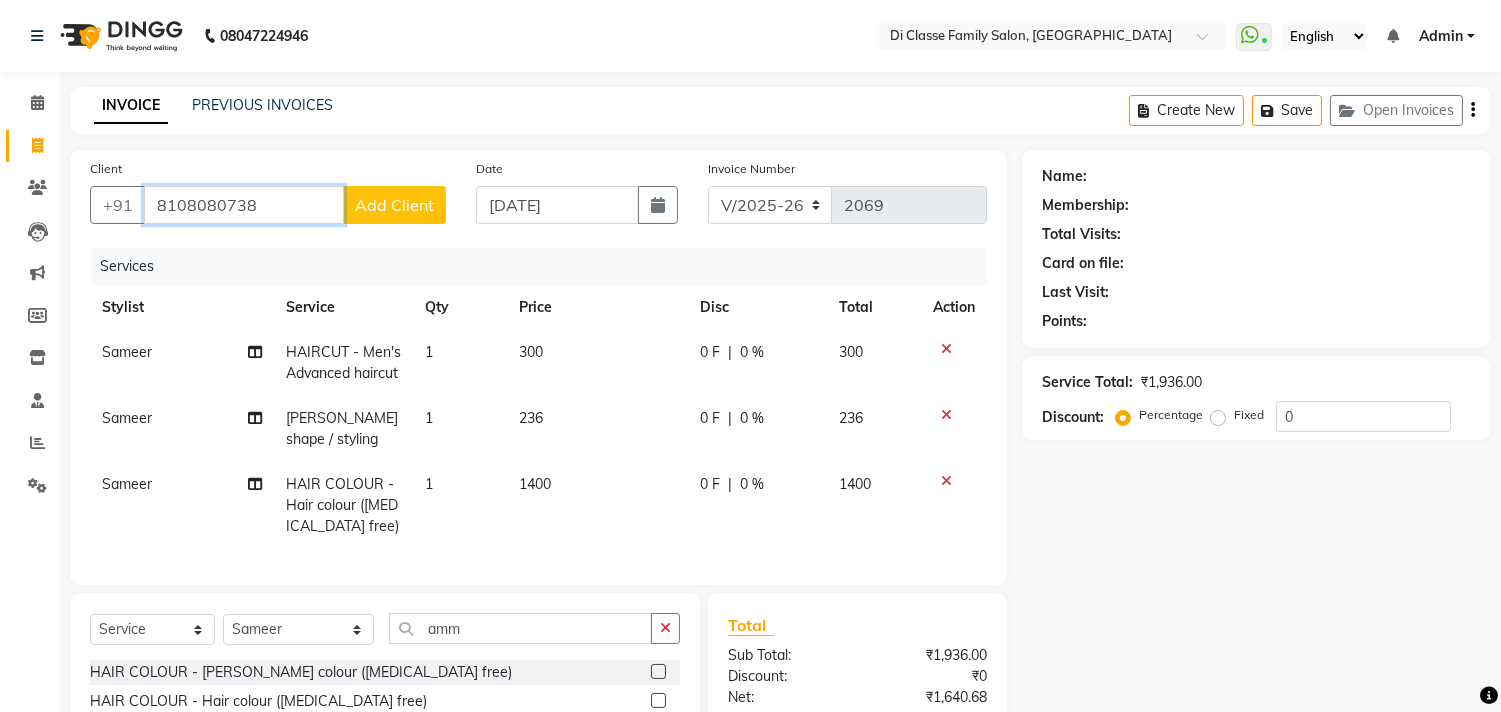 type on "8108080738" 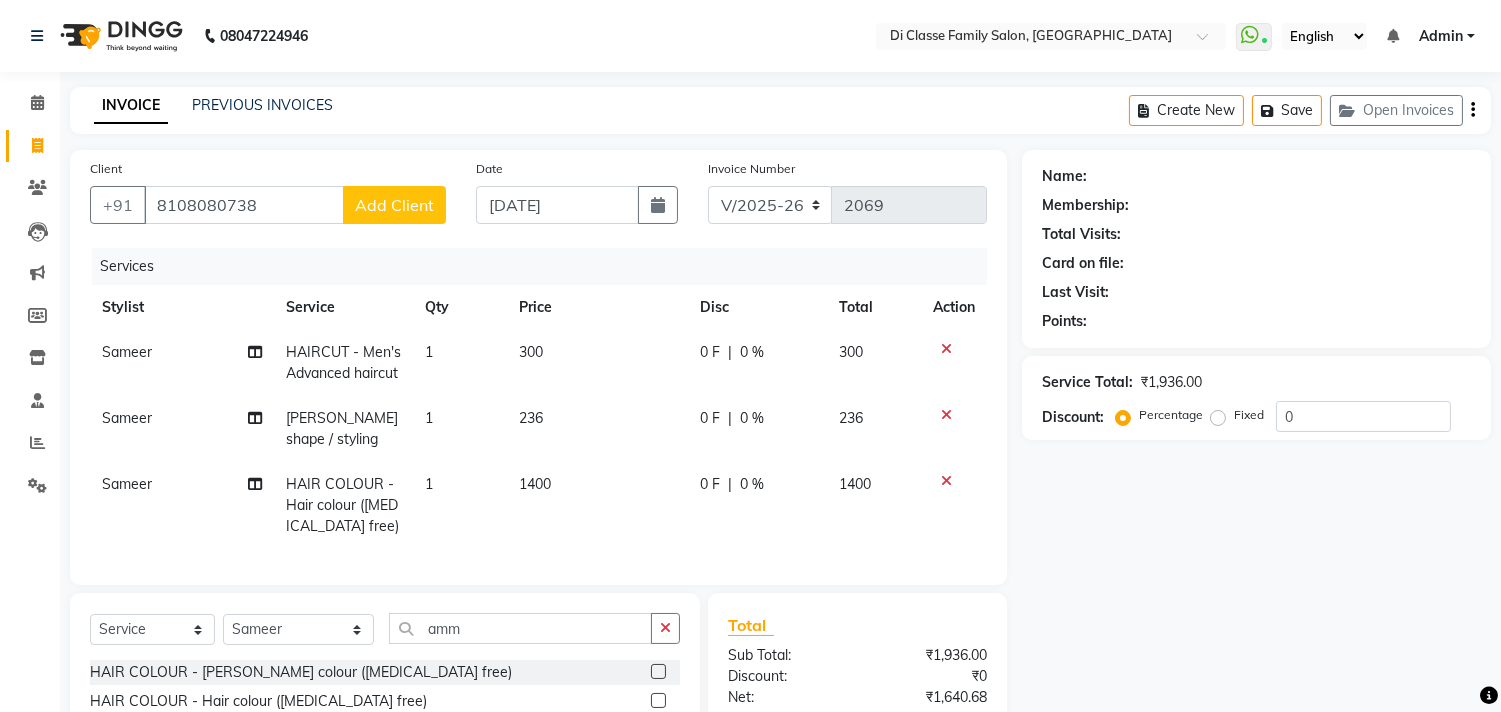 click on "Add Client" 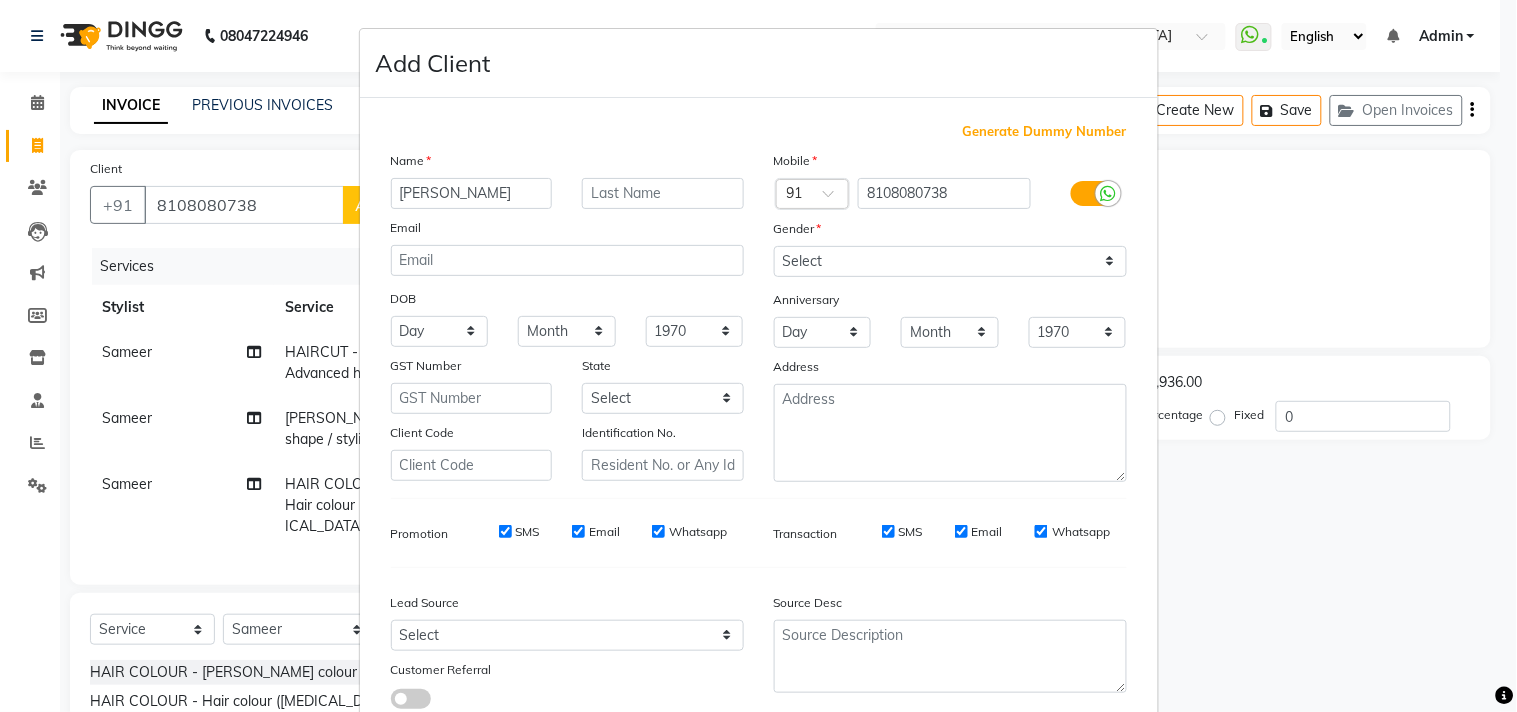 type on "sanket pate" 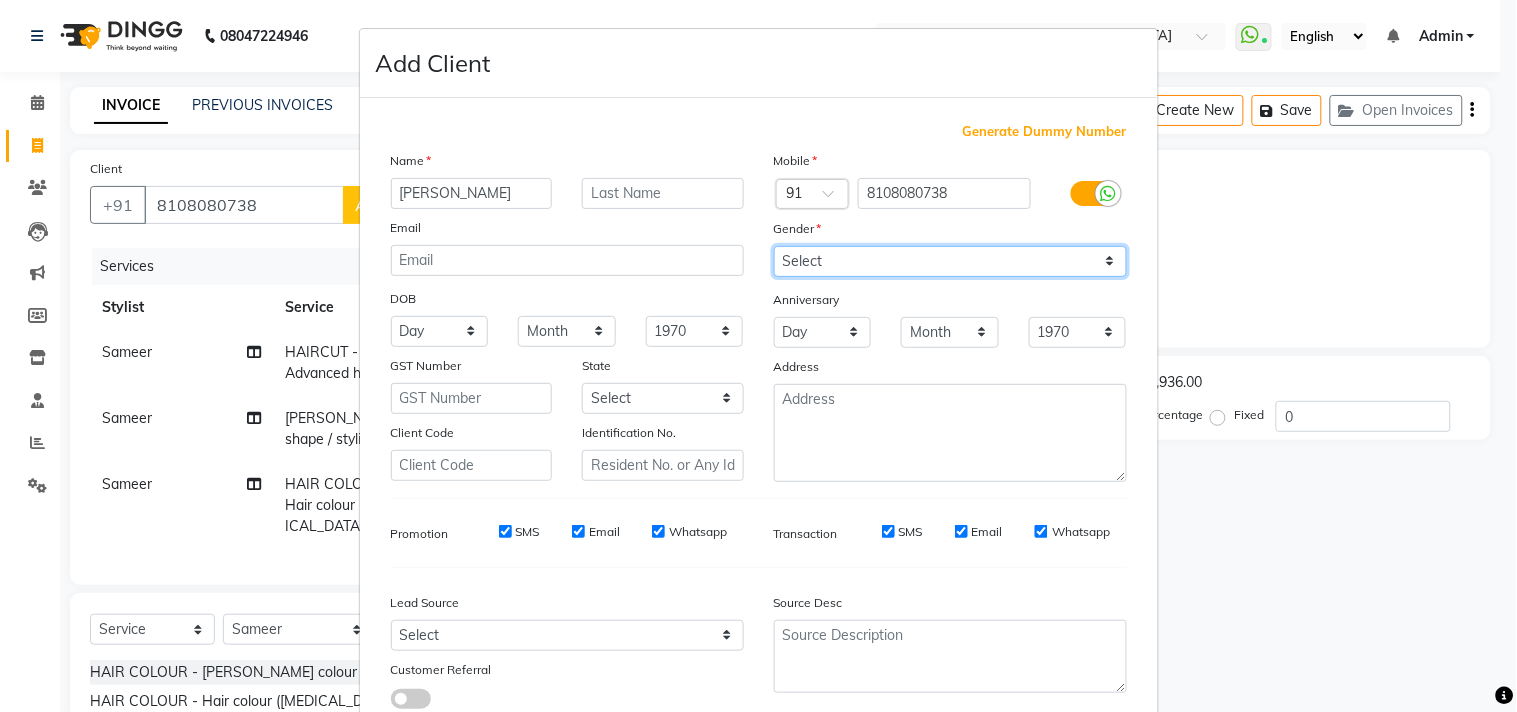 drag, startPoint x: 841, startPoint y: 262, endPoint x: 848, endPoint y: 276, distance: 15.652476 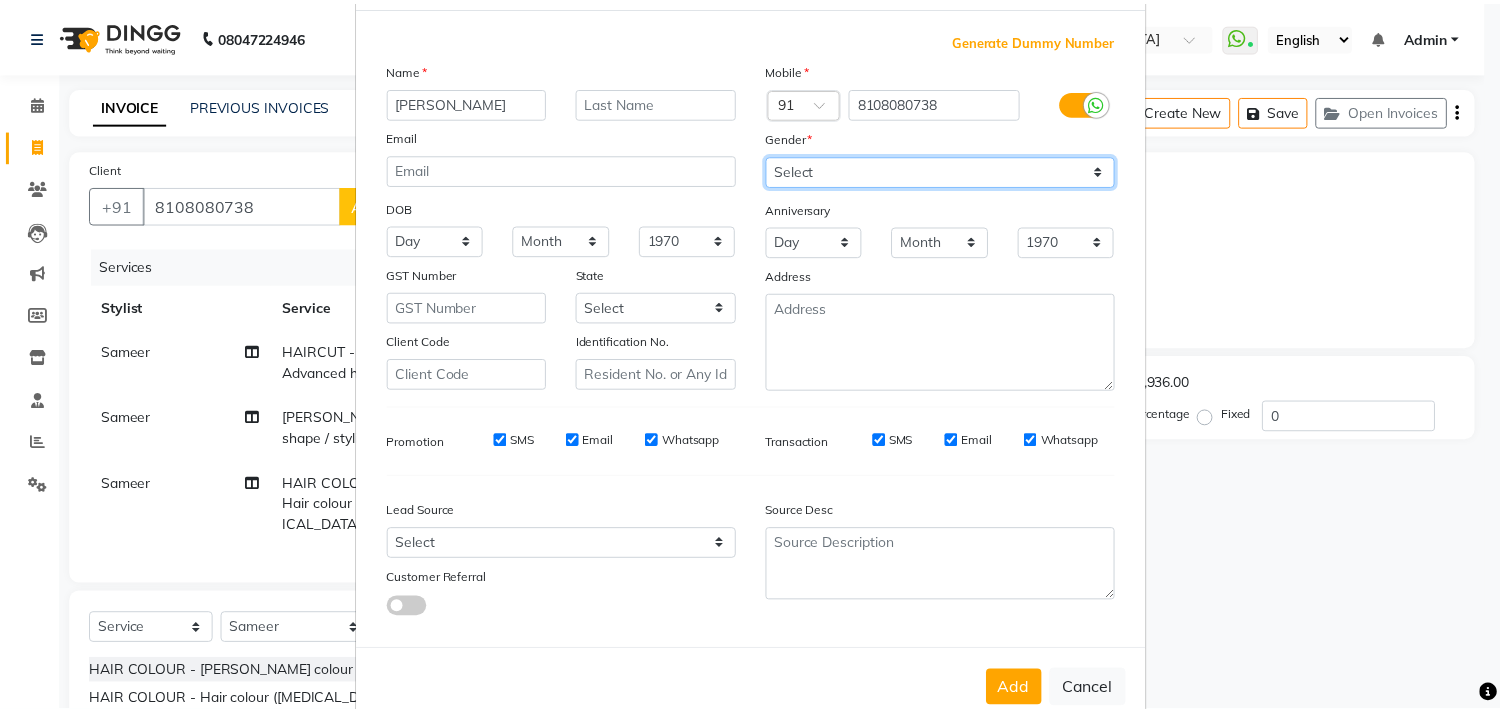 scroll, scrollTop: 138, scrollLeft: 0, axis: vertical 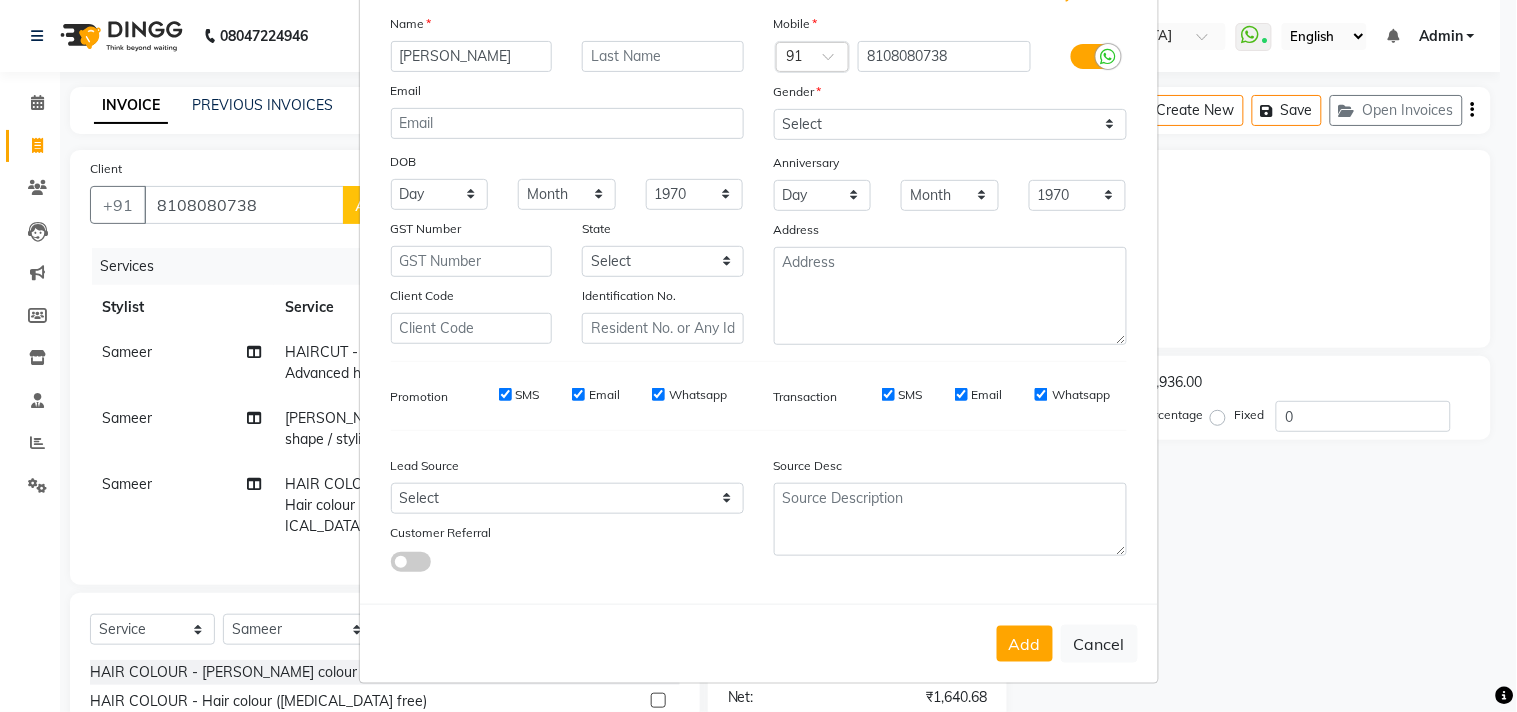 click on "Add   Cancel" at bounding box center [759, 643] 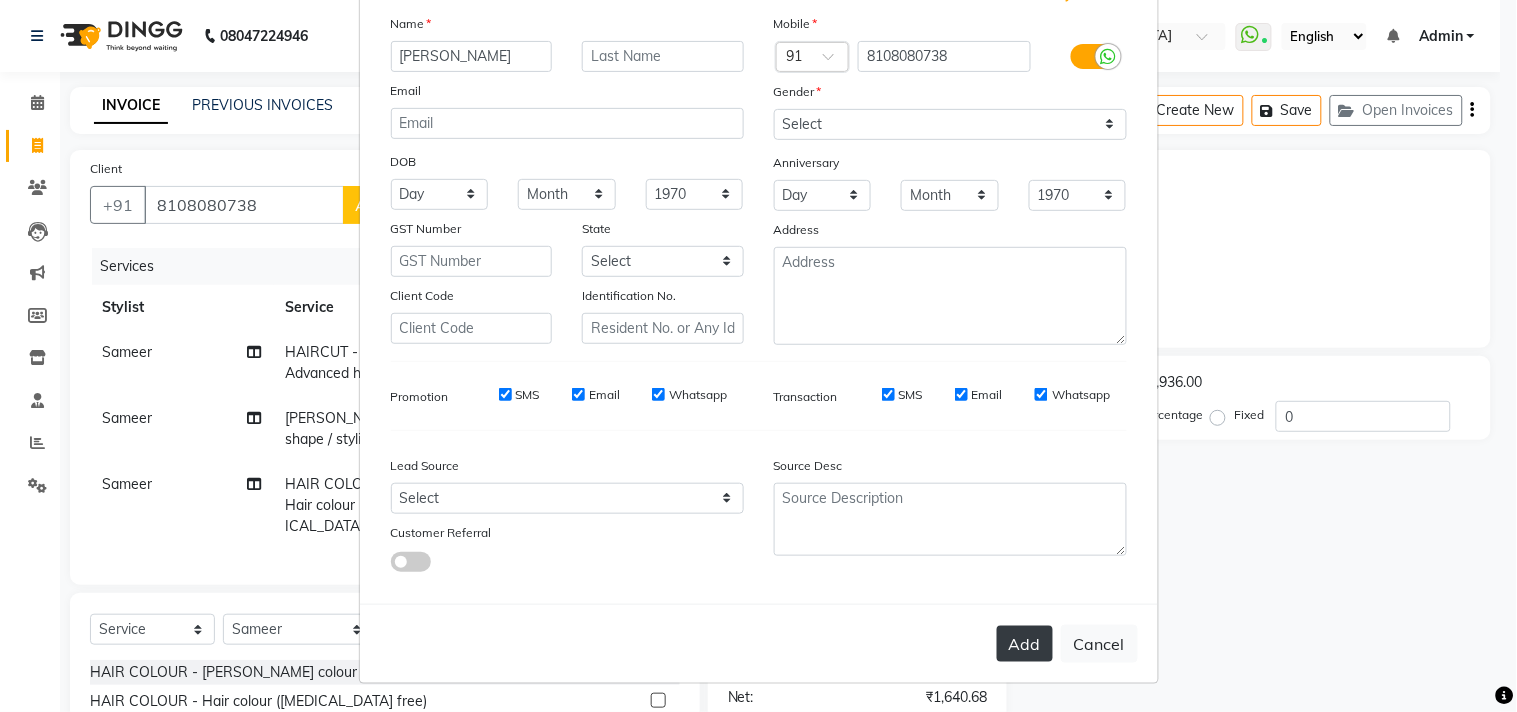 click on "Add" at bounding box center [1025, 644] 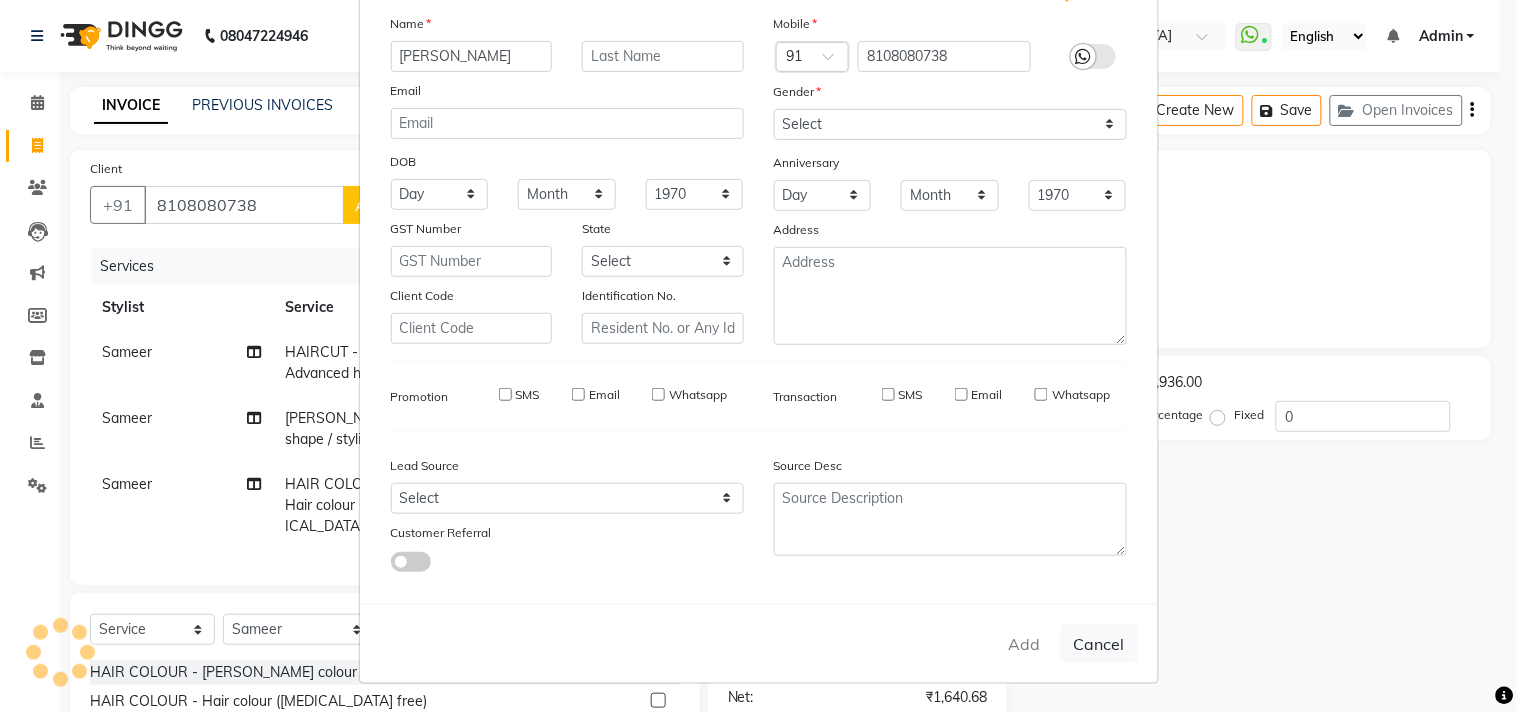 type 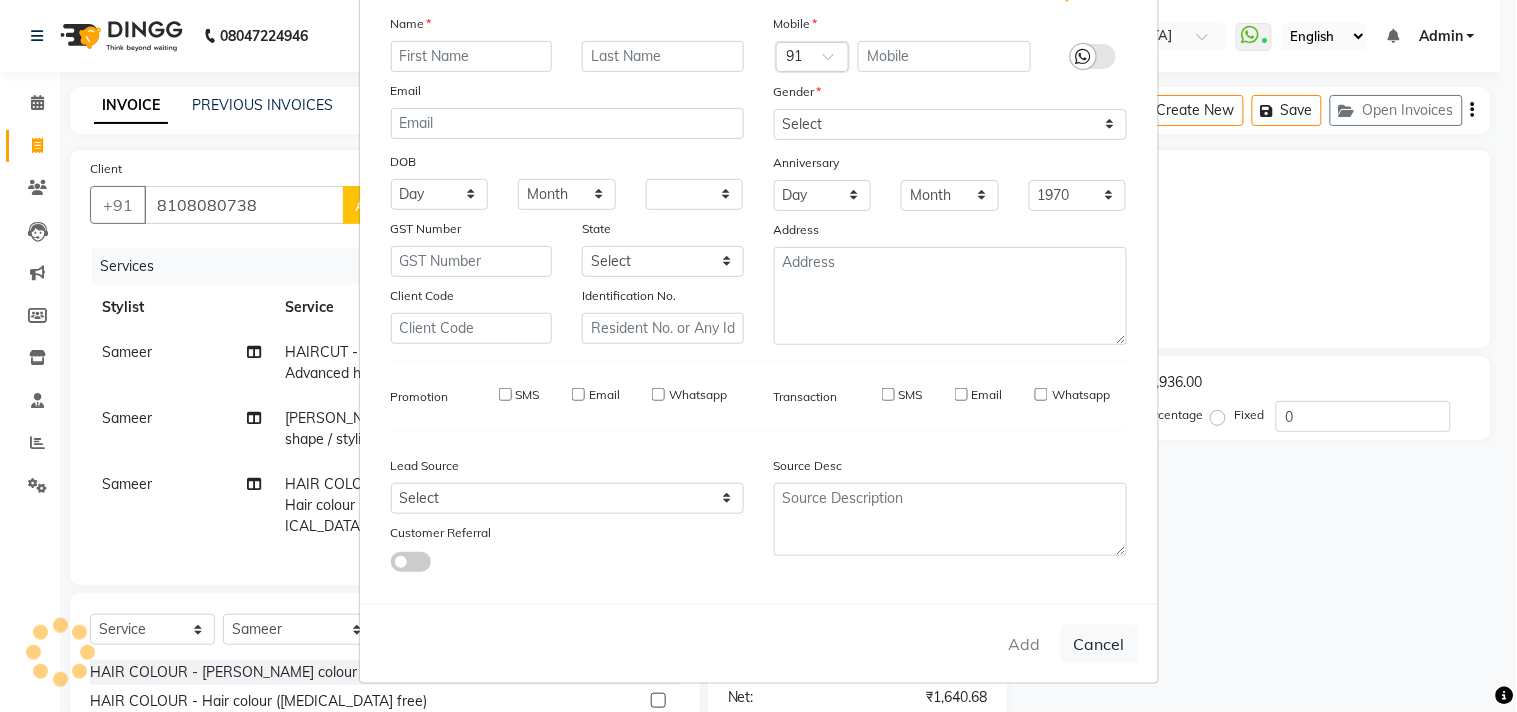 select 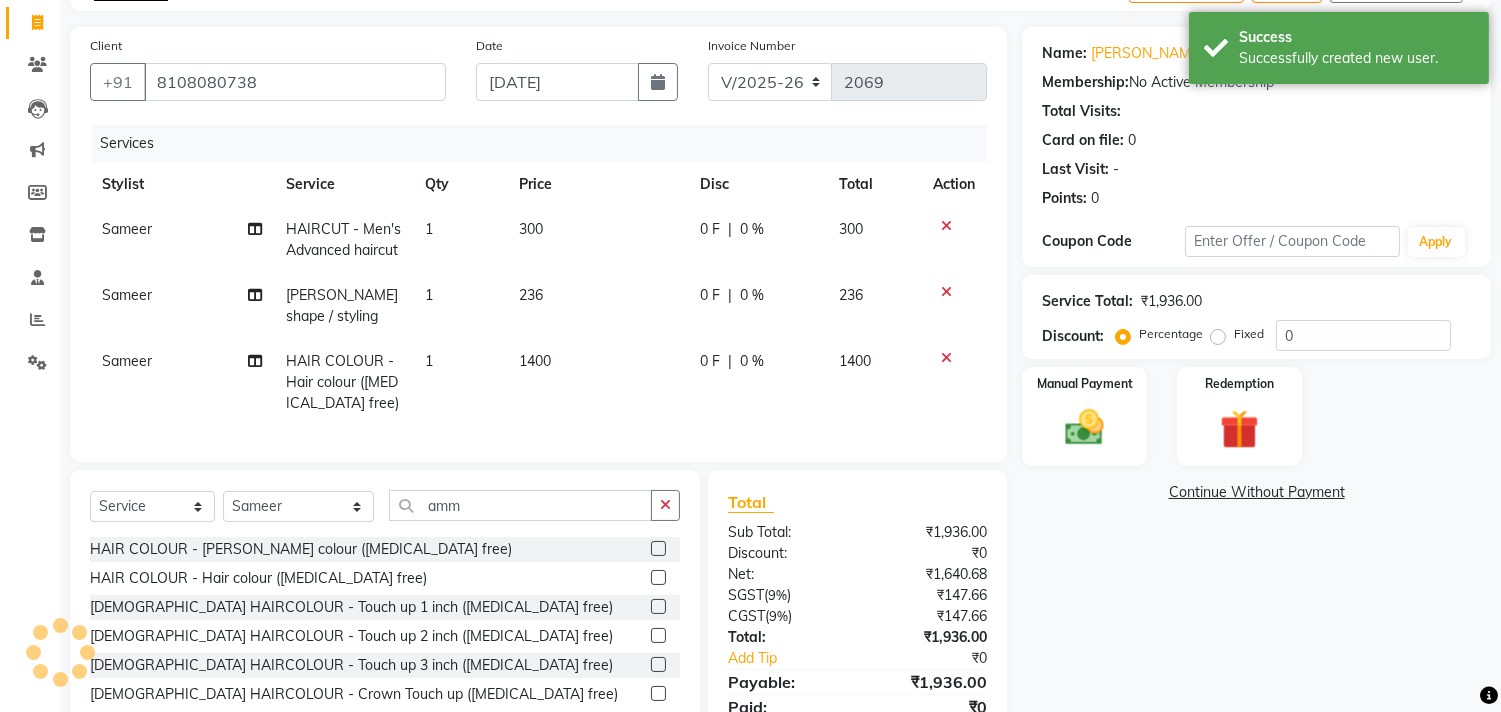 scroll, scrollTop: 222, scrollLeft: 0, axis: vertical 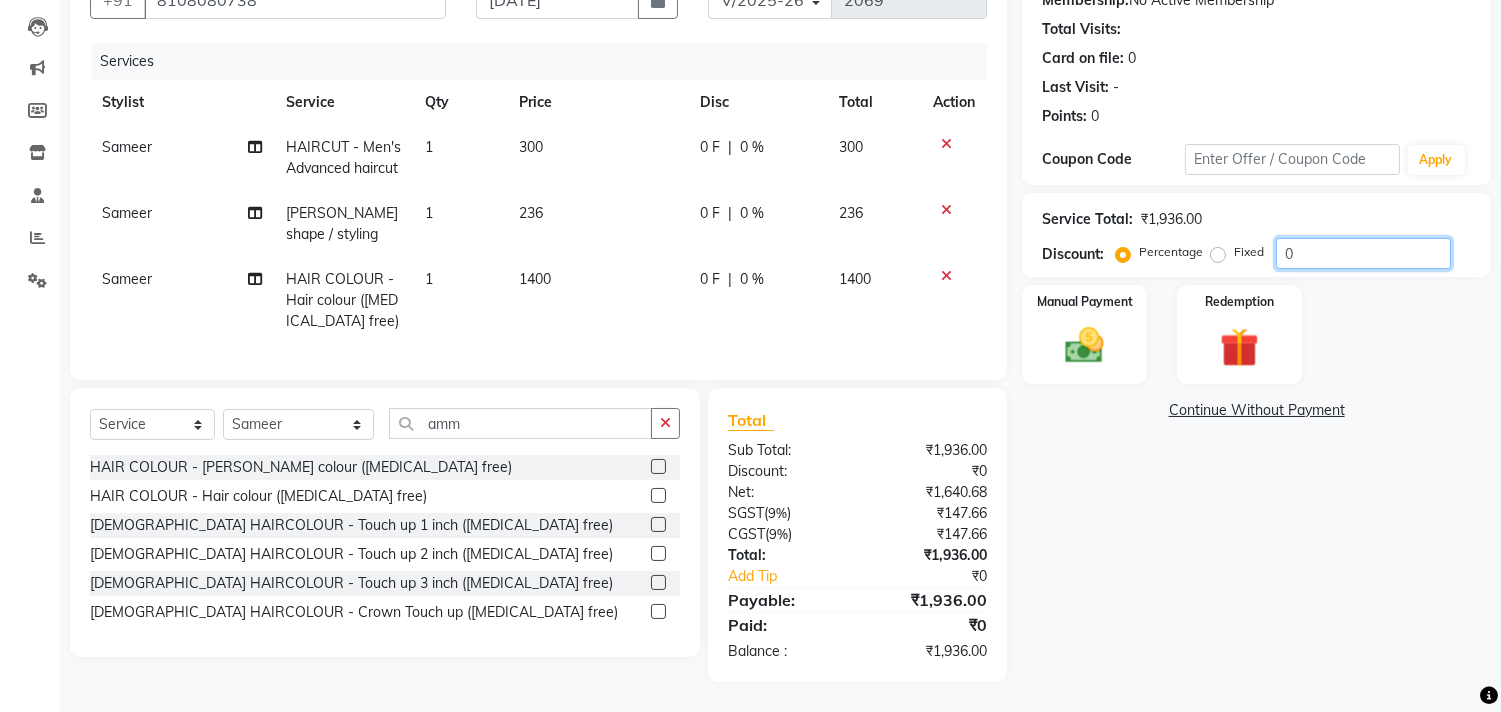 click on "0" 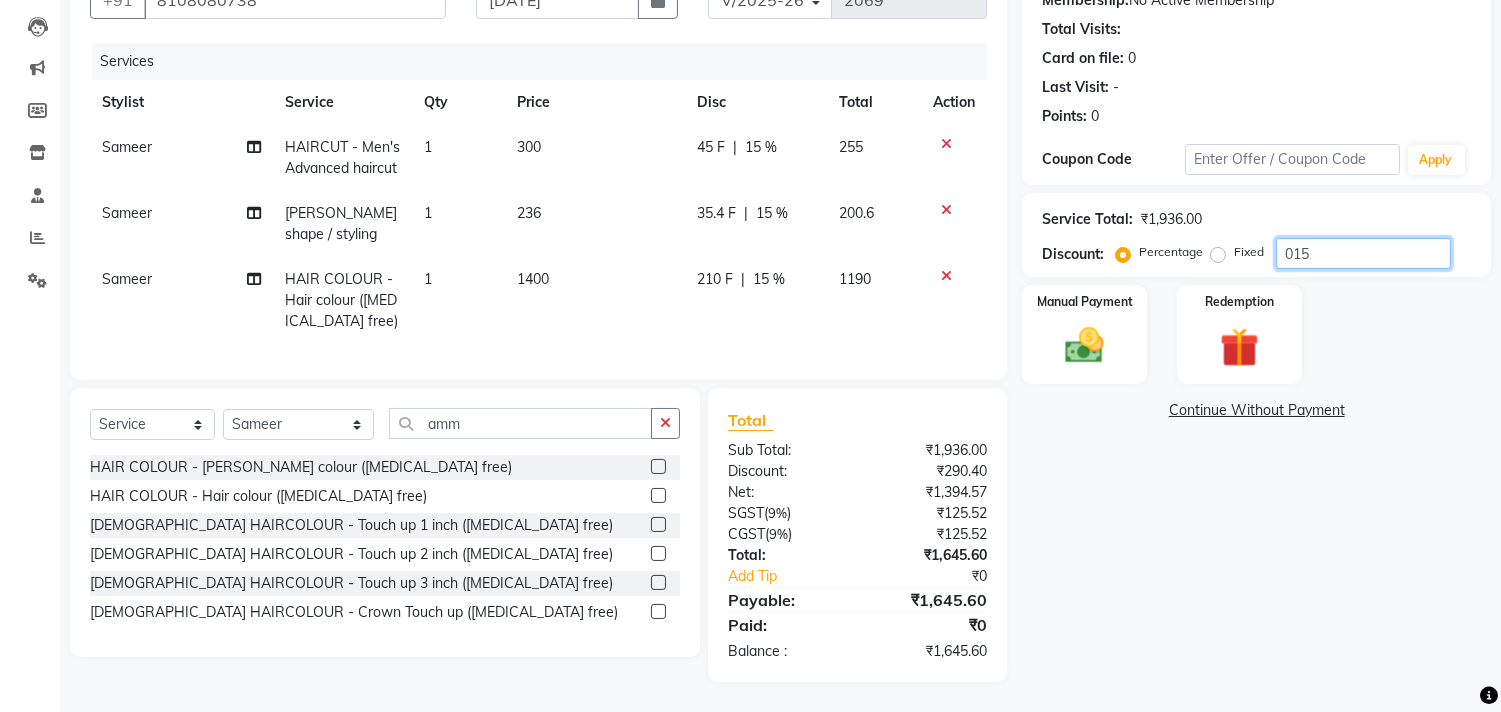 type on "015" 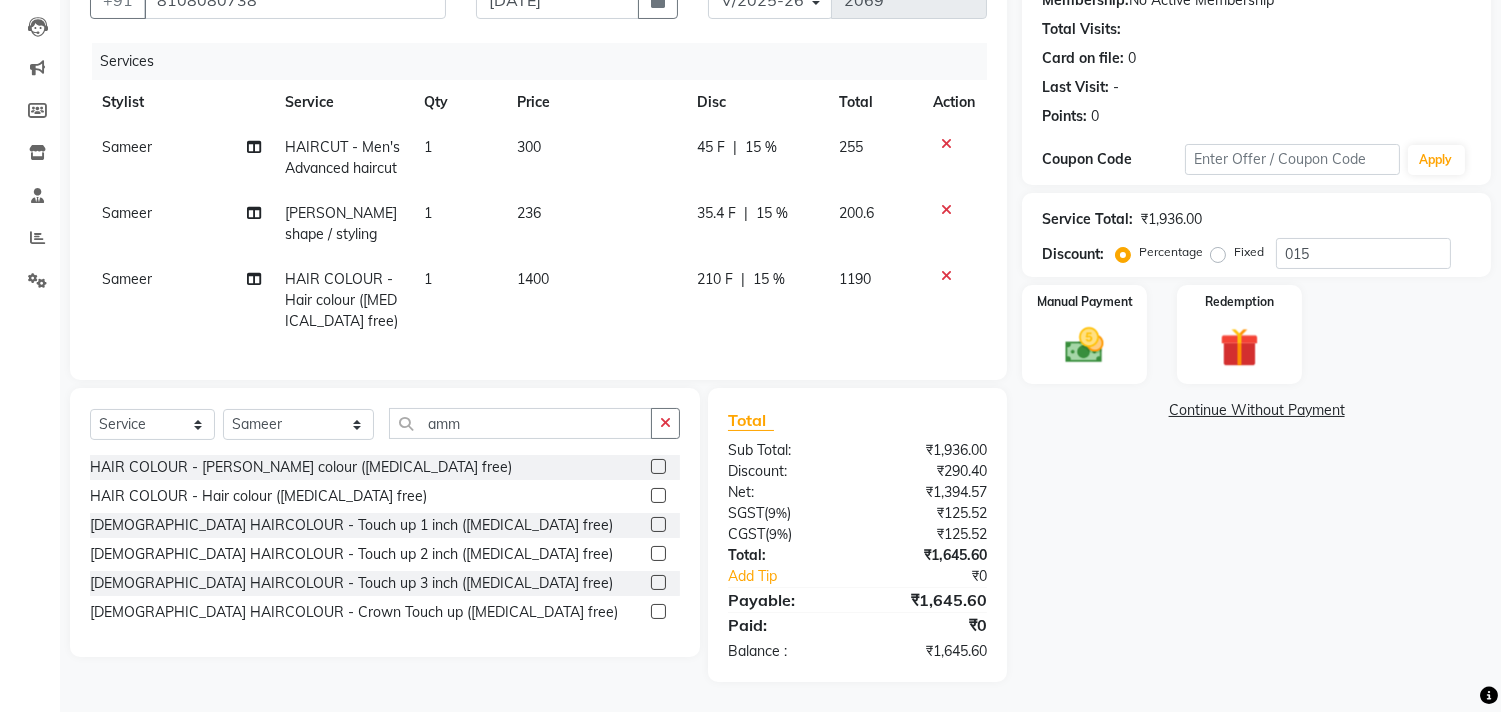click on "236" 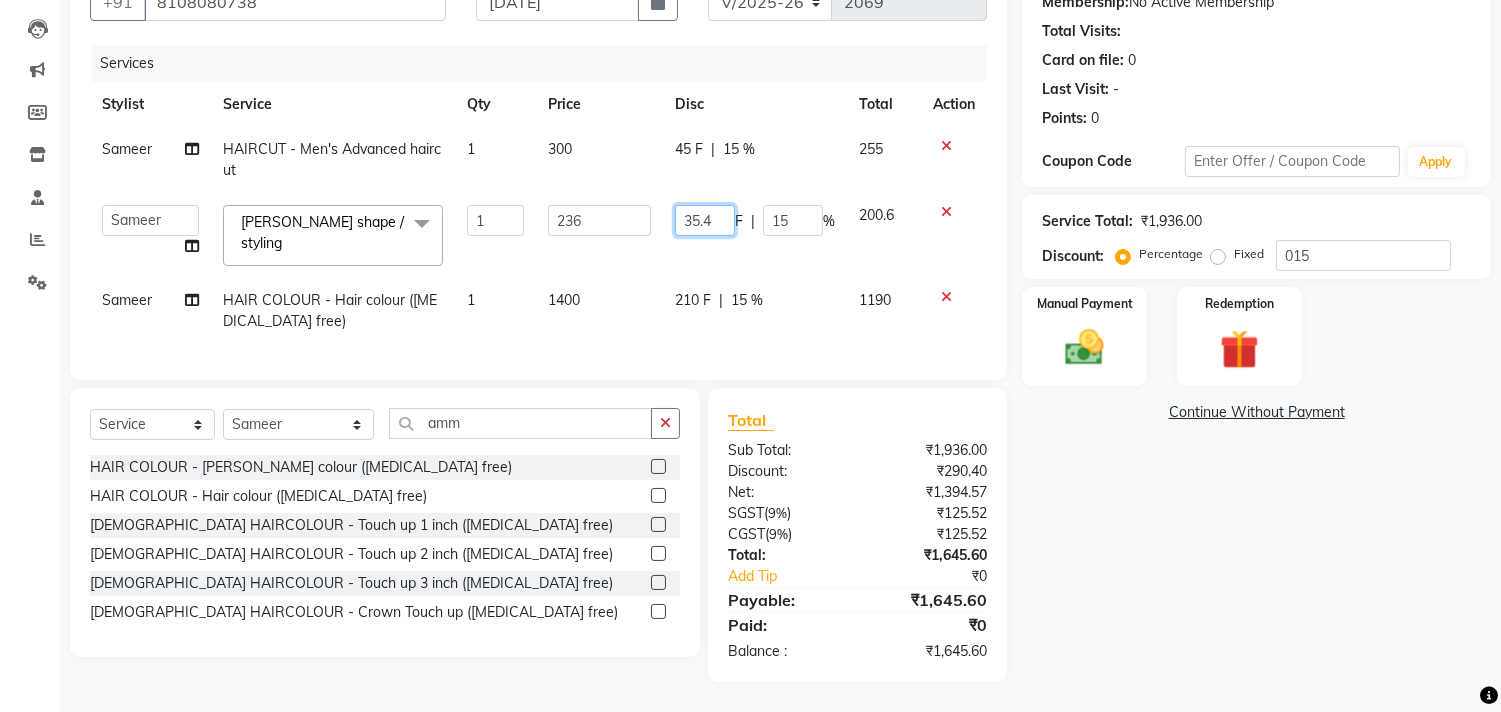 click on "35.4" 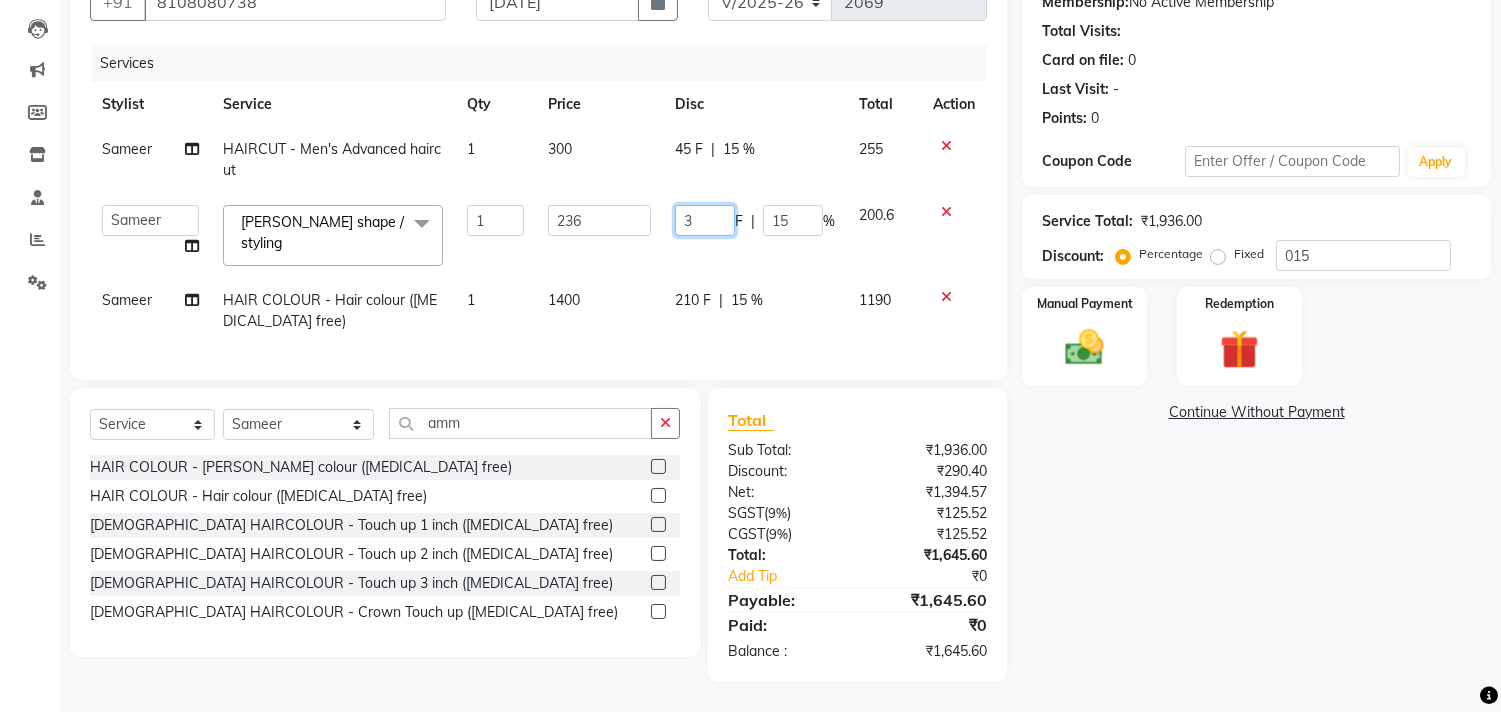 type on "36" 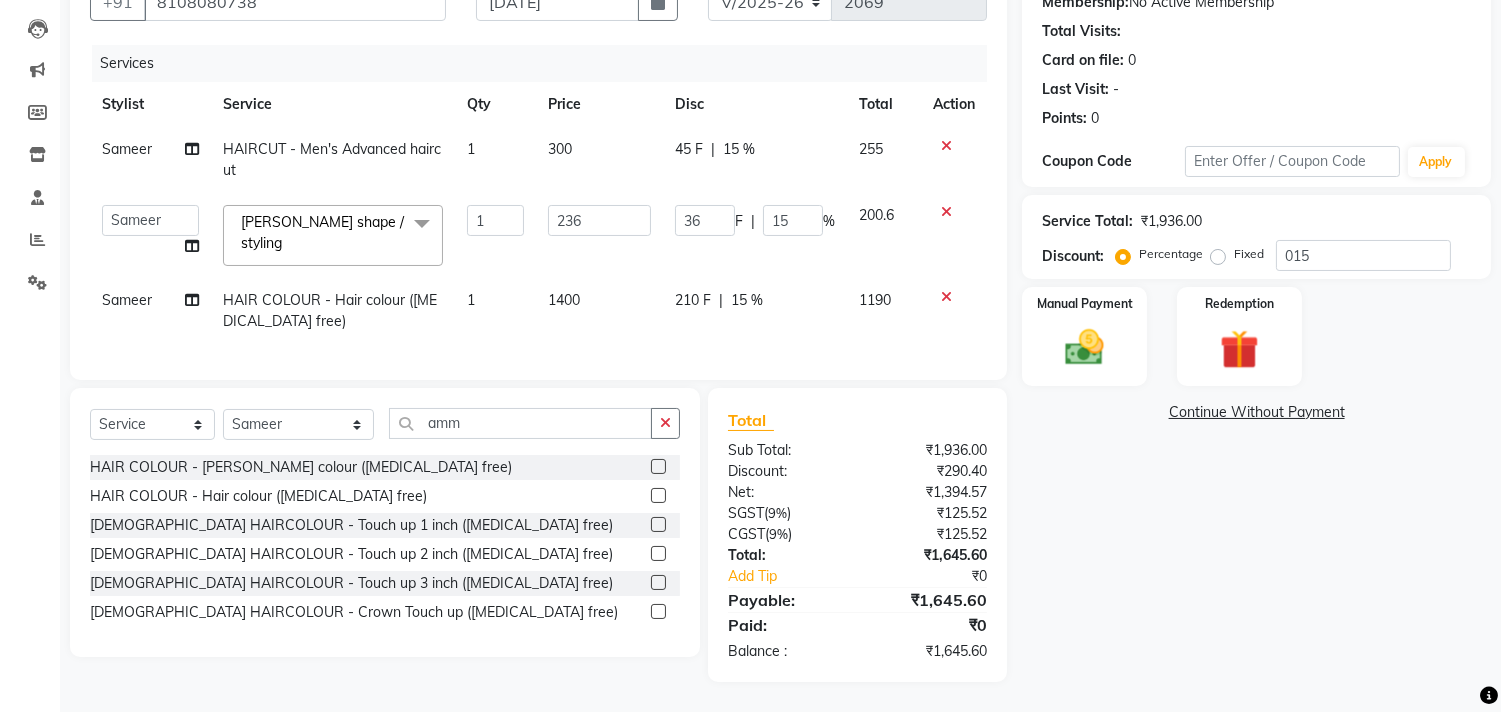 click on "Sameer  HAIRCUT - Men's Advanced haircut 1 300 45 F | 15 % 255  aniket    Anu    AYAZ KADRI    Front Desk   Javed   kapil   KOMAL    Payal    Pooja Jadhav   Rahul Datkhile   RESHMA SHAIKH   rutik shinde   SACHIN SAKPAL   SADDAM   SAHAJAN   SAKSHI CHAVAN   Sameer    sampada   Sanjana    SANU   shobha sonawane   shobha sonawane   SHUBHAM PEDNEKAR   Sikandar Ansari   ssneha rana   BEARD - Beard shape / styling  x Hair And Scalp - Basic Hair Spa Starts From- Hair And Scalp - Anti-Dandruff Spa Starts From Hair And Scalp - Anti Hairfall Spa Starts From Hair And Scalp - Anti-Dandruff Scrub Hair And Scalp - Head Massage Starts From Hair And Scalp - Protein Treatment Starts From Hair And Scalp - Botox Spa Starts From Hair and Scalp - Golden spa starts from  Hair and scalp - Ultime repair  HAIRCUT - Men's Advanced haircut HAIRCUT - Senior Stylist HAIRCUT - Hair-wash HAIRCUT - Hair-styling BEARD - Clean shave BEARD - Beard shape / styling BEARD - Moustache HAIR COLOUR - Highlights (per streak) HAIR COLOUR - Hair colour" 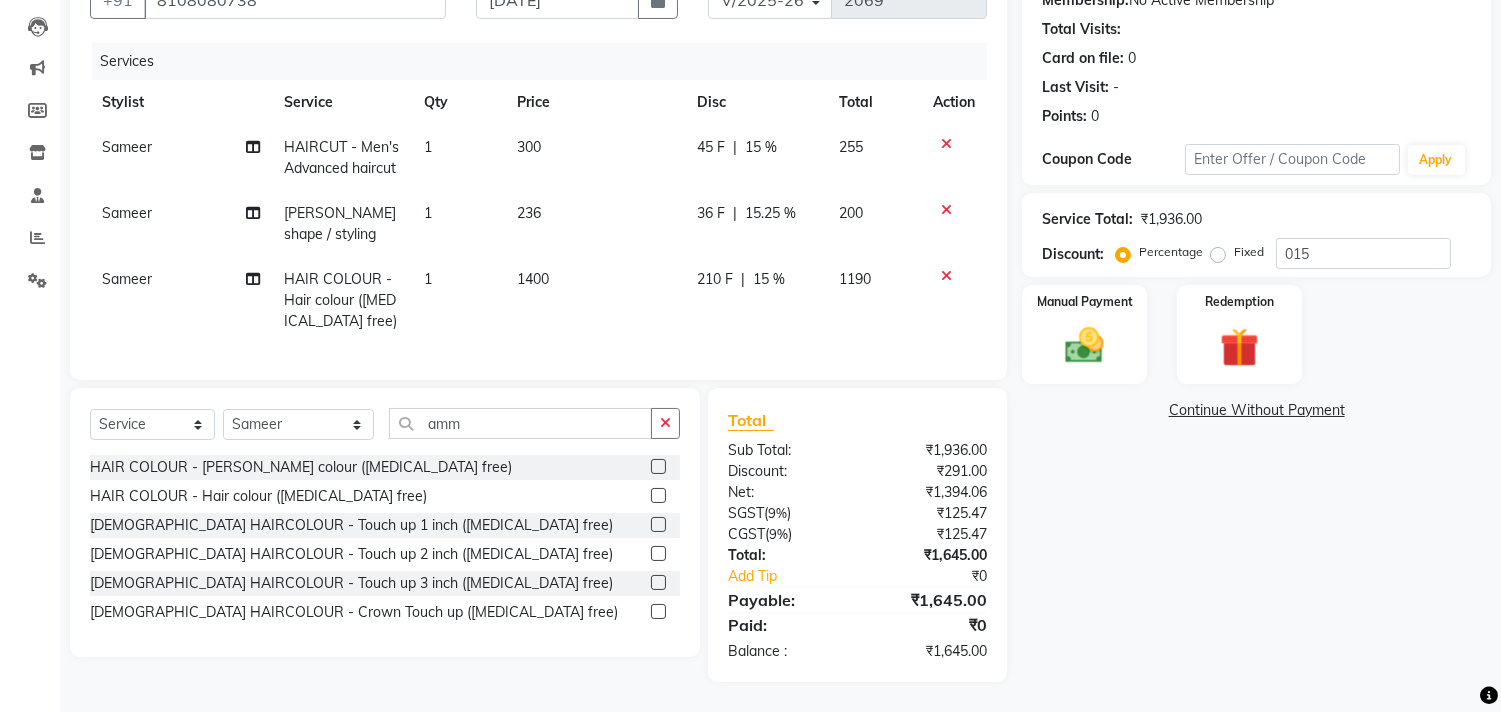click on "Select  Service  Product  Membership  Package Voucher Prepaid Gift Card  Select Stylist aniket  Anu  AYAZ KADRI  Front Desk Javed kapil KOMAL  Payal  Pooja Jadhav Rahul Datkhile RESHMA SHAIKH rutik shinde SACHIN SAKPAL SADDAM SAHAJAN SAKSHI CHAVAN Sameer  sampada Sanjana  SANU shobha sonawane shobha sonawane SHUBHAM PEDNEKAR Sikandar Ansari ssneha rana  amm" 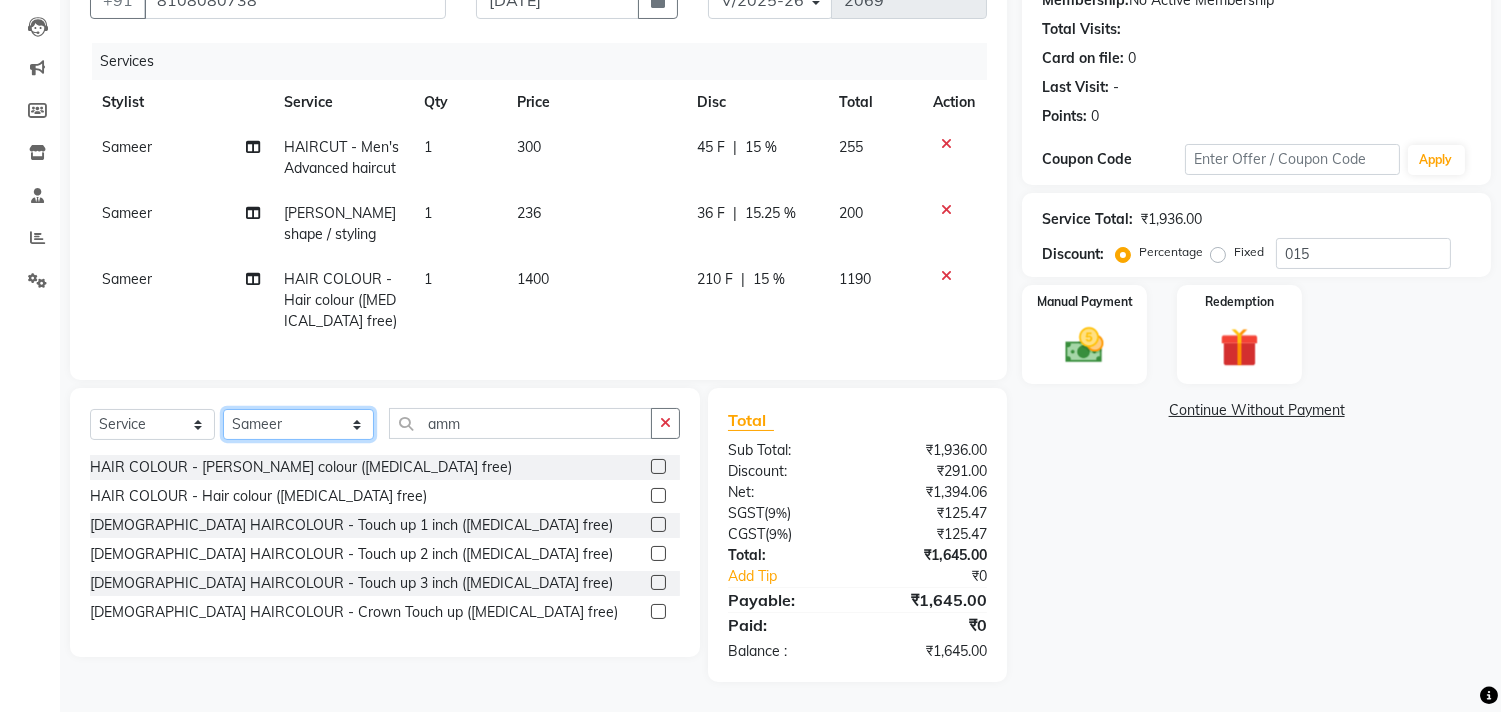 drag, startPoint x: 283, startPoint y: 436, endPoint x: 296, endPoint y: 413, distance: 26.41969 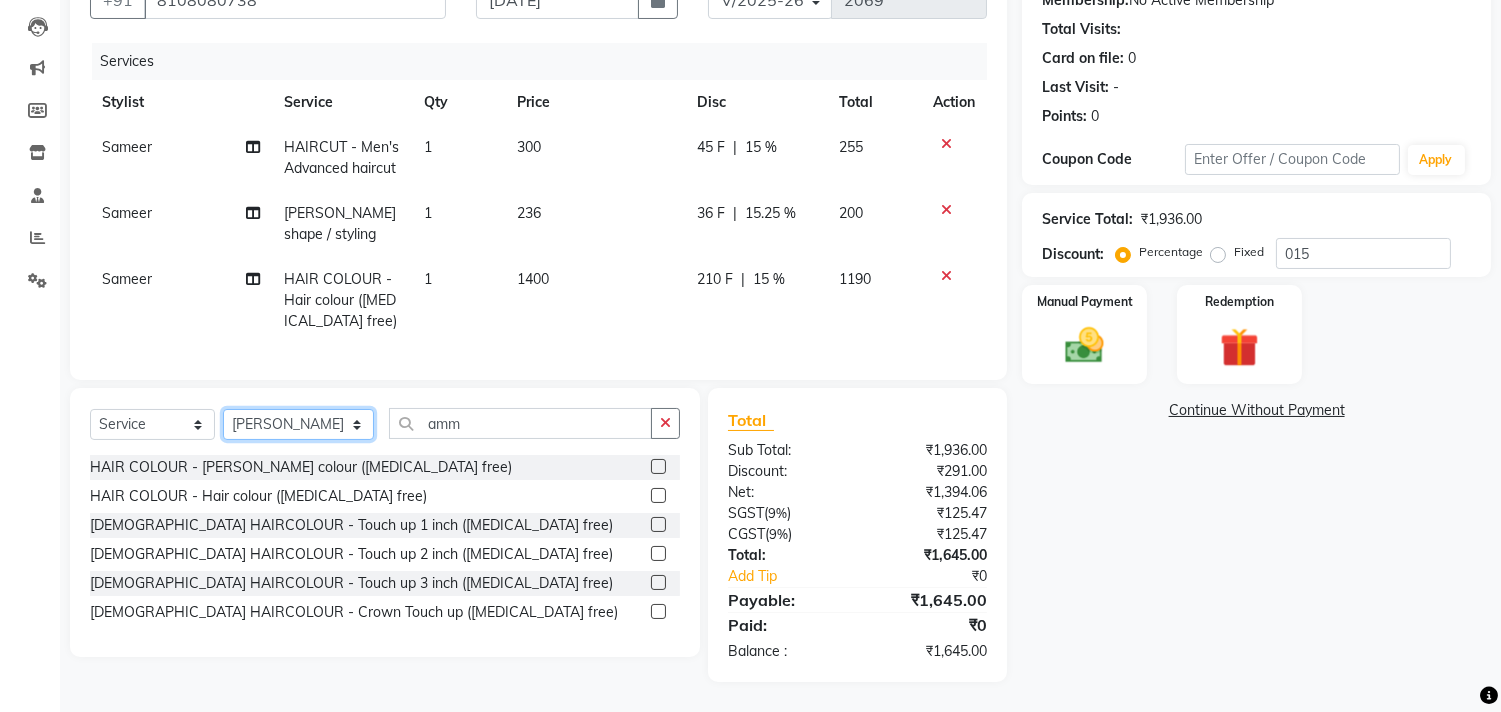 click on "Select Stylist aniket  Anu  AYAZ KADRI  Front Desk Javed kapil KOMAL  Payal  Pooja Jadhav Rahul Datkhile RESHMA SHAIKH rutik shinde SACHIN SAKPAL SADDAM SAHAJAN SAKSHI CHAVAN Sameer  sampada Sanjana  SANU shobha sonawane shobha sonawane SHUBHAM PEDNEKAR Sikandar Ansari ssneha rana" 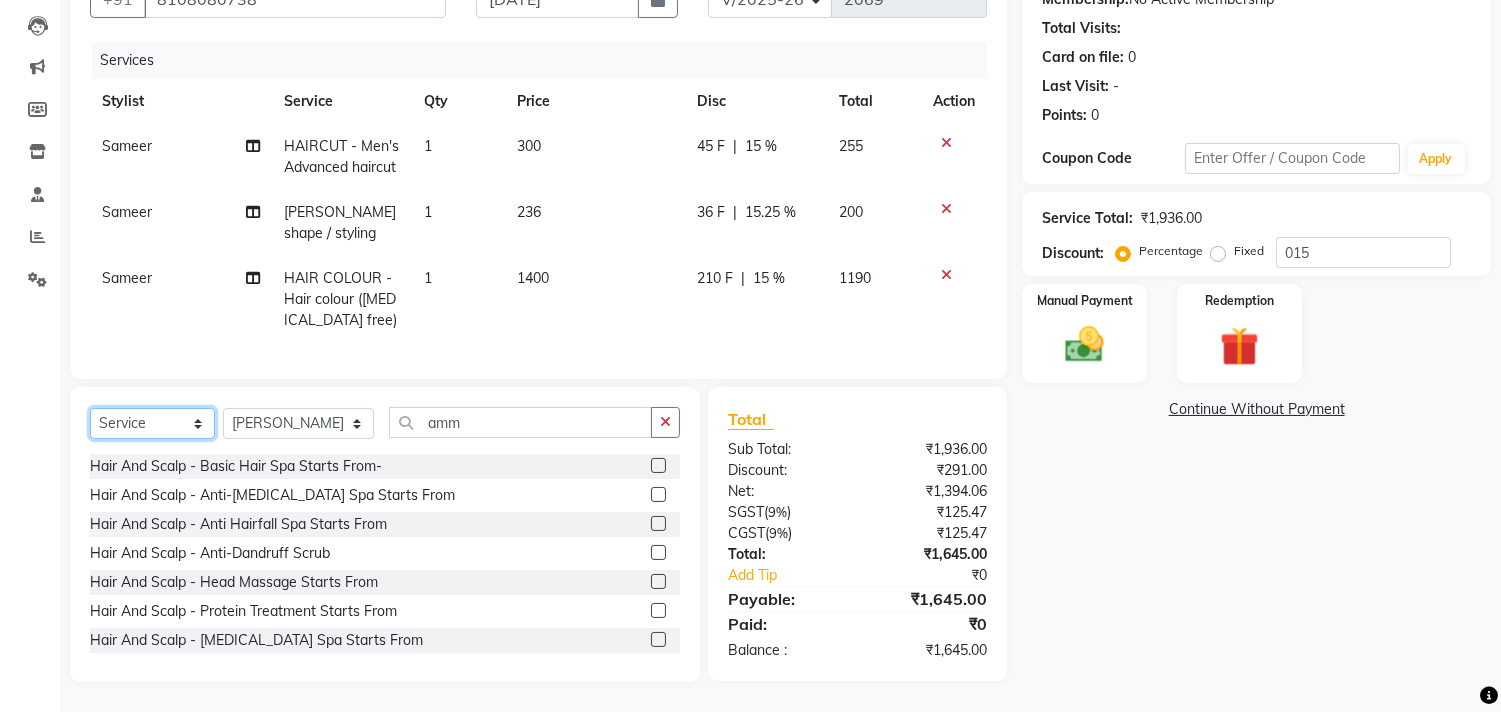 click on "Select  Service  Product  Membership  Package Voucher Prepaid Gift Card" 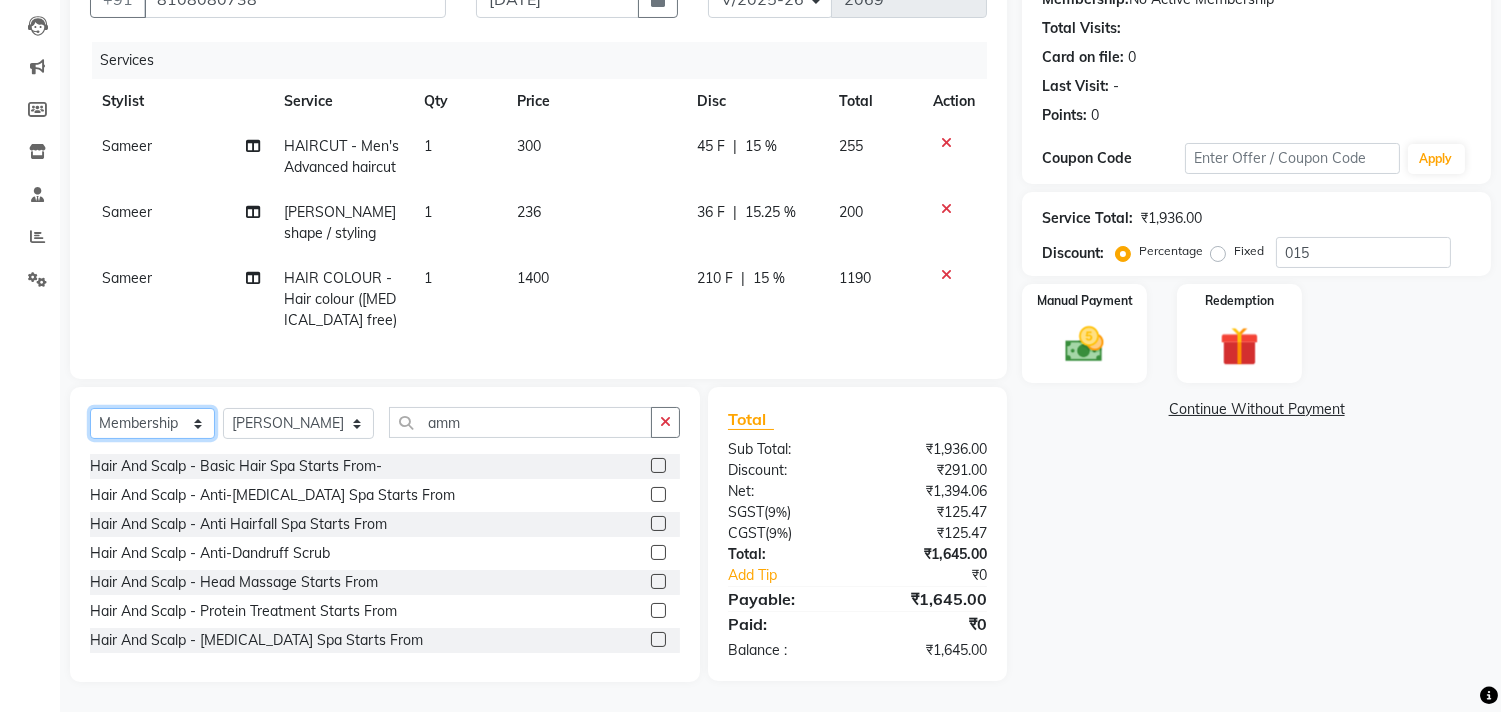 click on "Select  Service  Product  Membership  Package Voucher Prepaid Gift Card" 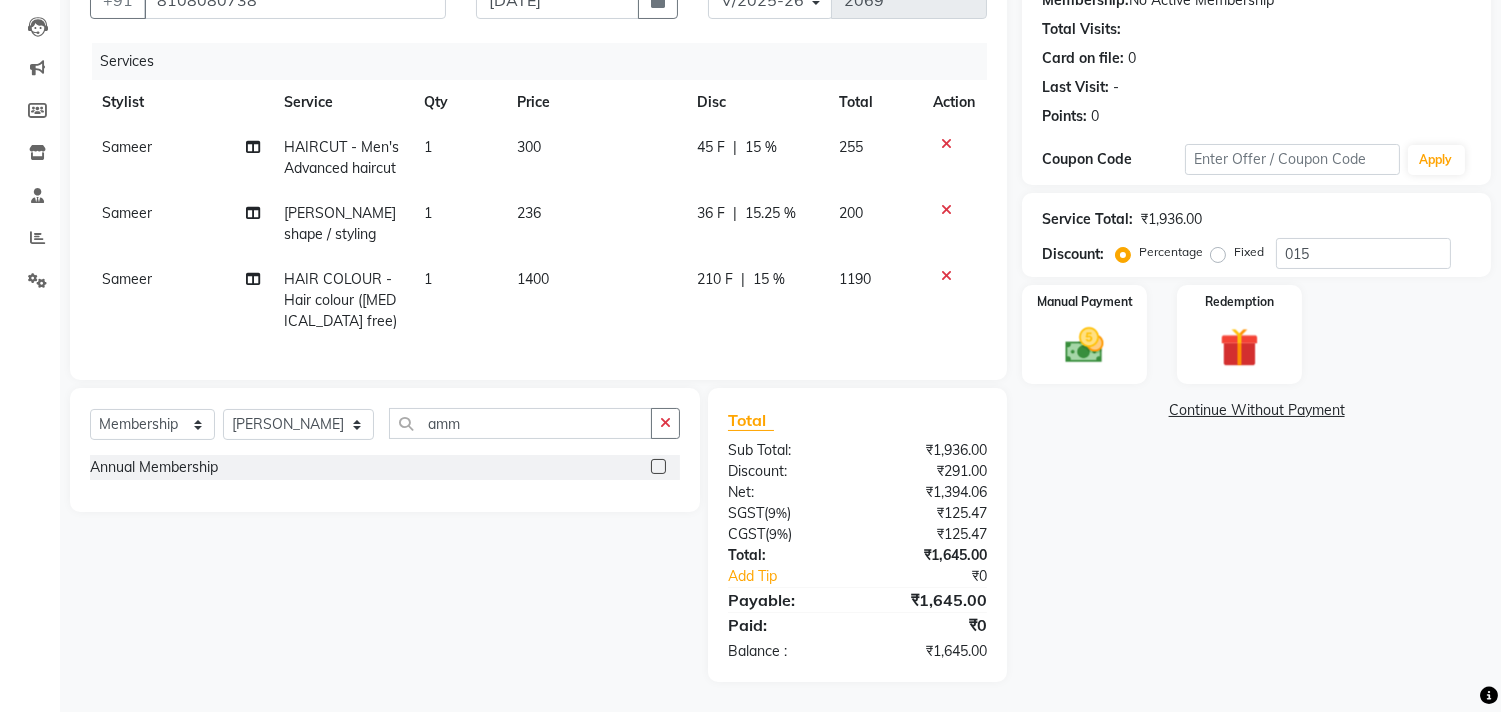 click 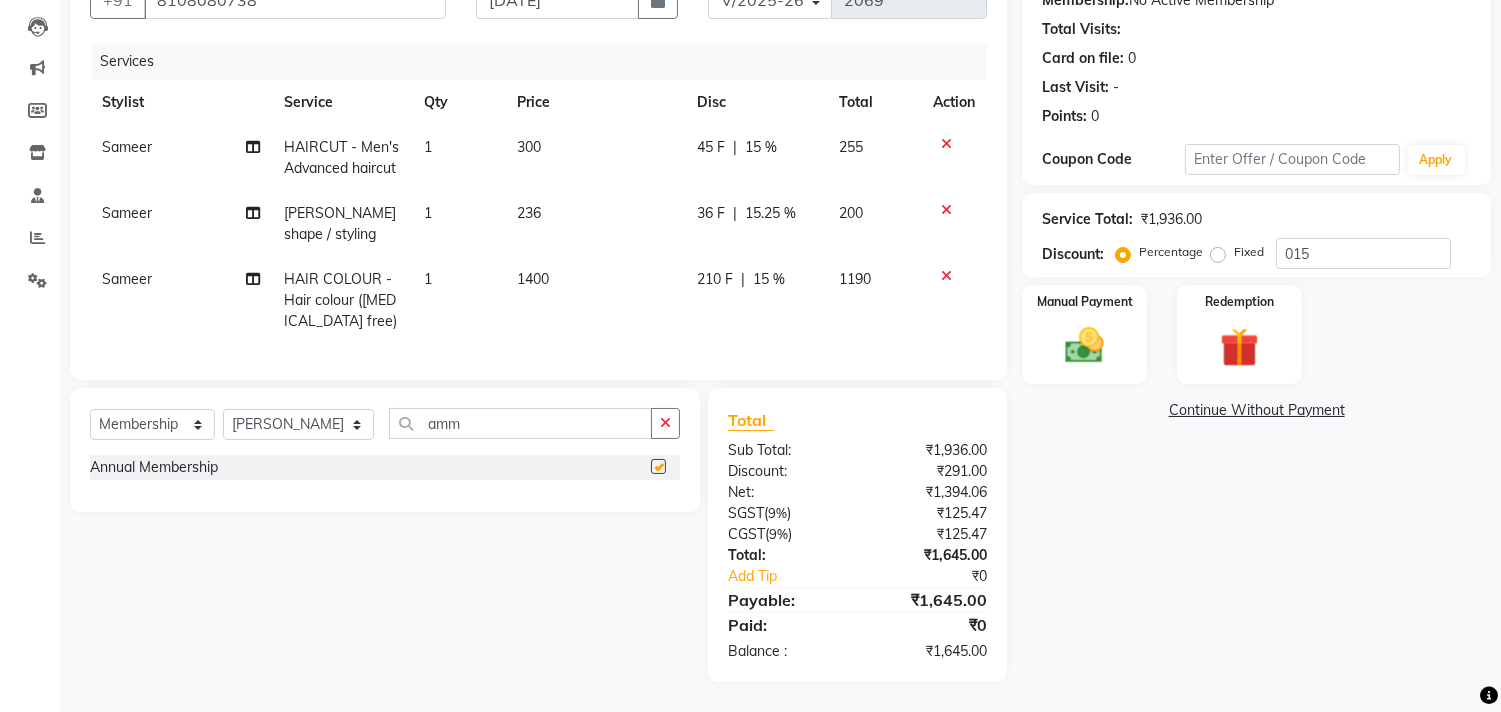 select on "select" 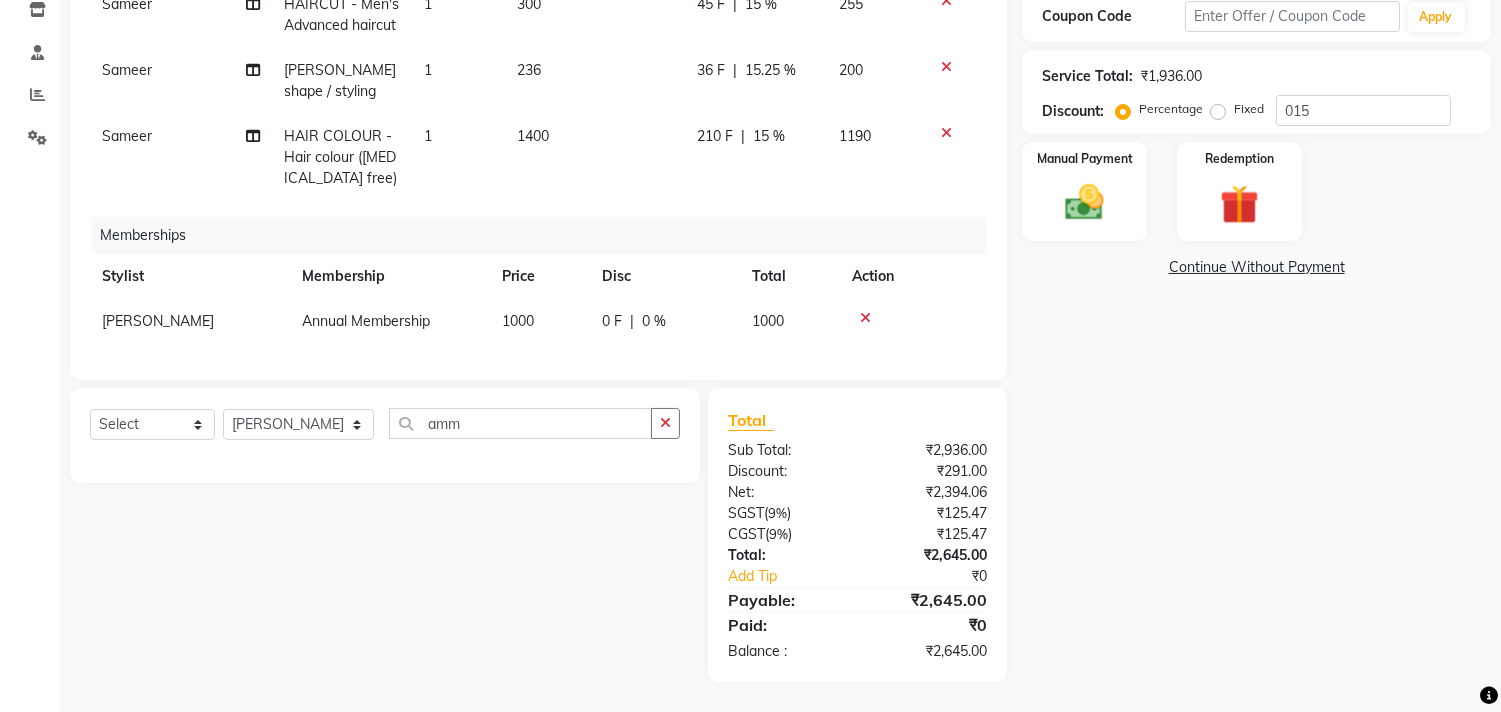 scroll, scrollTop: 364, scrollLeft: 0, axis: vertical 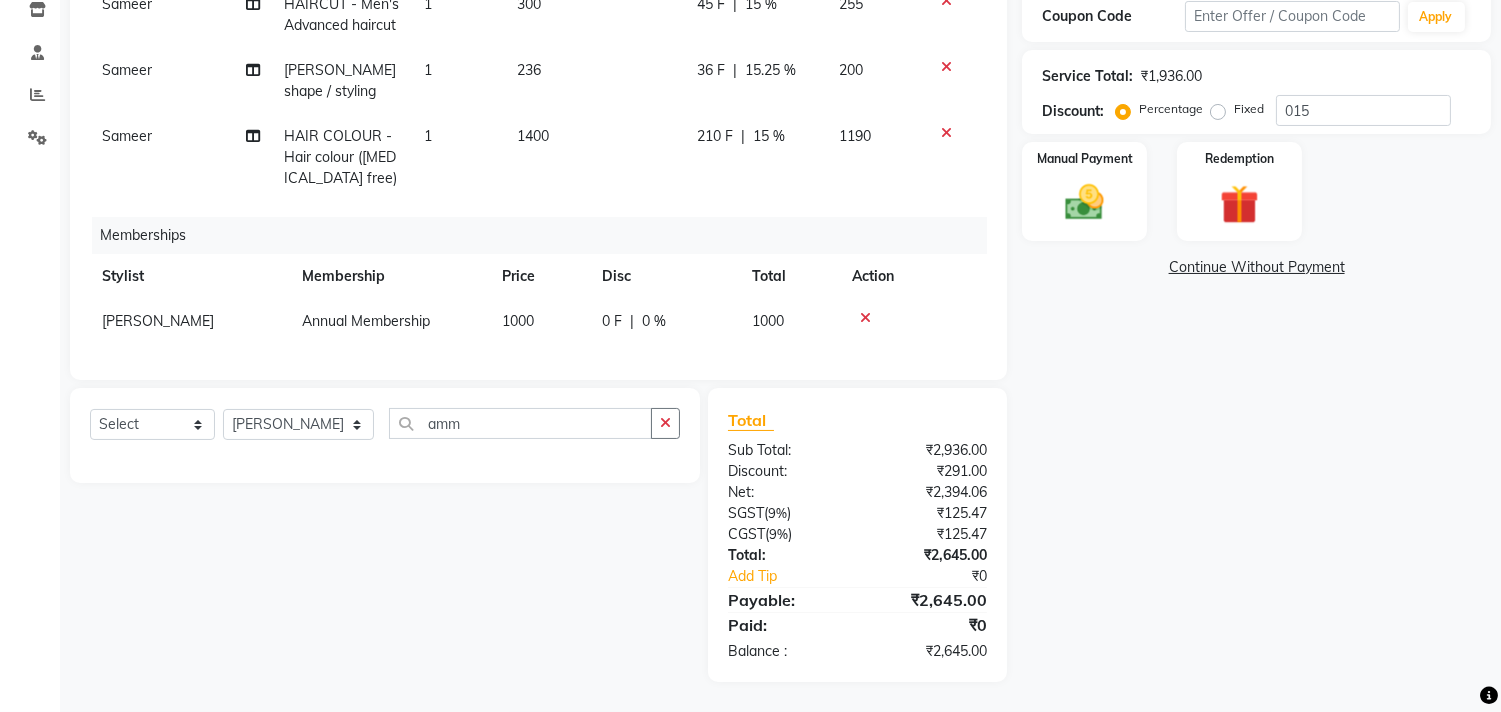 click on "Services Stylist Service Qty Price Disc Total Action Sameer  HAIRCUT - Men's Advanced haircut 1 300 45 F | 15 % 255 Sameer  BEARD - Beard shape / styling 1 236 36 F | 15.25 % 200 Sameer  HAIR COLOUR - Hair colour (ammonia free) 1 1400 210 F | 15 % 1190 Memberships Stylist Membership Price Disc Total Action Rahul Datkhile Annual Membership 1000 0 F | 0 % 1000" 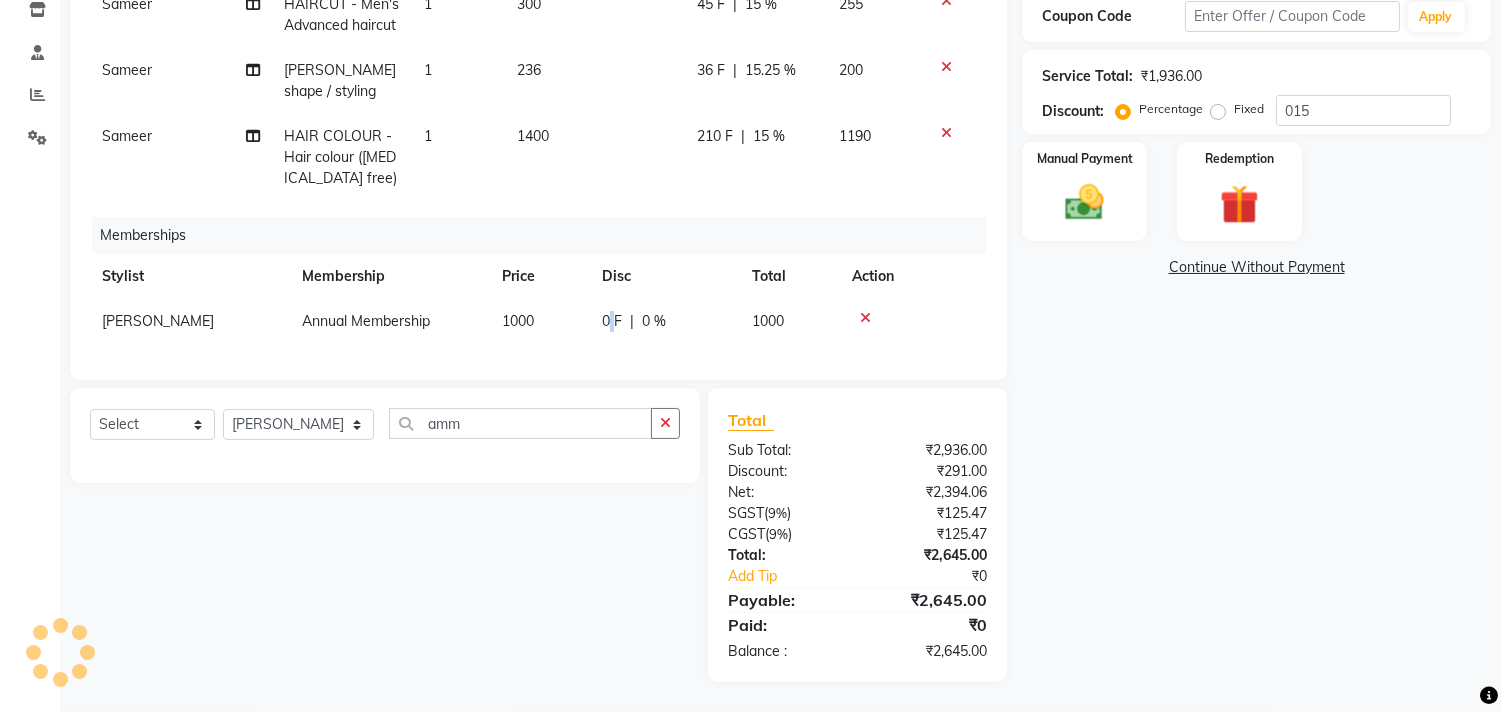 click on "0 F" 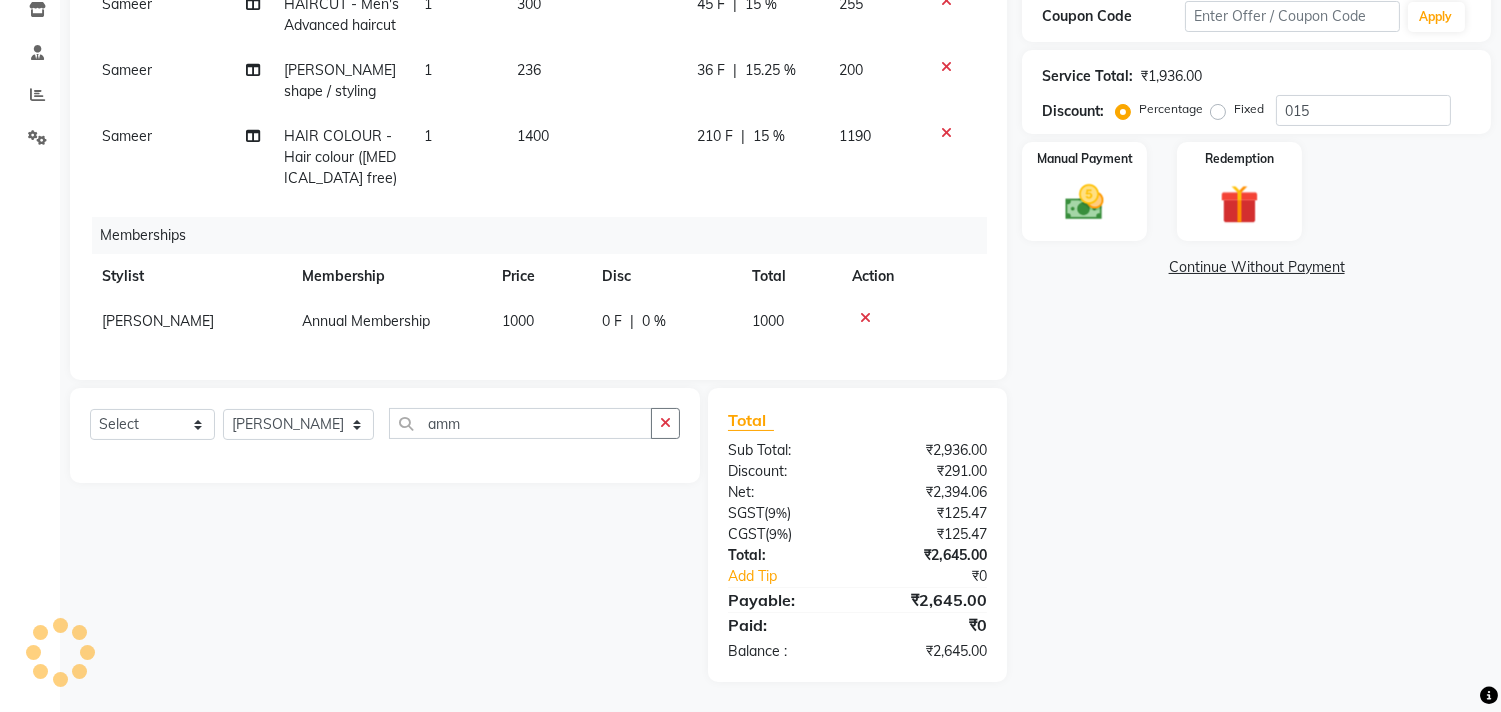 select on "28410" 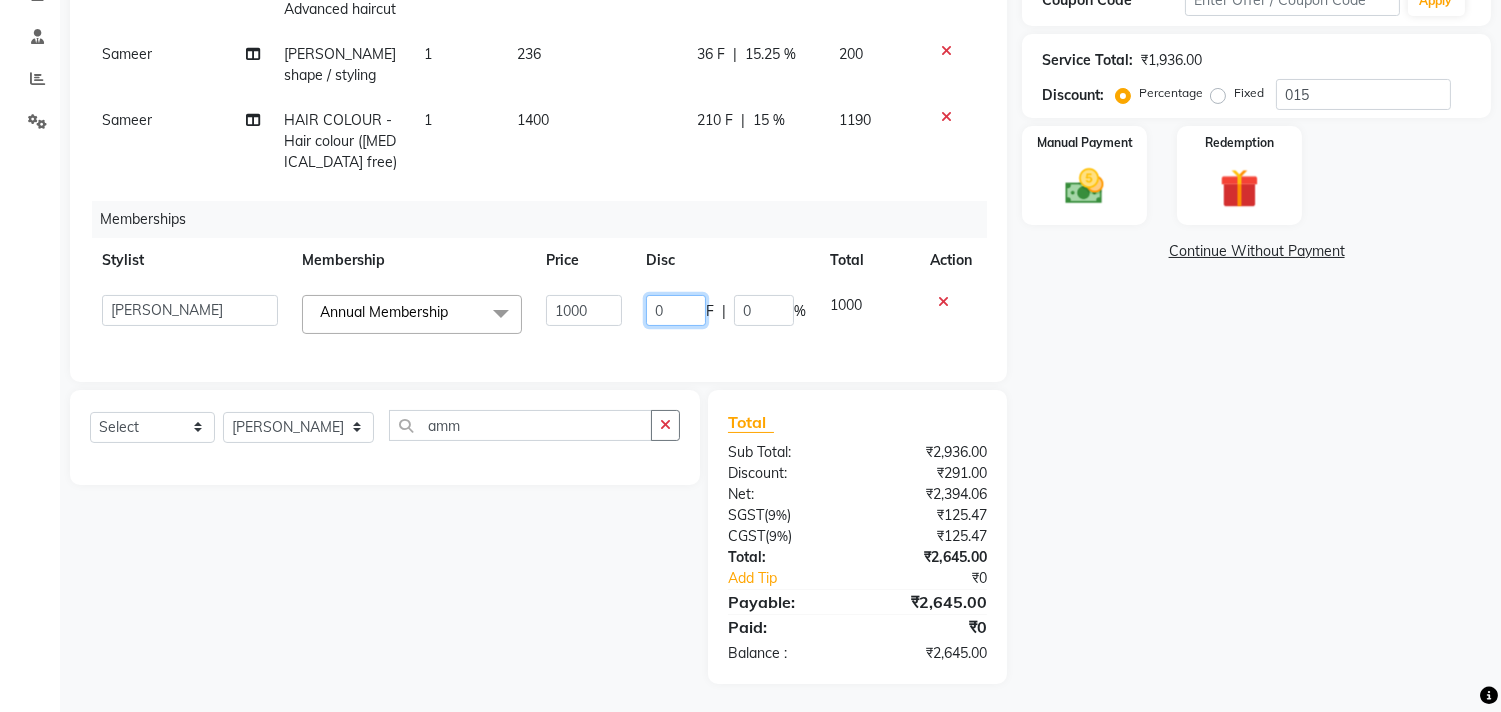 drag, startPoint x: 663, startPoint y: 304, endPoint x: 646, endPoint y: 315, distance: 20.248457 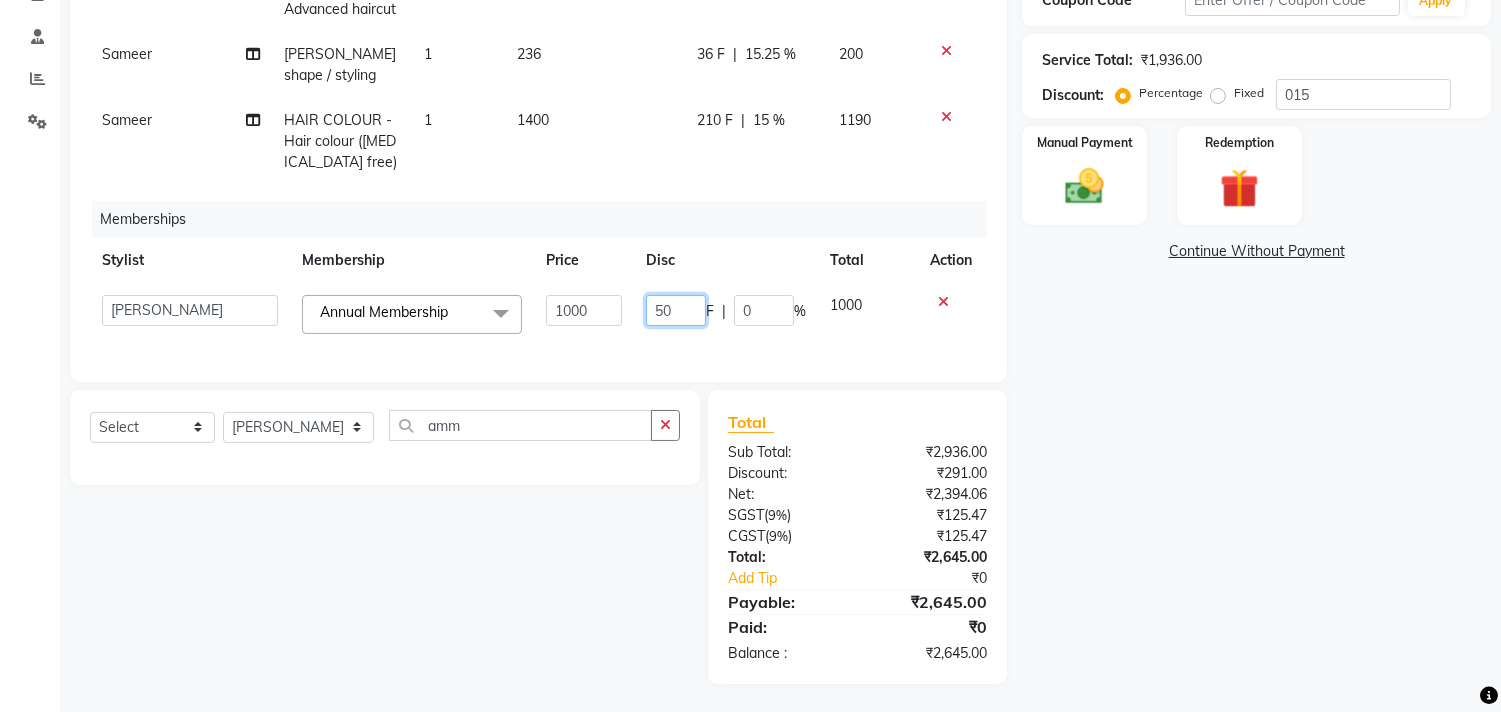 type on "500" 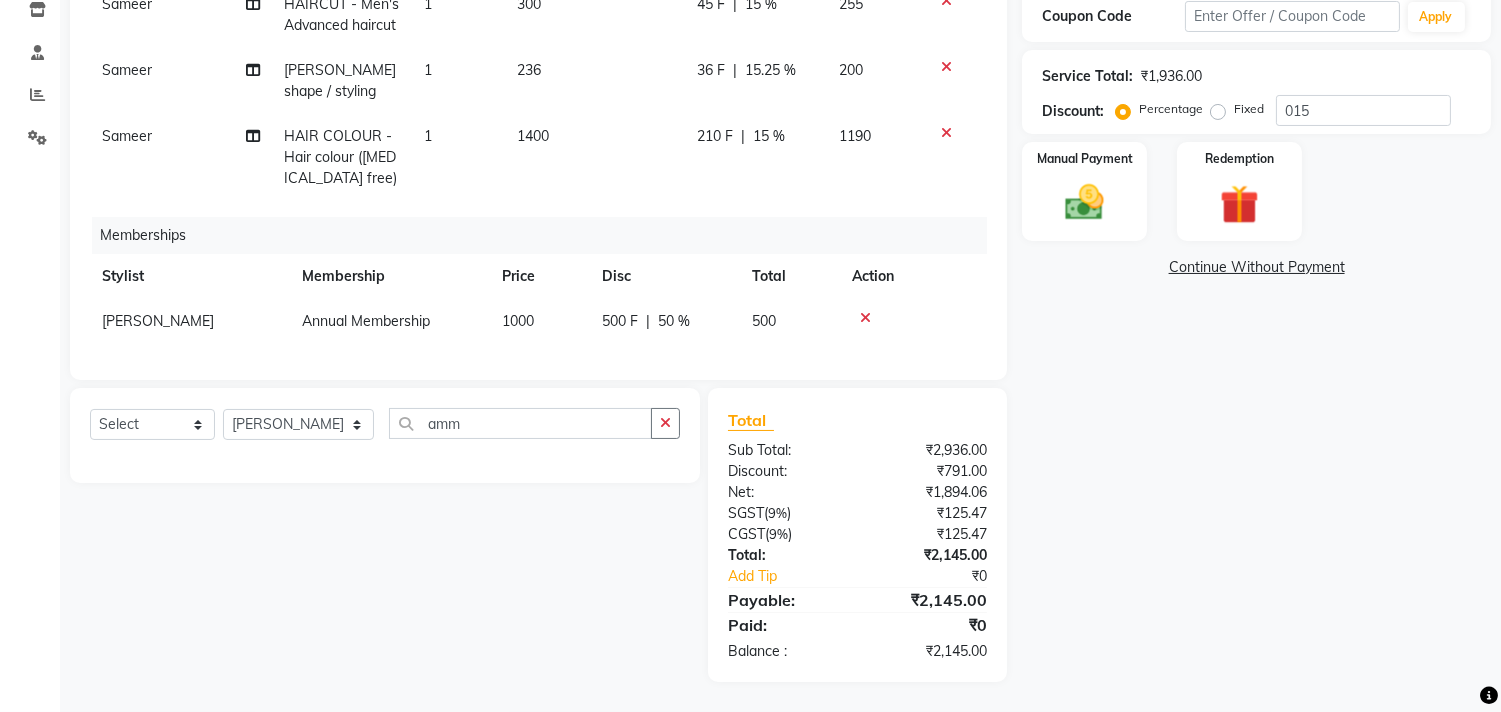 click on "Memberships" 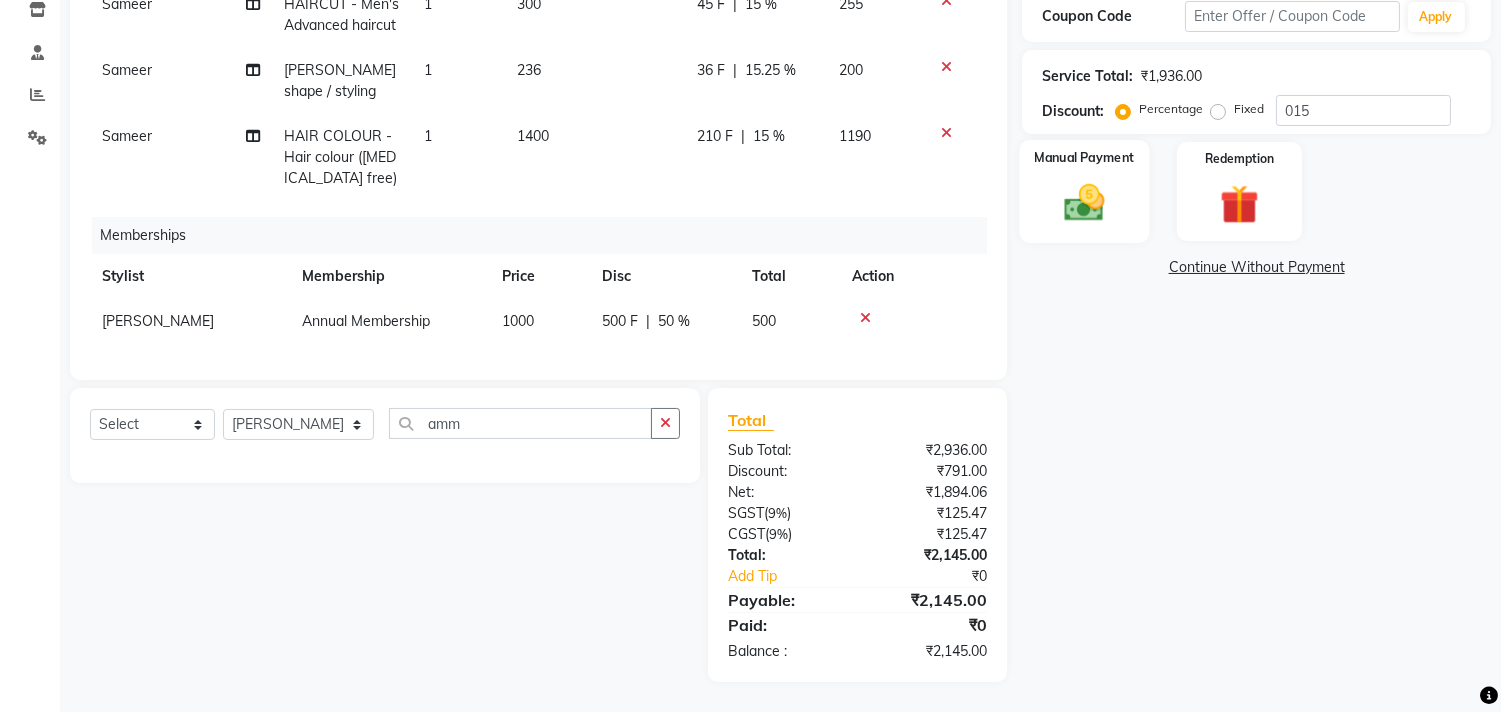 click on "Manual Payment" 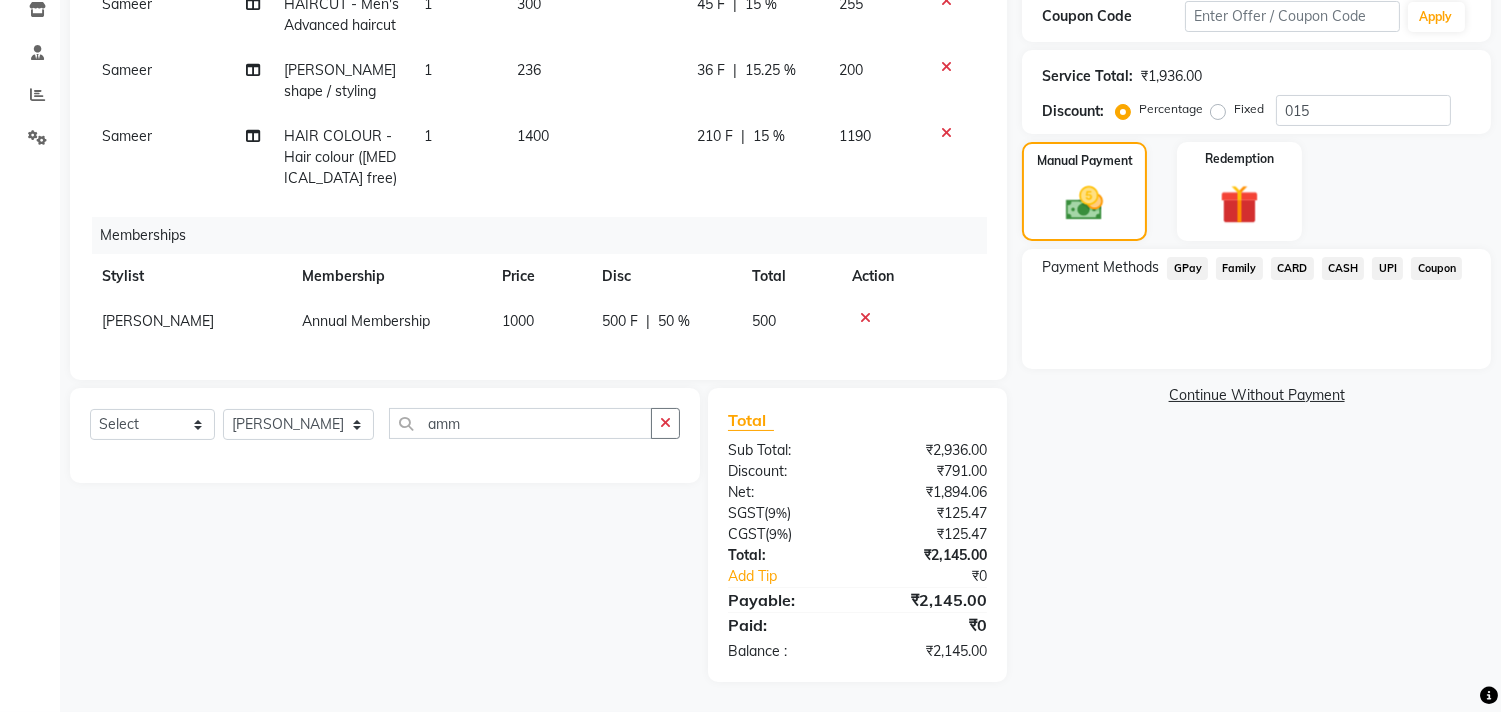 scroll, scrollTop: 253, scrollLeft: 0, axis: vertical 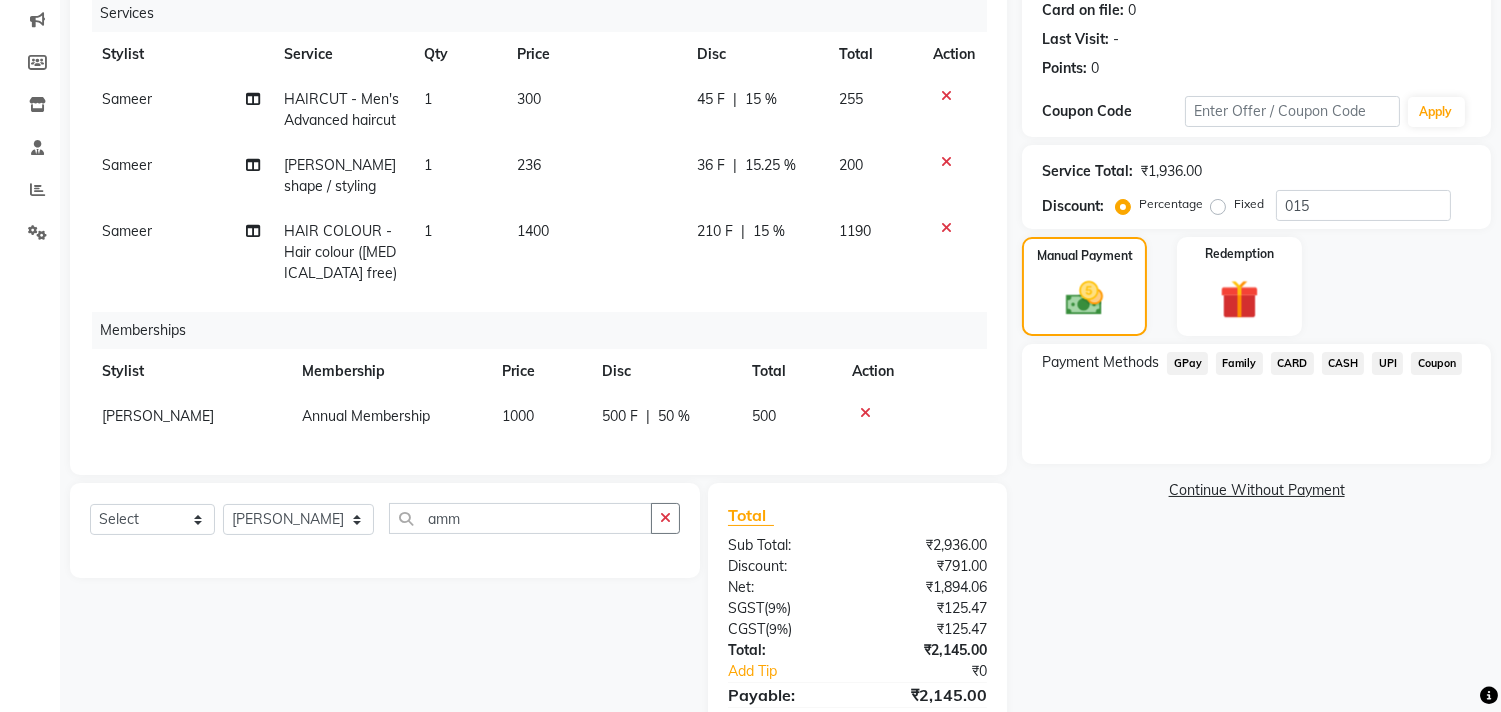 click on "CARD" 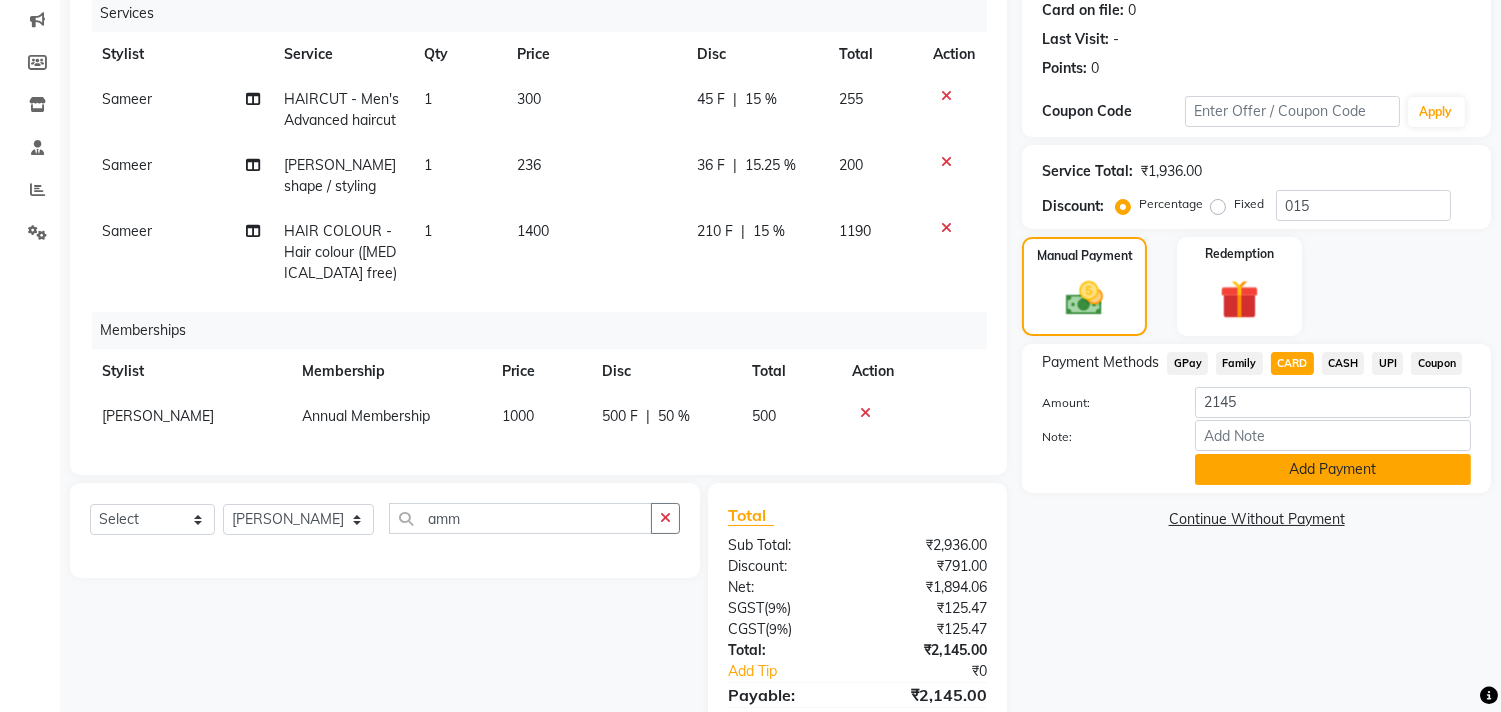 click on "Add Payment" 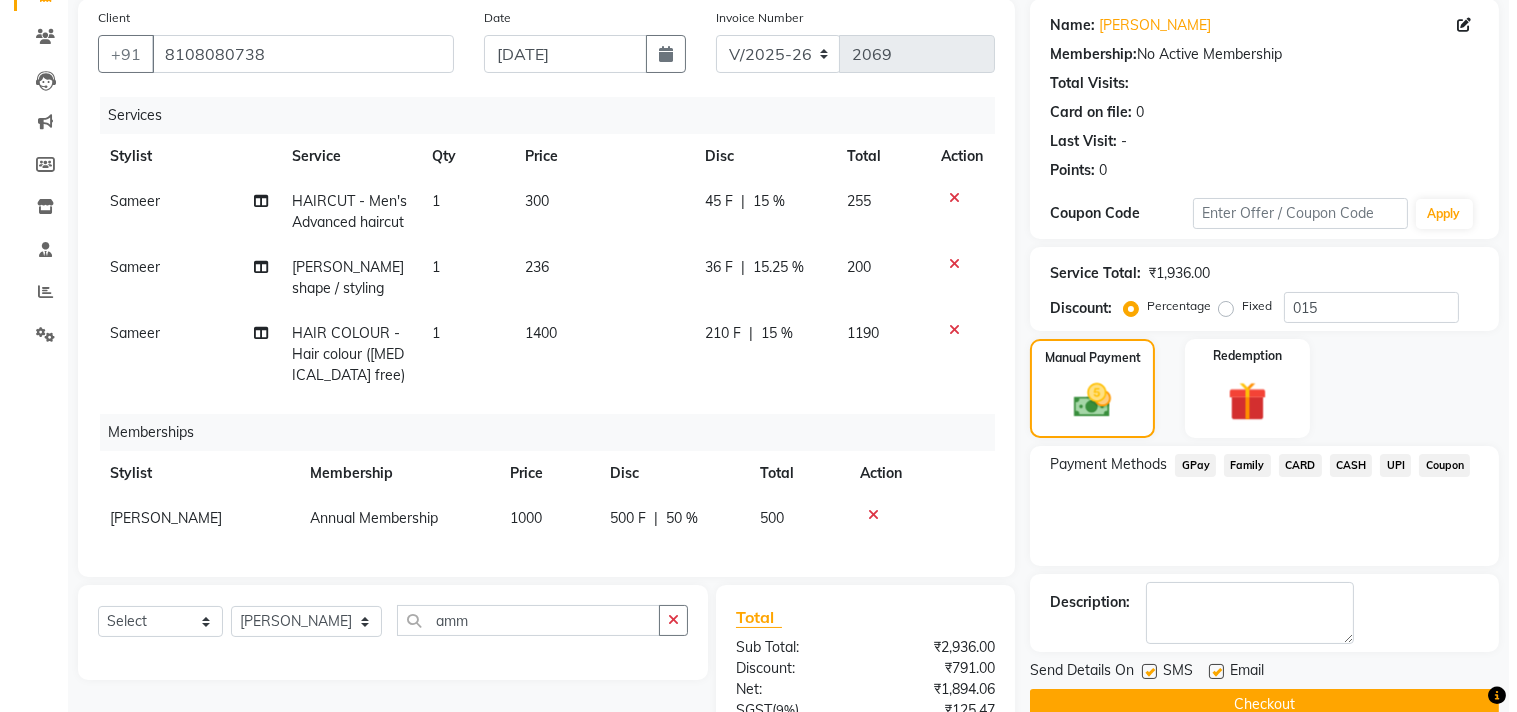 scroll, scrollTop: 0, scrollLeft: 0, axis: both 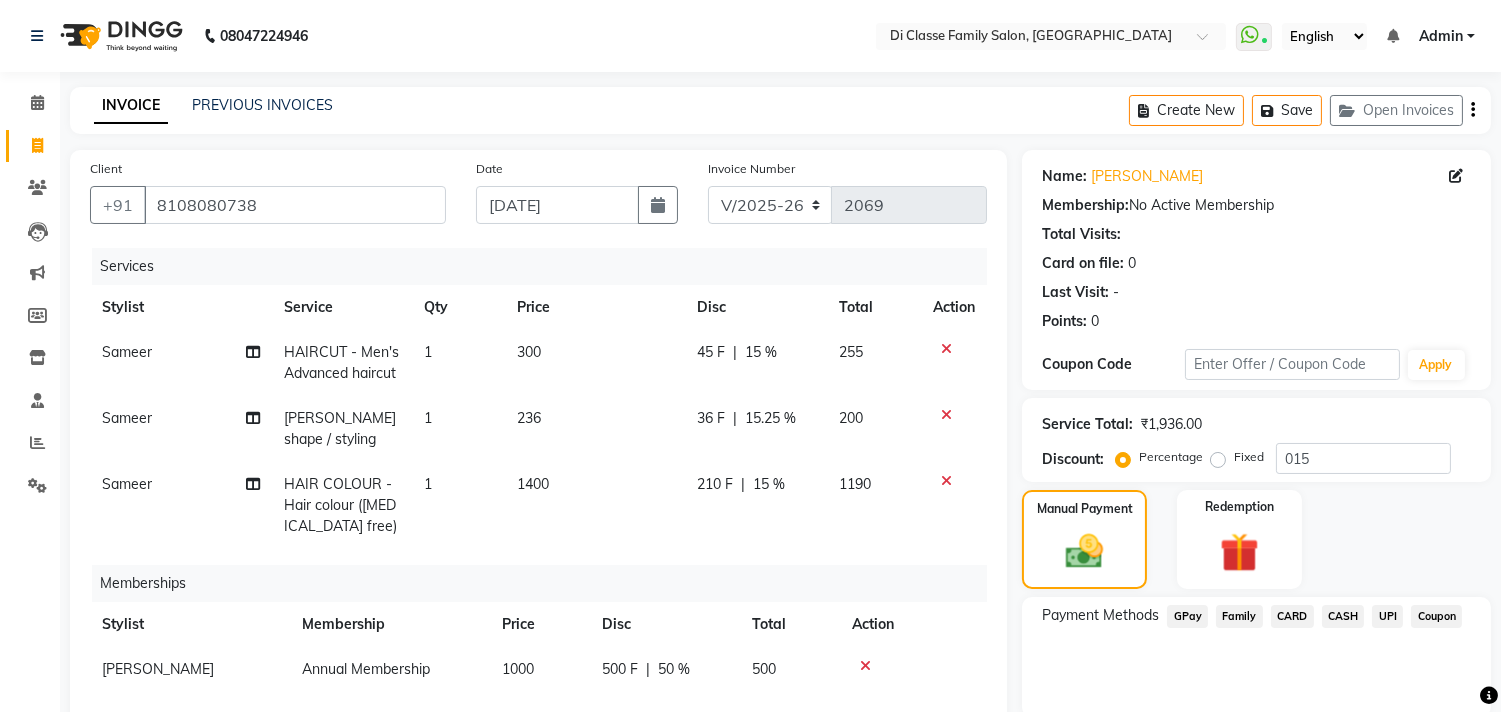 click 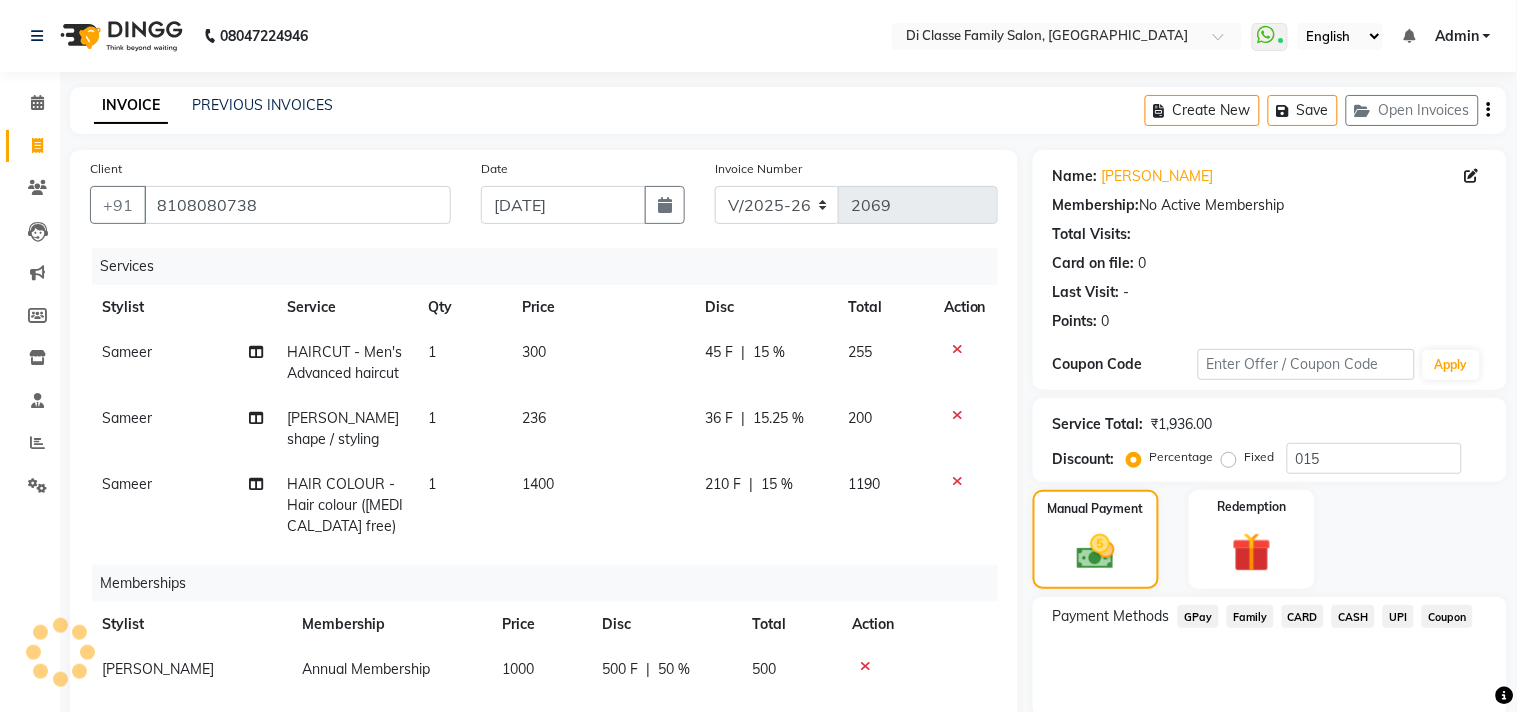 select on "male" 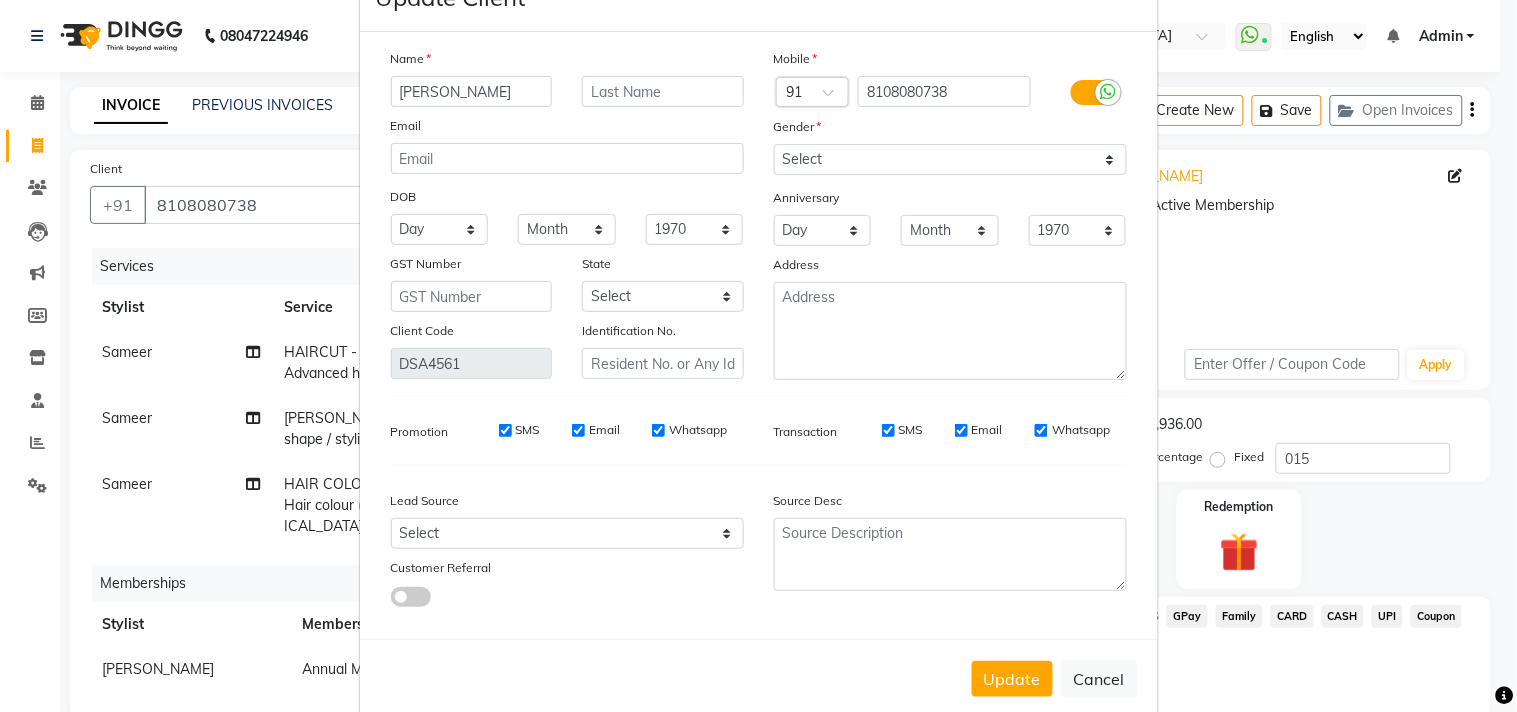 scroll, scrollTop: 103, scrollLeft: 0, axis: vertical 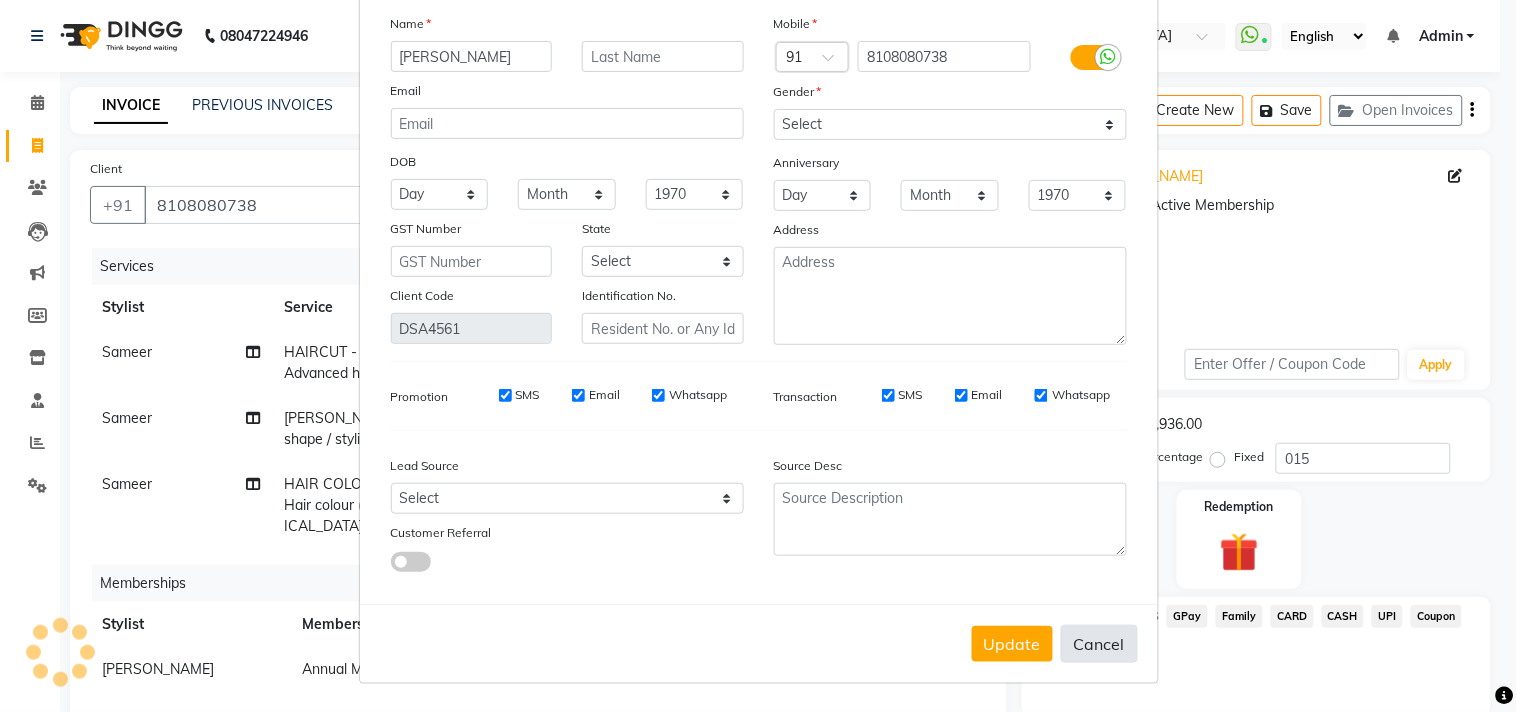 click on "Cancel" at bounding box center [1099, 644] 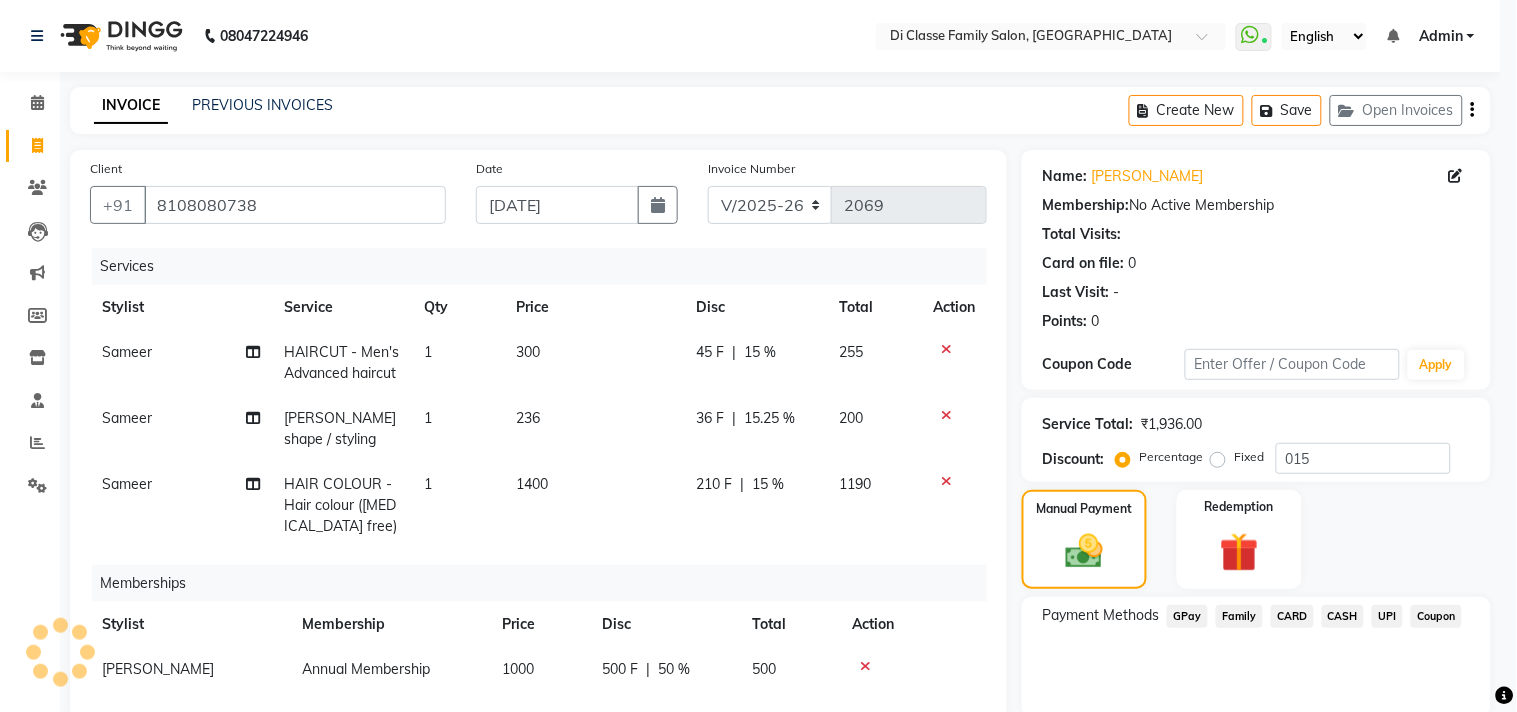 type 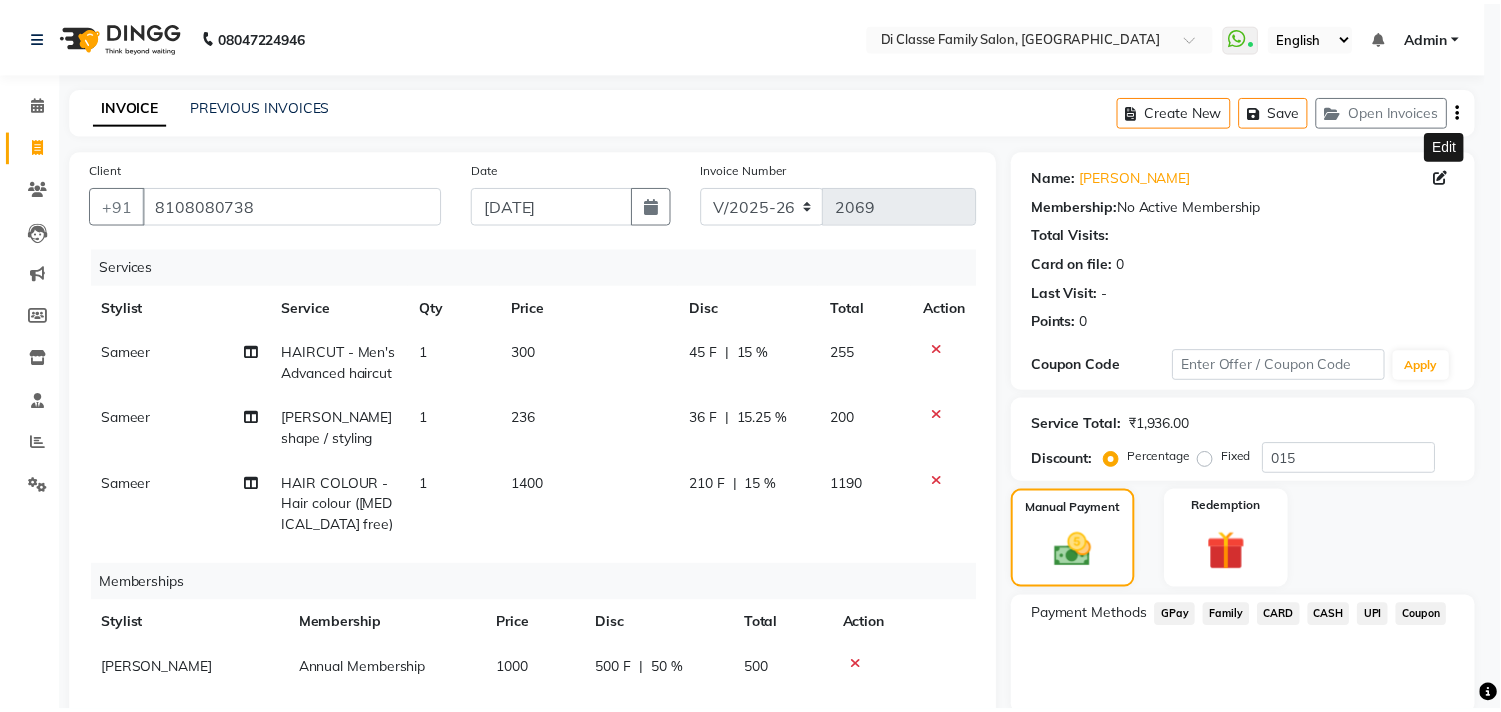 scroll, scrollTop: 0, scrollLeft: 0, axis: both 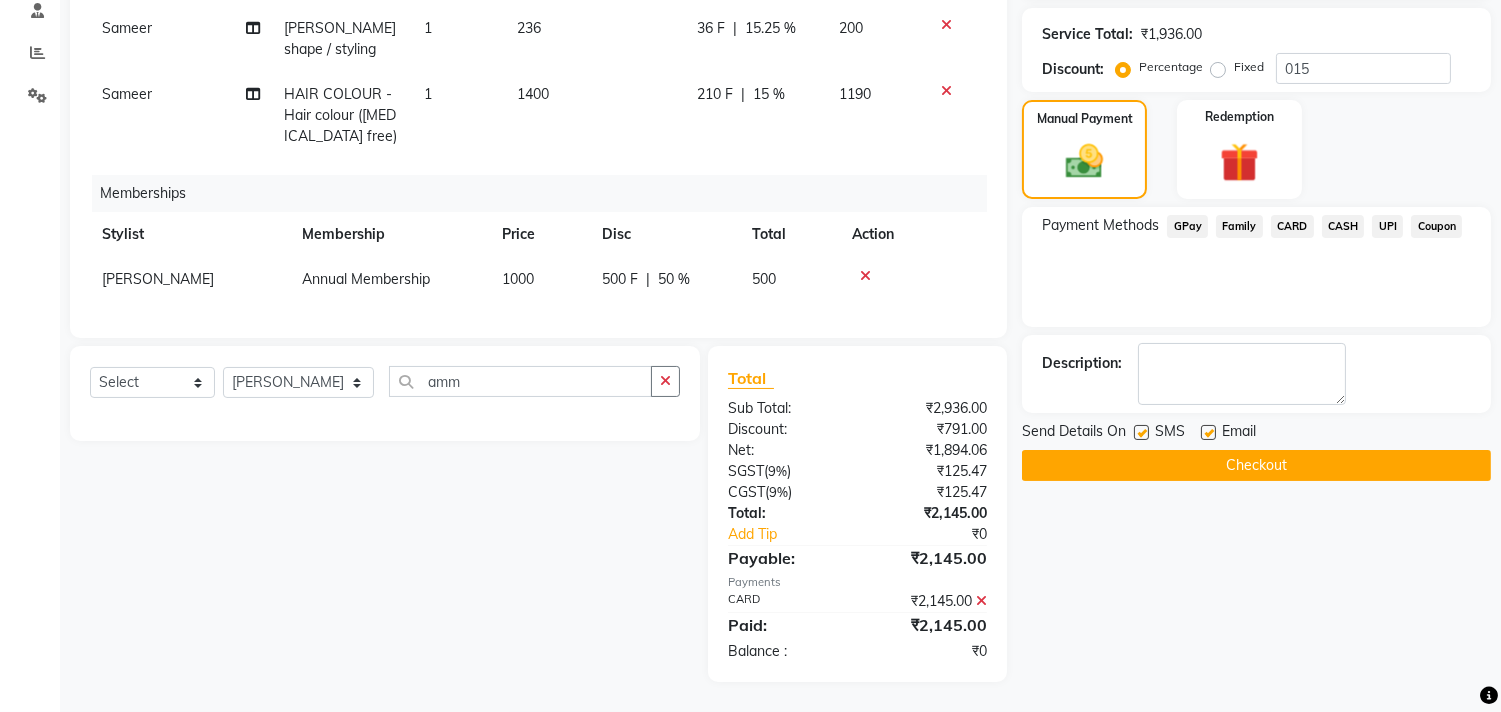 click on "Checkout" 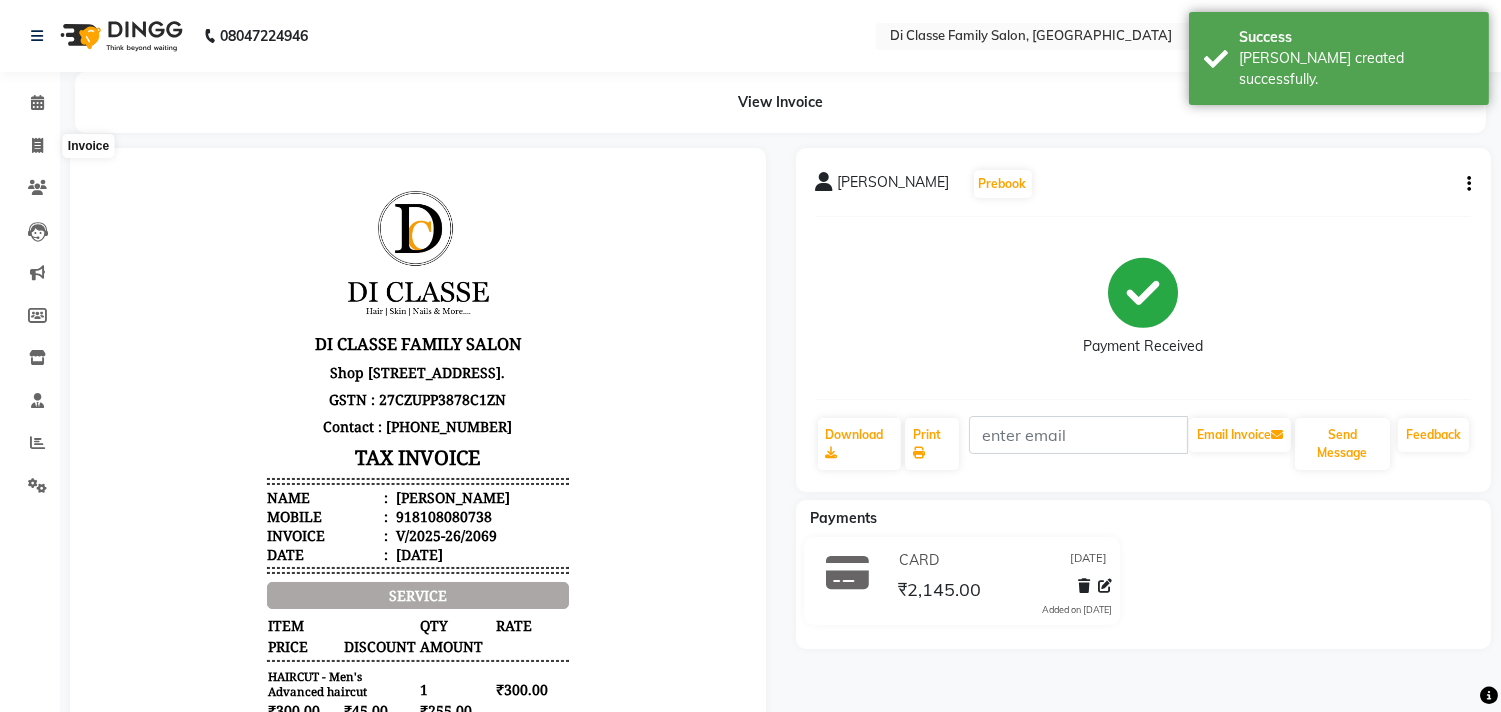scroll, scrollTop: 0, scrollLeft: 0, axis: both 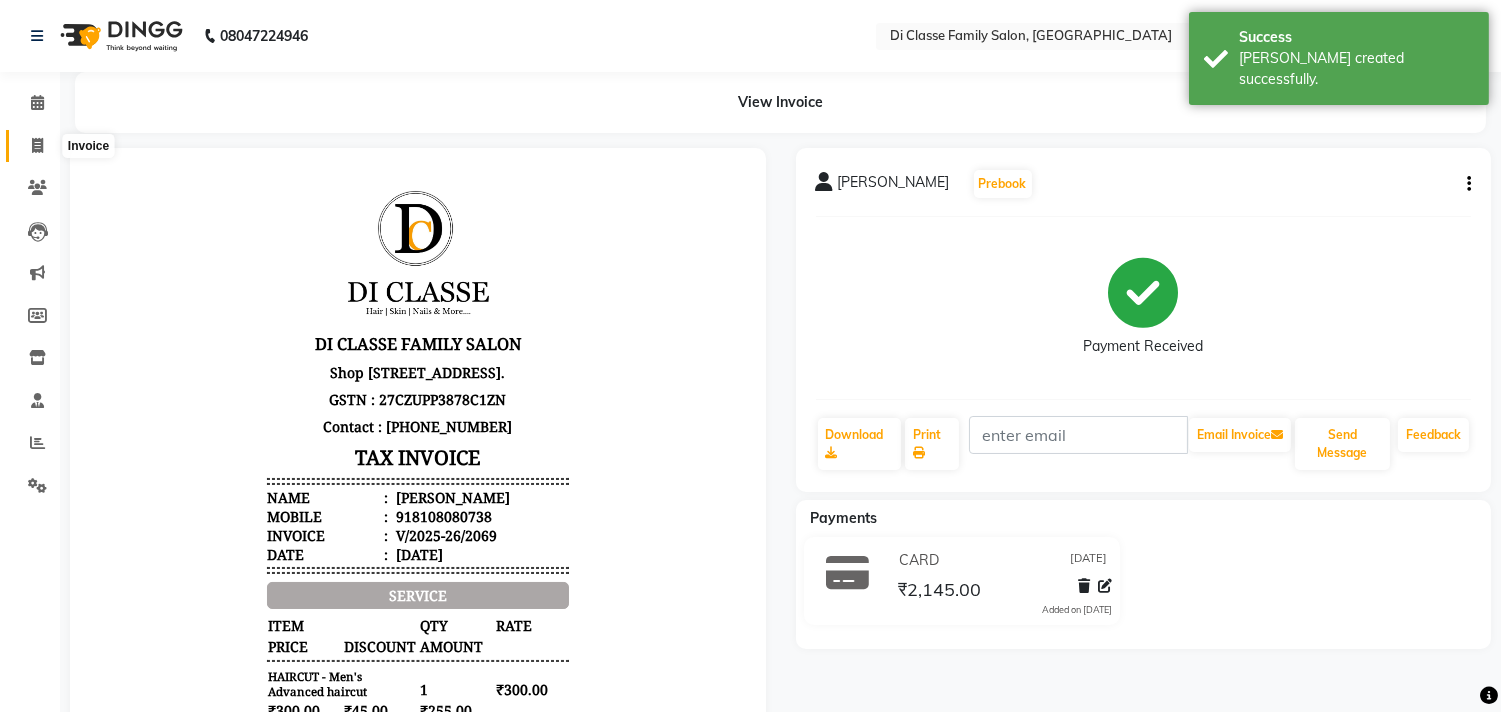 click 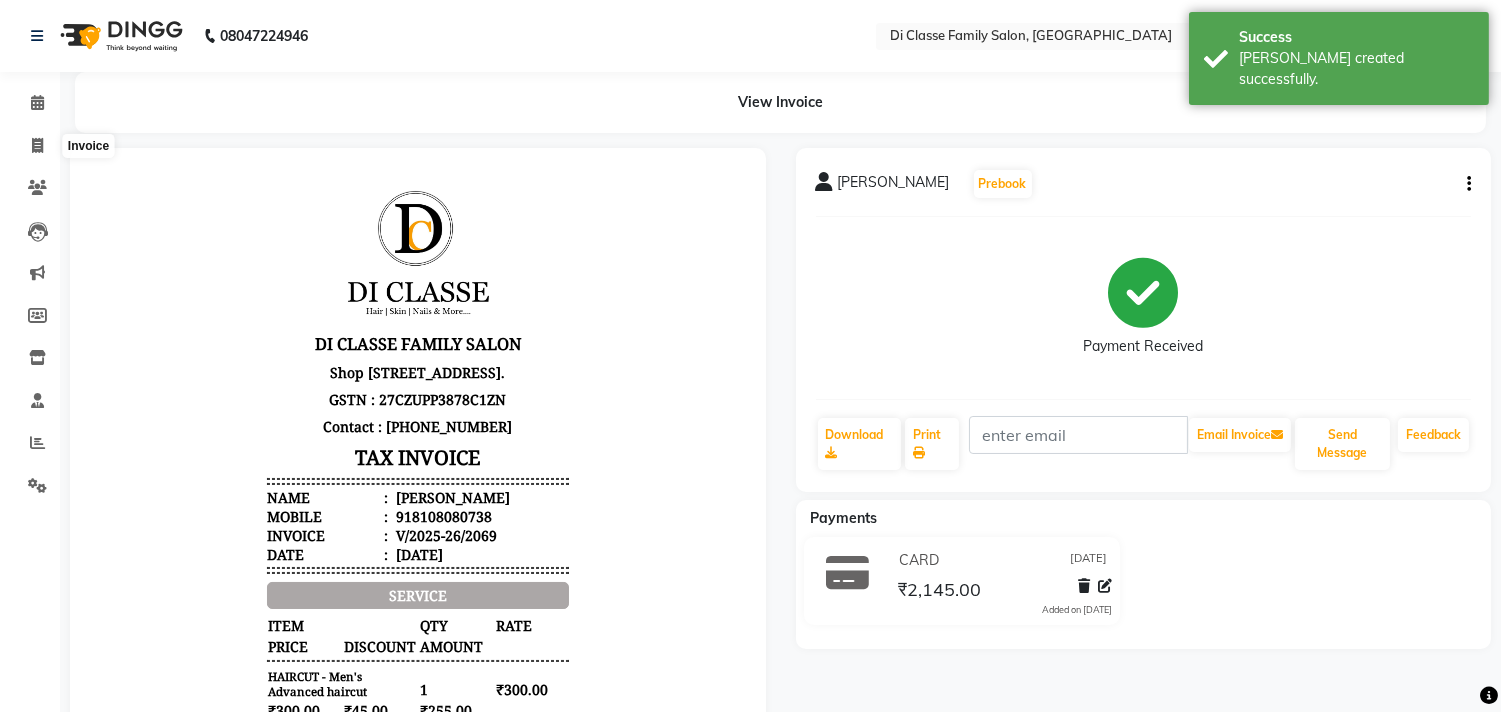 select on "service" 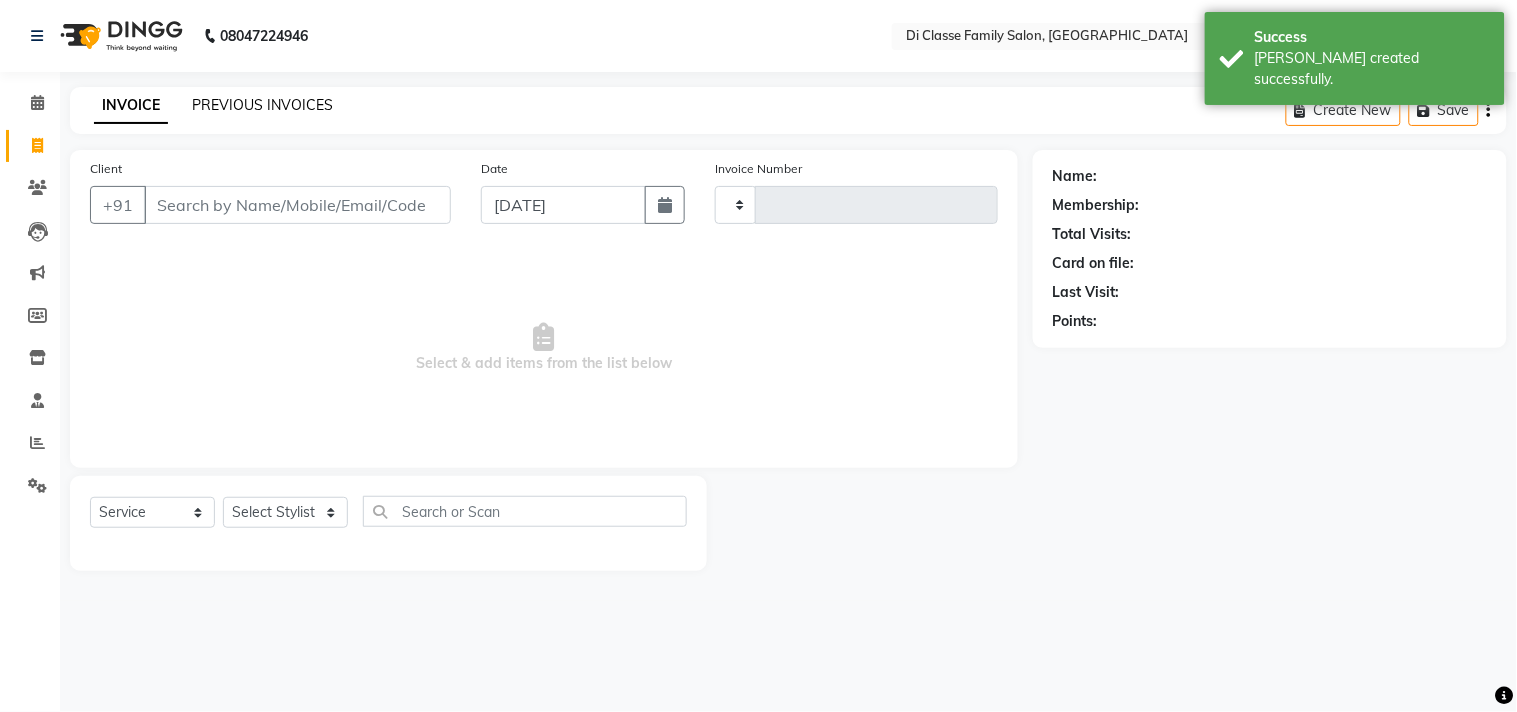 click on "PREVIOUS INVOICES" 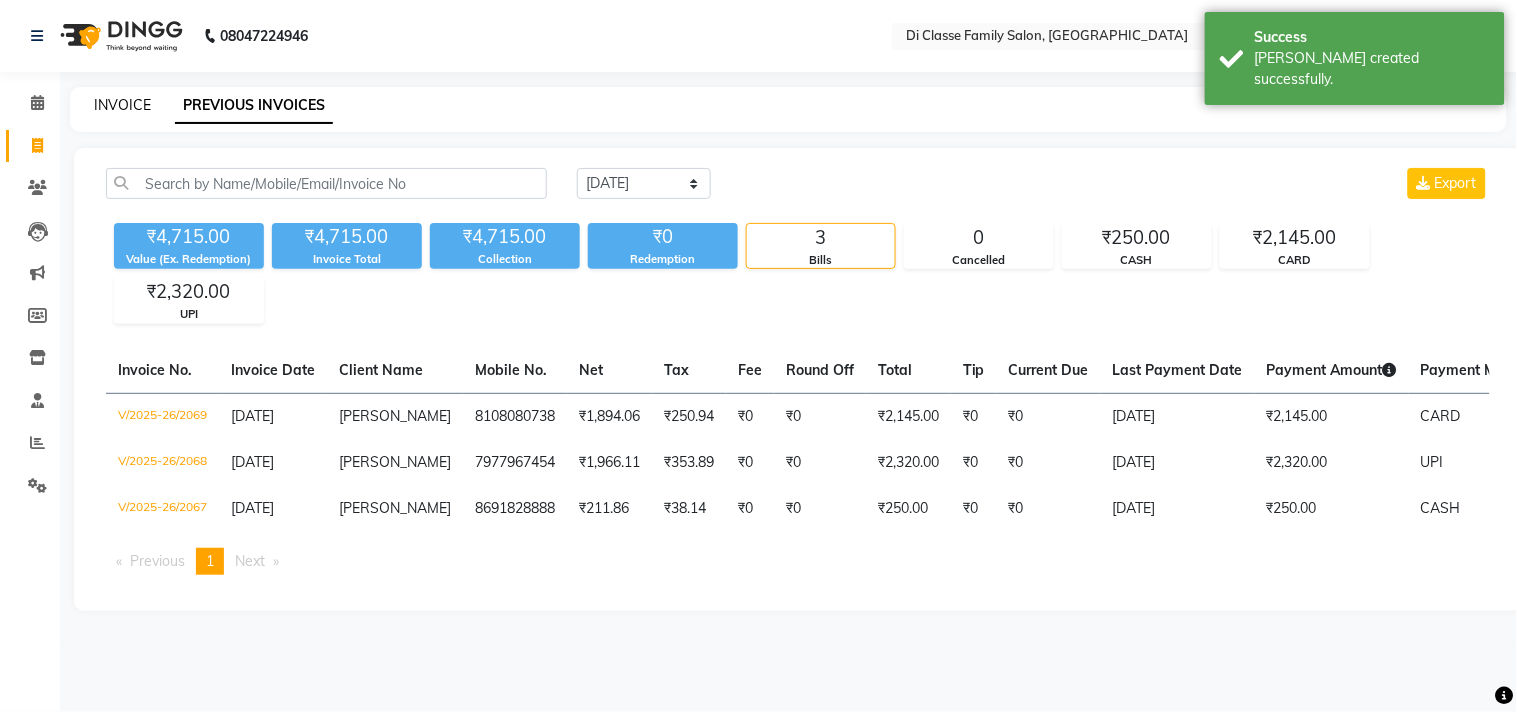 click on "INVOICE" 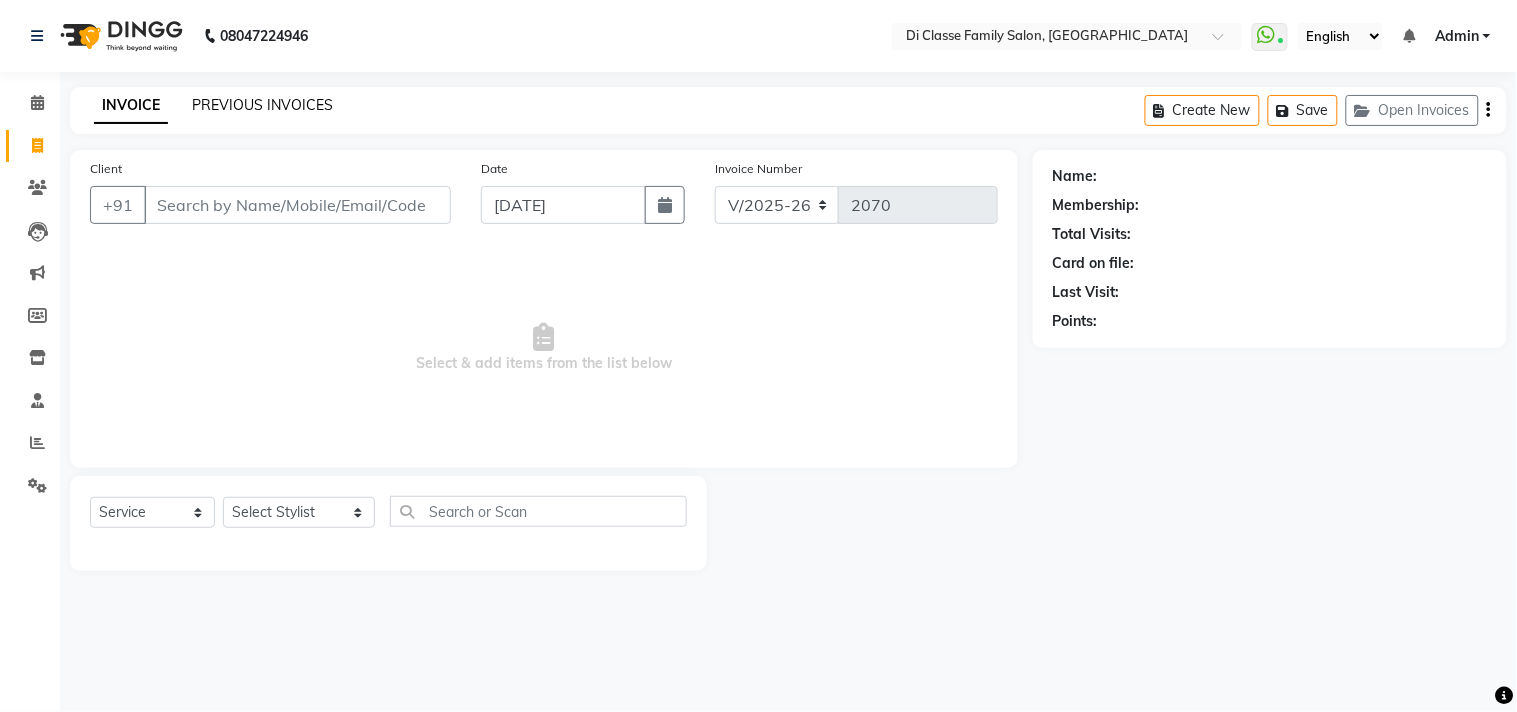 click on "PREVIOUS INVOICES" 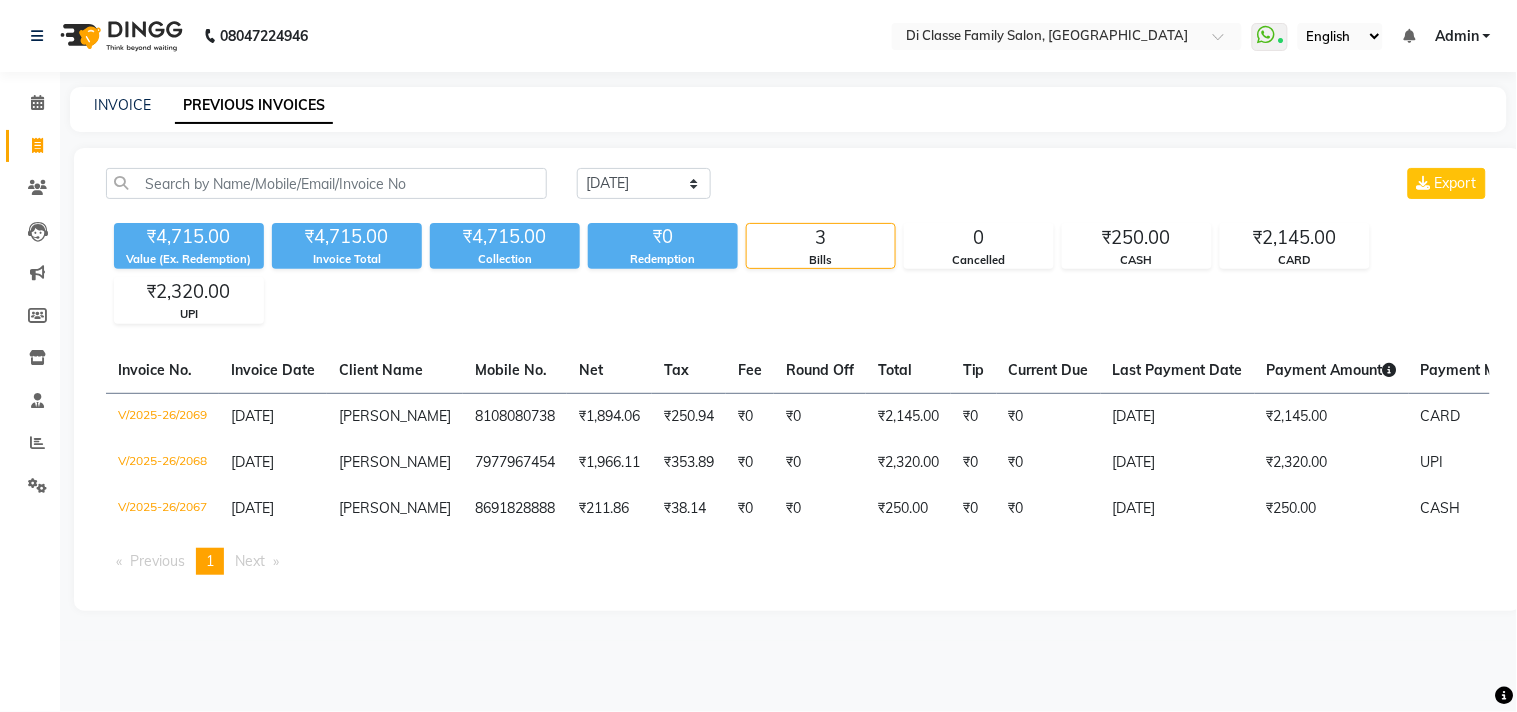 click on "Today Yesterday Custom Range Export ₹4,715.00 Value (Ex. Redemption) ₹4,715.00 Invoice Total  ₹4,715.00 Collection ₹0 Redemption 3 Bills 0 Cancelled ₹250.00 CASH ₹2,145.00 CARD ₹2,320.00 UPI  Invoice No.   Invoice Date   Client Name   Mobile No.   Net   Tax   Fee   Round Off   Total   Tip   Current Due   Last Payment Date   Payment Amount   Payment Methods   Cancel Reason   Status   V/2025-26/2069  11-07-2025 sanket pate   8108080738 ₹1,894.06 ₹250.94  ₹0  ₹0 ₹2,145.00 ₹0 ₹0 11-07-2025 ₹2,145.00  CARD - PAID  V/2025-26/2068  11-07-2025 poornima surve   7977967454 ₹1,966.11 ₹353.89  ₹0  ₹0 ₹2,320.00 ₹0 ₹0 11-07-2025 ₹2,320.00  UPI - PAID  V/2025-26/2067  11-07-2025 Deepesh Patil   8691828888 ₹211.86 ₹38.14  ₹0  ₹0 ₹250.00 ₹0 ₹0 11-07-2025 ₹250.00  CASH - PAID  Previous  page  1 / 1  You're on page  1  Next  page" 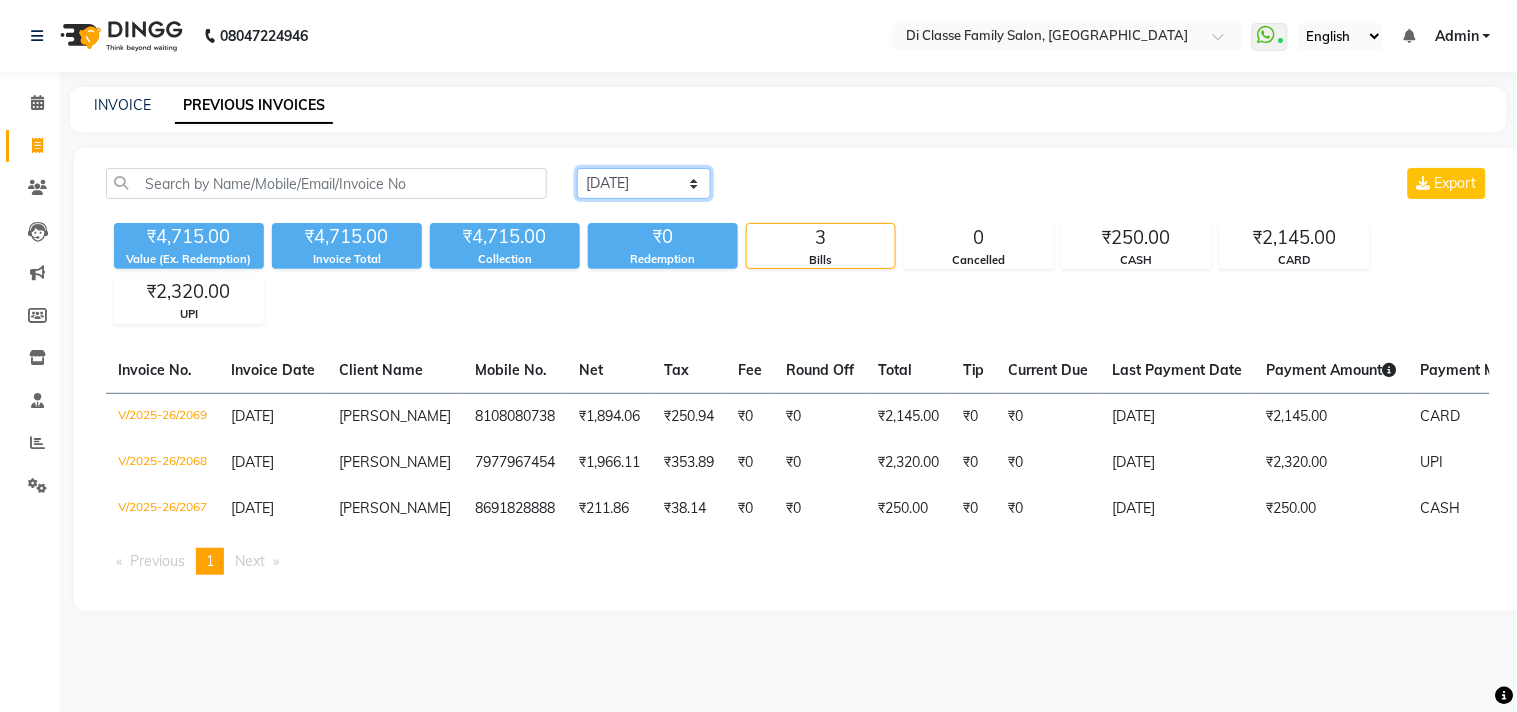 click on "Today Yesterday Custom Range" 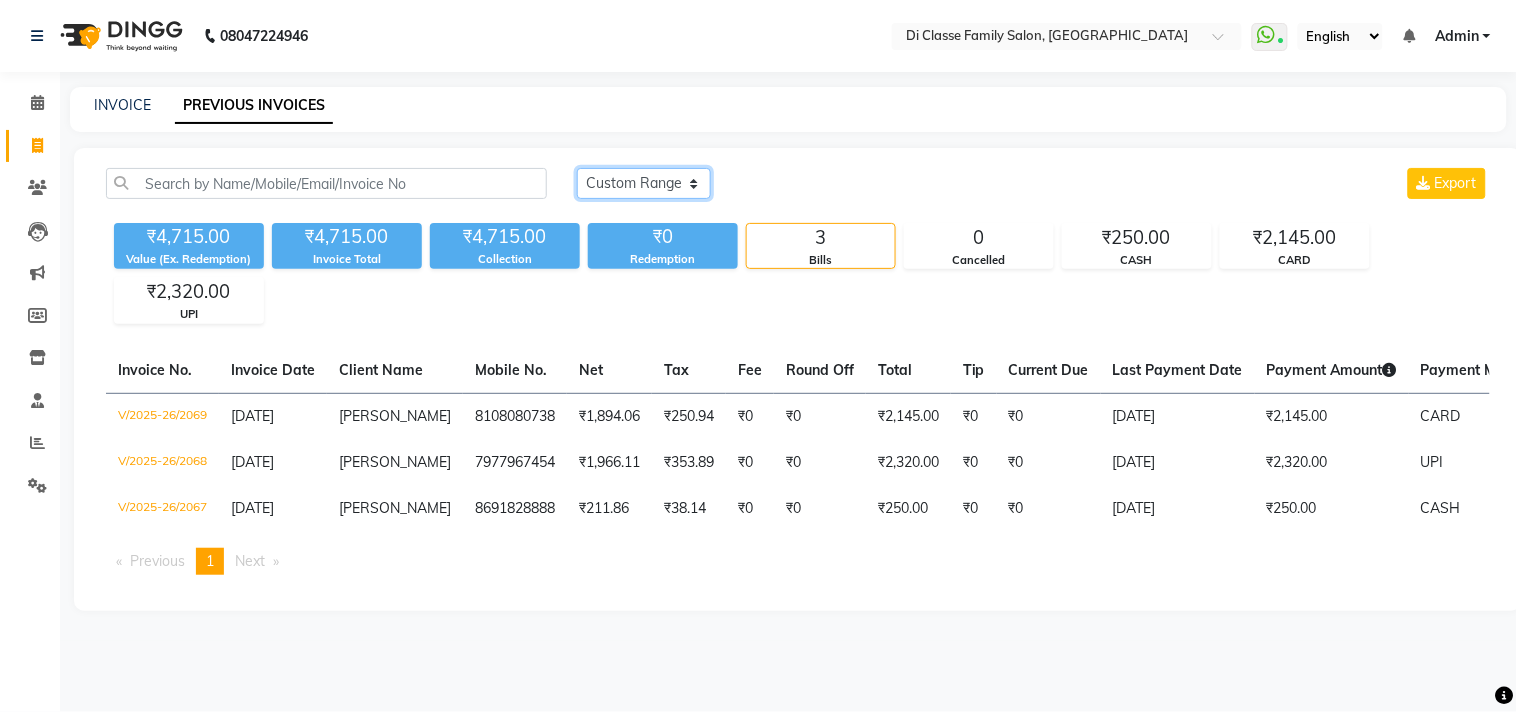 click on "Today Yesterday Custom Range" 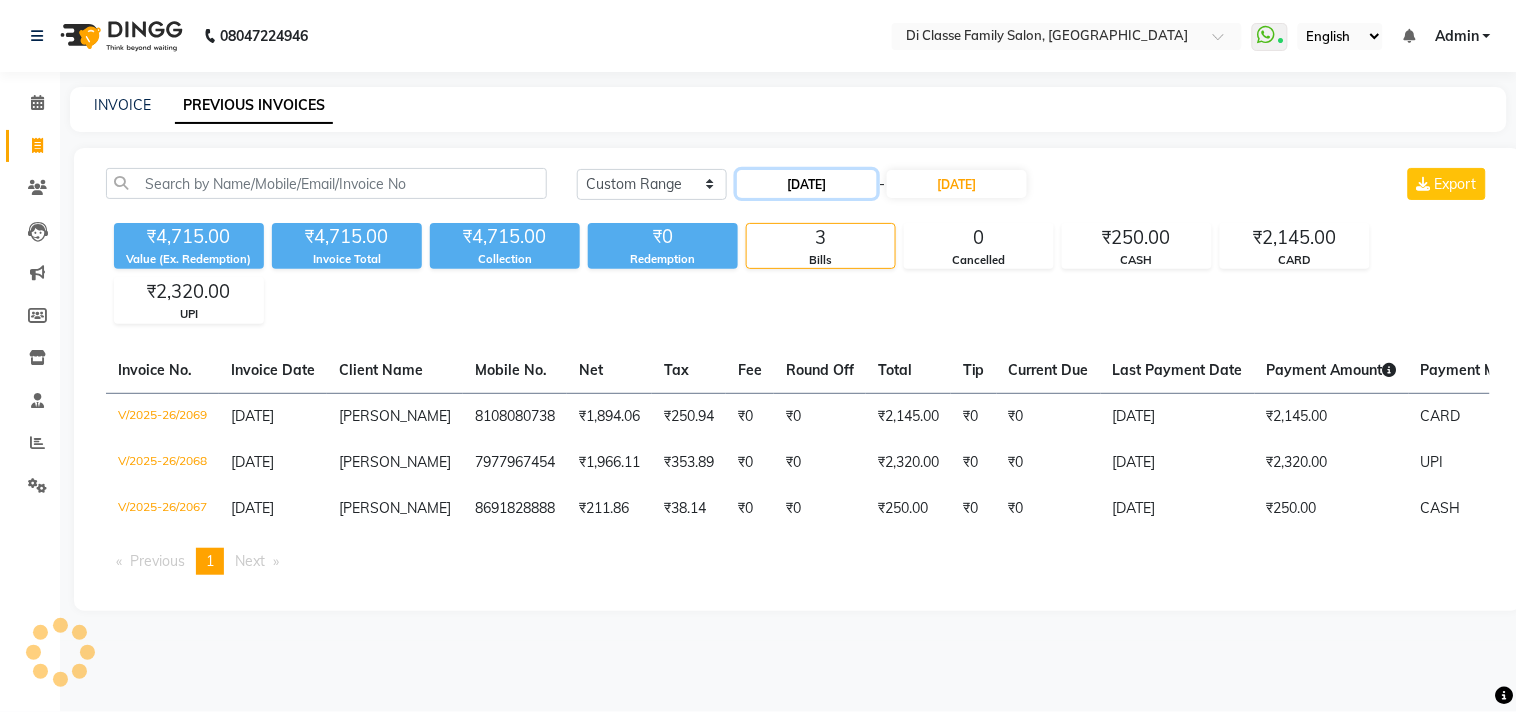 click on "[DATE]" 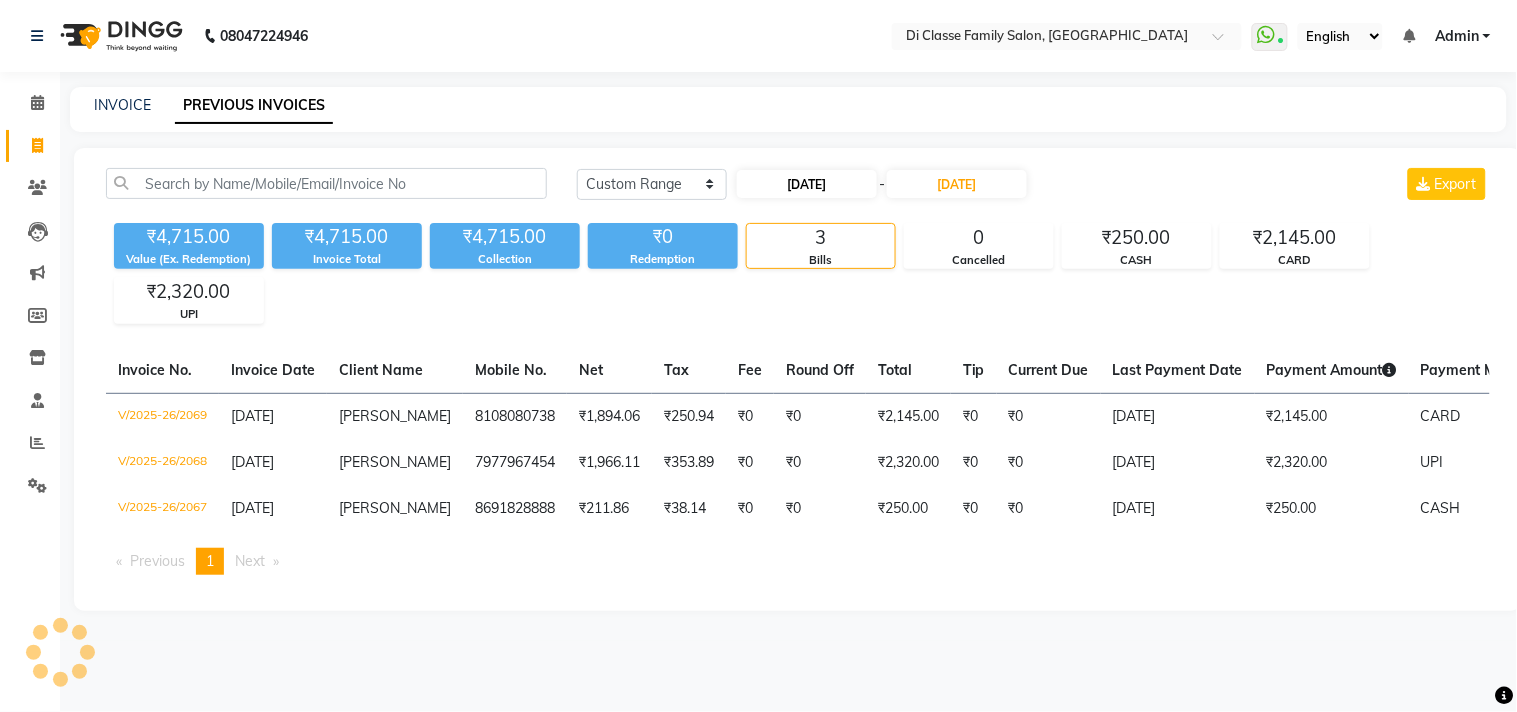 select on "7" 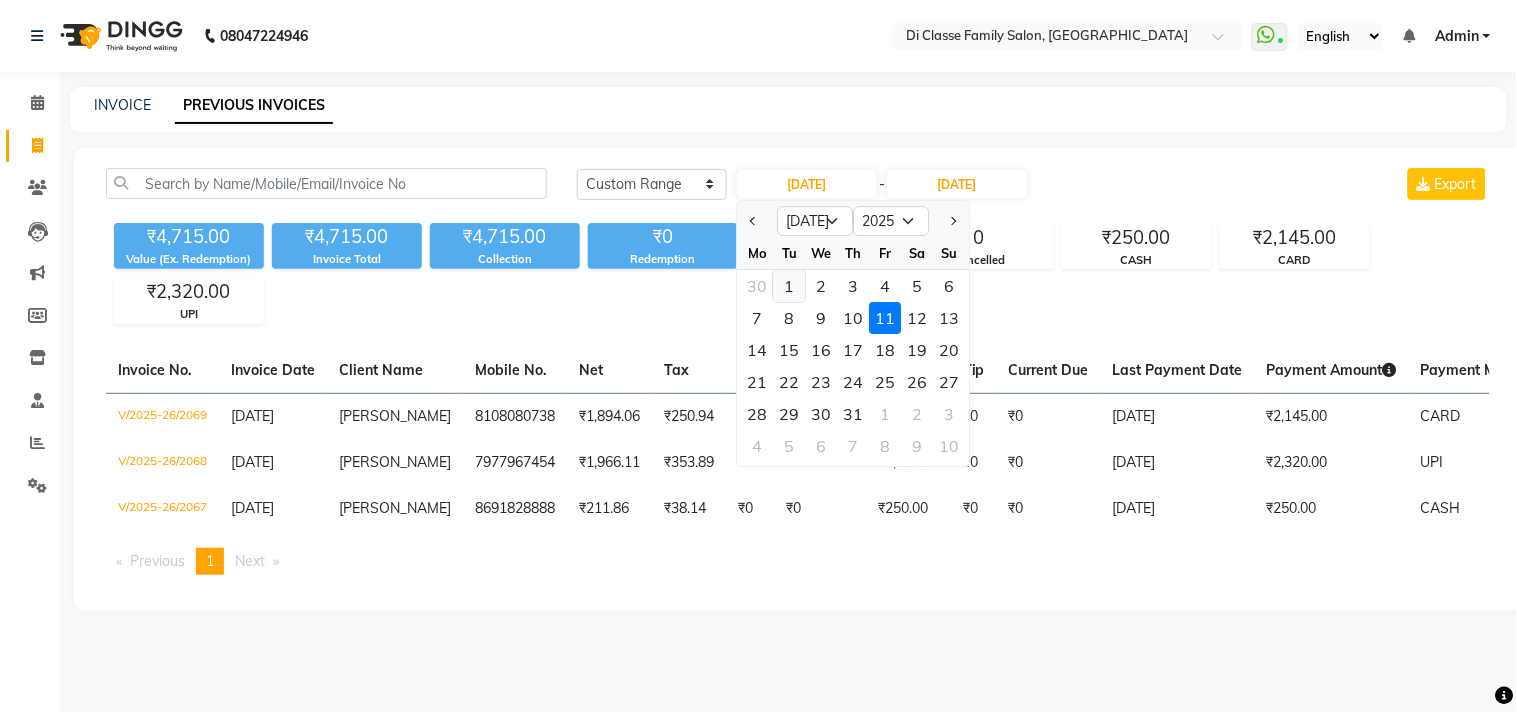 click on "1" 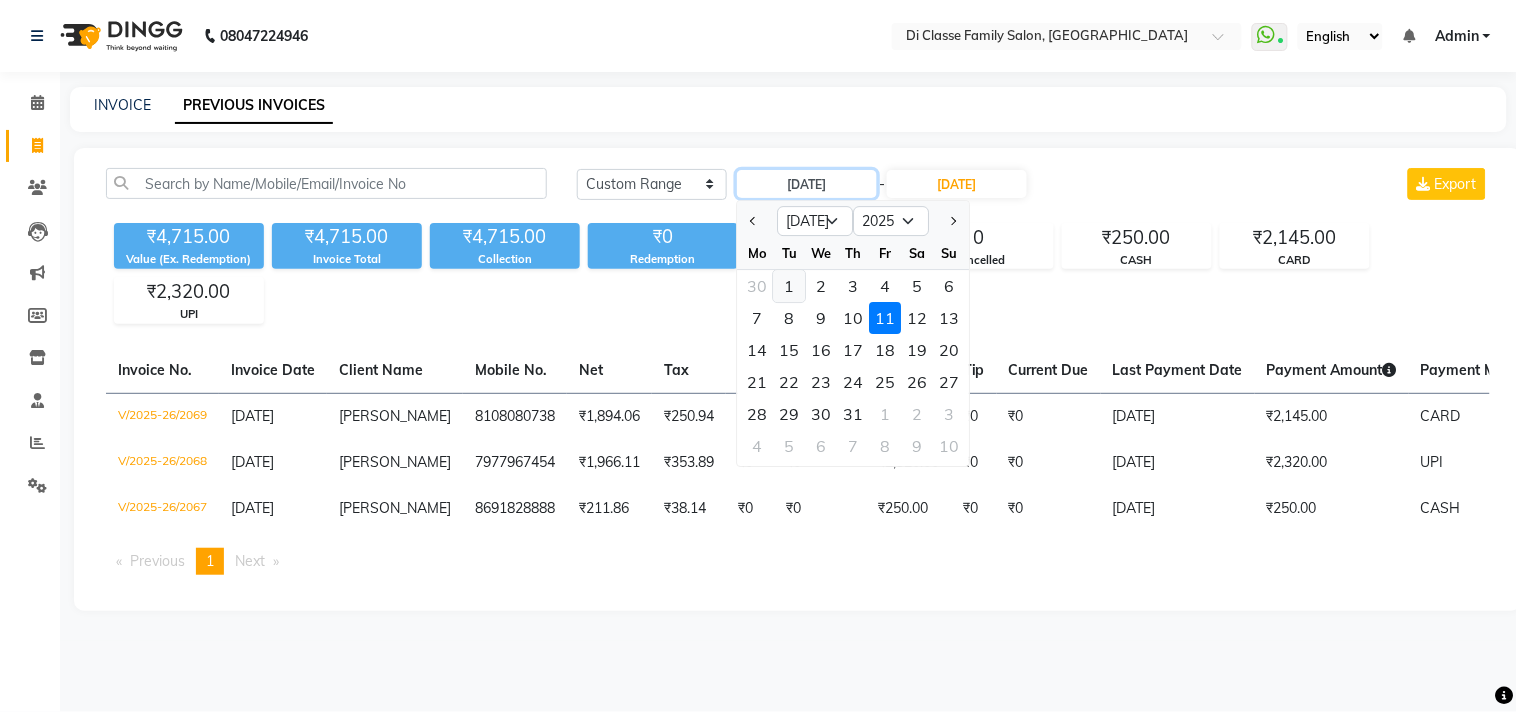 type on "01-07-2025" 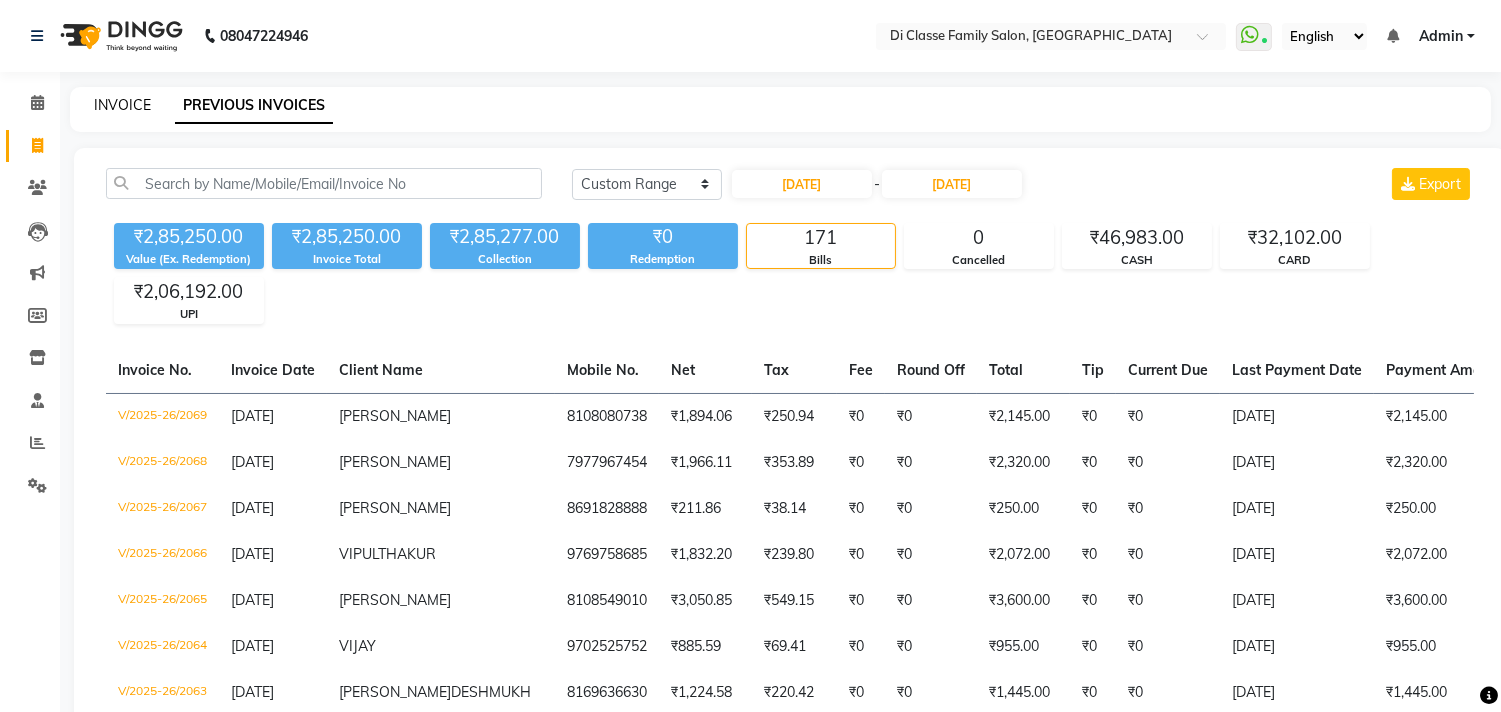 click on "INVOICE" 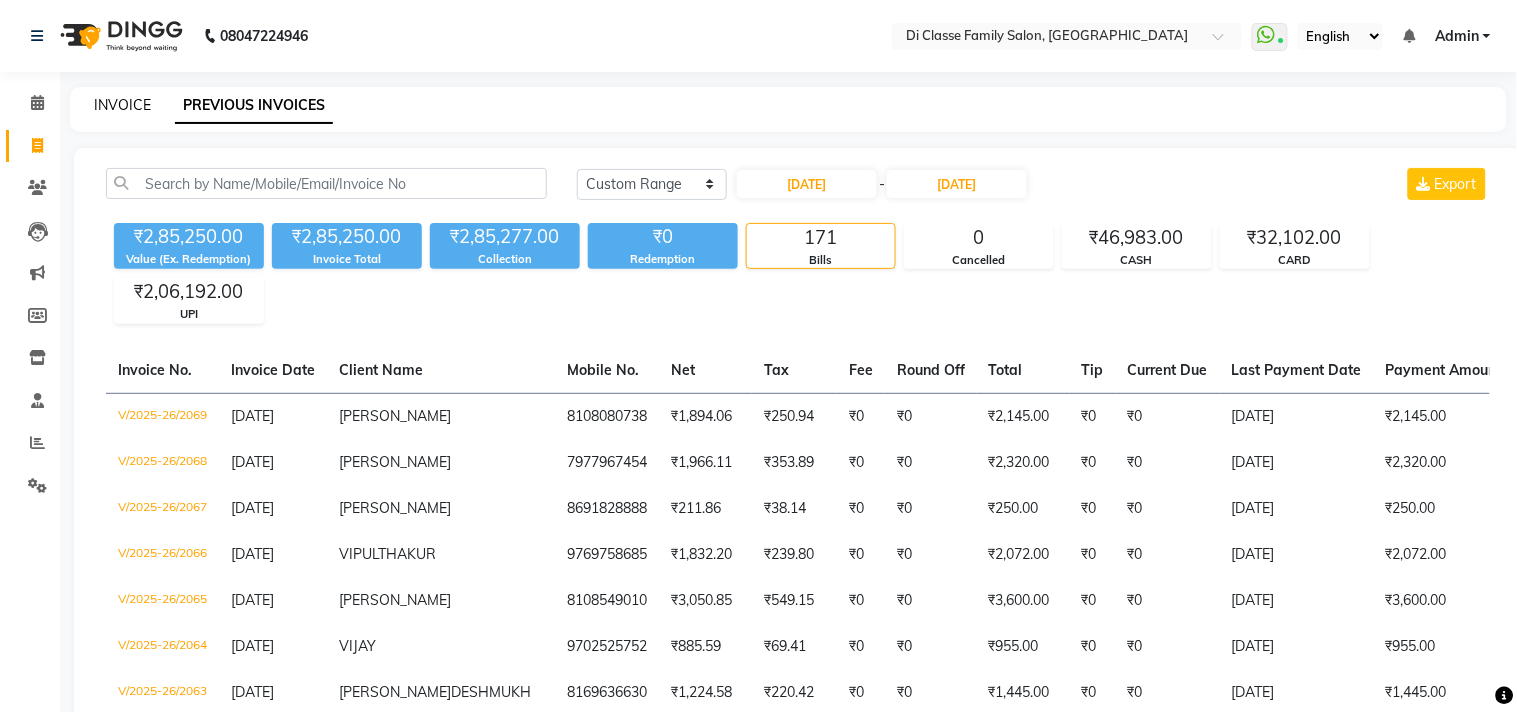 select on "4704" 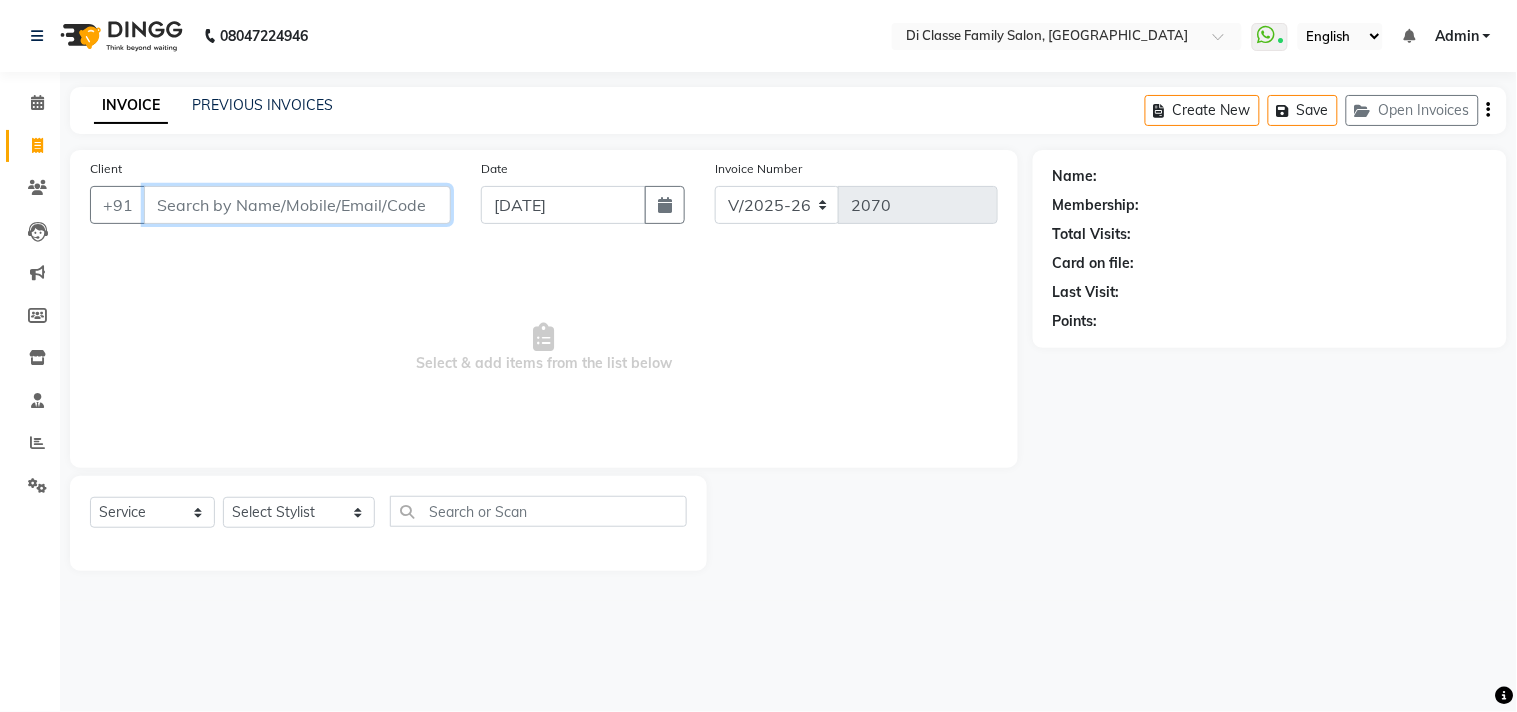 drag, startPoint x: 416, startPoint y: 211, endPoint x: 411, endPoint y: 198, distance: 13.928389 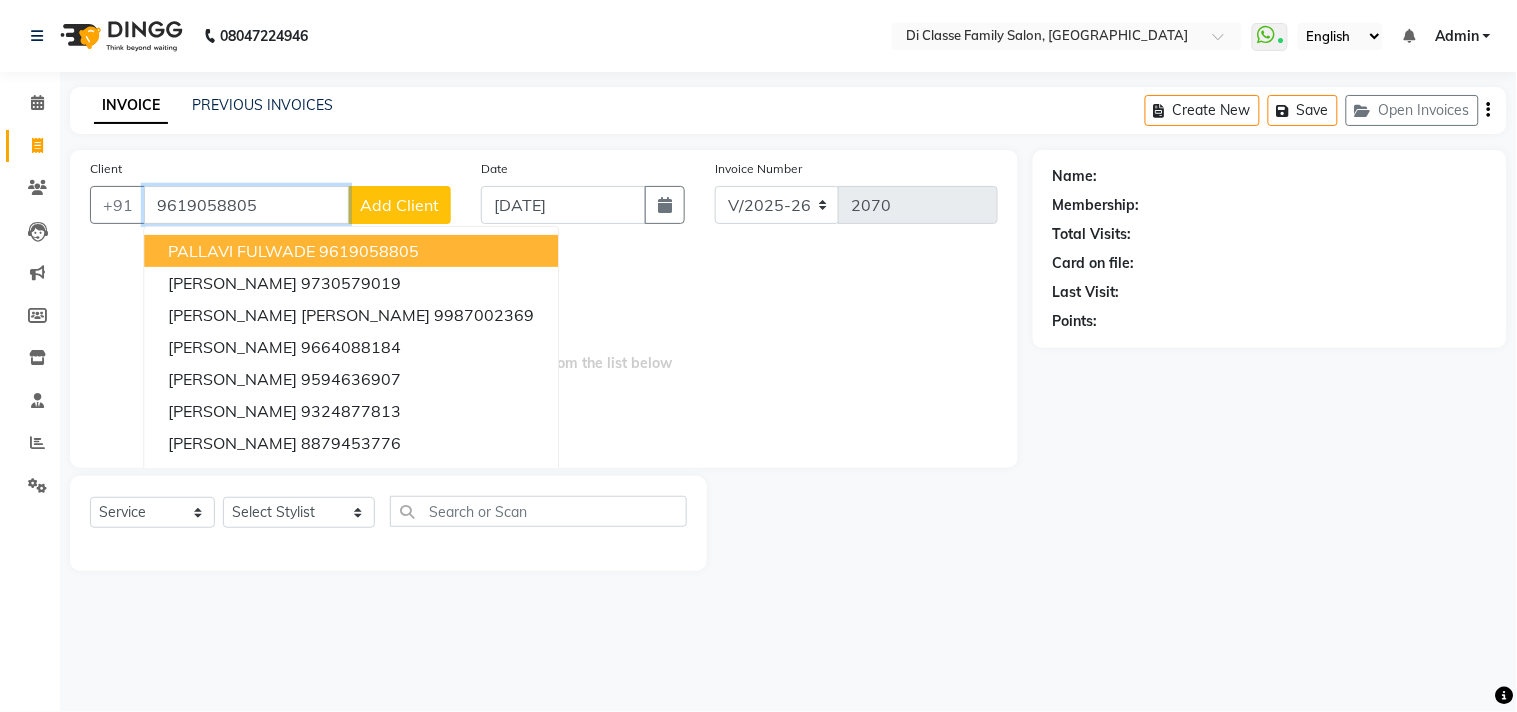 type on "9619058805" 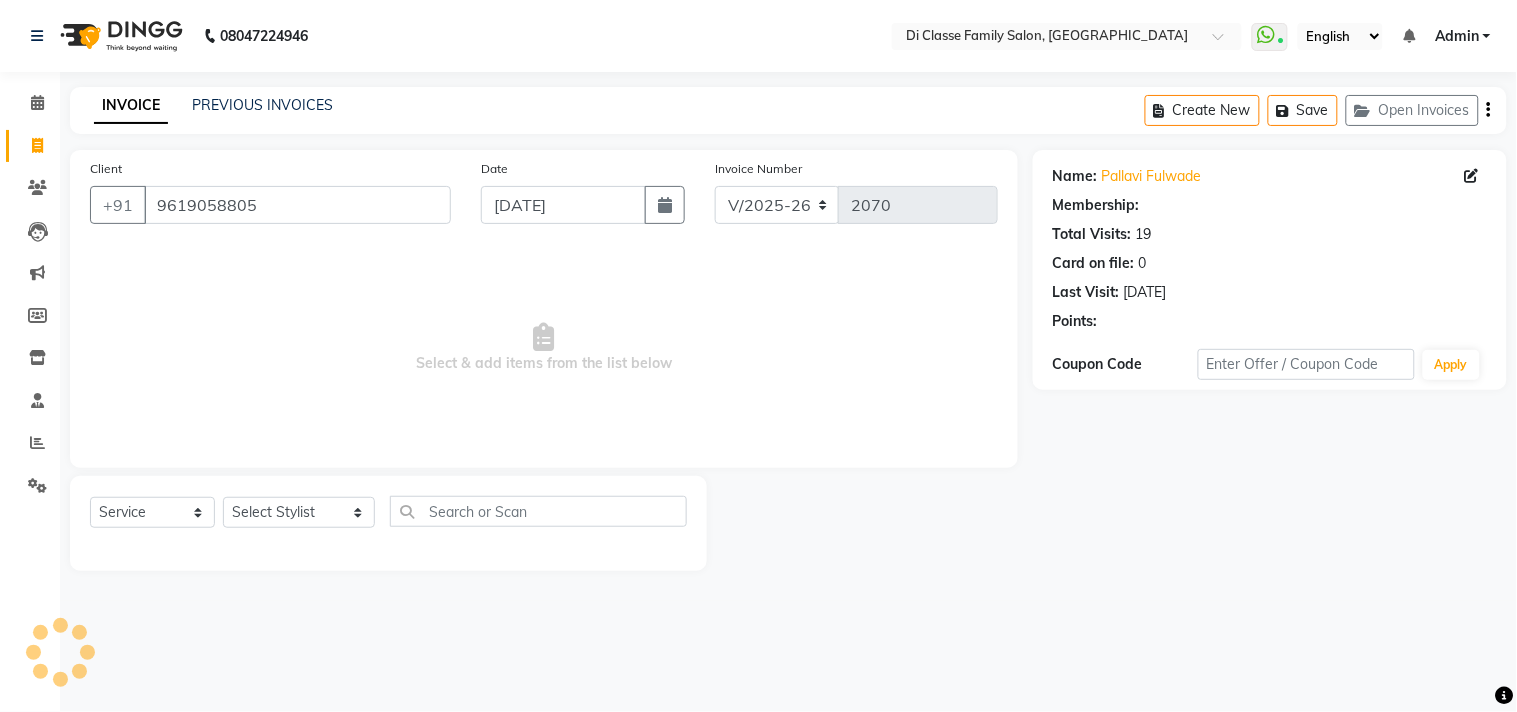 select on "1: Object" 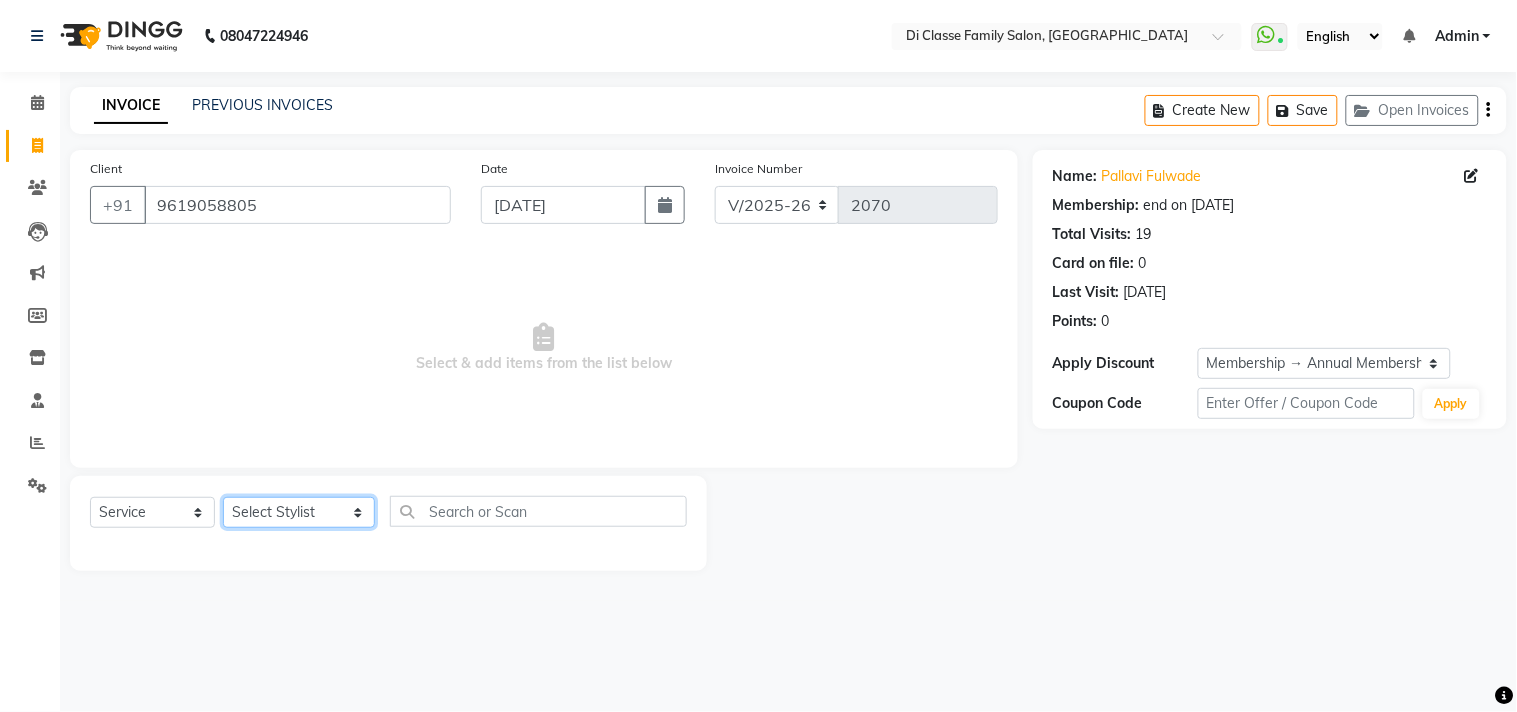 click on "Select Stylist aniket  Anu  AYAZ KADRI  Front Desk Javed kapil KOMAL  Payal  Pooja Jadhav Rahul Datkhile RESHMA SHAIKH rutik shinde SACHIN SAKPAL SADDAM SAHAJAN SAKSHI CHAVAN Sameer  sampada Sanjana  SANU shobha sonawane shobha sonawane SHUBHAM PEDNEKAR Sikandar Ansari ssneha rana" 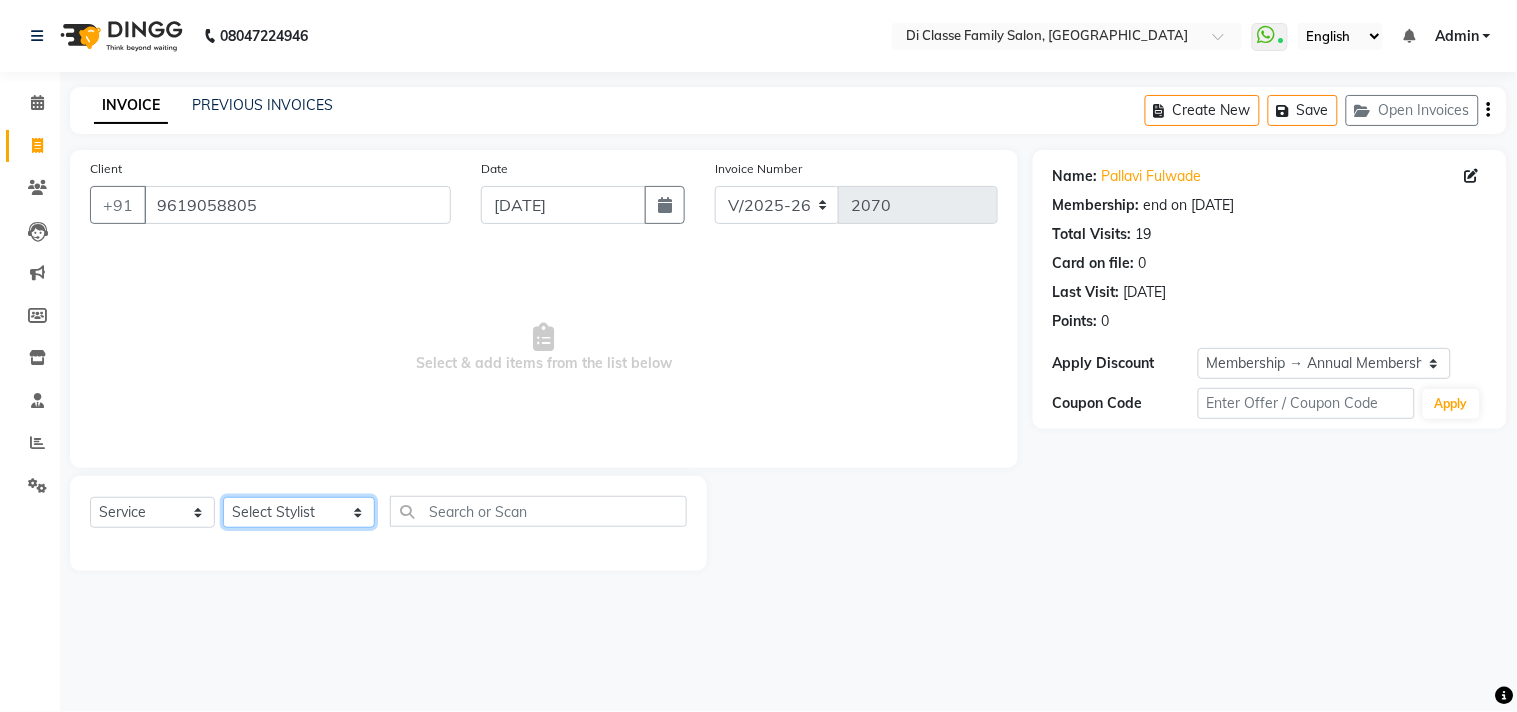 select on "28413" 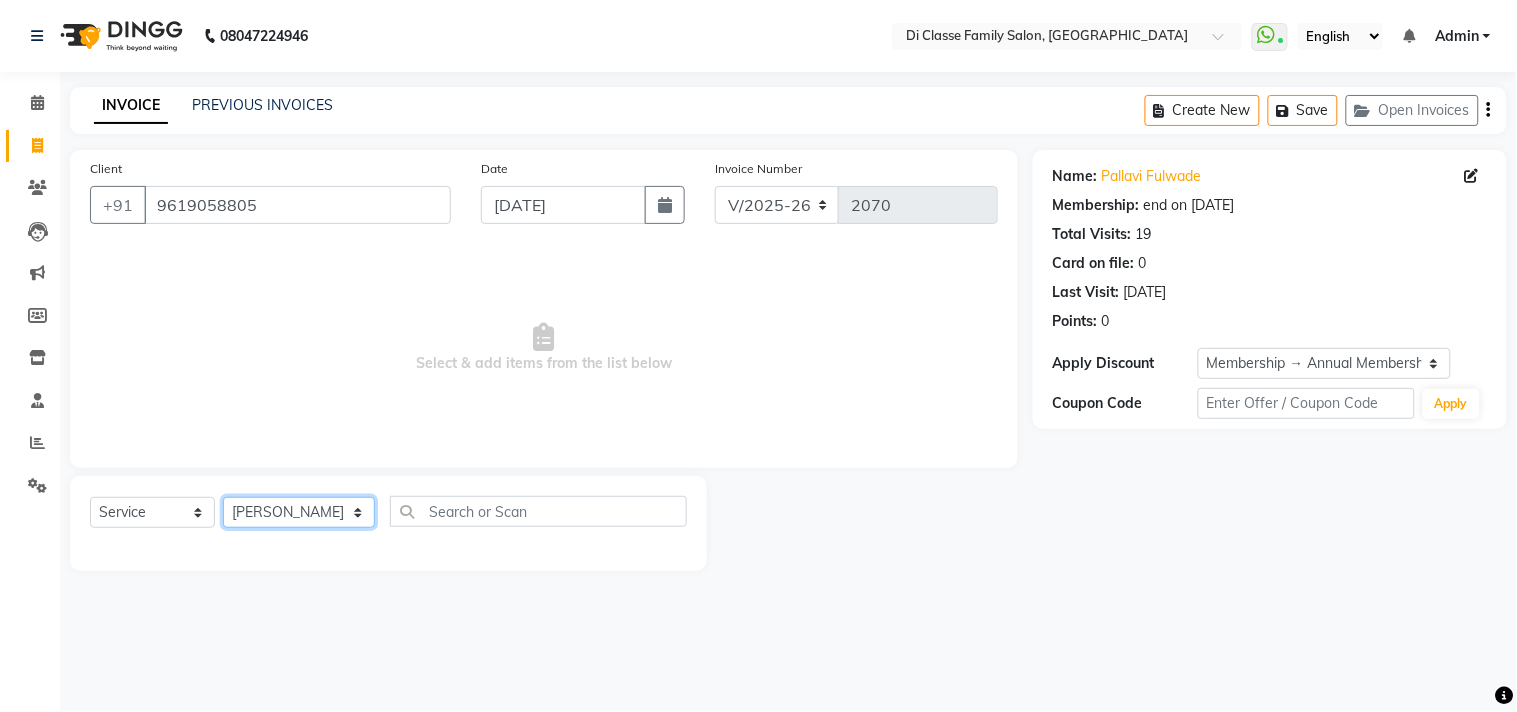 click on "Select Stylist aniket  Anu  AYAZ KADRI  Front Desk Javed kapil KOMAL  Payal  Pooja Jadhav Rahul Datkhile RESHMA SHAIKH rutik shinde SACHIN SAKPAL SADDAM SAHAJAN SAKSHI CHAVAN Sameer  sampada Sanjana  SANU shobha sonawane shobha sonawane SHUBHAM PEDNEKAR Sikandar Ansari ssneha rana" 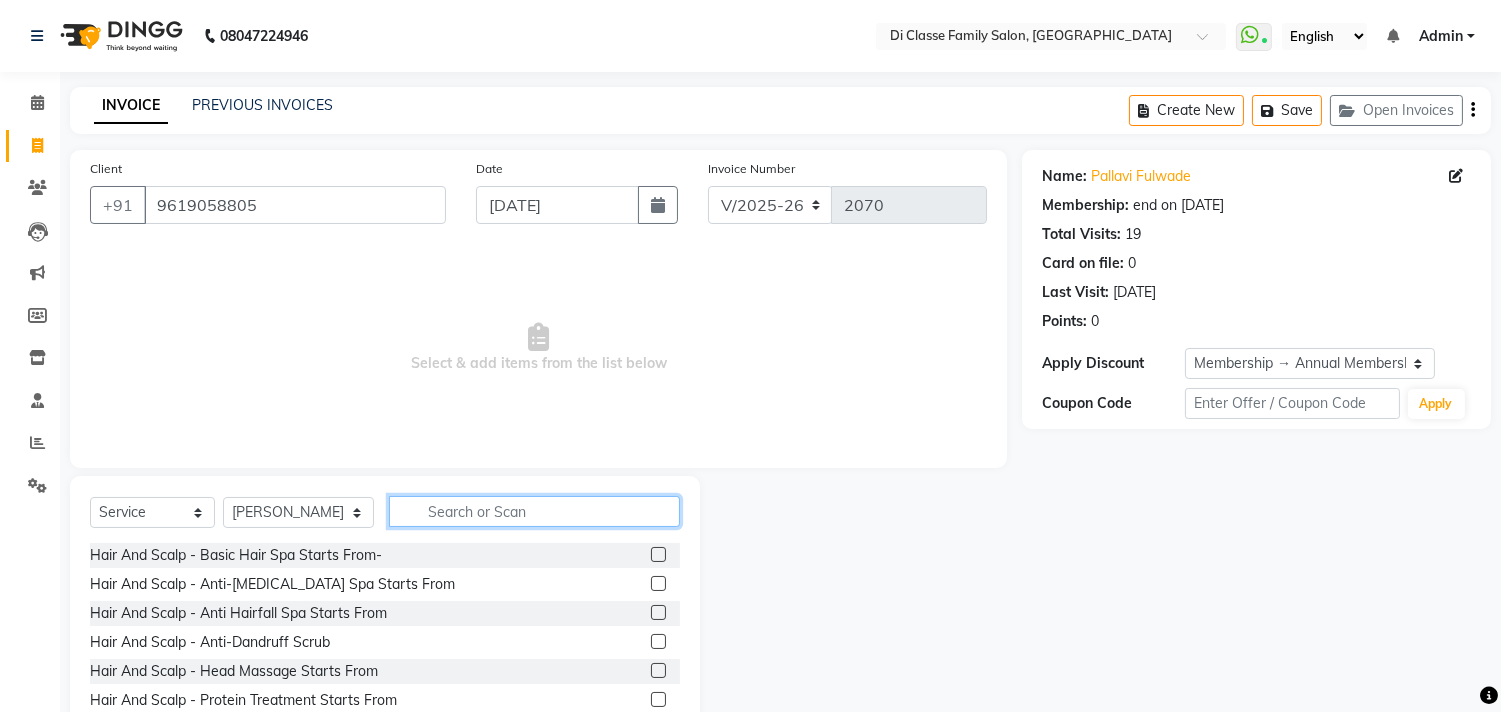 click 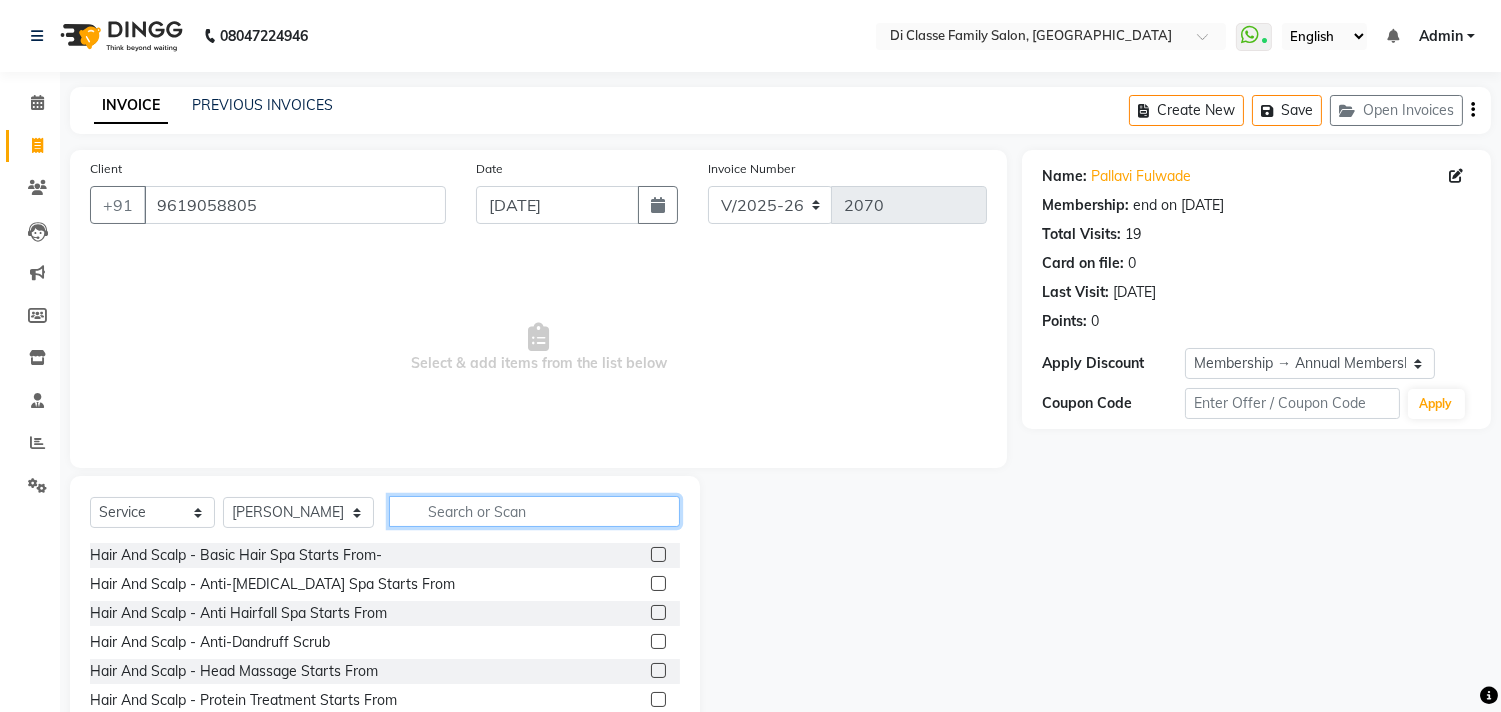 click 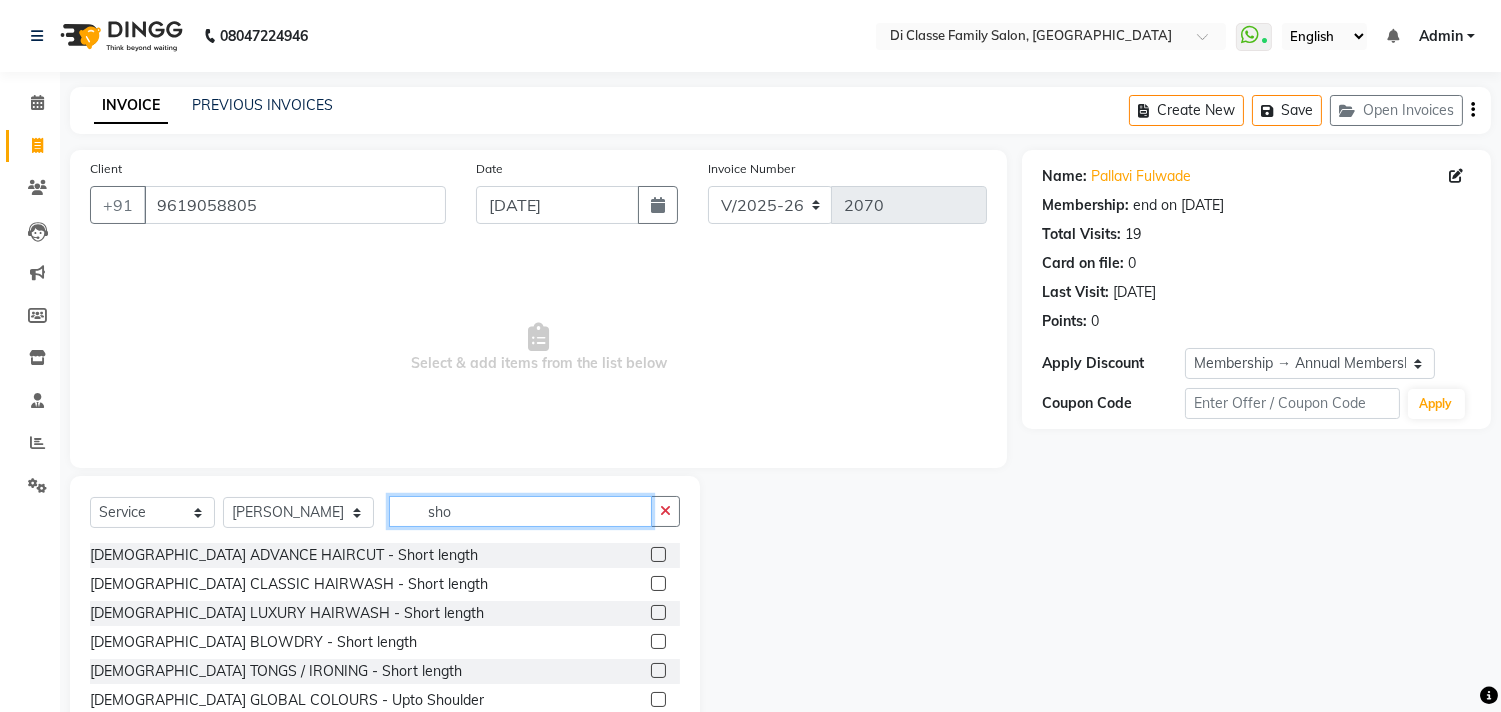 type on "sho" 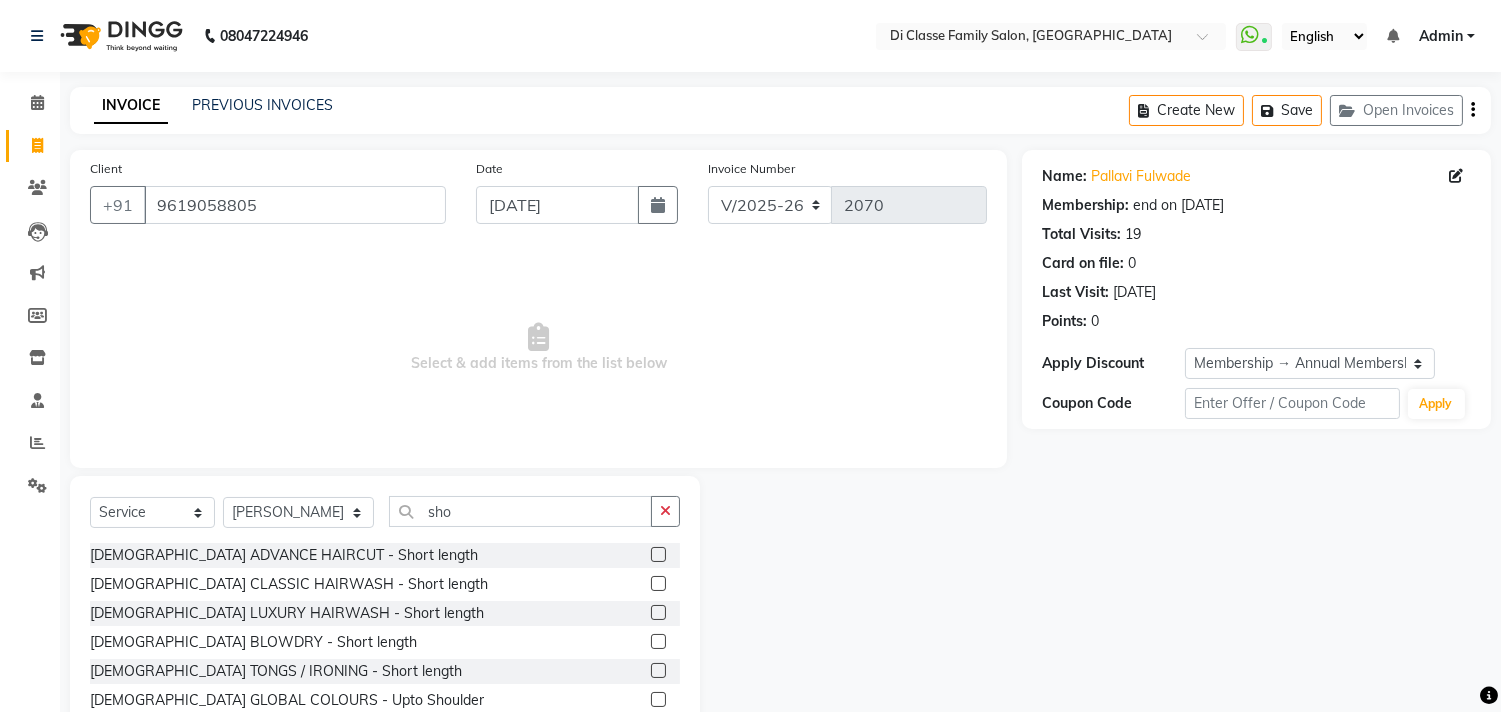 click 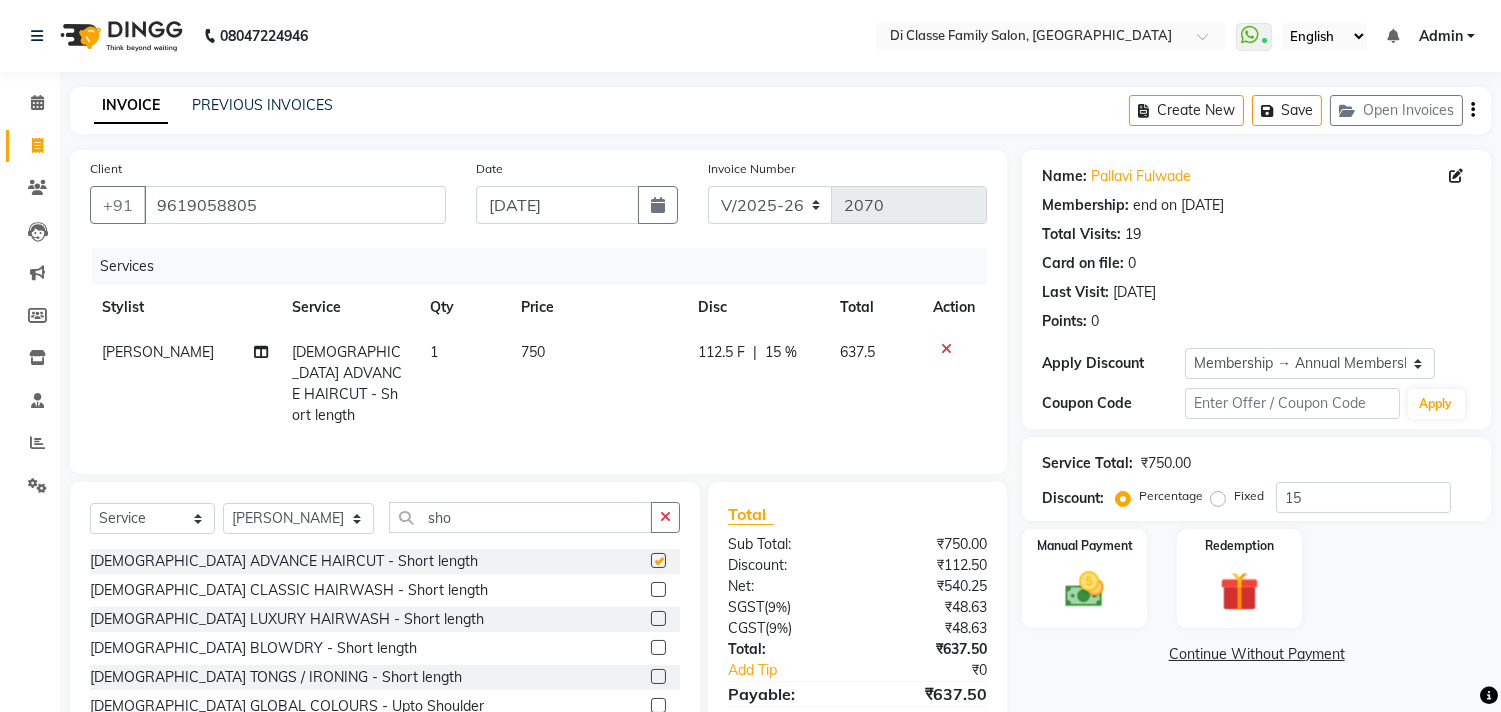 checkbox on "false" 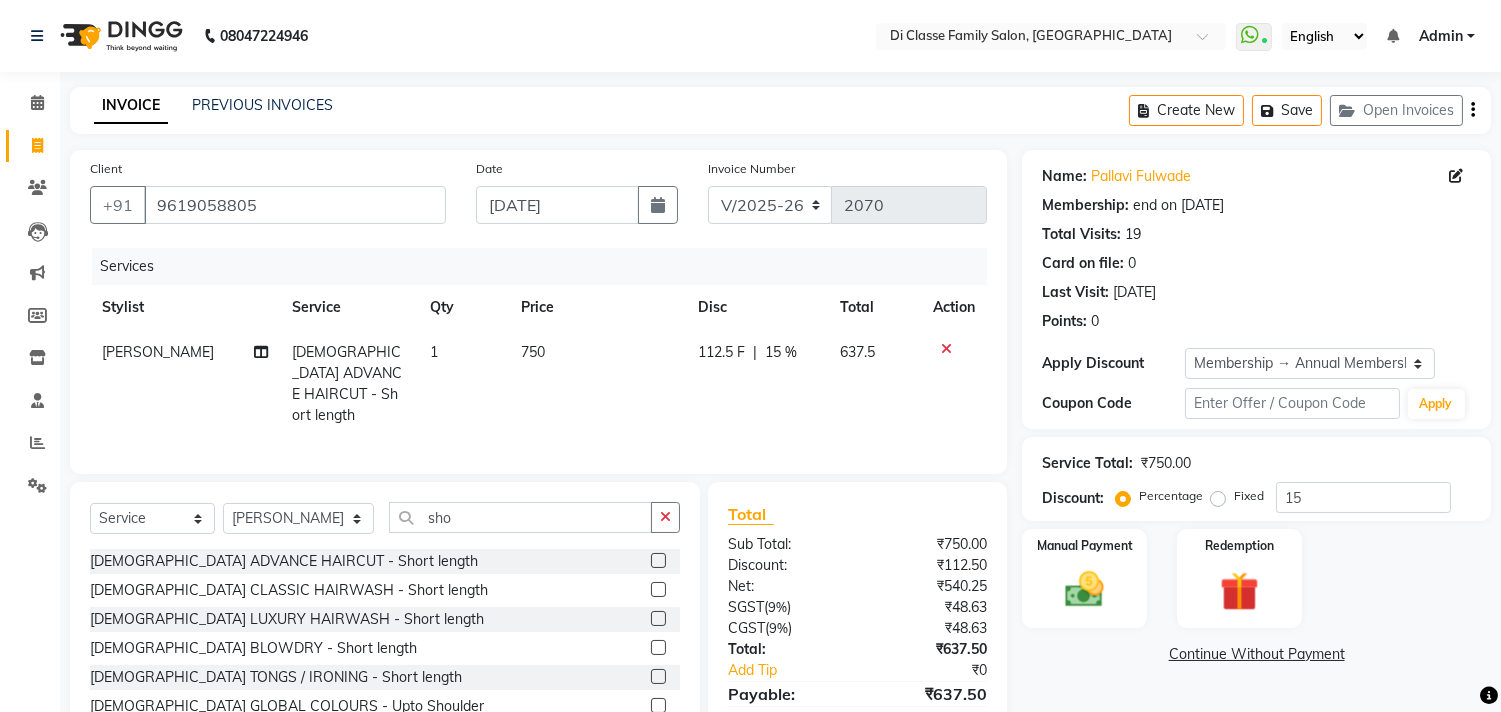 click on "750" 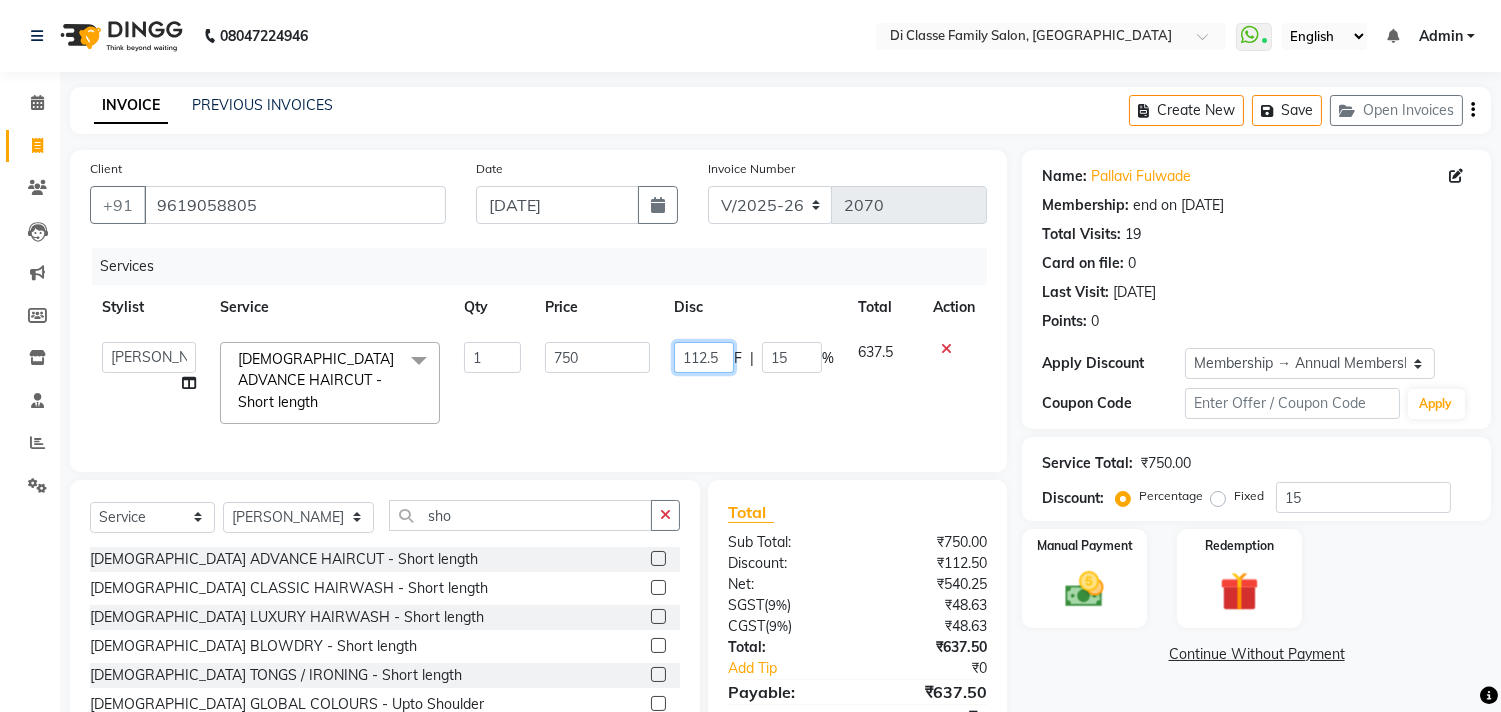 click on "112.5" 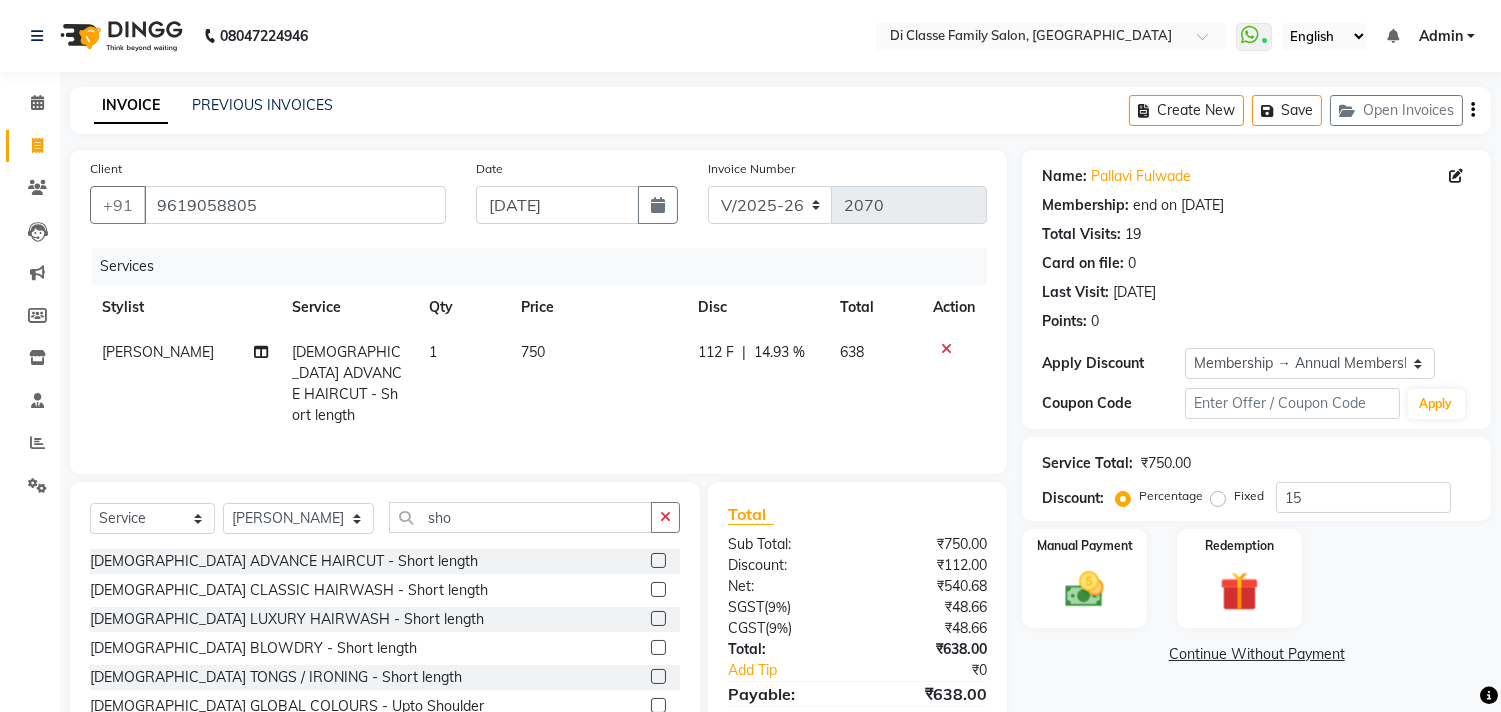 click on "112 F | 14.93 %" 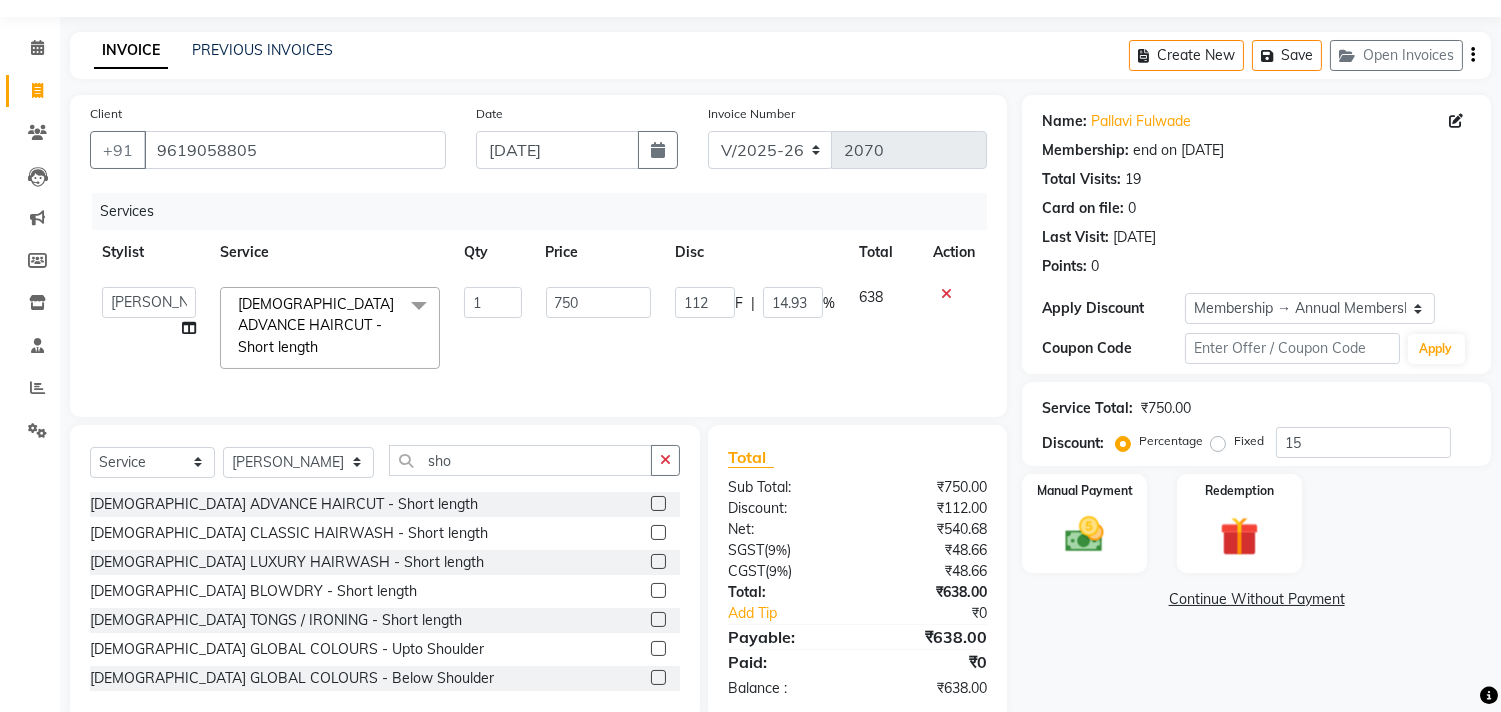 scroll, scrollTop: 110, scrollLeft: 0, axis: vertical 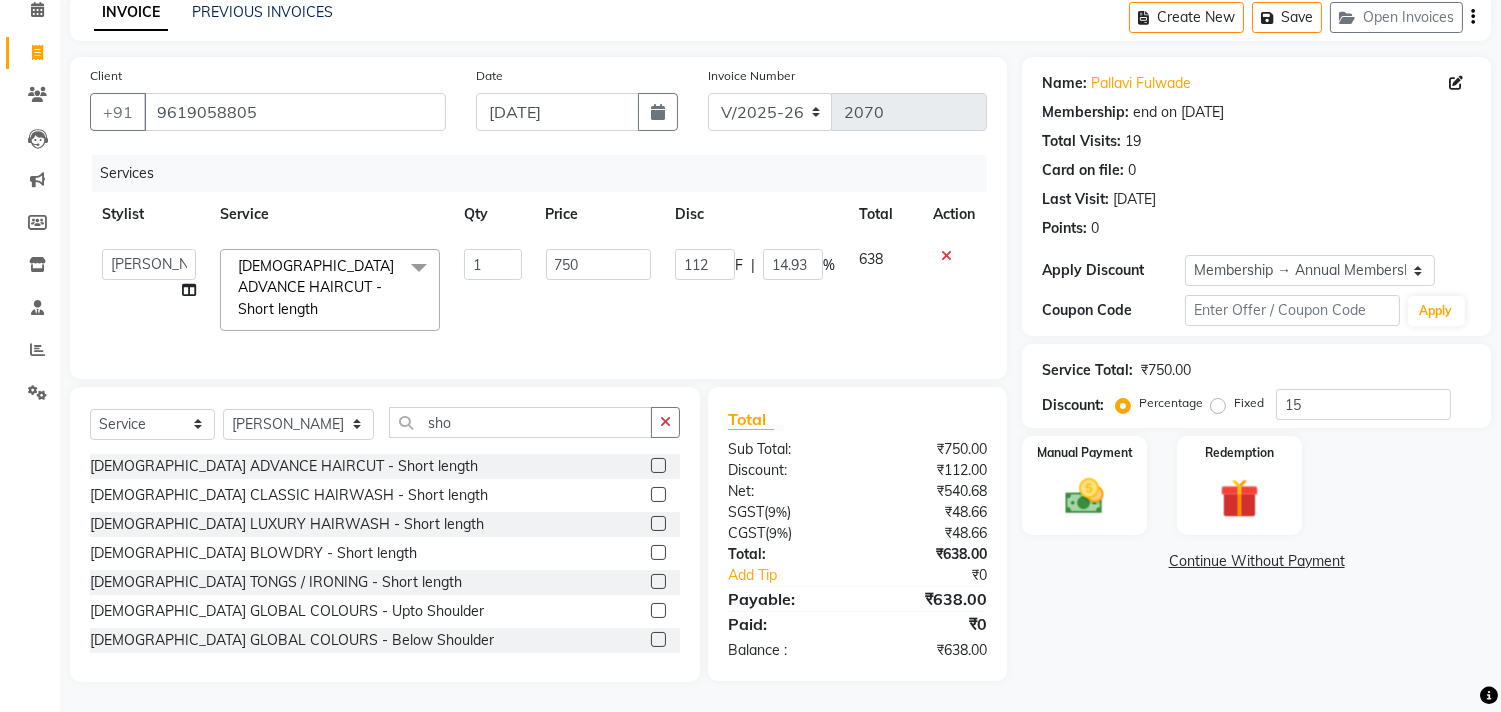 drag, startPoint x: 1054, startPoint y: 384, endPoint x: 1052, endPoint y: 412, distance: 28.071337 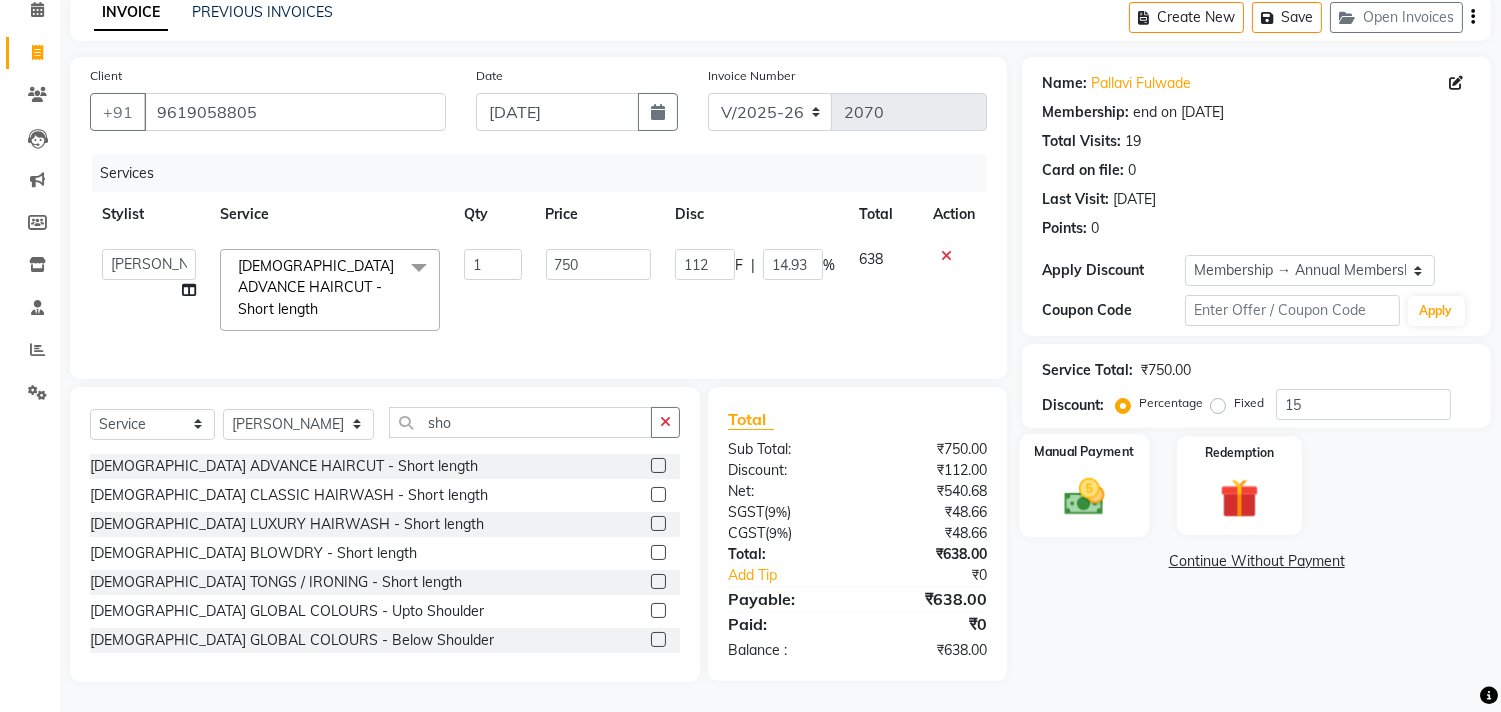 click on "Manual Payment" 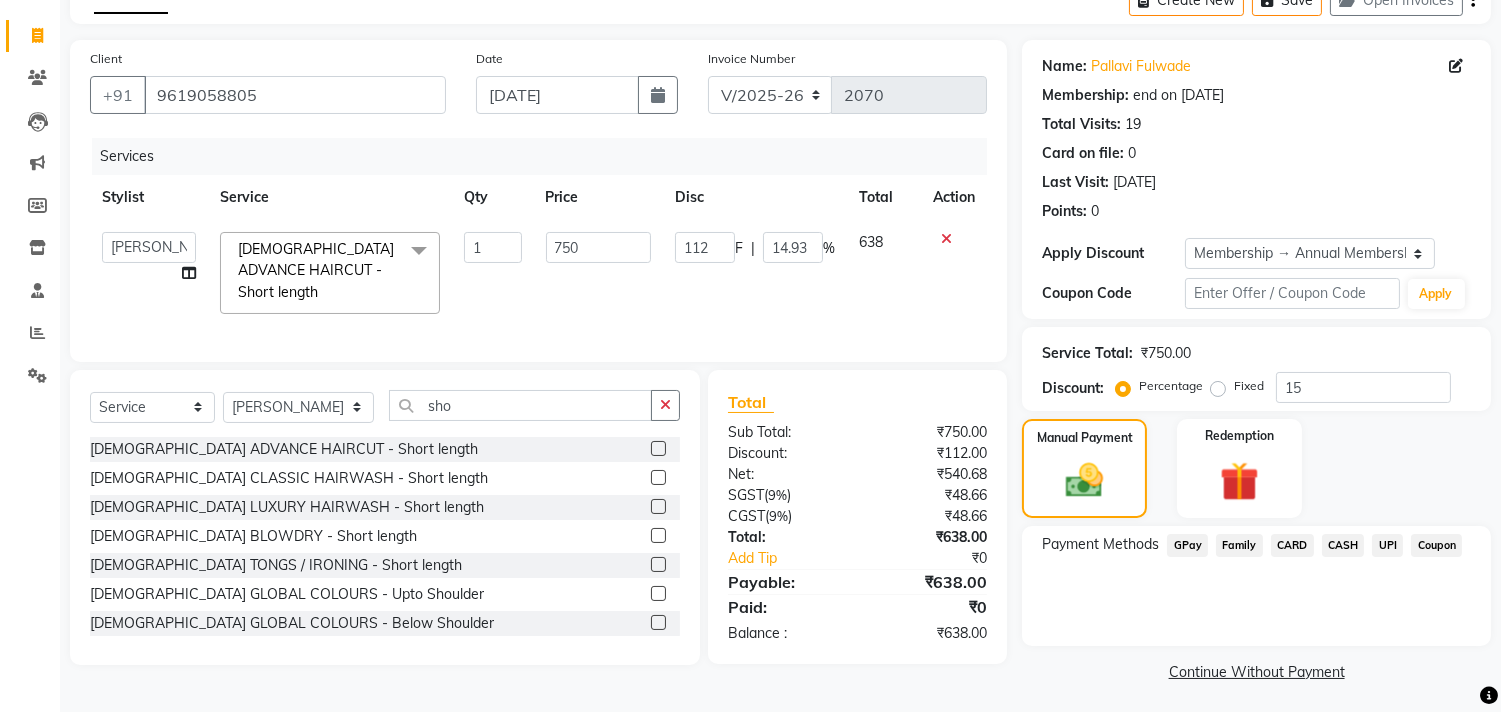 click on "UPI" 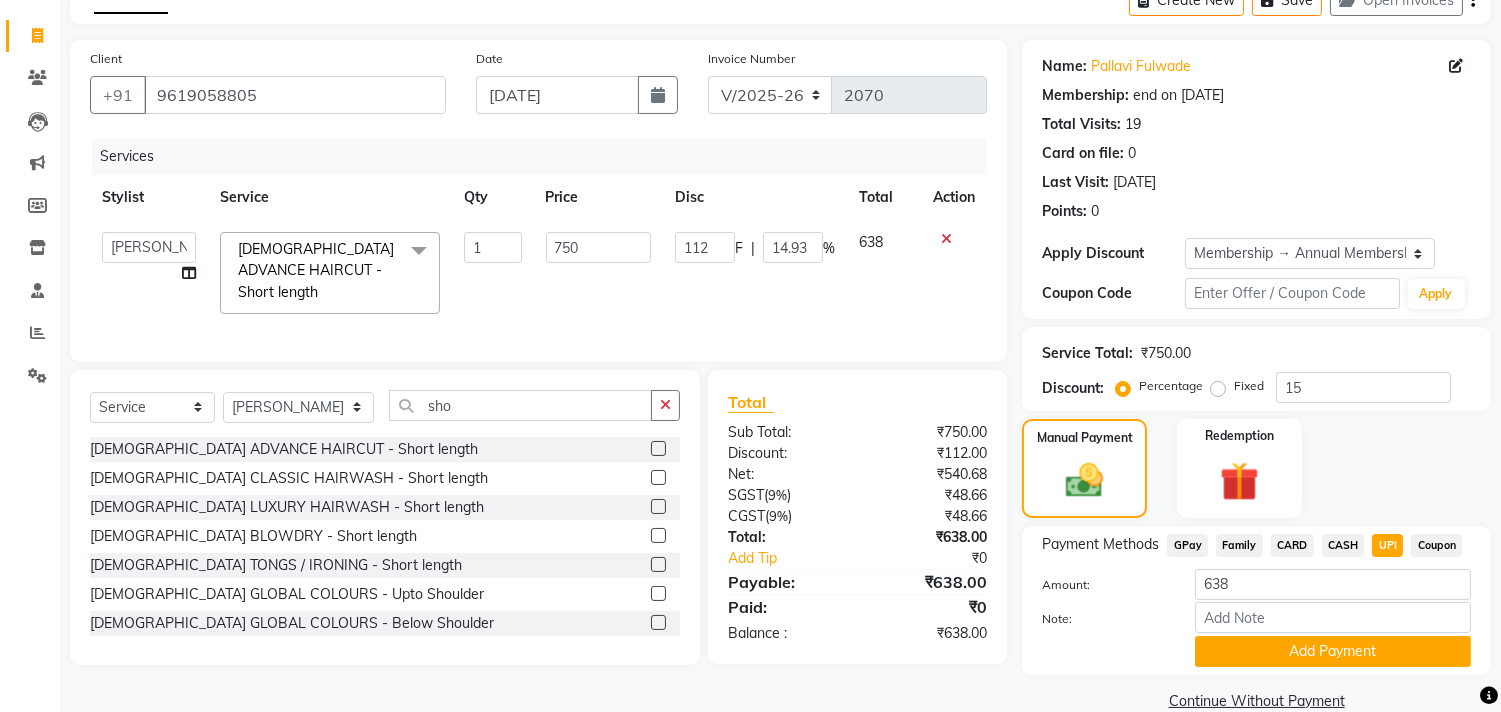 click on "Add Payment" 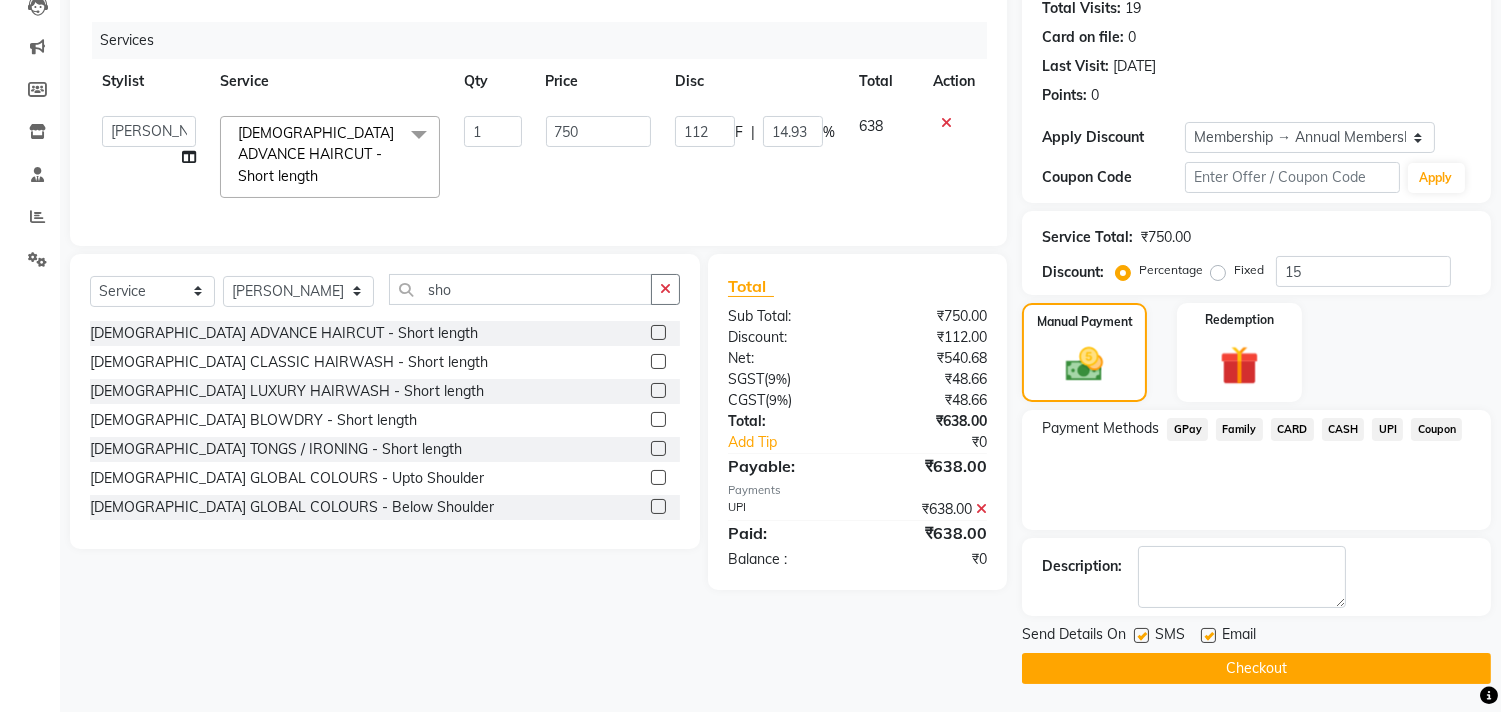 scroll, scrollTop: 227, scrollLeft: 0, axis: vertical 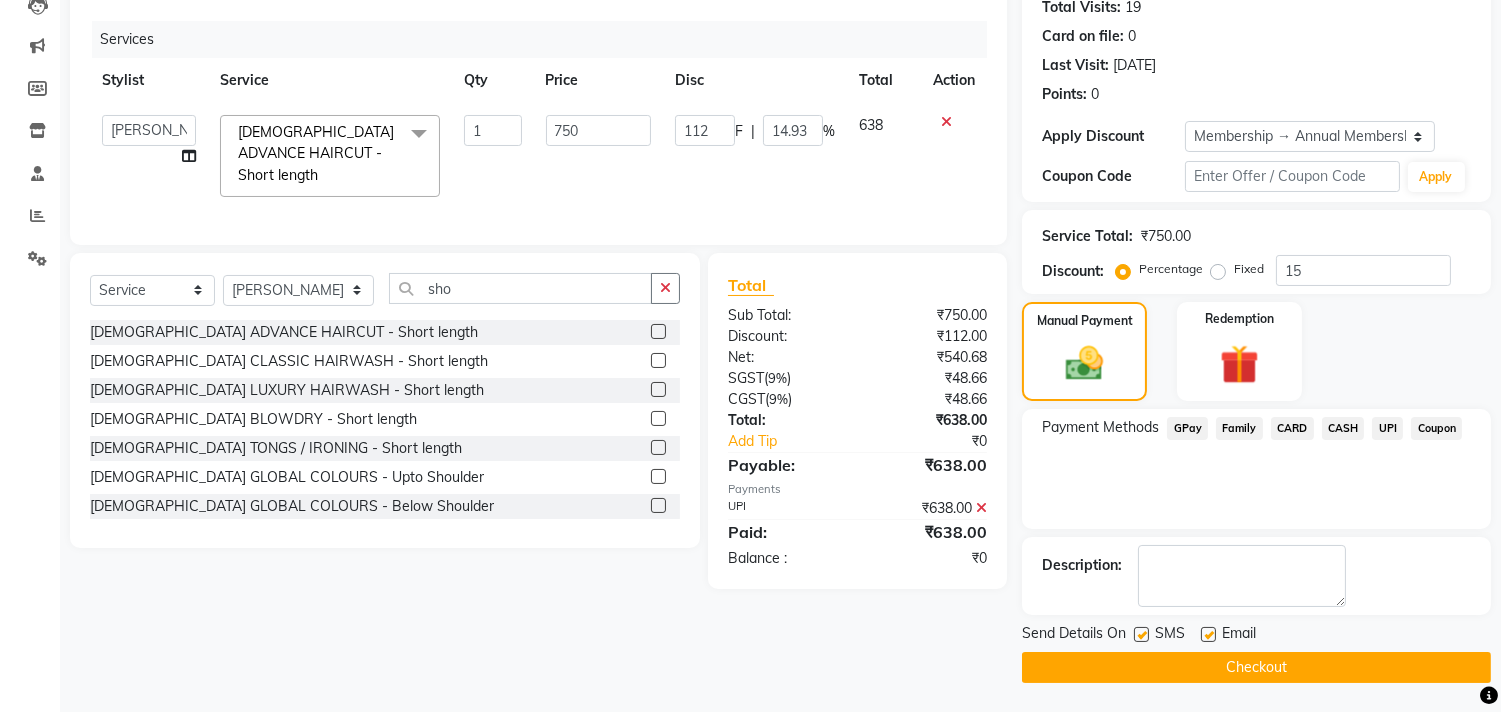 click on "Checkout" 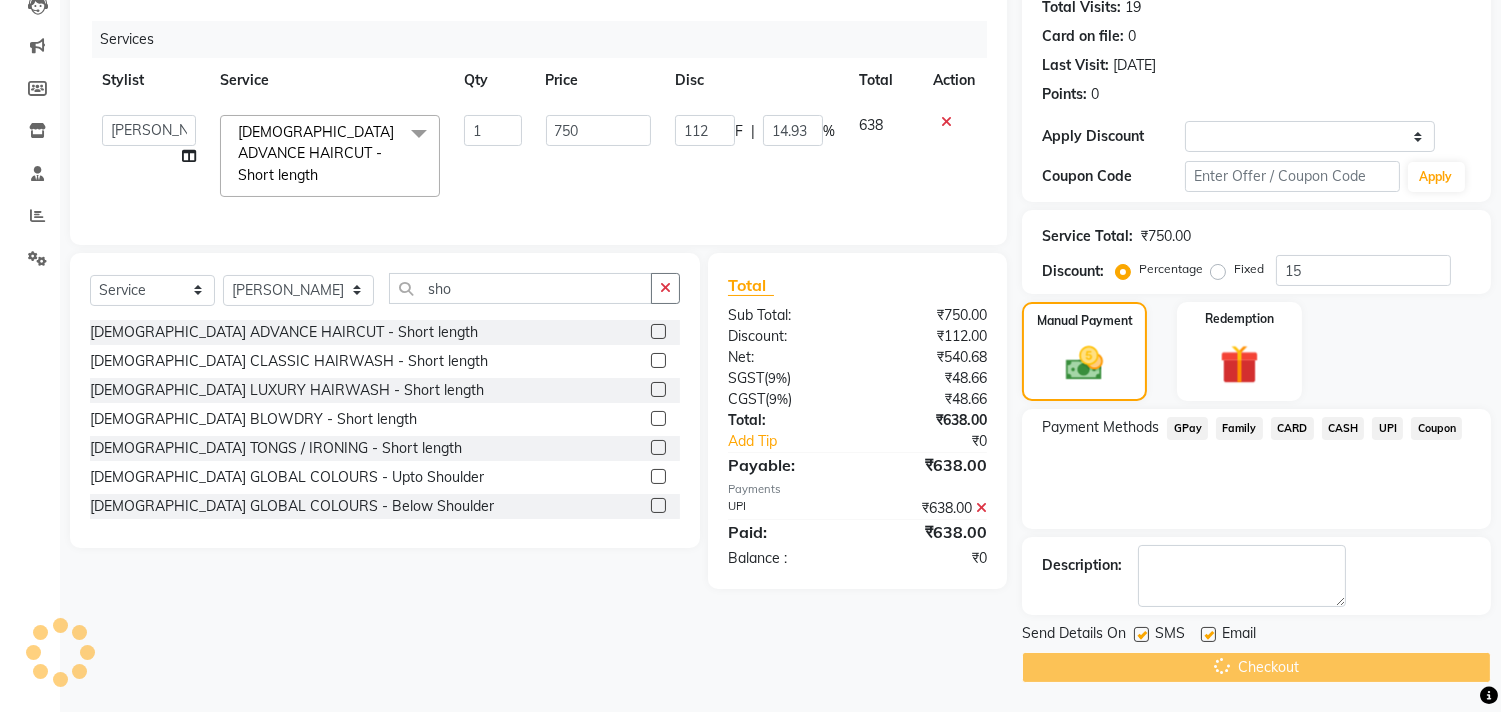 scroll, scrollTop: 0, scrollLeft: 0, axis: both 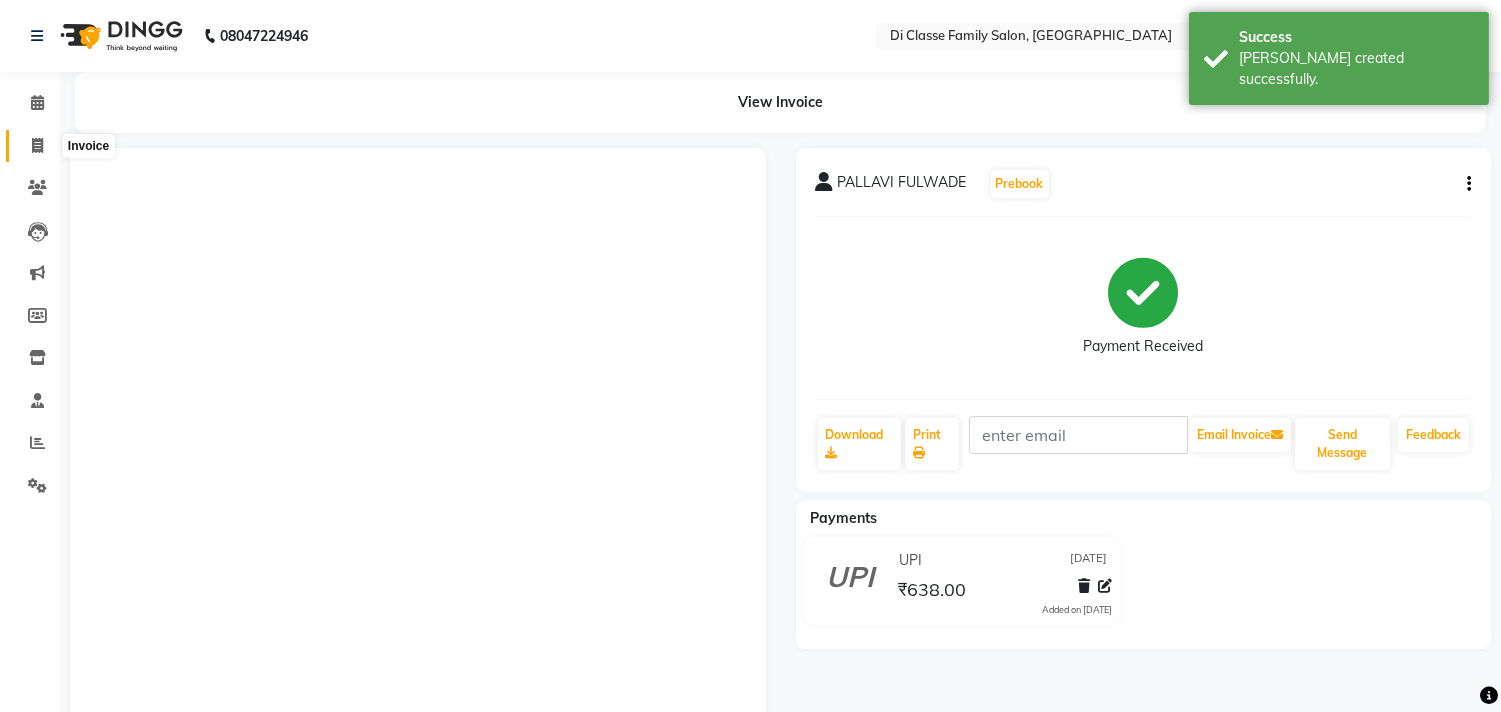 click 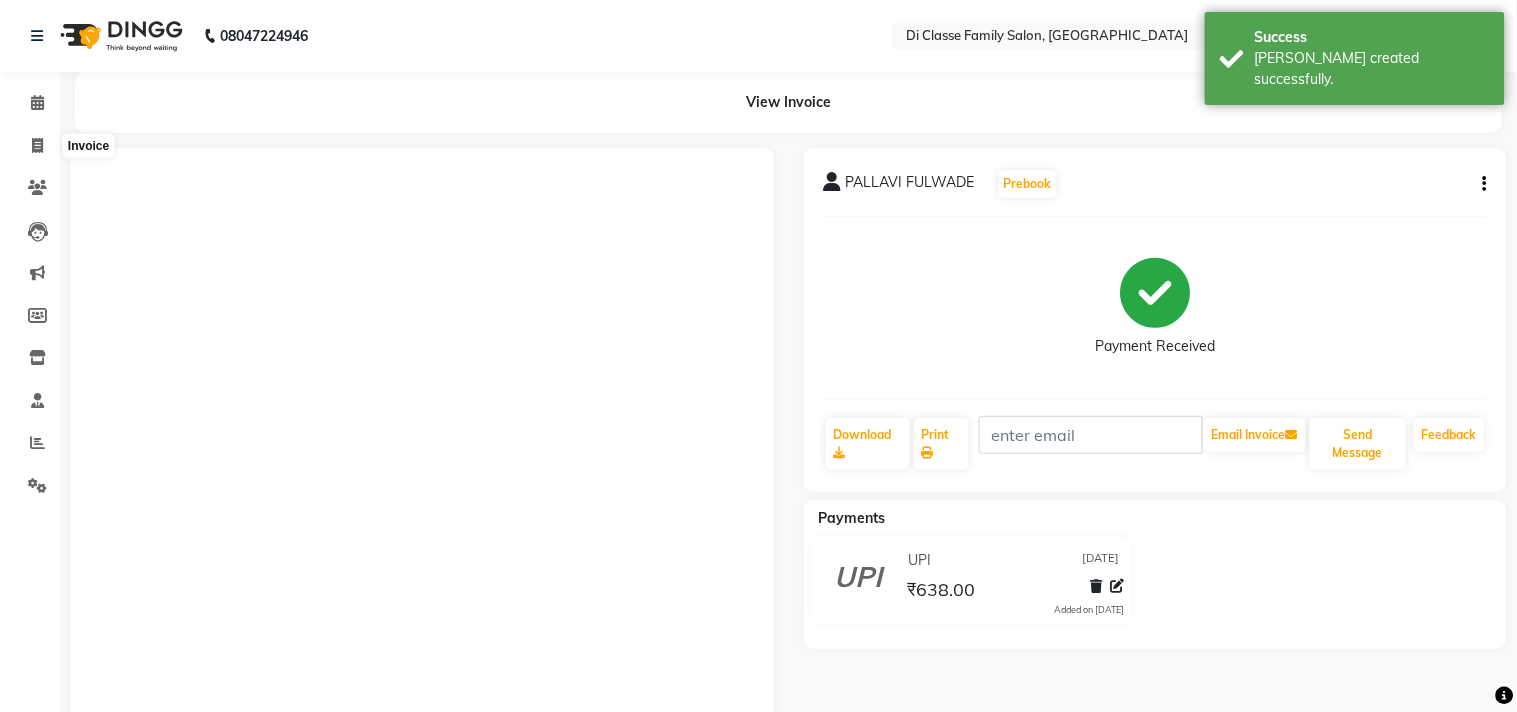 select on "4704" 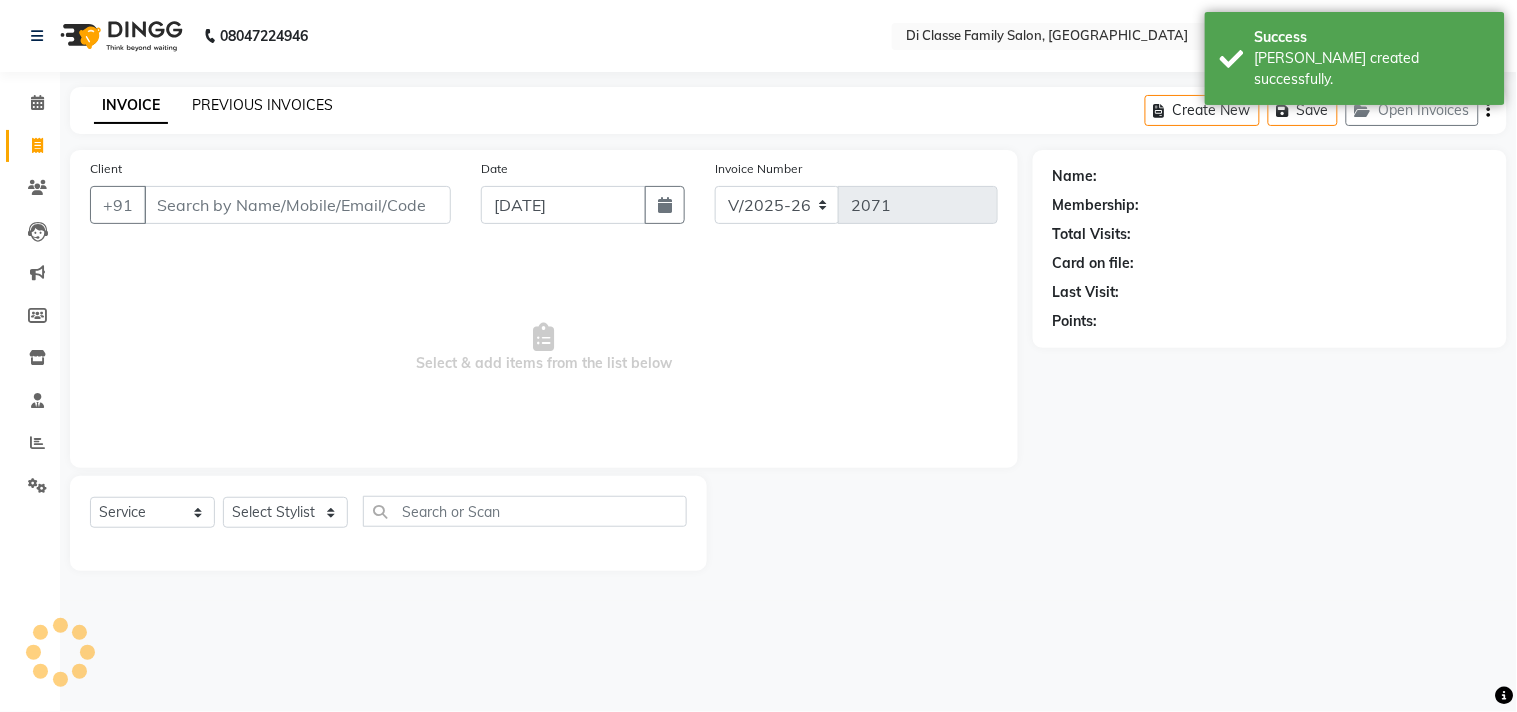 click on "PREVIOUS INVOICES" 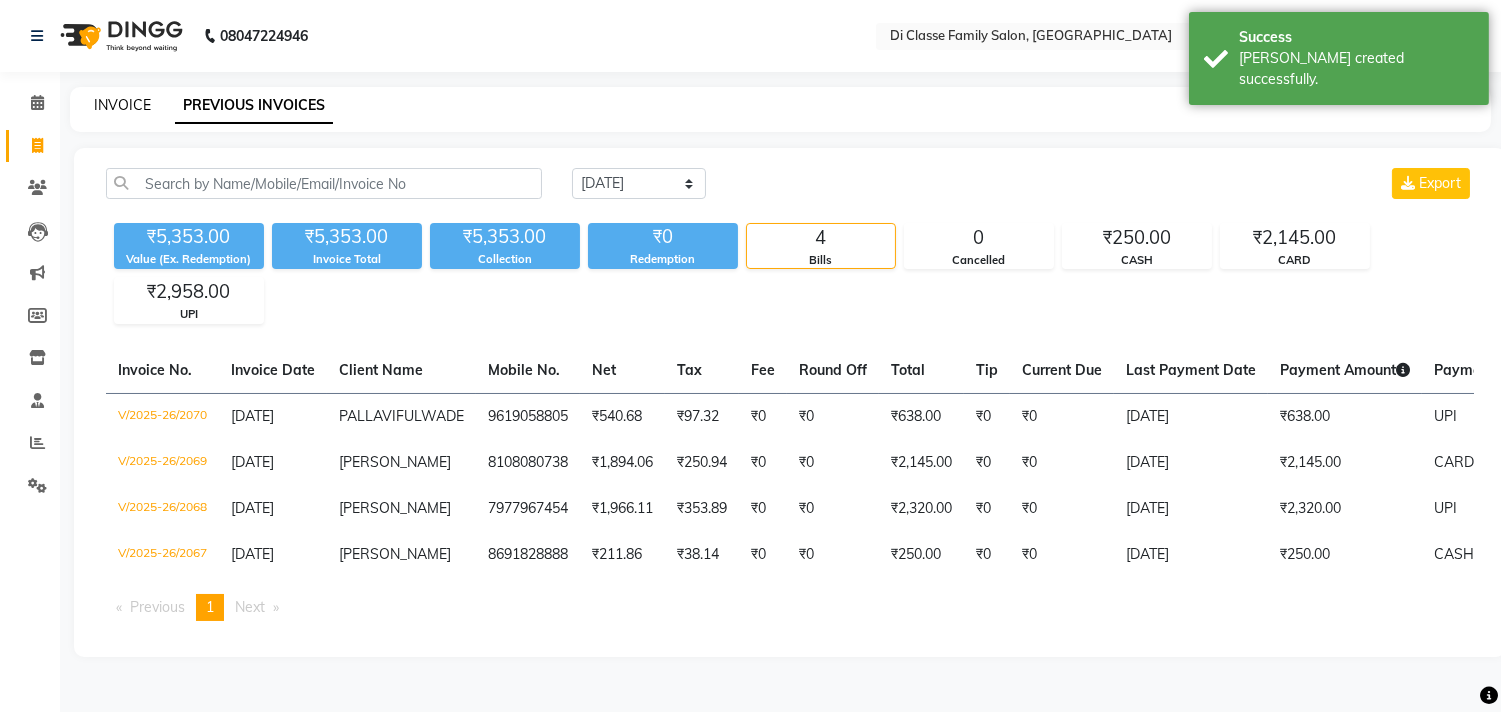 drag, startPoint x: 110, startPoint y: 116, endPoint x: 98, endPoint y: 110, distance: 13.416408 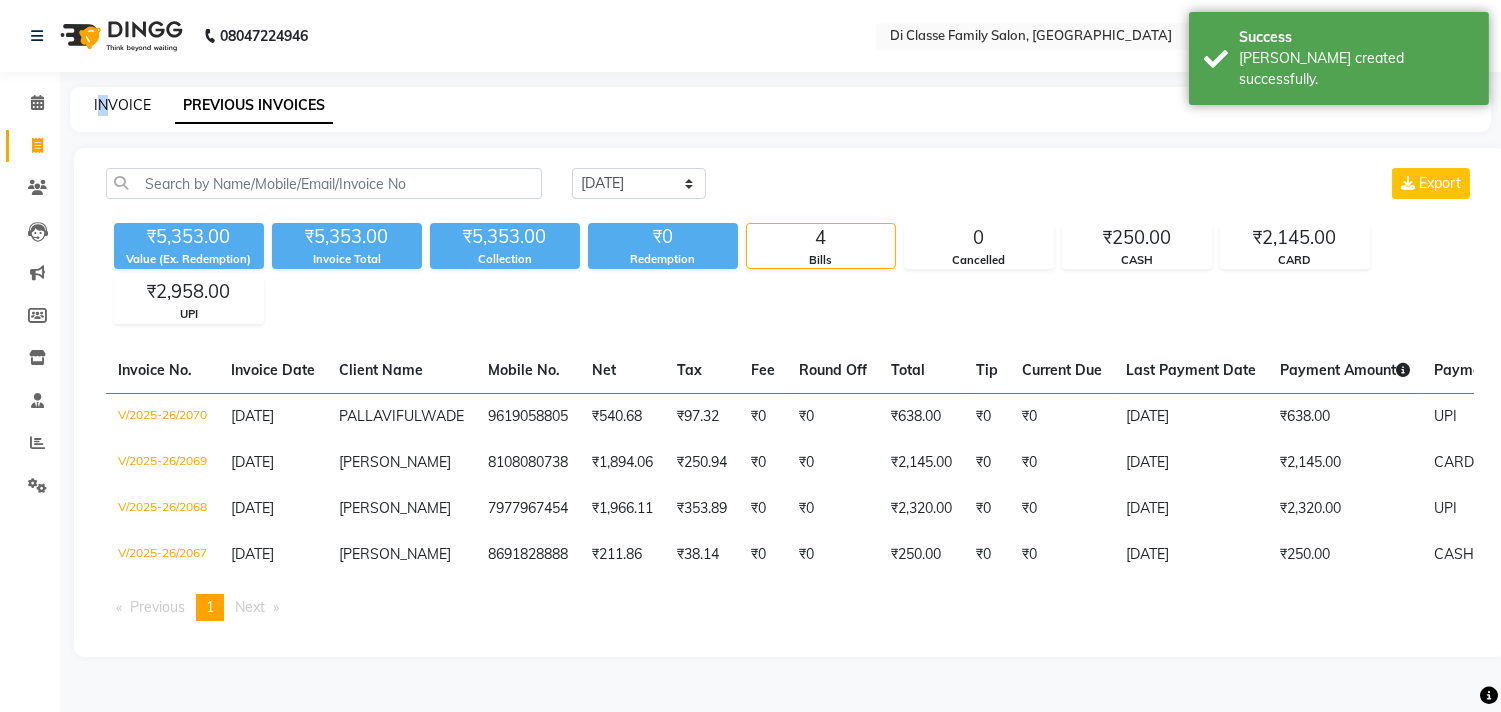 click on "INVOICE" 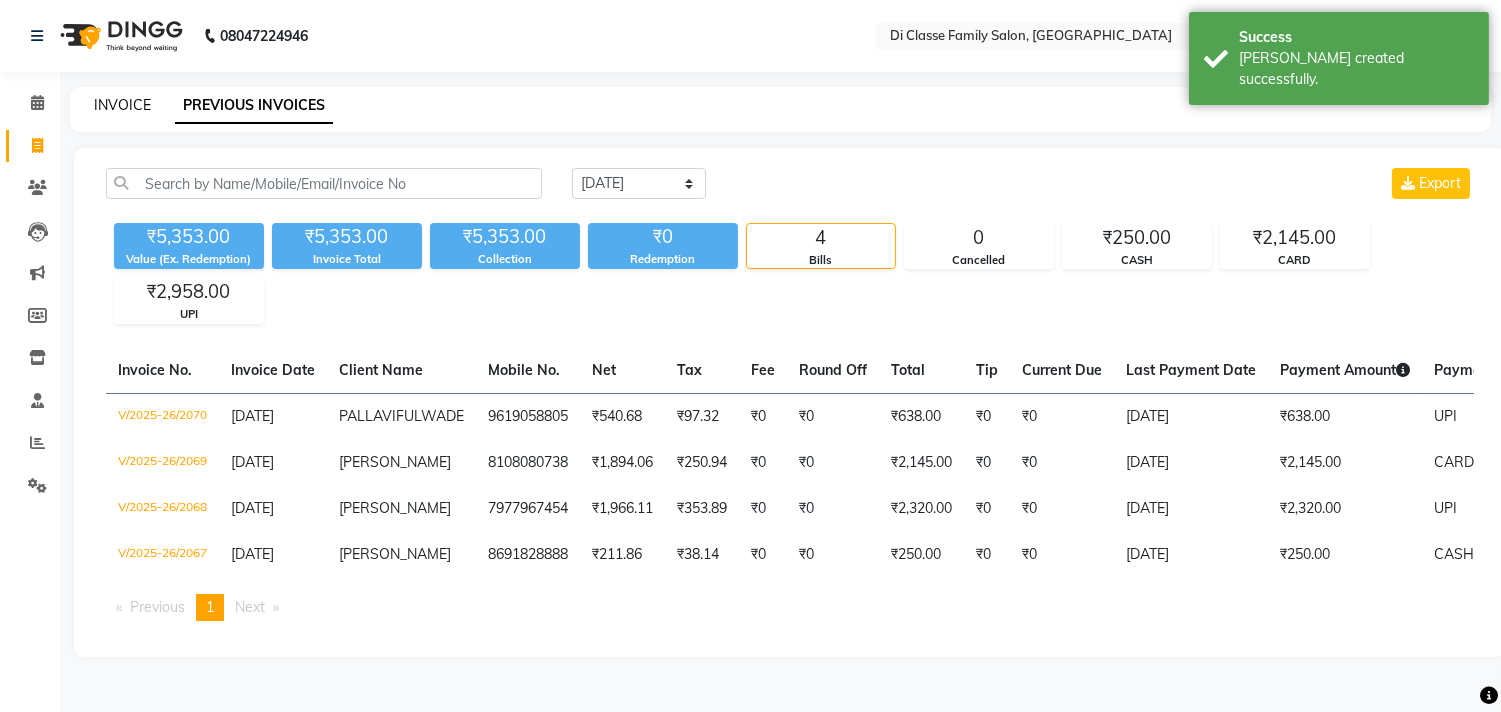 select on "4704" 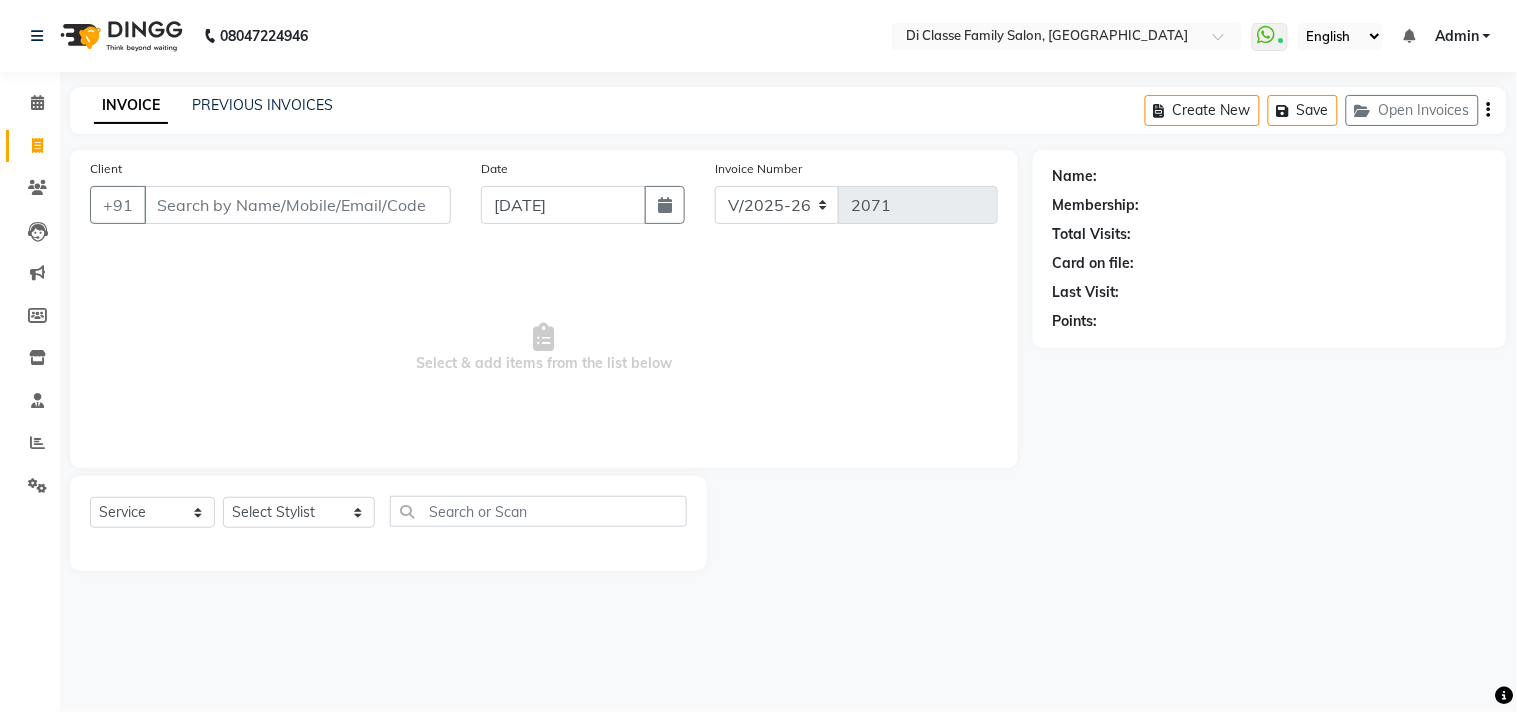 click on "Client +91" 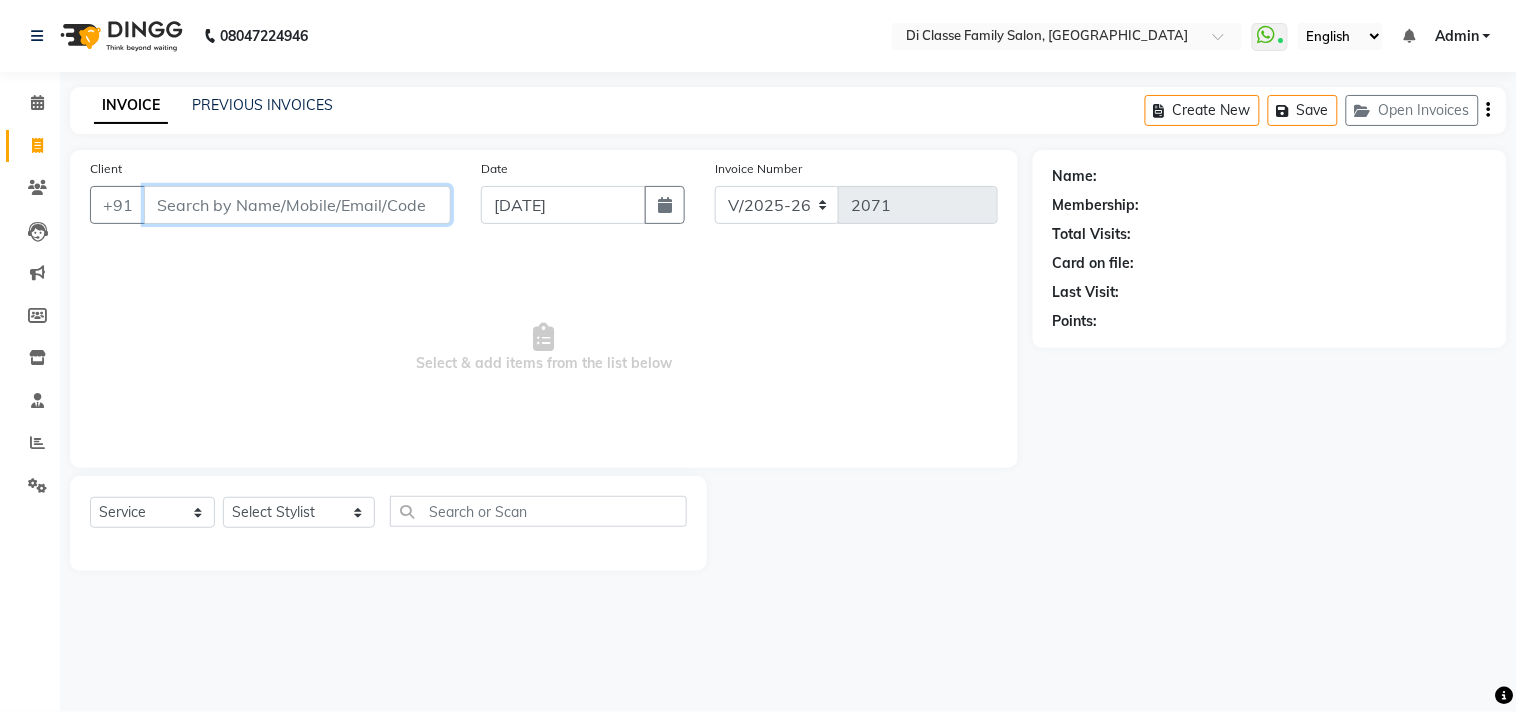 click on "Client" at bounding box center (297, 205) 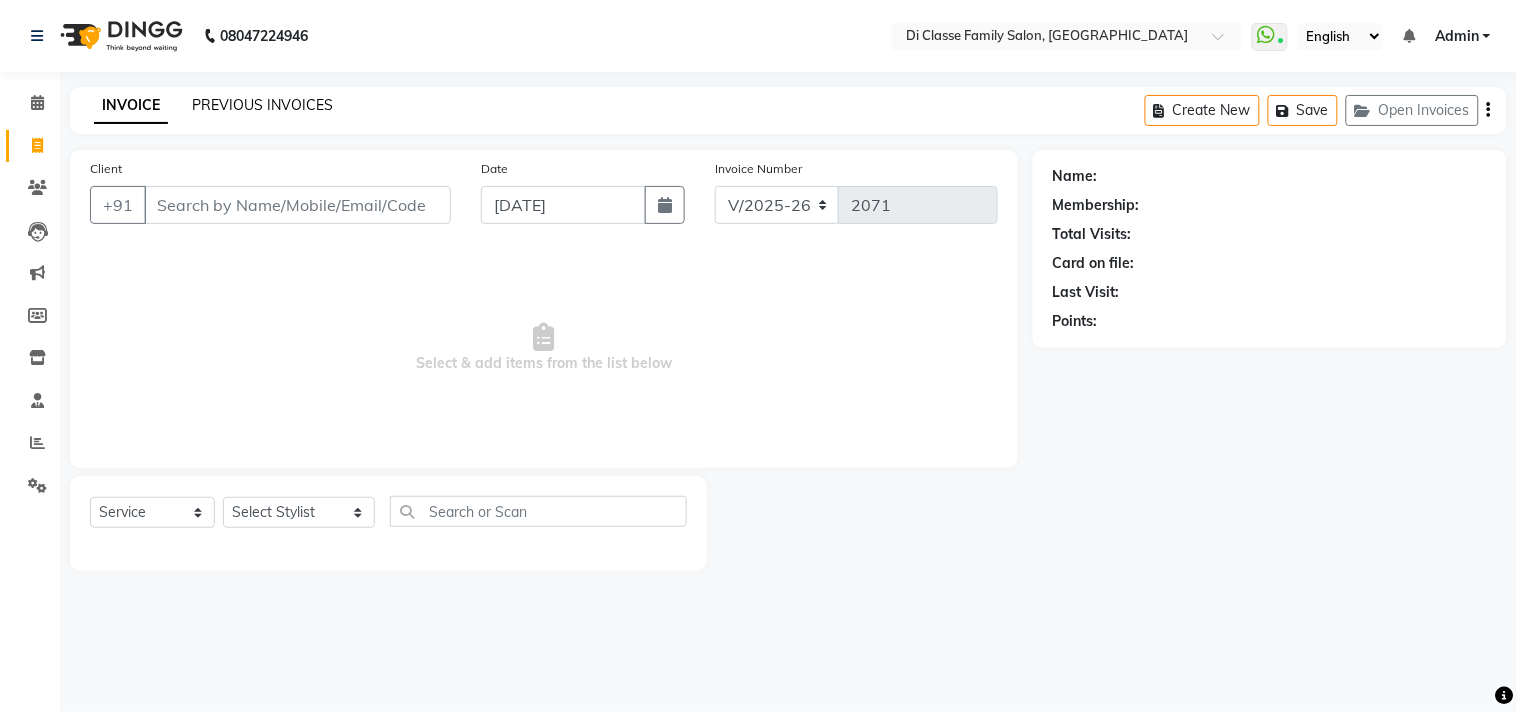 click on "PREVIOUS INVOICES" 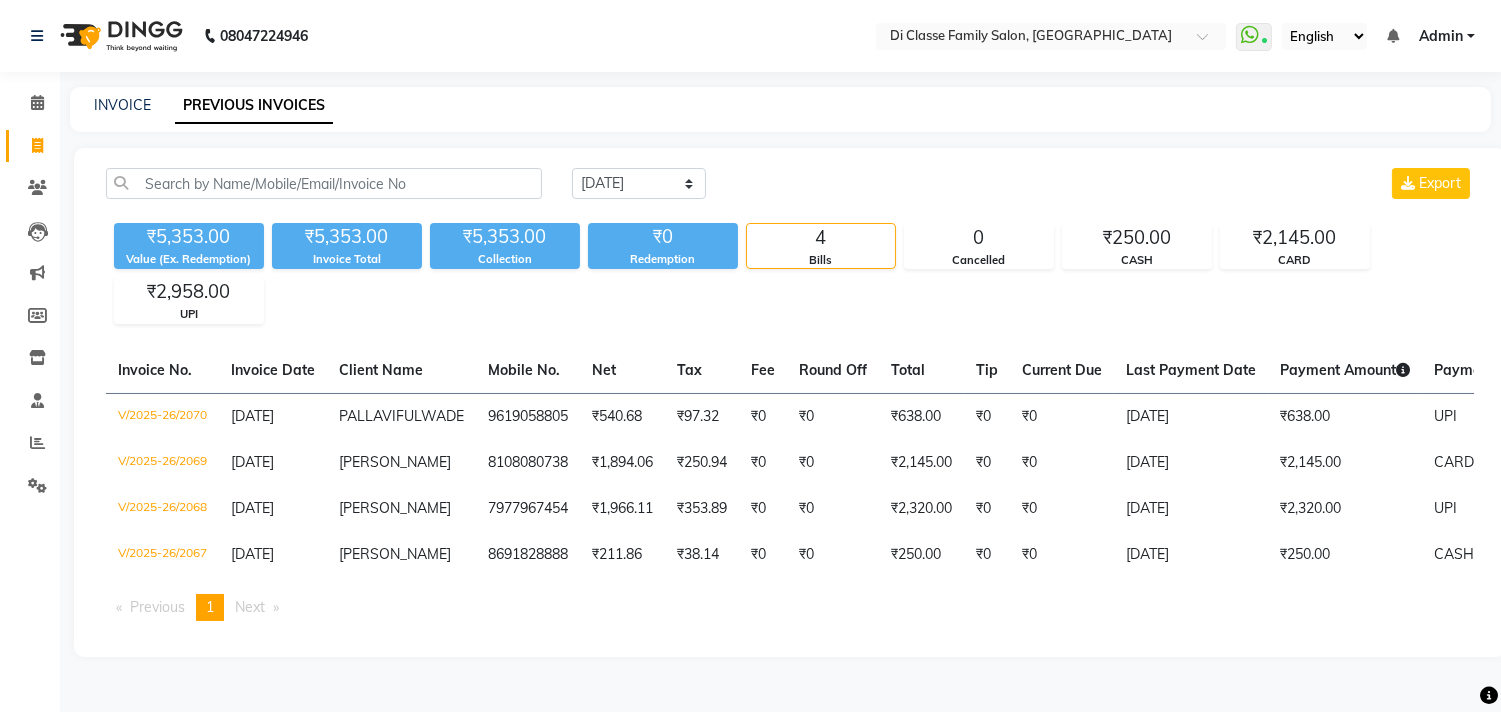 click on "INVOICE" 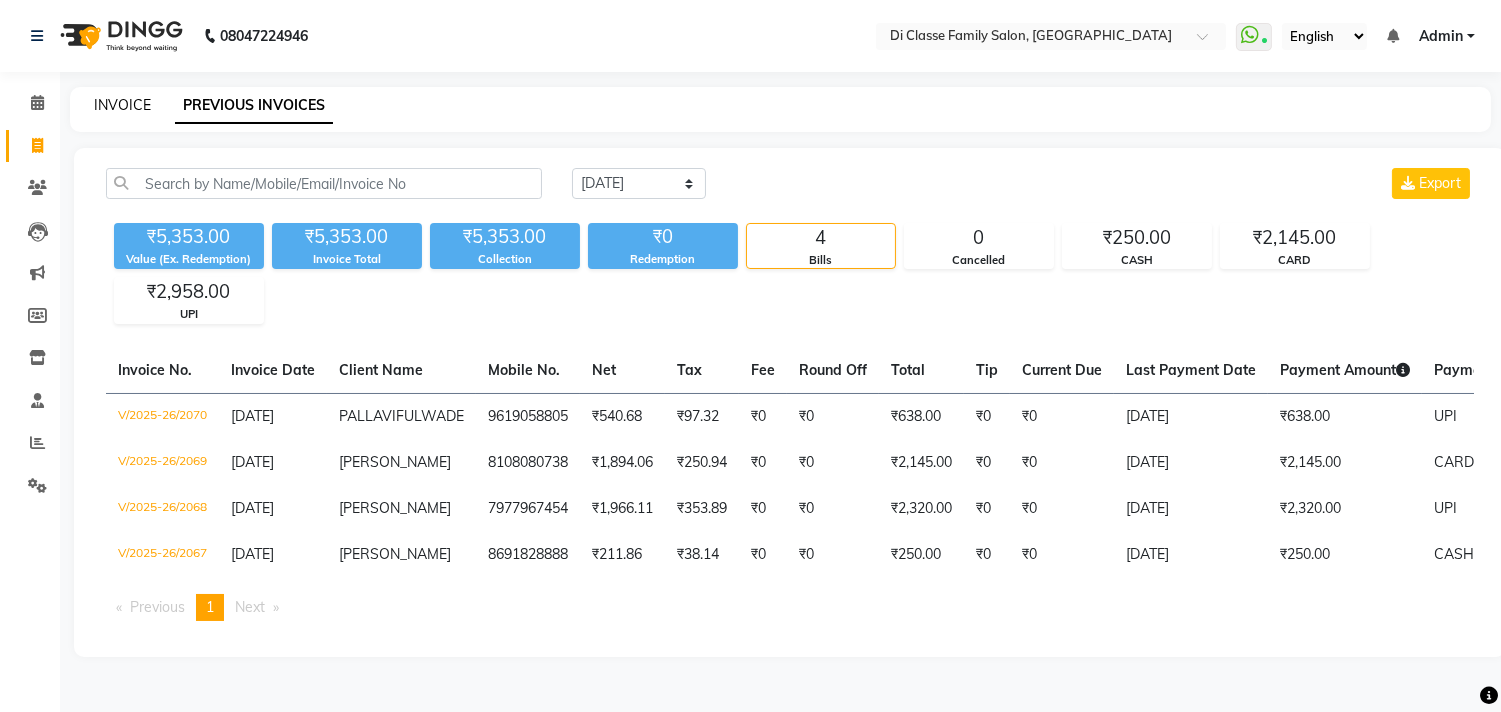 click on "INVOICE" 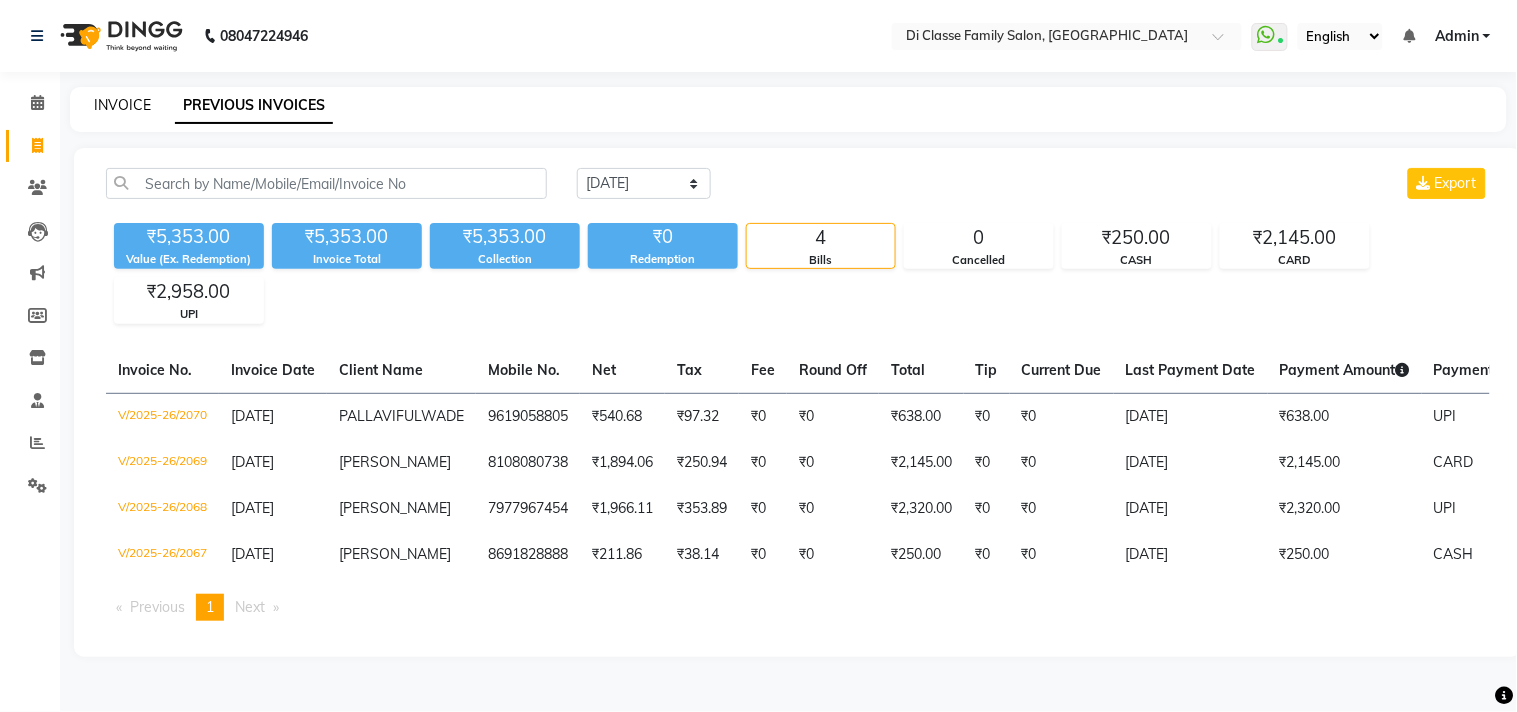 select on "4704" 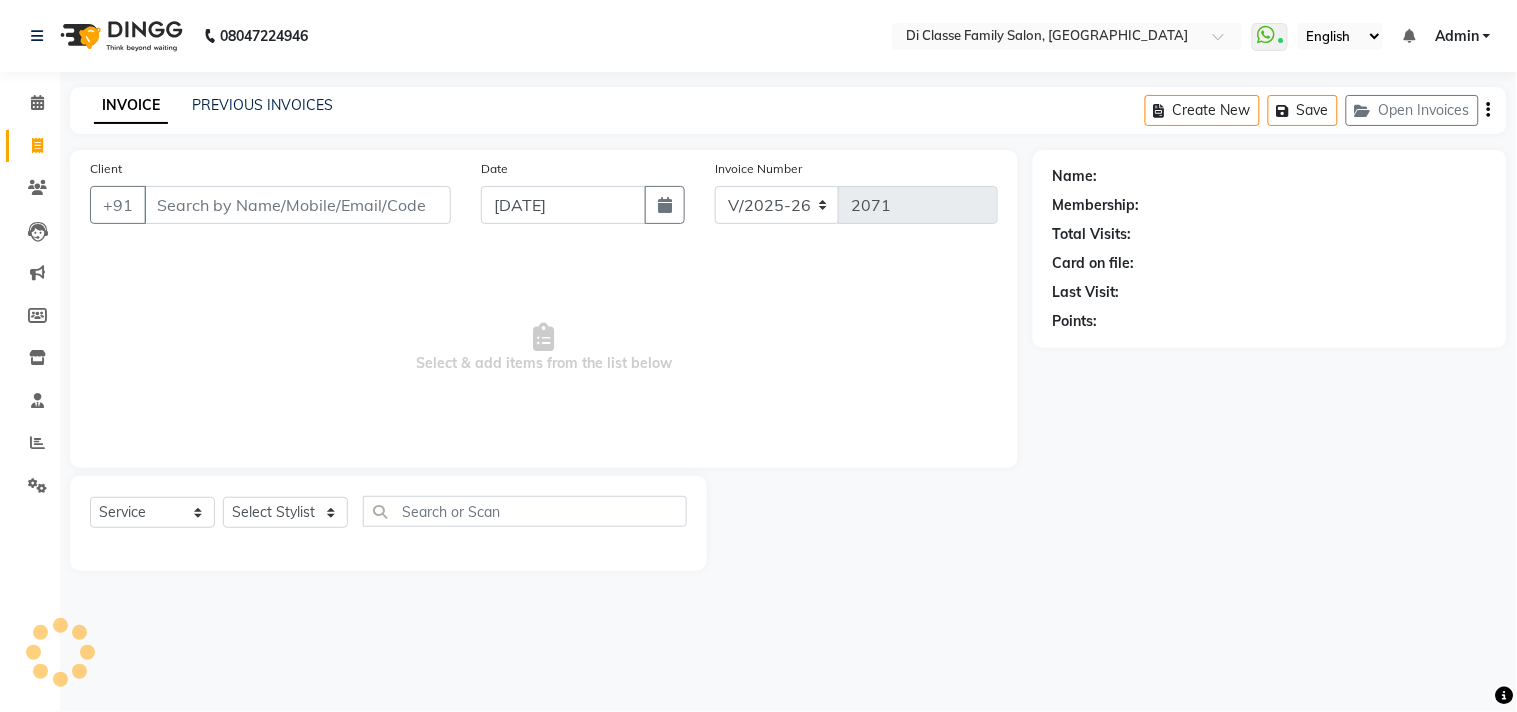 click on "Client" at bounding box center (297, 205) 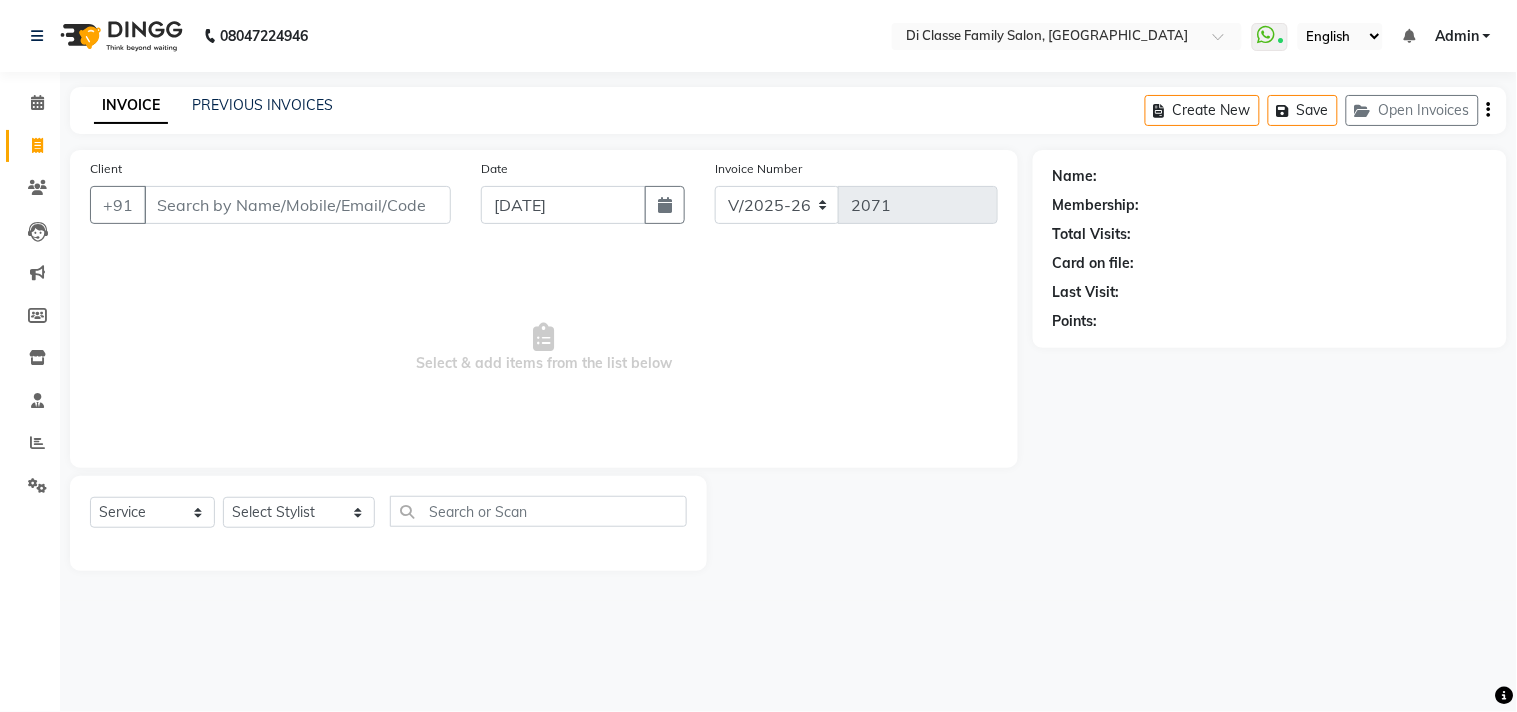 click on "Client" at bounding box center (297, 205) 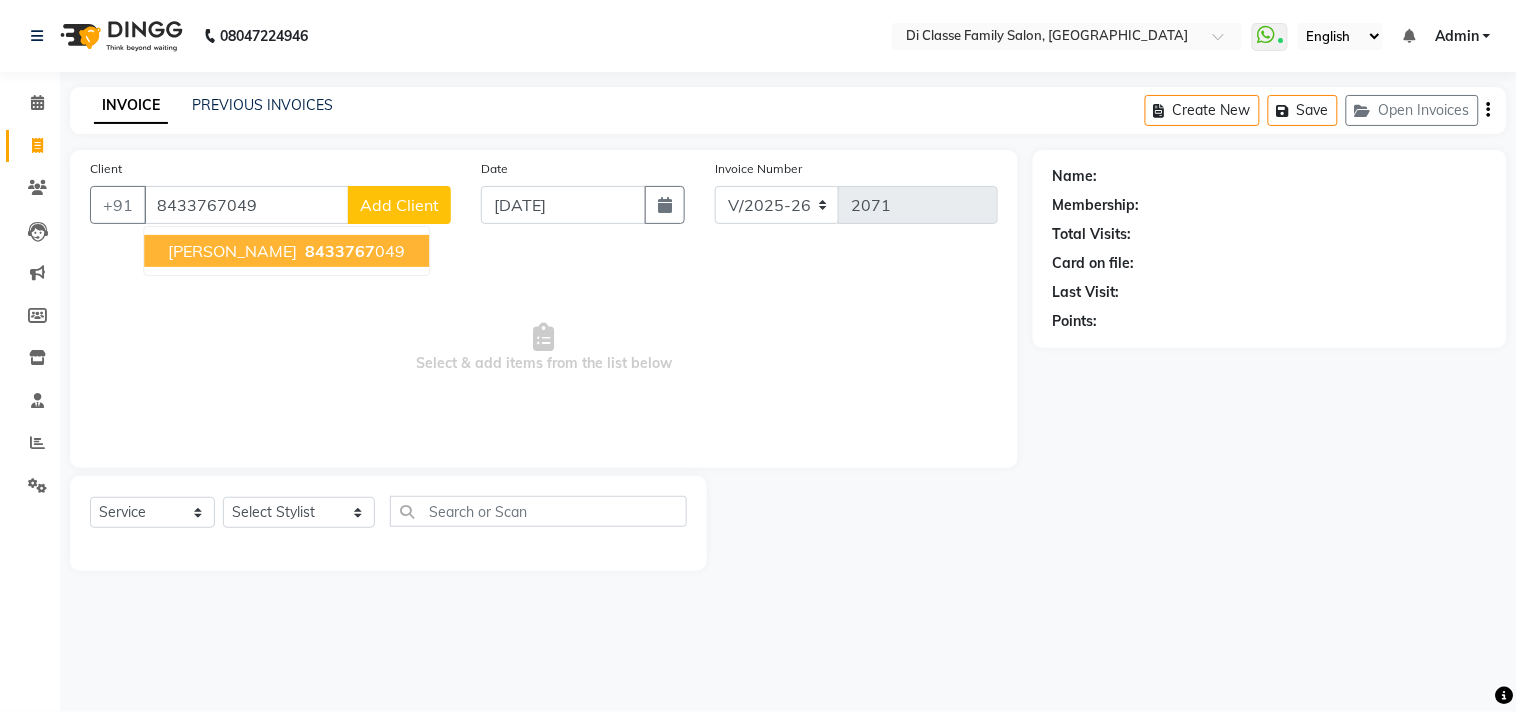 type on "8433767049" 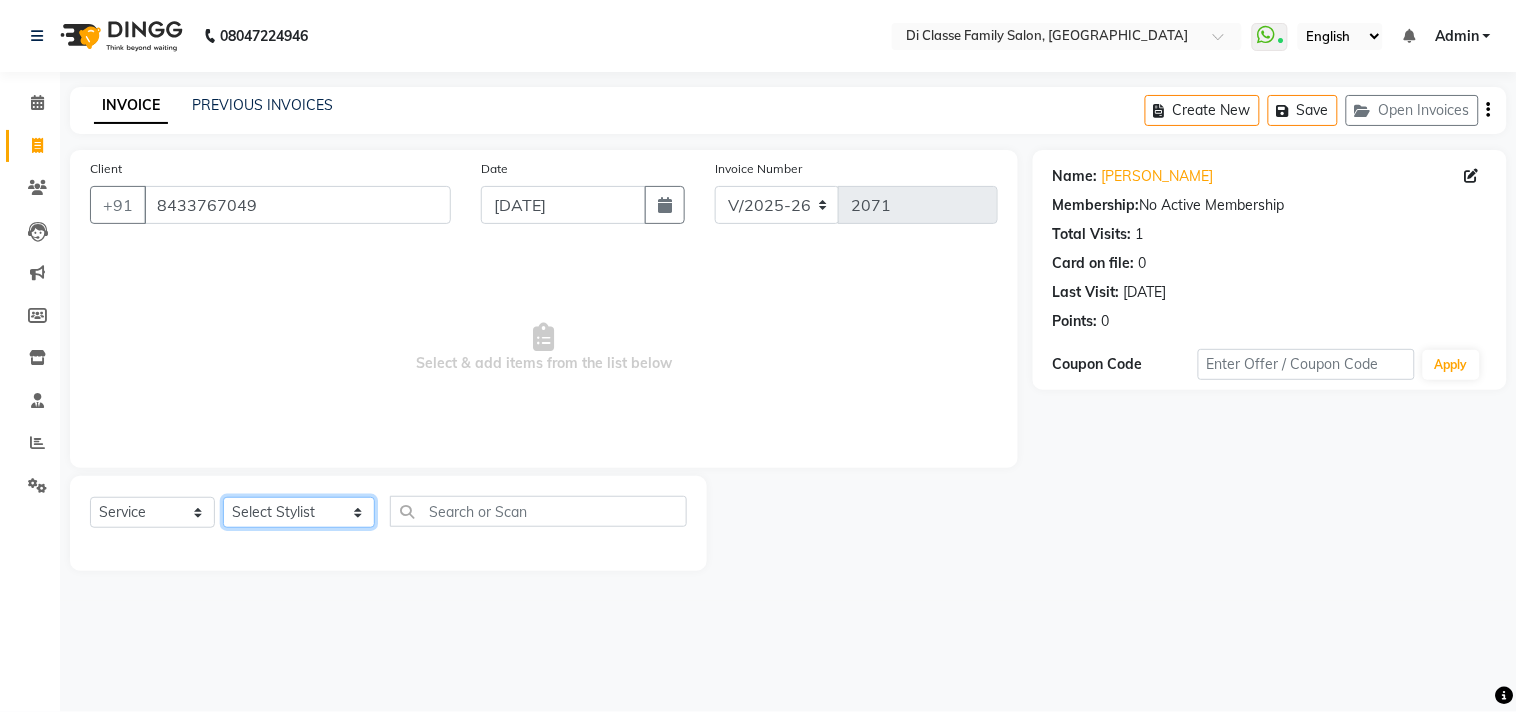 drag, startPoint x: 313, startPoint y: 505, endPoint x: 491, endPoint y: 451, distance: 186.01076 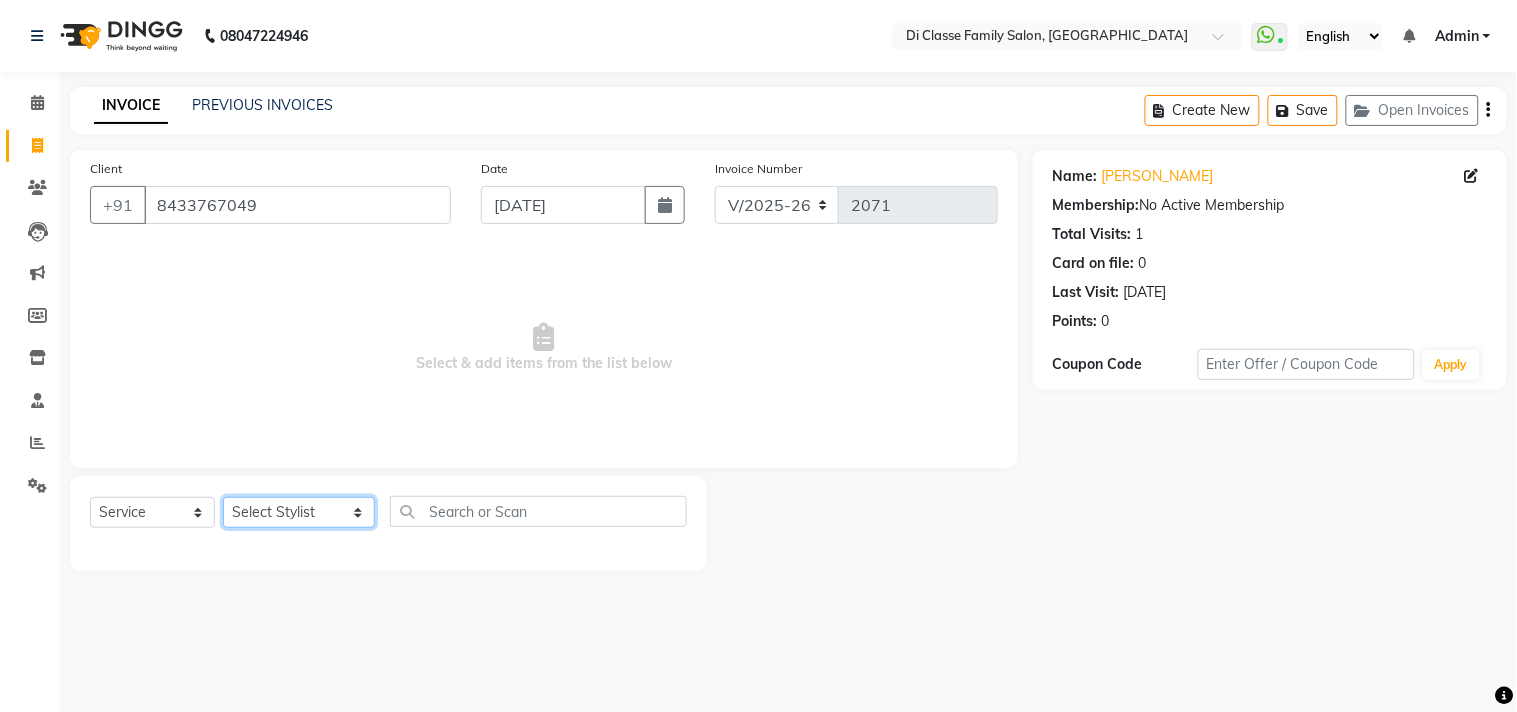 select on "76830" 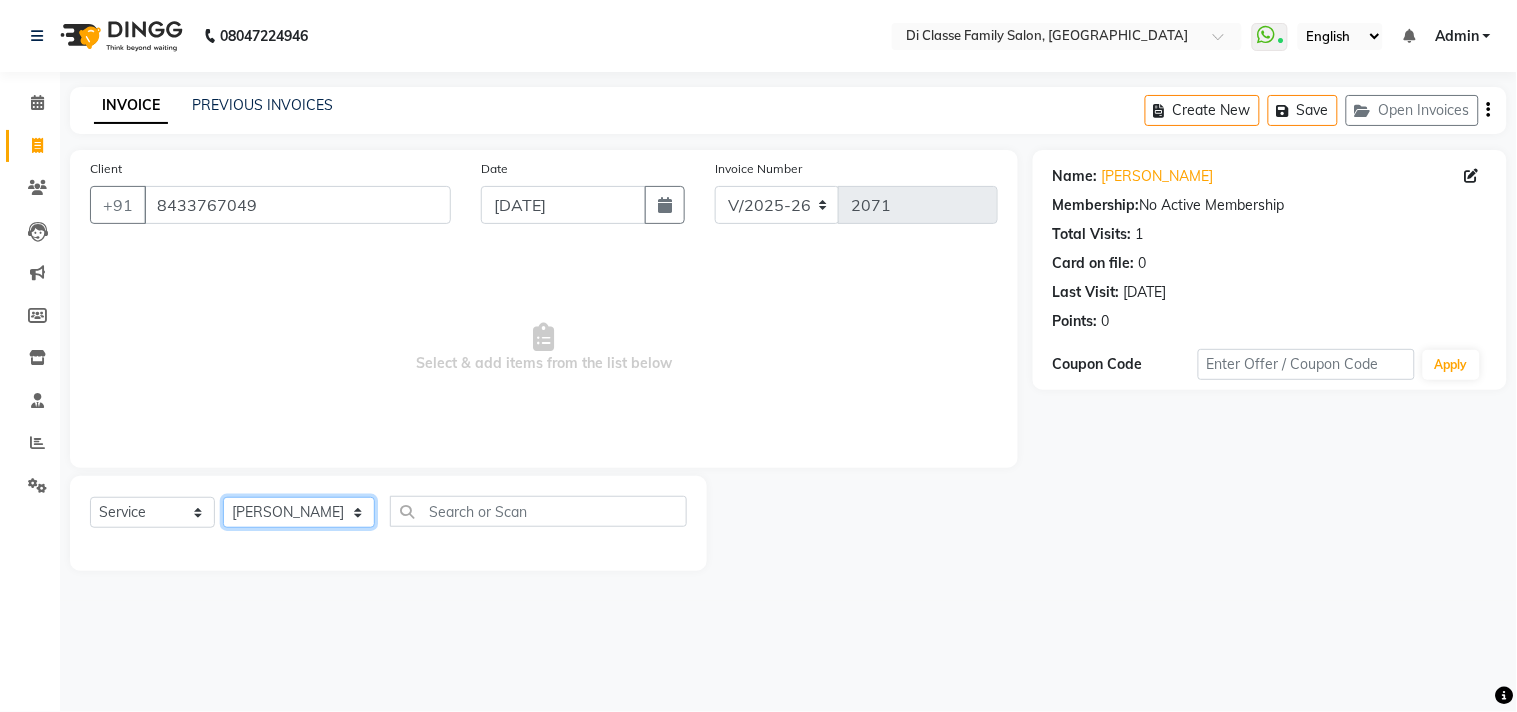 click on "Select Stylist aniket  Anu  AYAZ KADRI  Front Desk Javed kapil KOMAL  Payal  Pooja Jadhav Rahul Datkhile RESHMA SHAIKH rutik shinde SACHIN SAKPAL SADDAM SAHAJAN SAKSHI CHAVAN Sameer  sampada Sanjana  SANU shobha sonawane shobha sonawane SHUBHAM PEDNEKAR Sikandar Ansari ssneha rana" 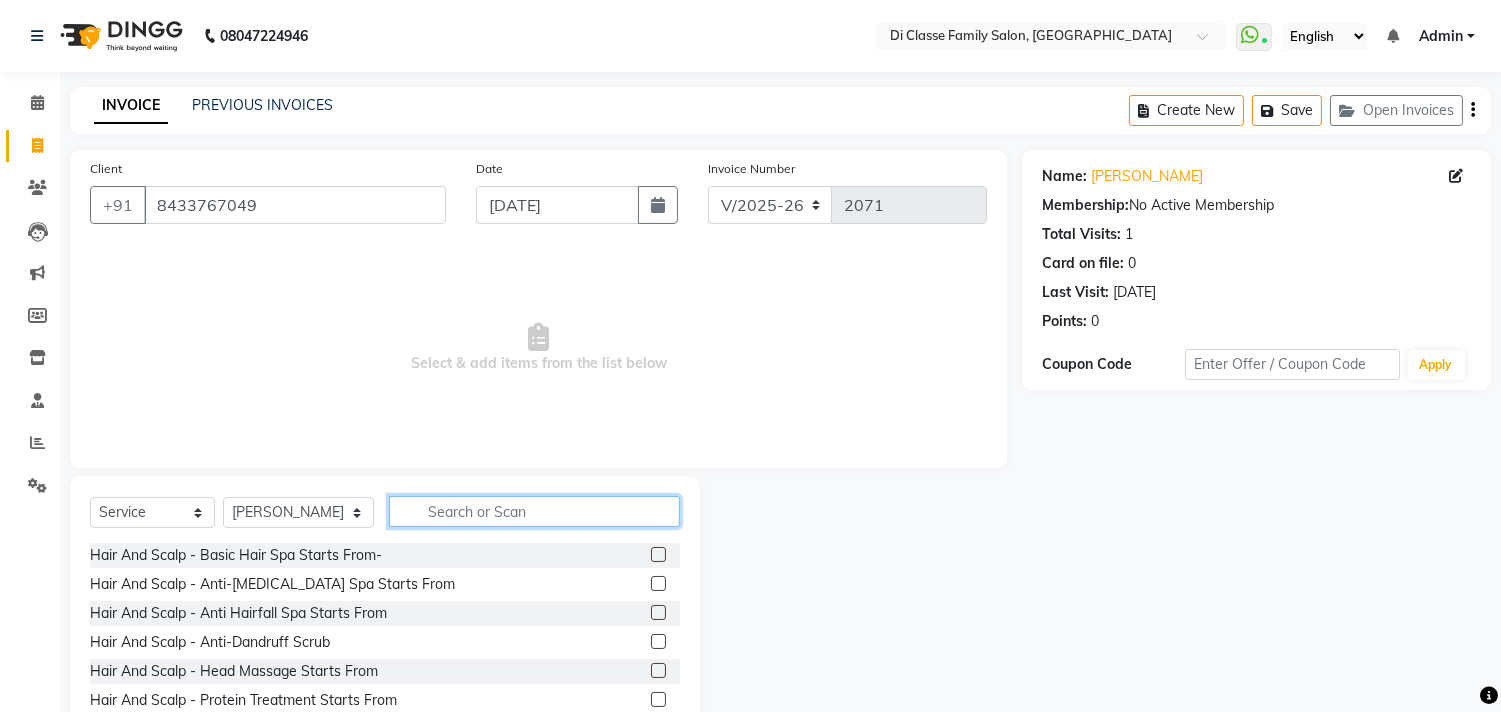 click 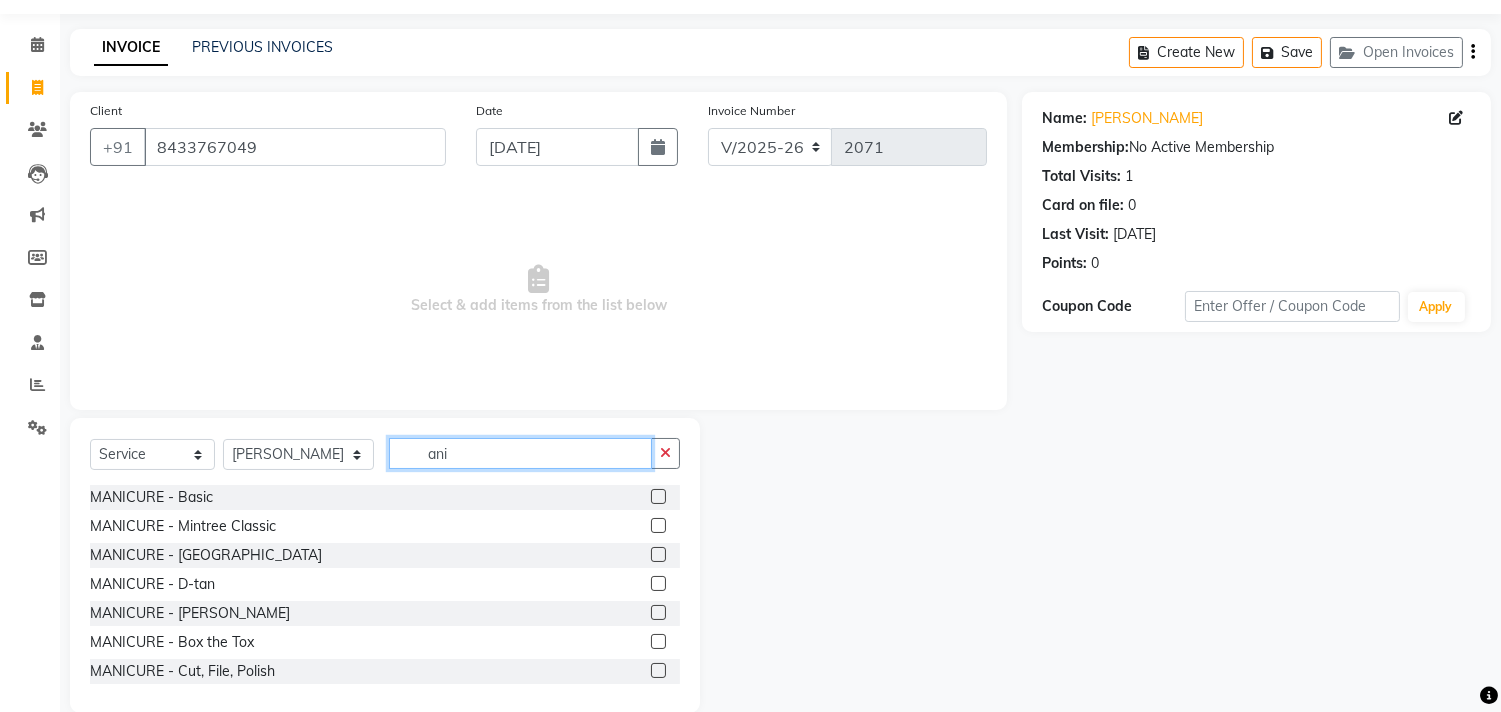 scroll, scrollTop: 88, scrollLeft: 0, axis: vertical 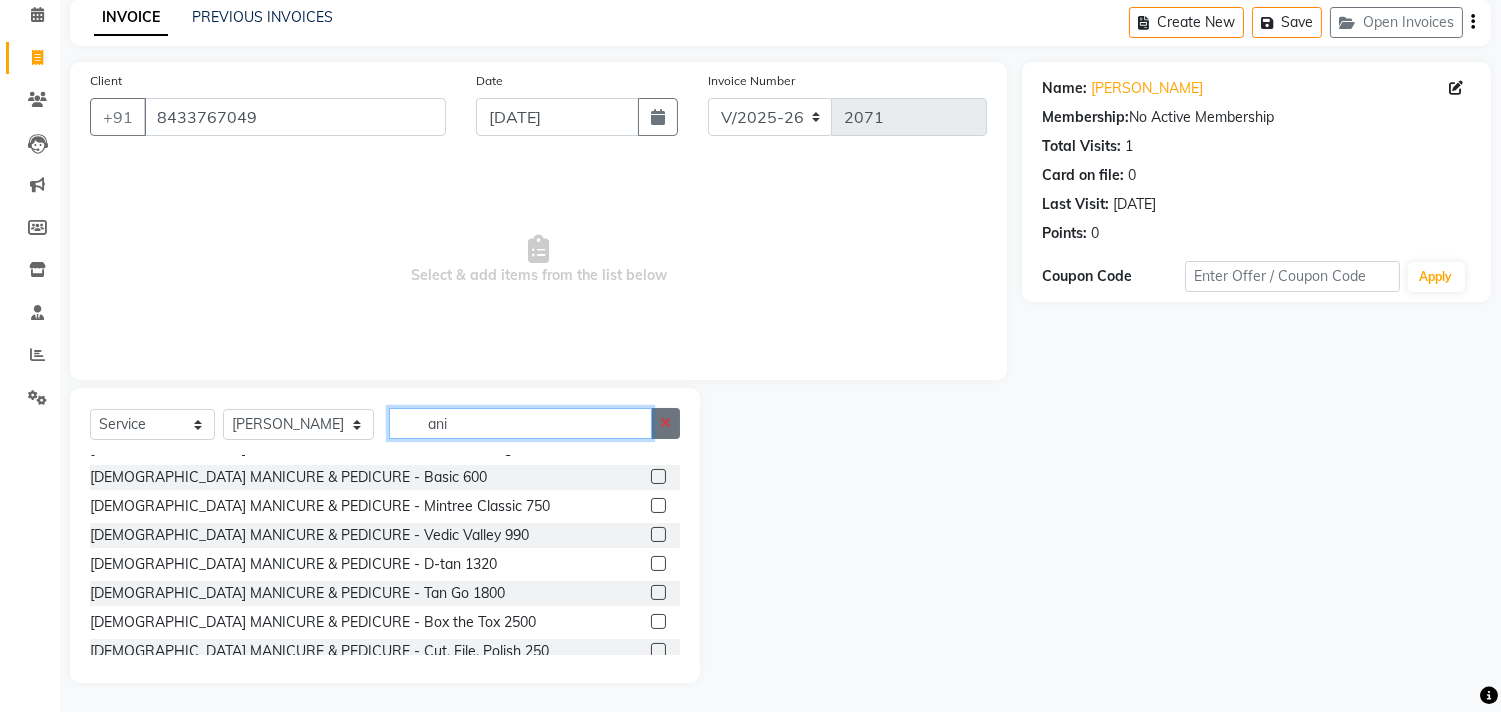 type on "ani" 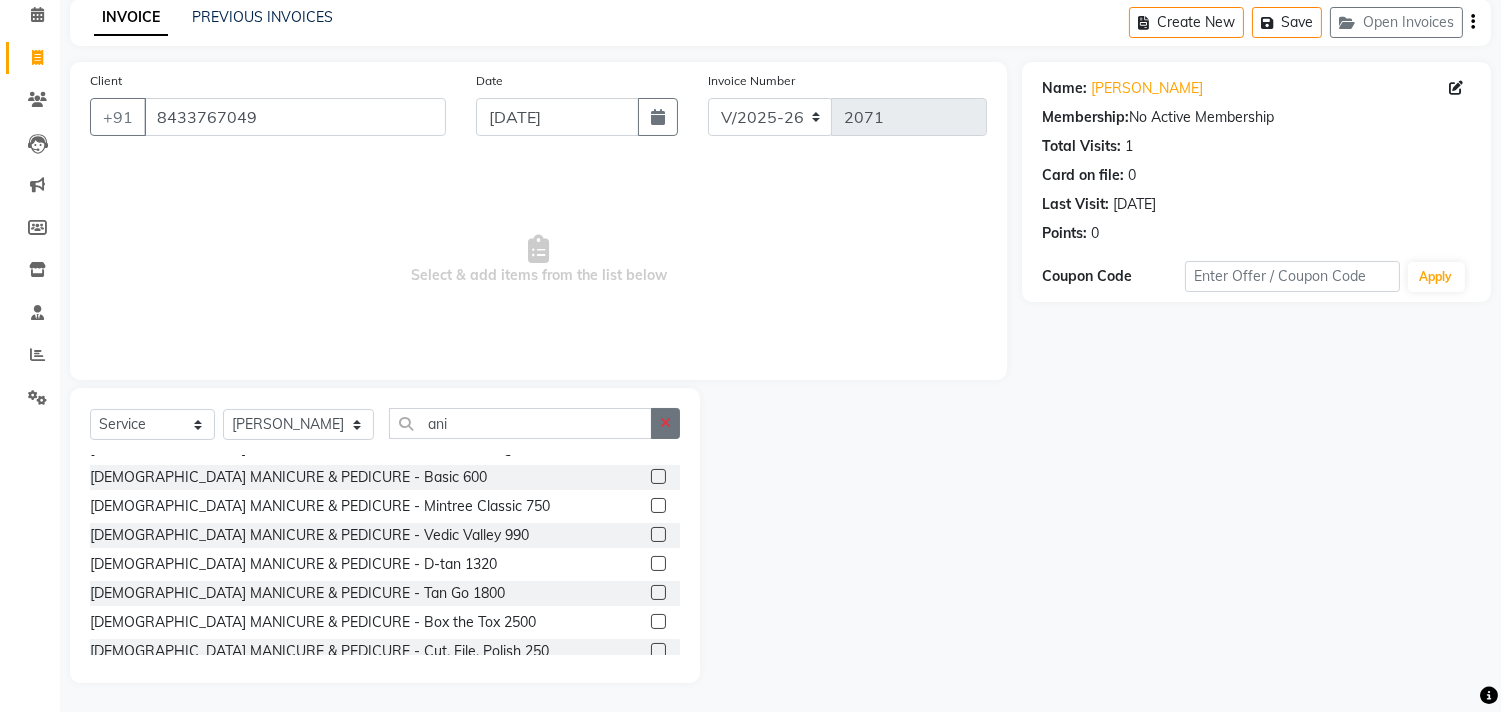 click 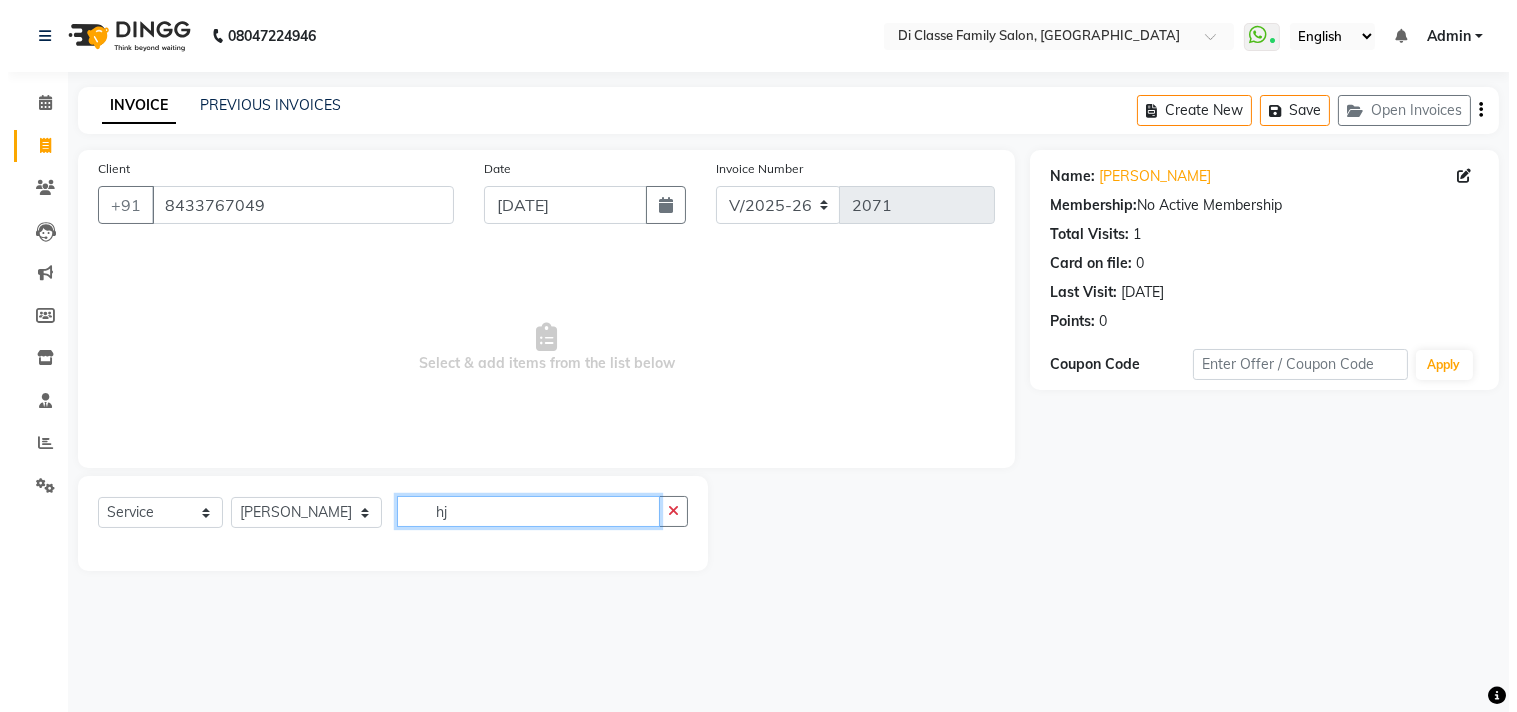 scroll, scrollTop: 0, scrollLeft: 0, axis: both 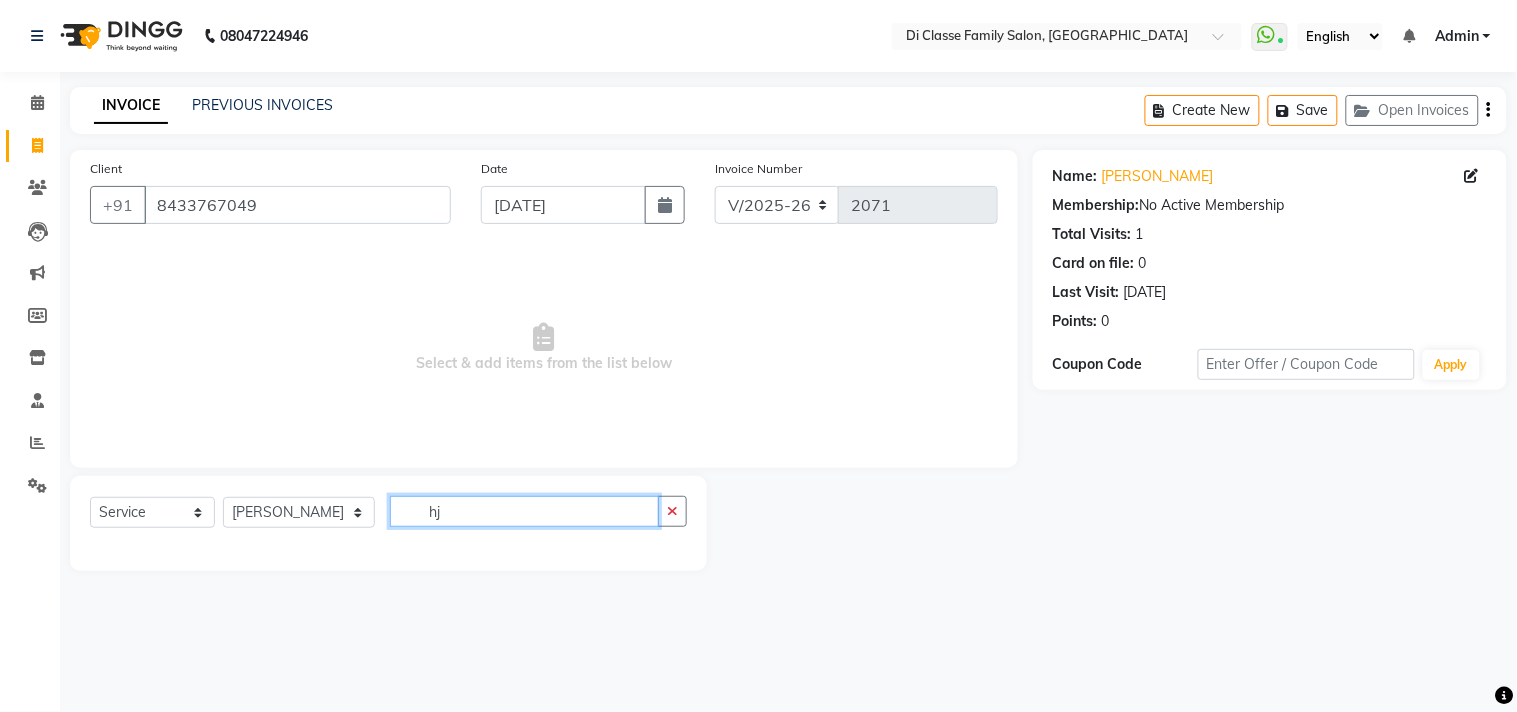 type on "h" 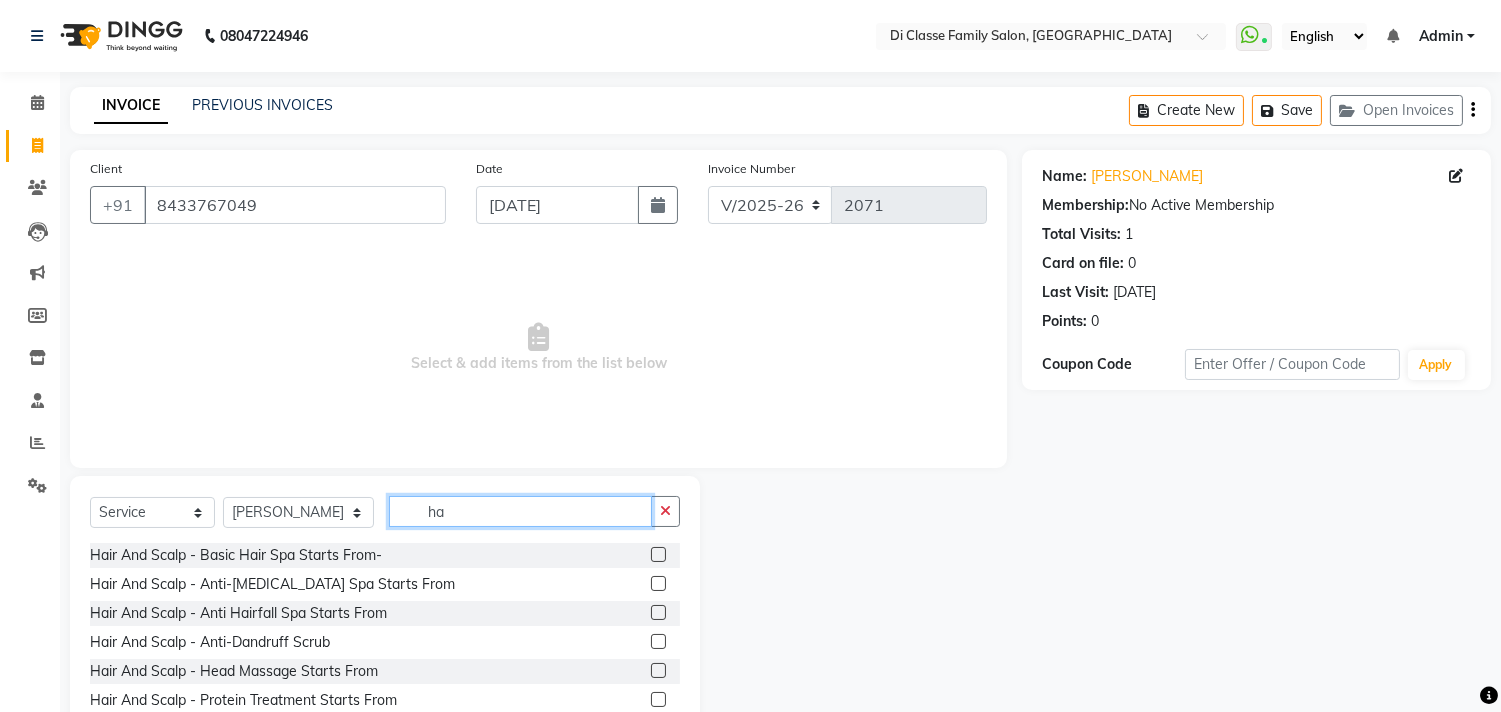 type on "h" 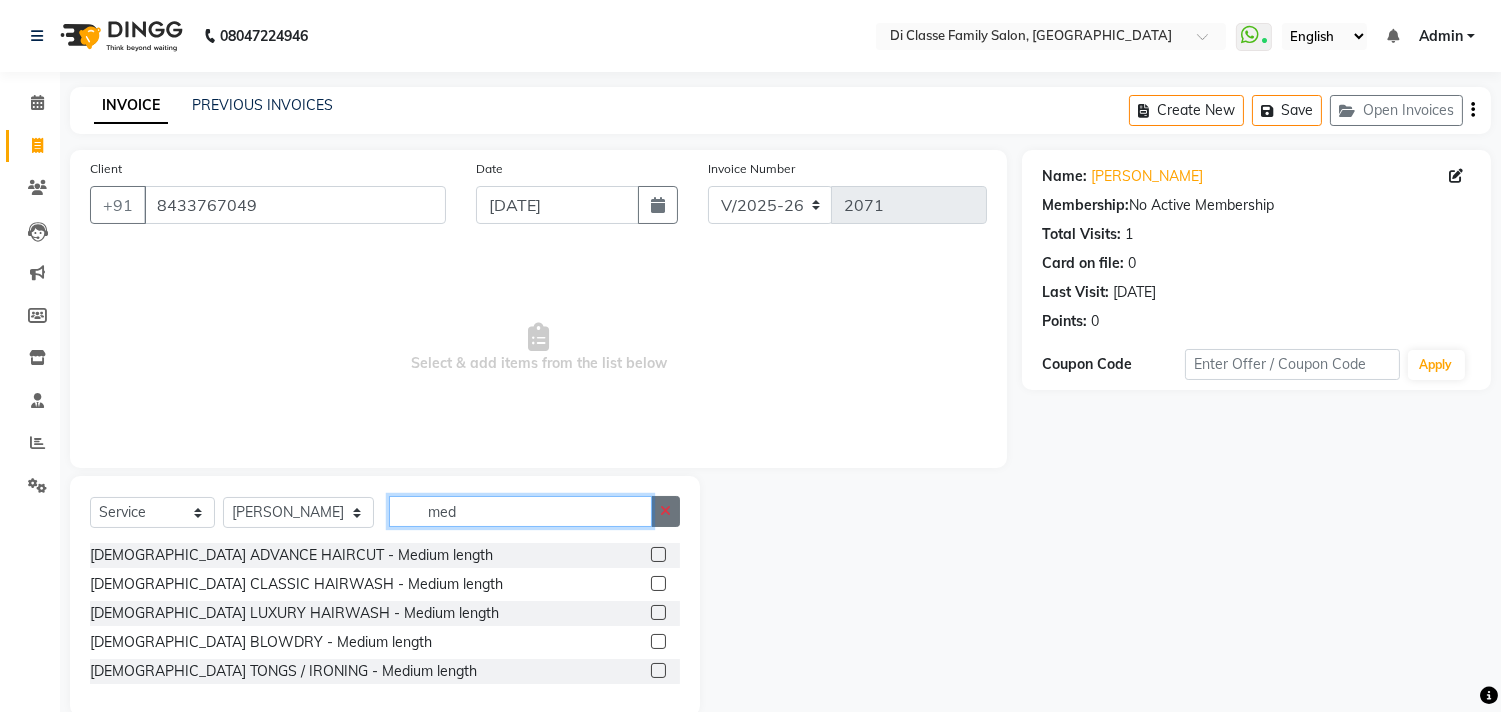 type on "med" 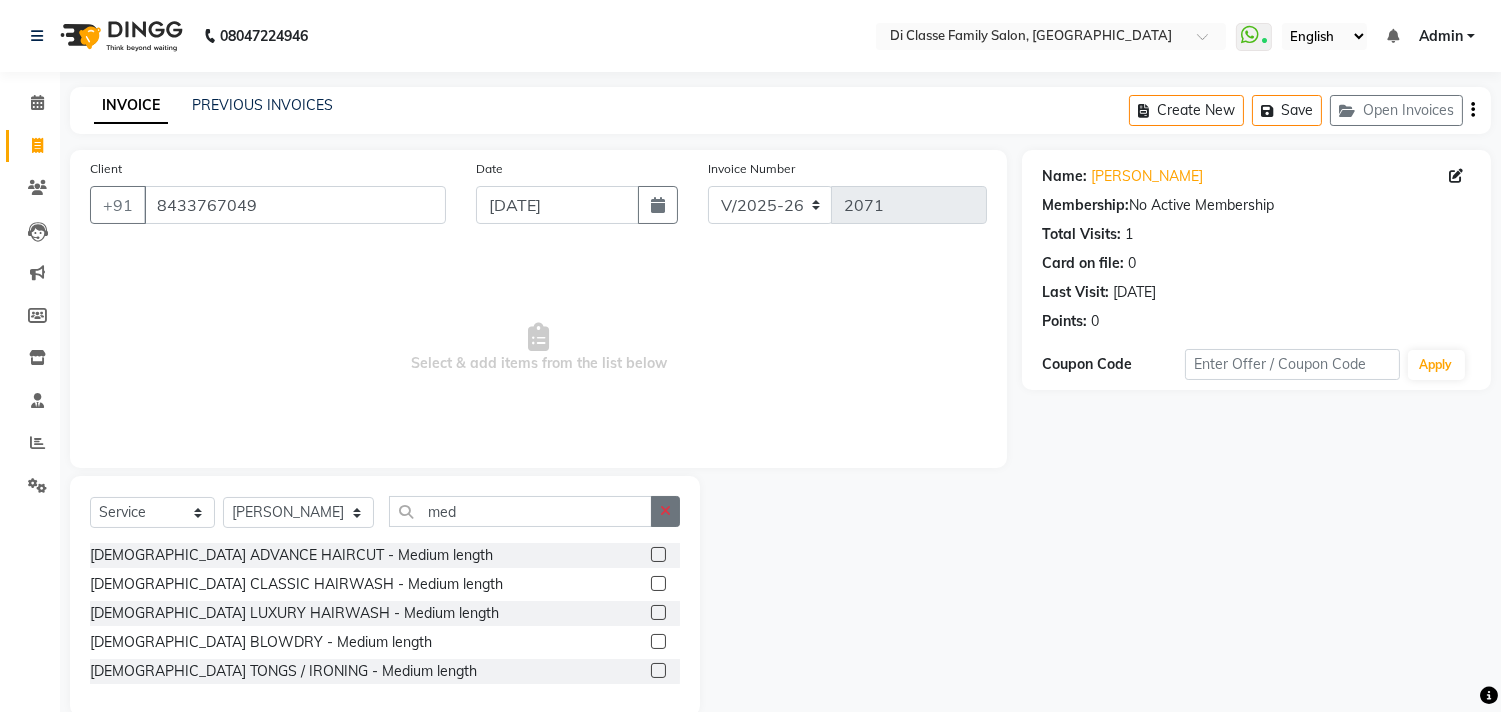 click 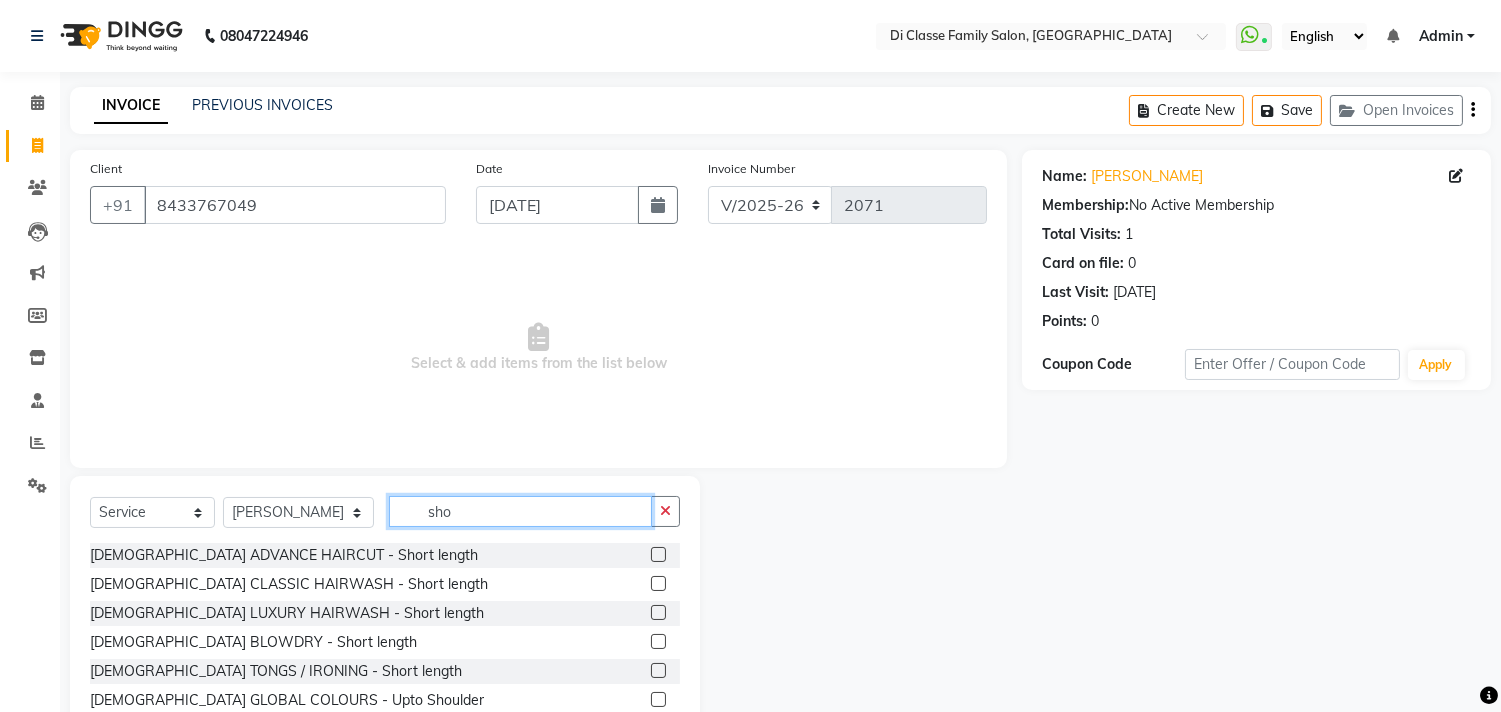 type on "sho" 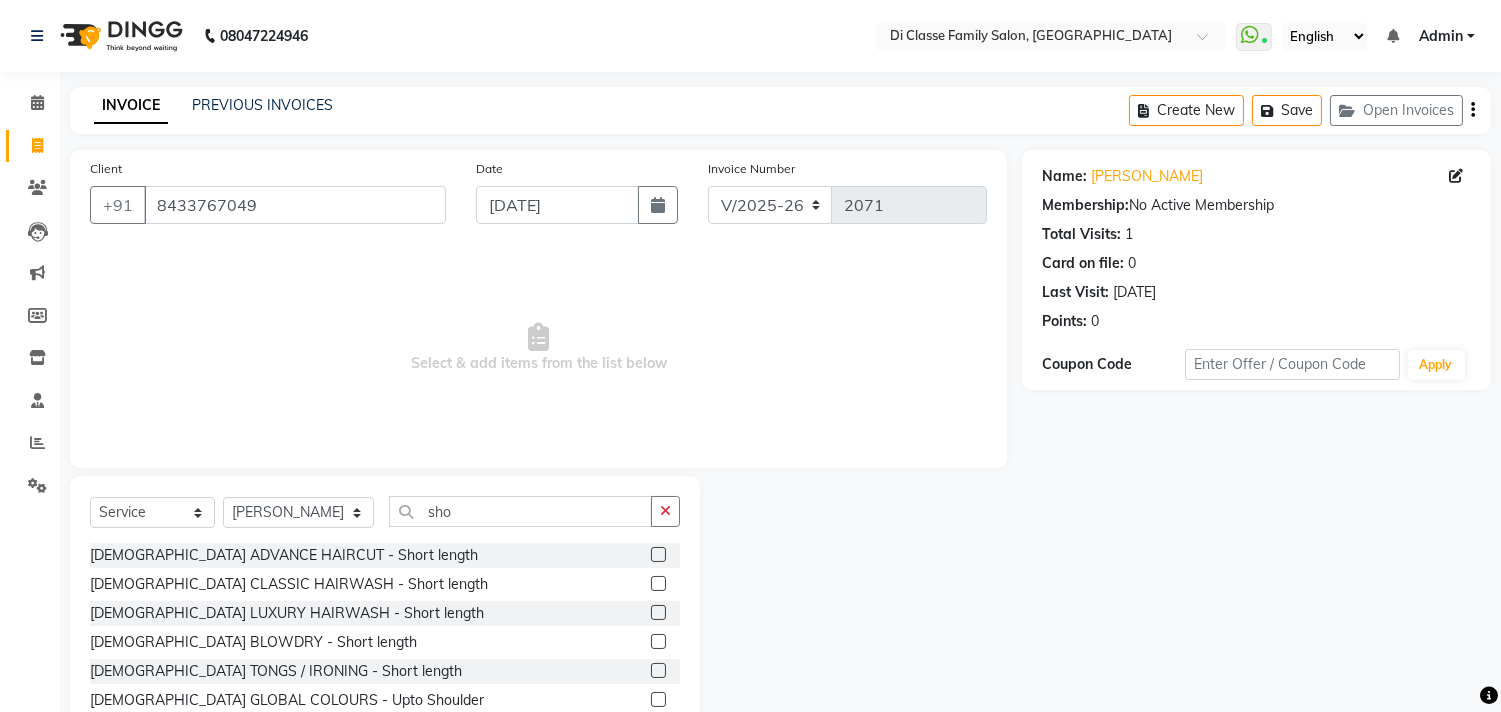 click 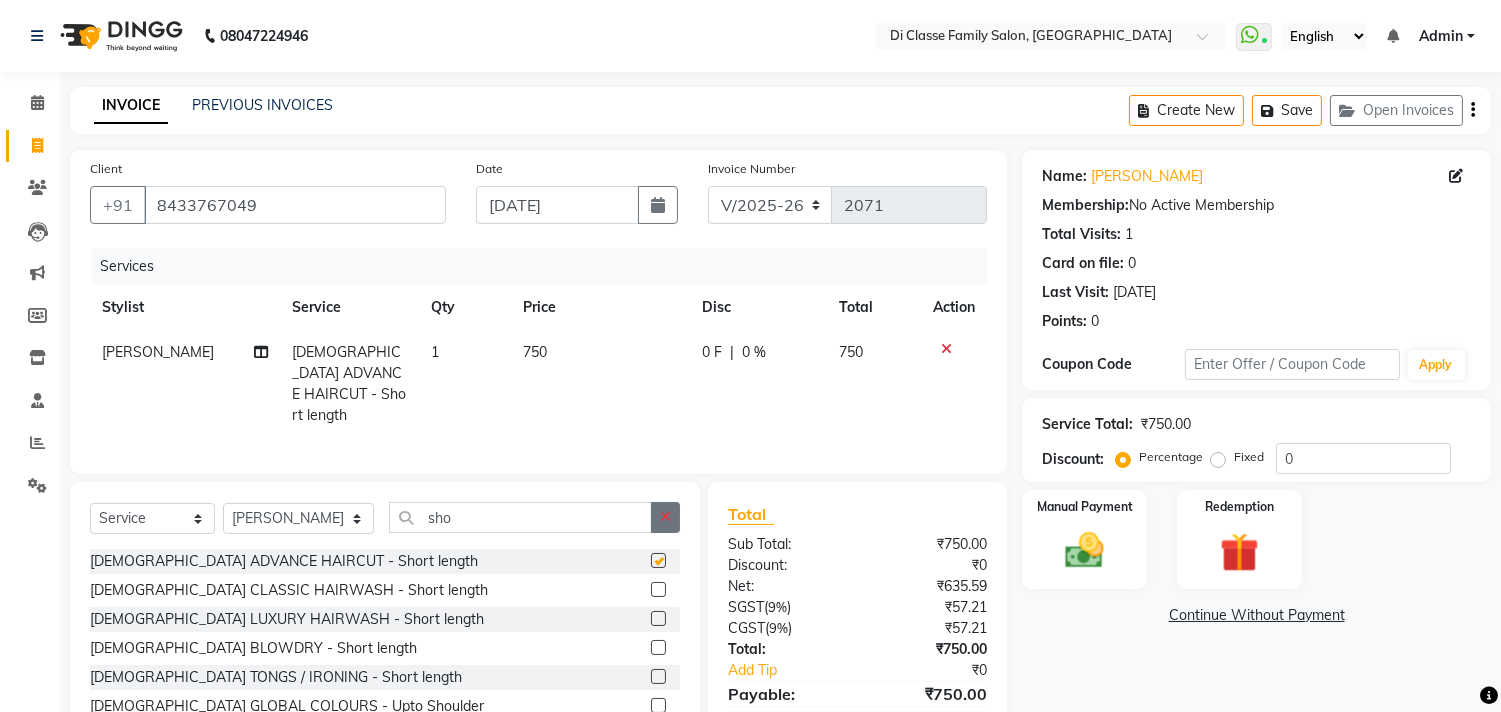 click 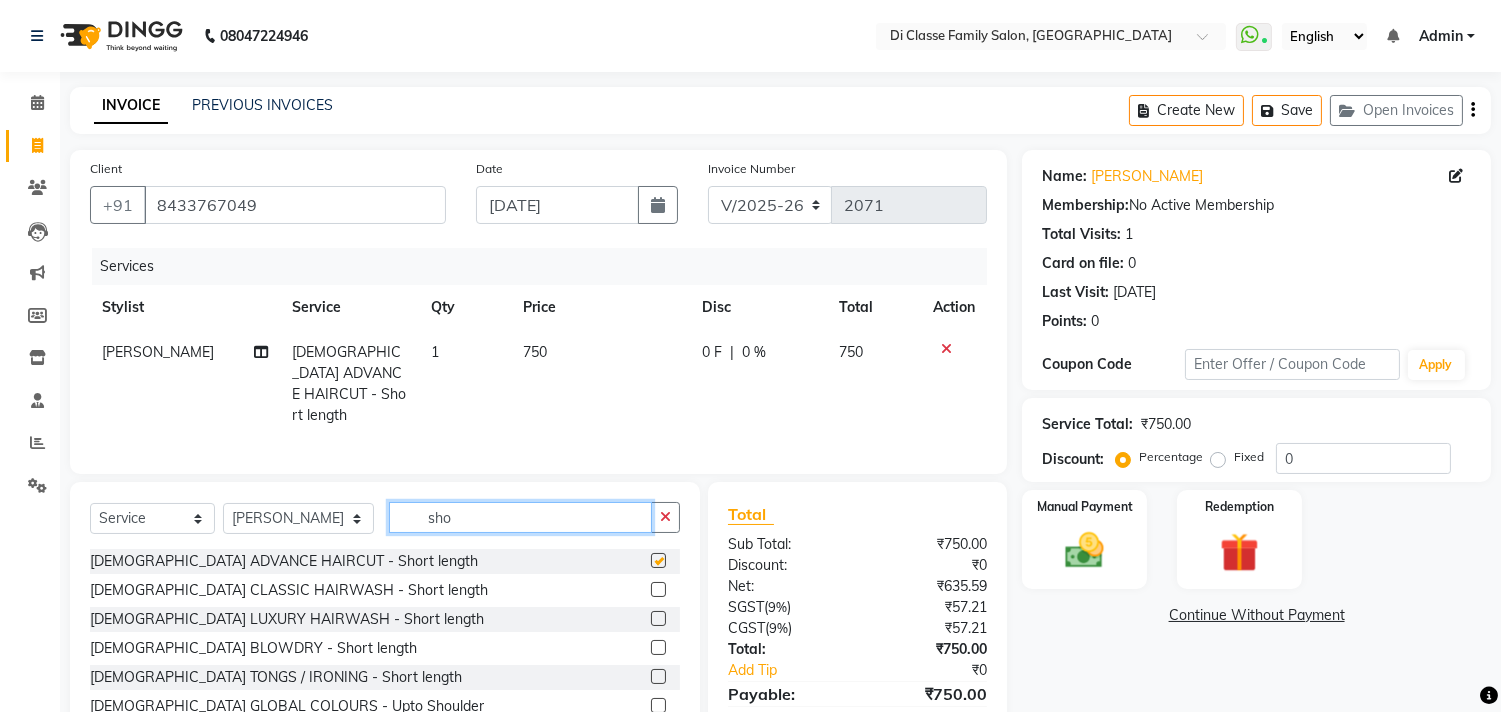 type 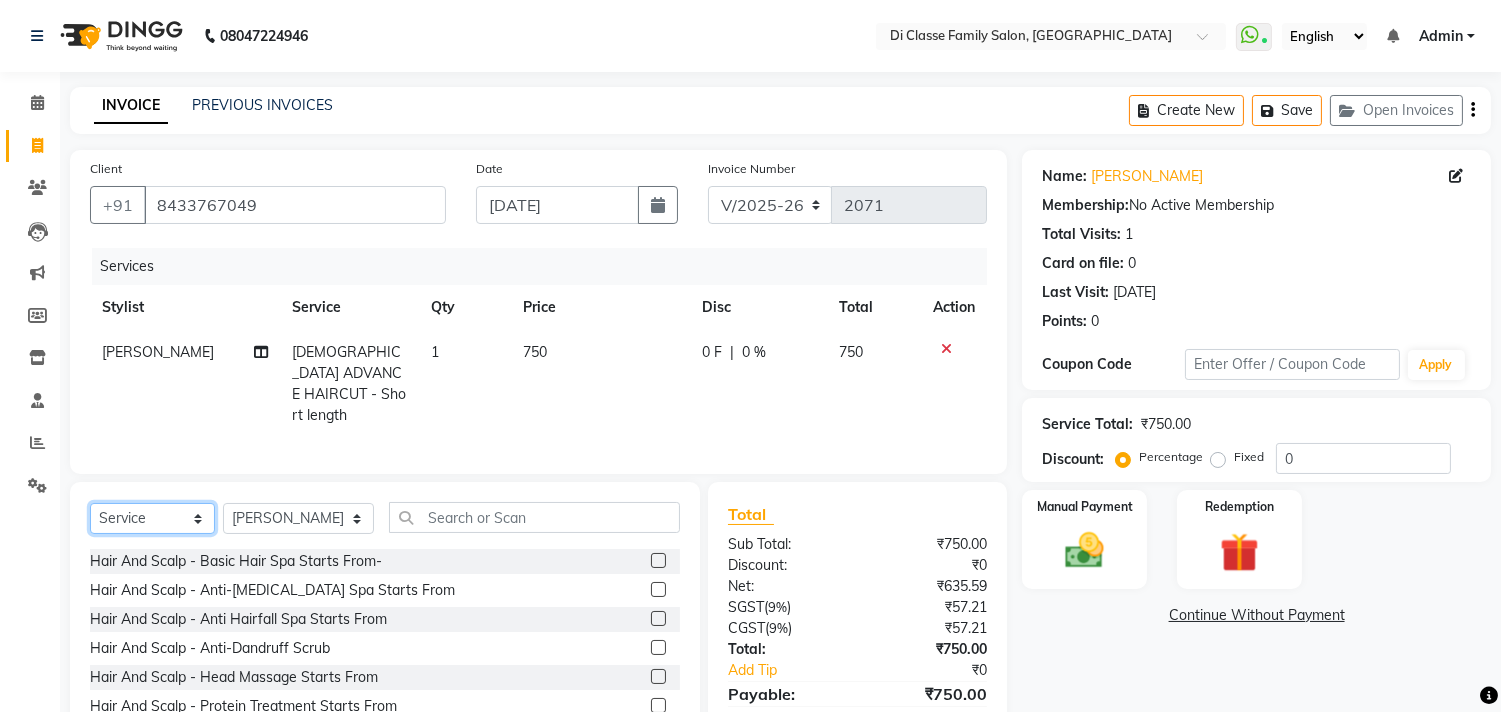 click on "Select  Service  Product  Membership  Package Voucher Prepaid Gift Card" 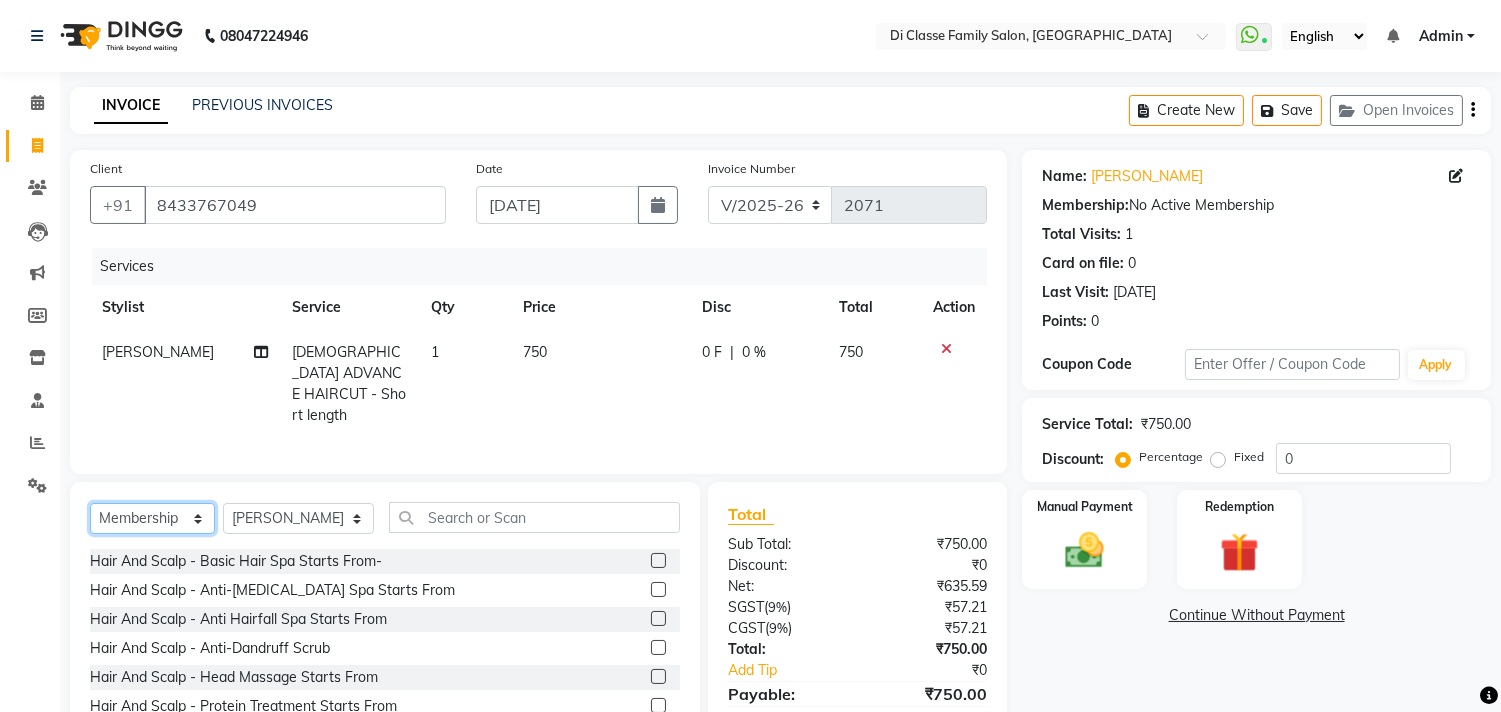 click on "Select  Service  Product  Membership  Package Voucher Prepaid Gift Card" 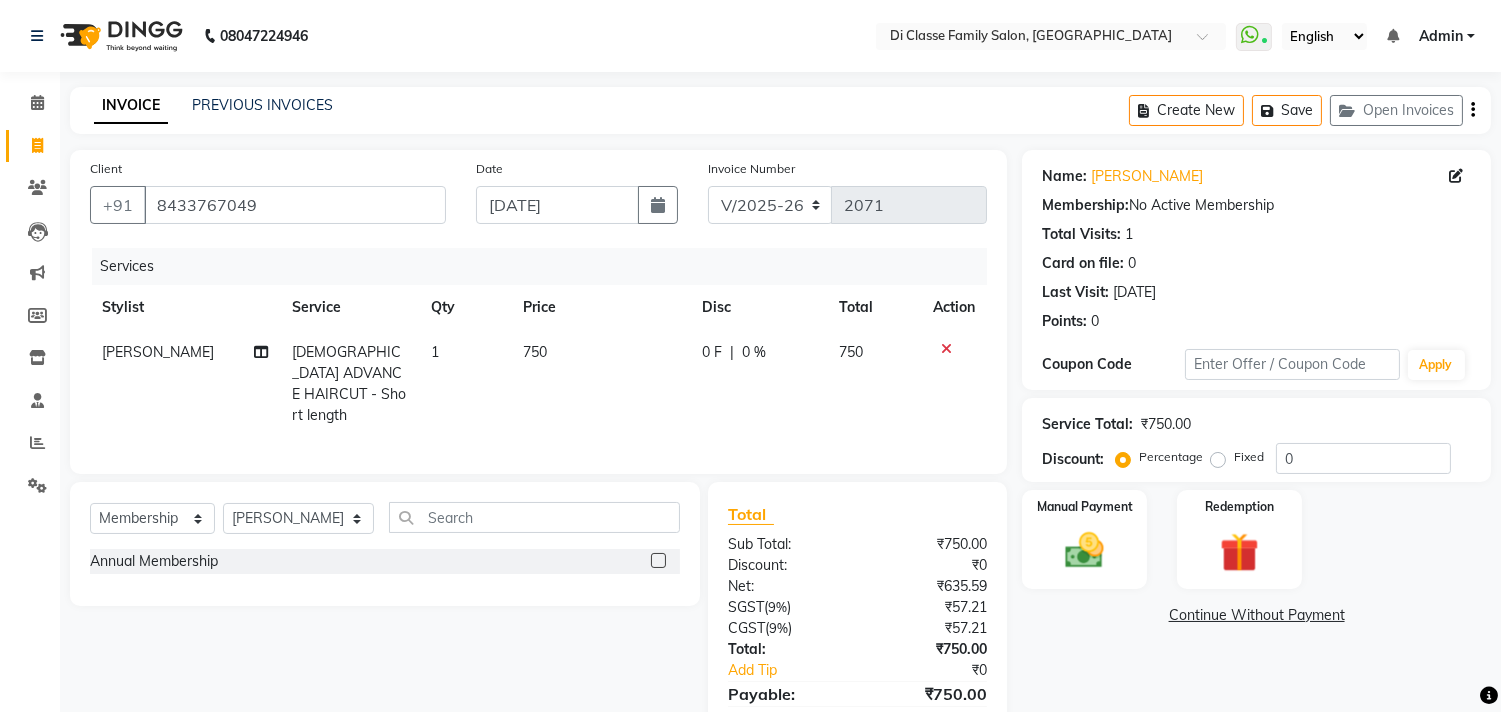 click 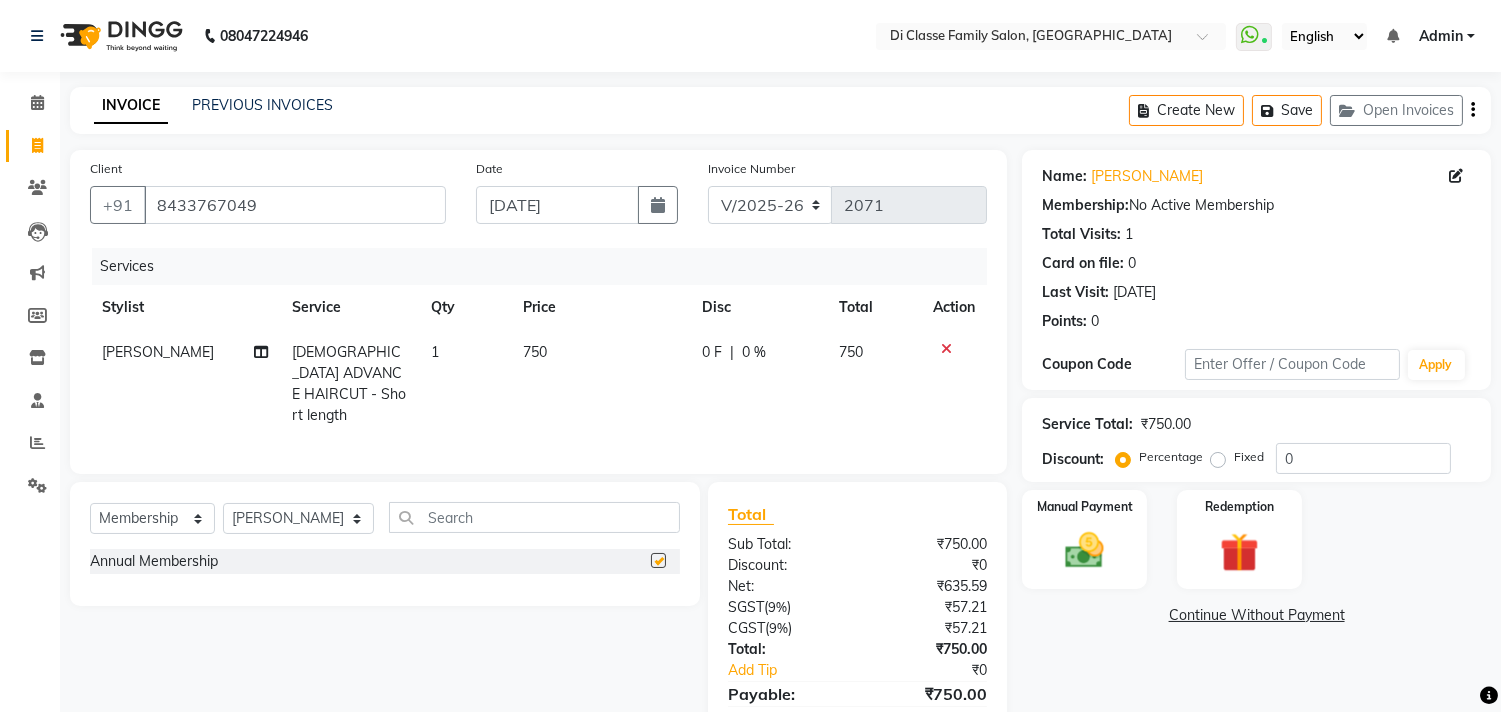 select on "select" 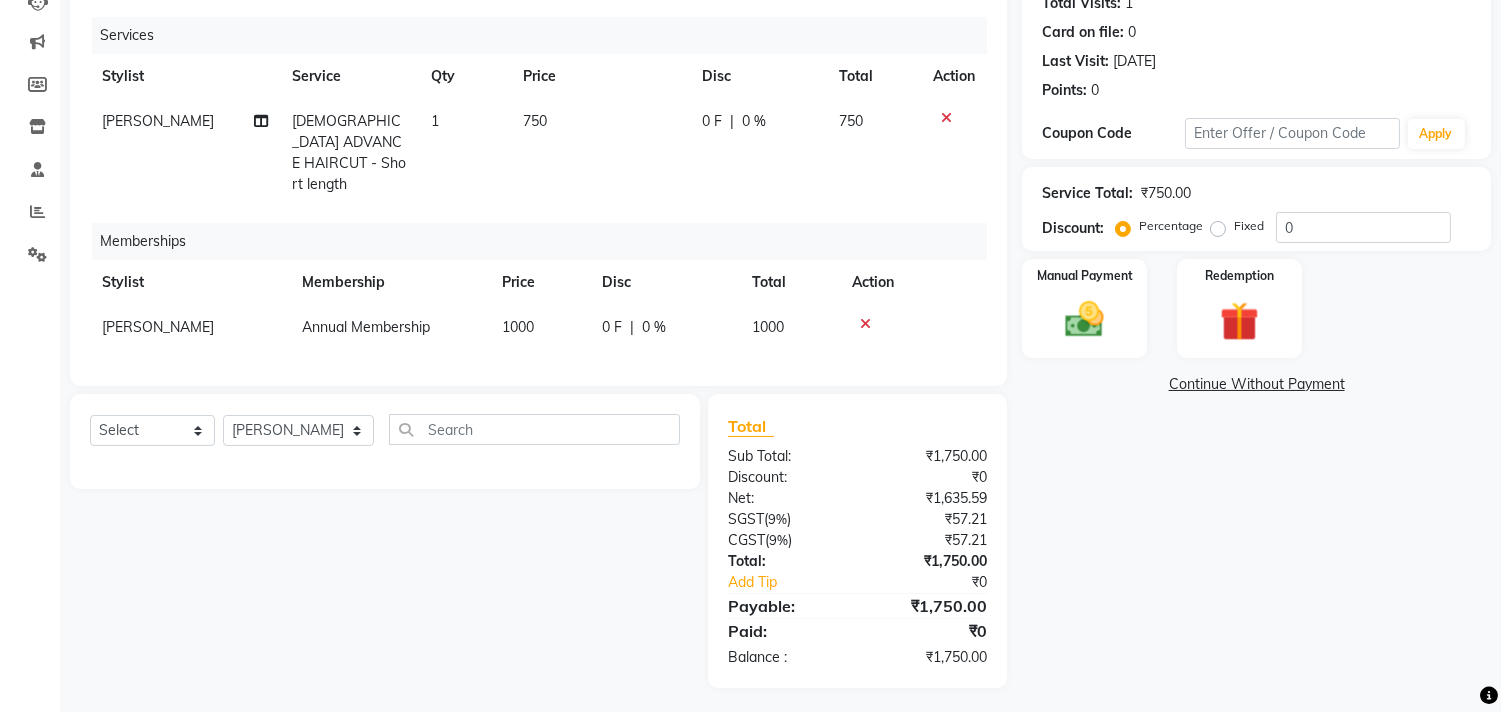 scroll, scrollTop: 232, scrollLeft: 0, axis: vertical 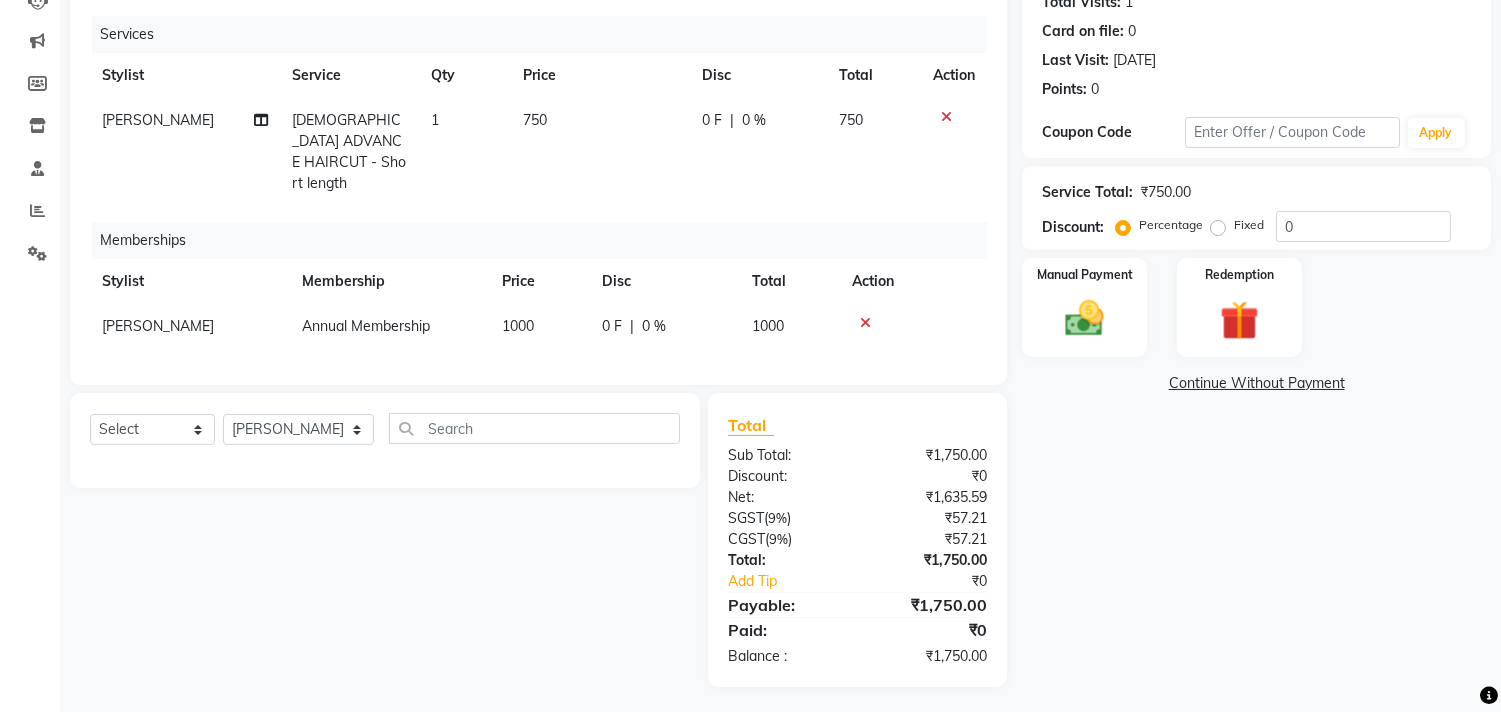 click on "0 F | 0 %" 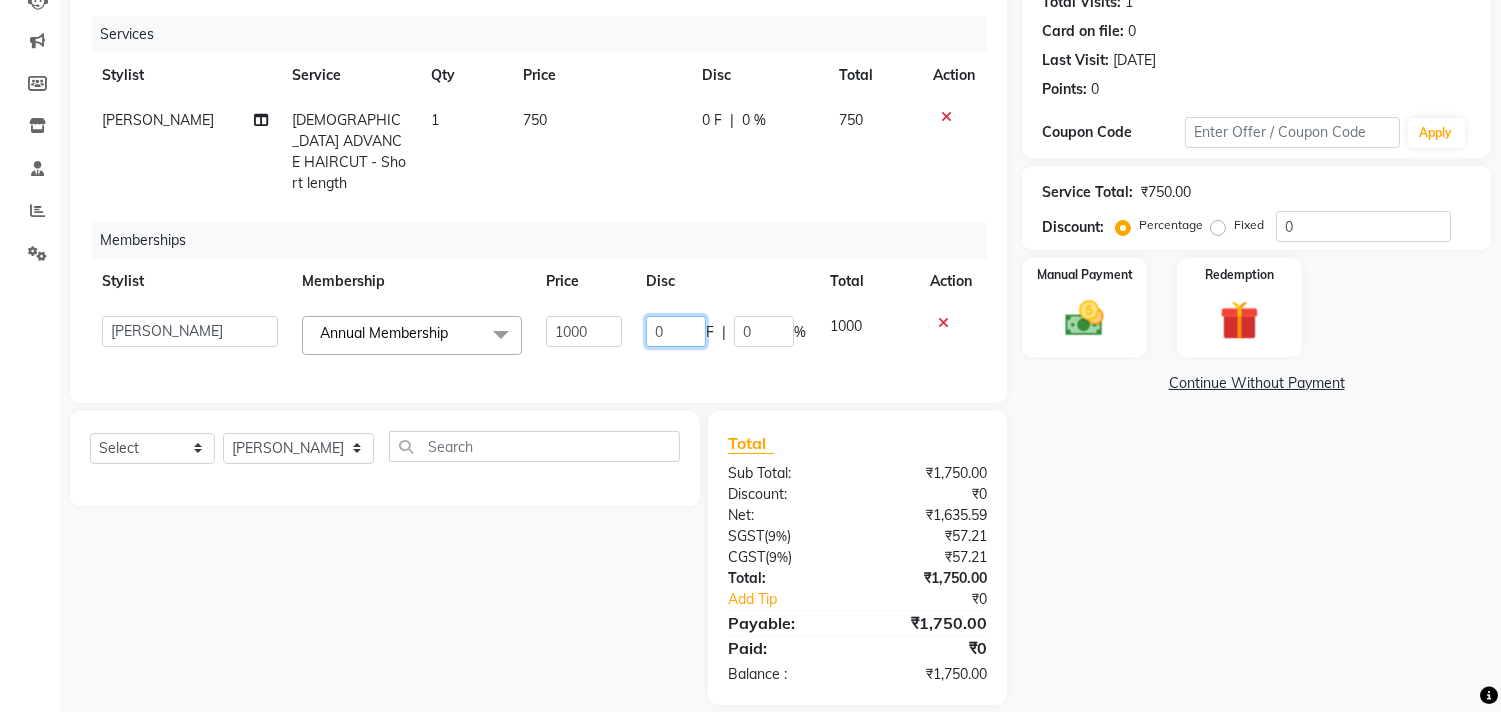 click on "0" 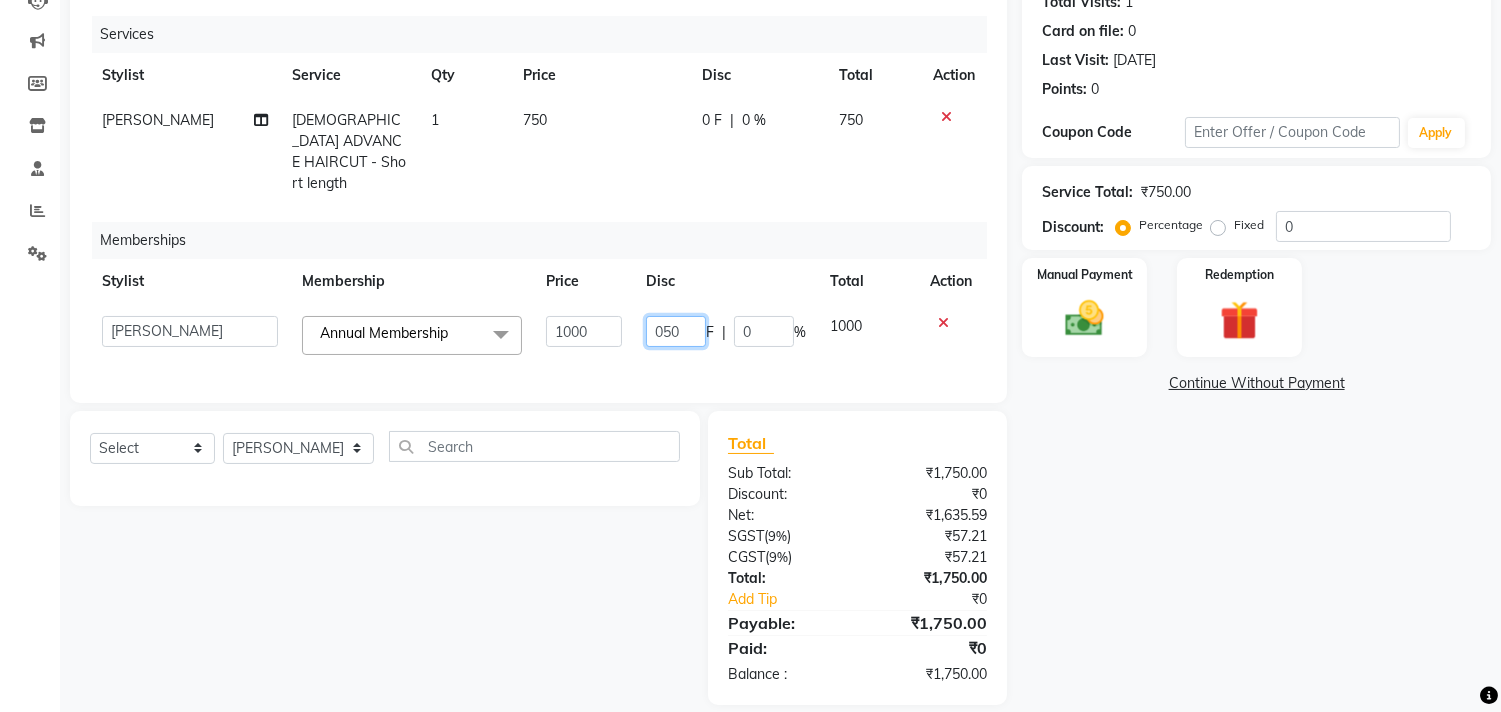 type on "0500" 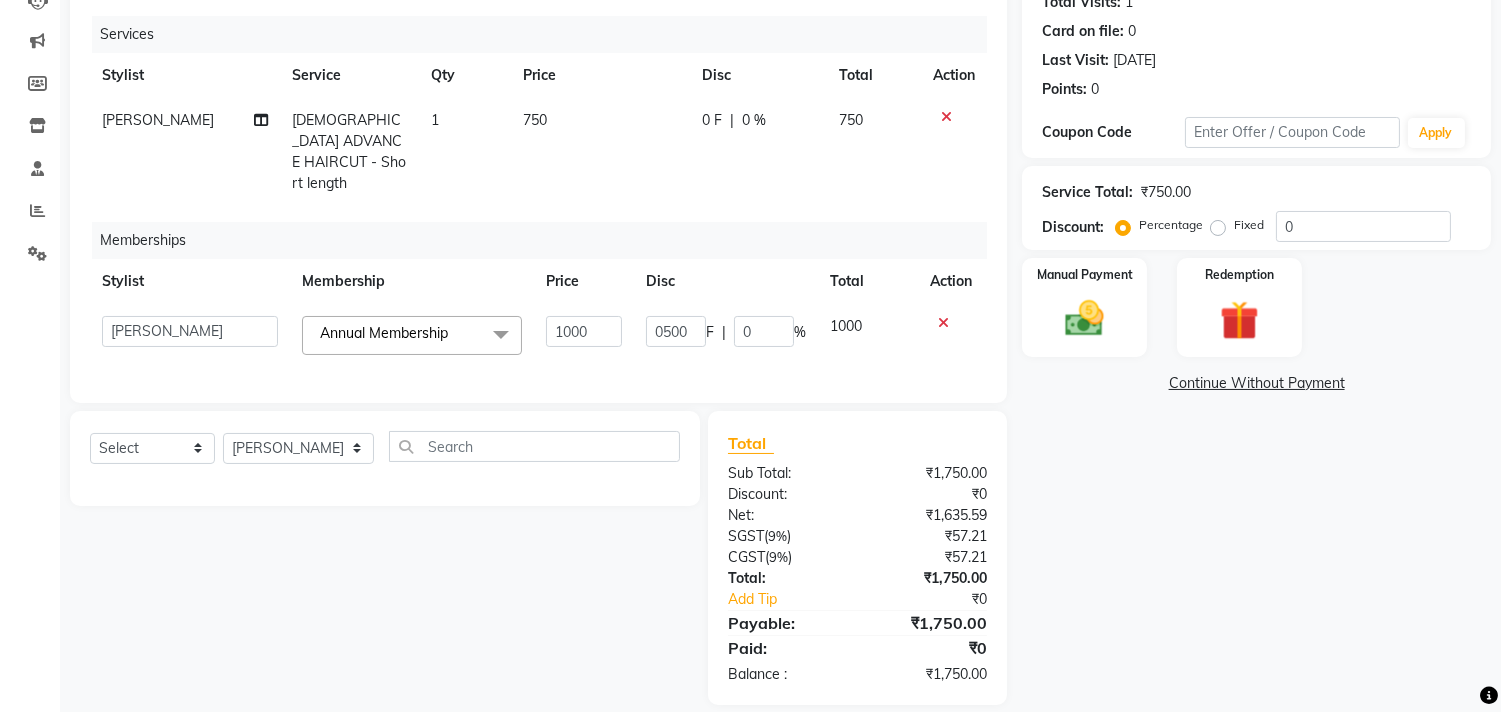 click on "Services Stylist Service Qty Price Disc Total Action aniket  FEMALE ADVANCE HAIRCUT - Short length 1 750 0 F | 0 % 750 Memberships Stylist Membership Price Disc Total Action  aniket    Anu    AYAZ KADRI    Front Desk   Javed   kapil   KOMAL    Payal    Pooja Jadhav   Rahul Datkhile   RESHMA SHAIKH   rutik shinde   SACHIN SAKPAL   SADDAM   SAHAJAN   SAKSHI CHAVAN   Sameer    sampada   Sanjana    SANU   shobha sonawane   shobha sonawane   SHUBHAM PEDNEKAR   Sikandar Ansari   ssneha rana   Annual Membership  x Annual Membership 1000 0500 F | 0 % 1000" 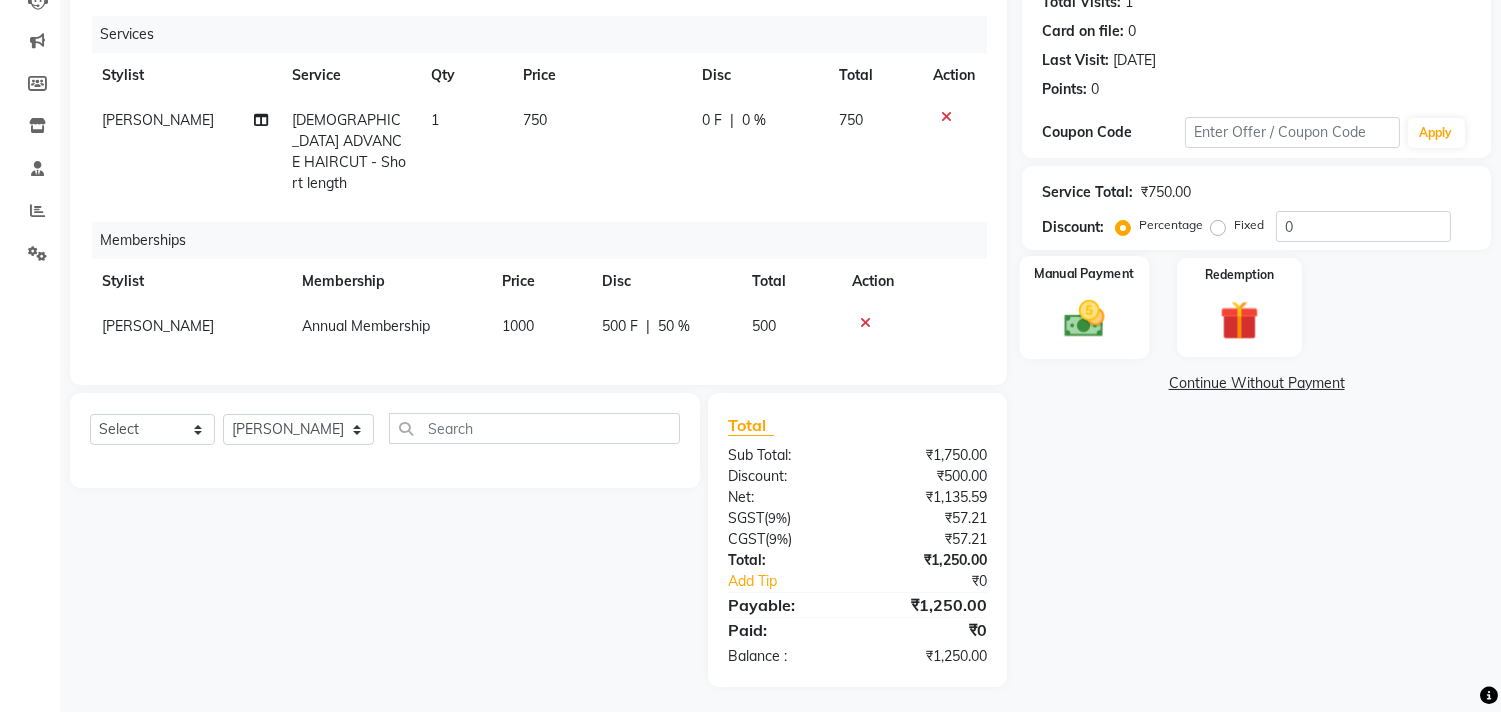 click on "Manual Payment" 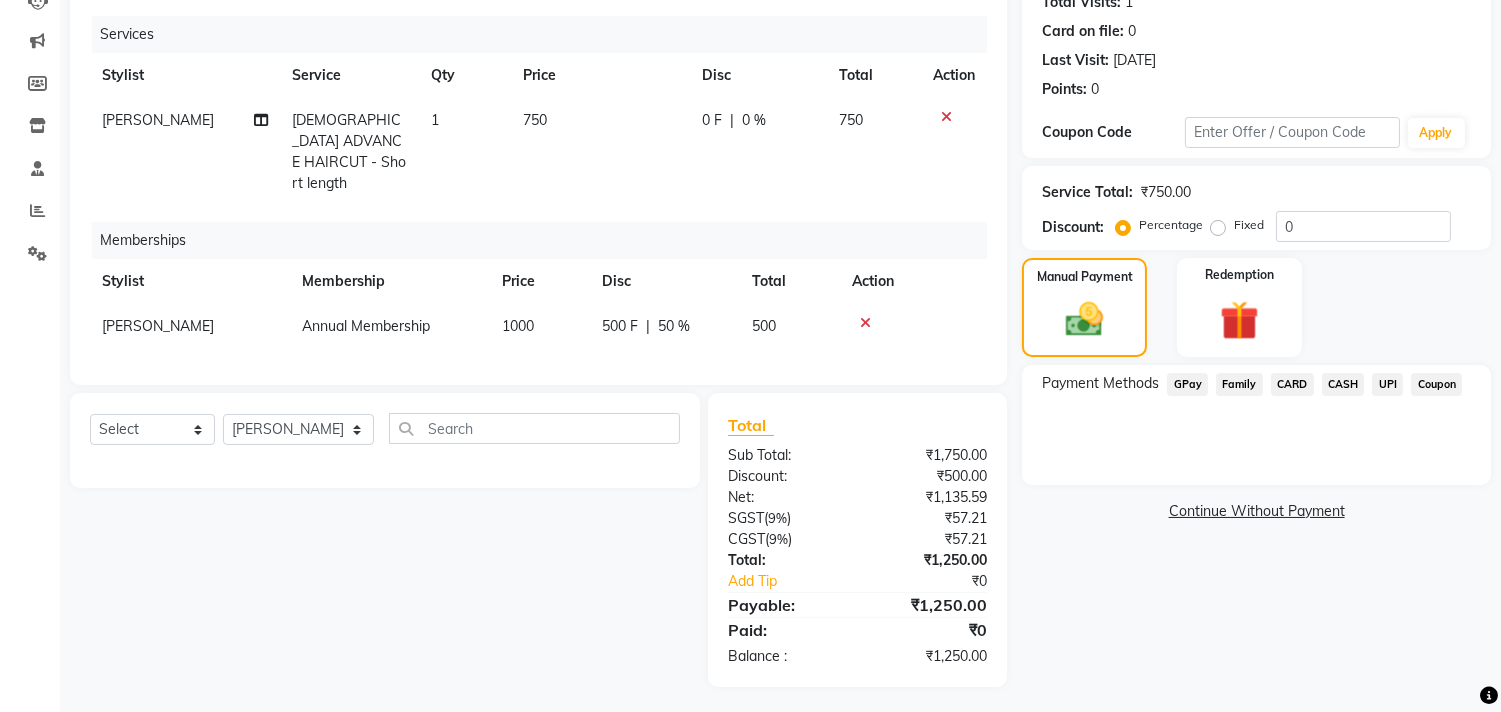 click on "CASH" 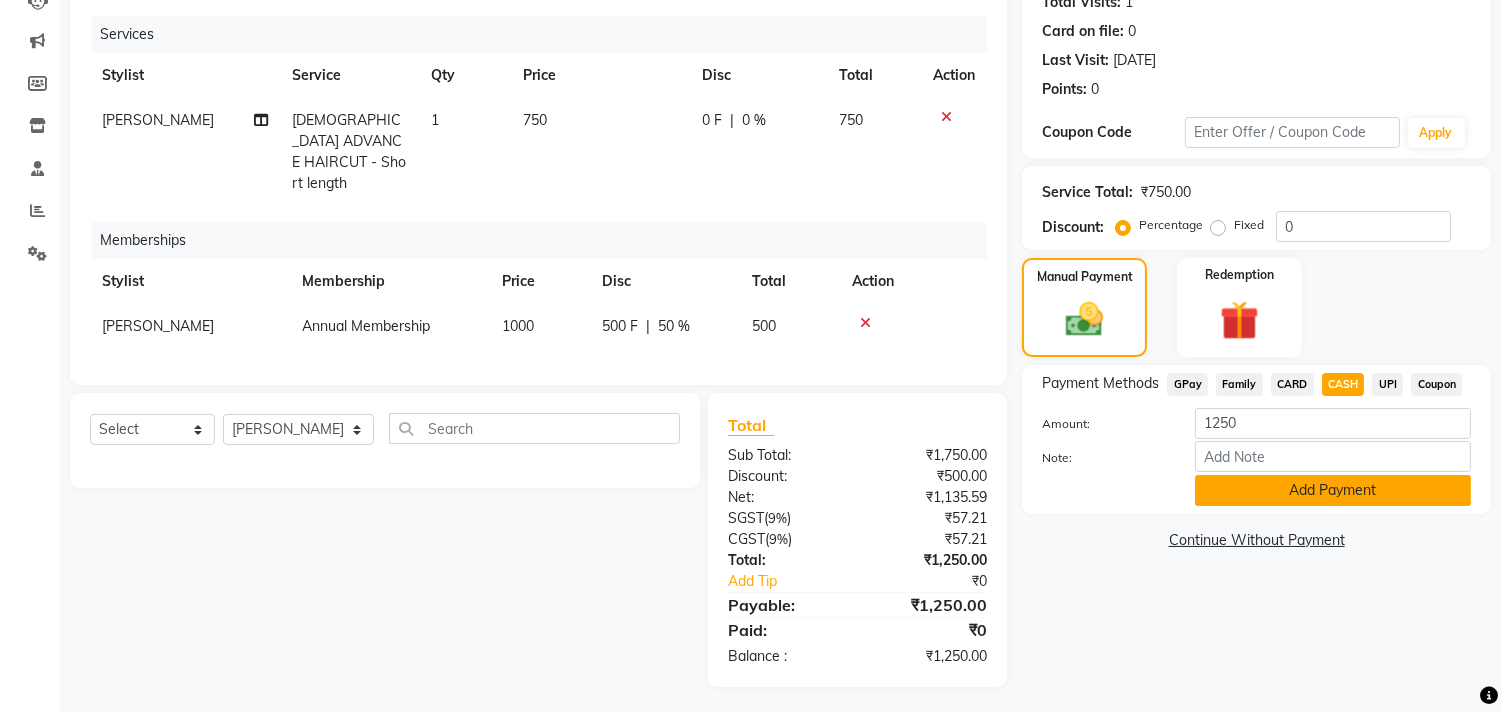 click on "Add Payment" 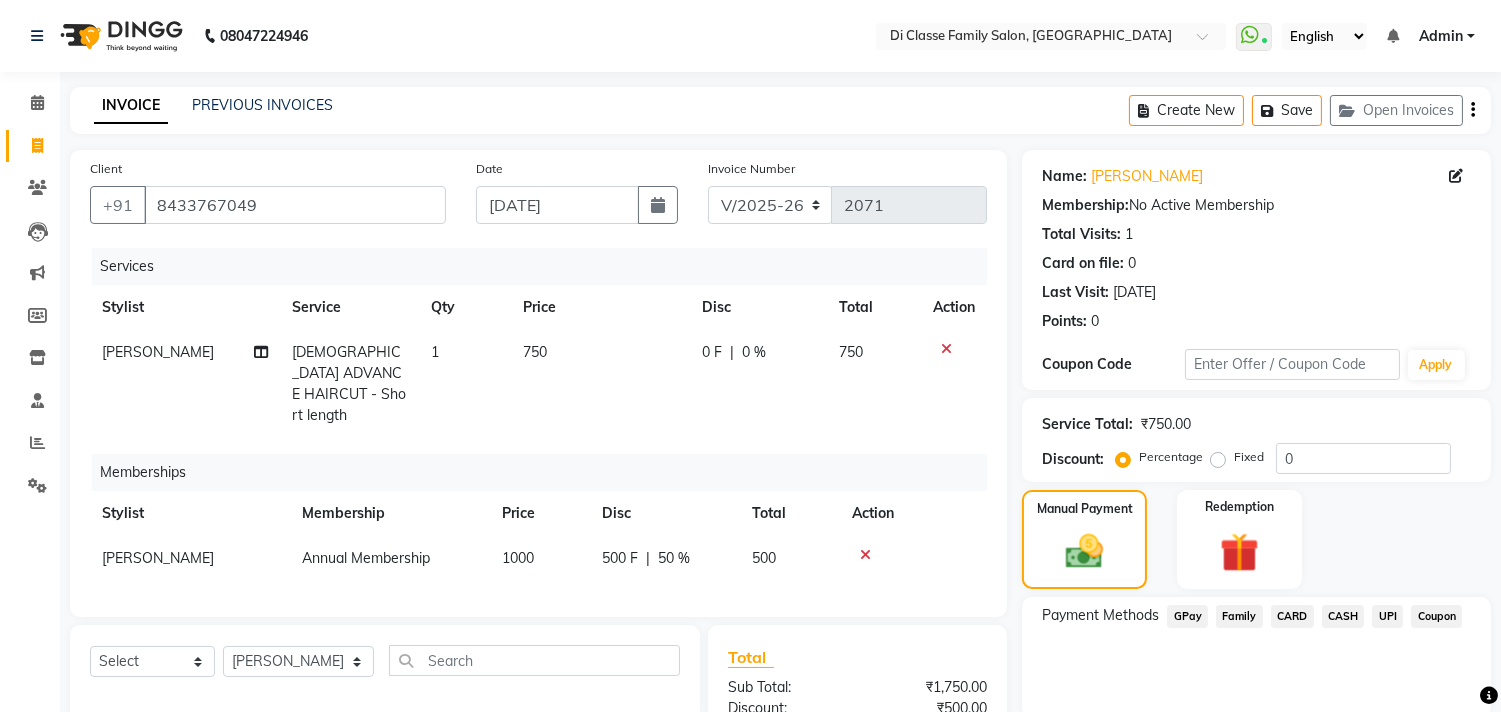 scroll, scrollTop: 303, scrollLeft: 0, axis: vertical 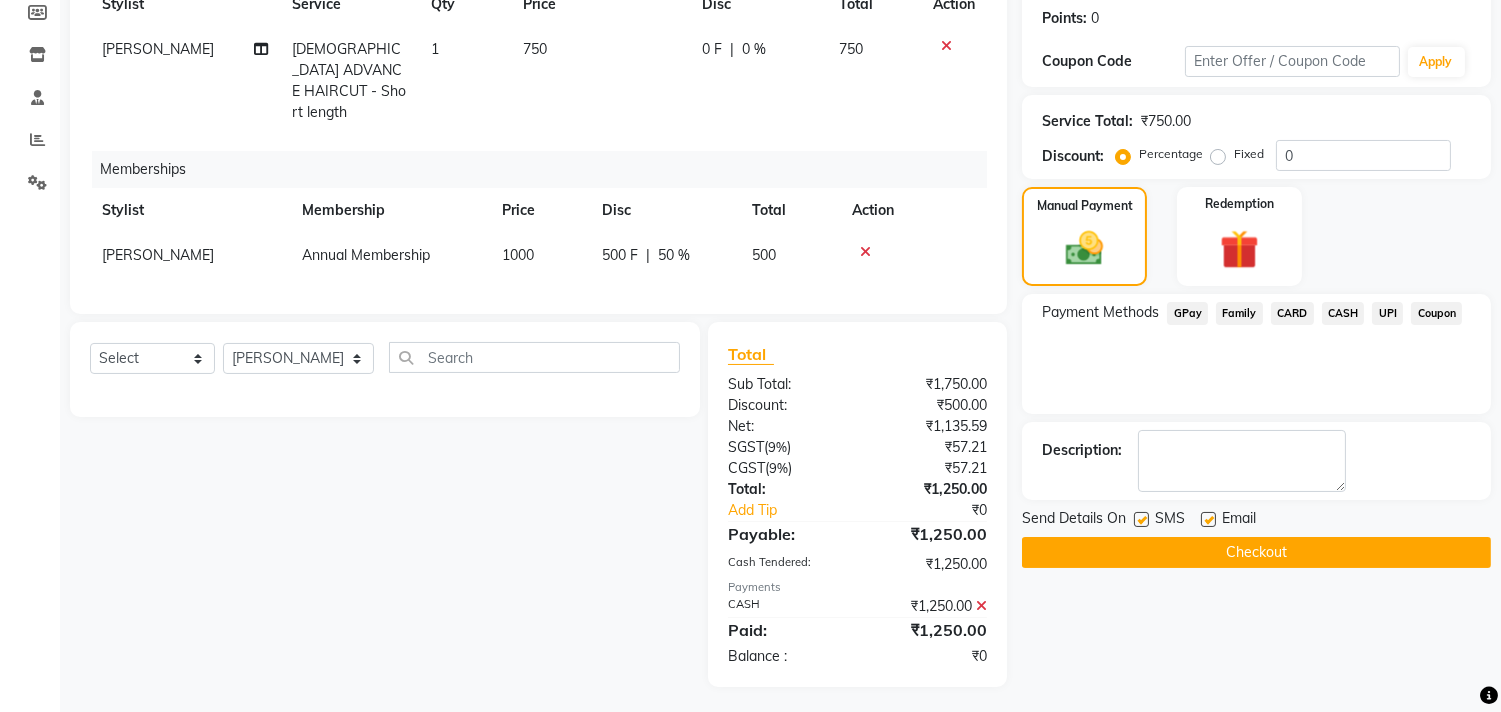 click on "Checkout" 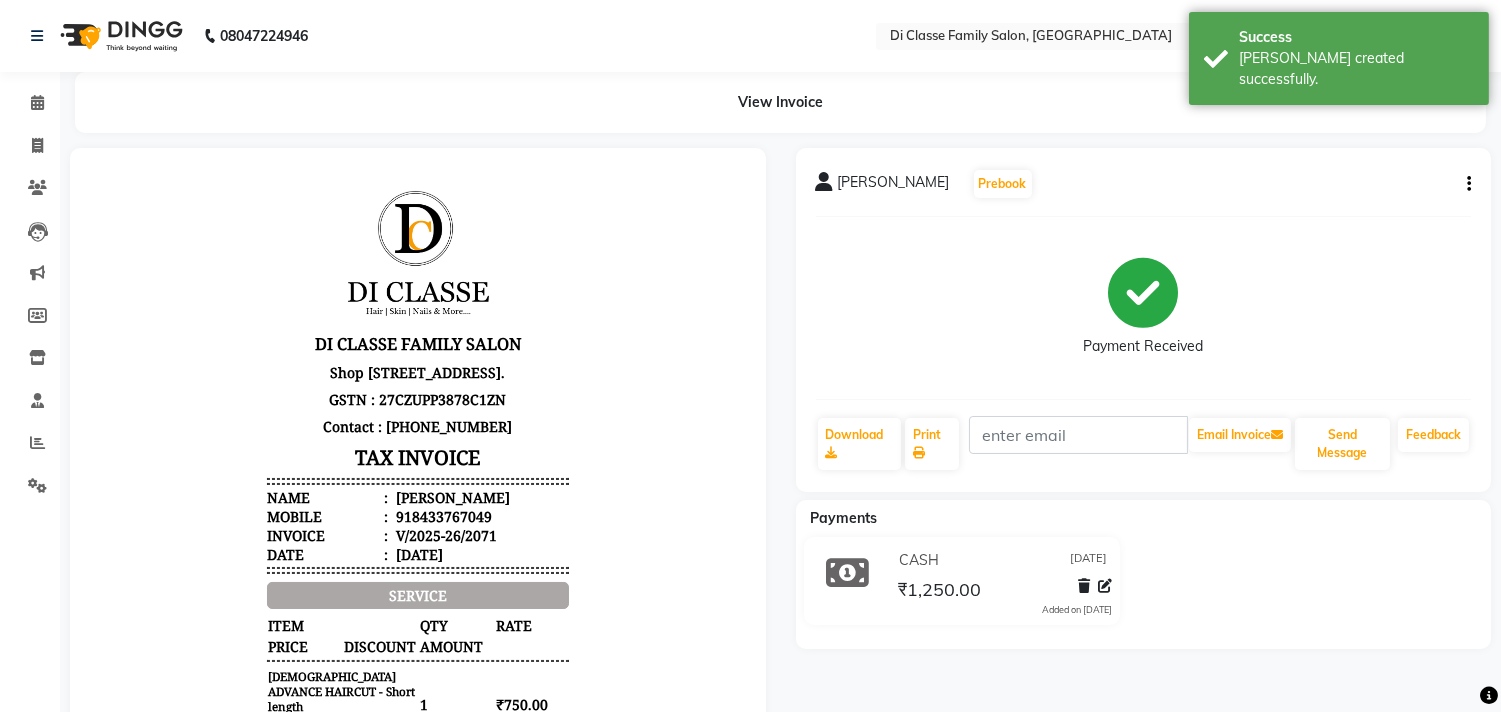 scroll, scrollTop: 0, scrollLeft: 0, axis: both 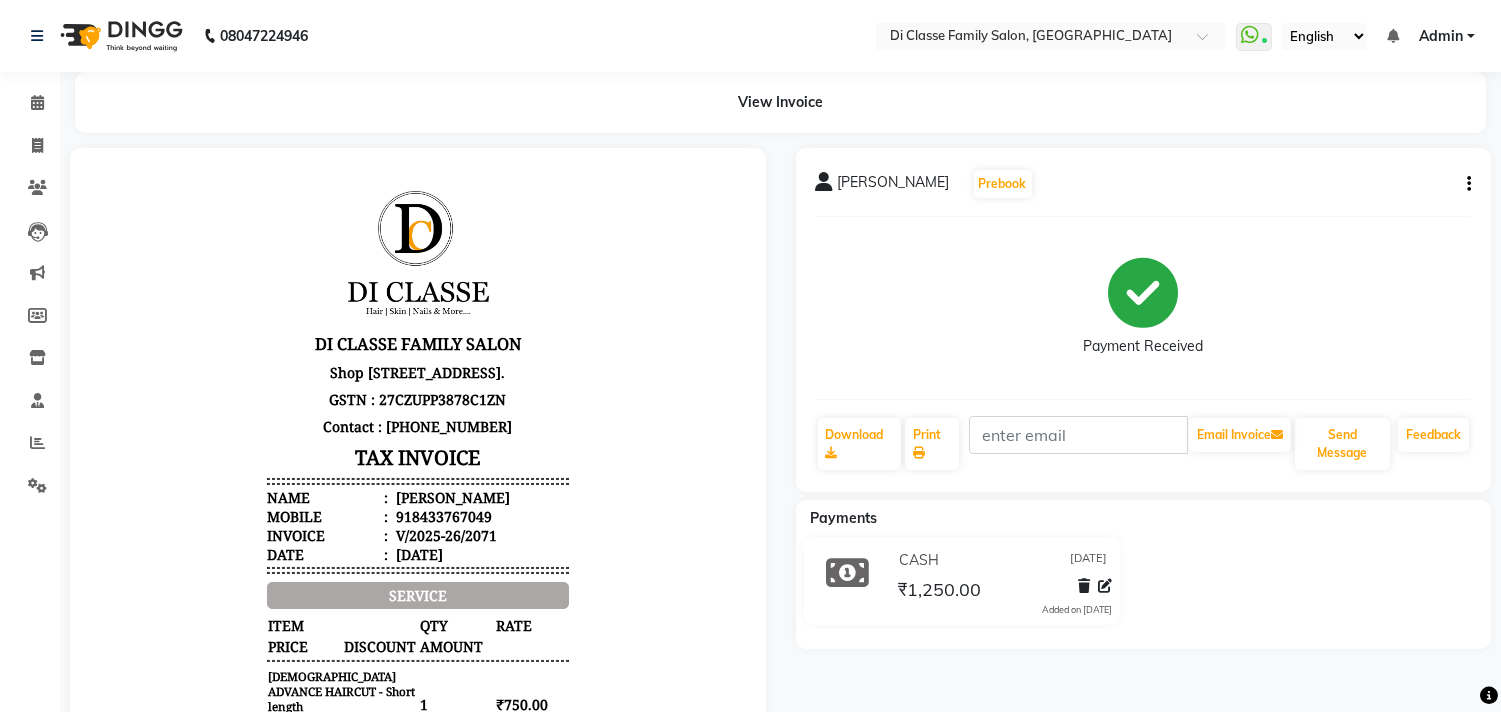 click on "Invoice" 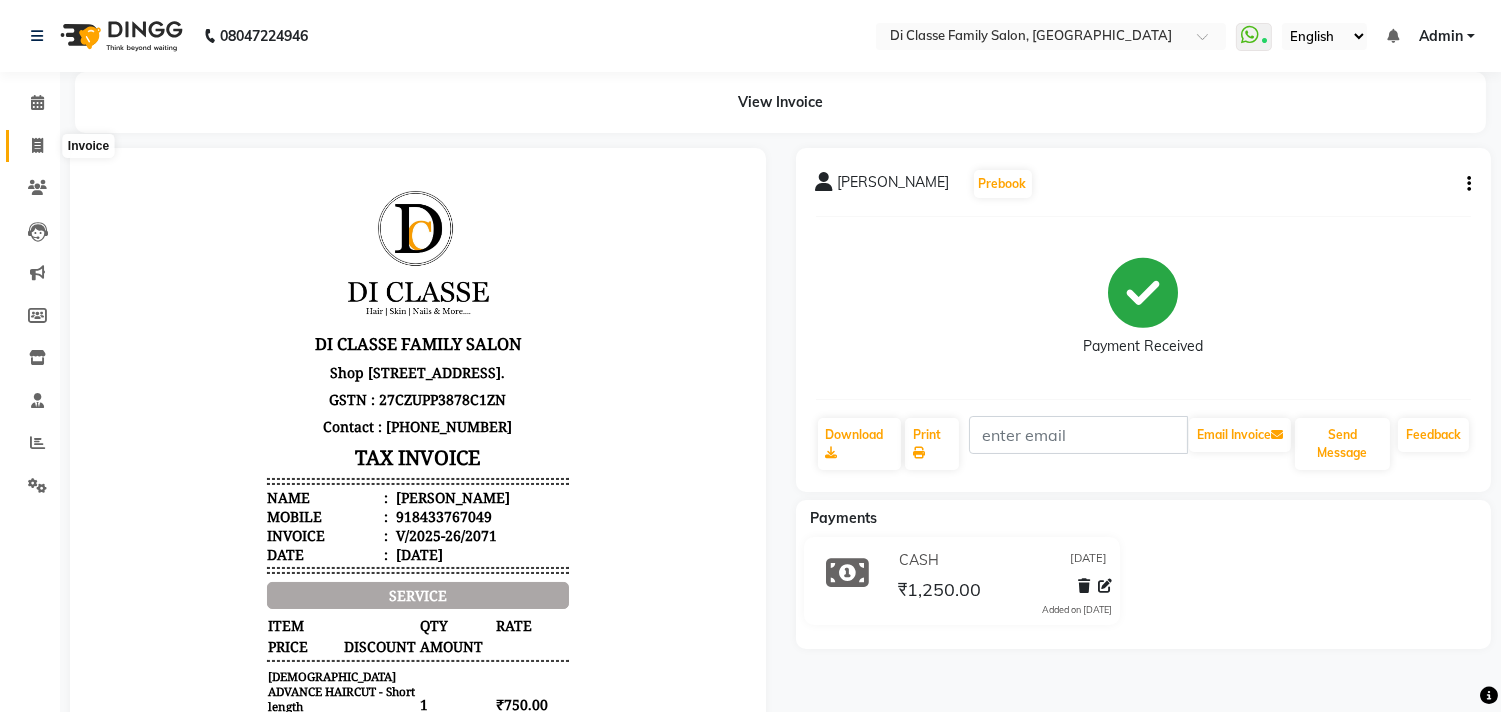 click 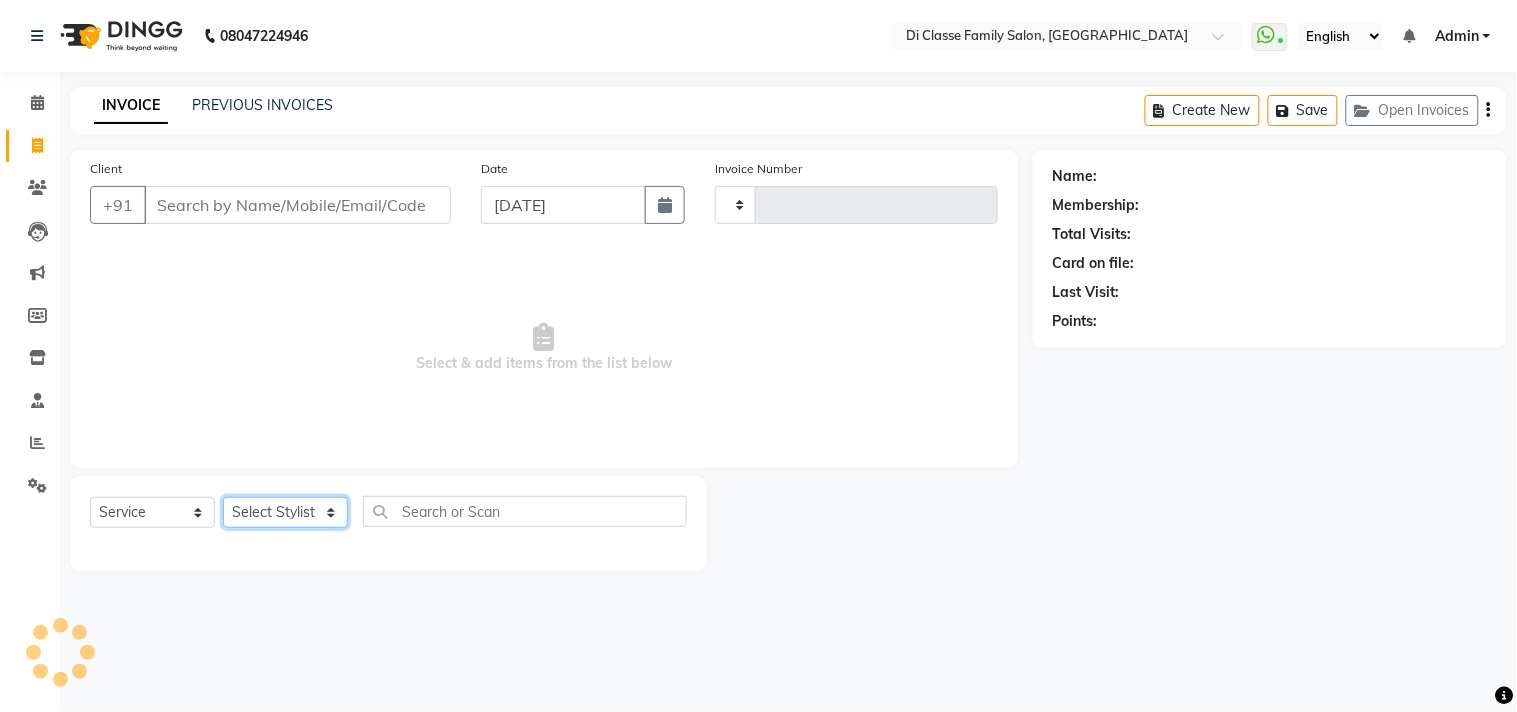 drag, startPoint x: 316, startPoint y: 517, endPoint x: 316, endPoint y: 502, distance: 15 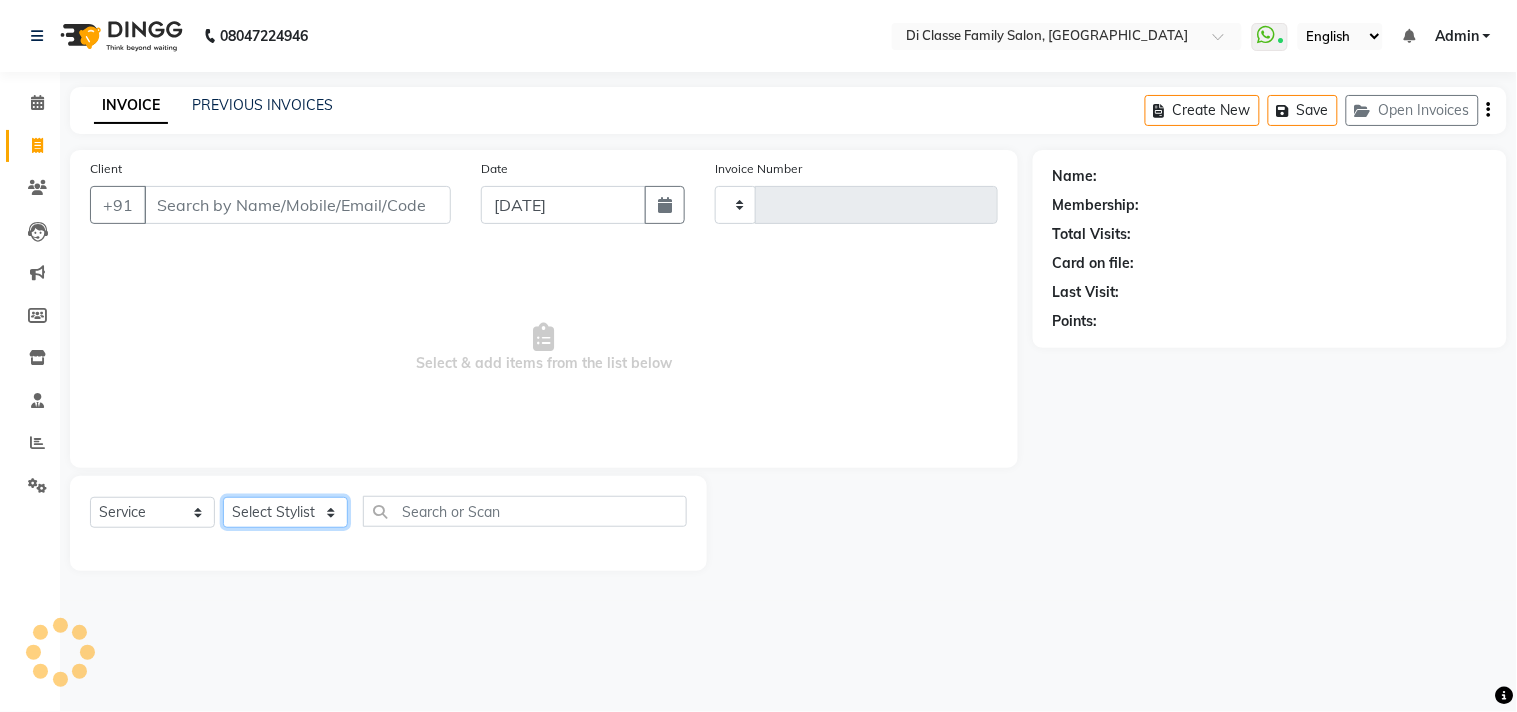 click on "Select Stylist" 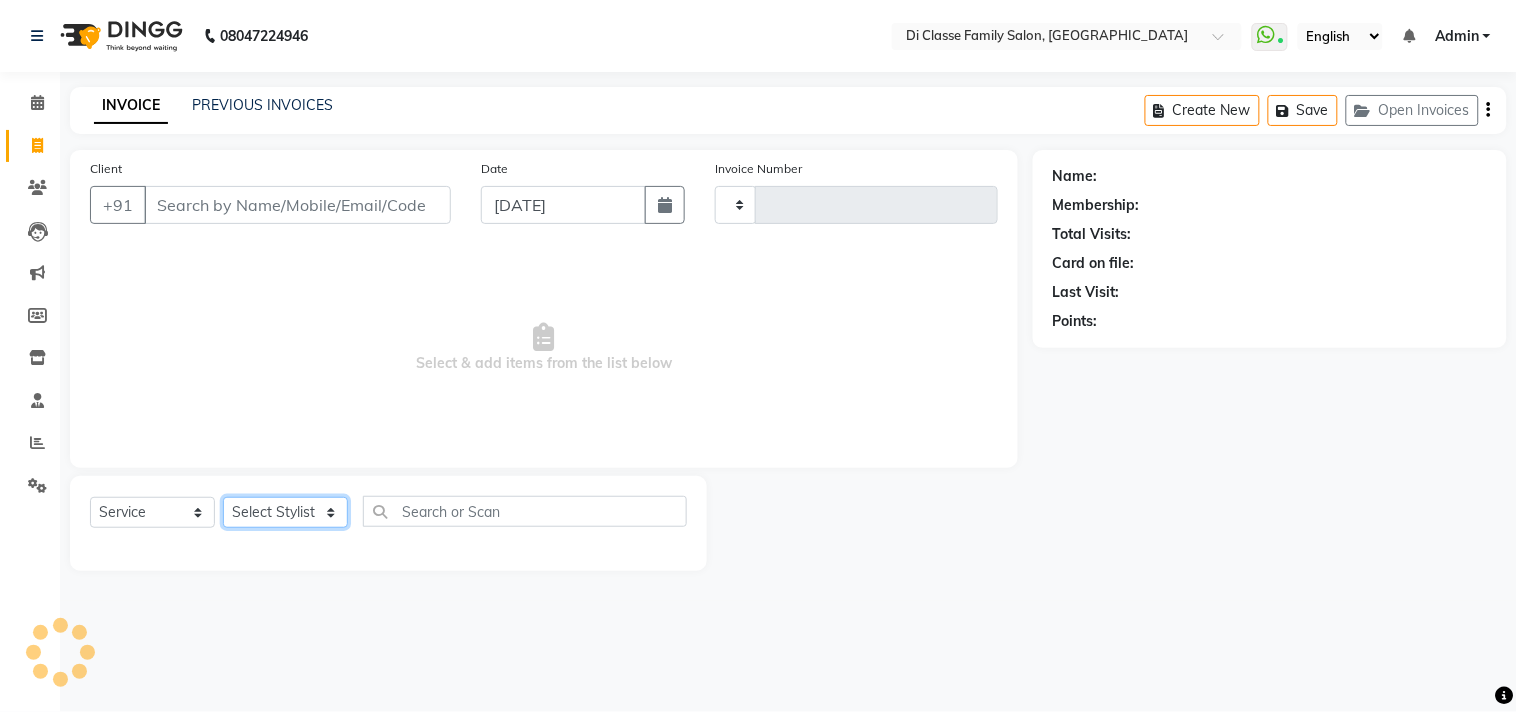 type on "2072" 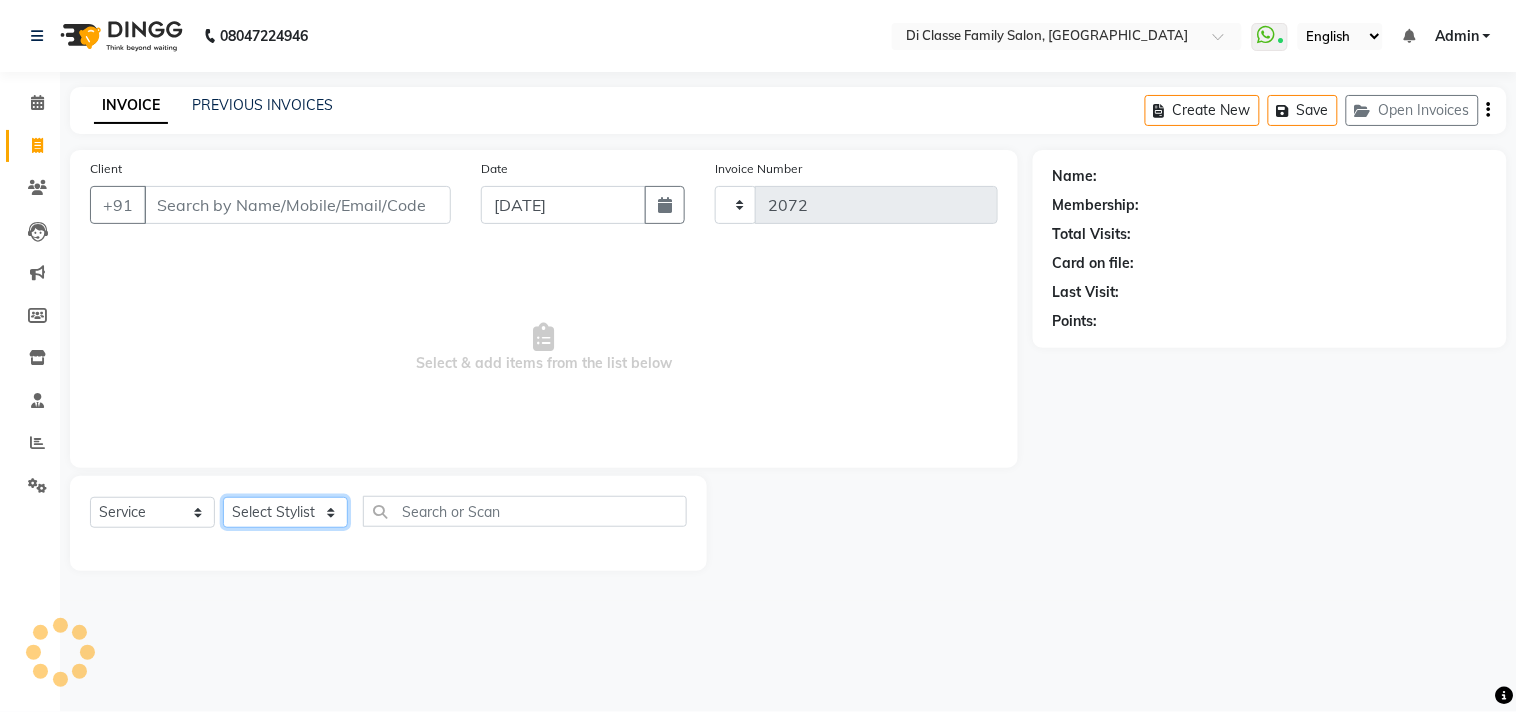 select on "4704" 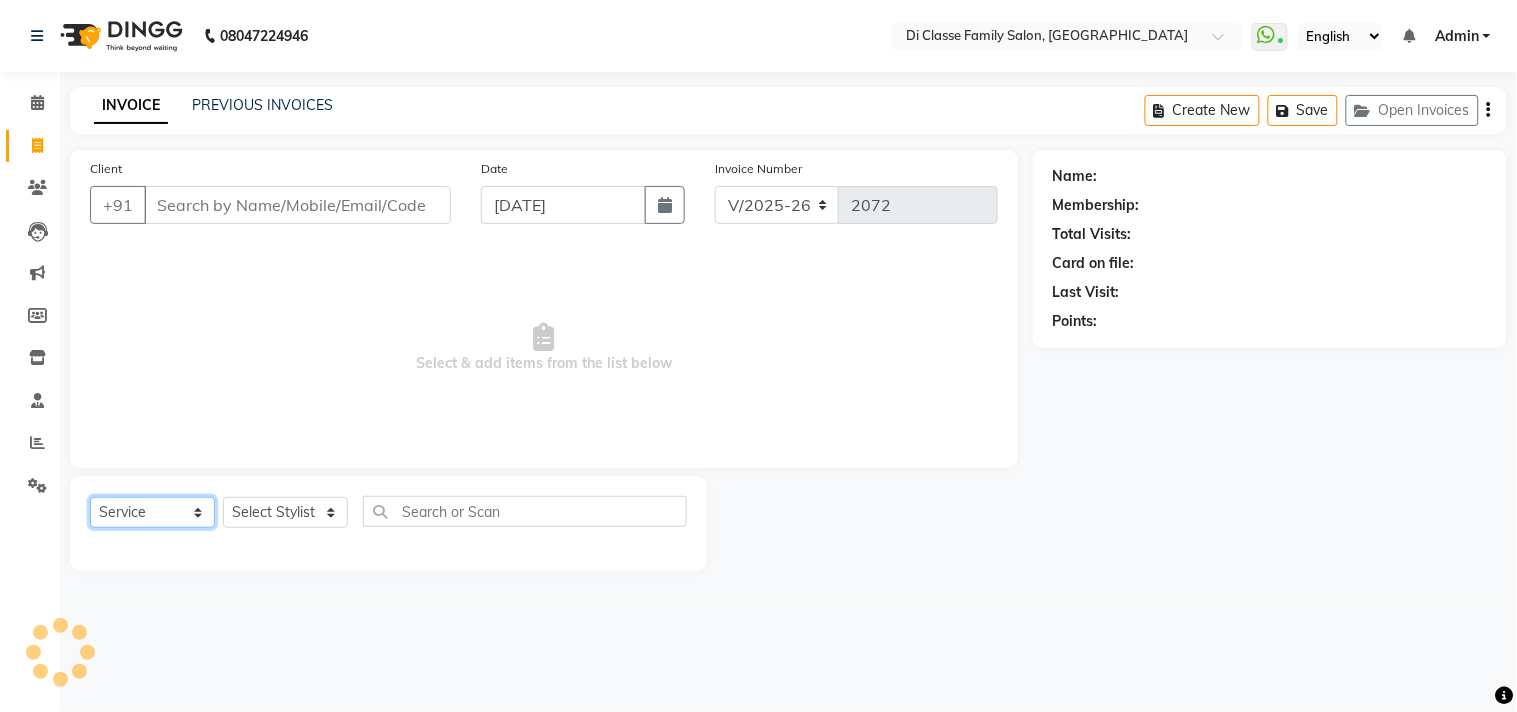 click on "Select  Service  Product  Membership  Package Voucher Prepaid Gift Card" 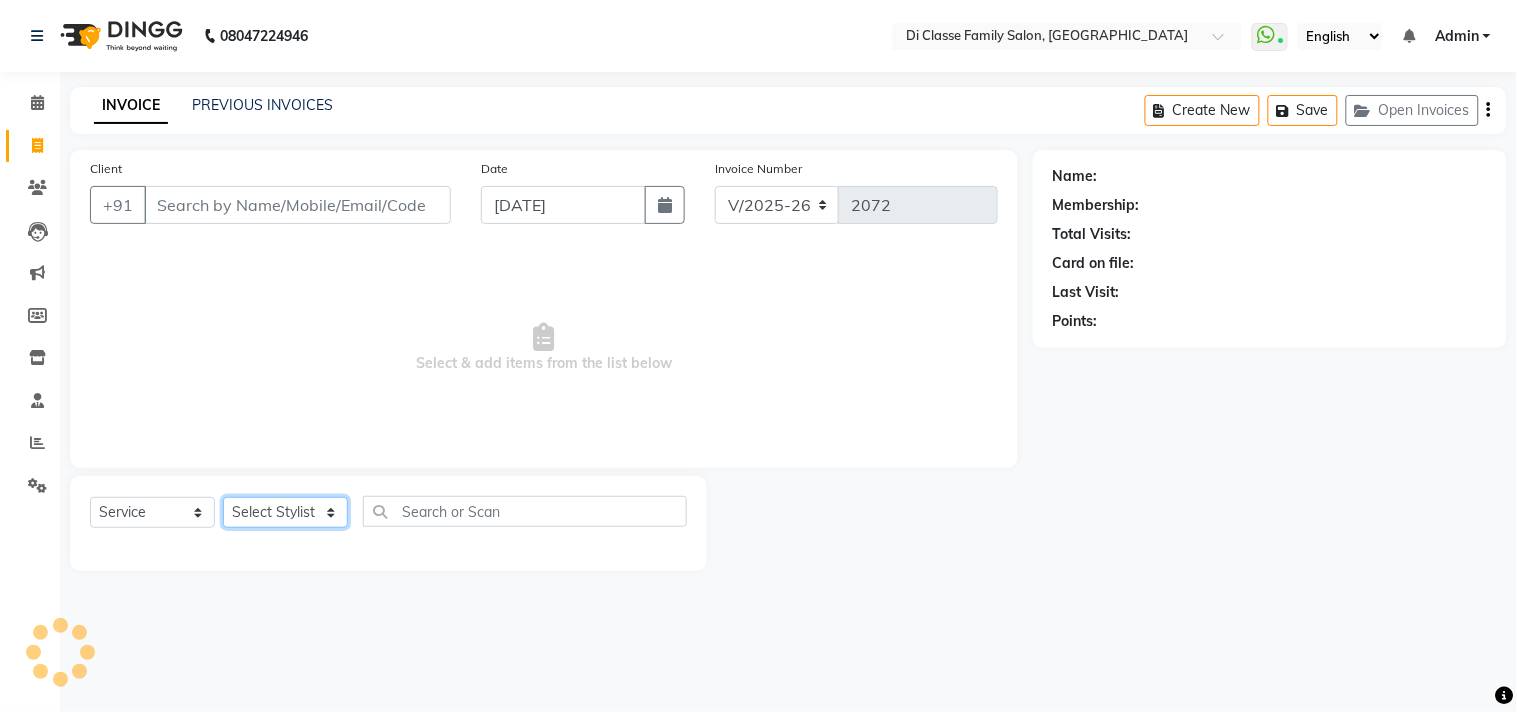 click on "Select Stylist" 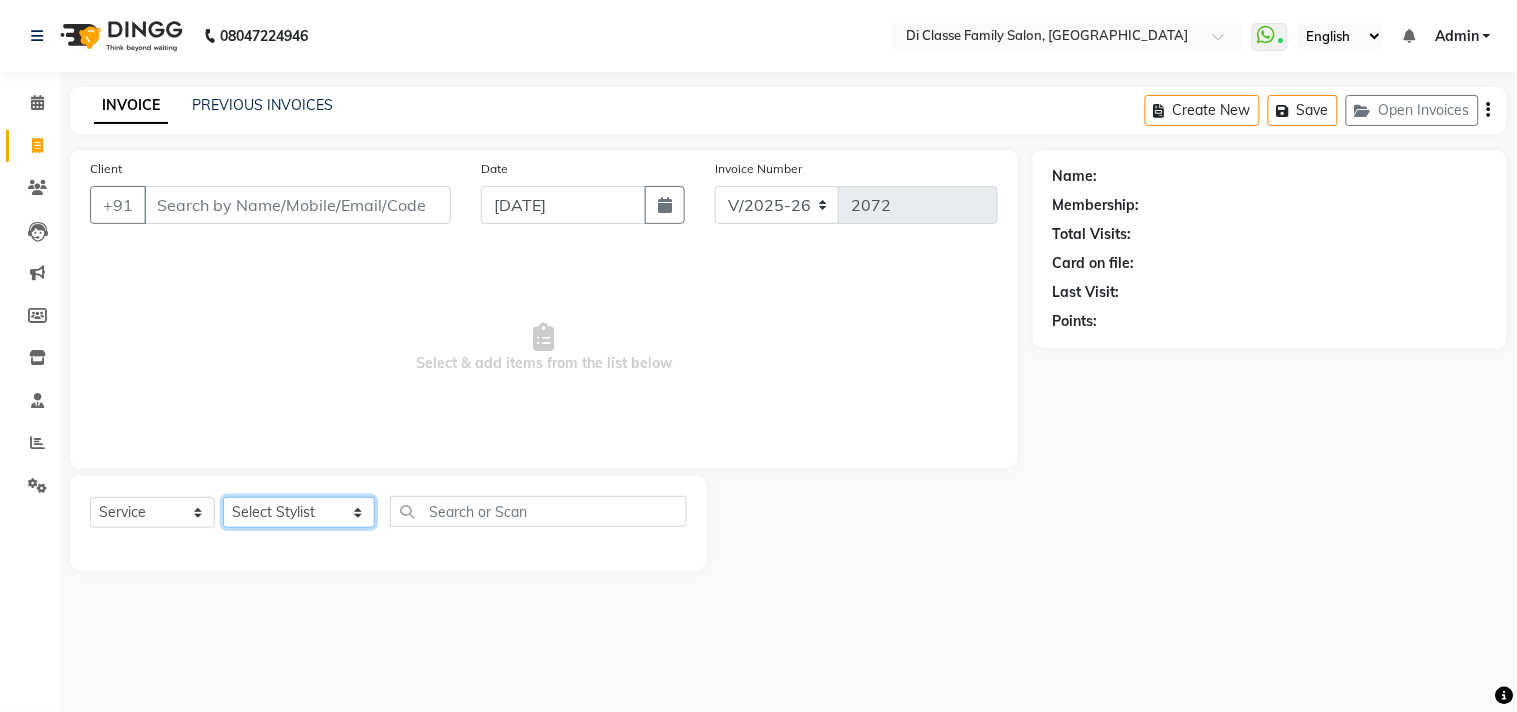 click on "Select Stylist aniket  Anu  AYAZ KADRI  Front Desk Javed kapil KOMAL  Payal  Pooja Jadhav Rahul Datkhile RESHMA SHAIKH rutik shinde SACHIN SAKPAL SADDAM SAHAJAN SAKSHI CHAVAN Sameer  sampada Sanjana  SANU shobha sonawane shobha sonawane SHUBHAM PEDNEKAR Sikandar Ansari ssneha rana" 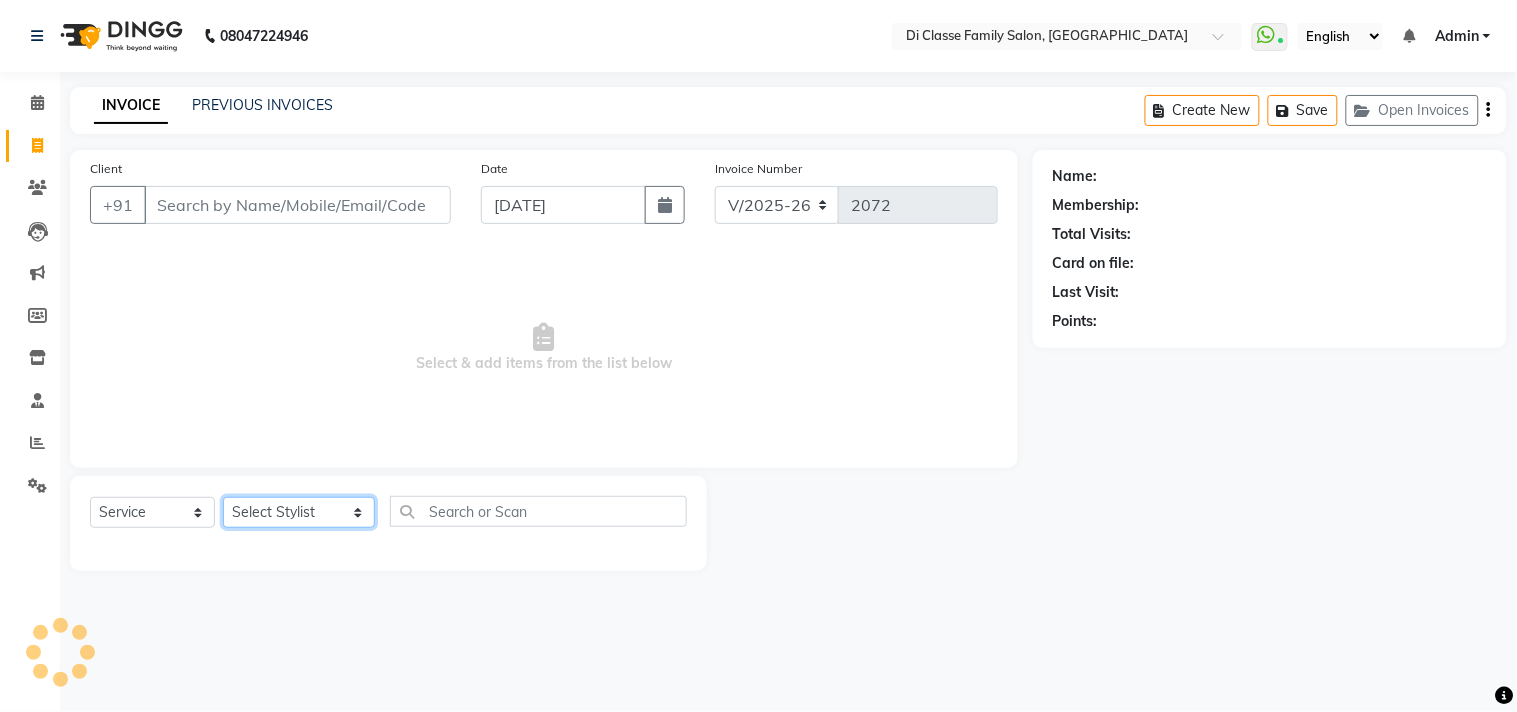select on "28411" 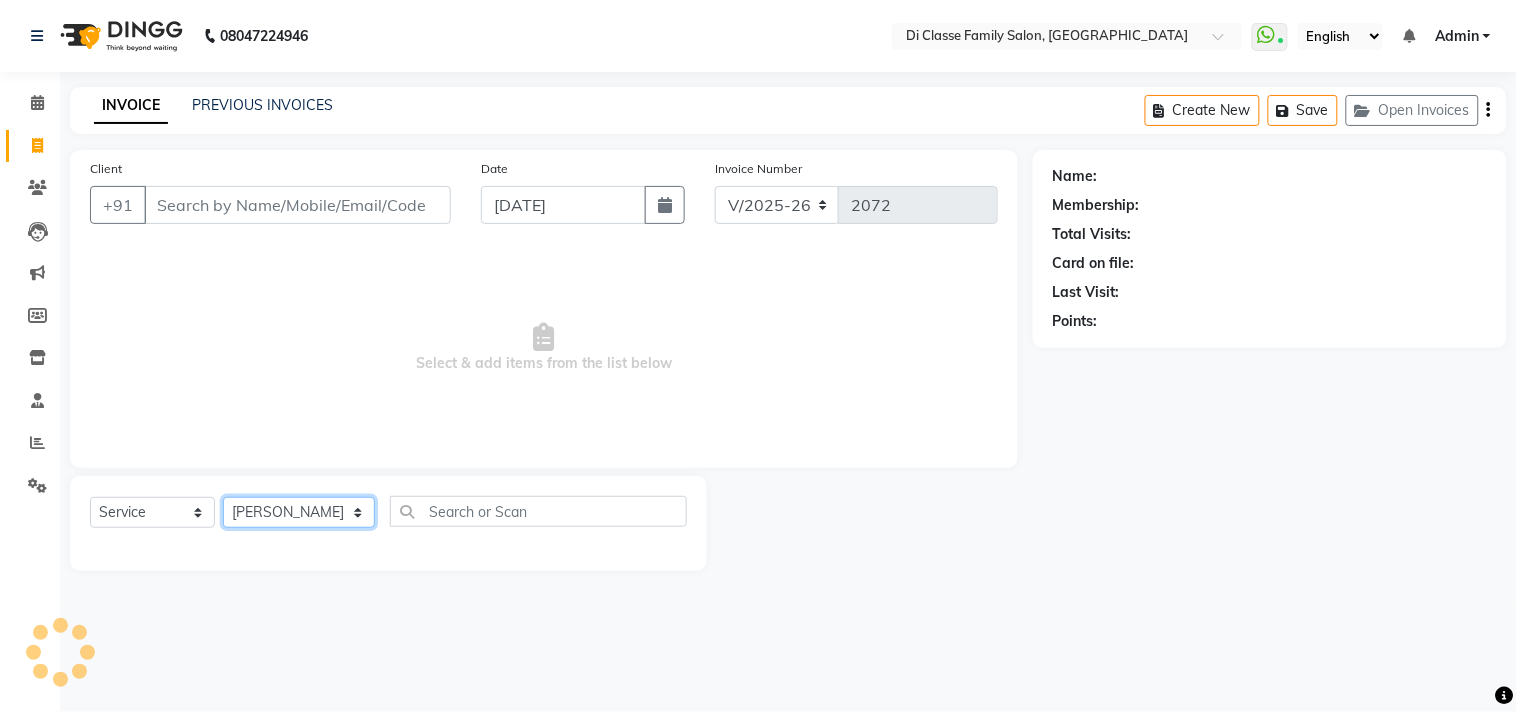 click on "Select Stylist aniket  Anu  AYAZ KADRI  Front Desk Javed kapil KOMAL  Payal  Pooja Jadhav Rahul Datkhile RESHMA SHAIKH rutik shinde SACHIN SAKPAL SADDAM SAHAJAN SAKSHI CHAVAN Sameer  sampada Sanjana  SANU shobha sonawane shobha sonawane SHUBHAM PEDNEKAR Sikandar Ansari ssneha rana" 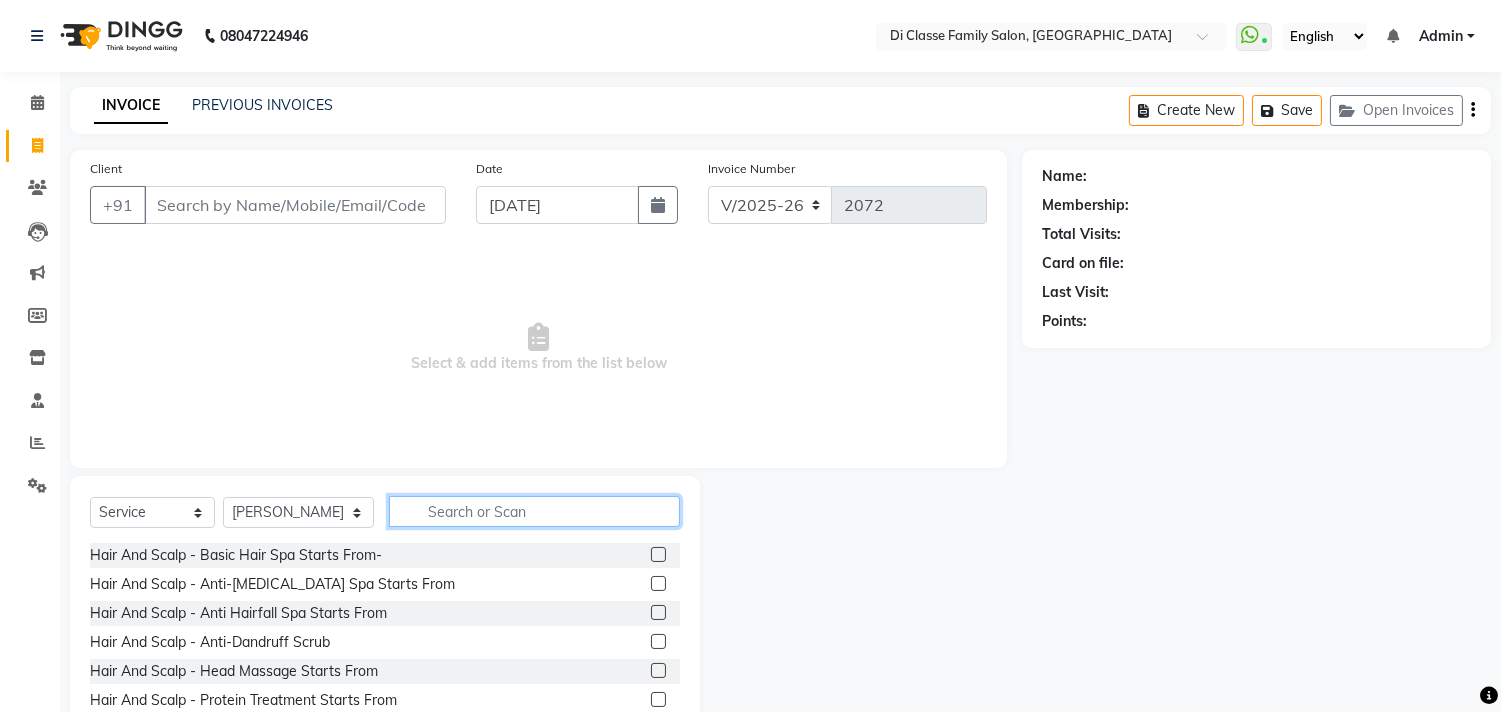 click 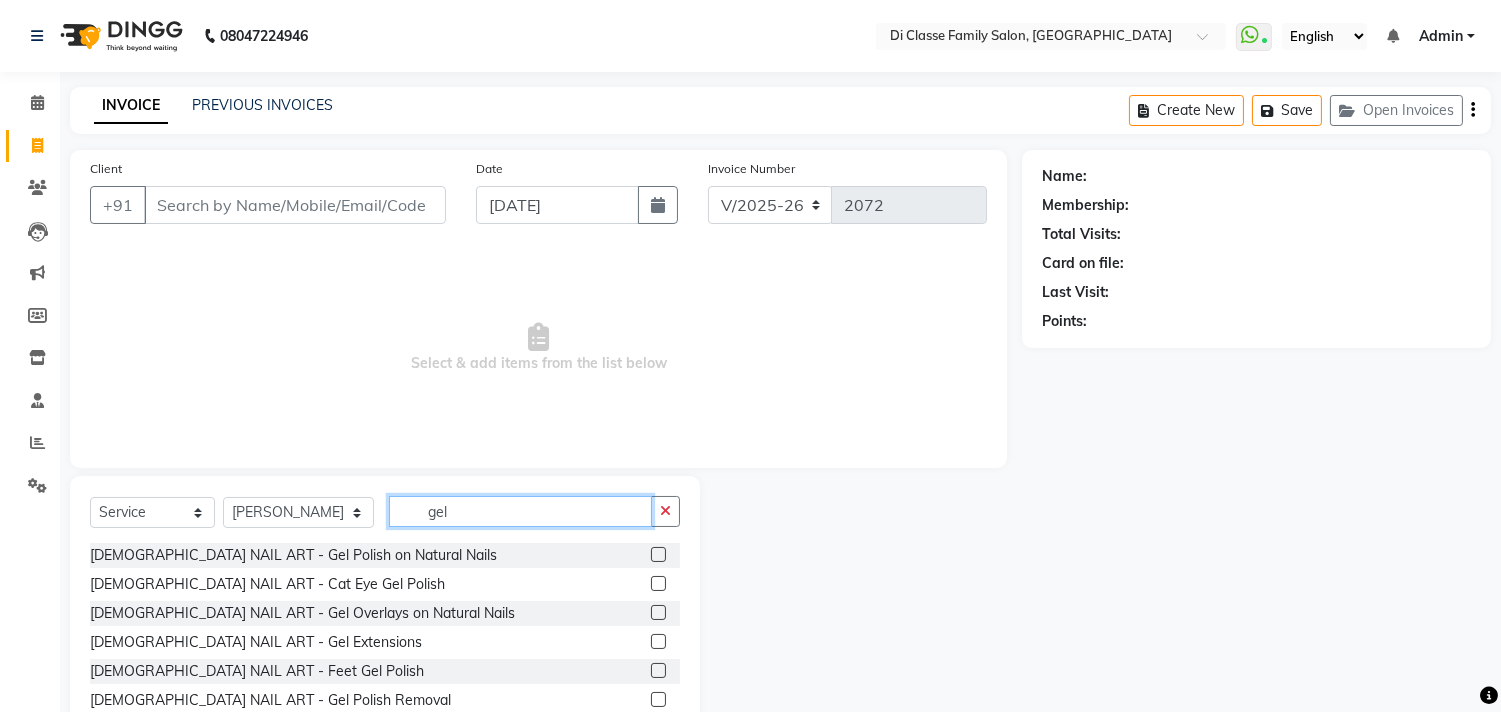 type on "gel" 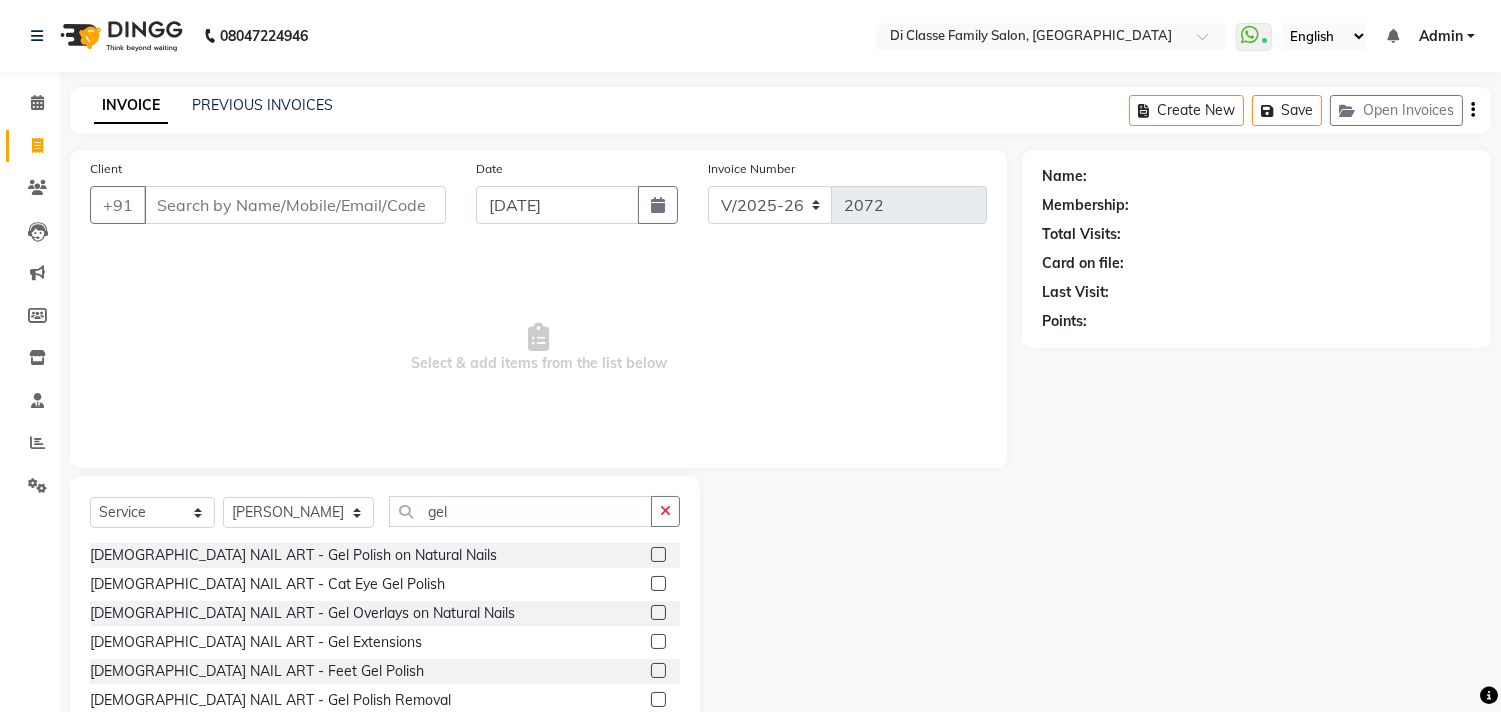 click 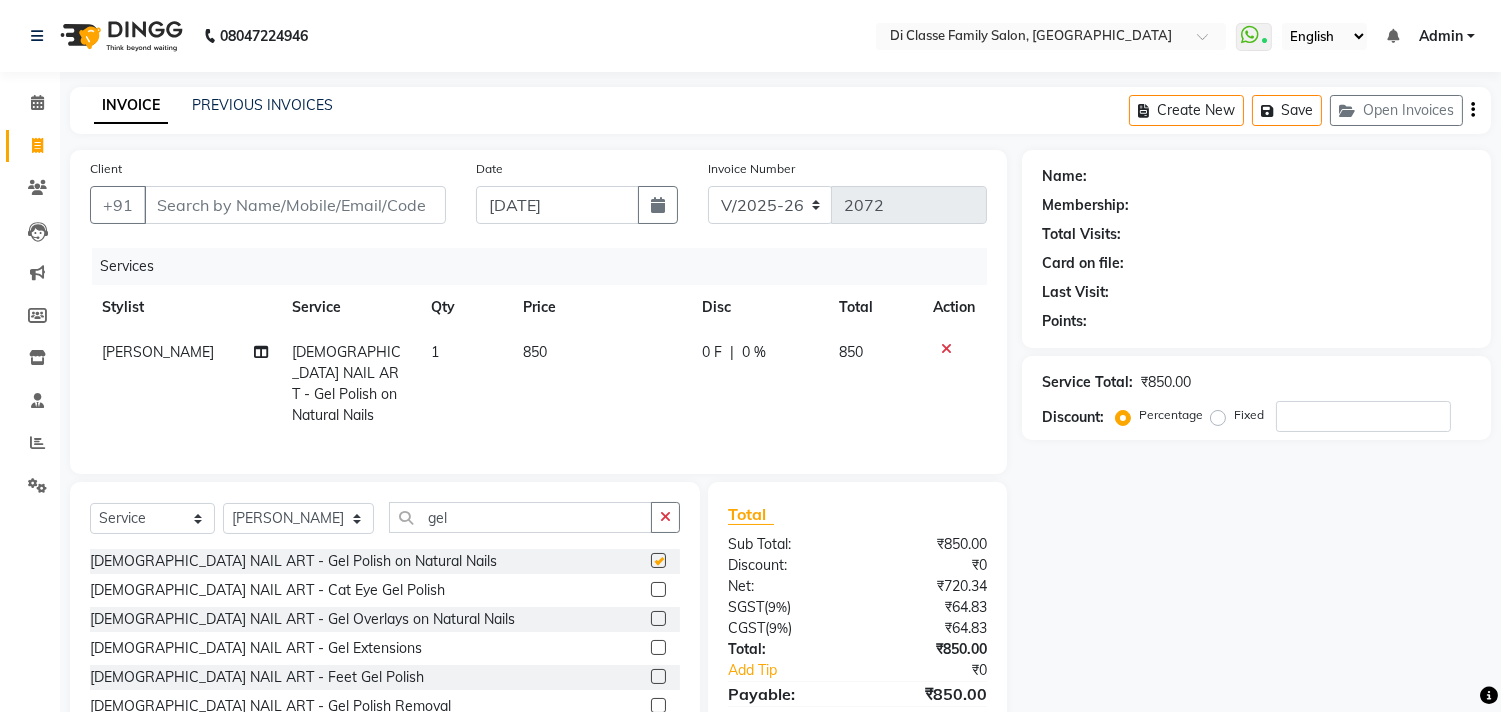click on "850" 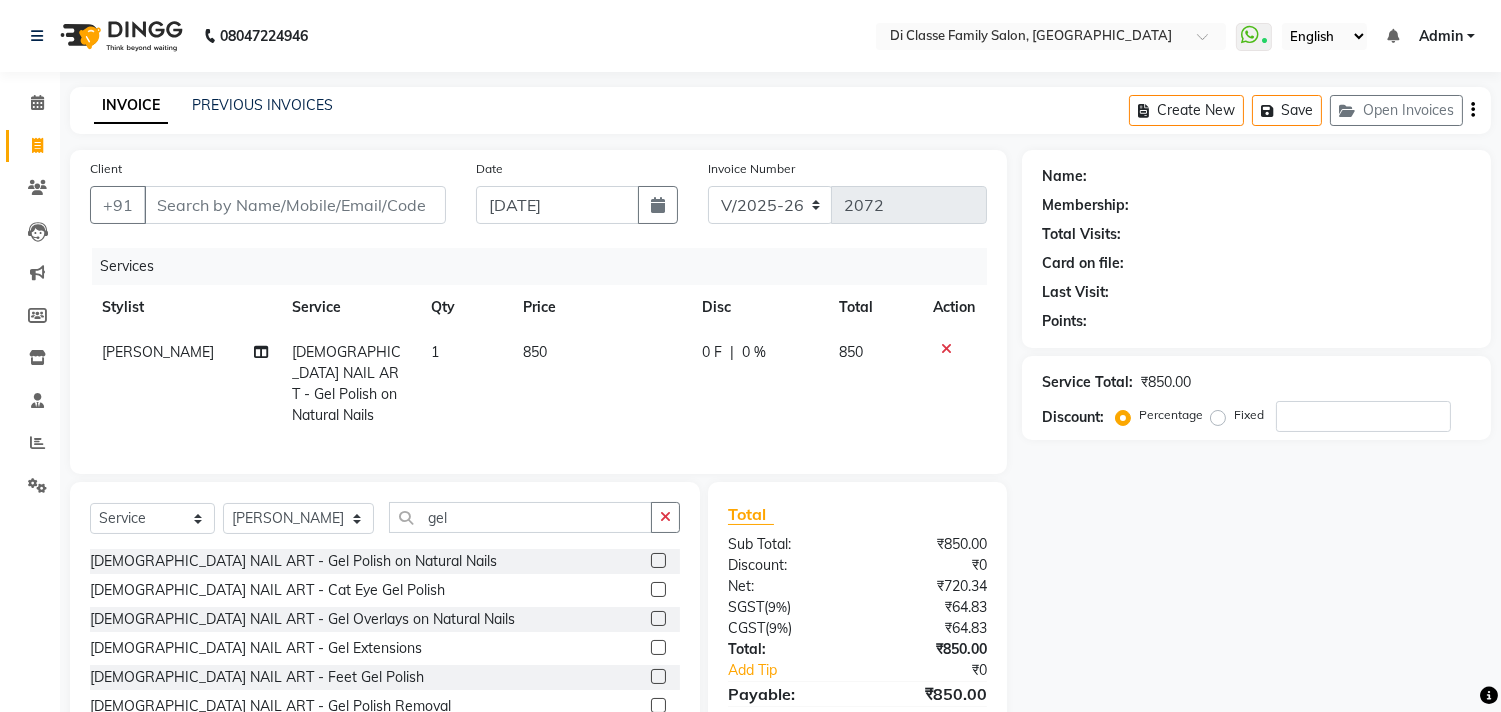 select on "28411" 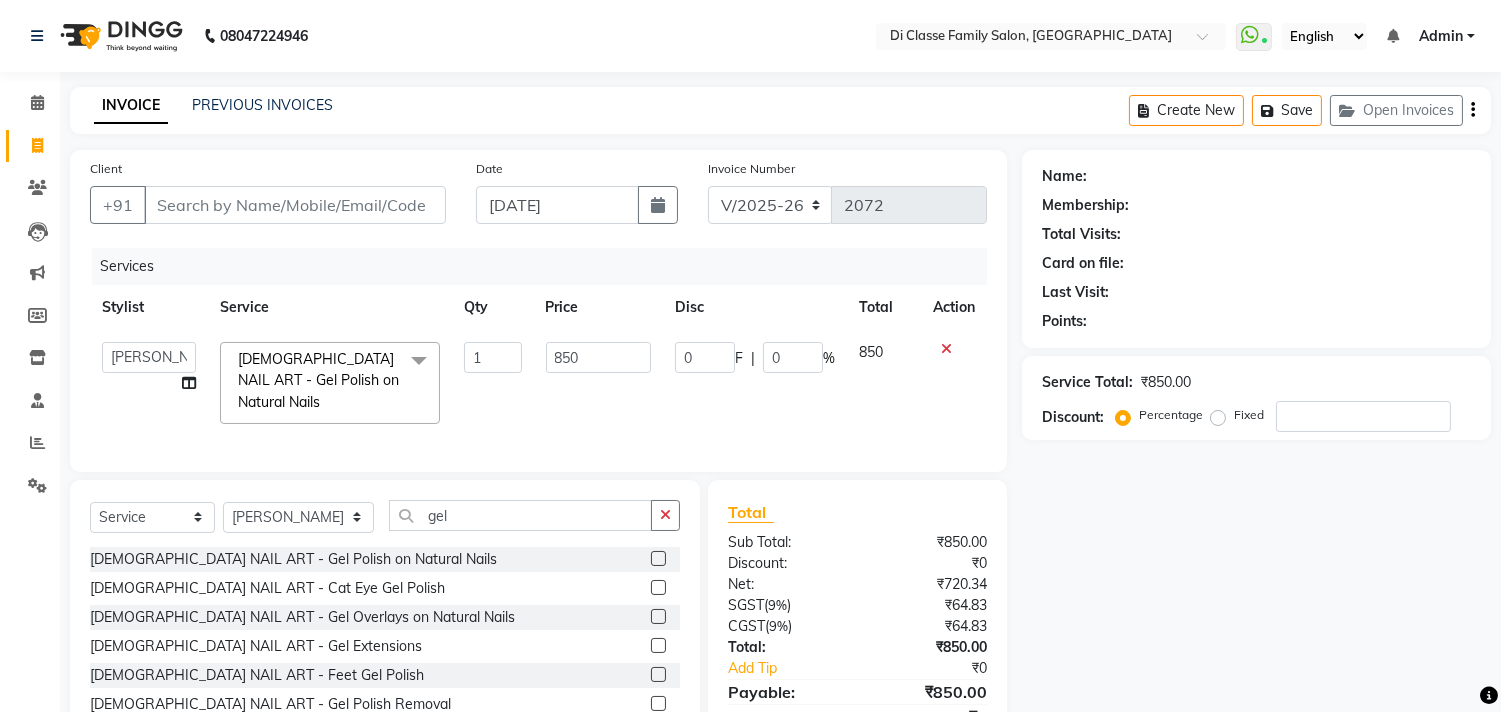 checkbox on "false" 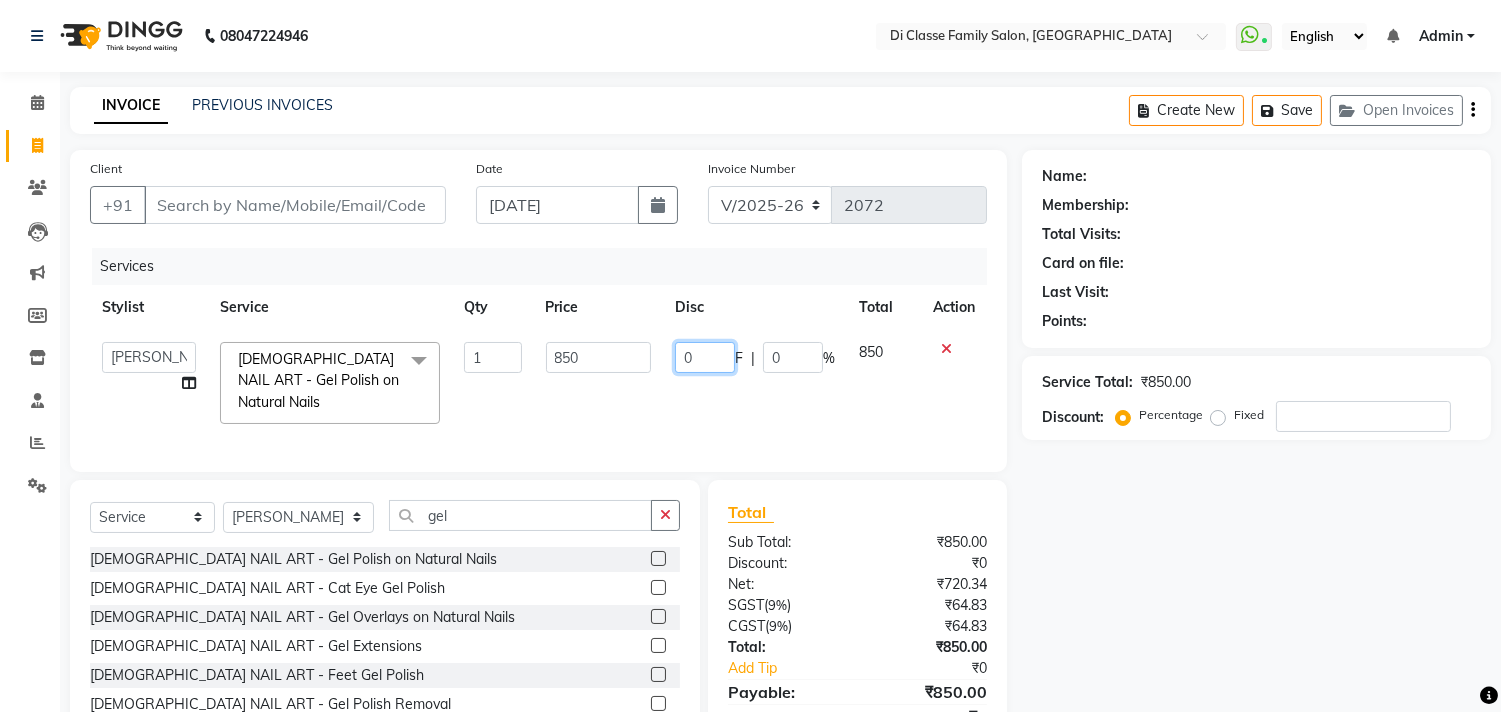 click on "0" 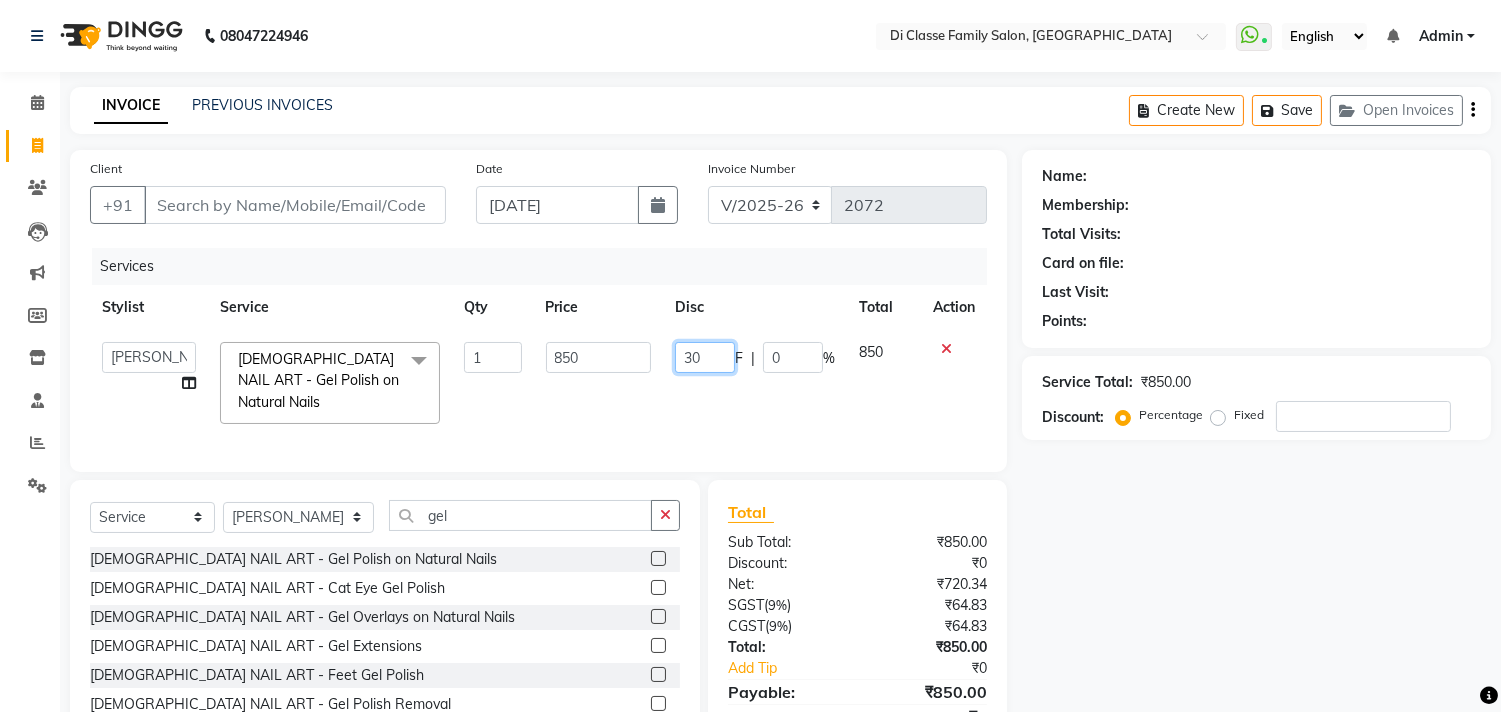 type on "350" 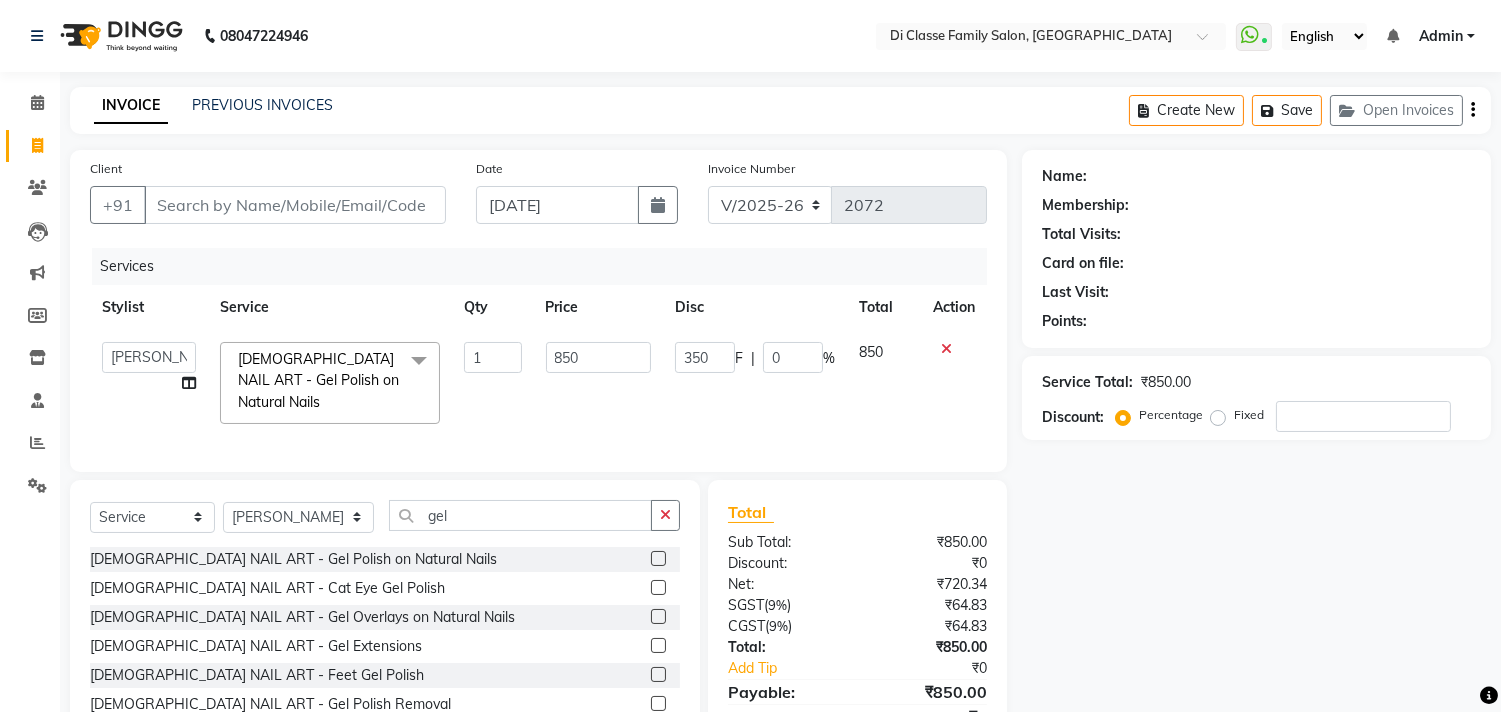 click on "Disc" 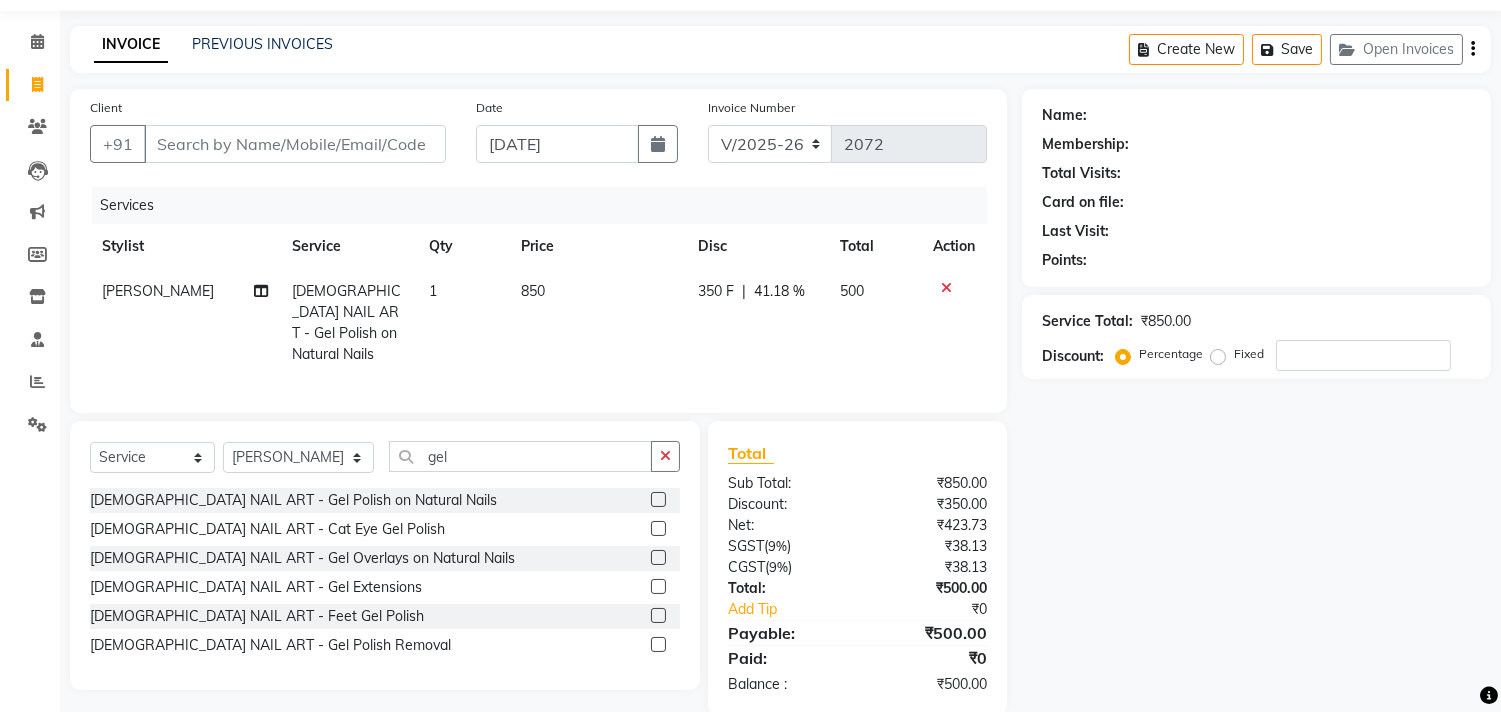 scroll, scrollTop: 90, scrollLeft: 0, axis: vertical 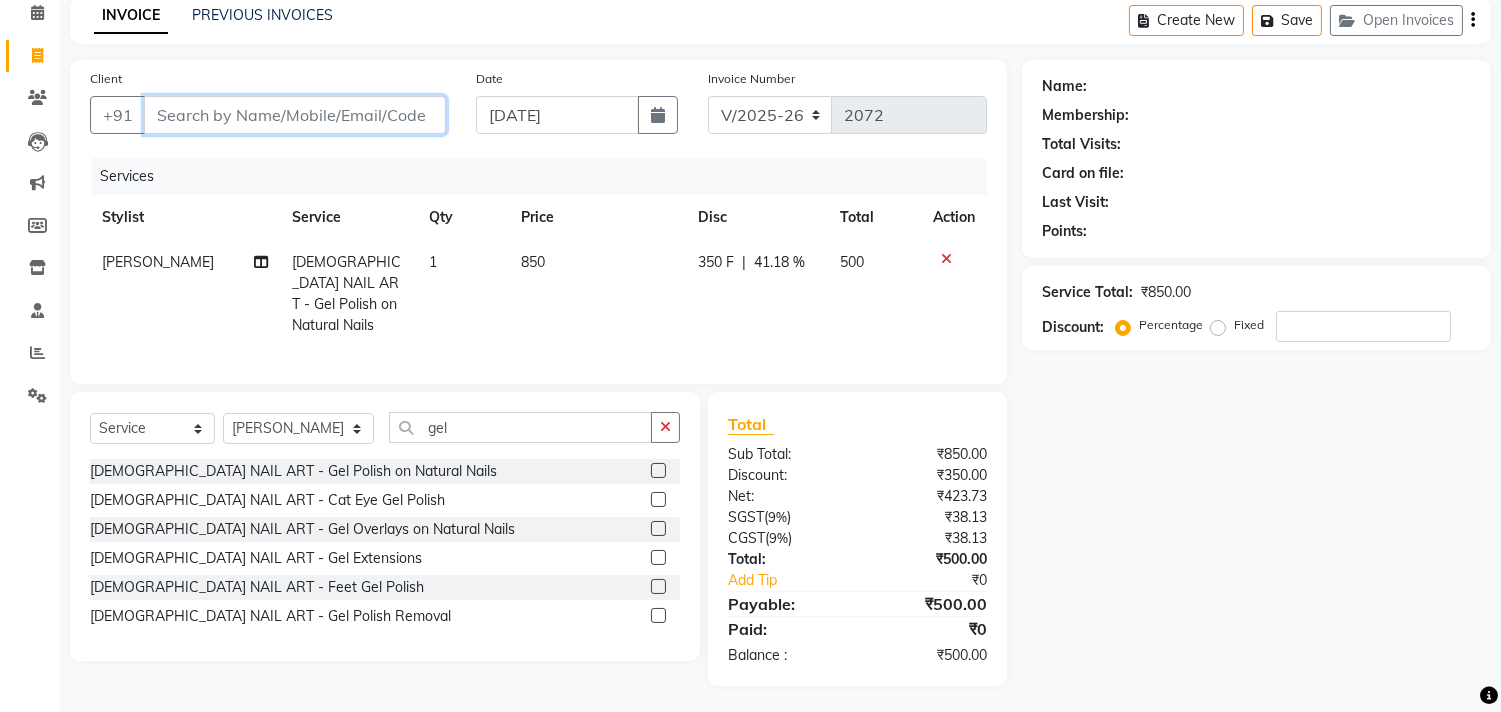 click on "Client" at bounding box center (295, 115) 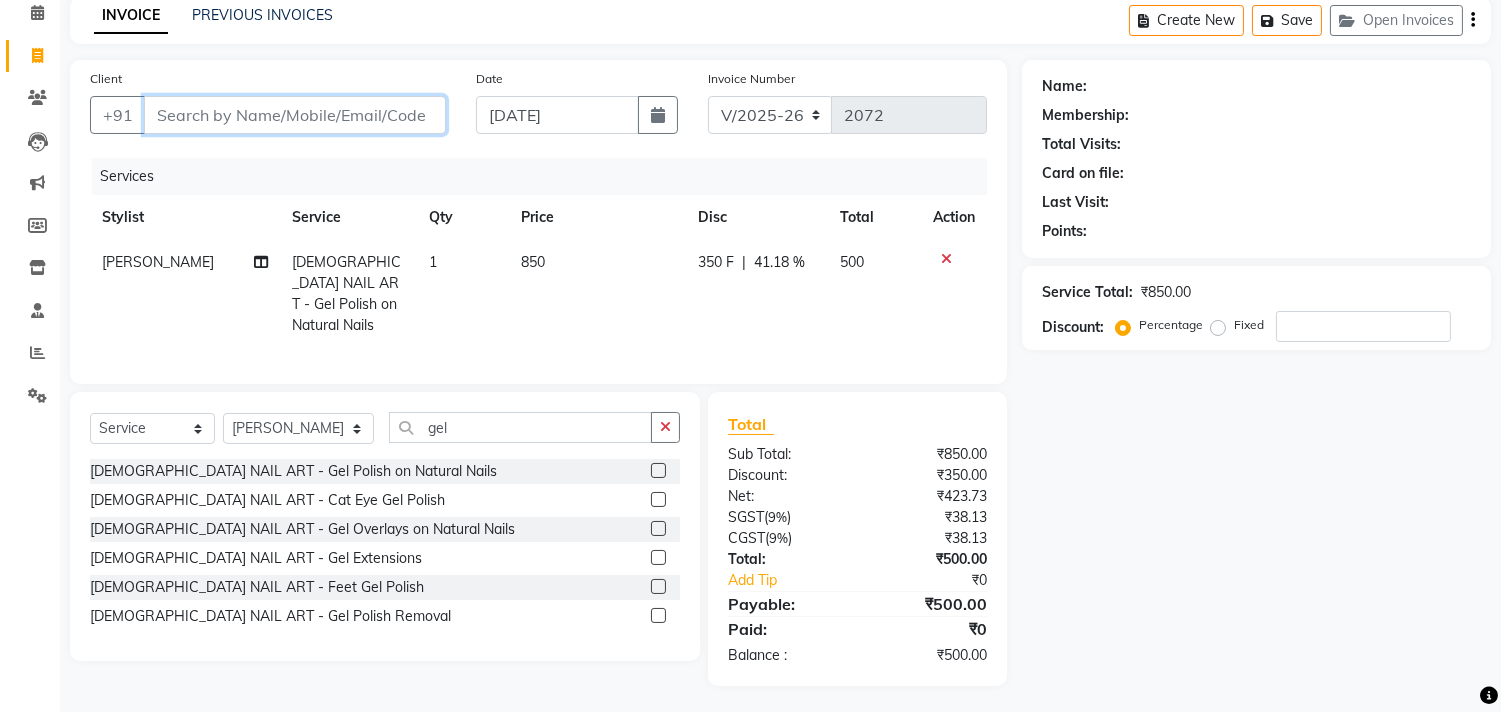 type on "9" 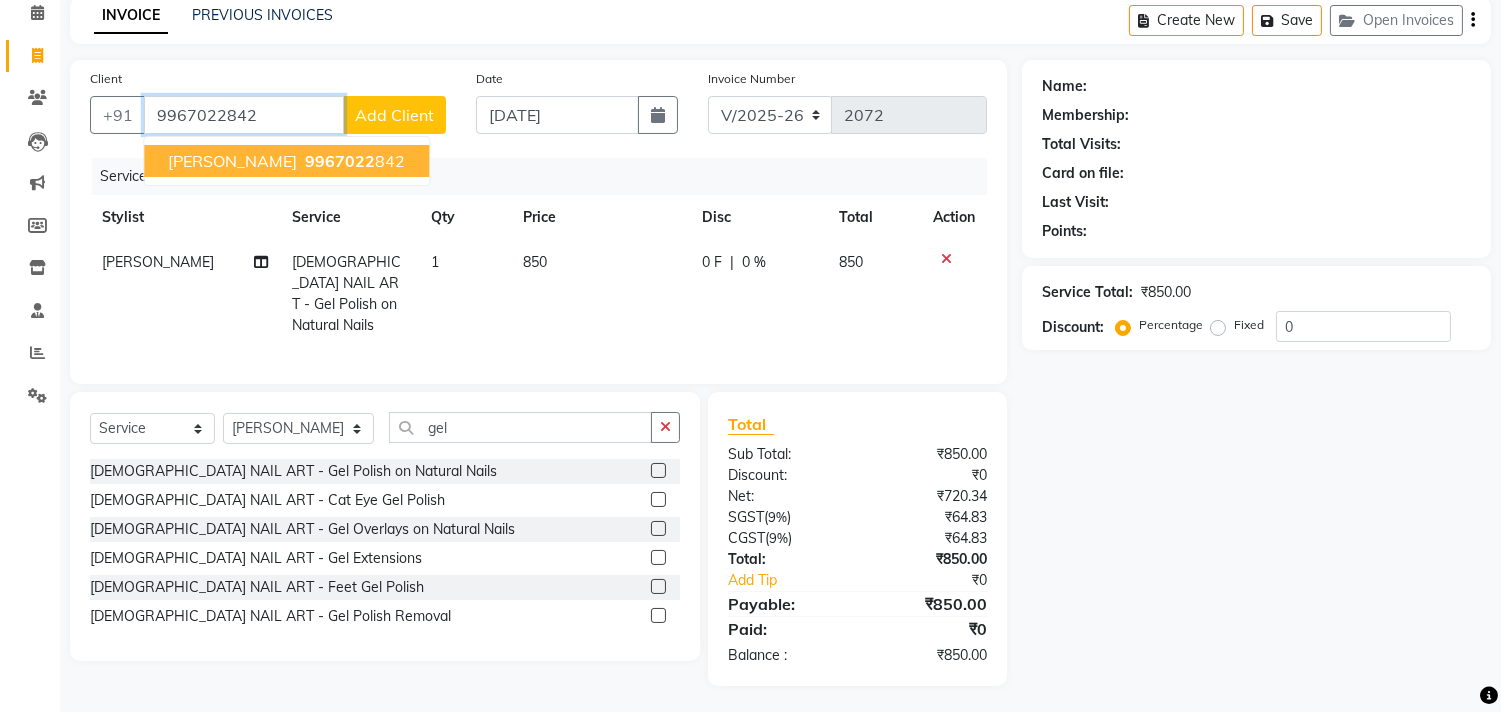type on "9967022842" 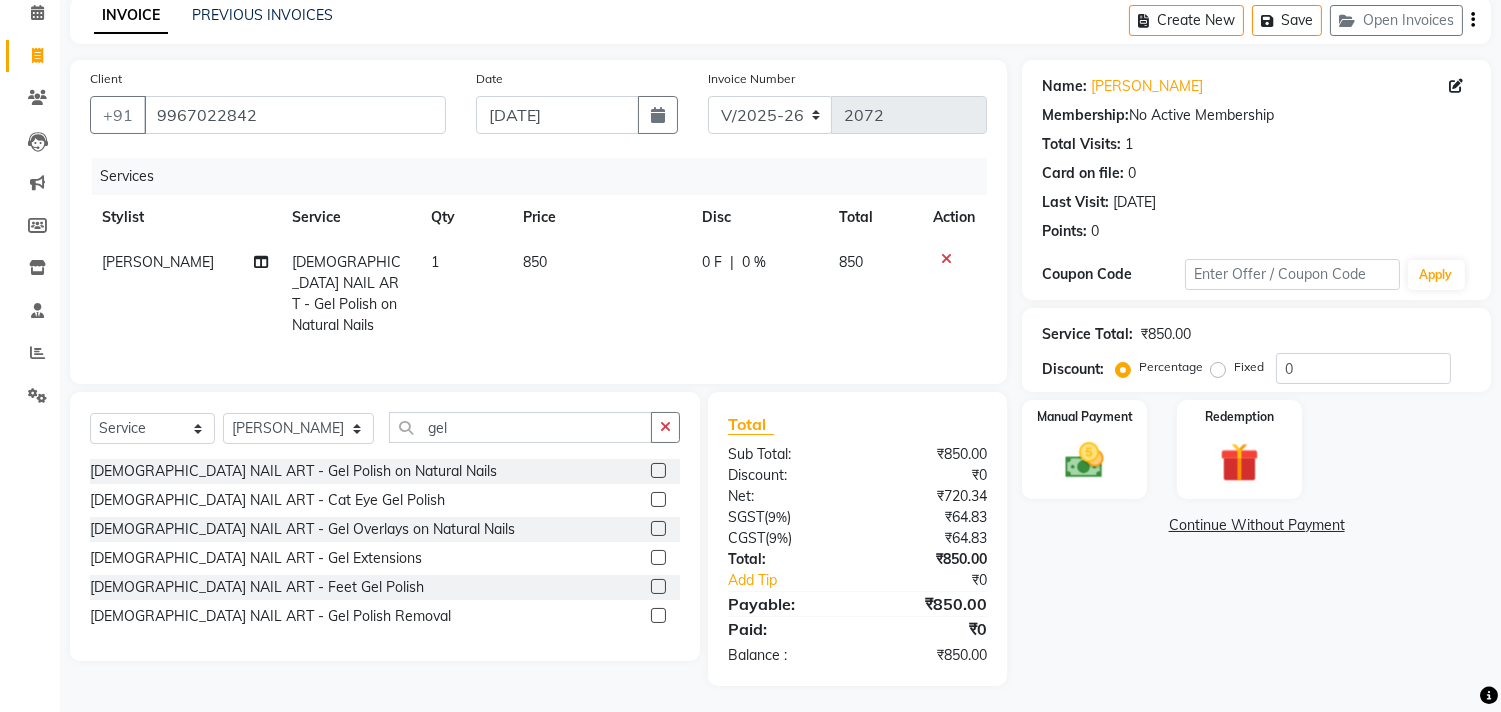 click on "0 F | 0 %" 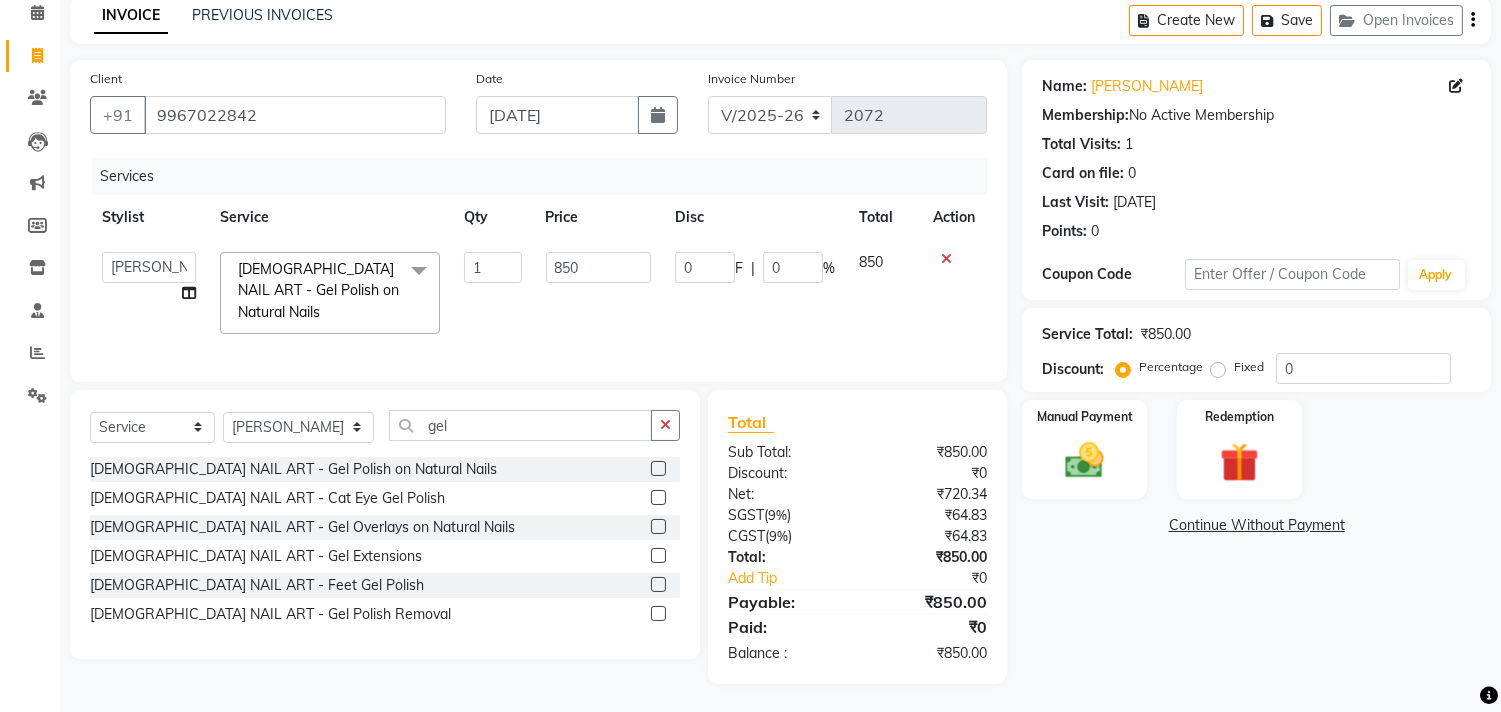 scroll, scrollTop: 87, scrollLeft: 0, axis: vertical 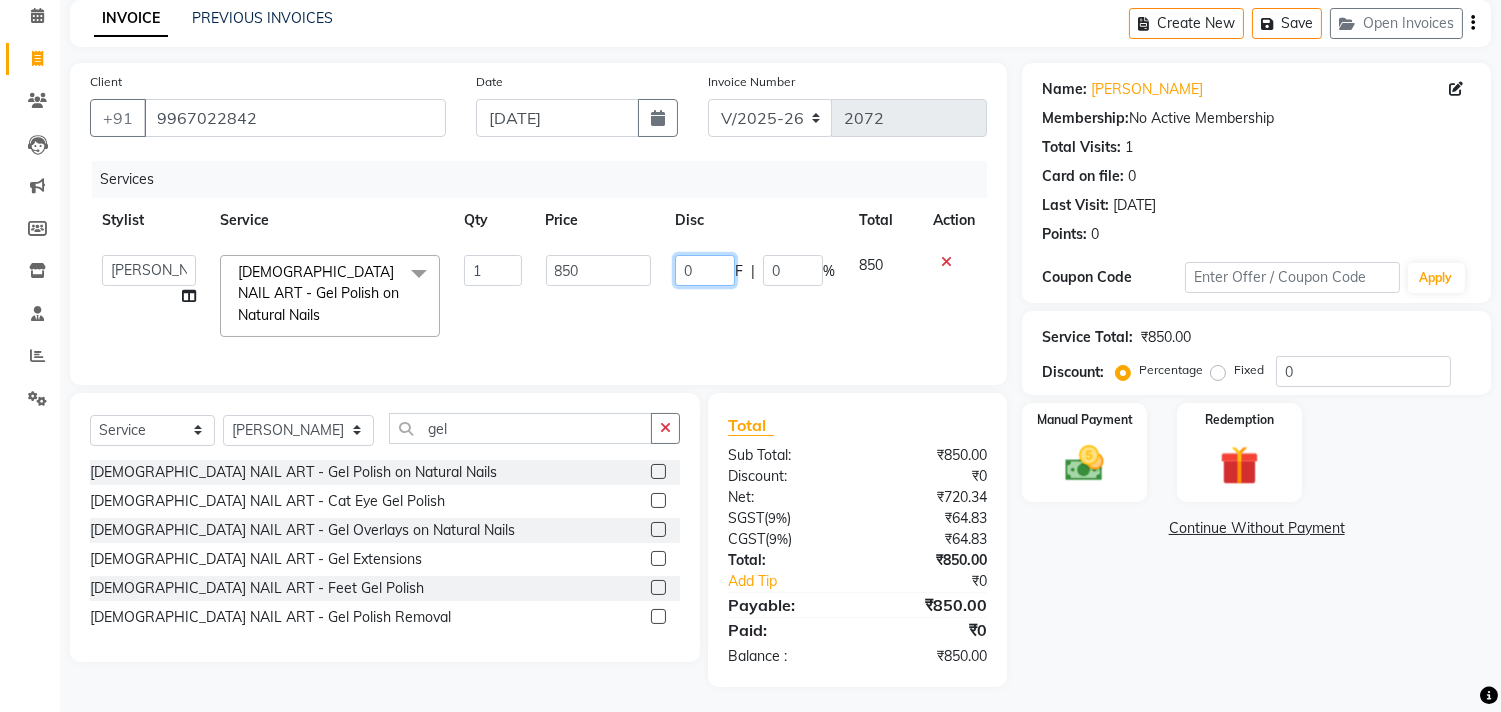 click on "0" 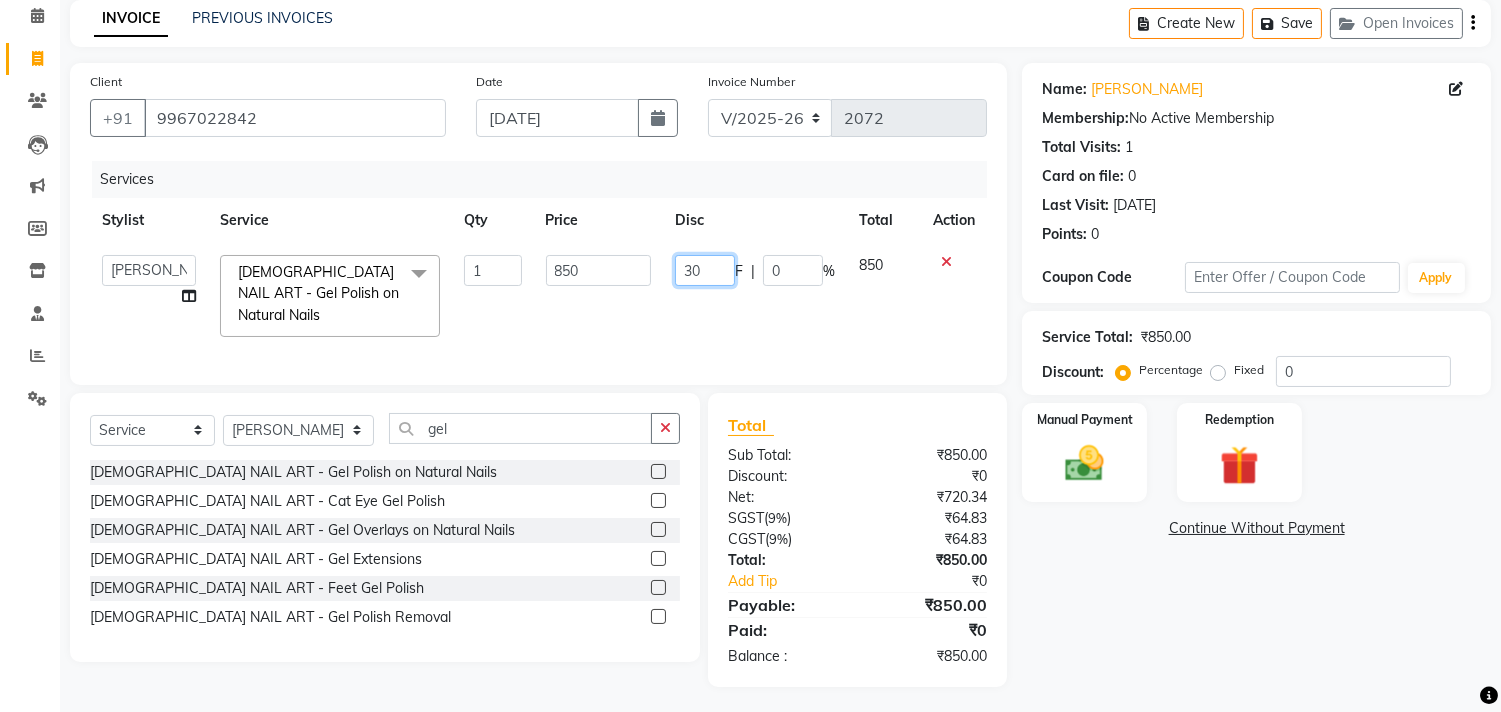 type on "350" 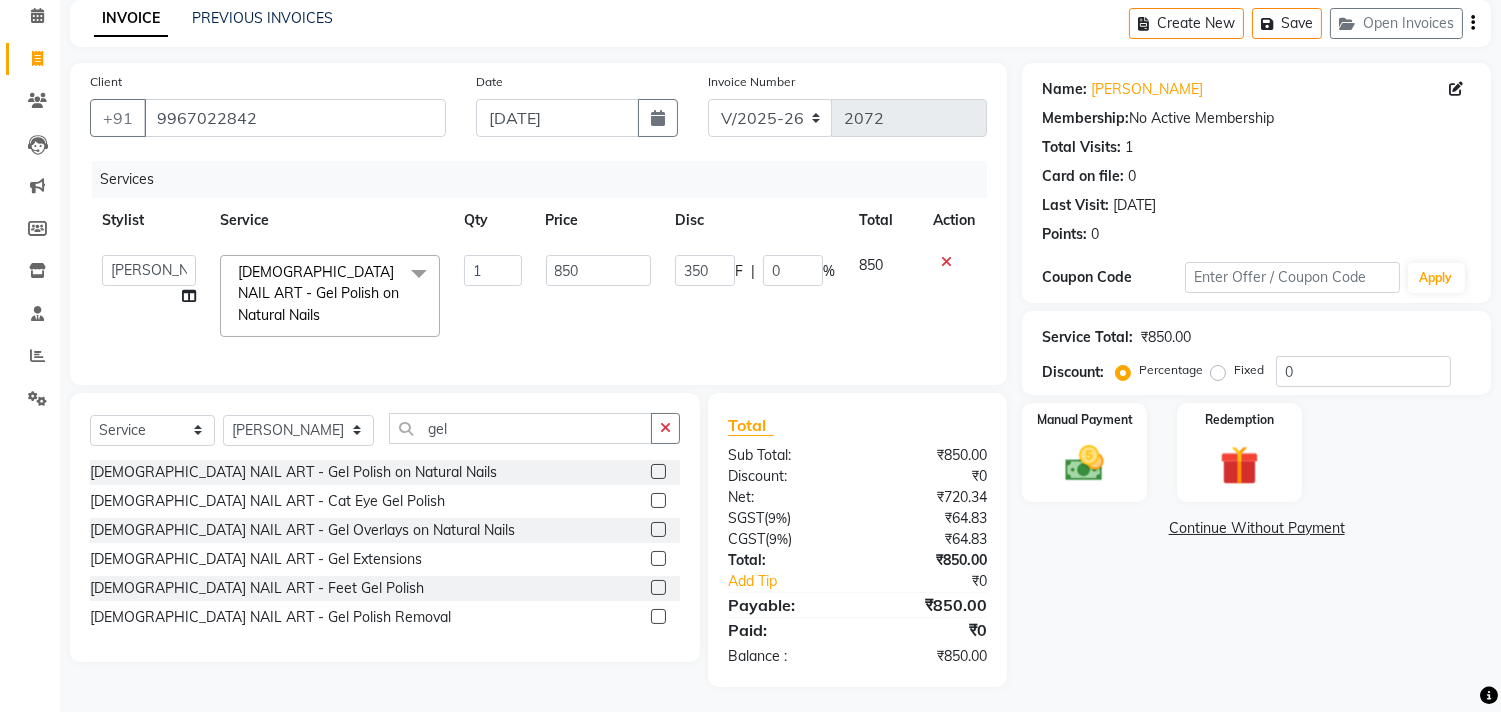 click on "350 F | 0 %" 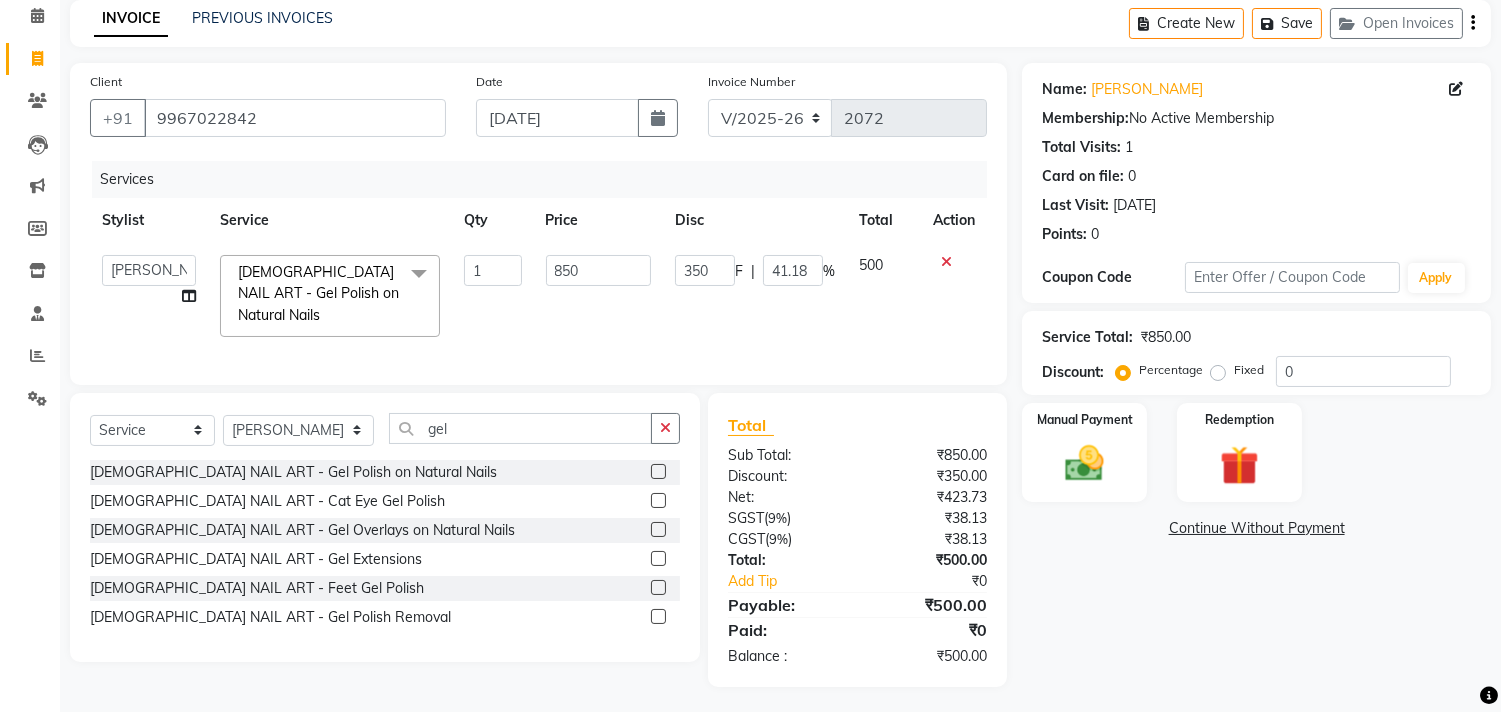 click on "Invoice Number" 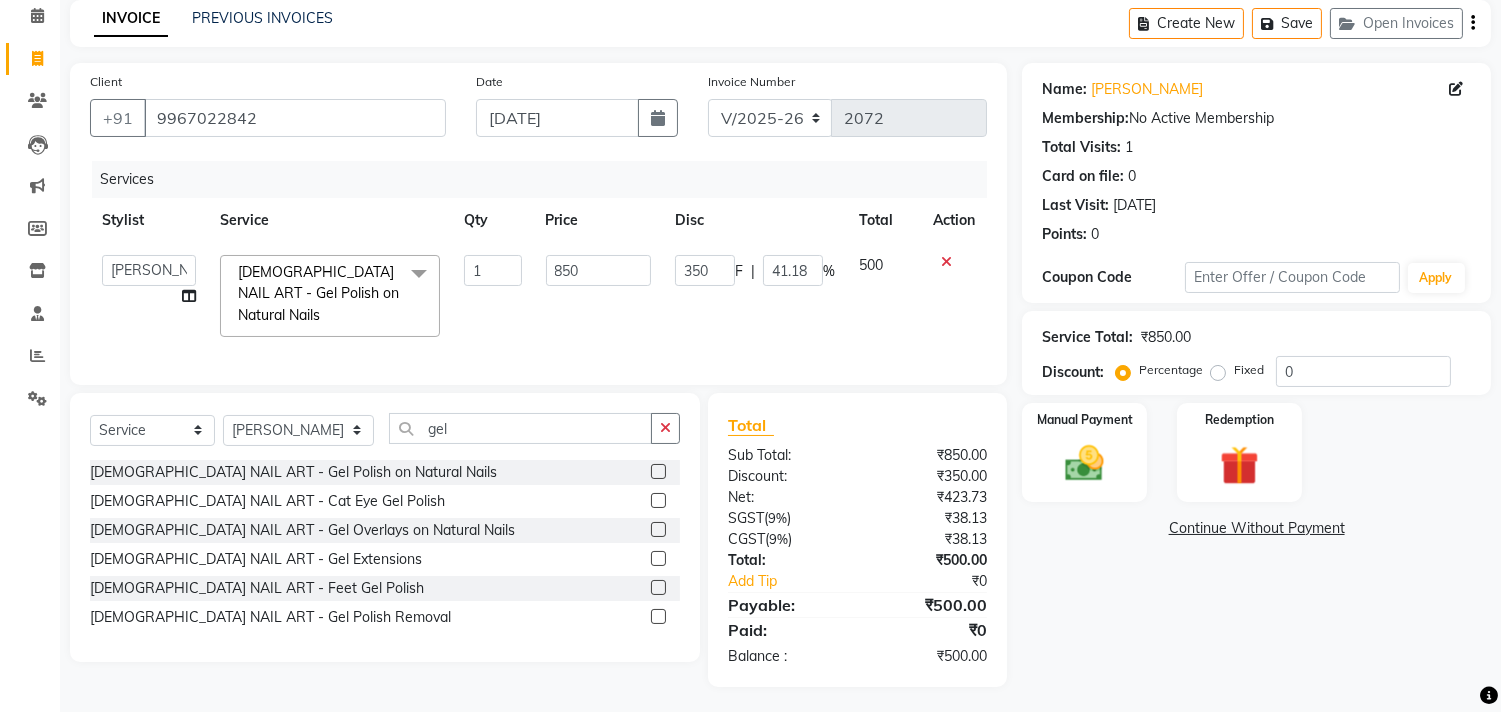 drag, startPoint x: 751, startPoint y: 142, endPoint x: 751, endPoint y: 127, distance: 15 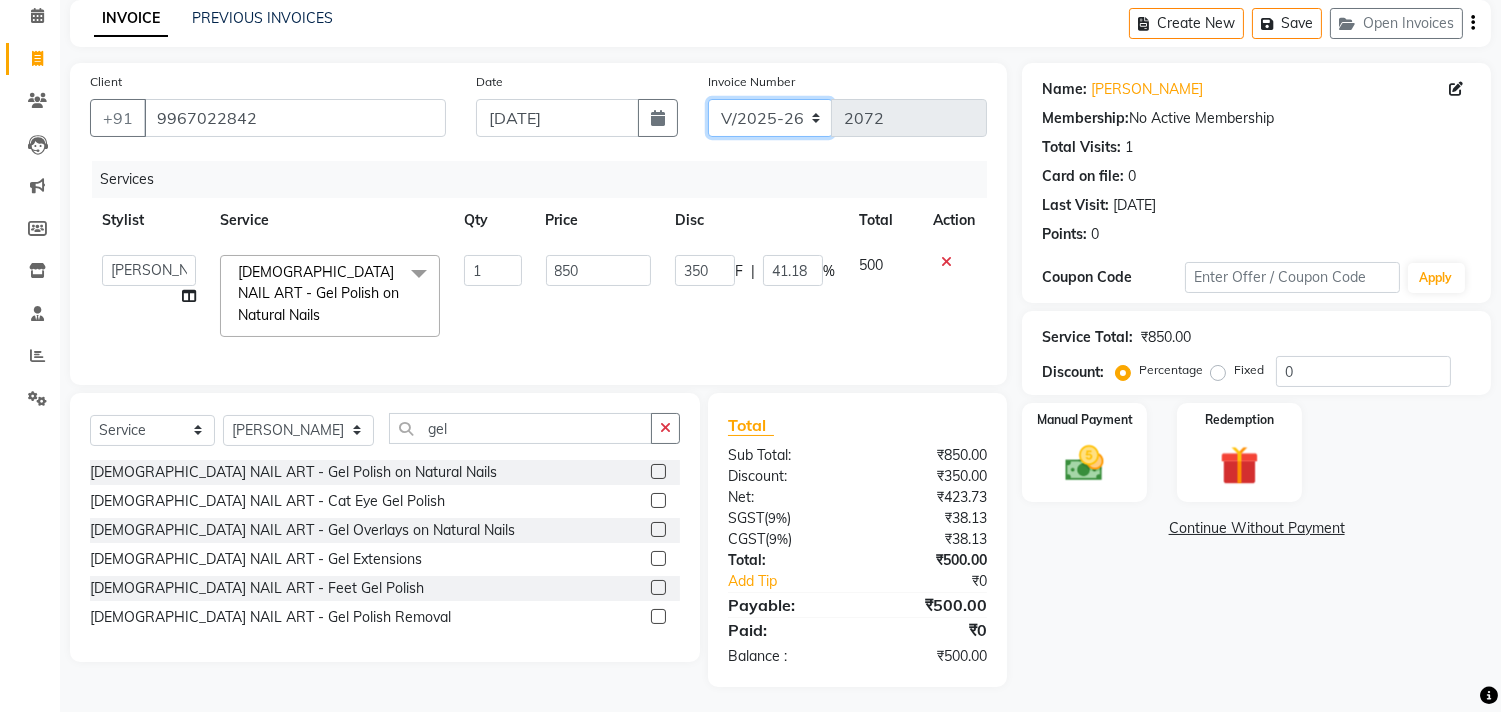 click on "INV/2025 V/2025-26" 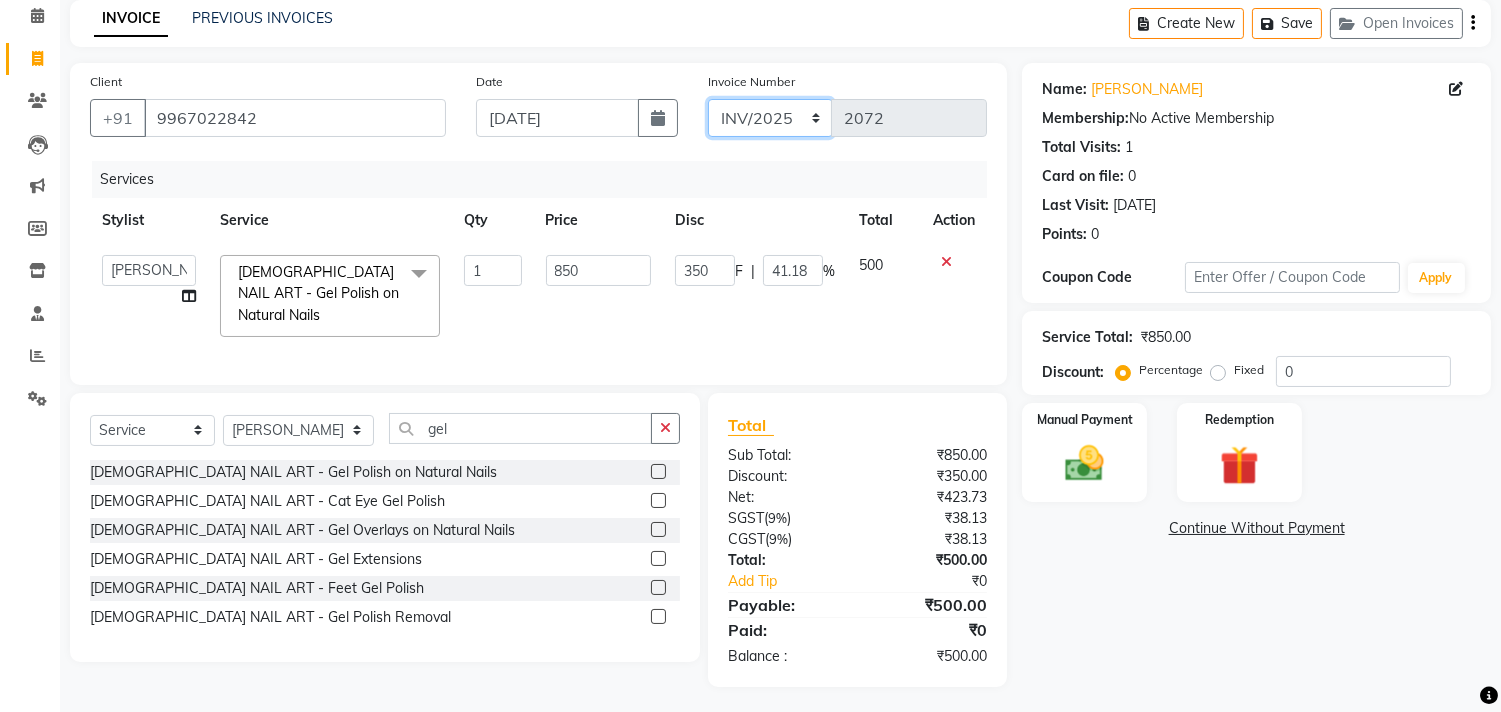 click on "INV/2025 V/2025-26" 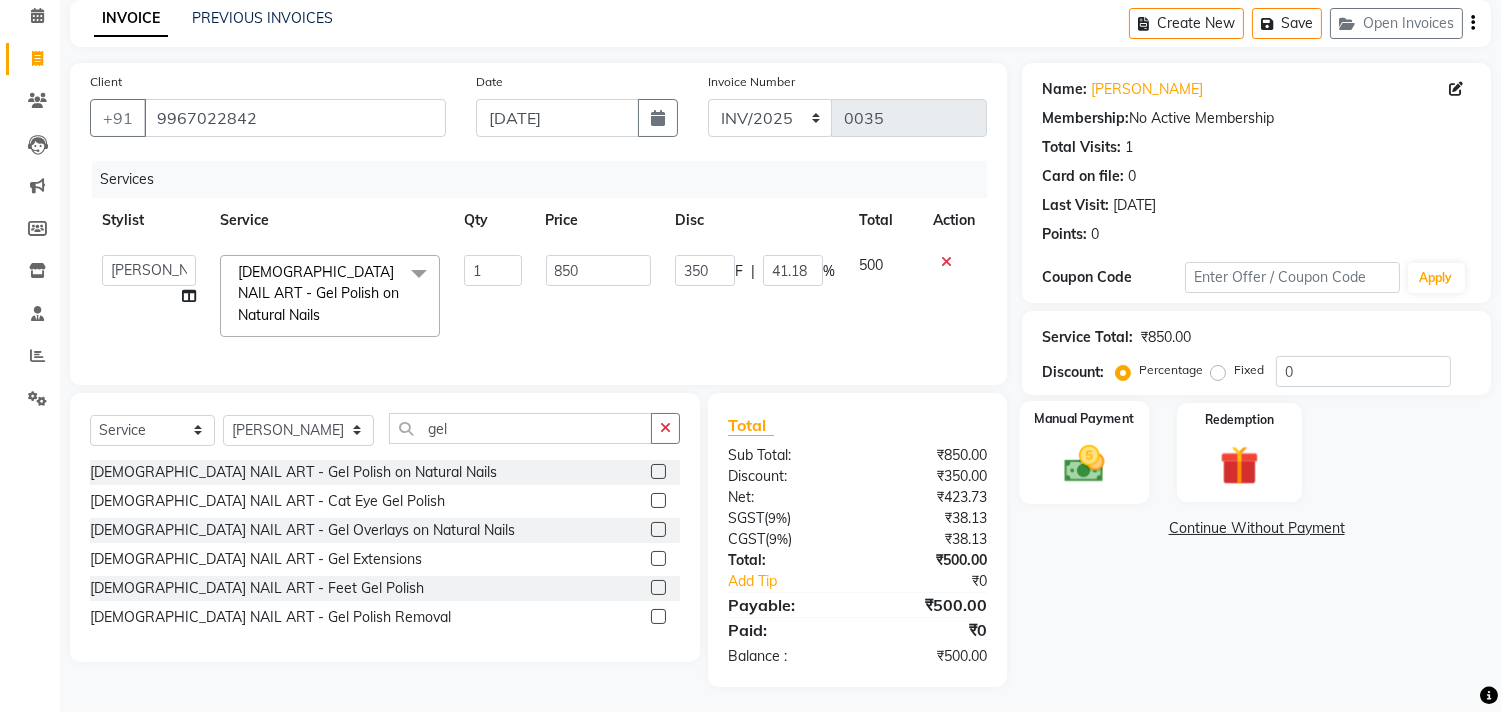 click 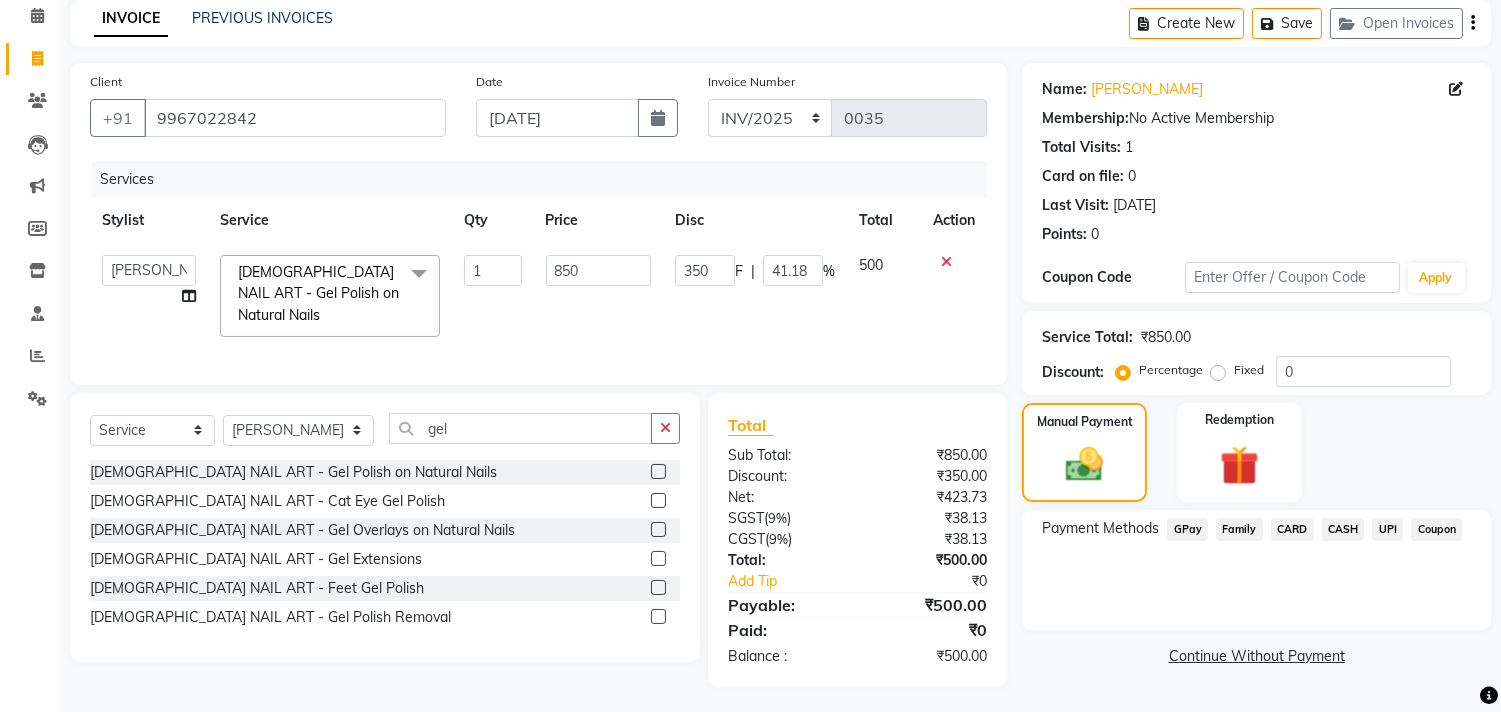 drag, startPoint x: 1352, startPoint y: 533, endPoint x: 1345, endPoint y: 544, distance: 13.038404 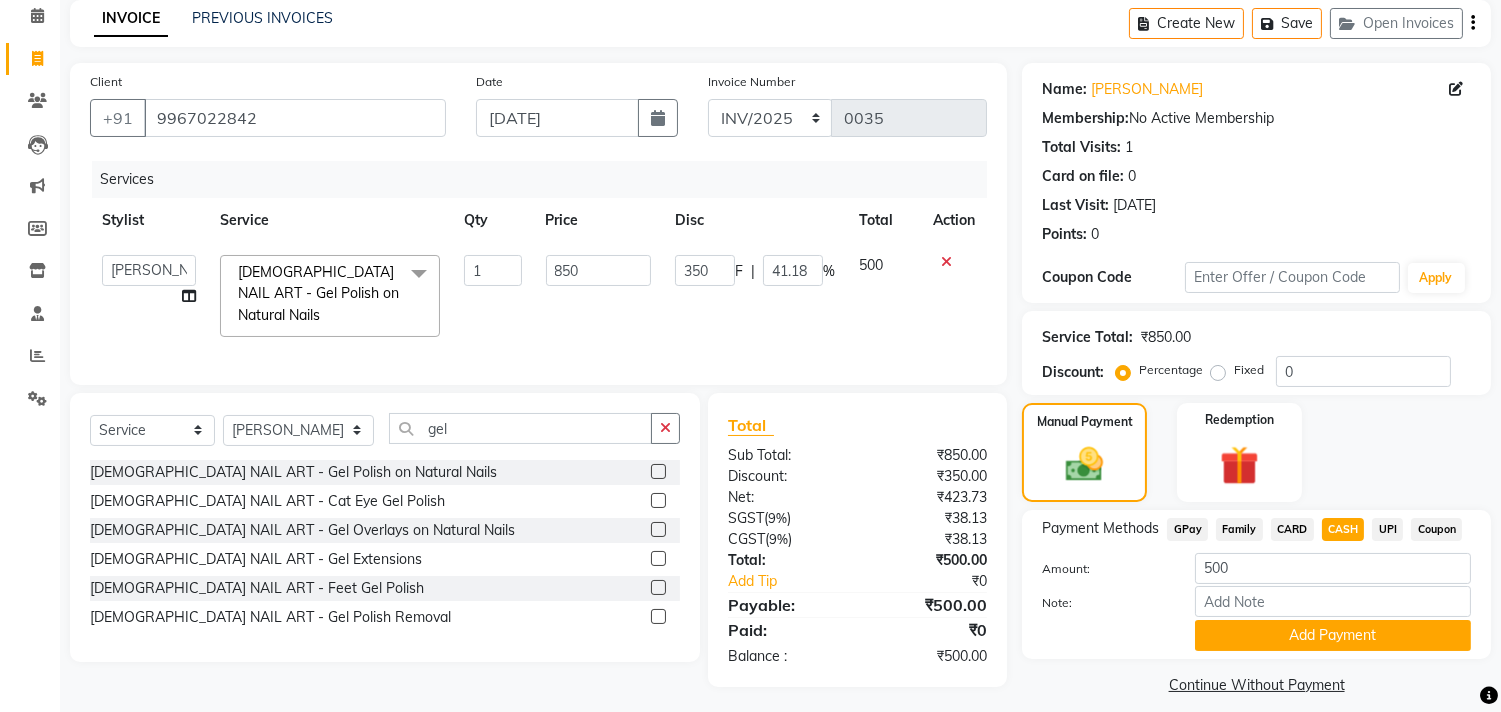 click on "Add Payment" 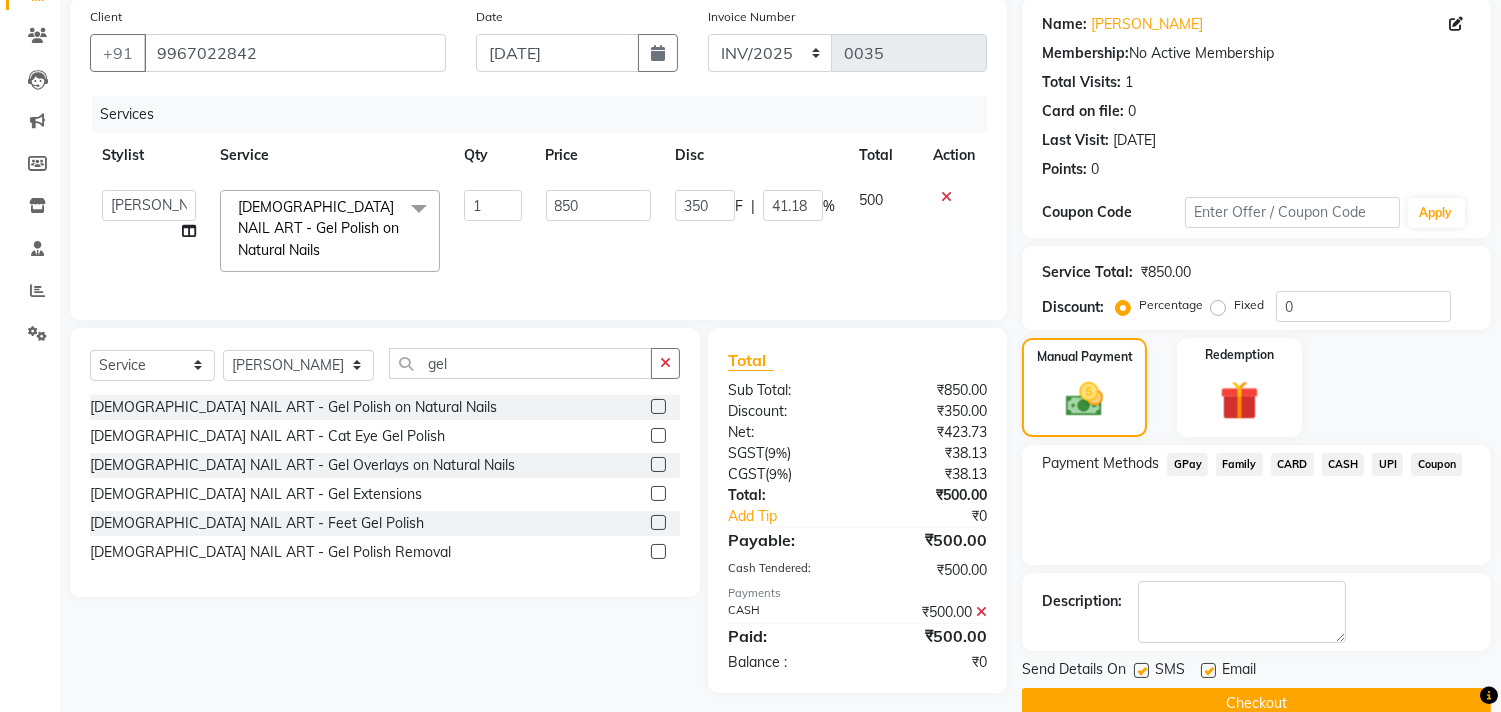 scroll, scrollTop: 187, scrollLeft: 0, axis: vertical 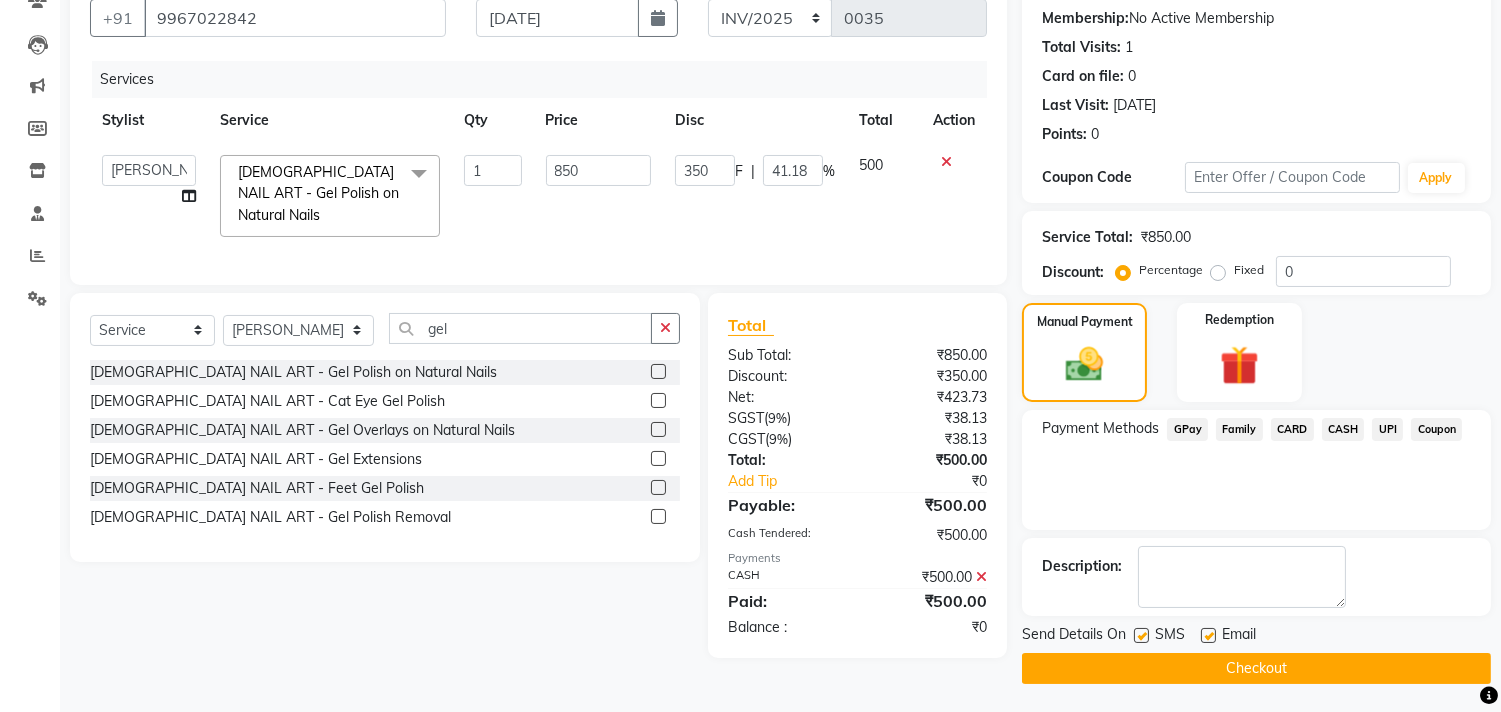 click on "Checkout" 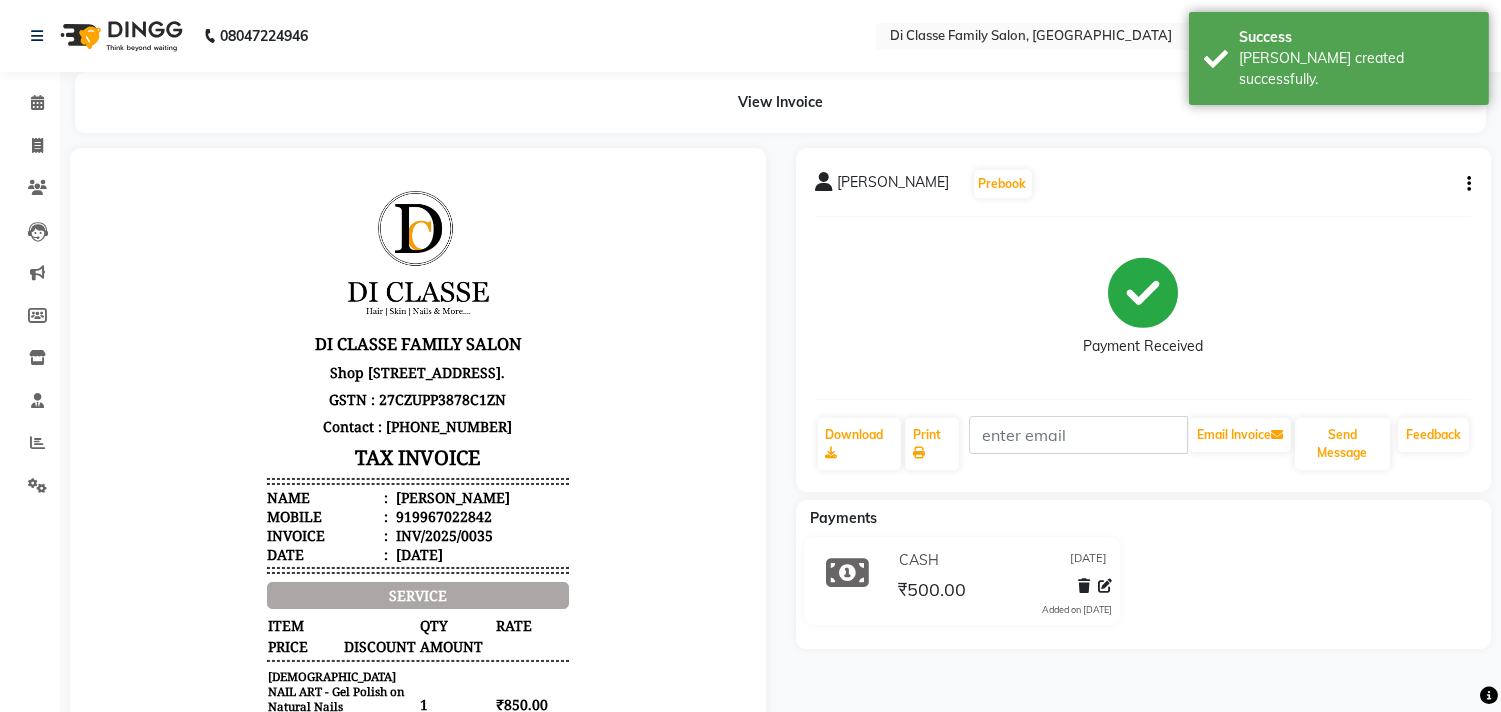 scroll, scrollTop: 0, scrollLeft: 0, axis: both 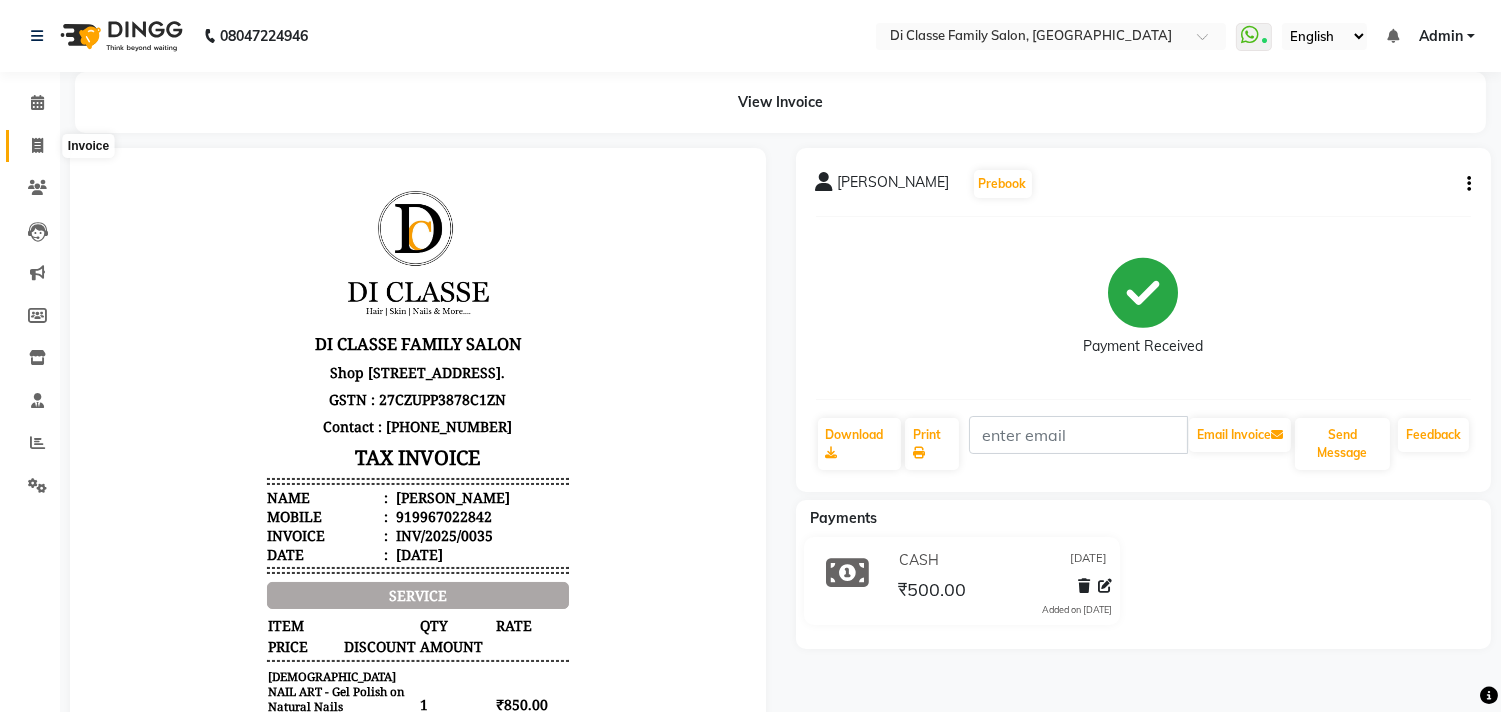 click 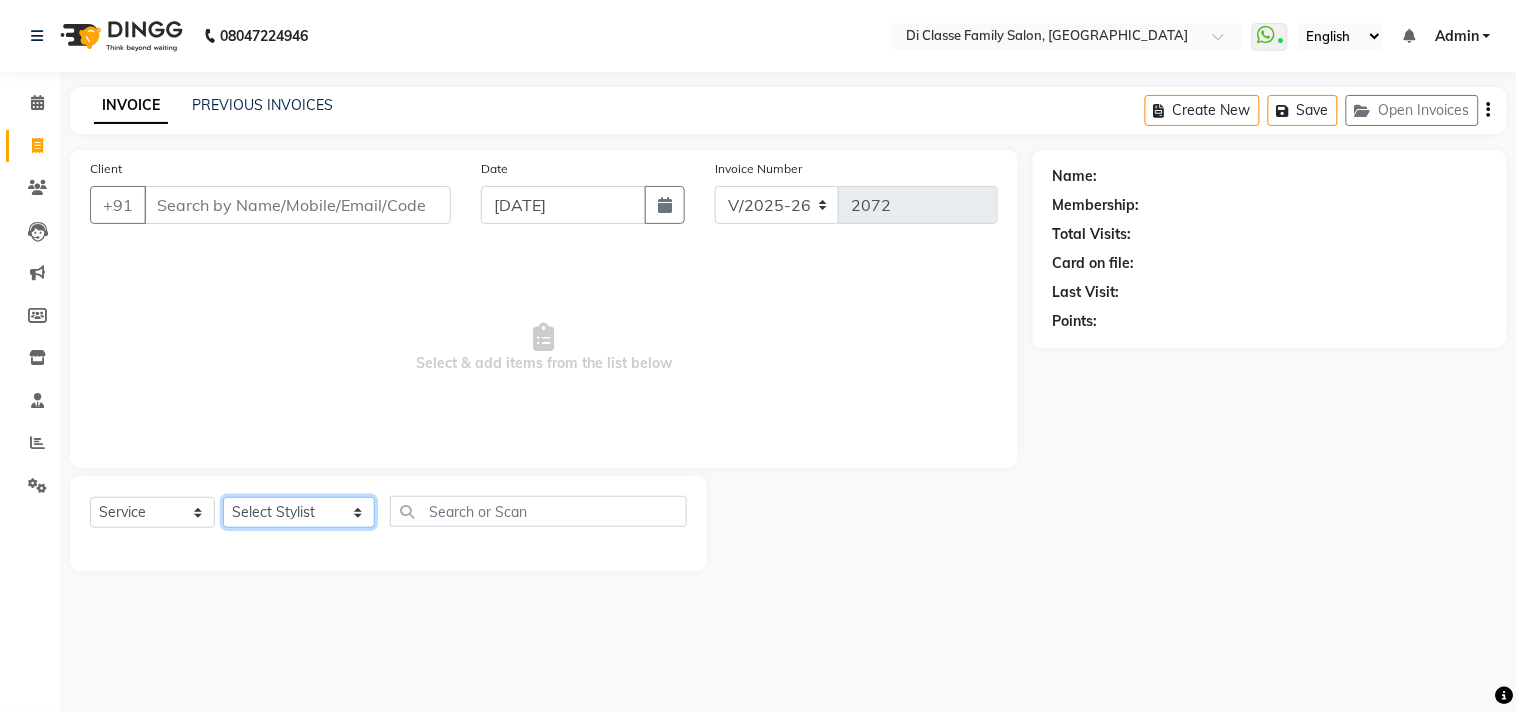 click on "Select Stylist aniket  Anu  AYAZ KADRI  Front Desk Javed kapil KOMAL  Payal  Pooja Jadhav Rahul Datkhile RESHMA SHAIKH rutik shinde SACHIN SAKPAL SADDAM SAHAJAN SAKSHI CHAVAN Sameer  sampada Sanjana  SANU shobha sonawane shobha sonawane SHUBHAM PEDNEKAR Sikandar Ansari ssneha rana" 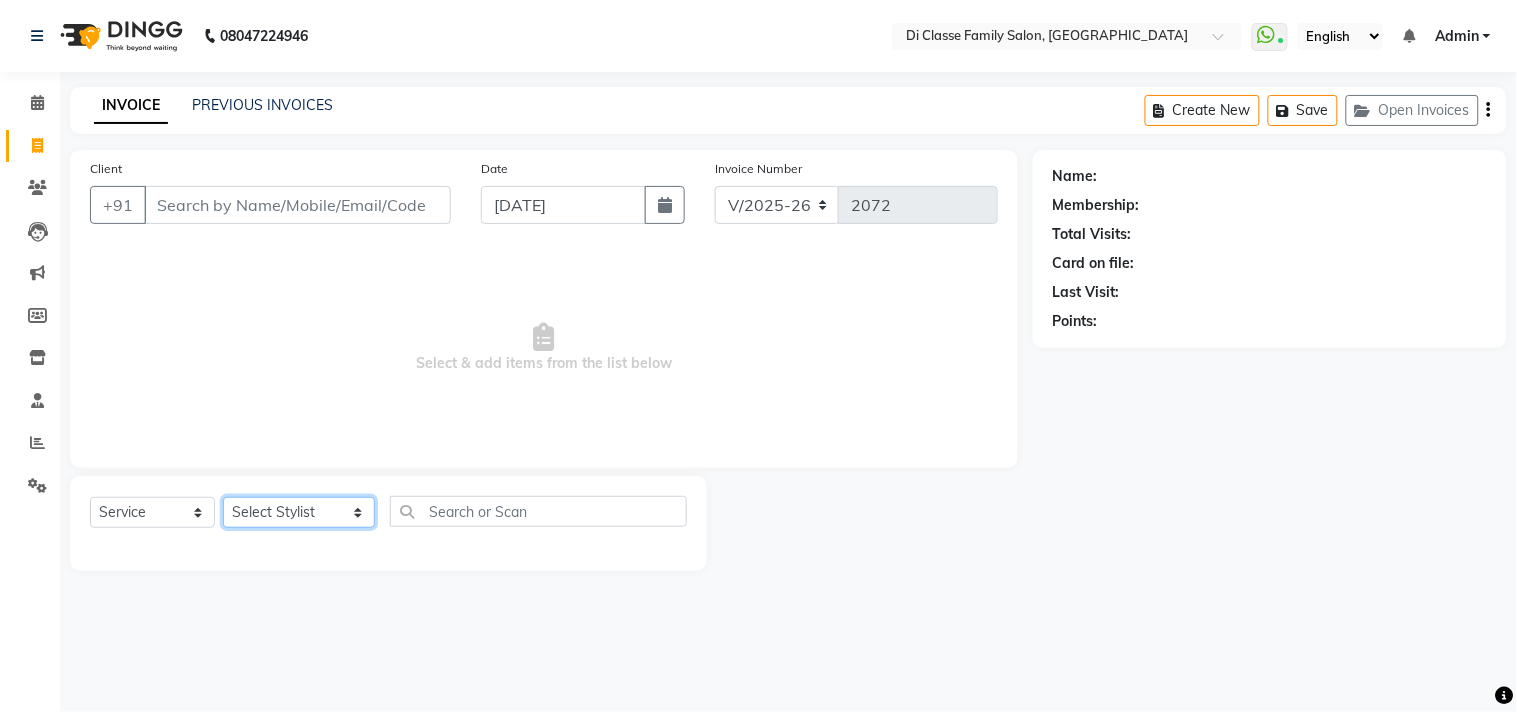 select on "28413" 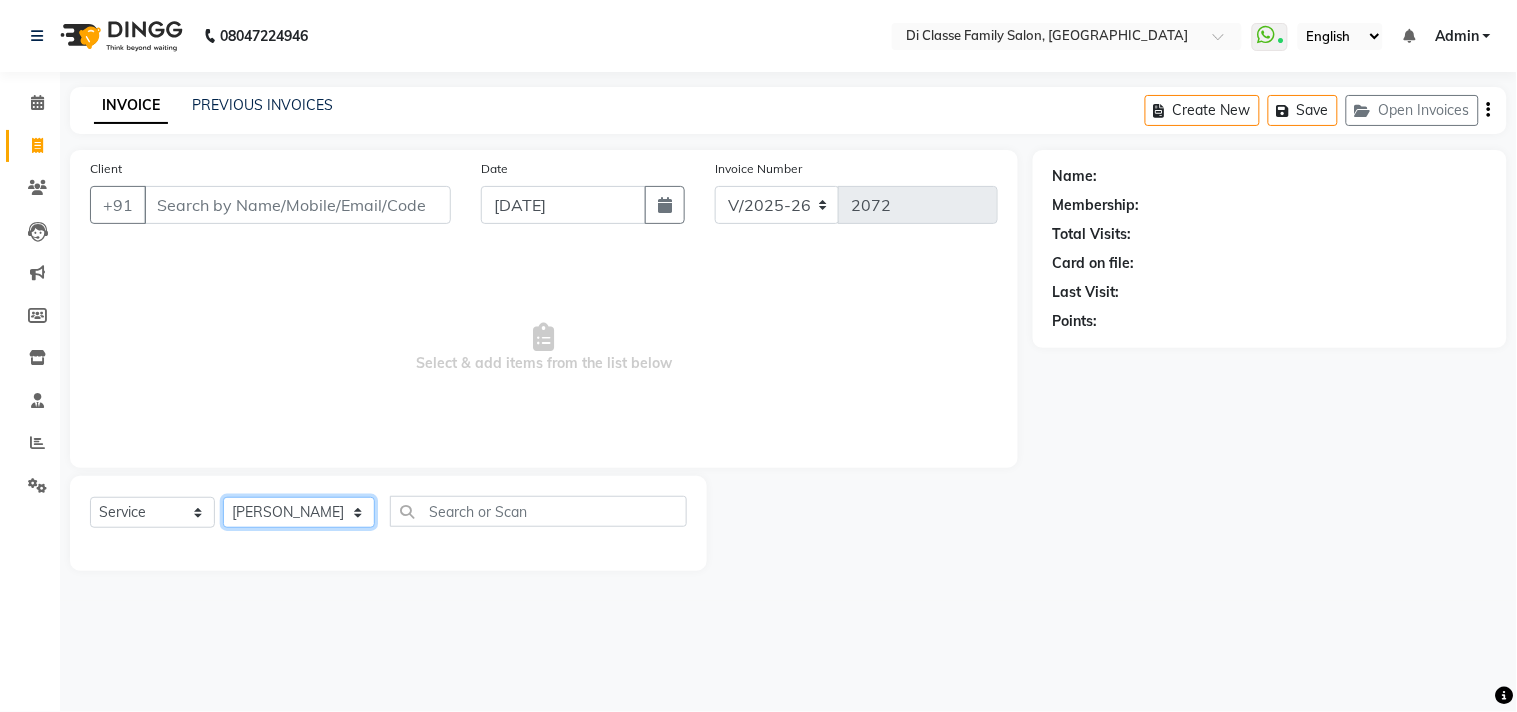 click on "Select Stylist aniket  Anu  AYAZ KADRI  Front Desk Javed kapil KOMAL  Payal  Pooja Jadhav Rahul Datkhile RESHMA SHAIKH rutik shinde SACHIN SAKPAL SADDAM SAHAJAN SAKSHI CHAVAN Sameer  sampada Sanjana  SANU shobha sonawane shobha sonawane SHUBHAM PEDNEKAR Sikandar Ansari ssneha rana" 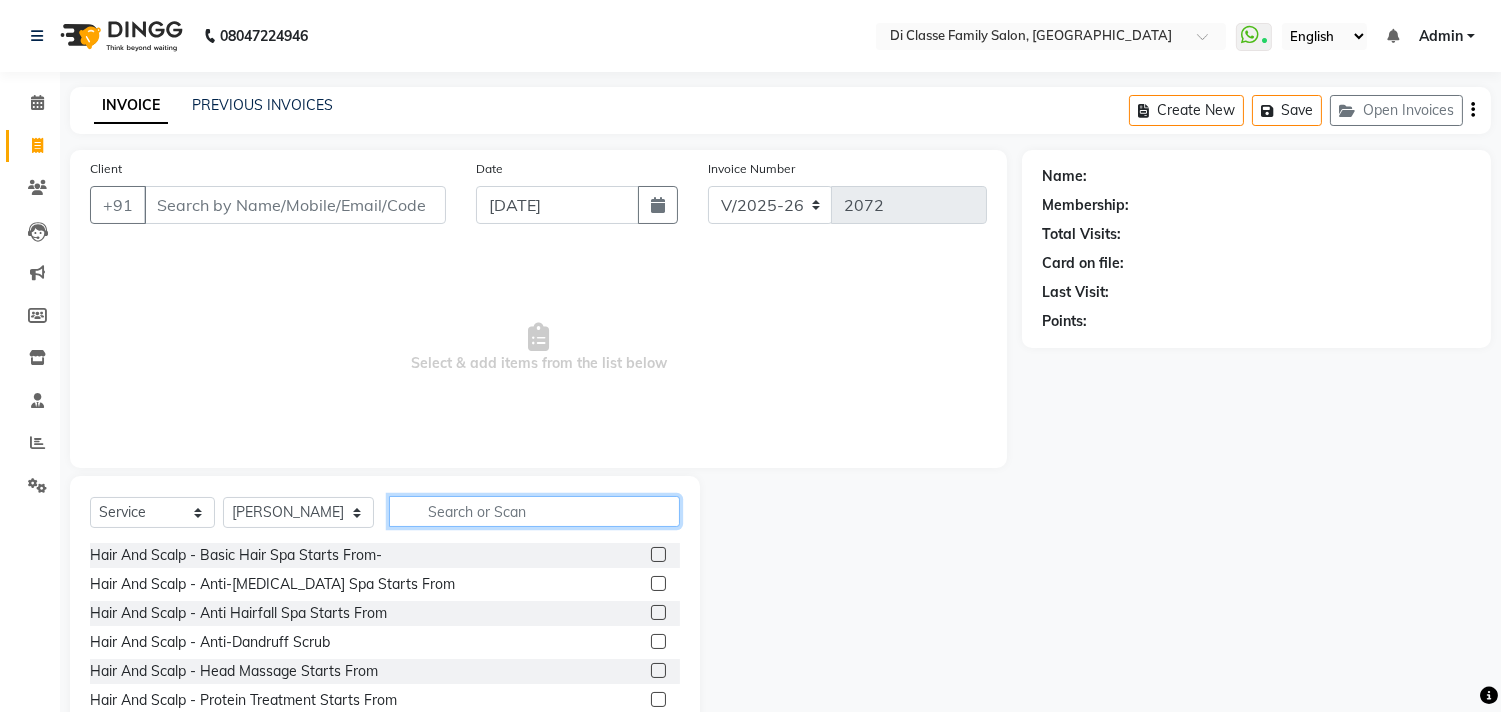 click 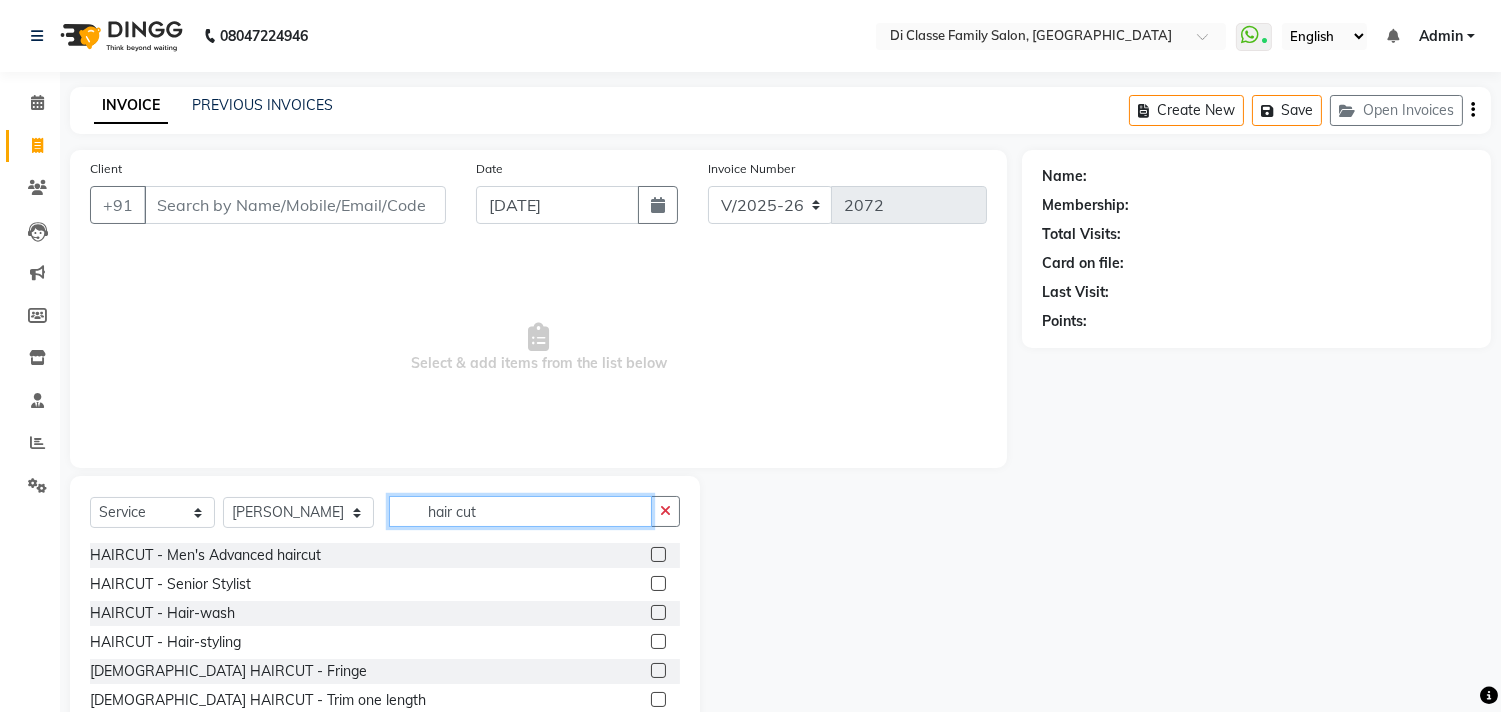 type on "hair cut" 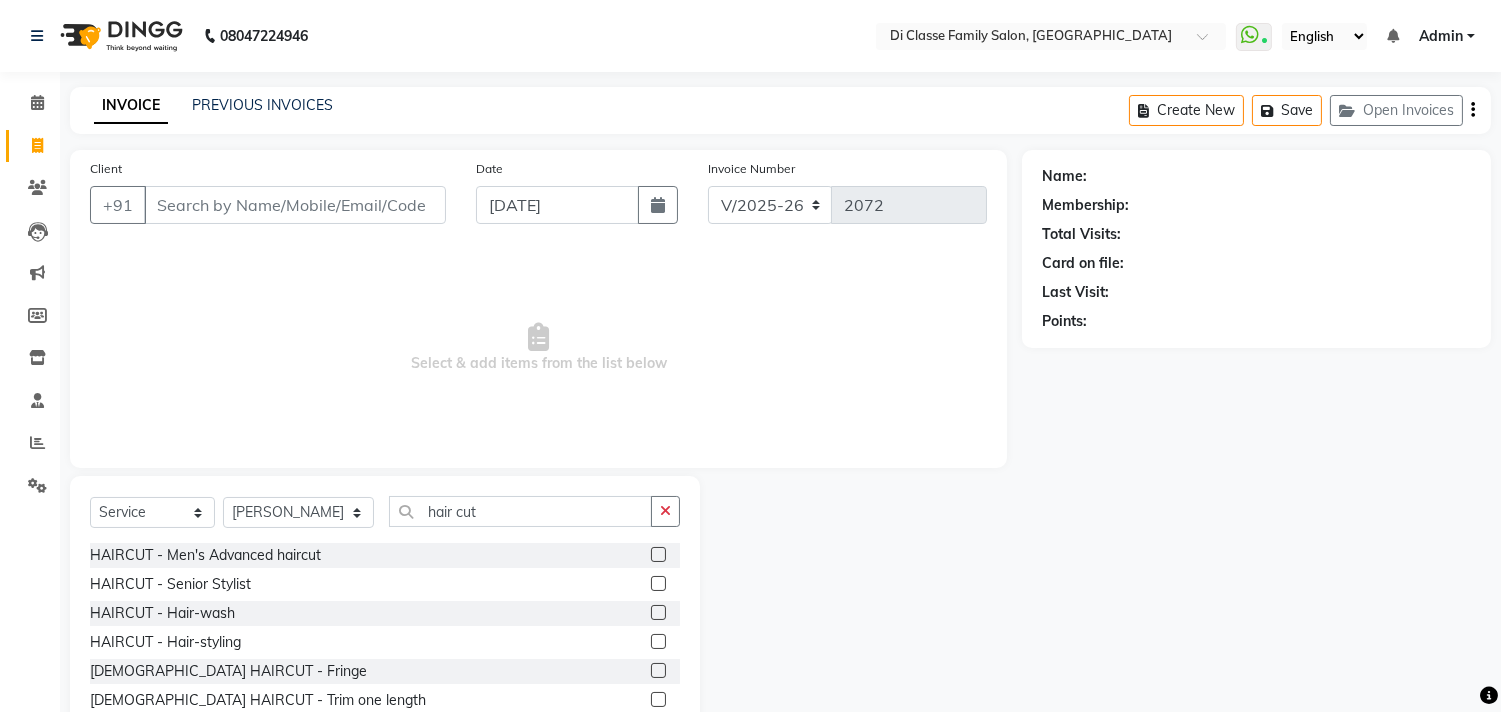 click 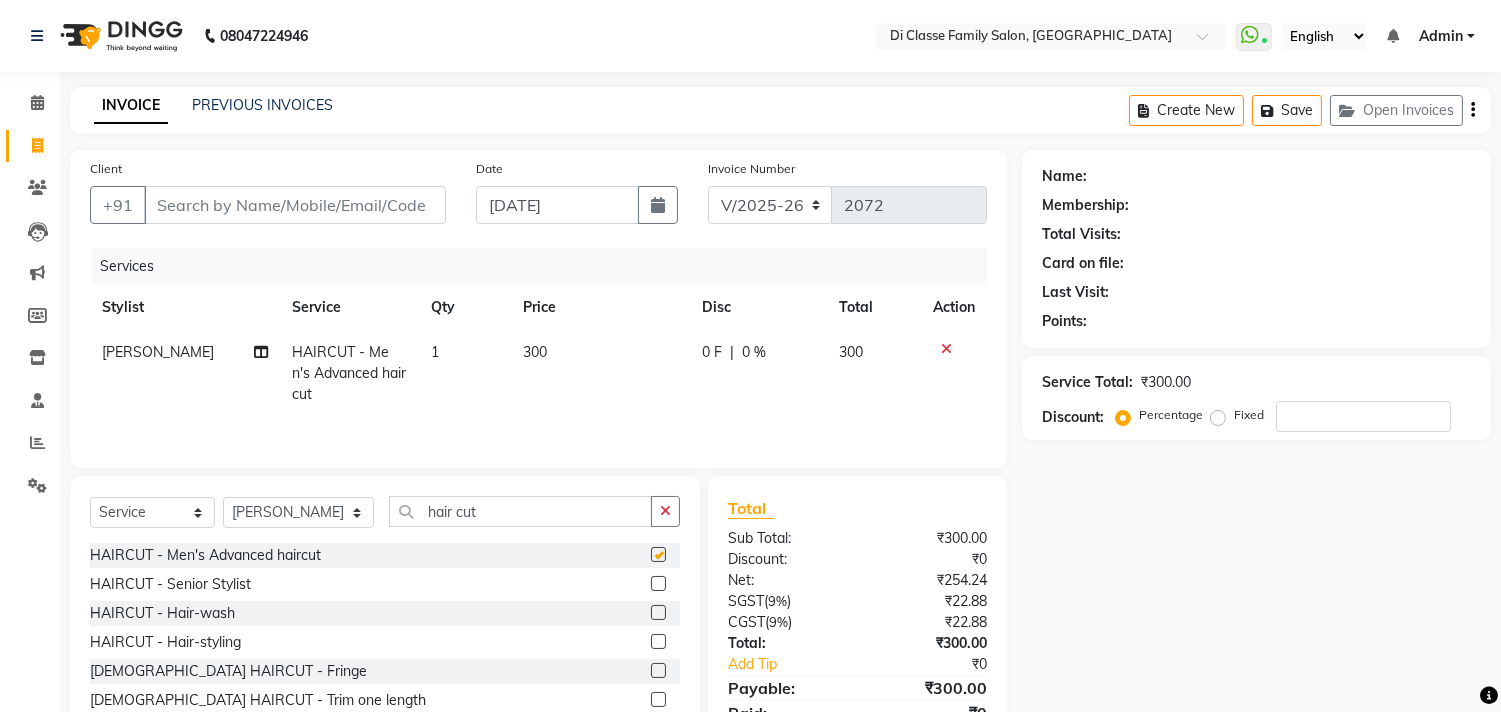 checkbox on "false" 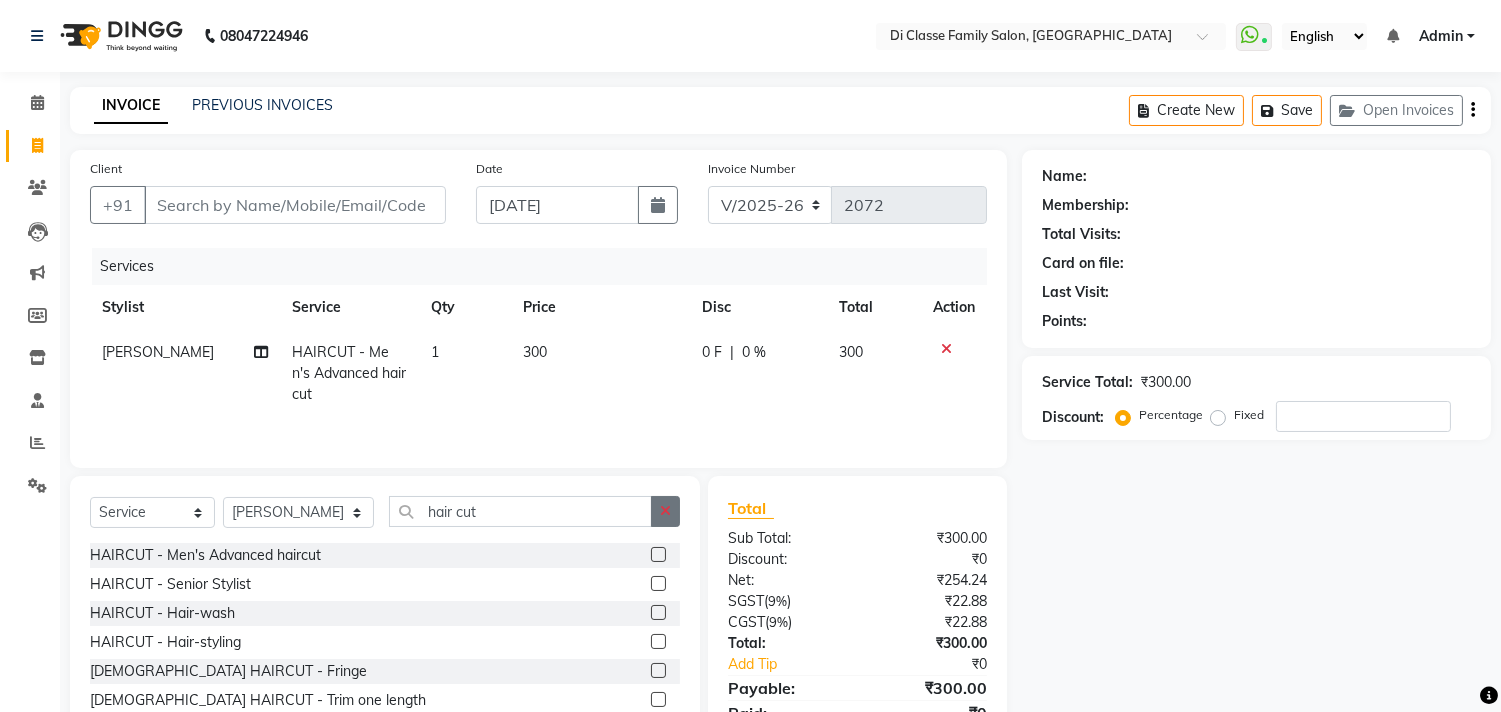 click 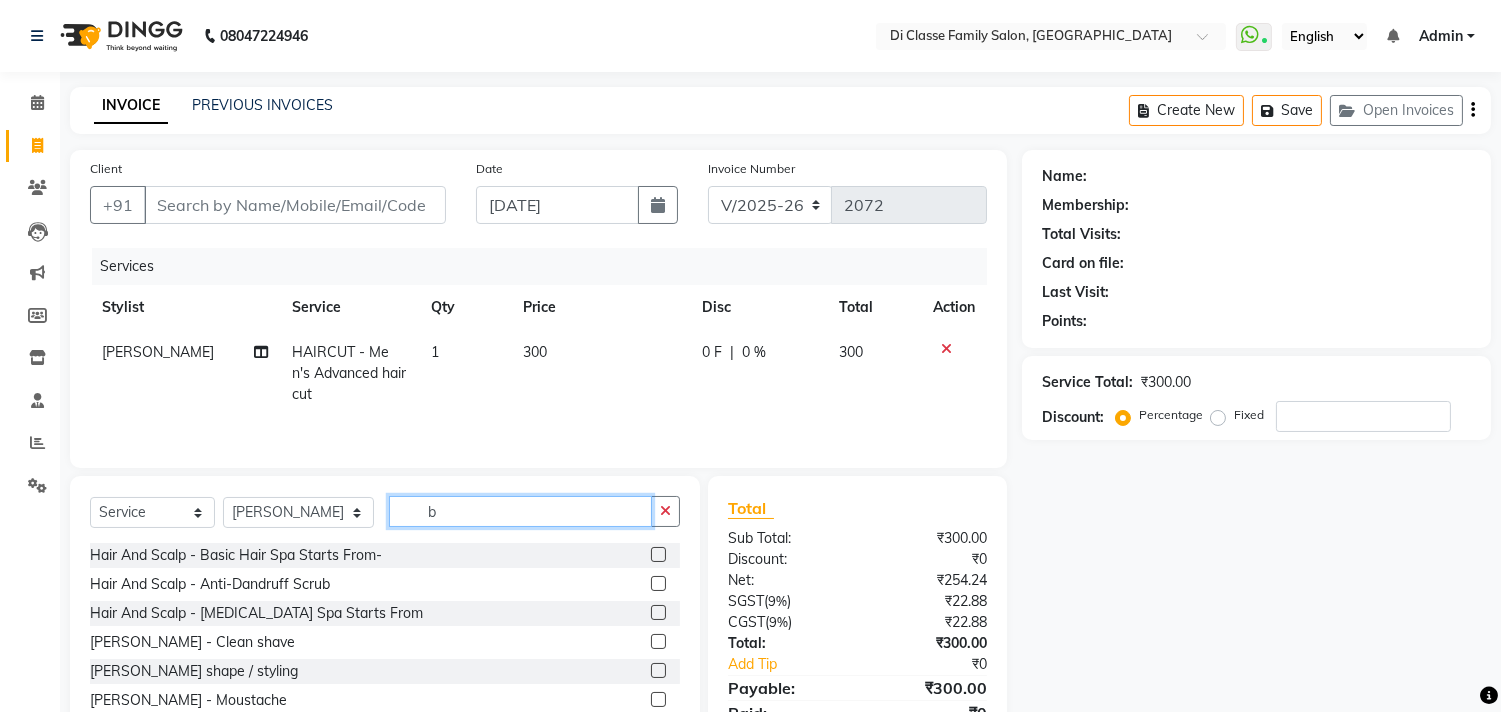 type on "b" 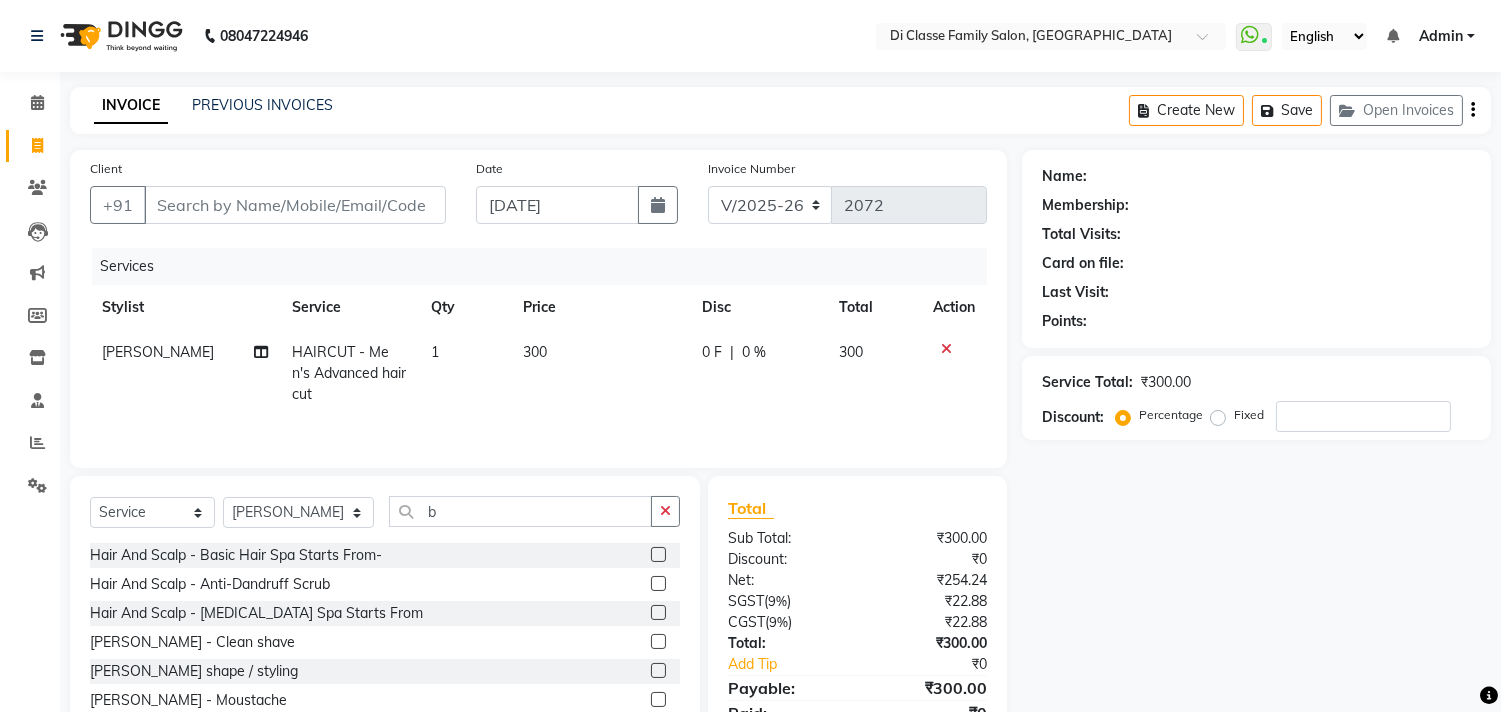 click 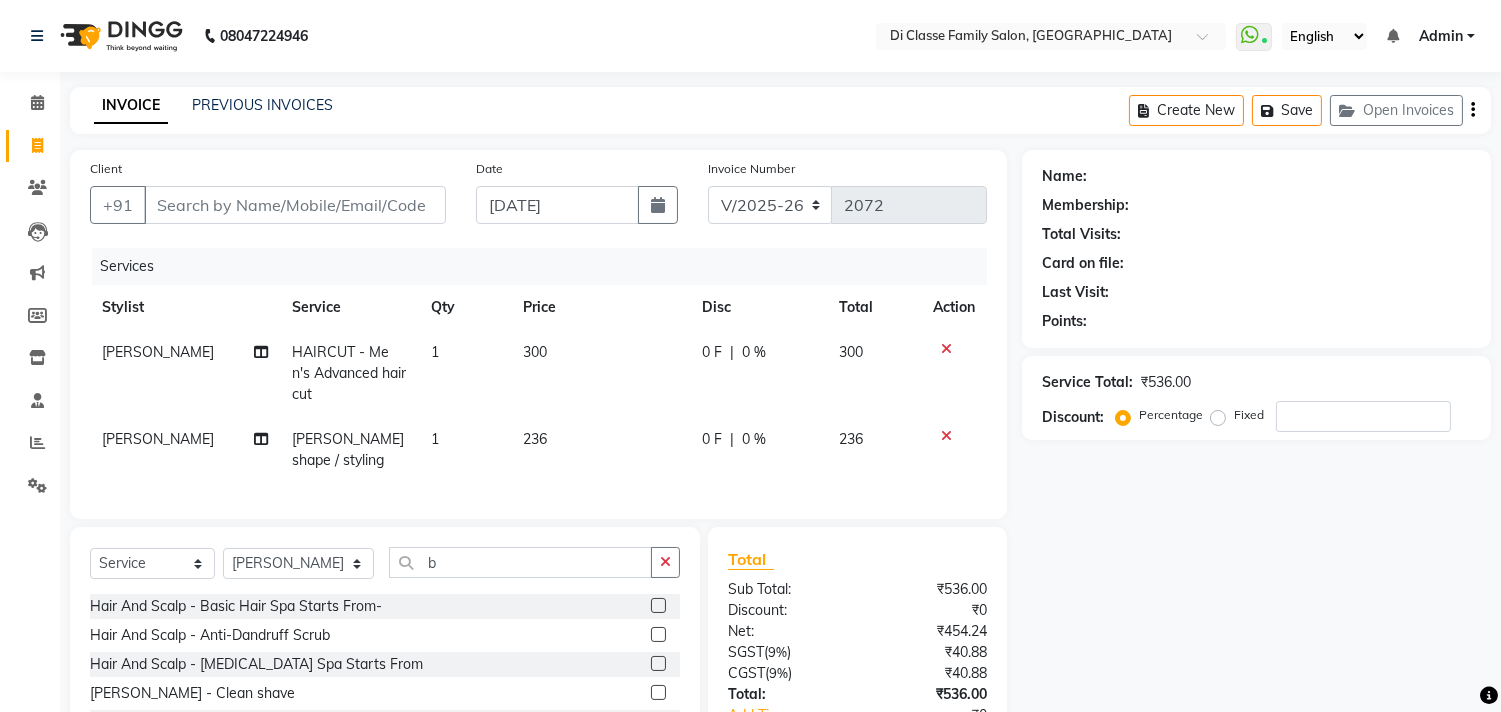 checkbox on "false" 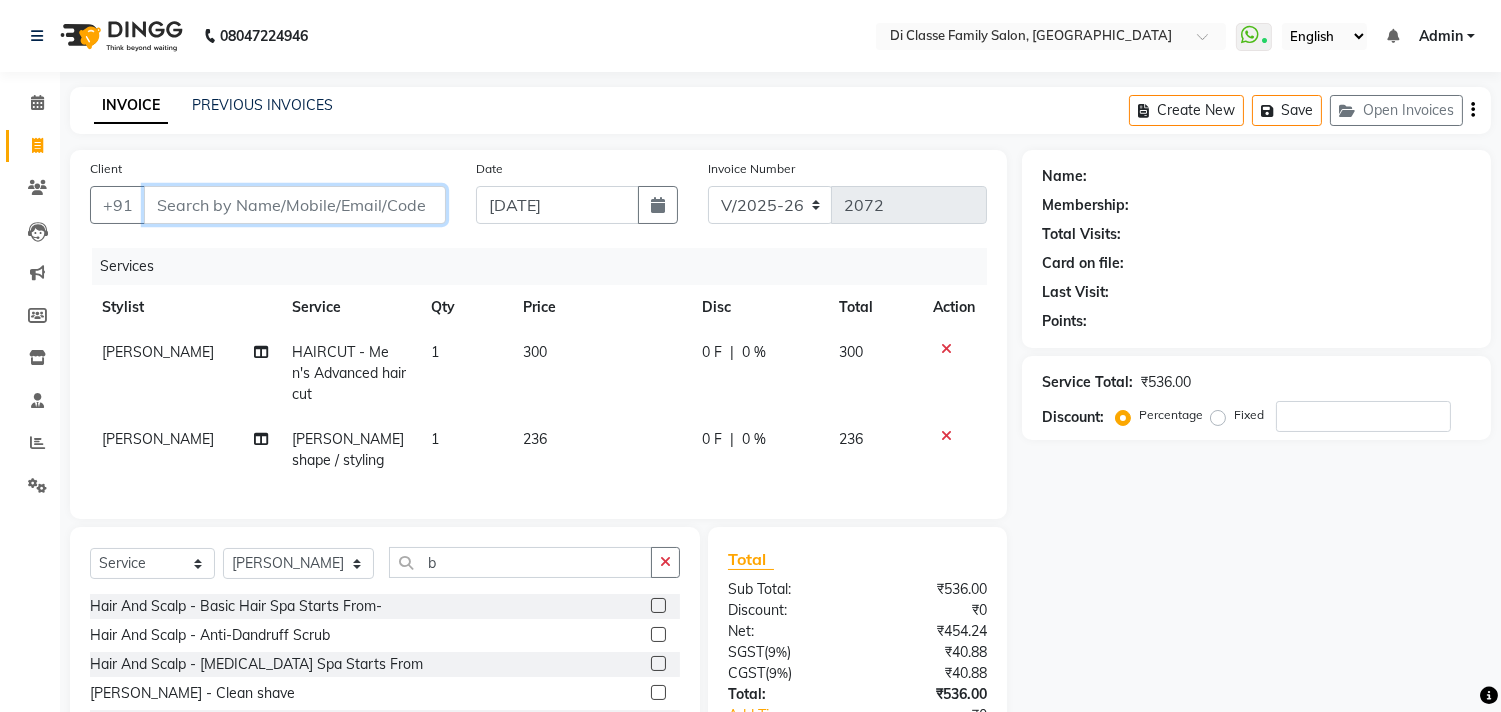 click on "Client" at bounding box center [295, 205] 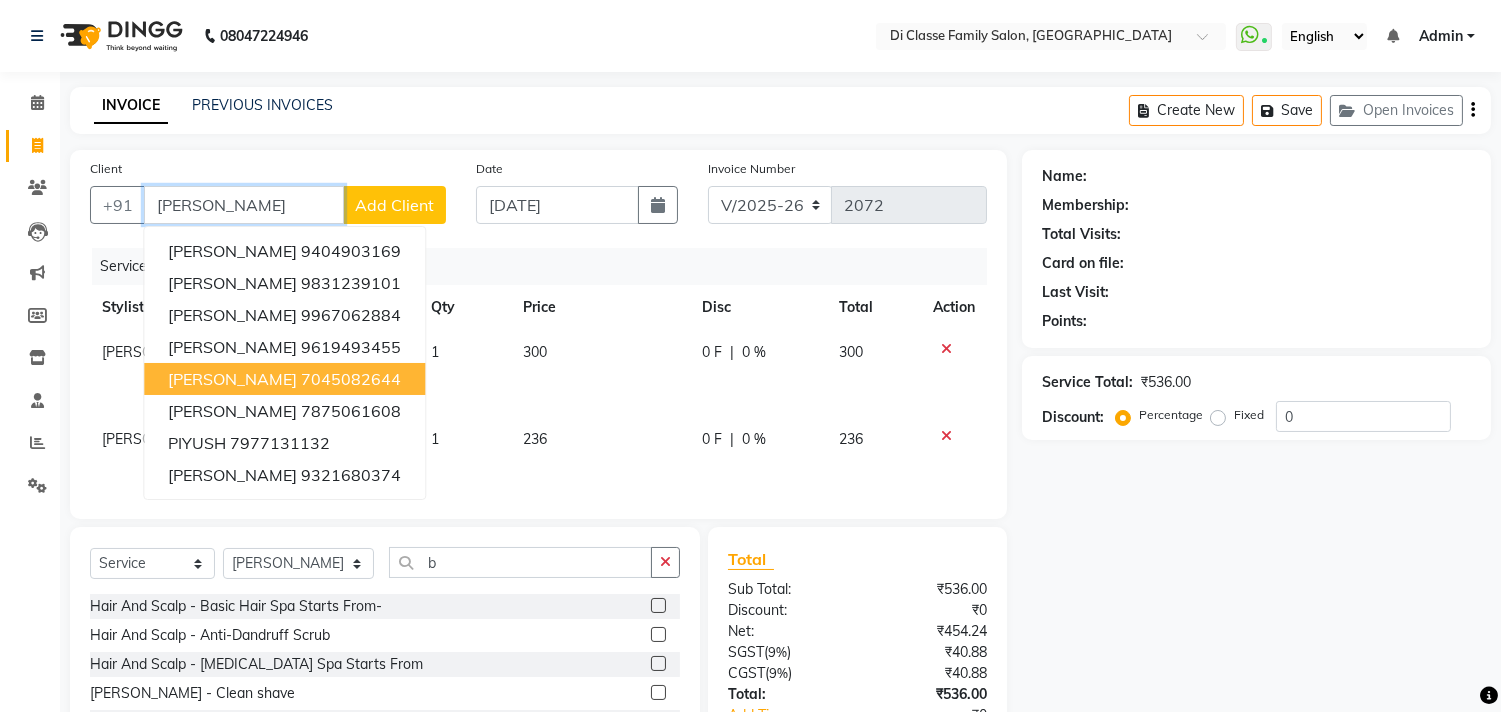 click on "Piyush Gharat  7045082644" at bounding box center [284, 379] 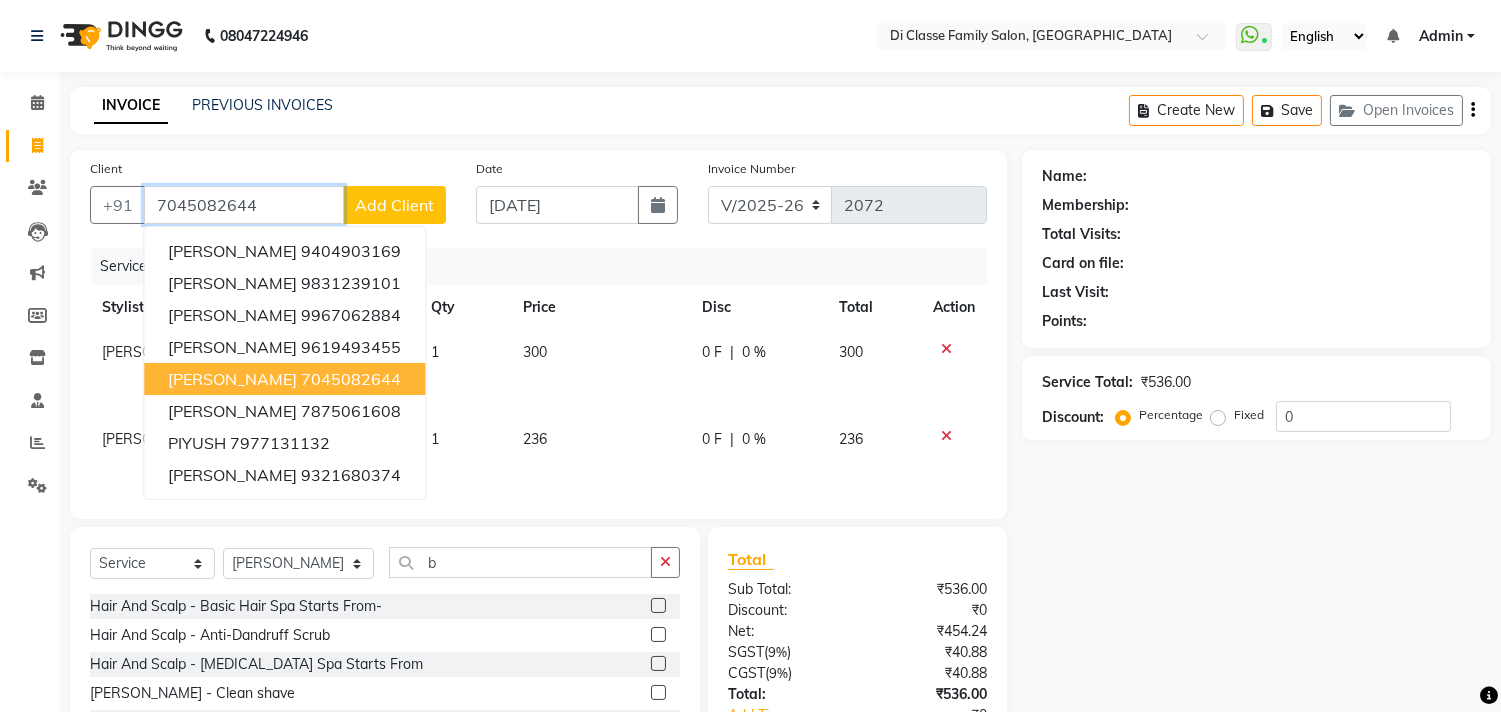 type on "7045082644" 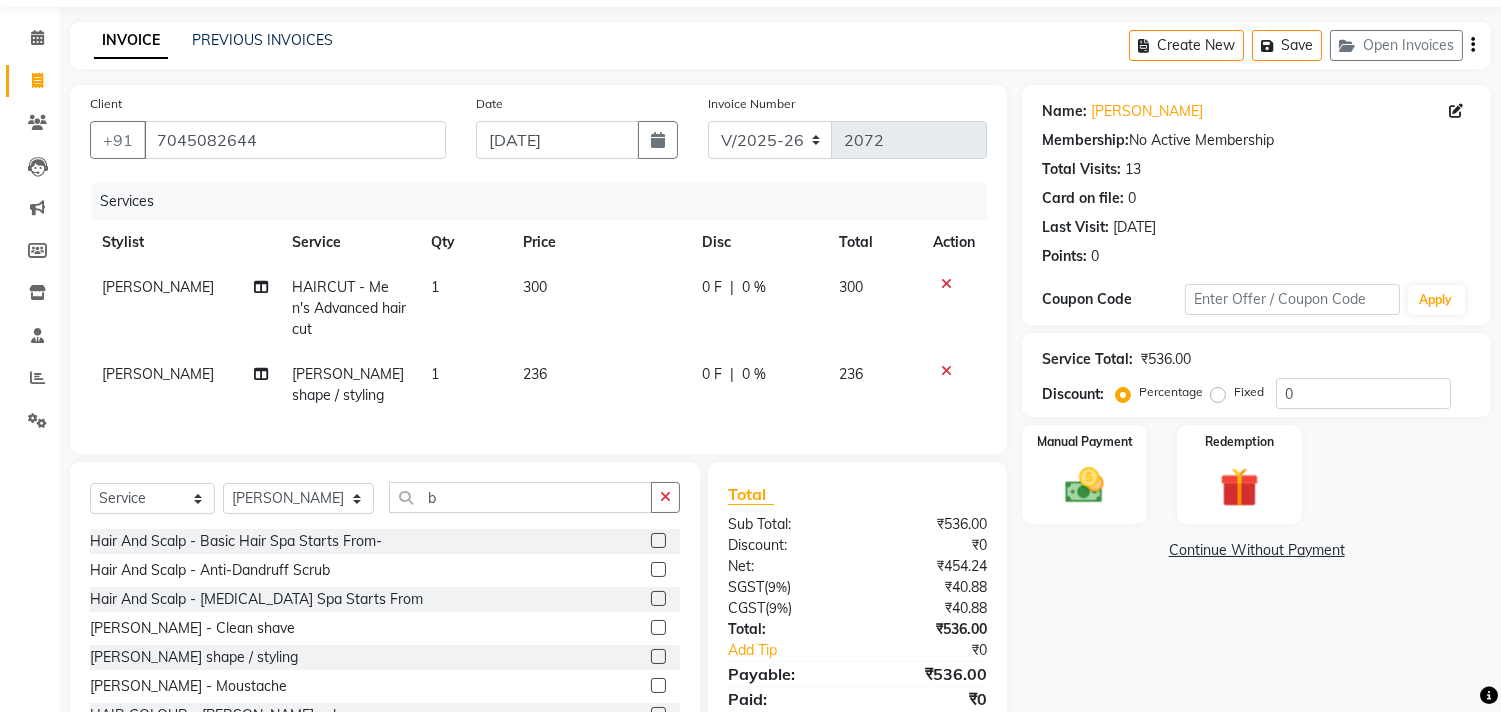 scroll, scrollTop: 135, scrollLeft: 0, axis: vertical 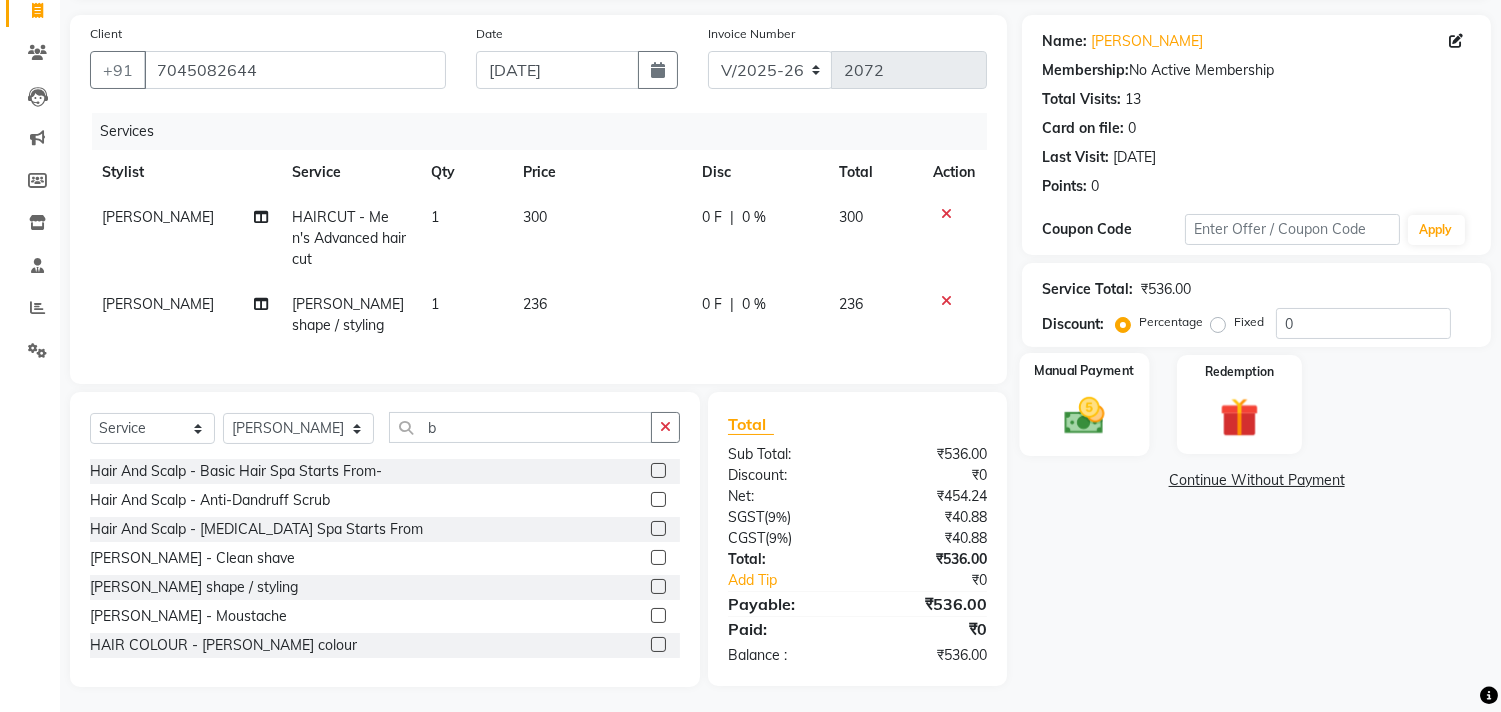 click 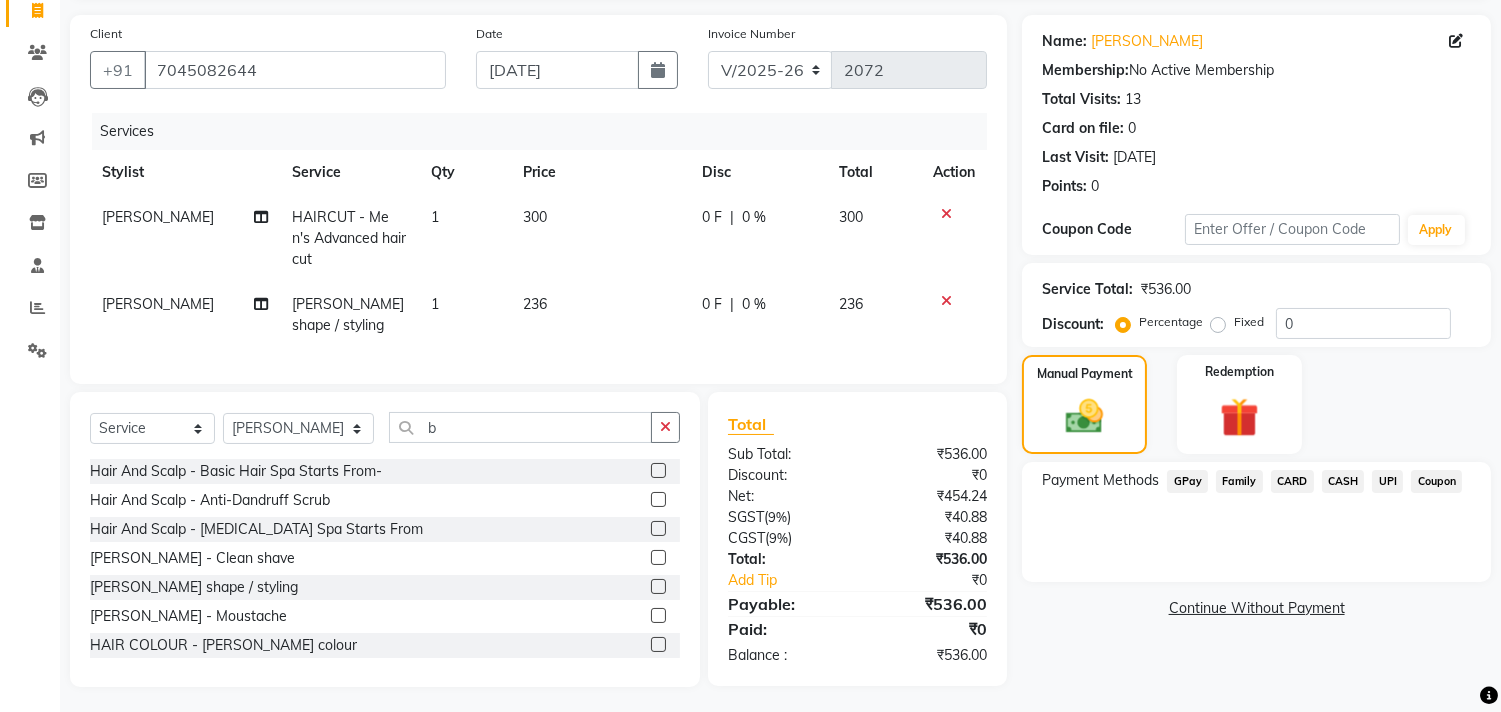 click on "UPI" 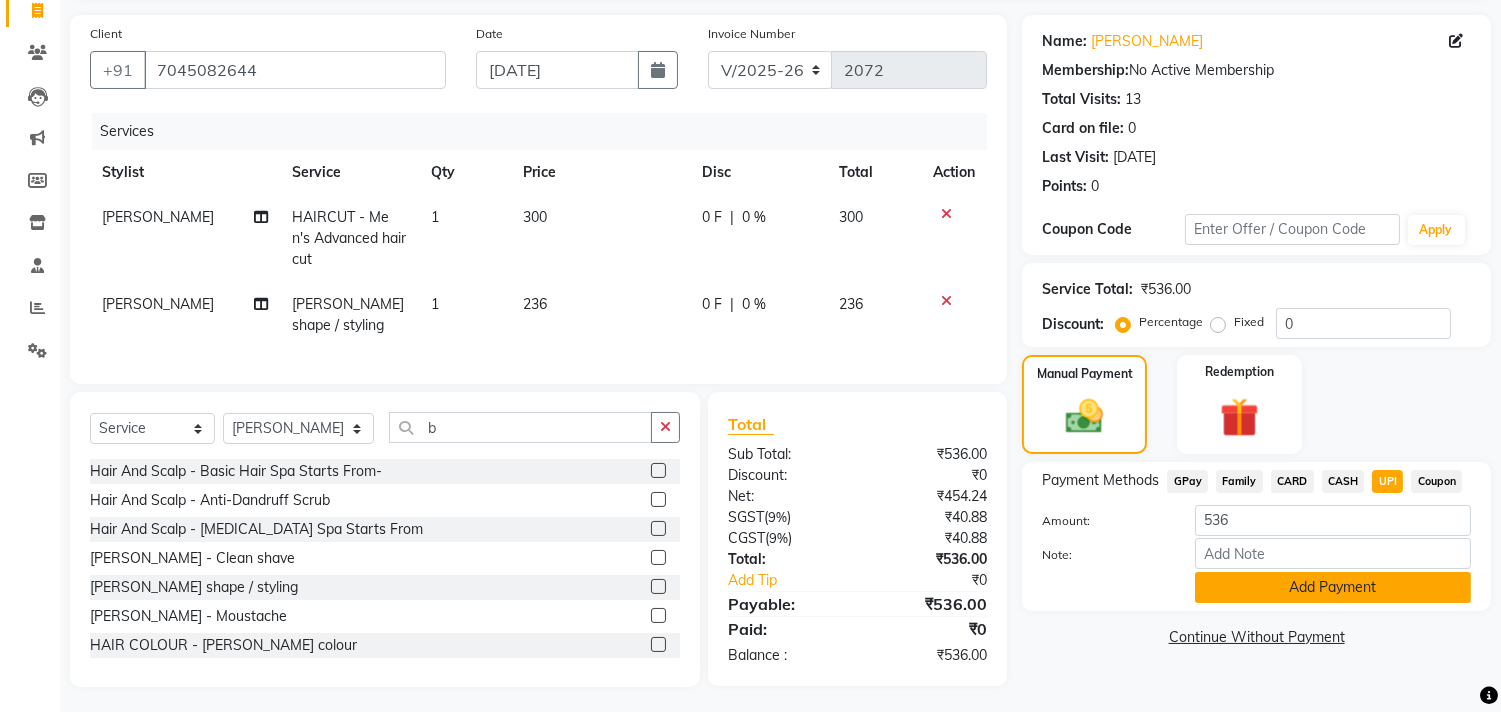 click on "Add Payment" 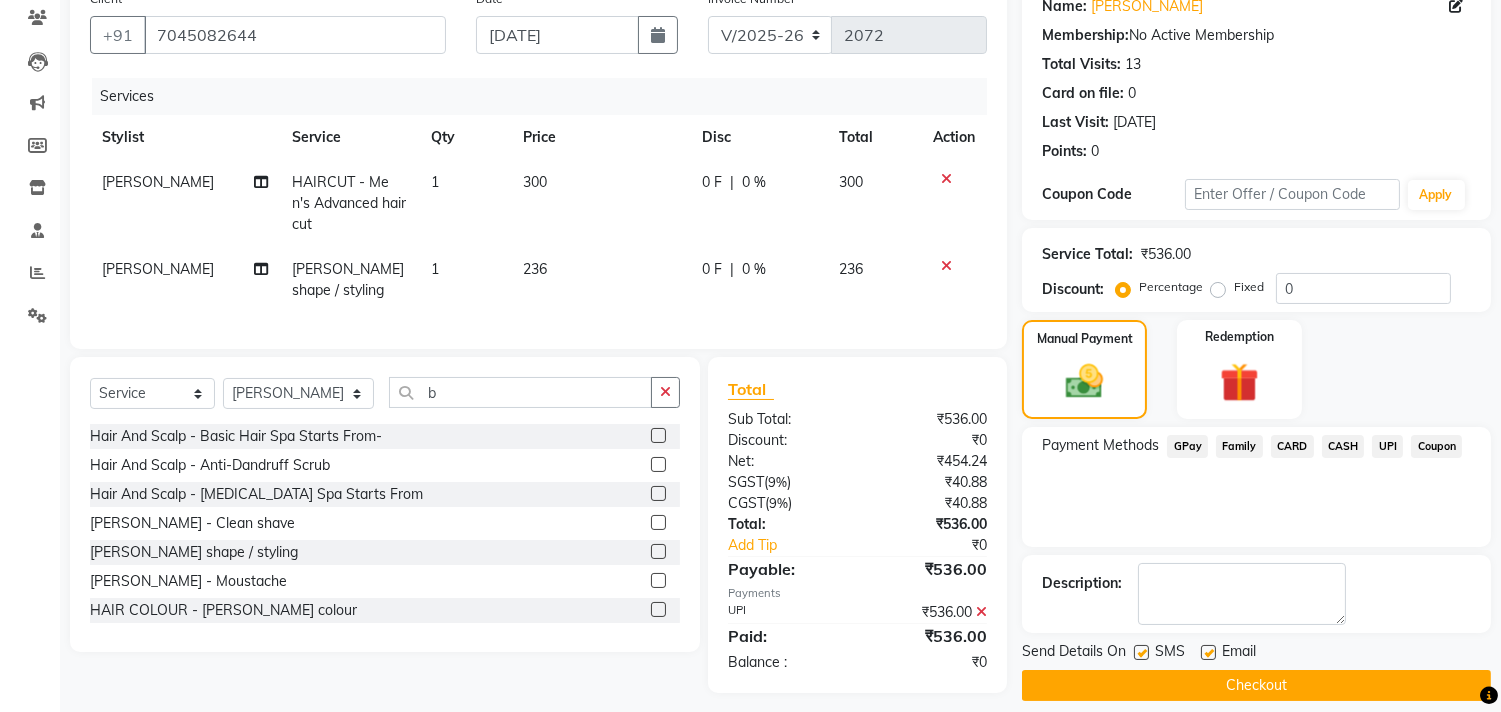 scroll, scrollTop: 187, scrollLeft: 0, axis: vertical 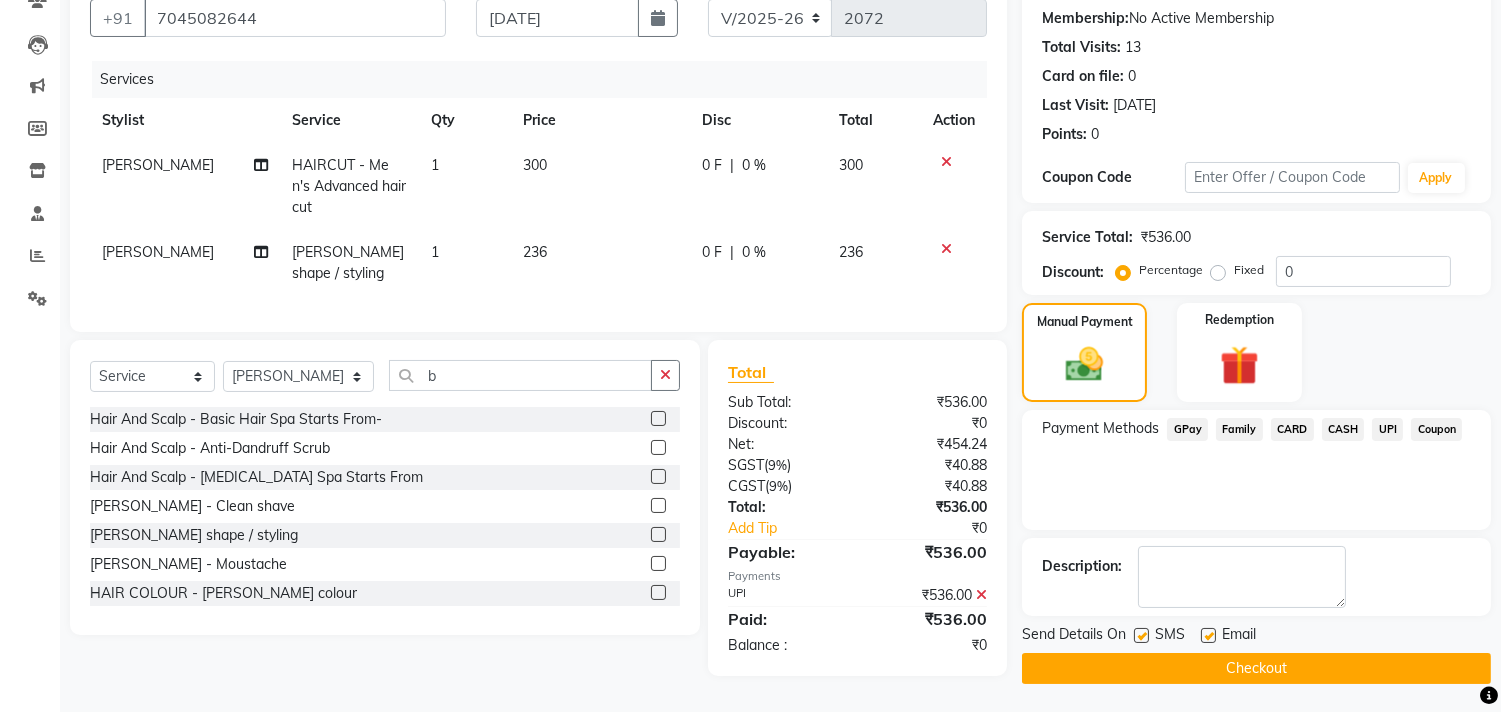 click on "Checkout" 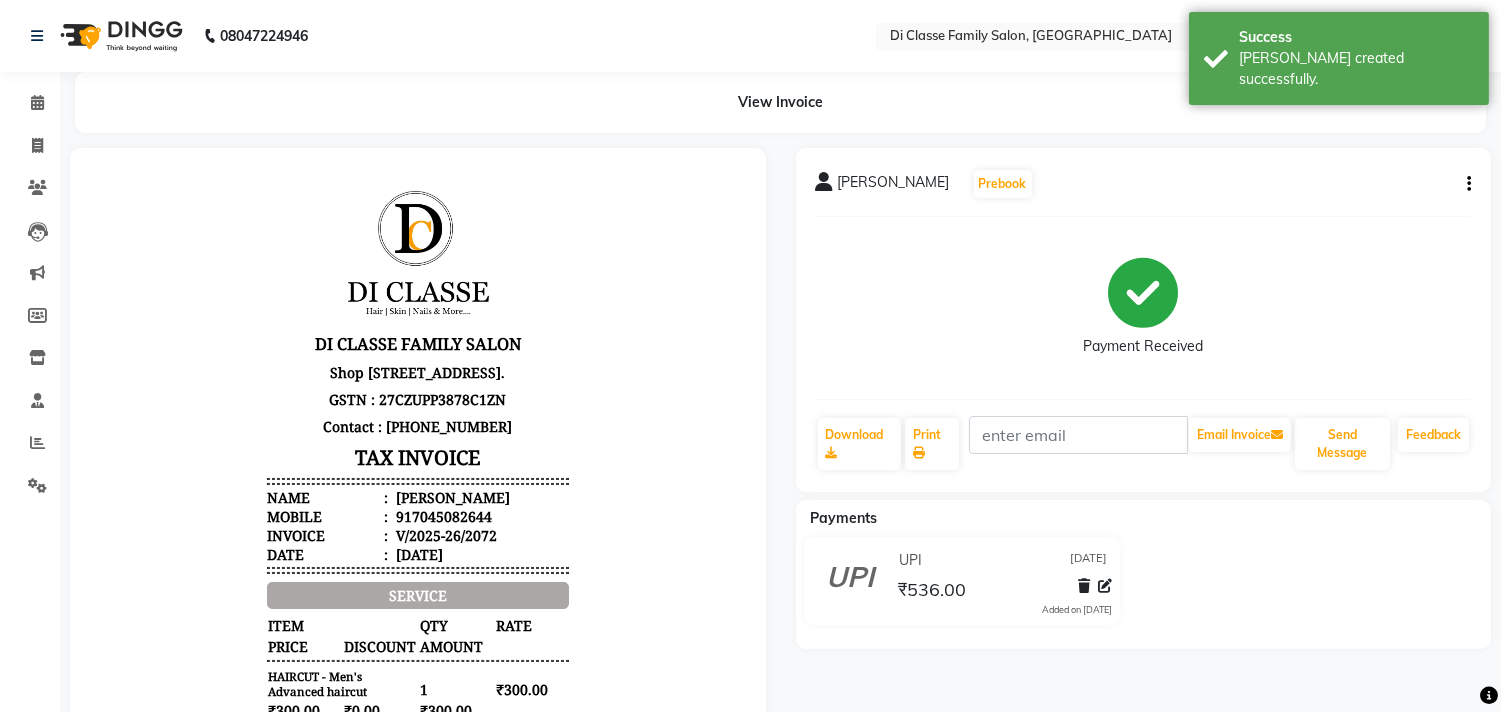 scroll, scrollTop: 0, scrollLeft: 0, axis: both 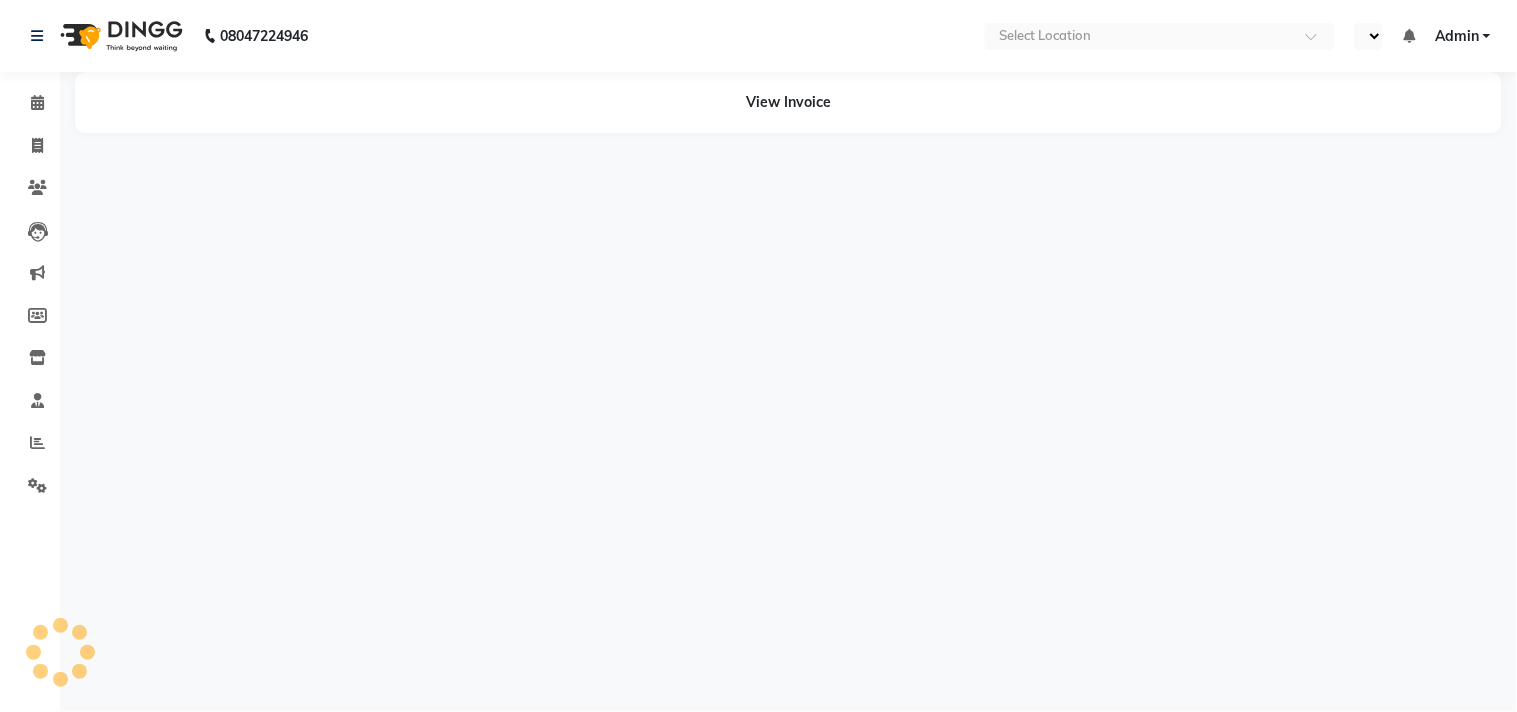 select on "en" 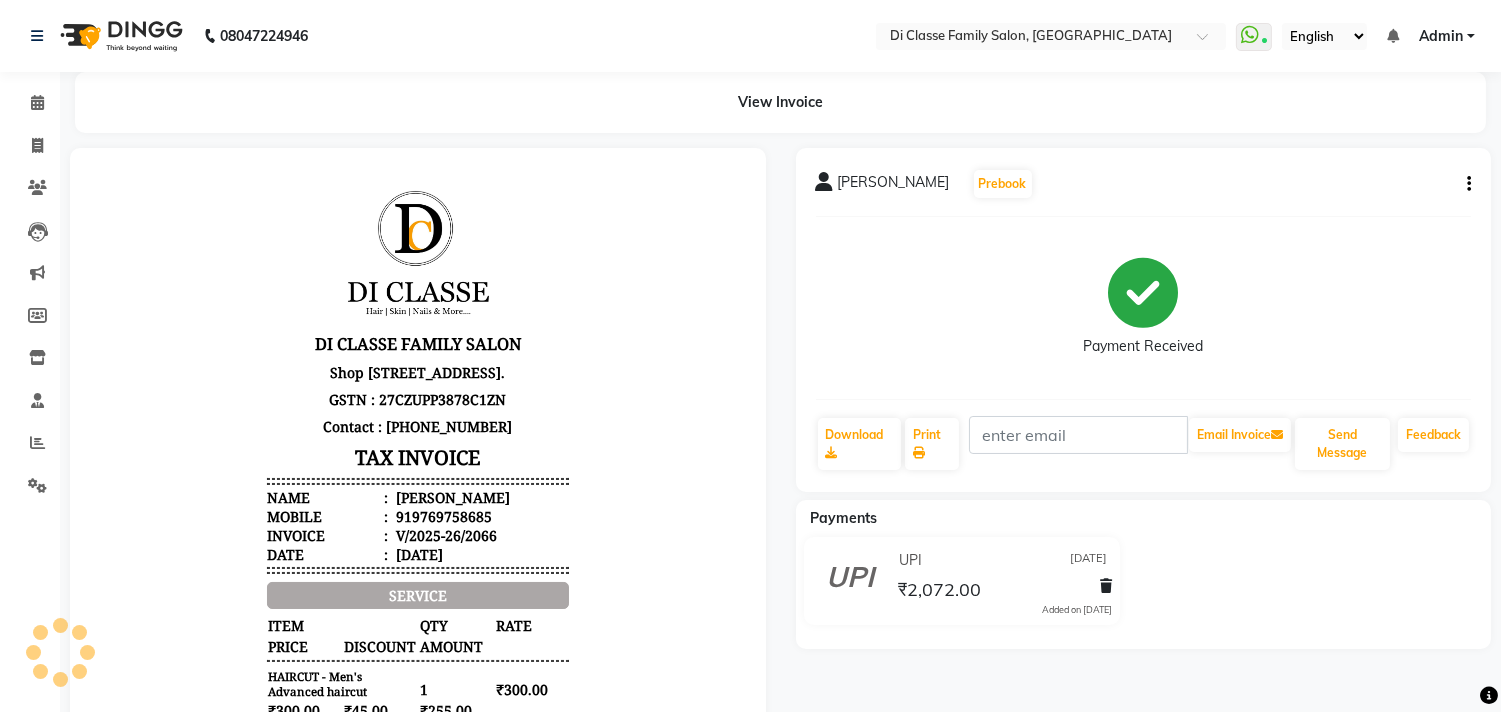 scroll, scrollTop: 0, scrollLeft: 0, axis: both 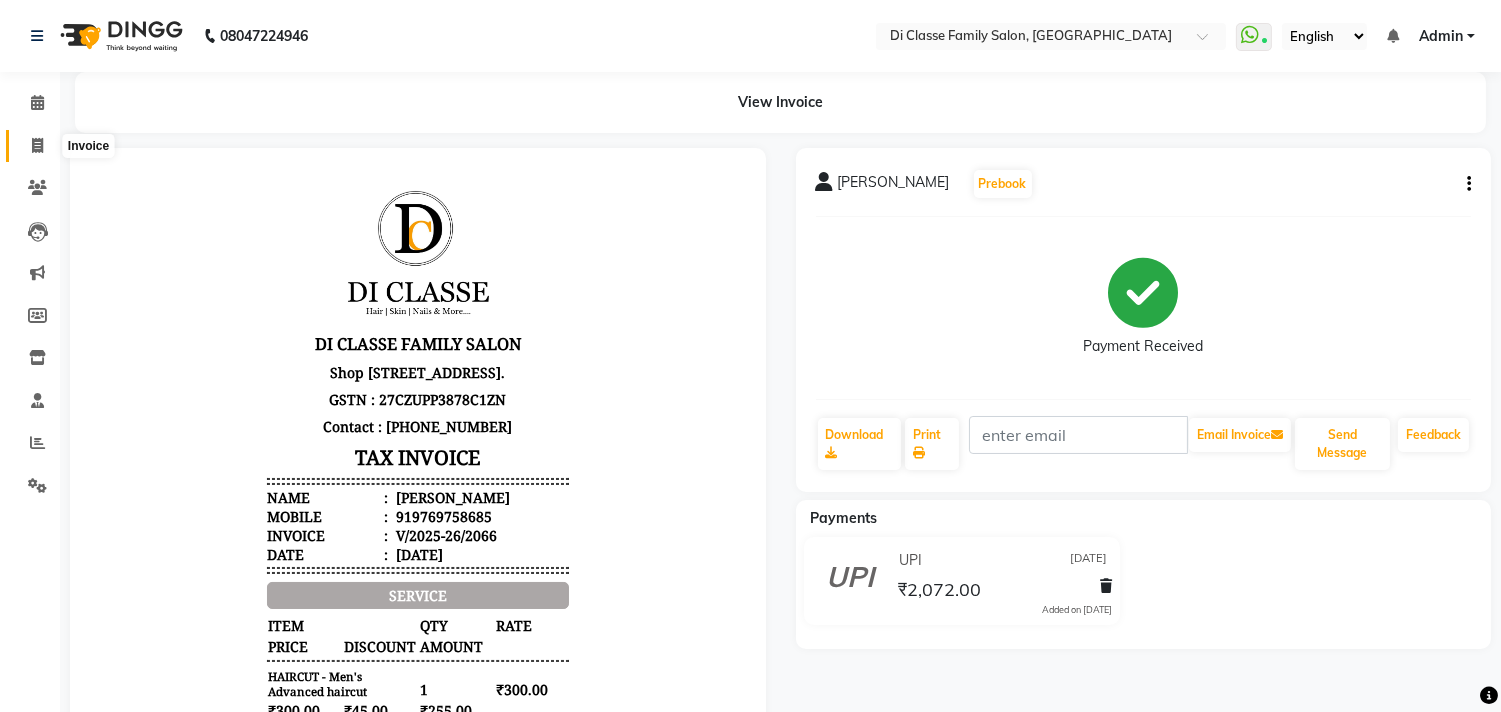 click 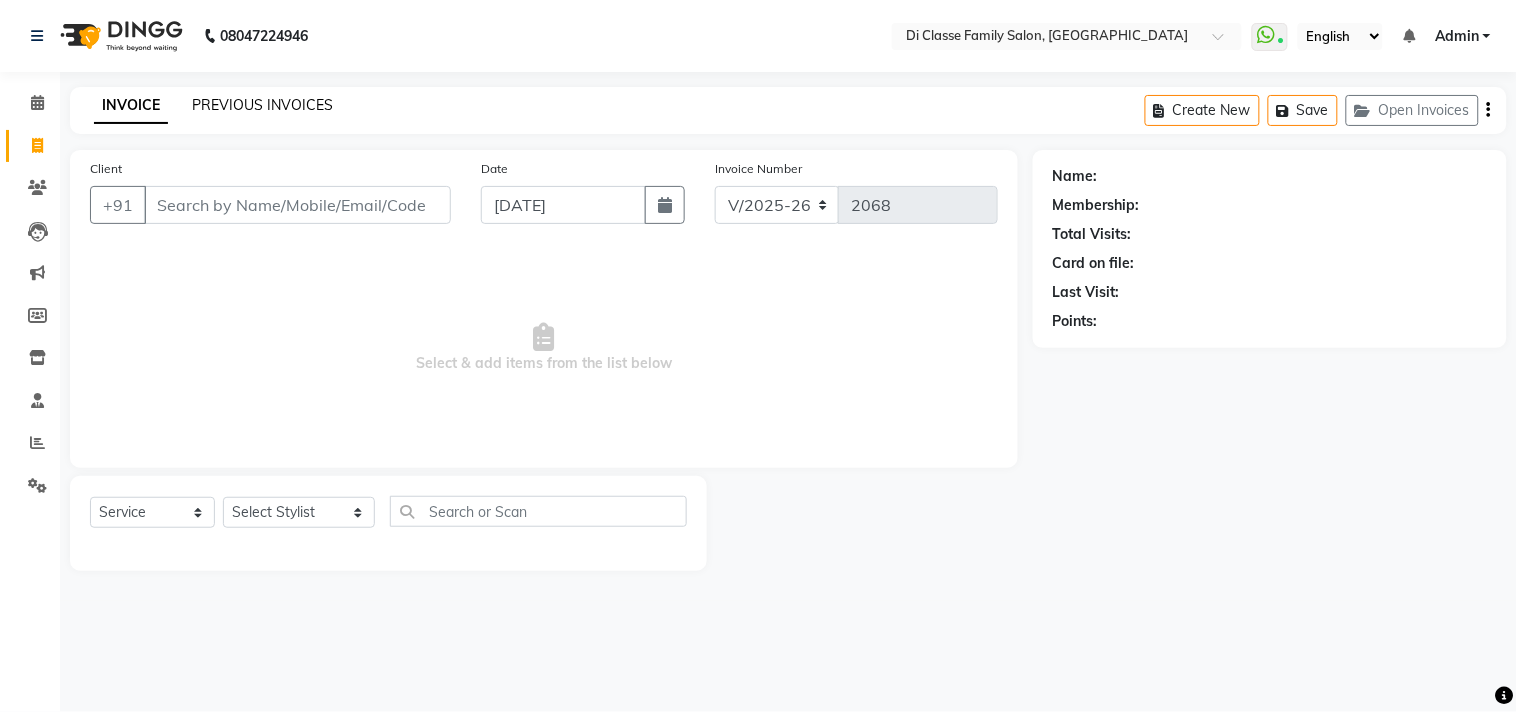 click on "PREVIOUS INVOICES" 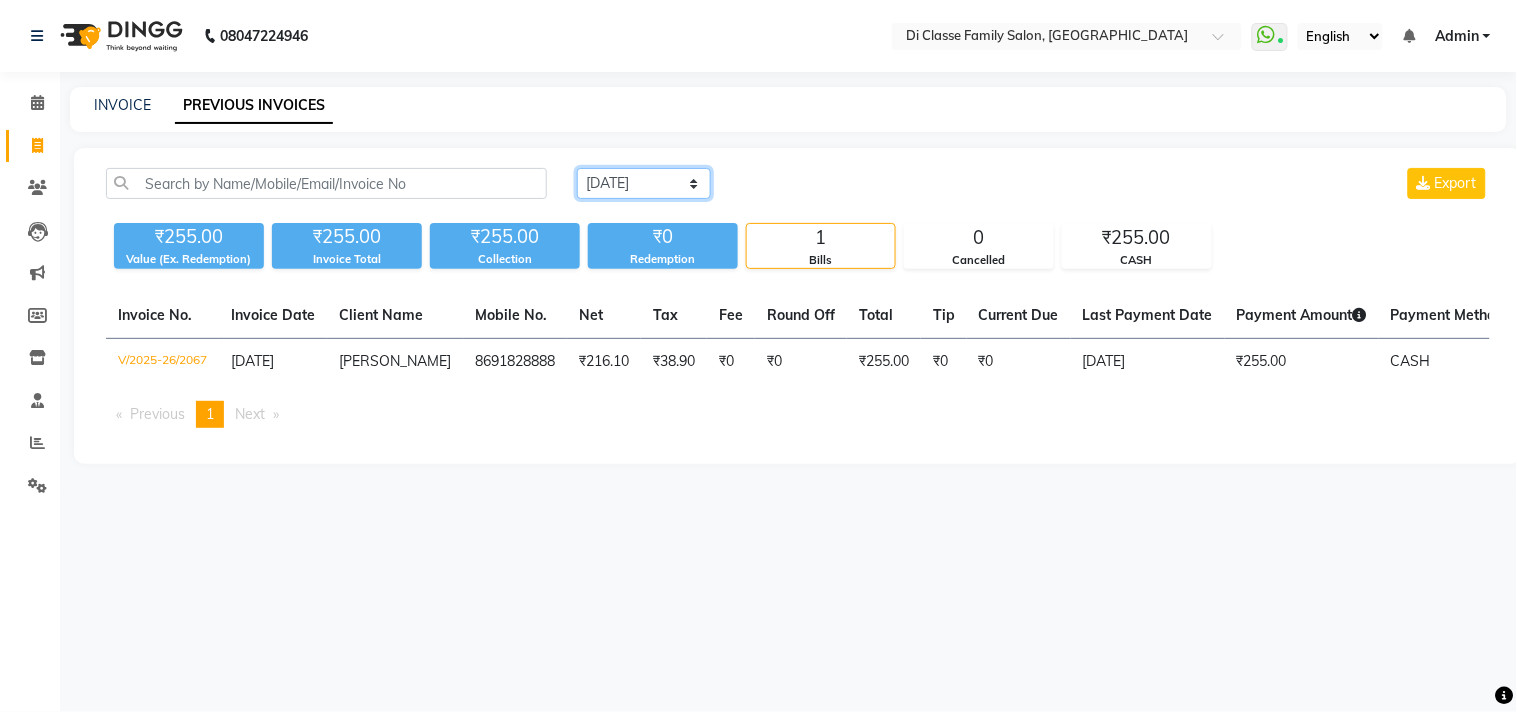 click on "Today Yesterday Custom Range" 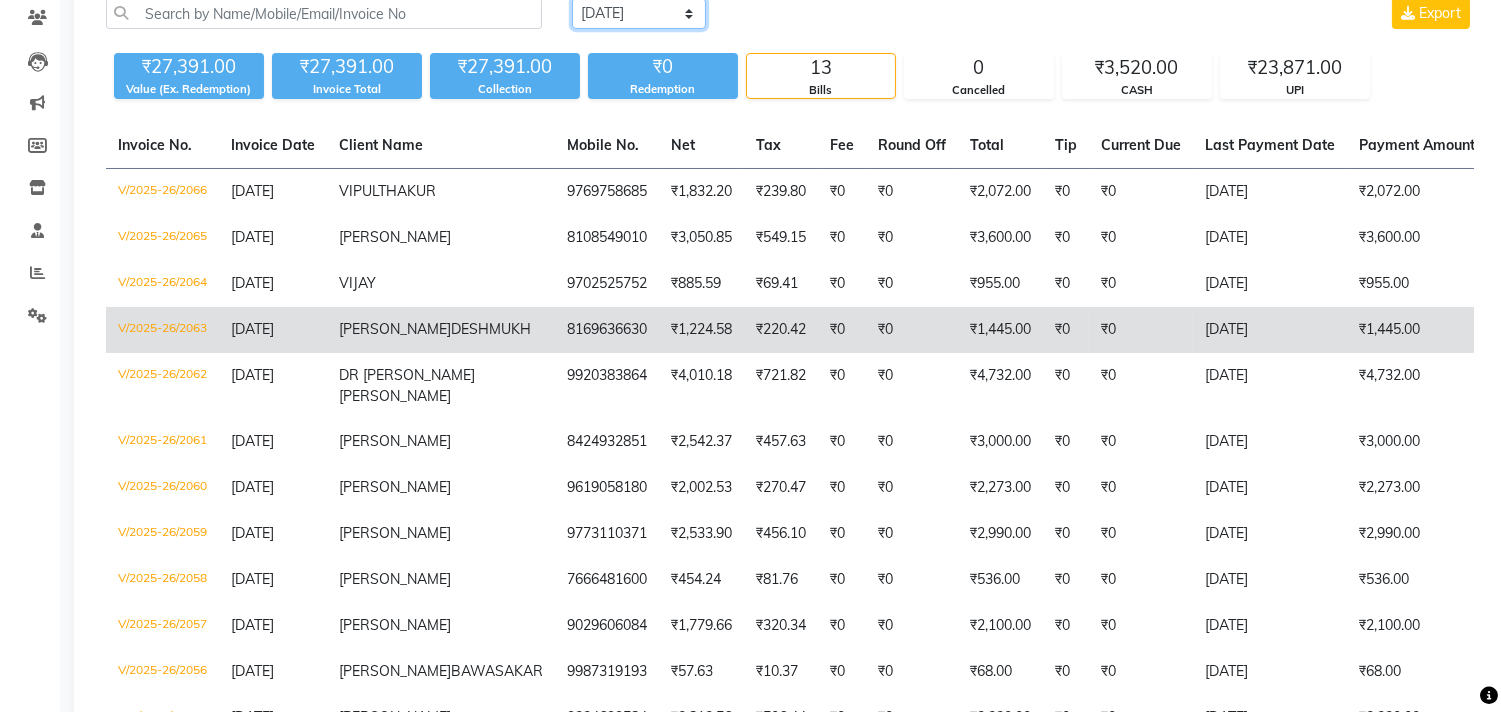 scroll, scrollTop: 222, scrollLeft: 0, axis: vertical 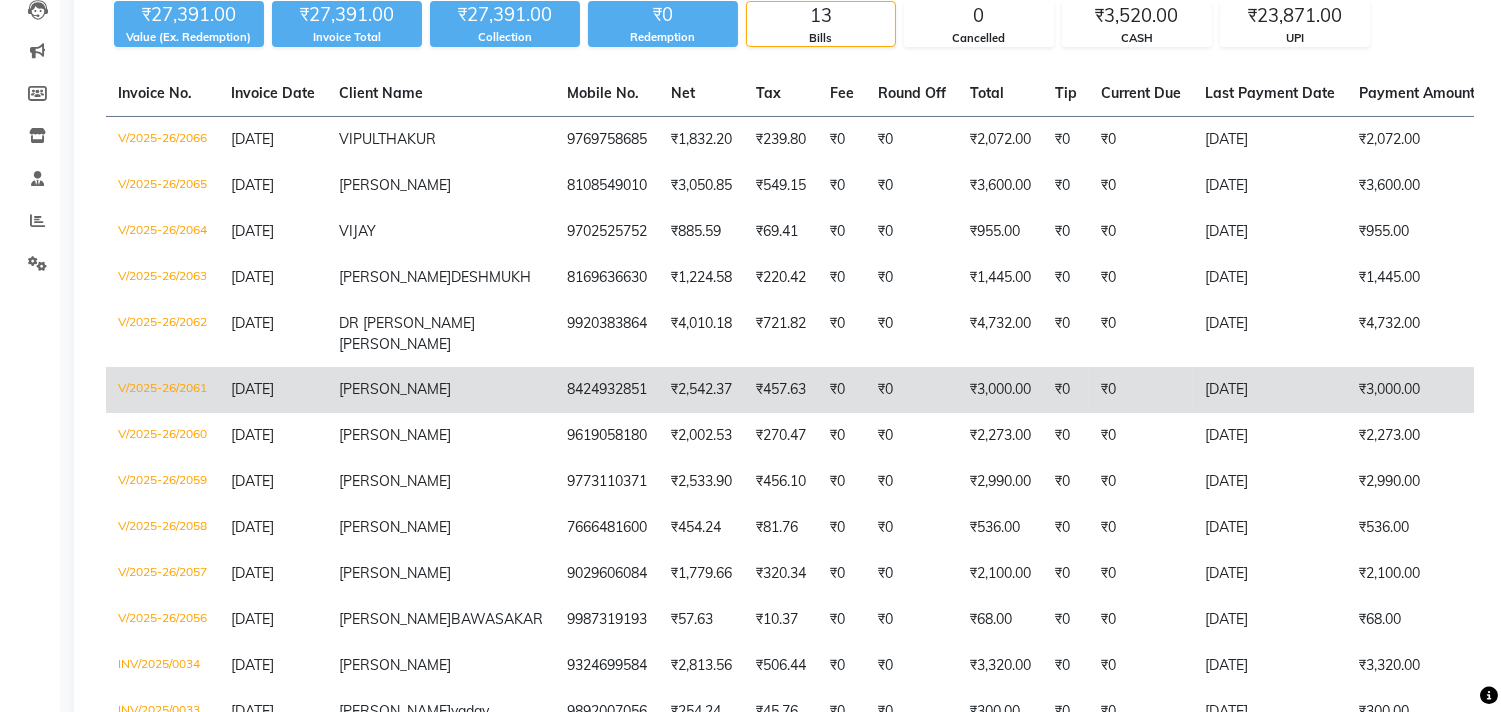 click on "₹0" 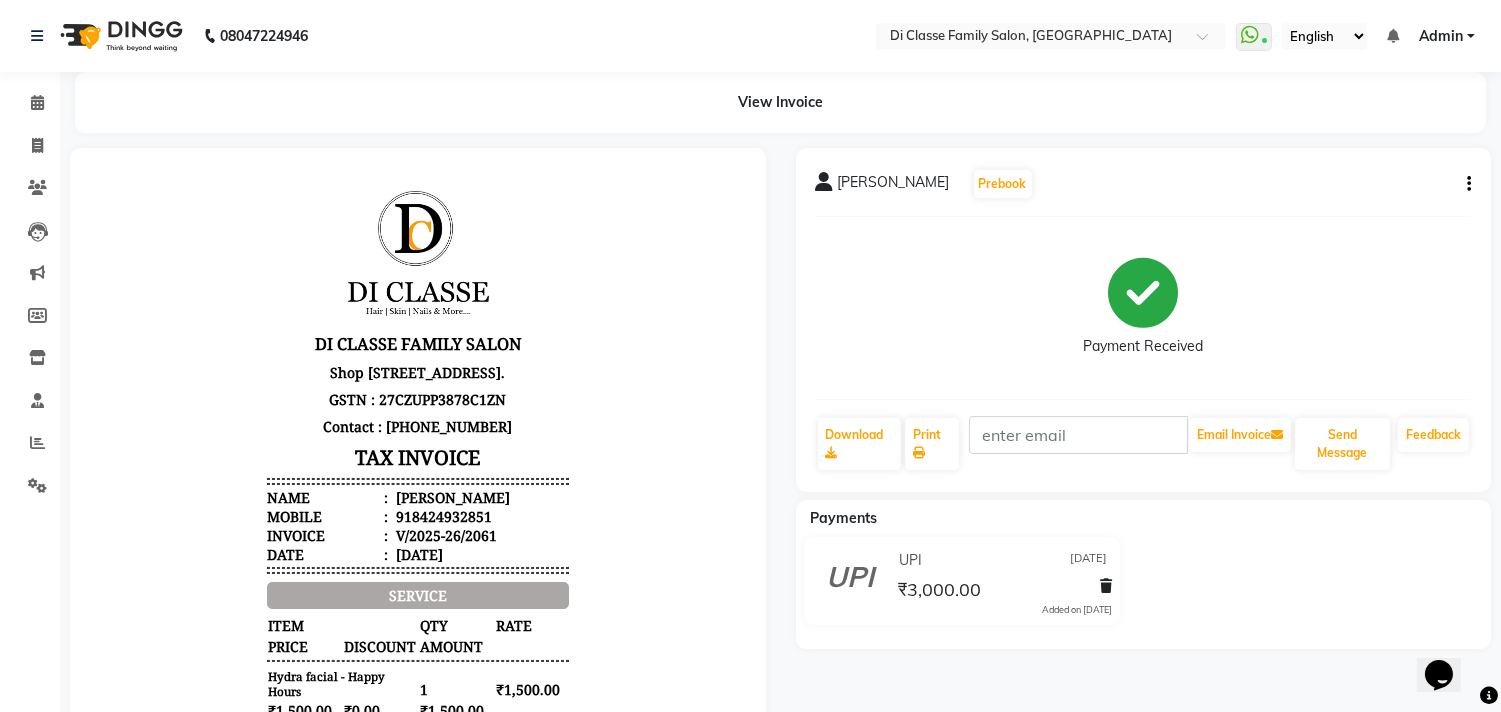 scroll, scrollTop: 0, scrollLeft: 0, axis: both 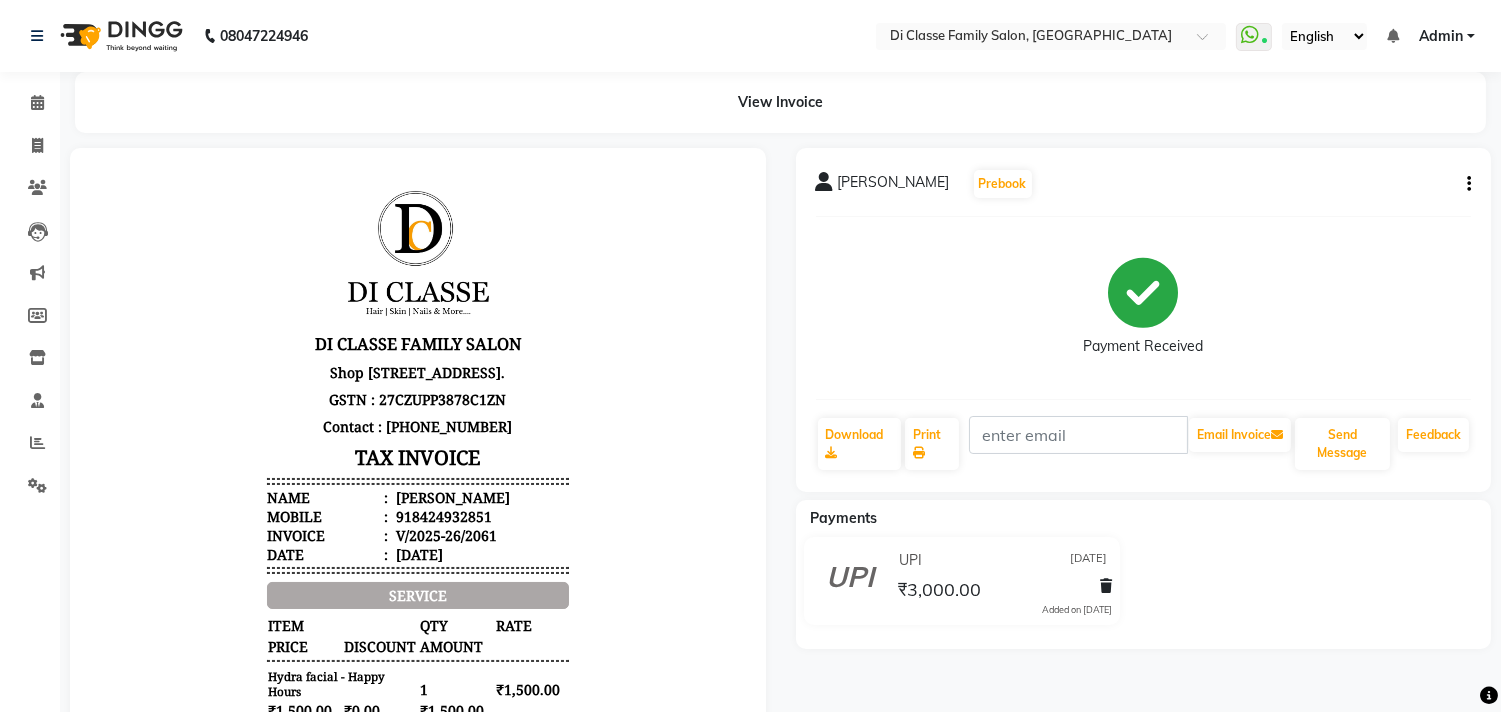 click on "[PERSON_NAME]   Prebook" 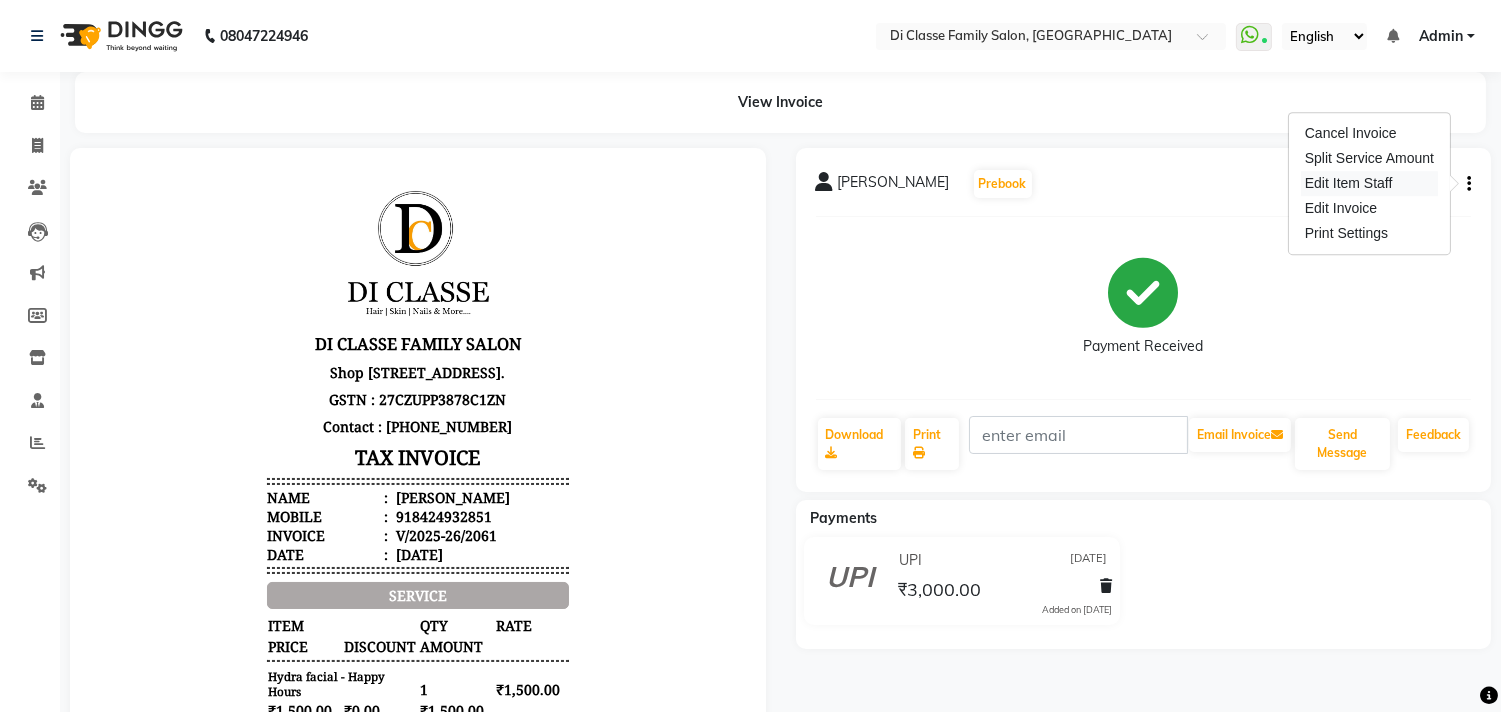 click on "Edit Item Staff" at bounding box center (1369, 183) 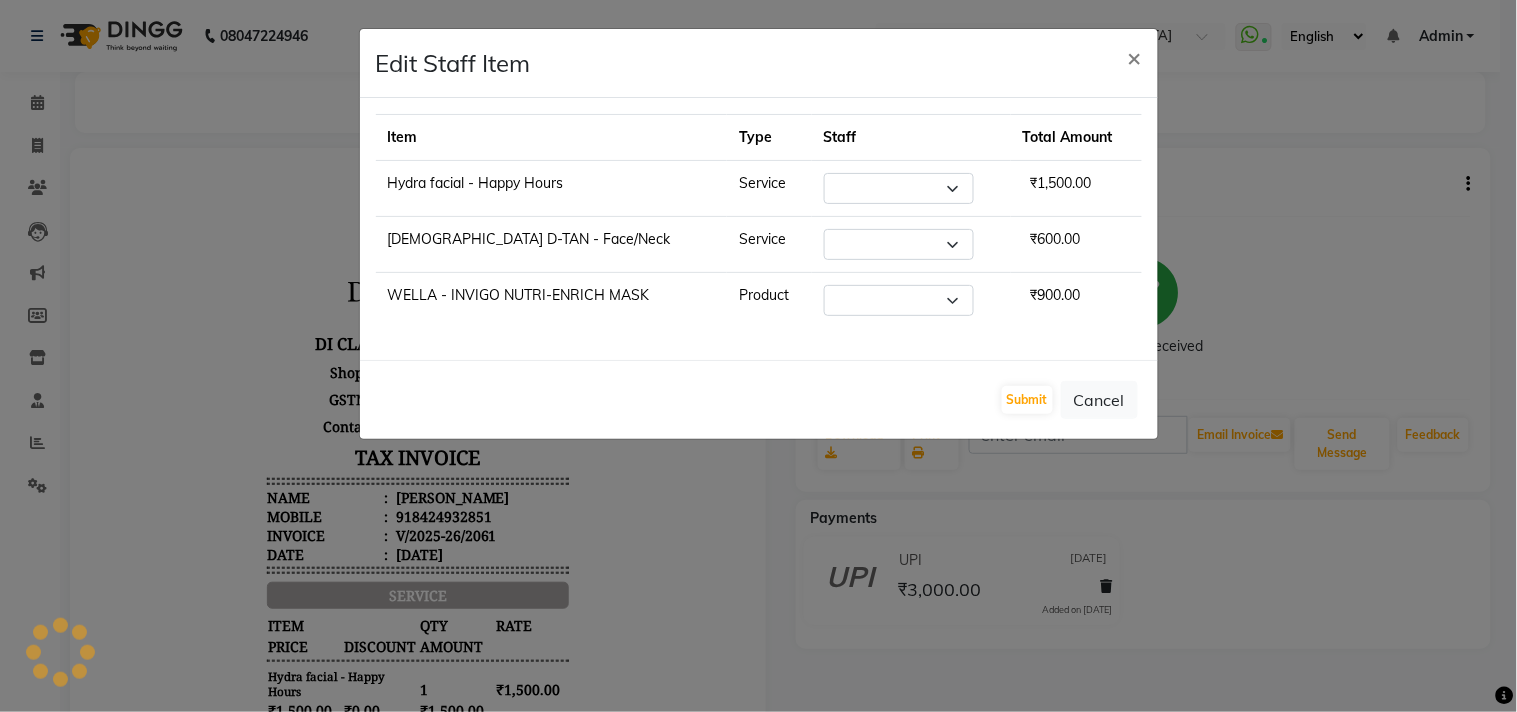 select on "59601" 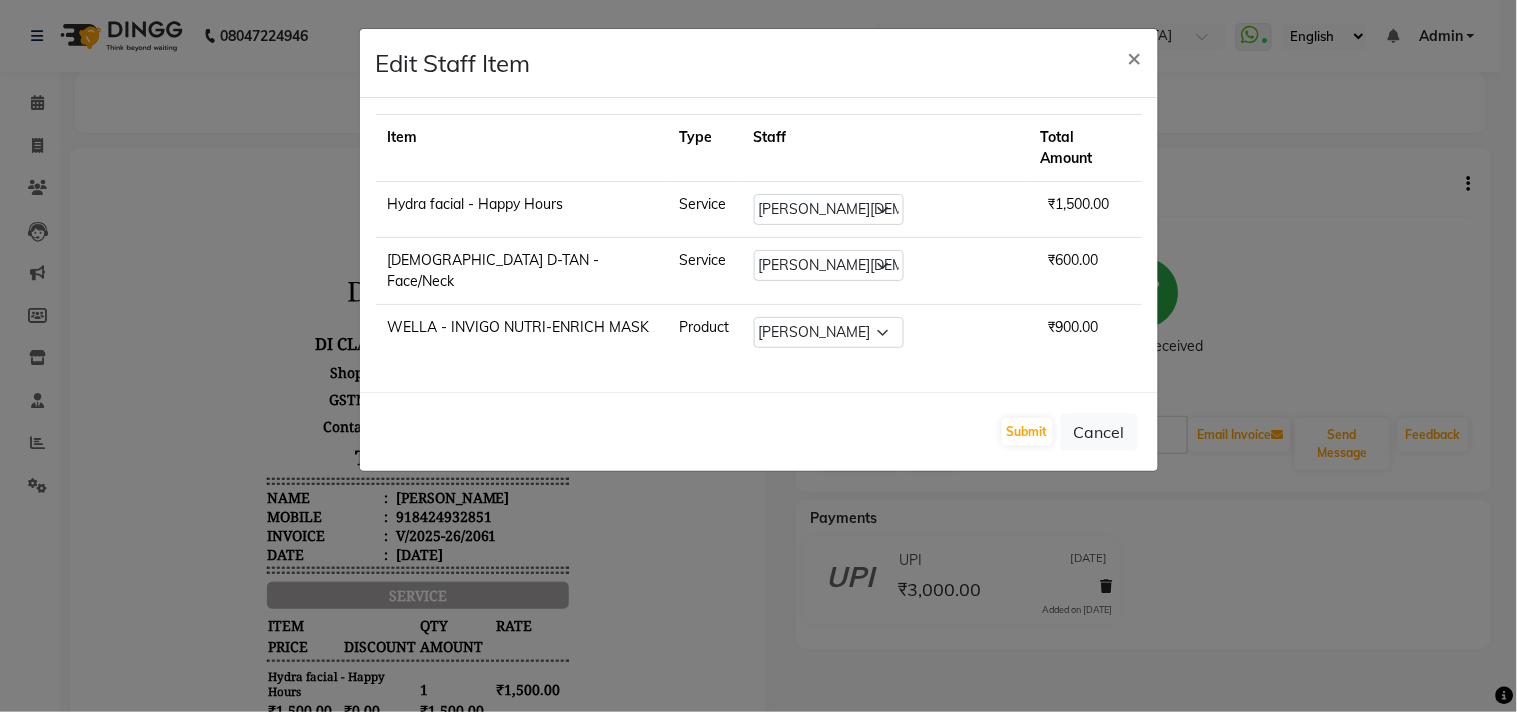 click on "Edit Staff Item  × Item Type Staff Total Amount Hydra facial - Happy Hours Service Select  [PERSON_NAME]    [PERSON_NAME]    [PERSON_NAME]    Front Desk   Javed   [PERSON_NAME]    [PERSON_NAME]    Pooja Jadhav   [PERSON_NAME]   [PERSON_NAME]   [PERSON_NAME]   SACHIN [PERSON_NAME]   SAHAJAN   [PERSON_NAME]    [PERSON_NAME]   [PERSON_NAME]   [PERSON_NAME]   [PERSON_NAME]   [PERSON_NAME]   [PERSON_NAME]   ssneha rana   ₹1,500.00 [DEMOGRAPHIC_DATA] D-TAN - Face/Neck Service Select  [PERSON_NAME]    [PERSON_NAME]    [PERSON_NAME]    Front Desk   Javed   [PERSON_NAME]    [PERSON_NAME]    Pooja Jadhav   [PERSON_NAME]   [PERSON_NAME]   [PERSON_NAME]   SACHIN [PERSON_NAME]   SAHAJAN   [PERSON_NAME]   Sameer    [PERSON_NAME]   [PERSON_NAME]   [PERSON_NAME]   [PERSON_NAME]   [PERSON_NAME]   [PERSON_NAME]   ssneha rana   ₹600.00 WELLA - INVIGO NUTRI-ENRICH MASK  Product Select  [PERSON_NAME]    [PERSON_NAME]    [PERSON_NAME]    Front Desk   Javed   [PERSON_NAME]    [PERSON_NAME]    Pooja [PERSON_NAME]   [PERSON_NAME]   [PERSON_NAME]   SACHIN [PERSON_NAME]   SAHAJAN   Sameer" 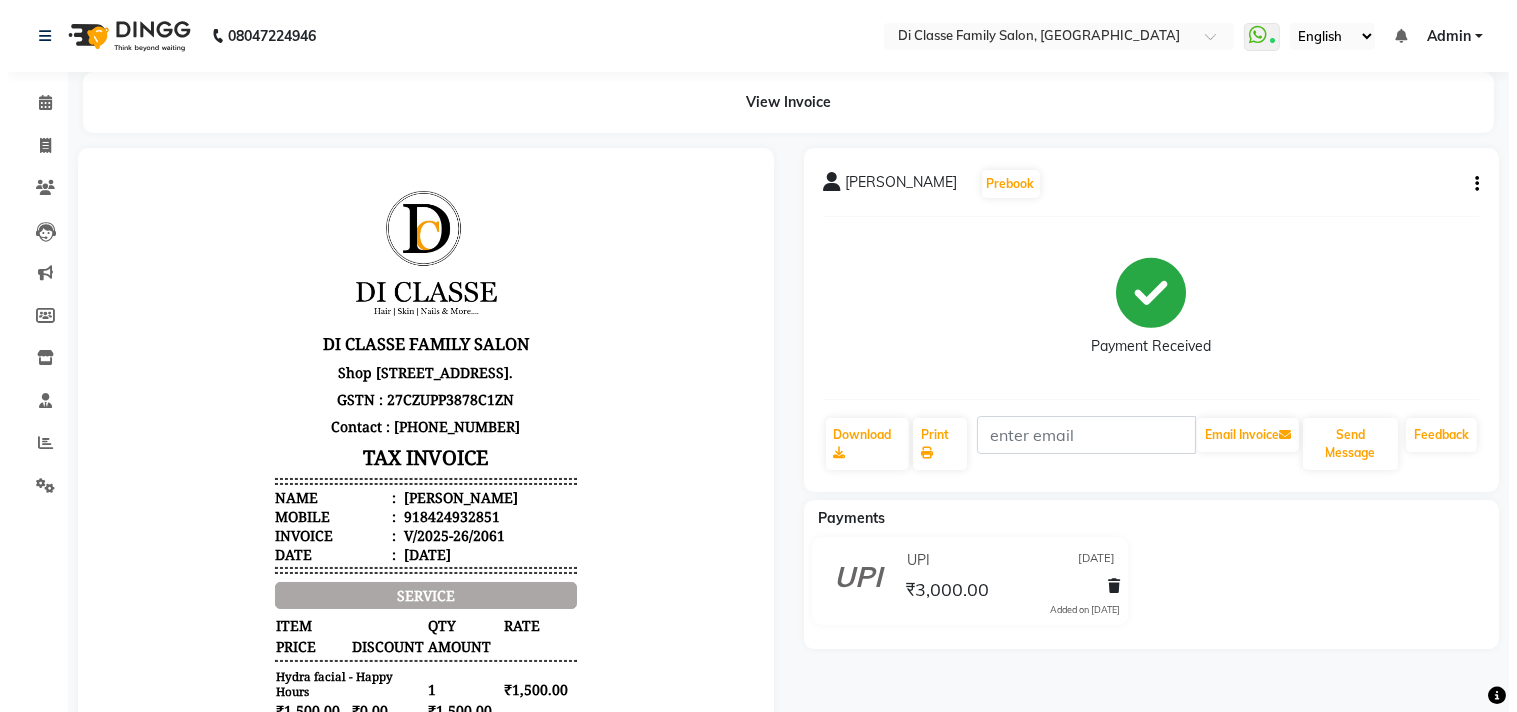 scroll, scrollTop: 0, scrollLeft: 0, axis: both 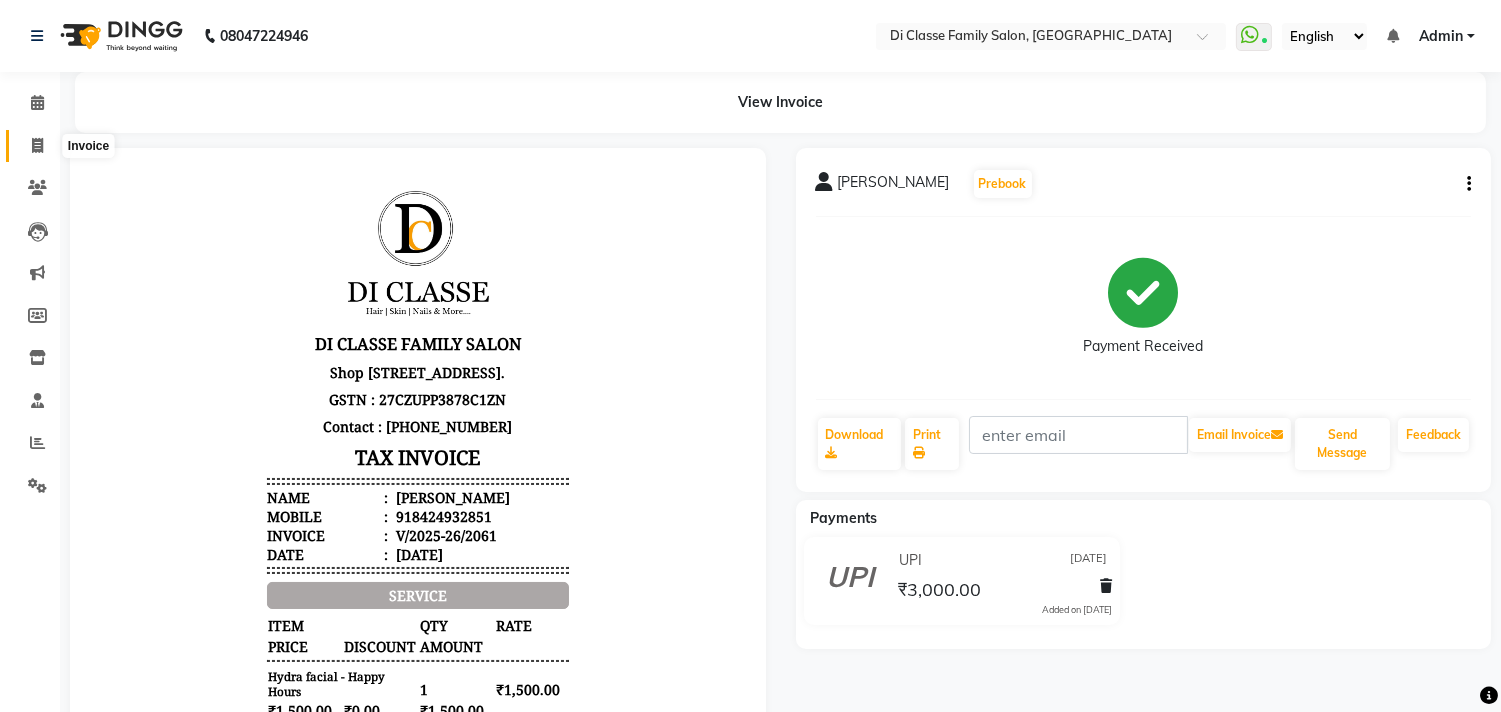 click 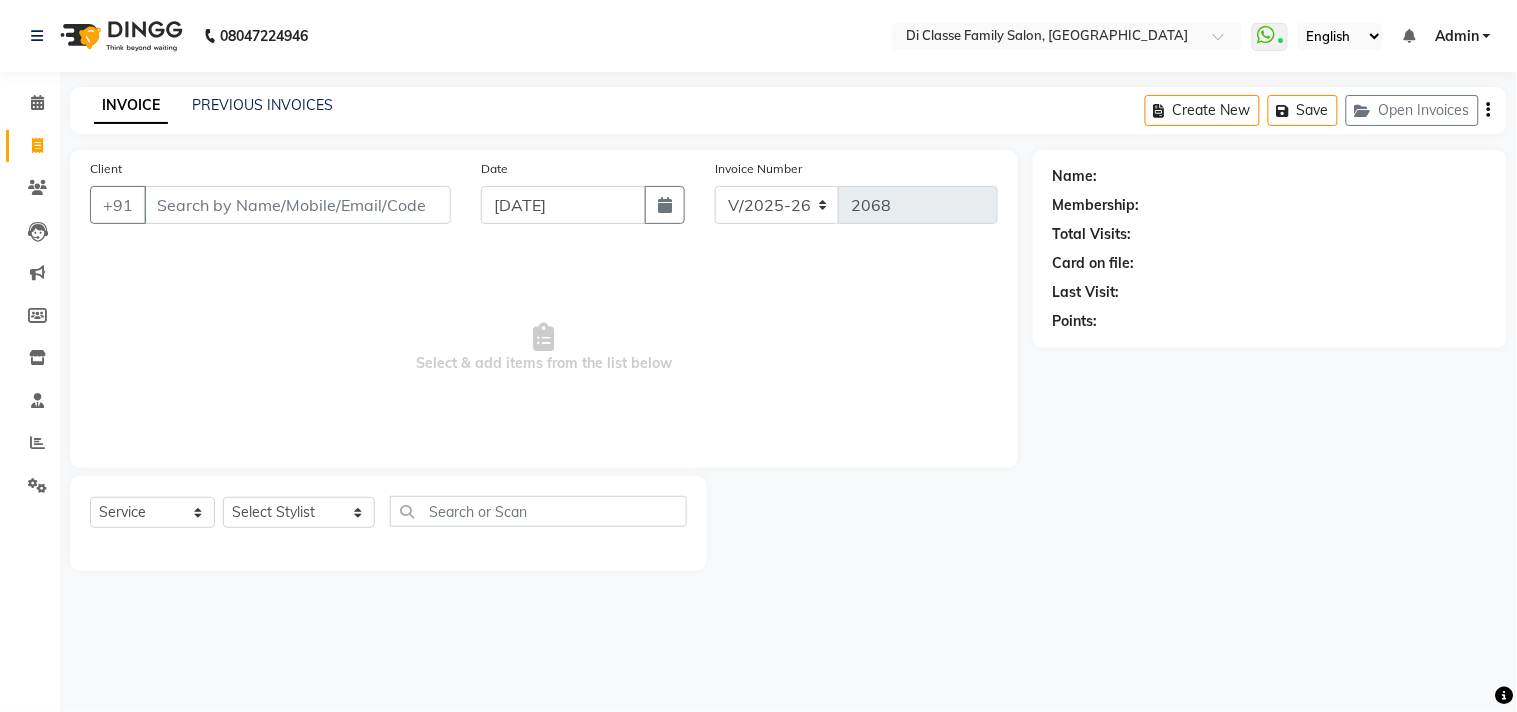 click on "Client" at bounding box center (297, 205) 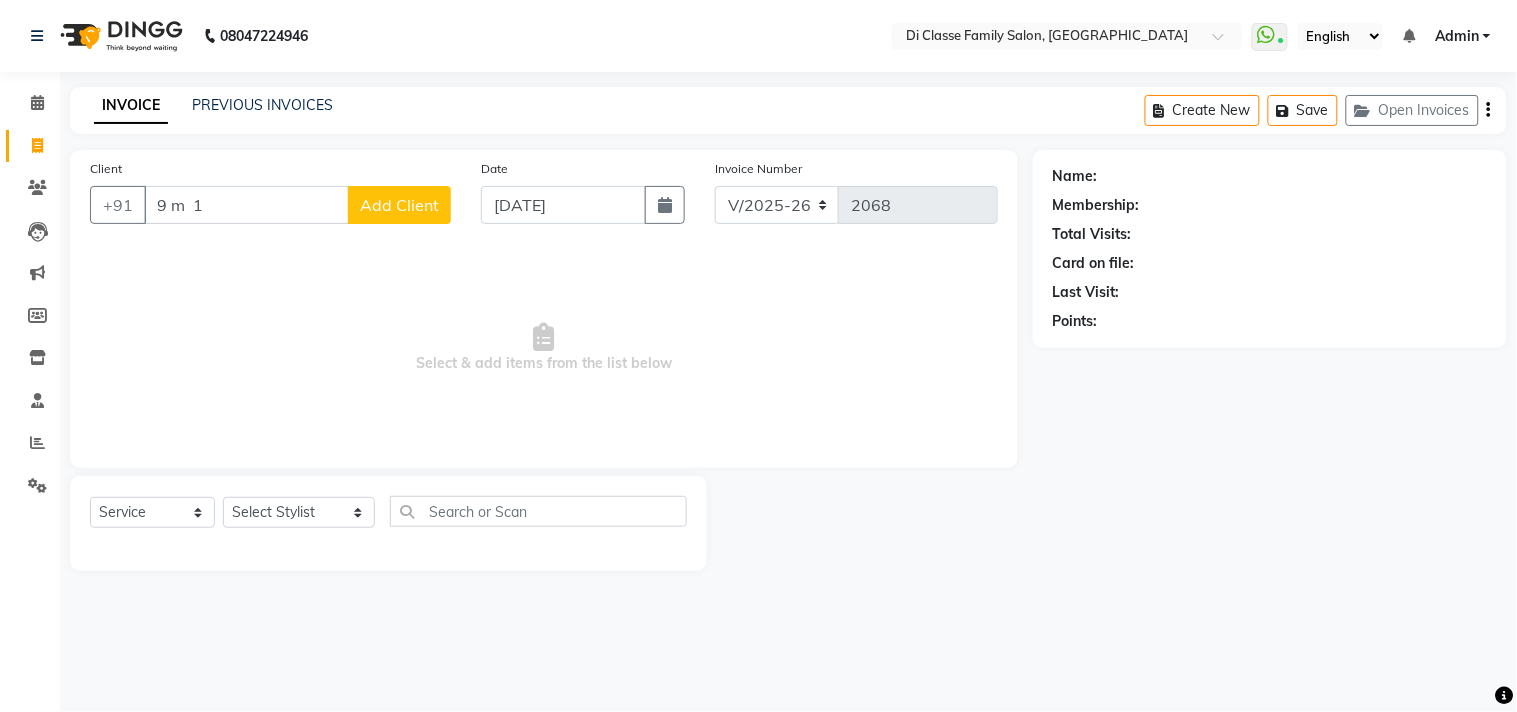 type on "9 m  1`" 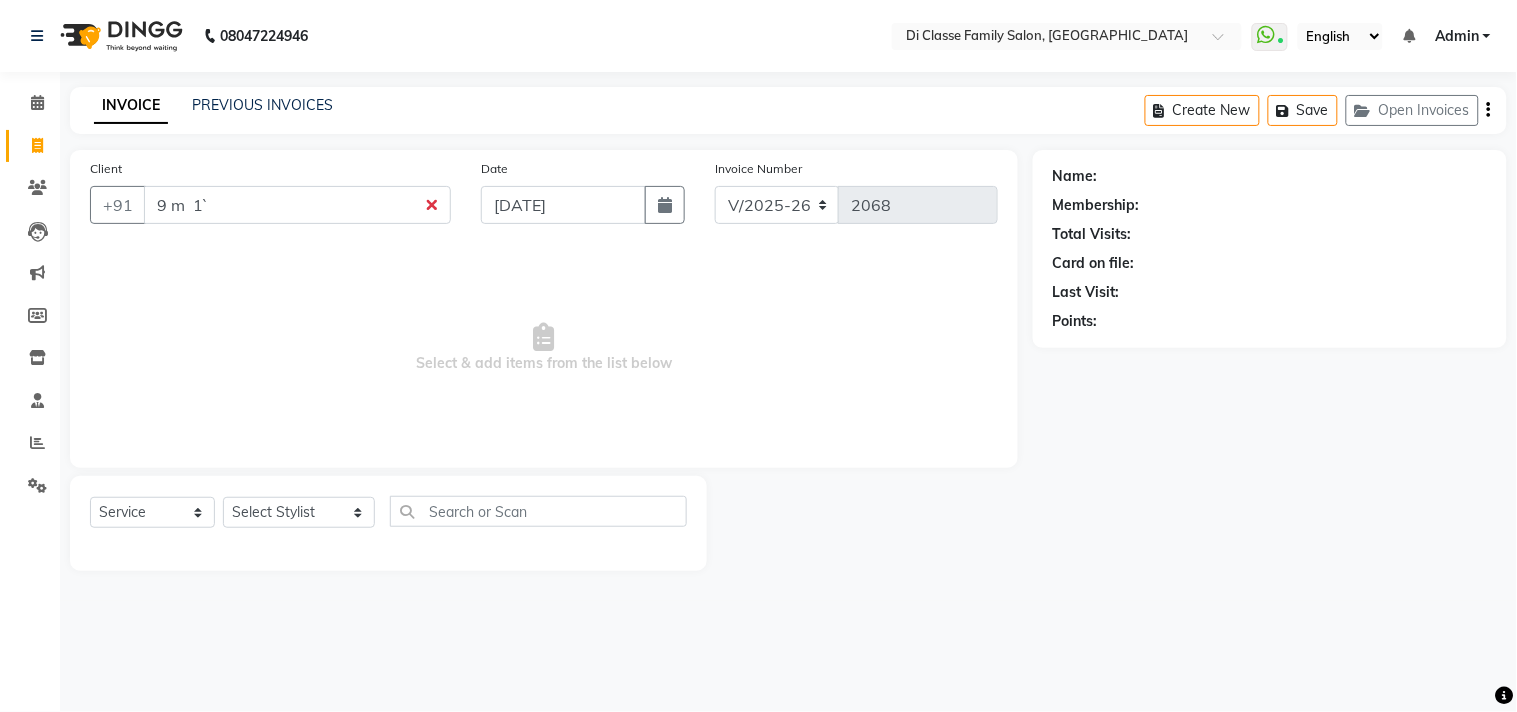 click on "9 m  1`" at bounding box center (297, 205) 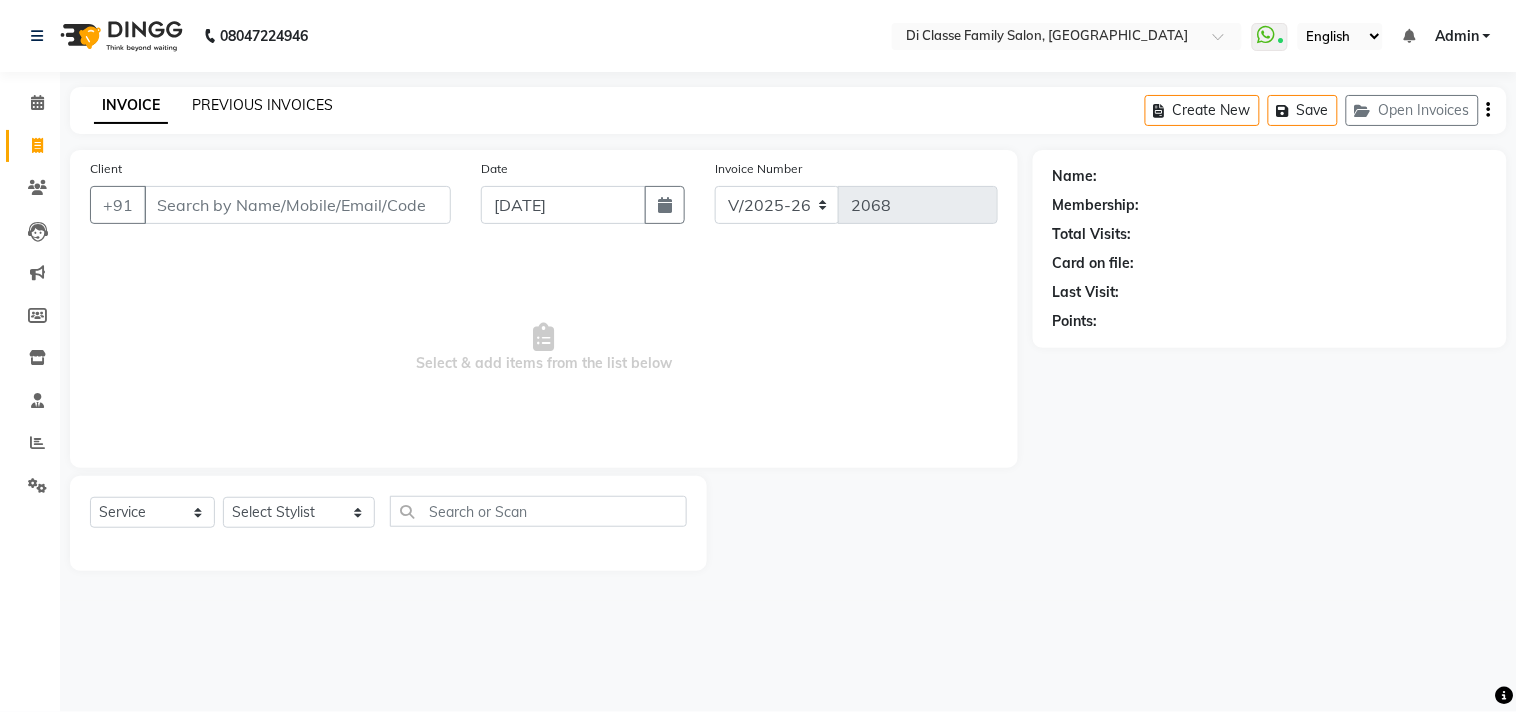 click on "PREVIOUS INVOICES" 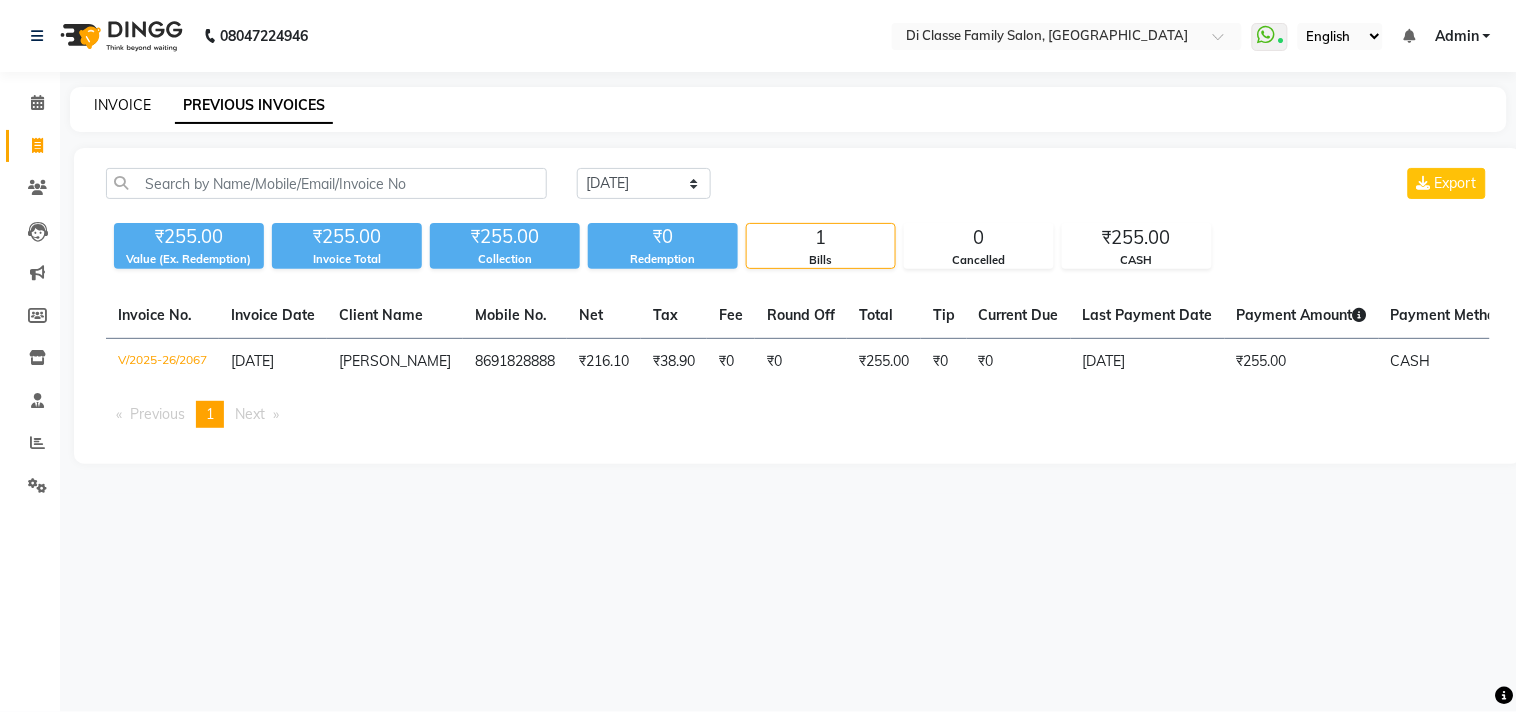 click on "INVOICE" 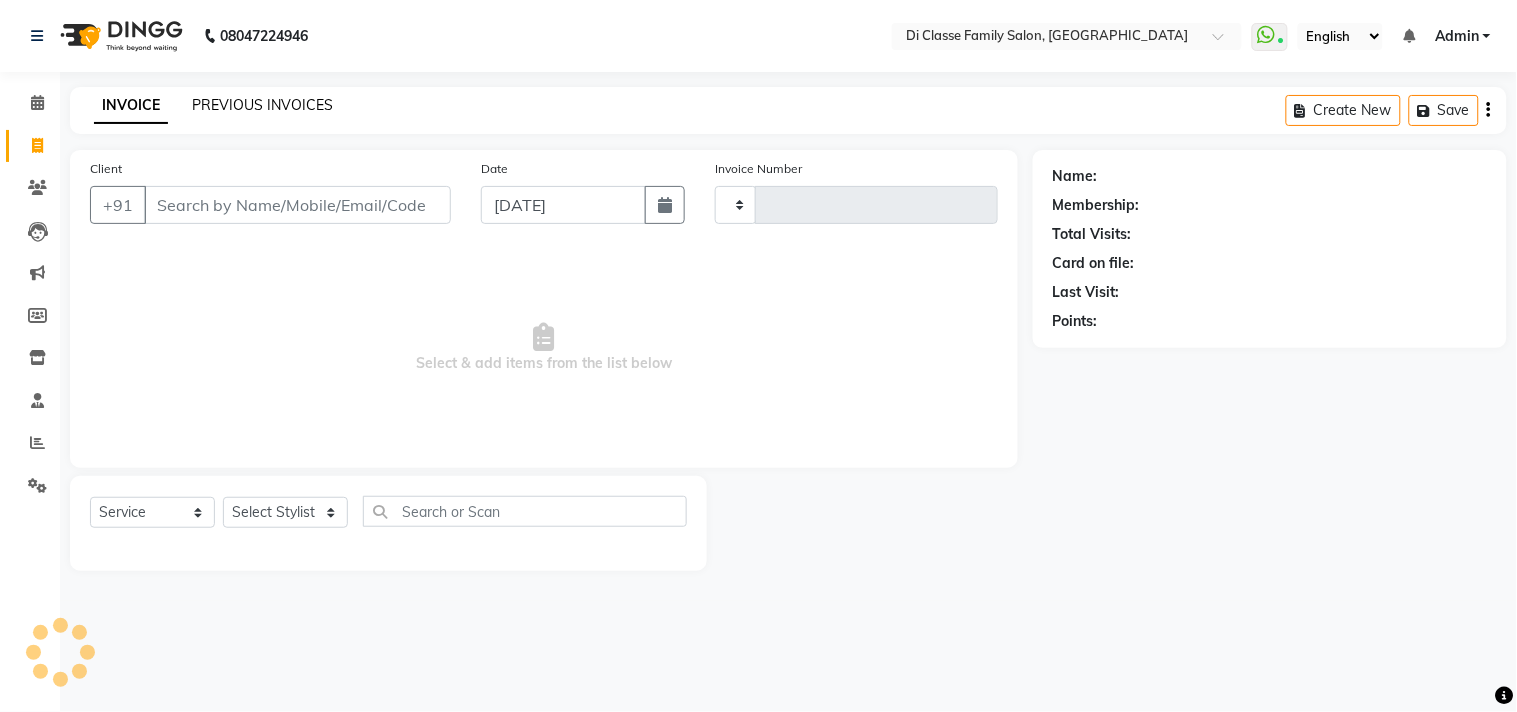 type on "2068" 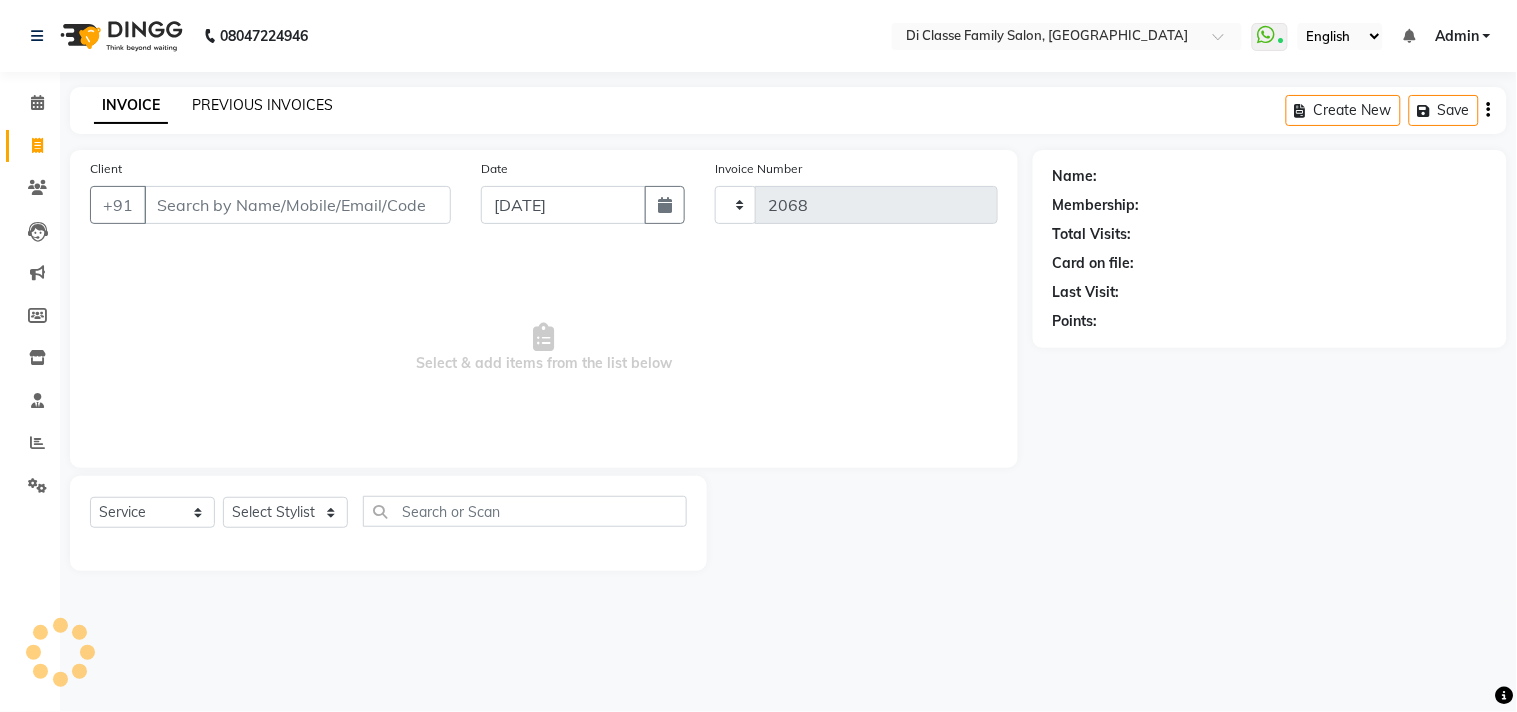 click on "PREVIOUS INVOICES" 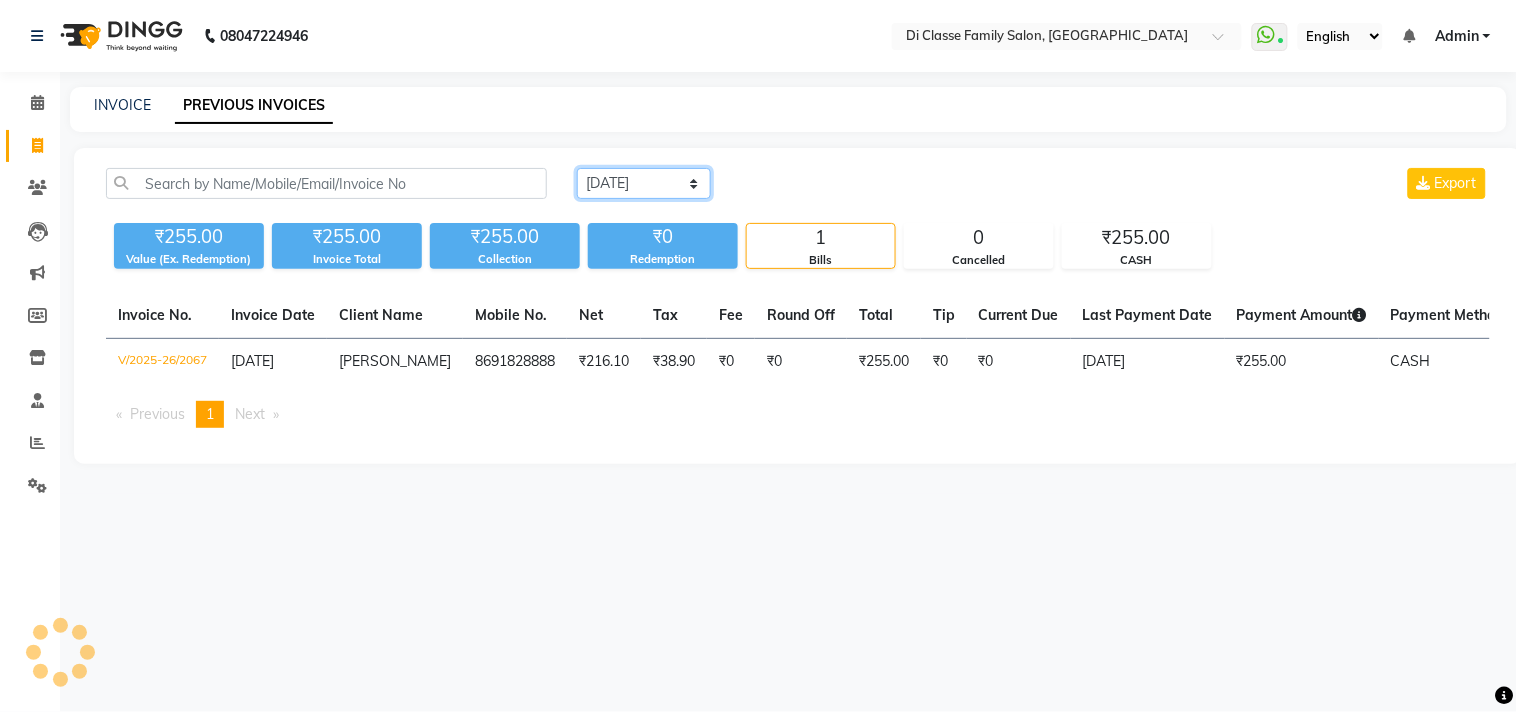 drag, startPoint x: 698, startPoint y: 186, endPoint x: 686, endPoint y: 194, distance: 14.422205 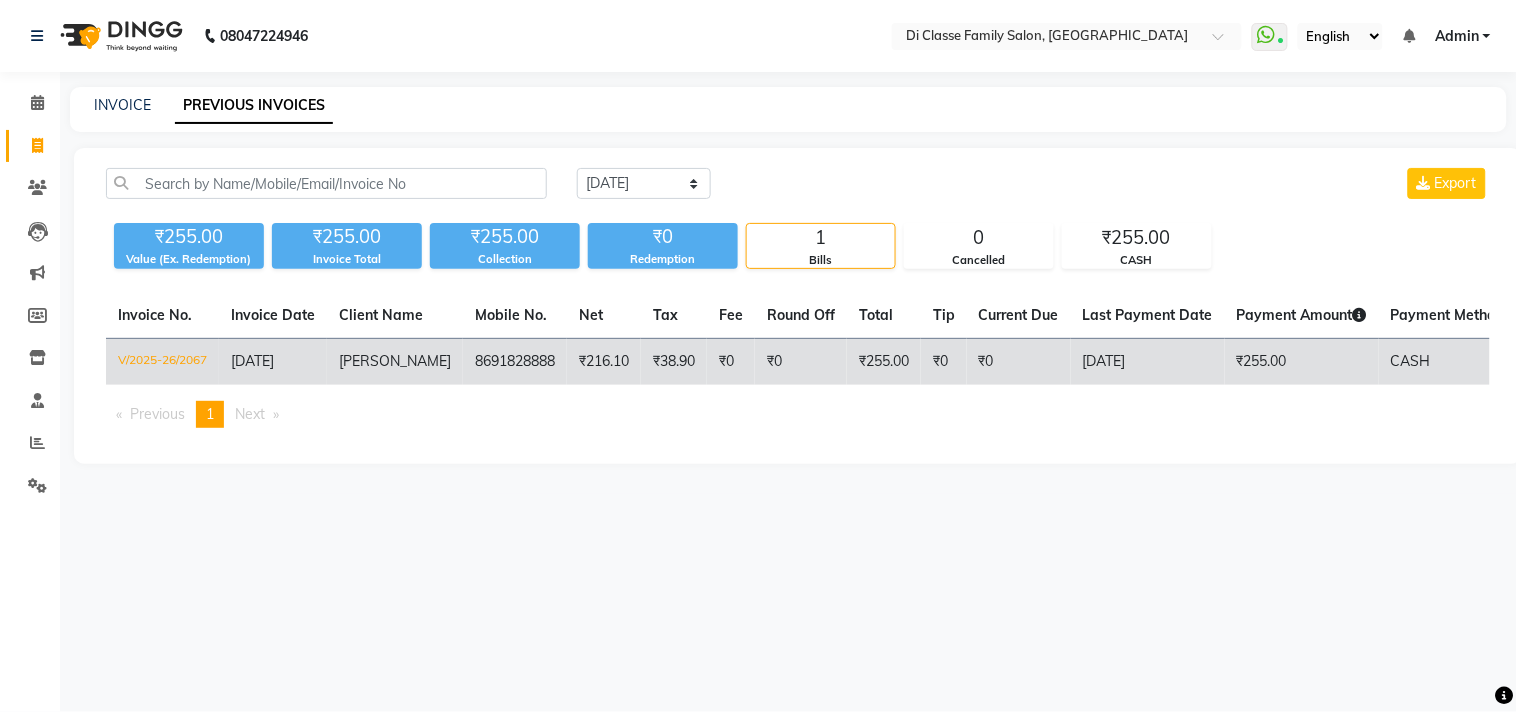 click on "₹0" 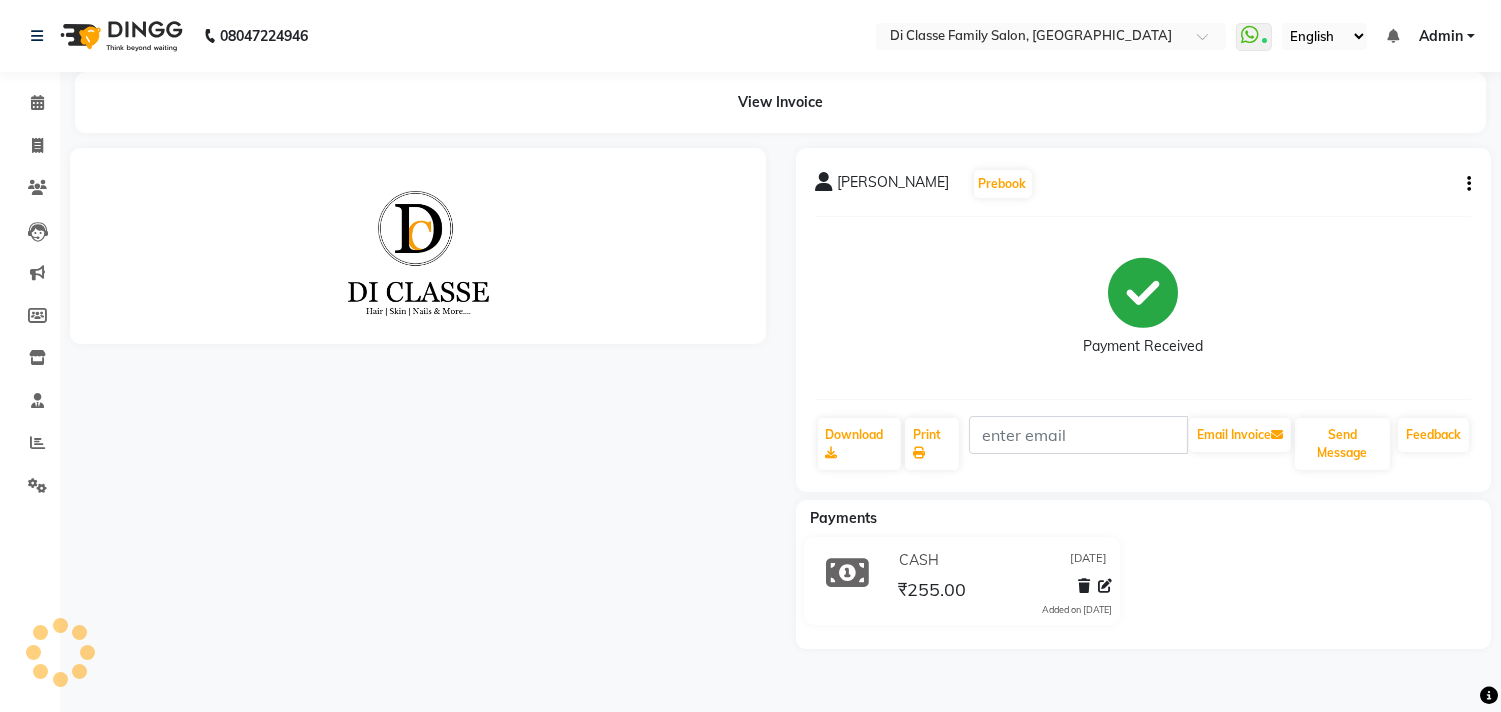 scroll, scrollTop: 0, scrollLeft: 0, axis: both 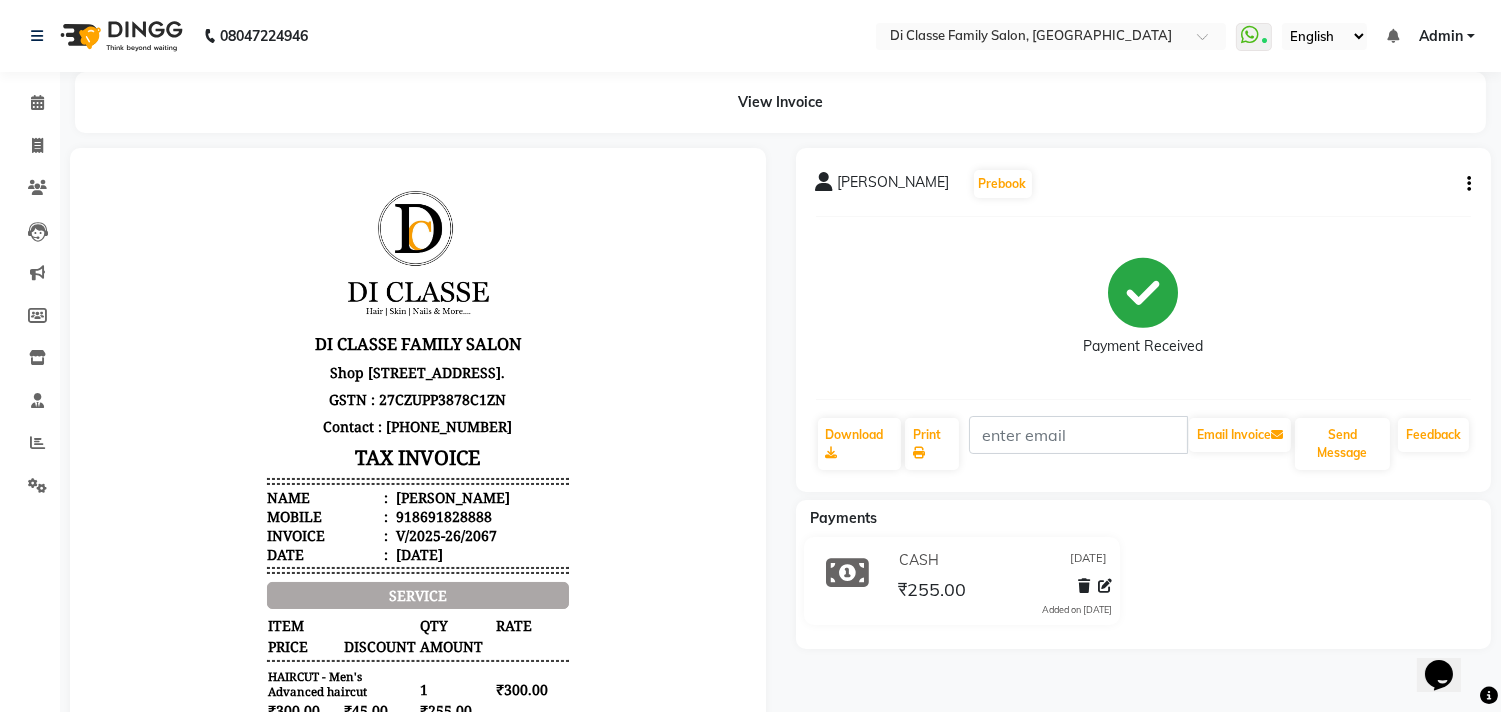 click 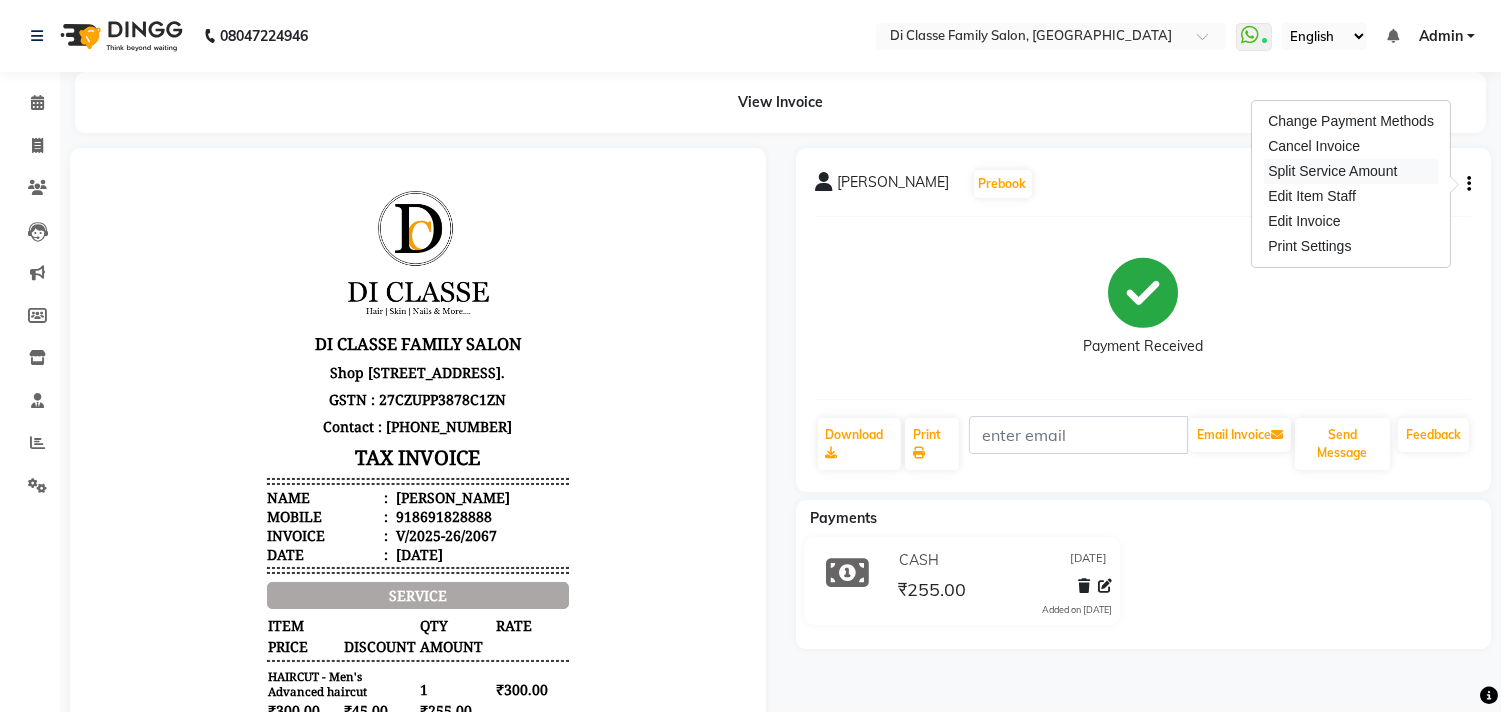 click on "Split Service Amount" at bounding box center [1351, 171] 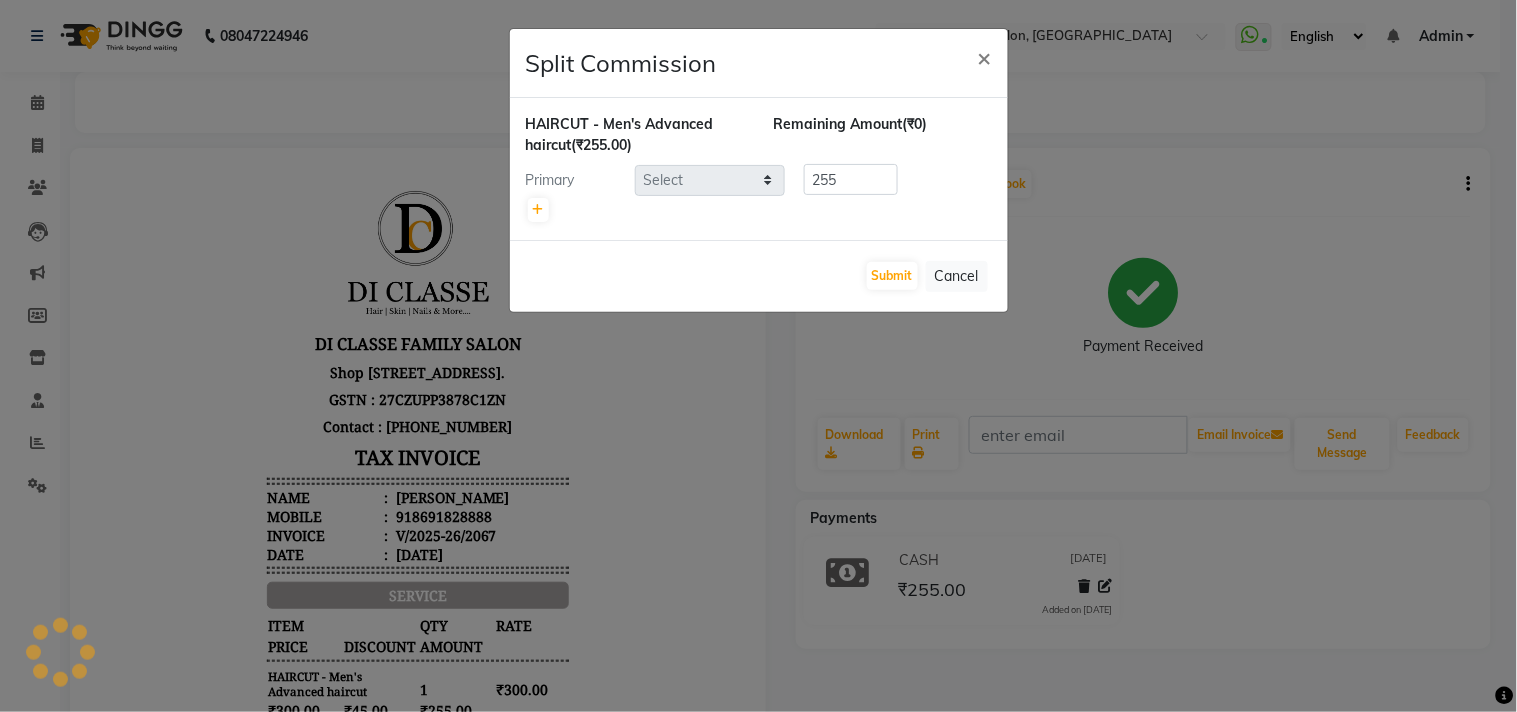 select on "79582" 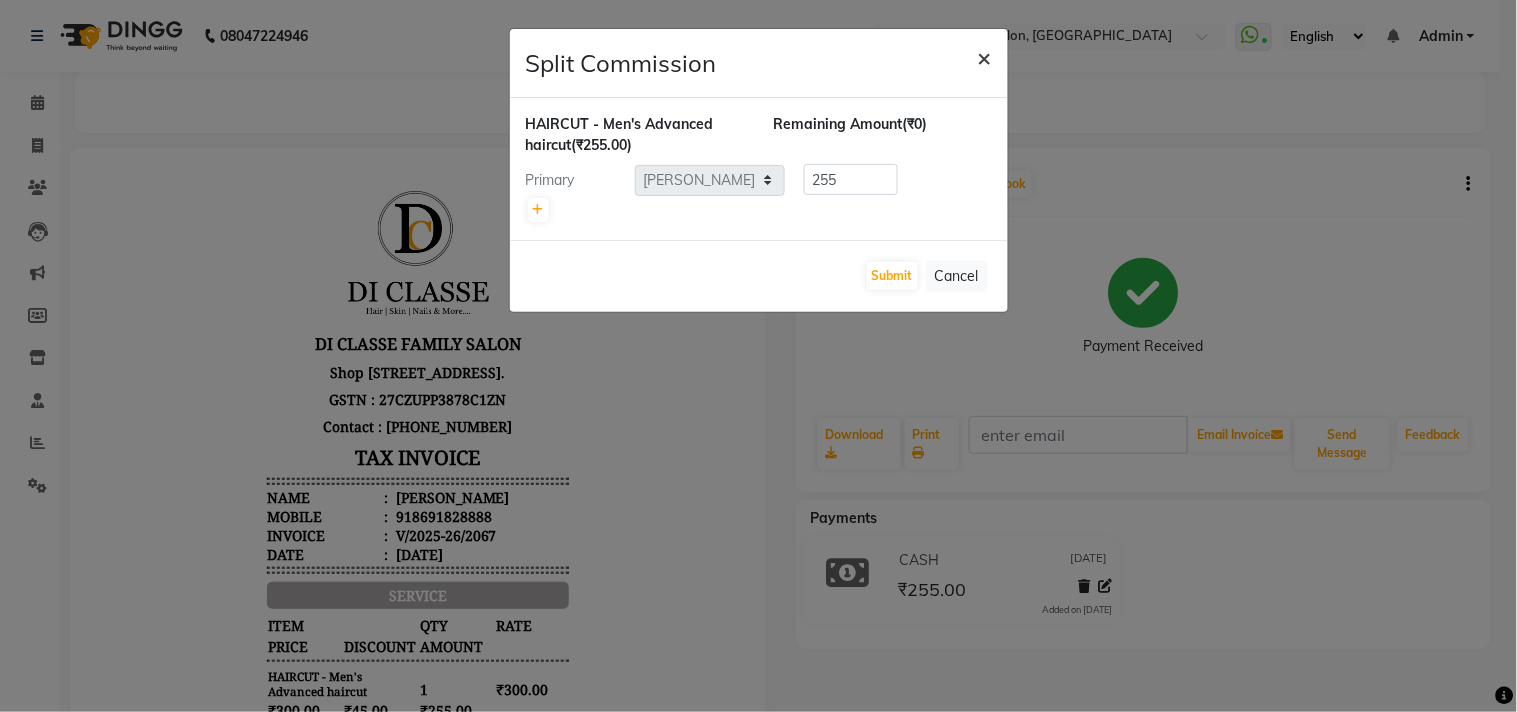 click on "×" 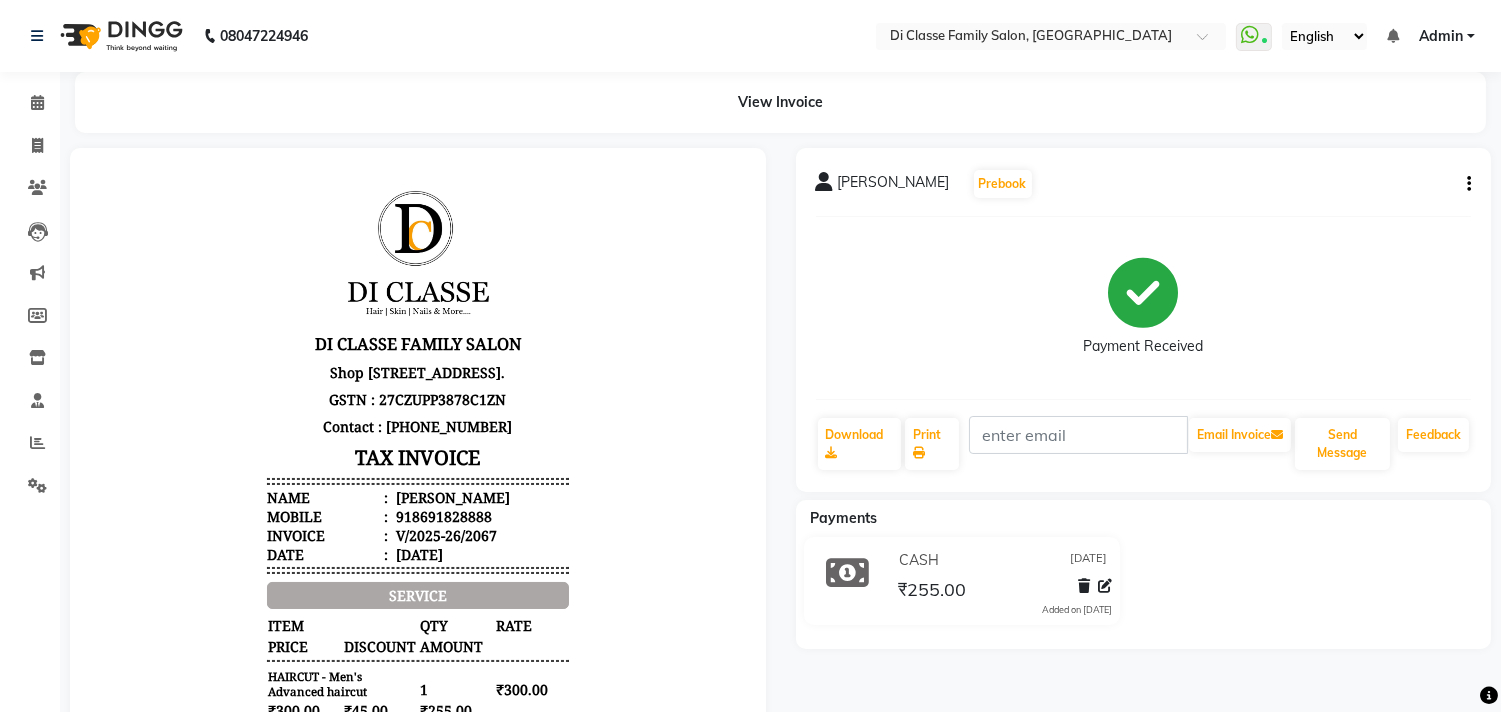 click on "[PERSON_NAME]   Prebook   Payment Received  Download  Print   Email Invoice   Send Message Feedback" 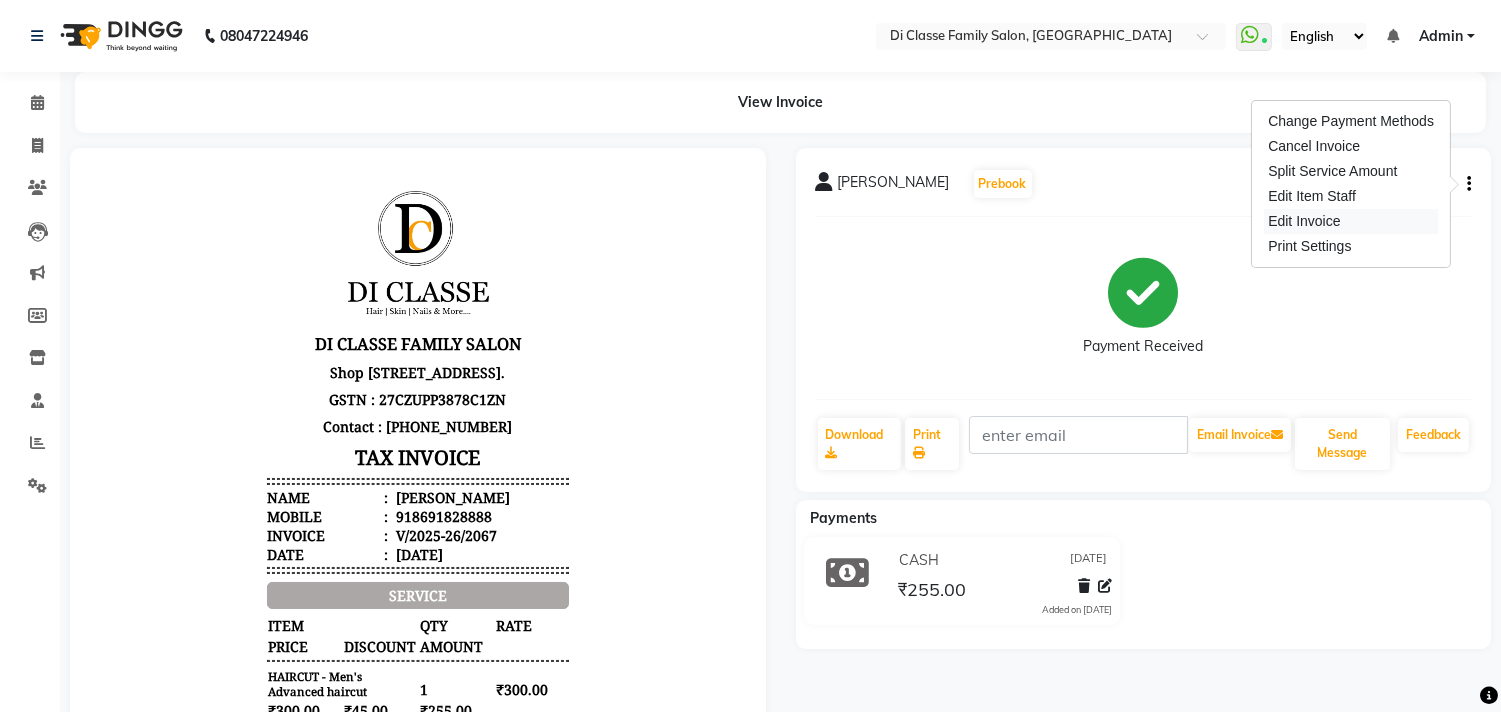 click on "Edit Invoice" at bounding box center [1351, 221] 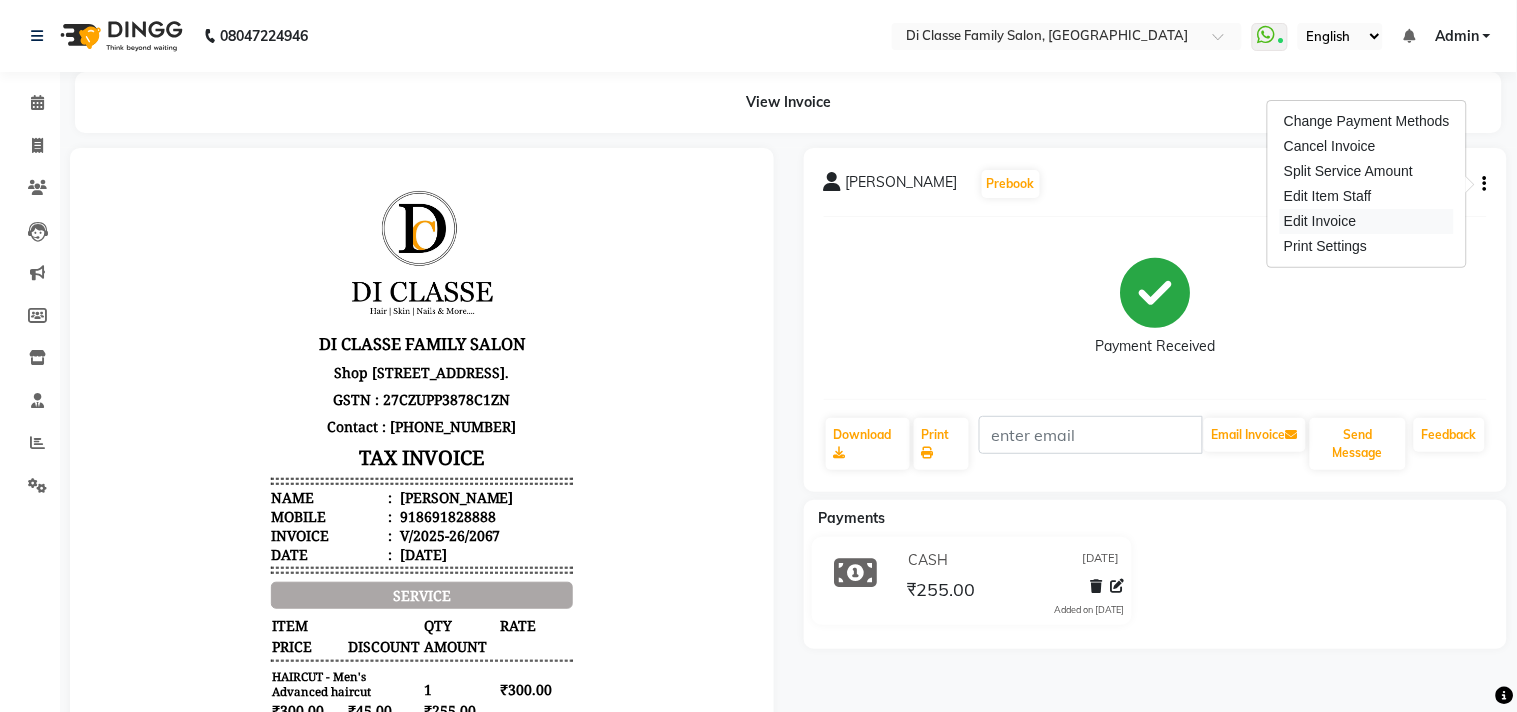 select on "service" 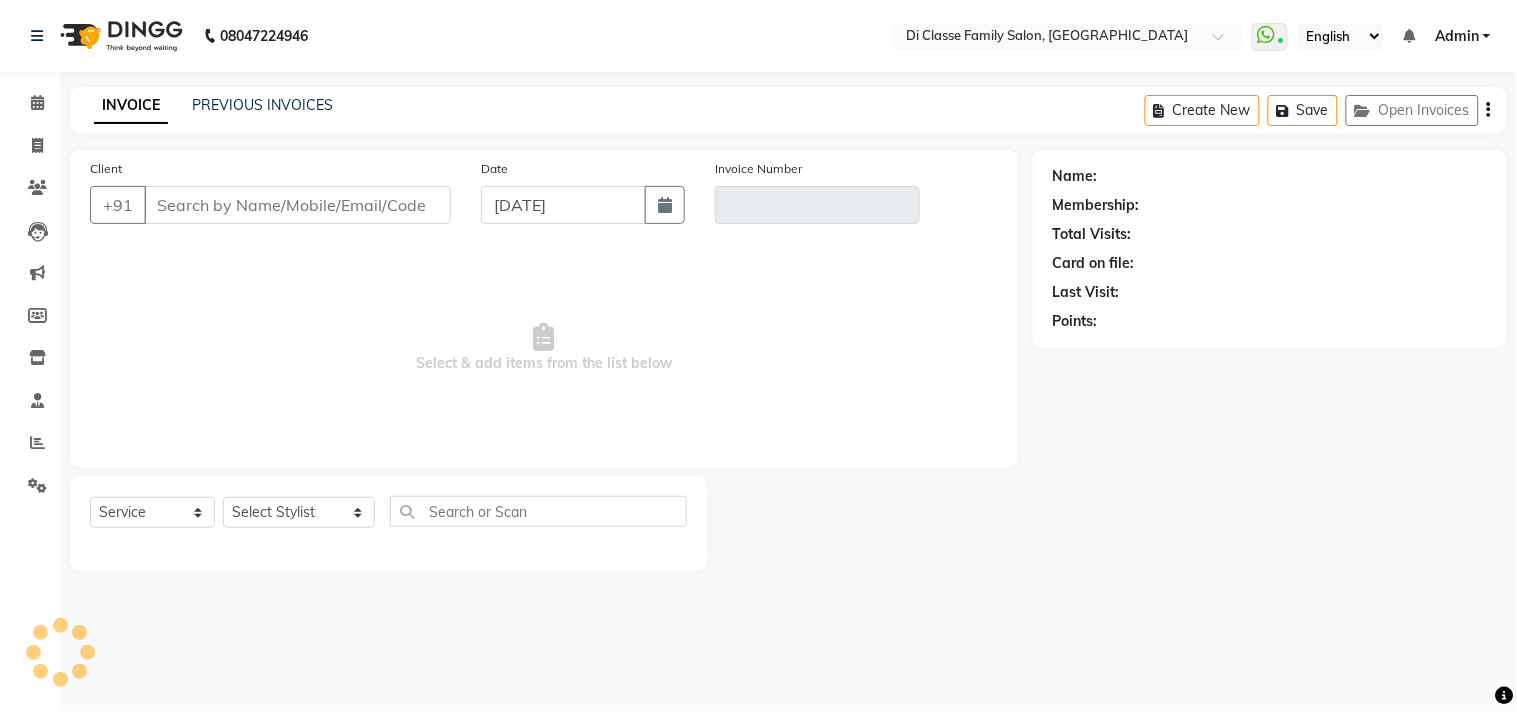 type on "8691828888" 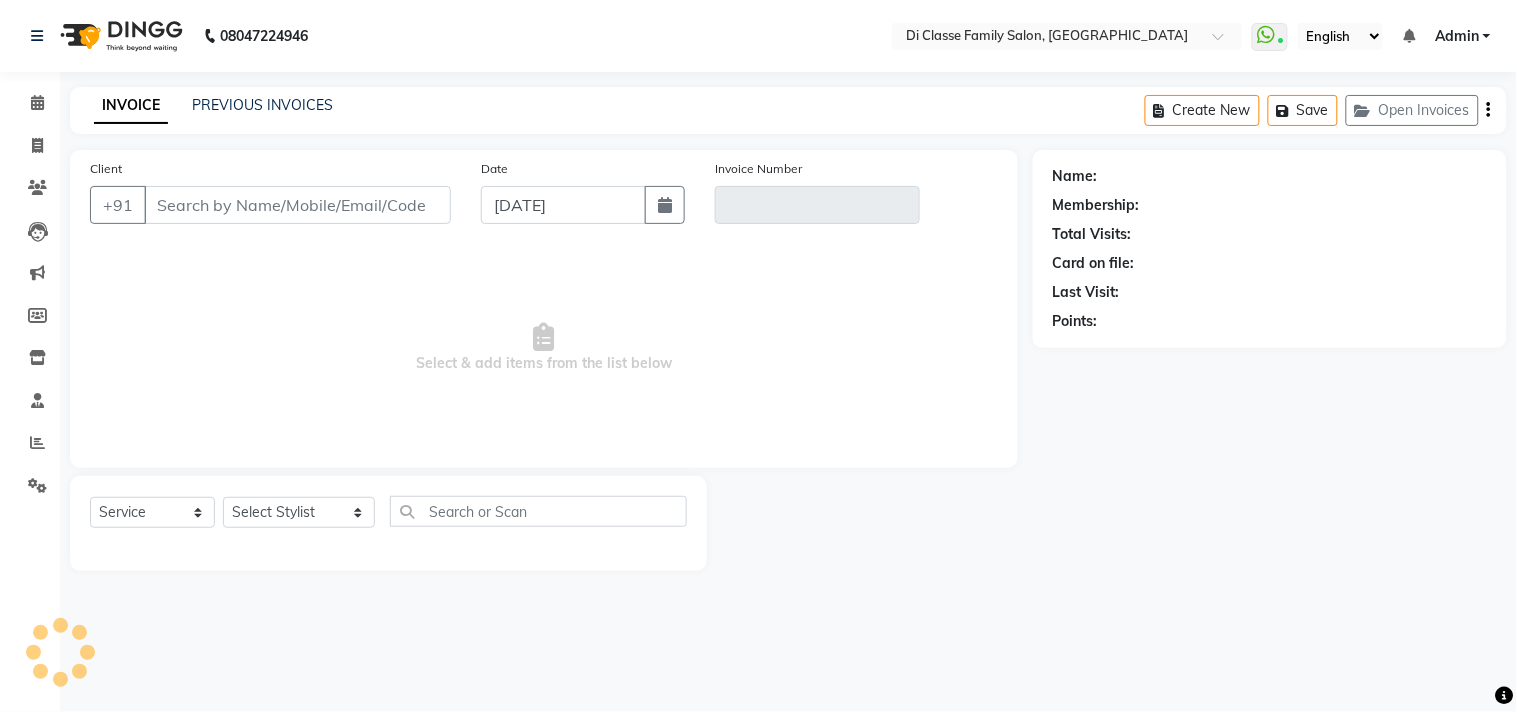 type on "V/2025-26/2067" 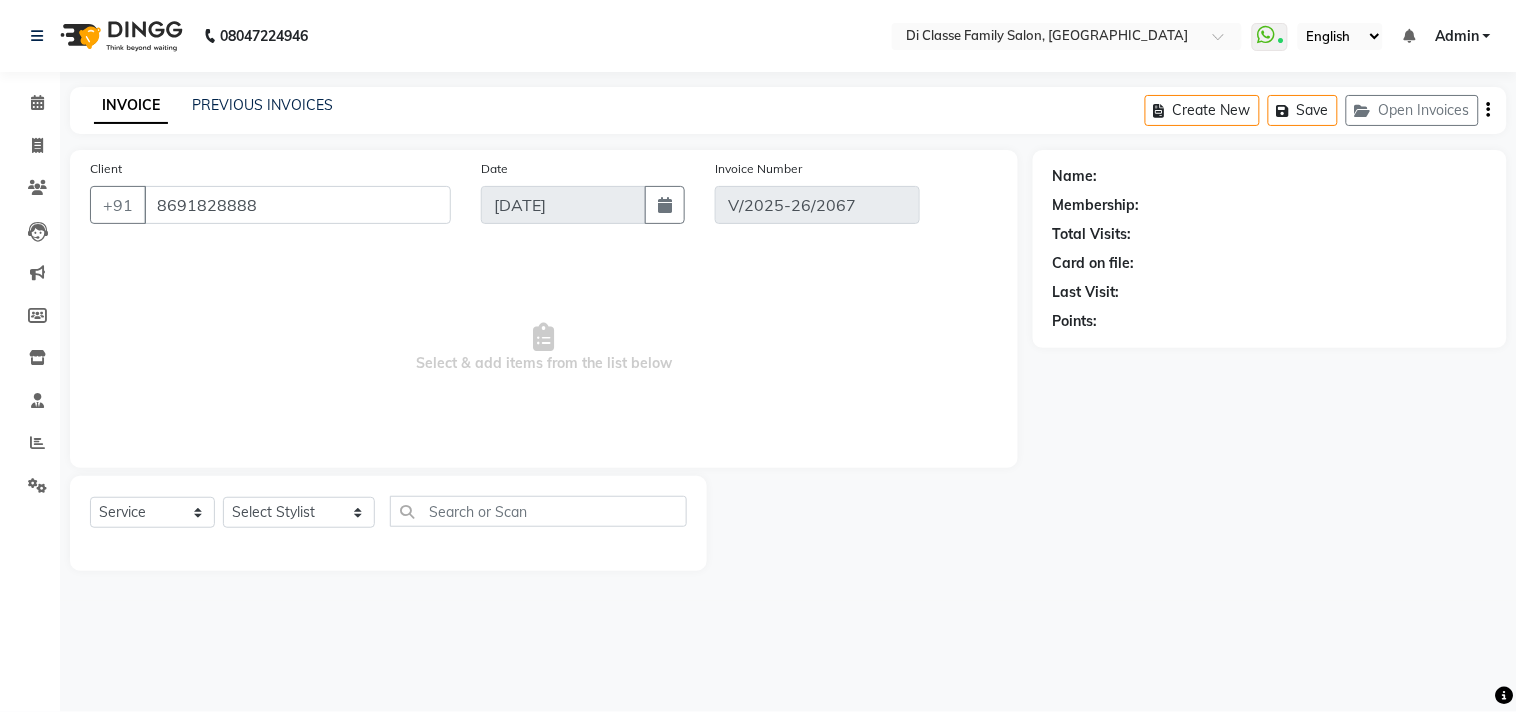 select on "select" 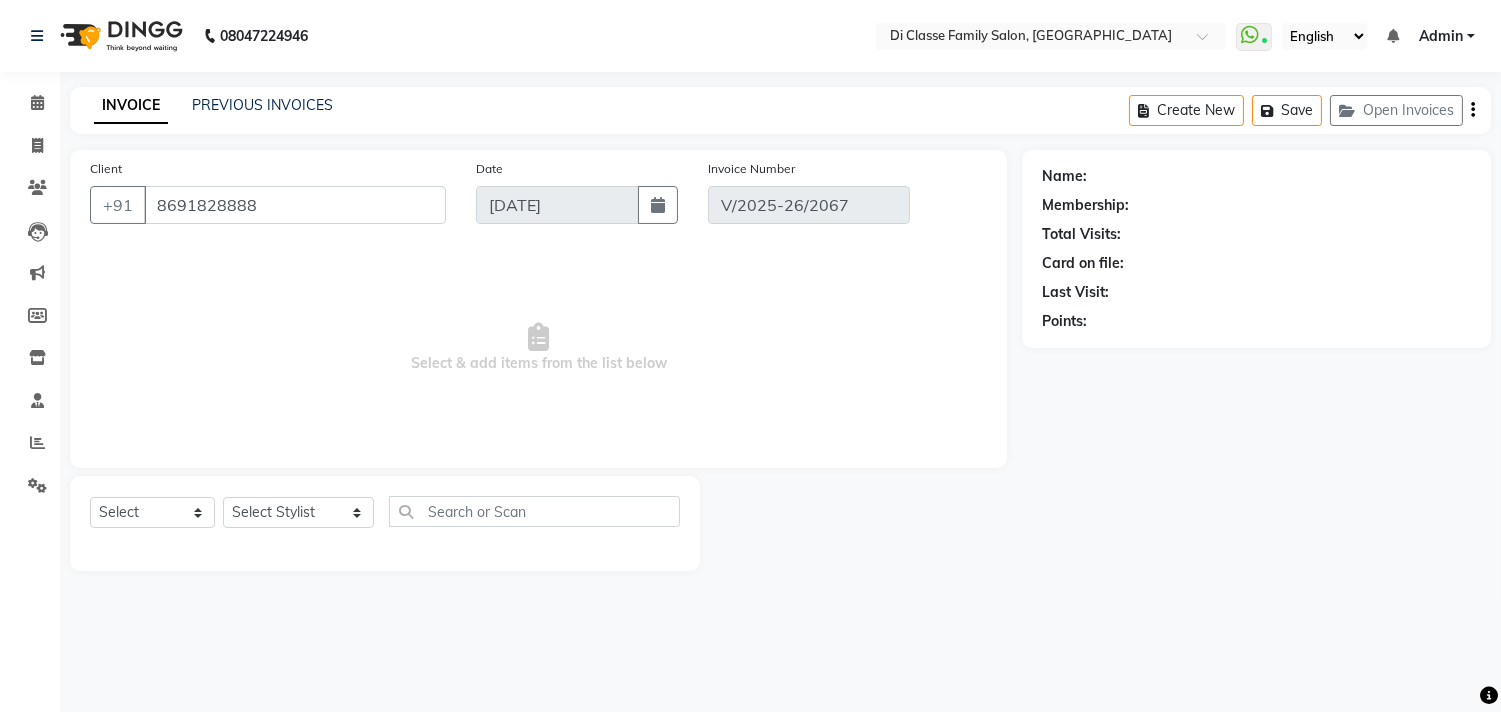 select on "1: Object" 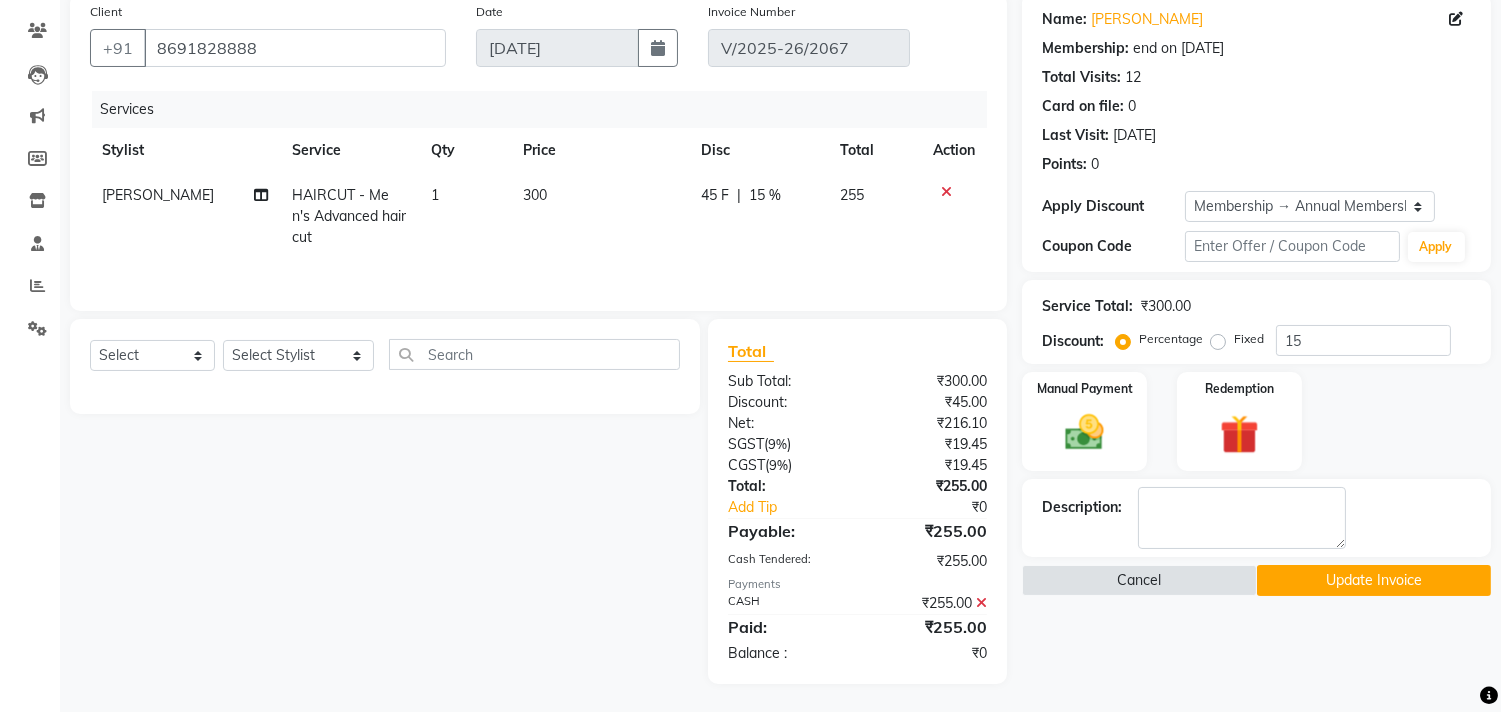 scroll, scrollTop: 158, scrollLeft: 0, axis: vertical 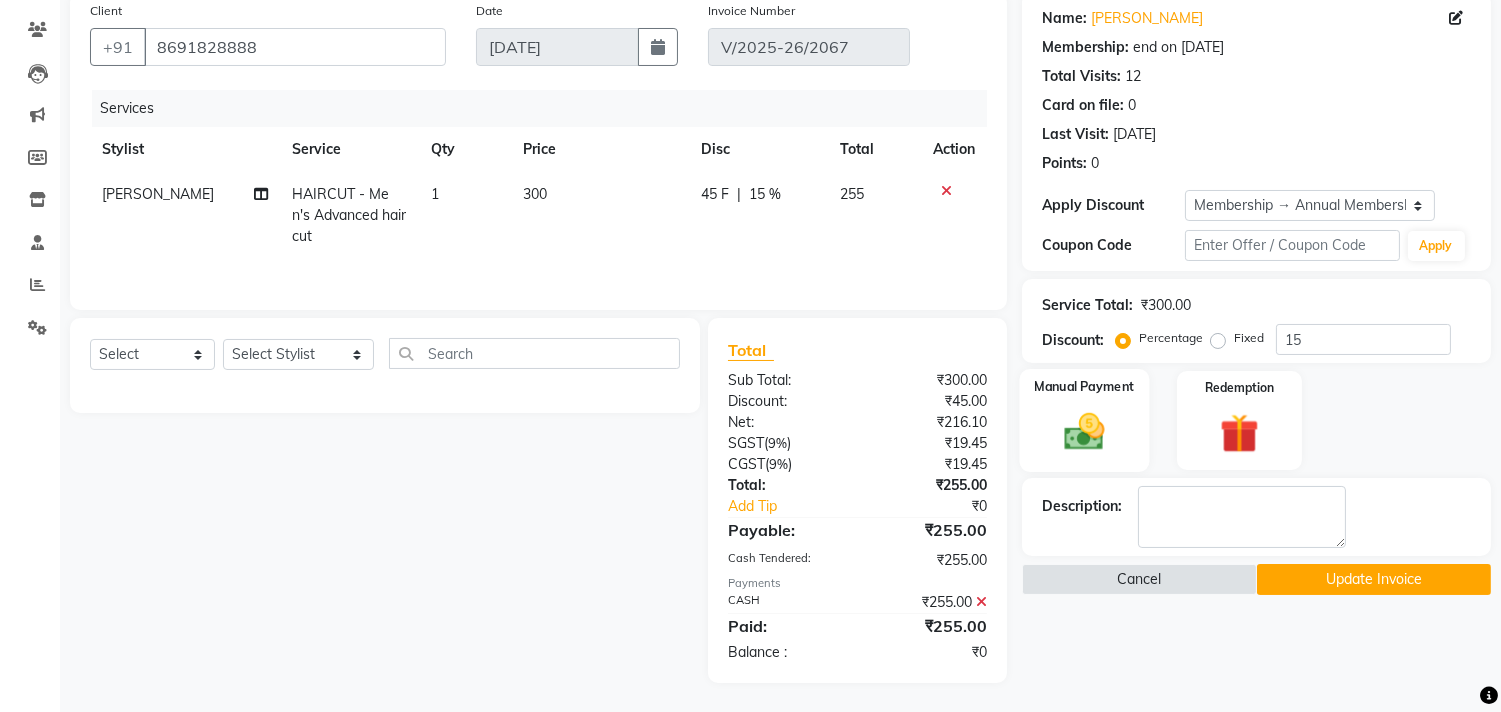 click on "Manual Payment" 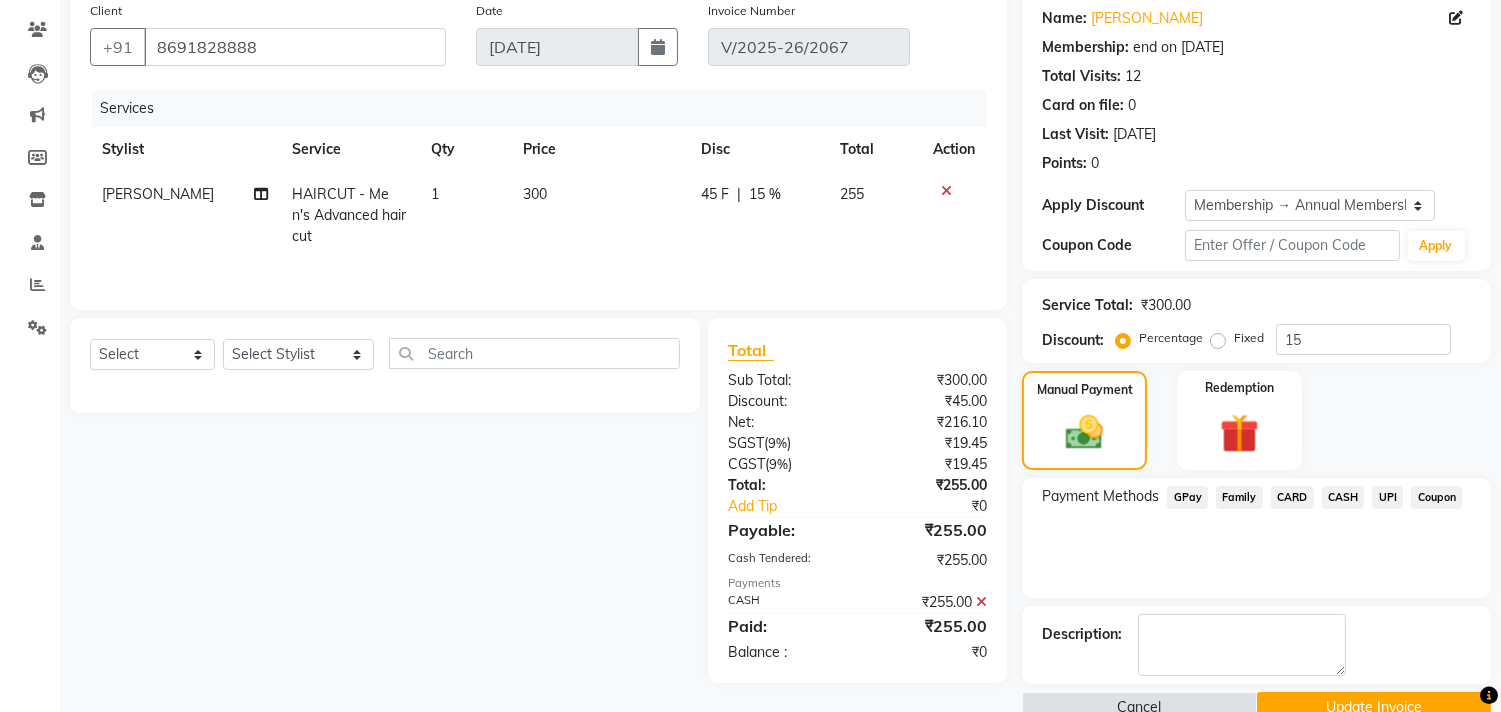 click on "₹255.00" 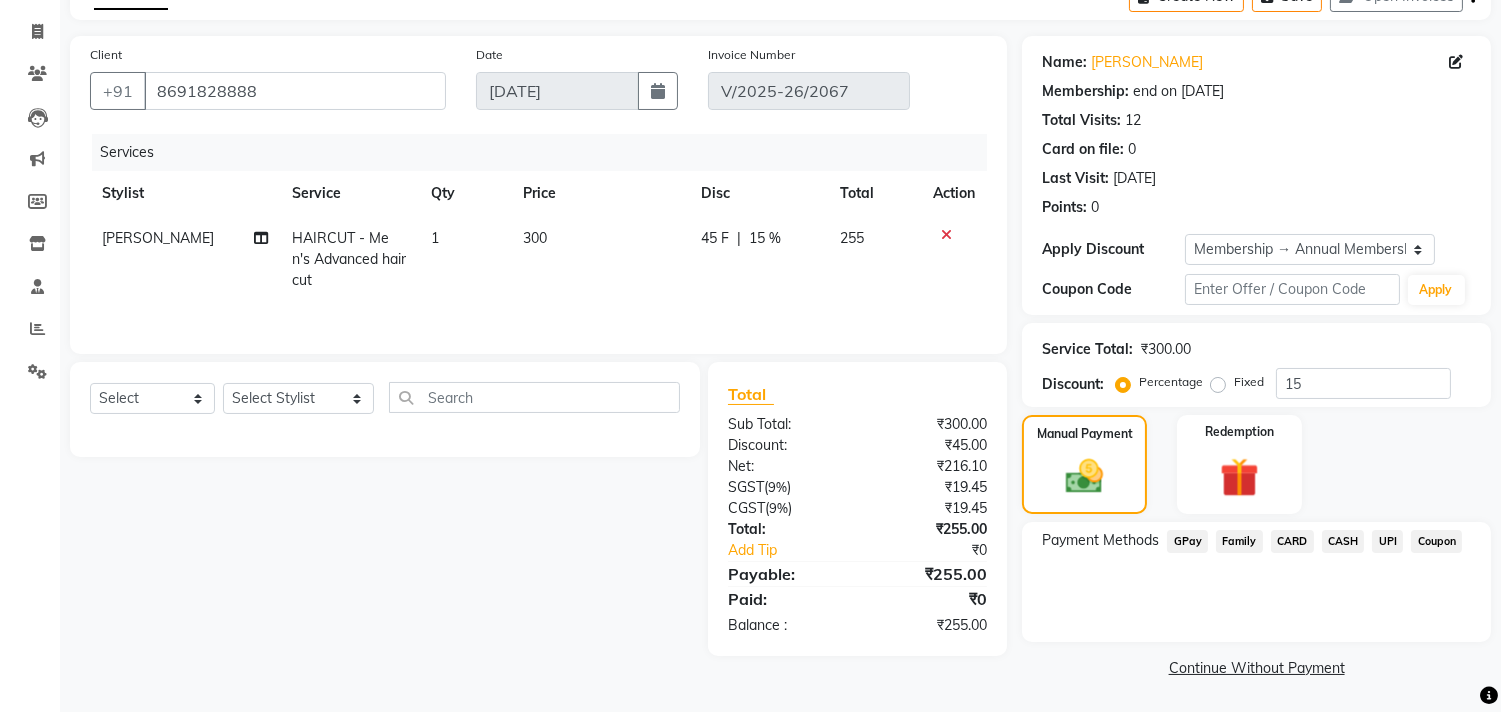 click on "CASH" 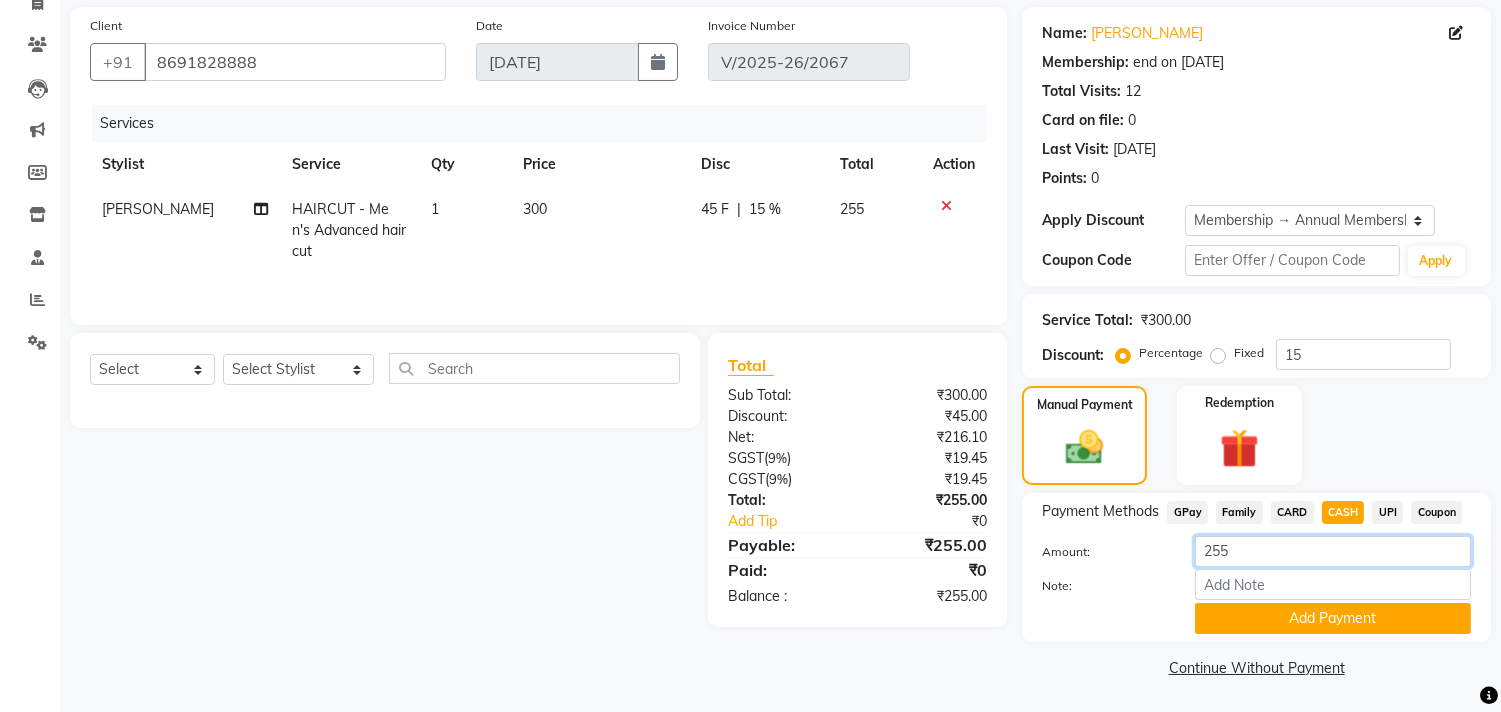 click on "255" 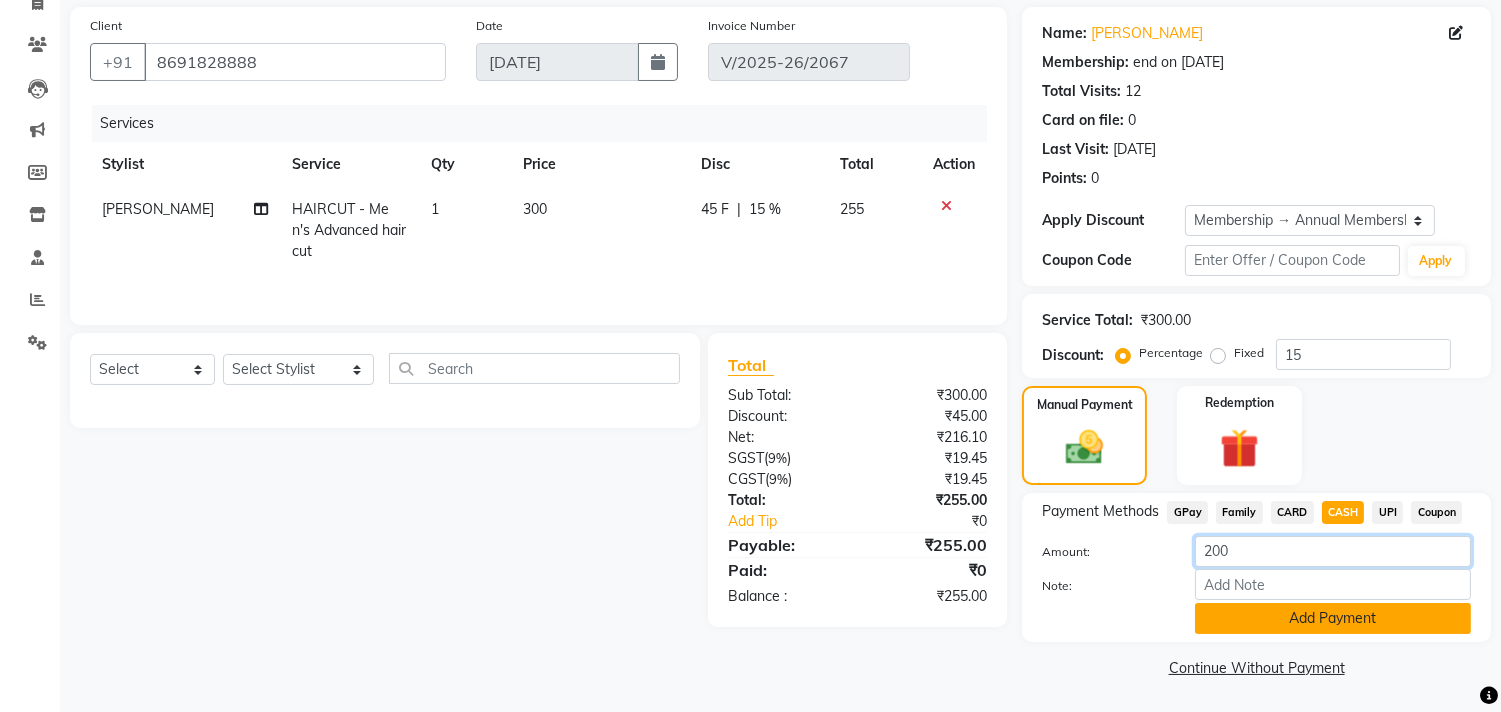 type on "200" 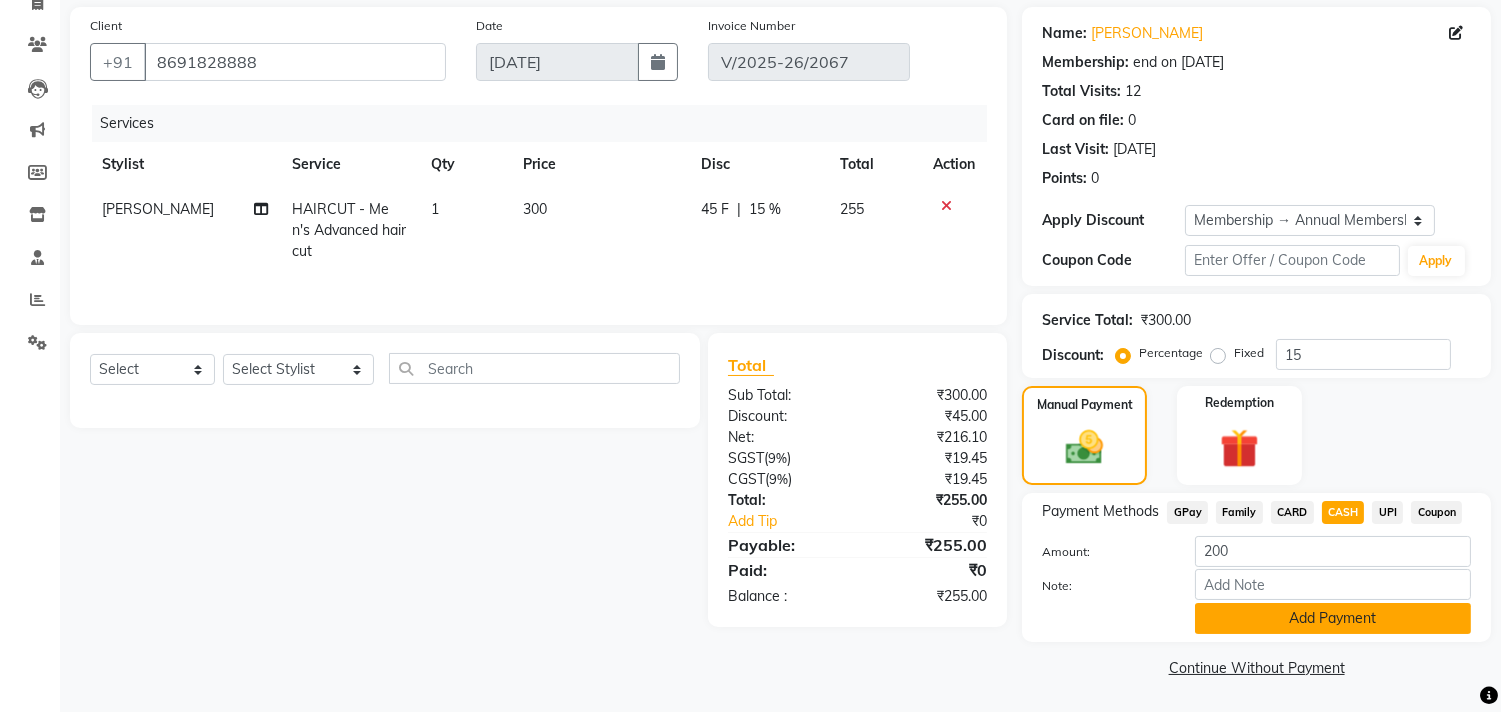click on "Add Payment" 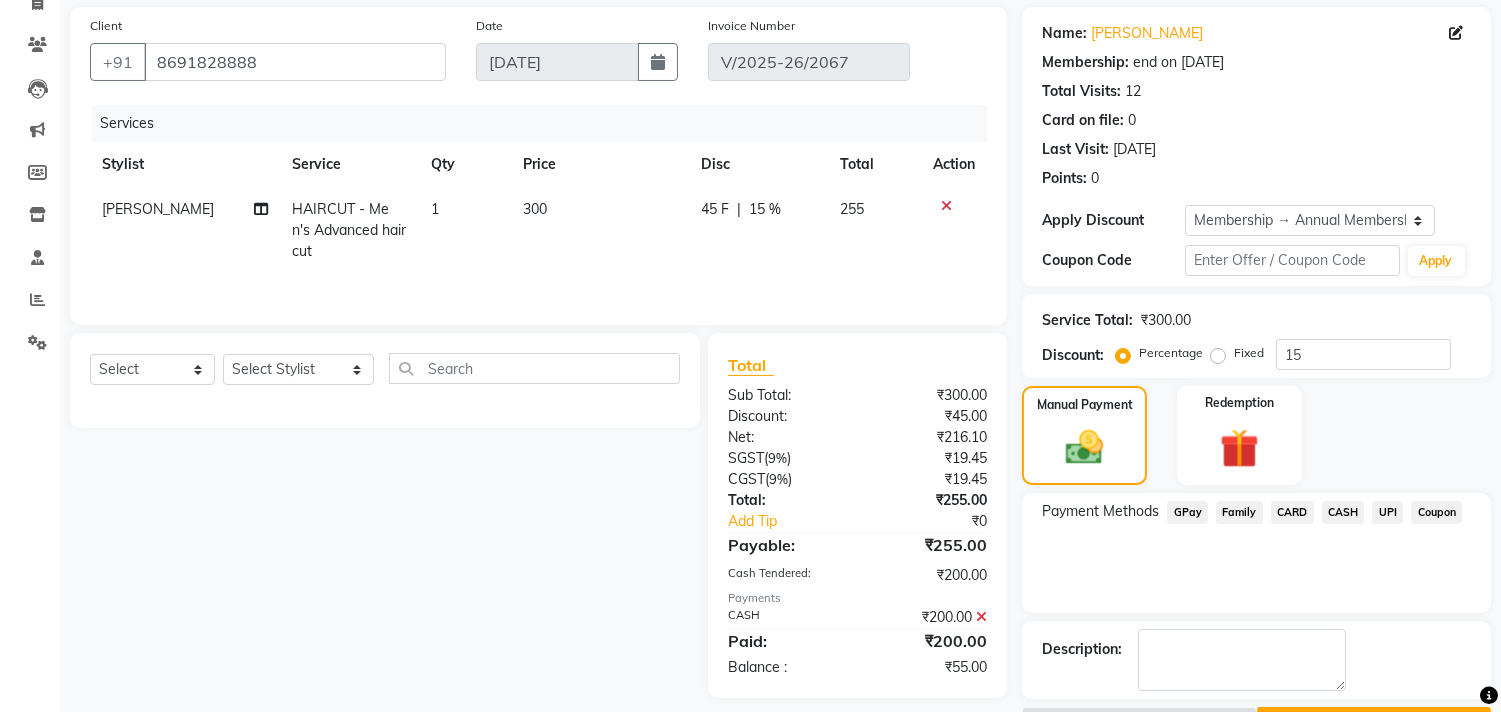 click on "UPI" 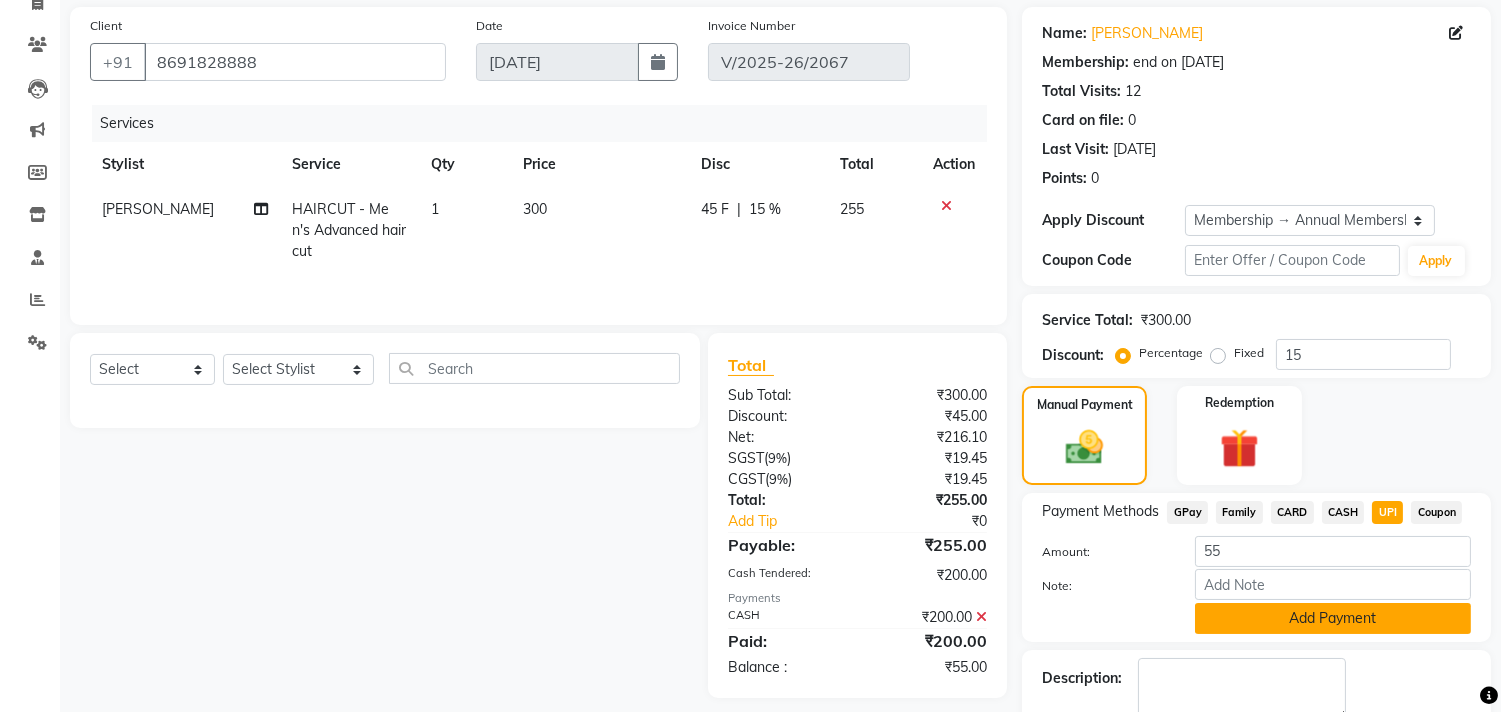 click on "Add Payment" 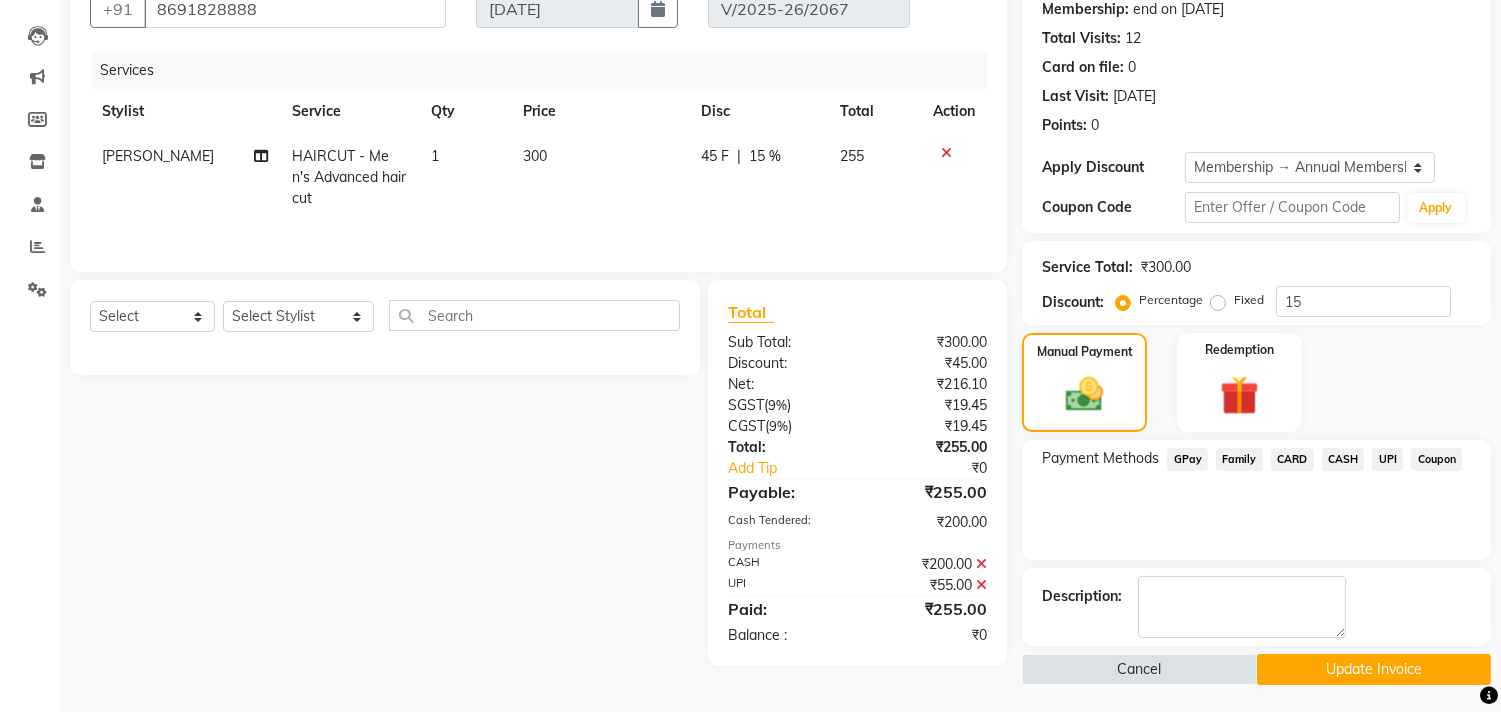 scroll, scrollTop: 197, scrollLeft: 0, axis: vertical 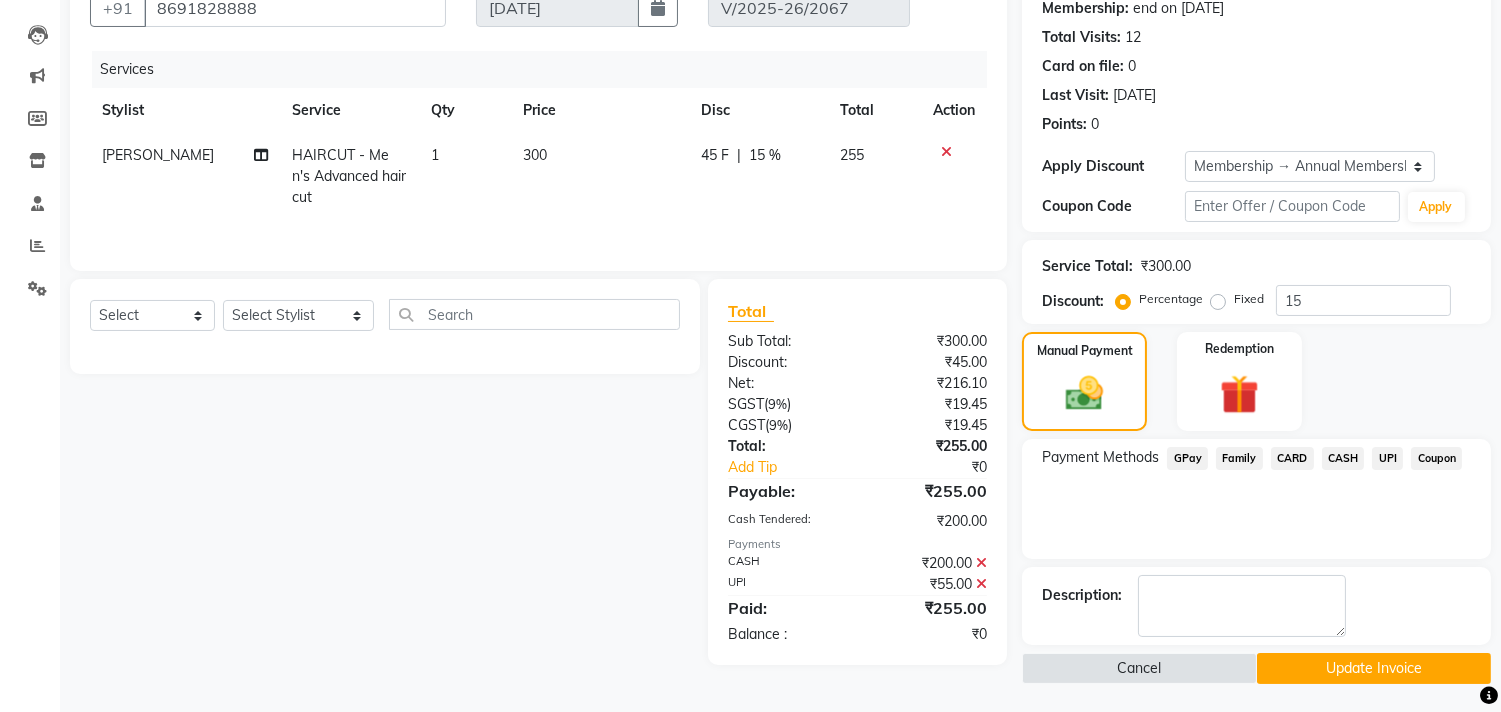 click on "Update Invoice" 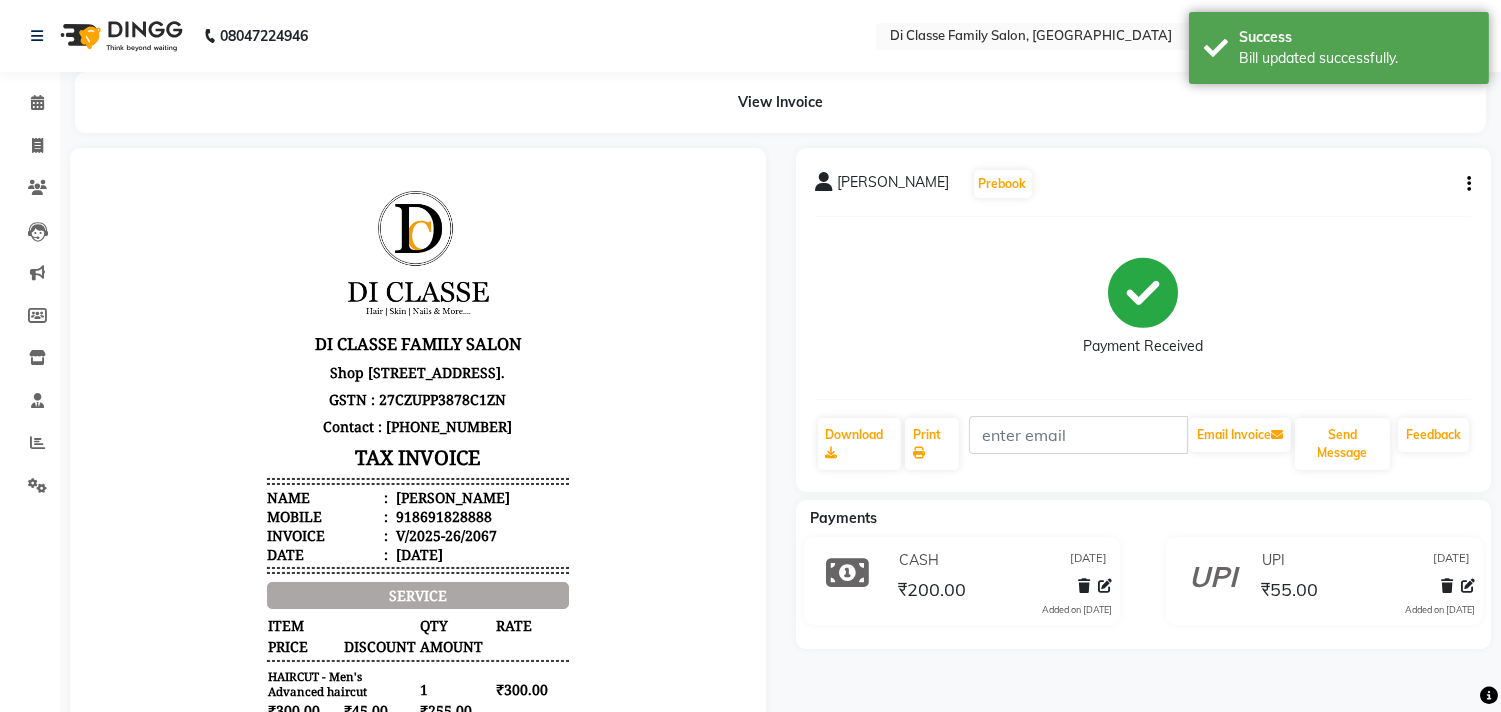 scroll, scrollTop: 0, scrollLeft: 0, axis: both 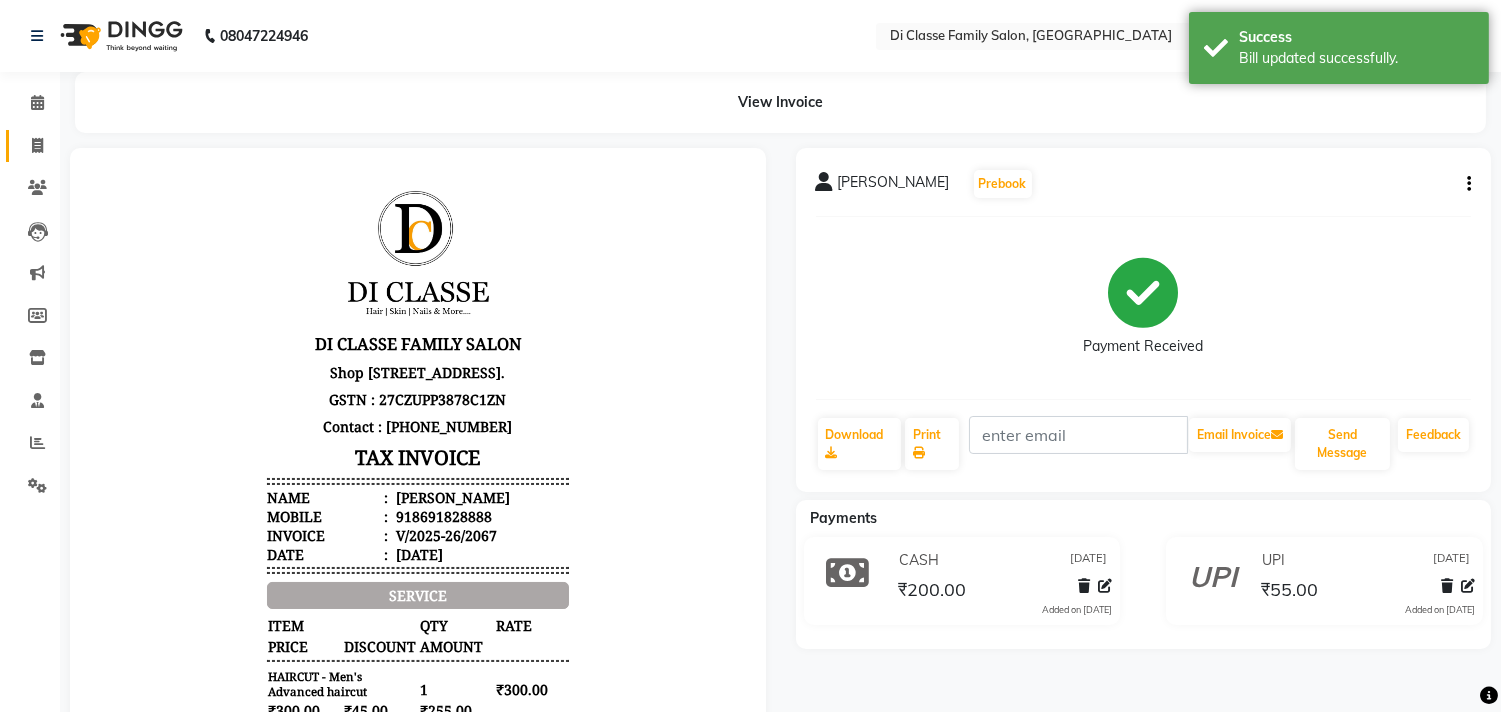 click on "Invoice" 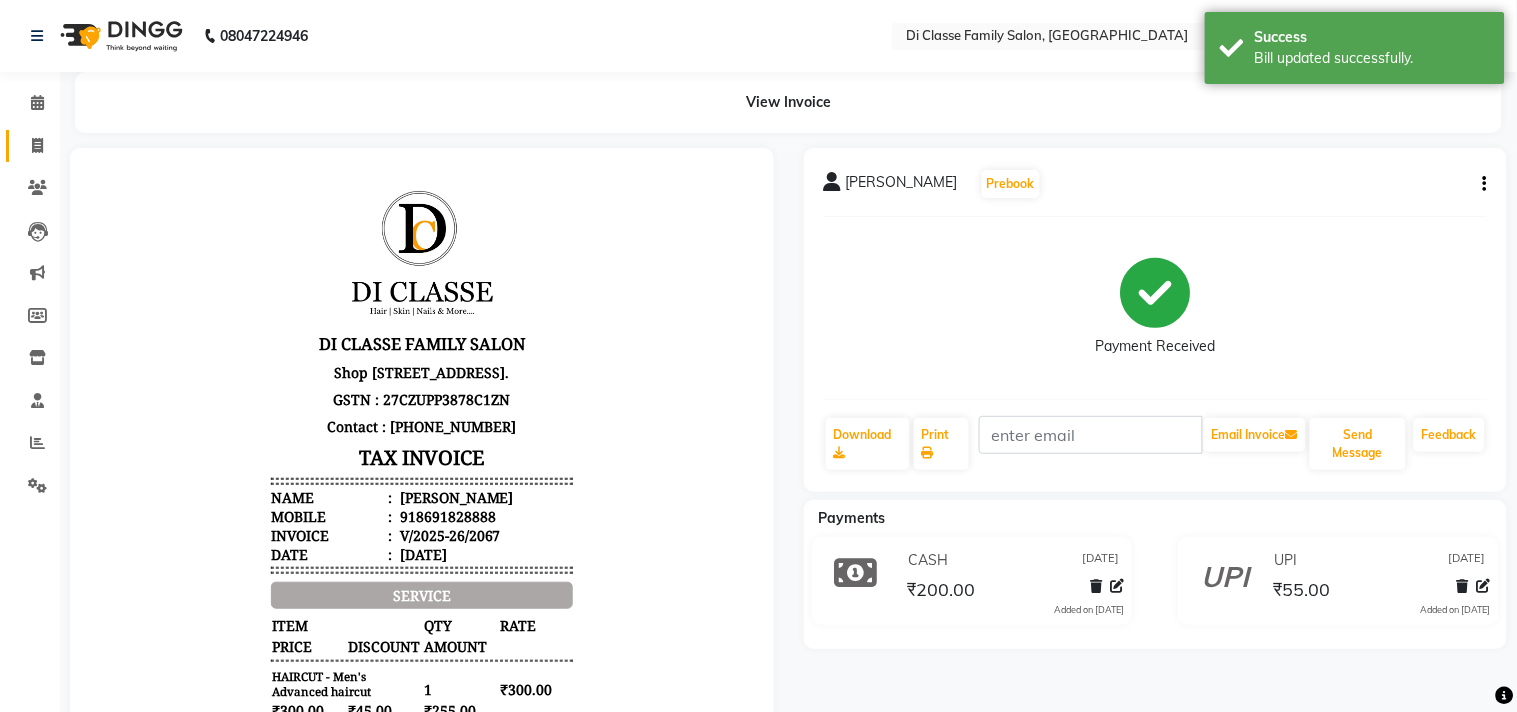 select on "4704" 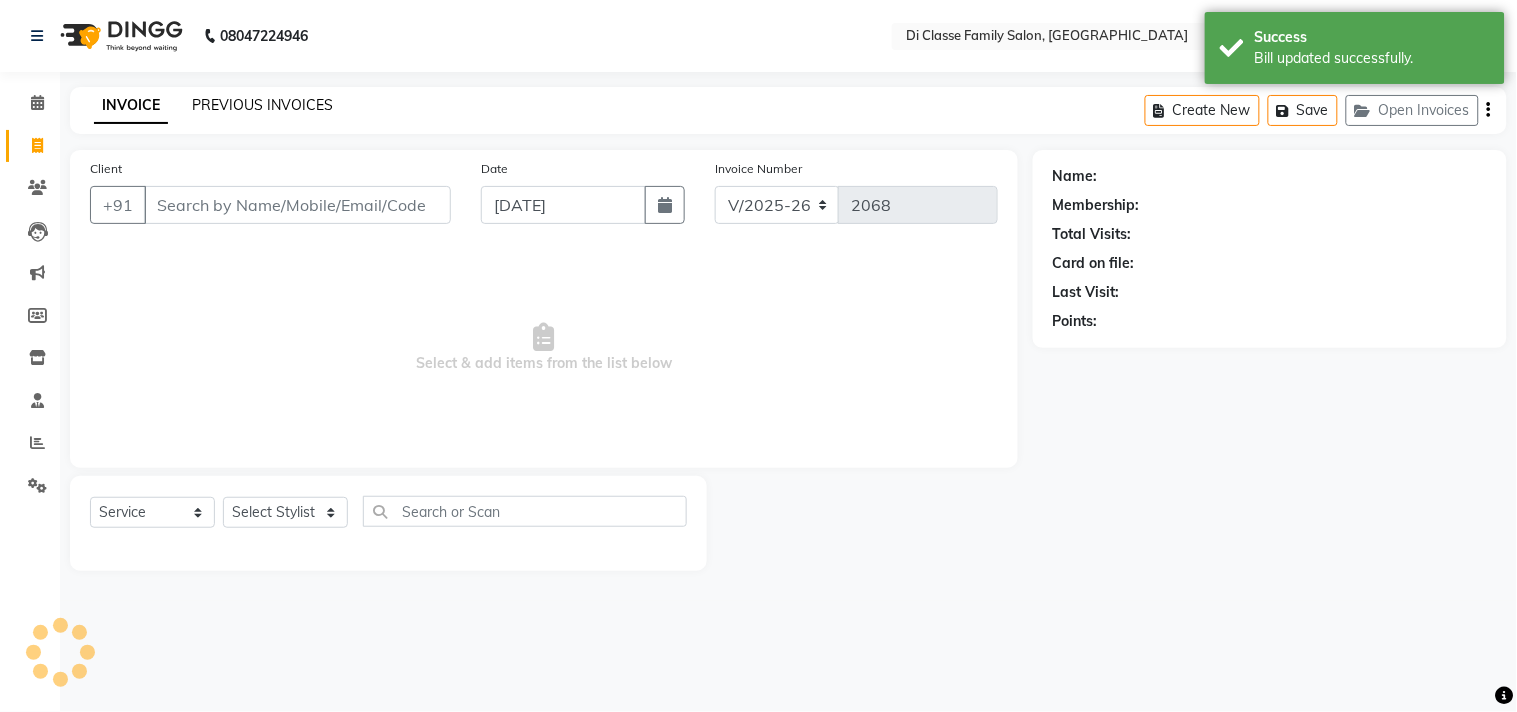 click on "PREVIOUS INVOICES" 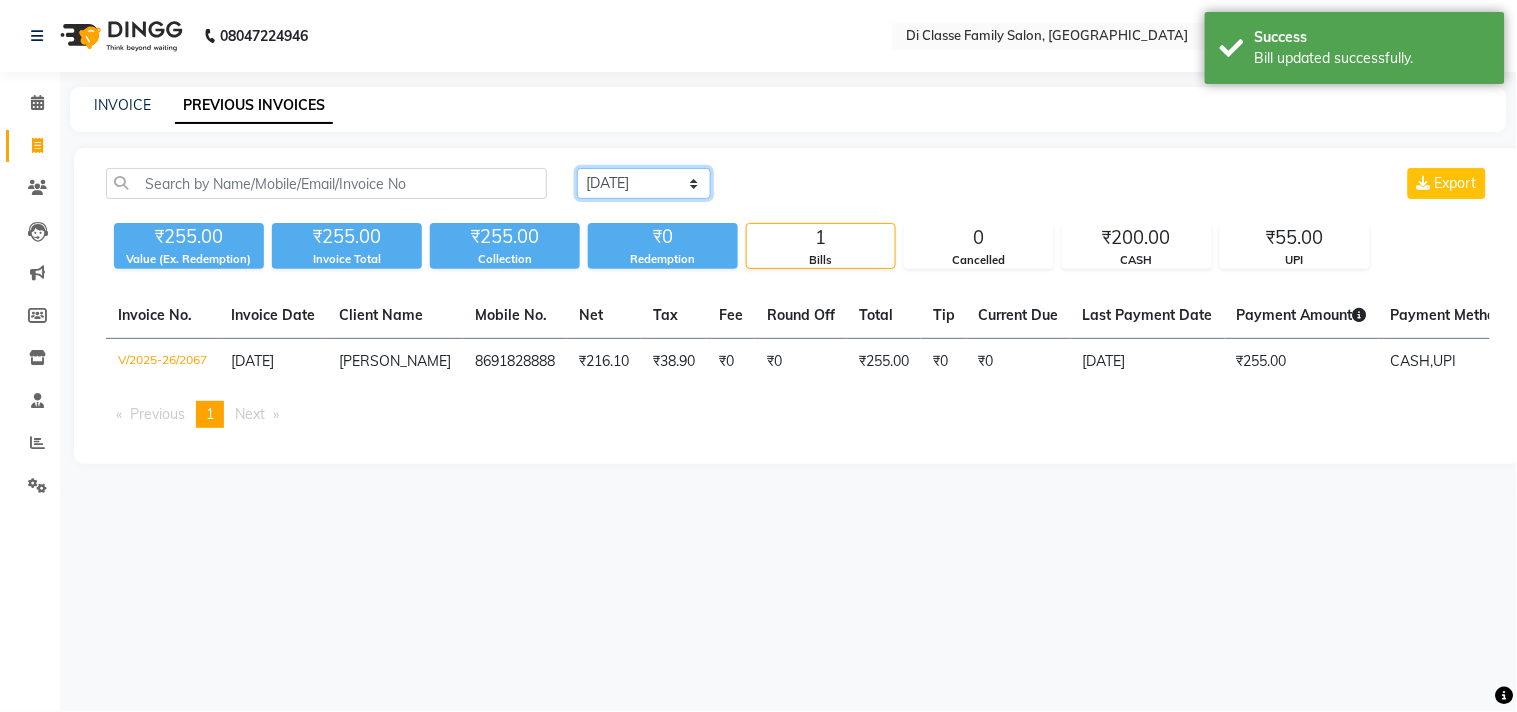 click on "[DATE] [DATE] Custom Range" 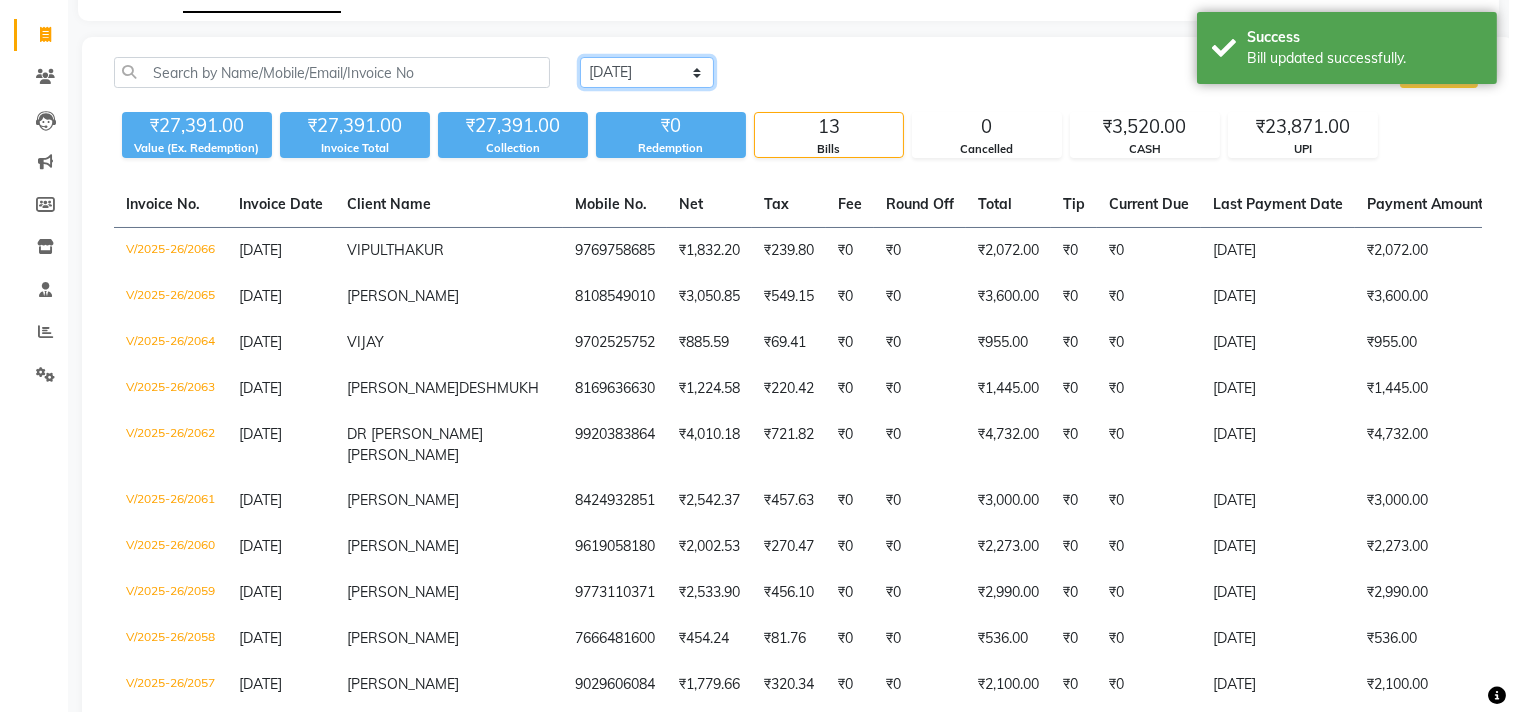 scroll, scrollTop: 0, scrollLeft: 0, axis: both 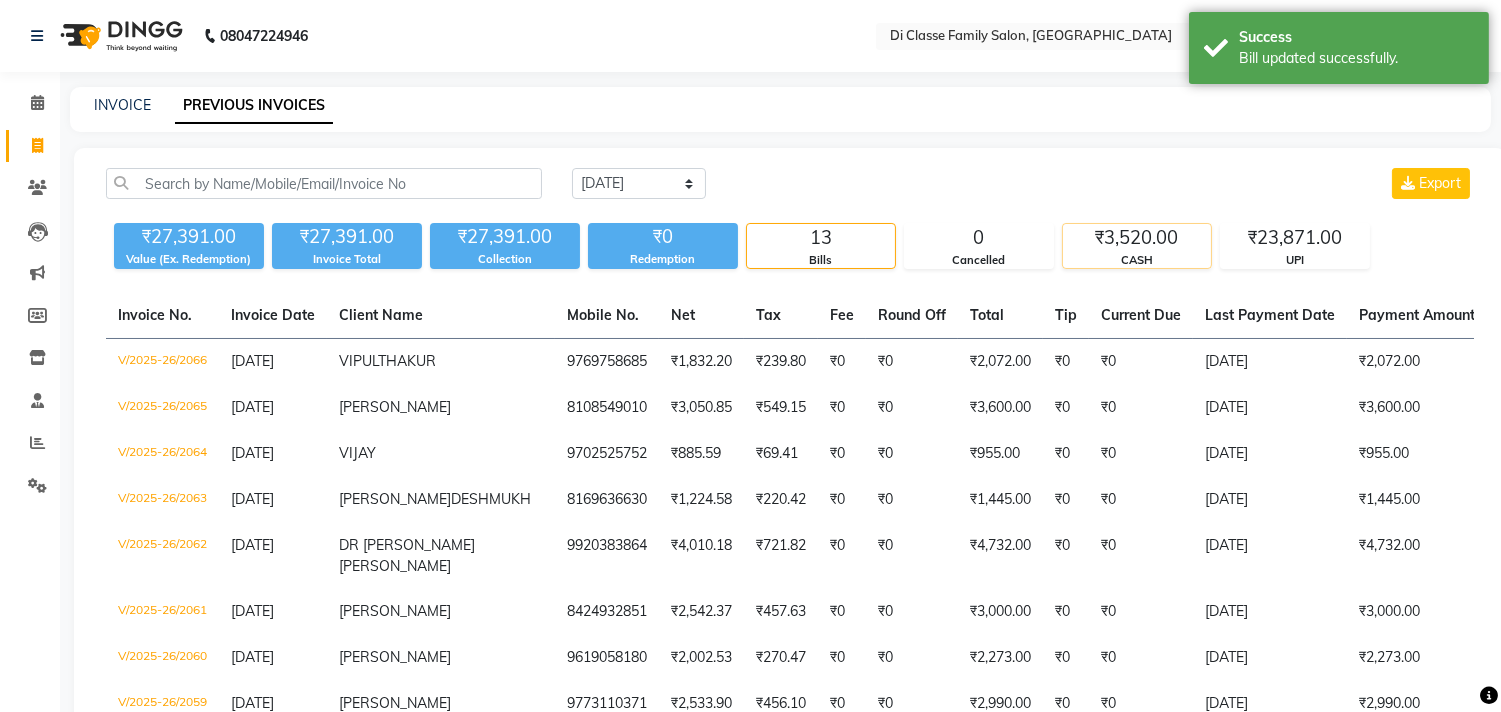click on "₹3,520.00" 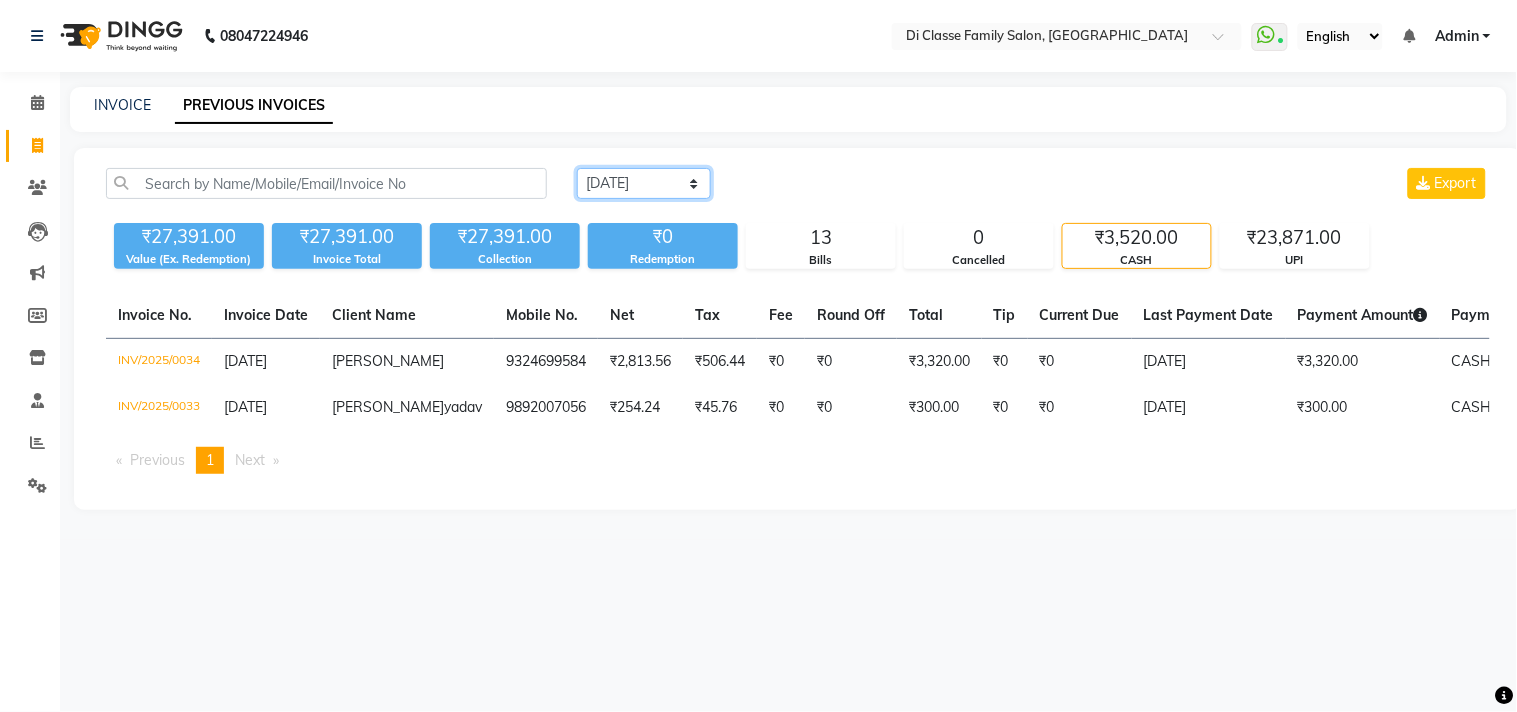 click on "[DATE] [DATE] Custom Range" 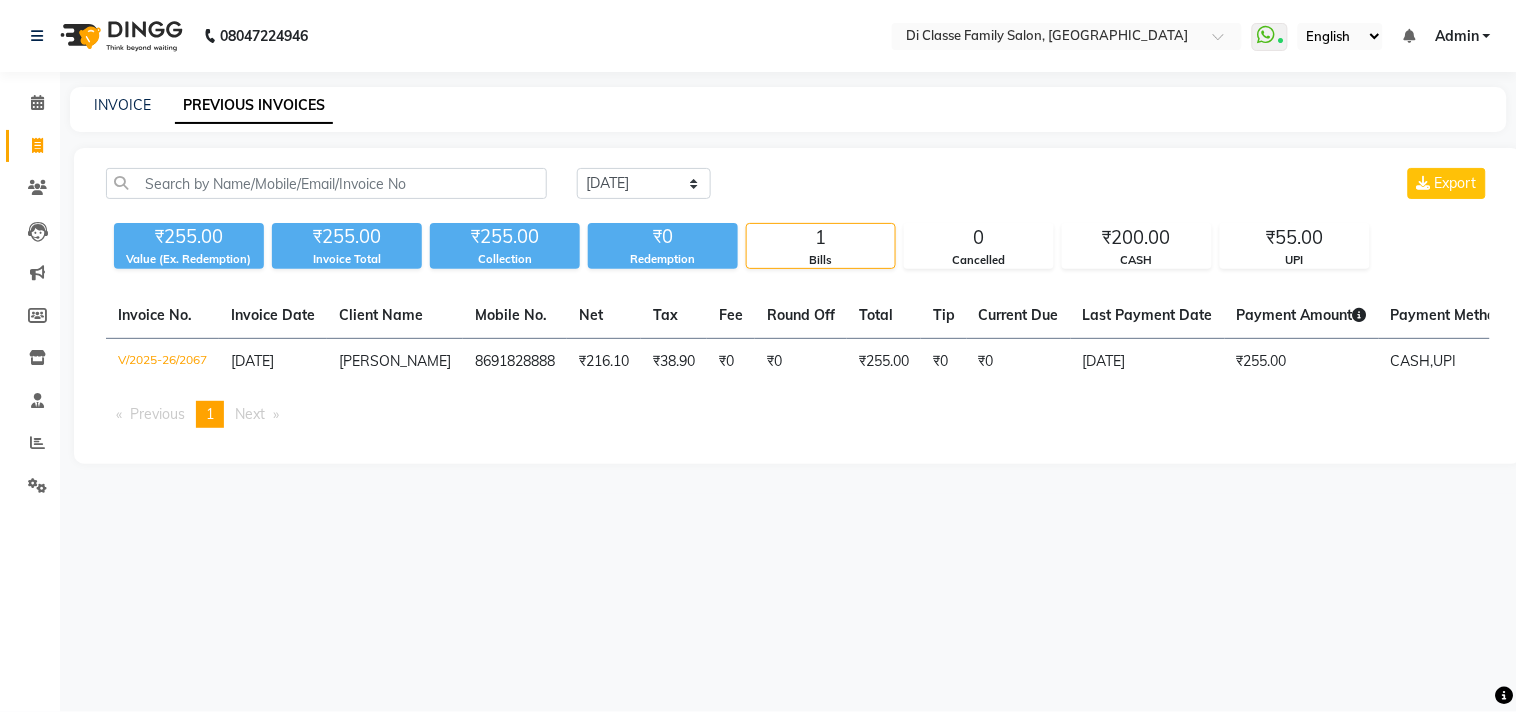 click on "8691828888" 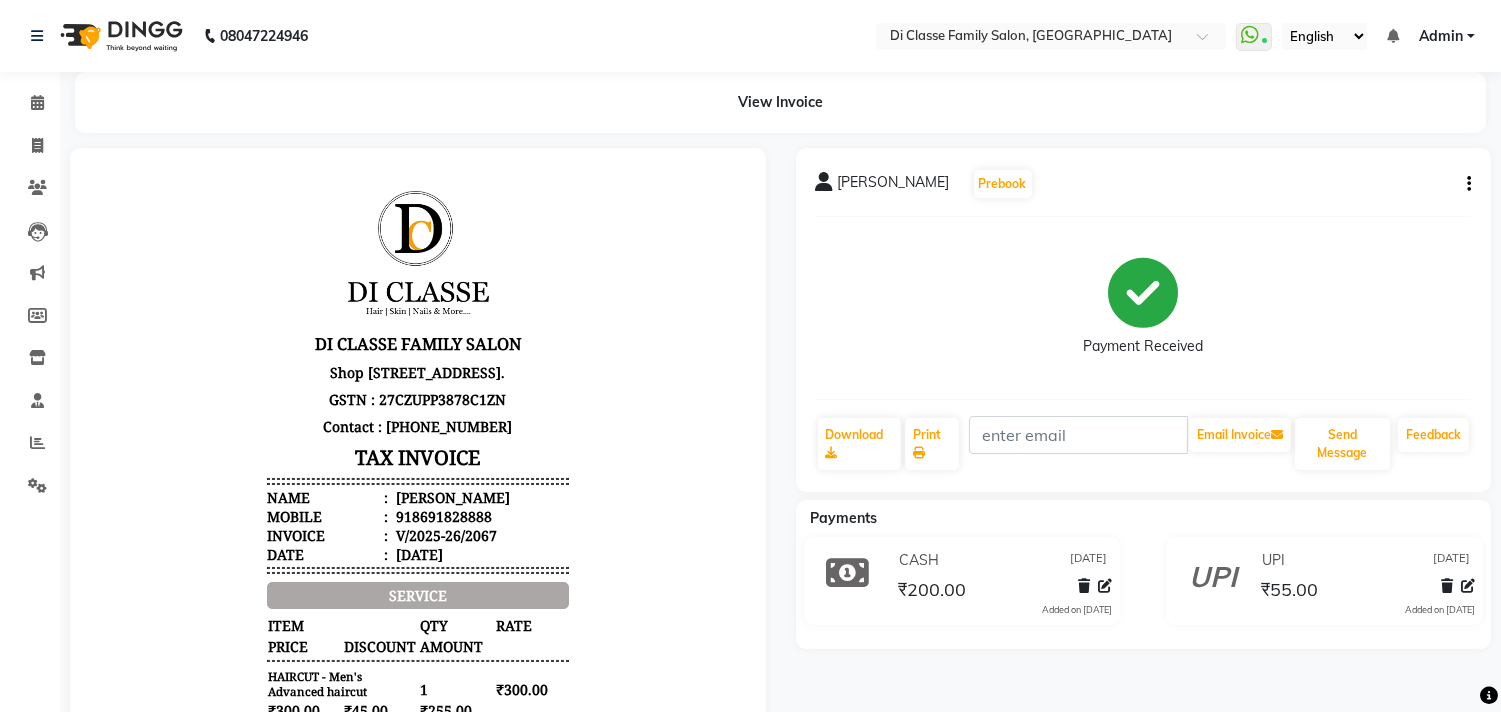 scroll, scrollTop: 0, scrollLeft: 0, axis: both 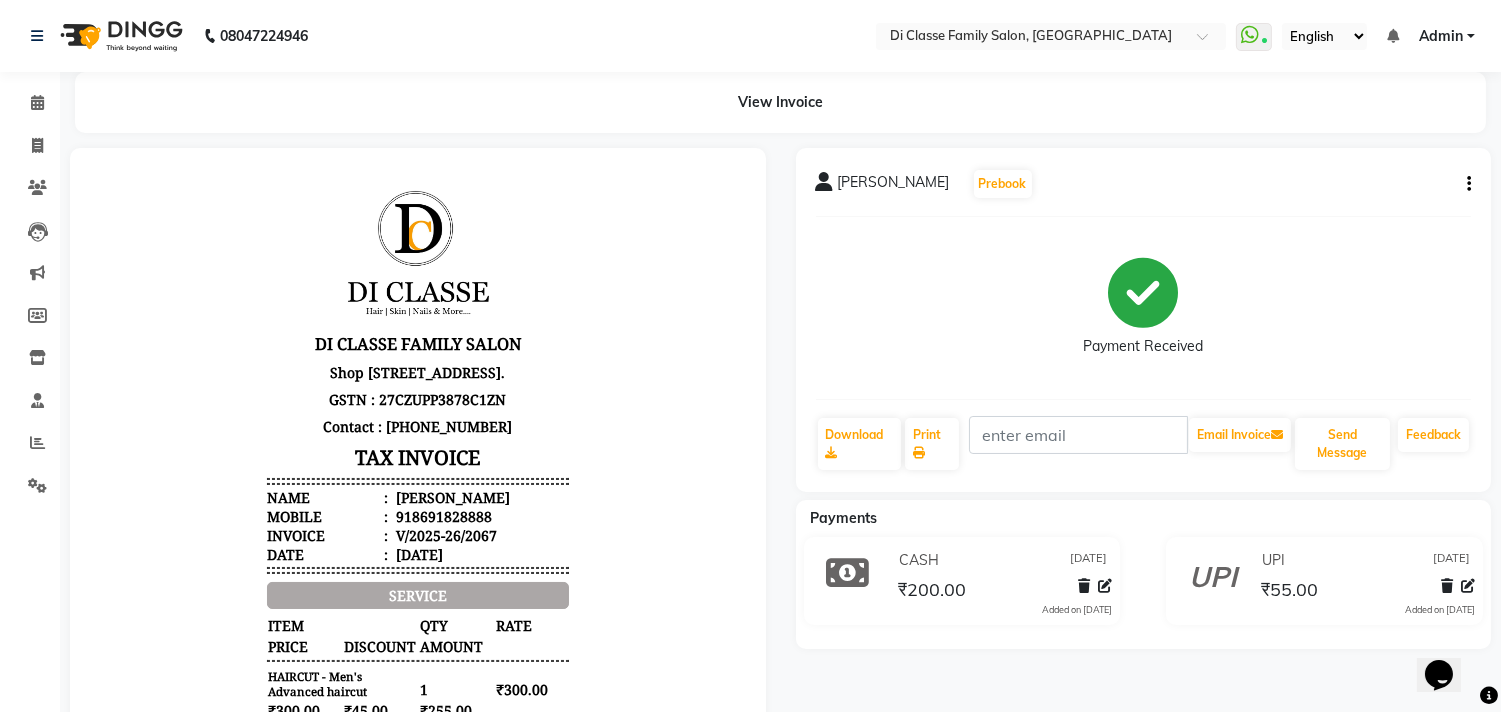 click 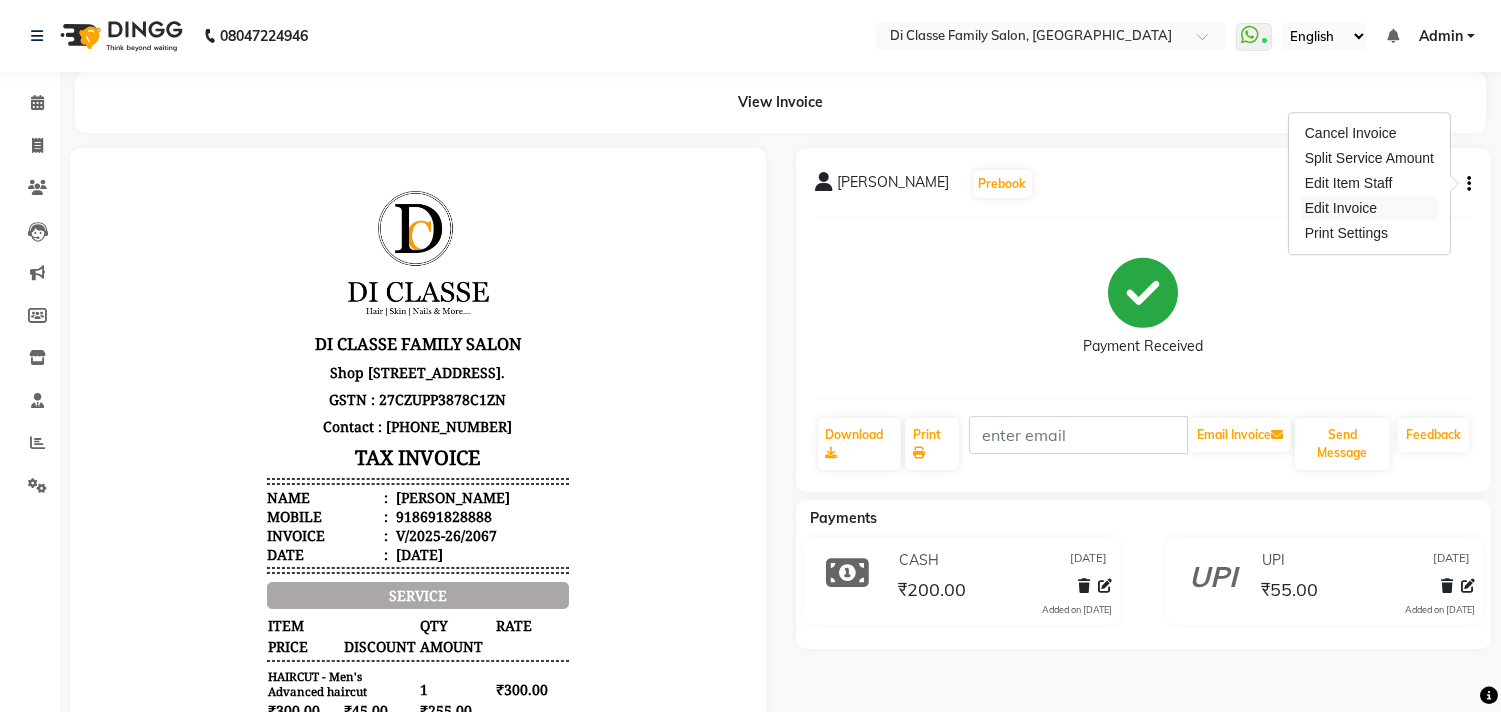 click on "Edit Invoice" at bounding box center (1369, 208) 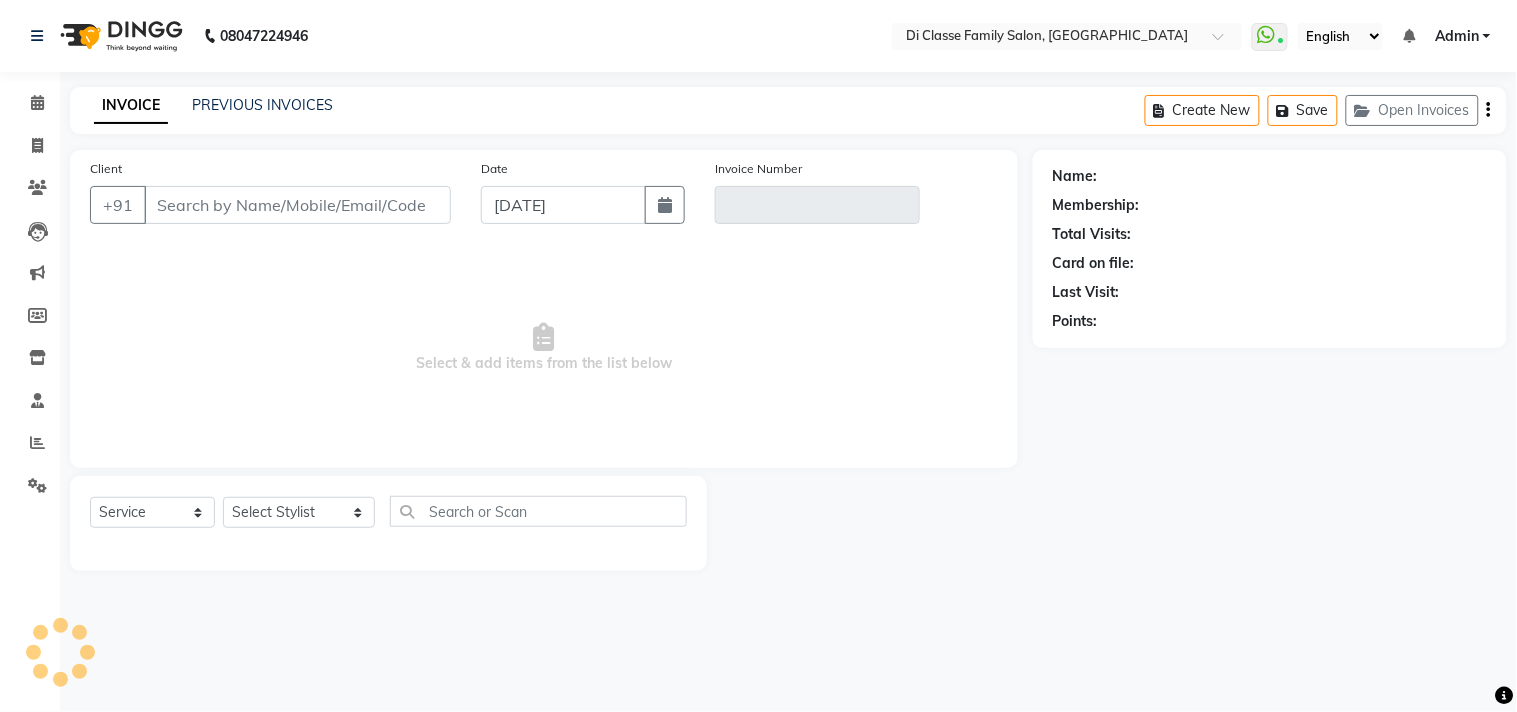 type on "8691828888" 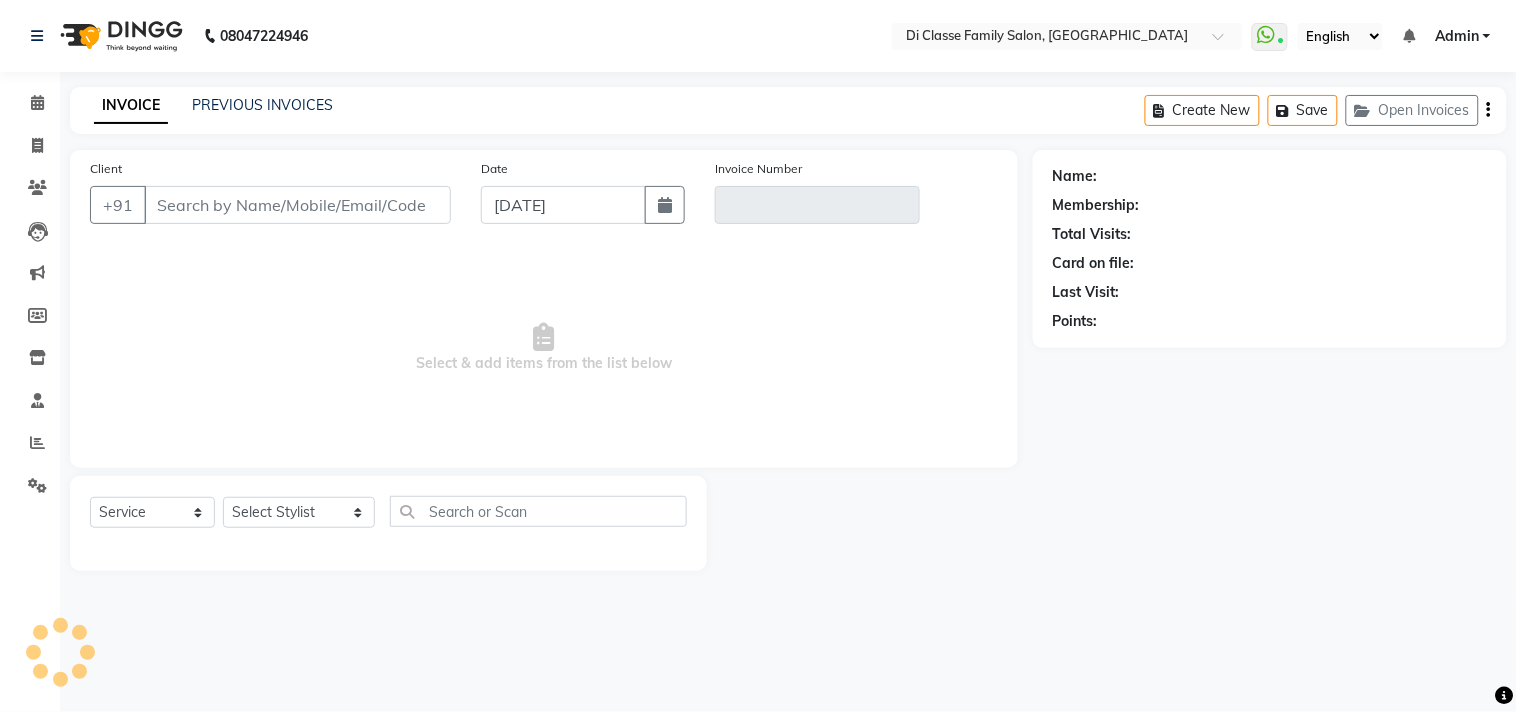type on "V/2025-26/2067" 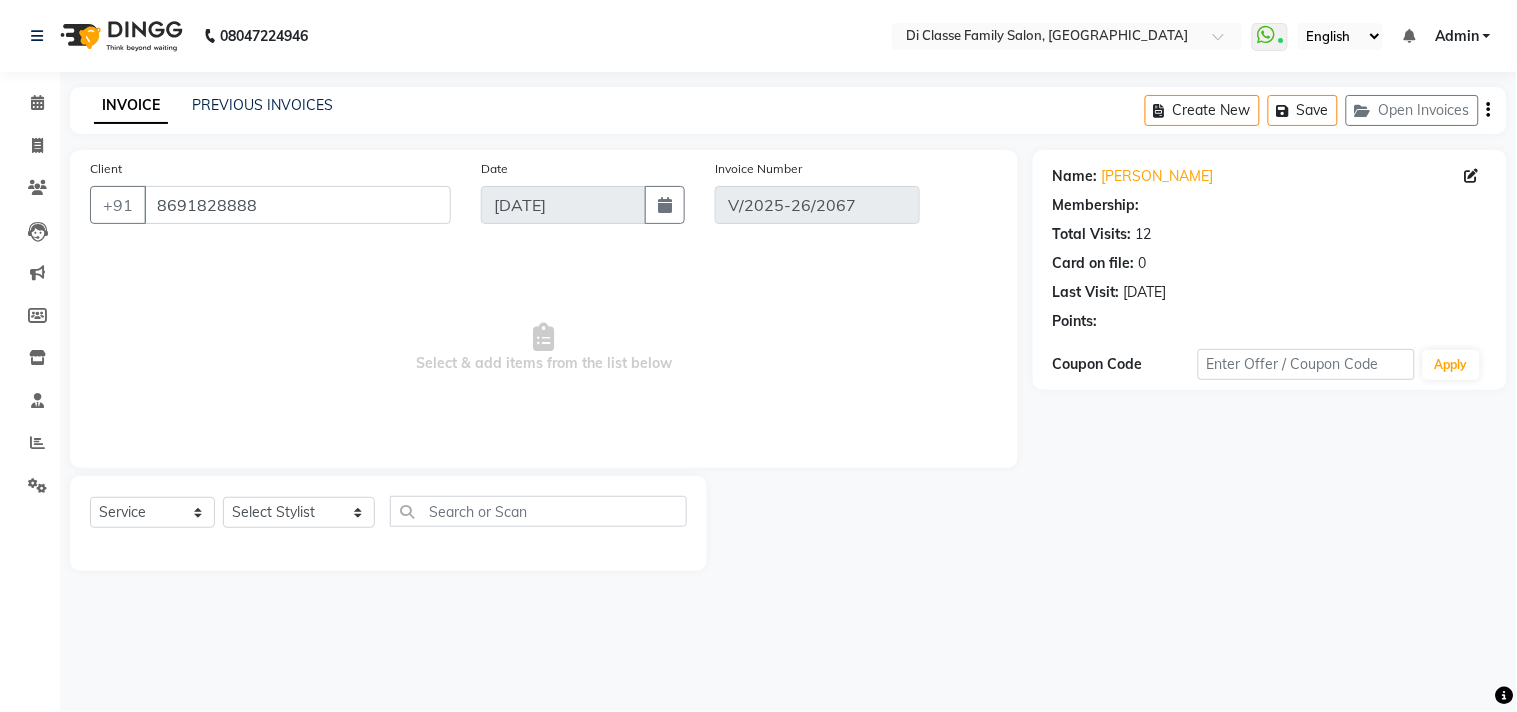 select on "1: Object" 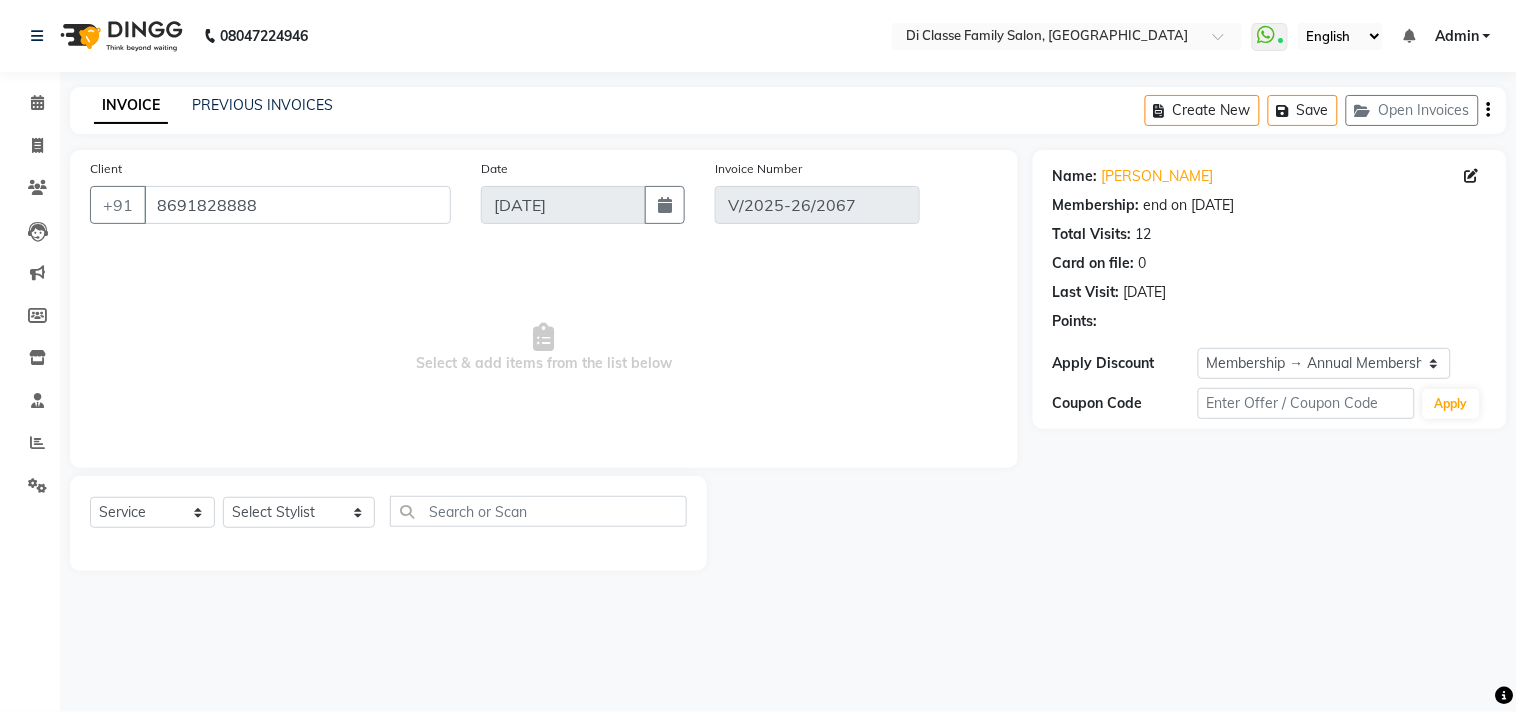 select on "select" 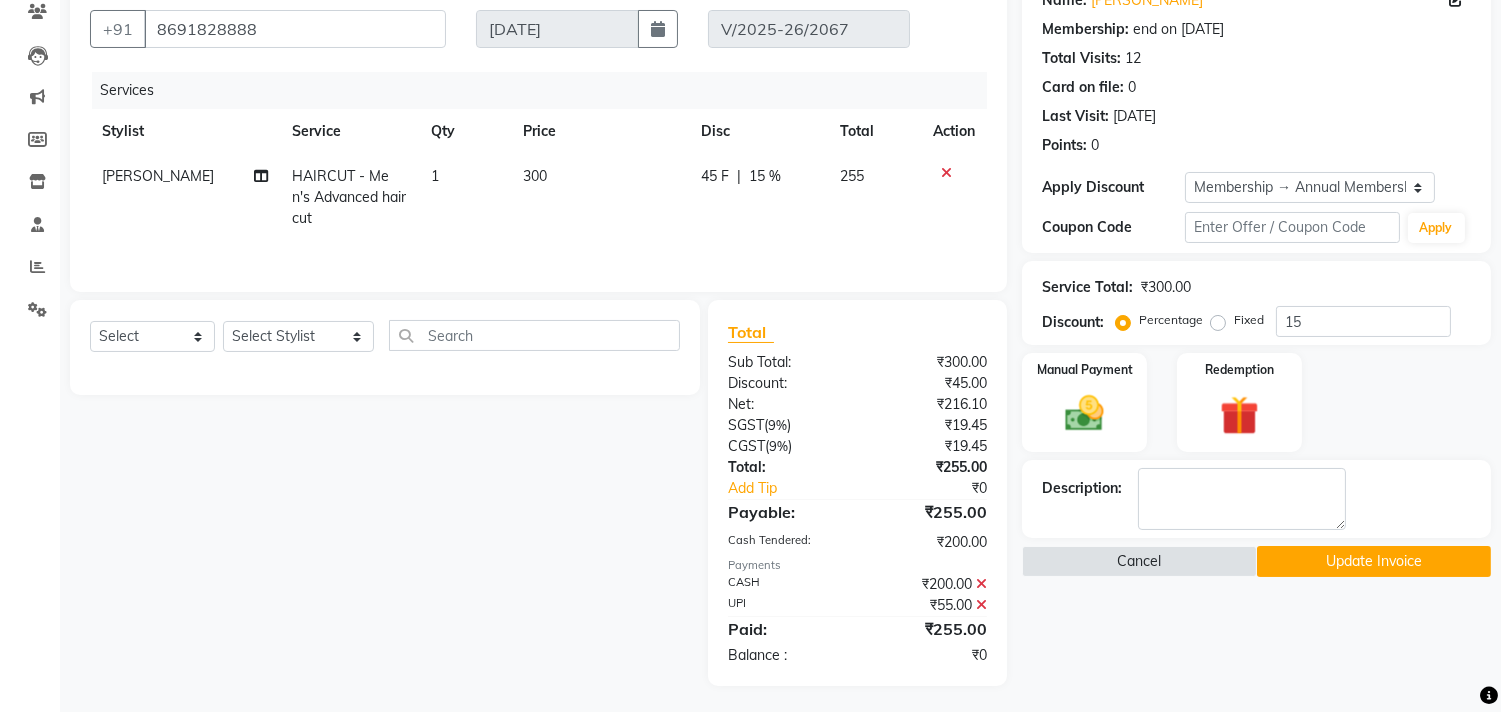 scroll, scrollTop: 180, scrollLeft: 0, axis: vertical 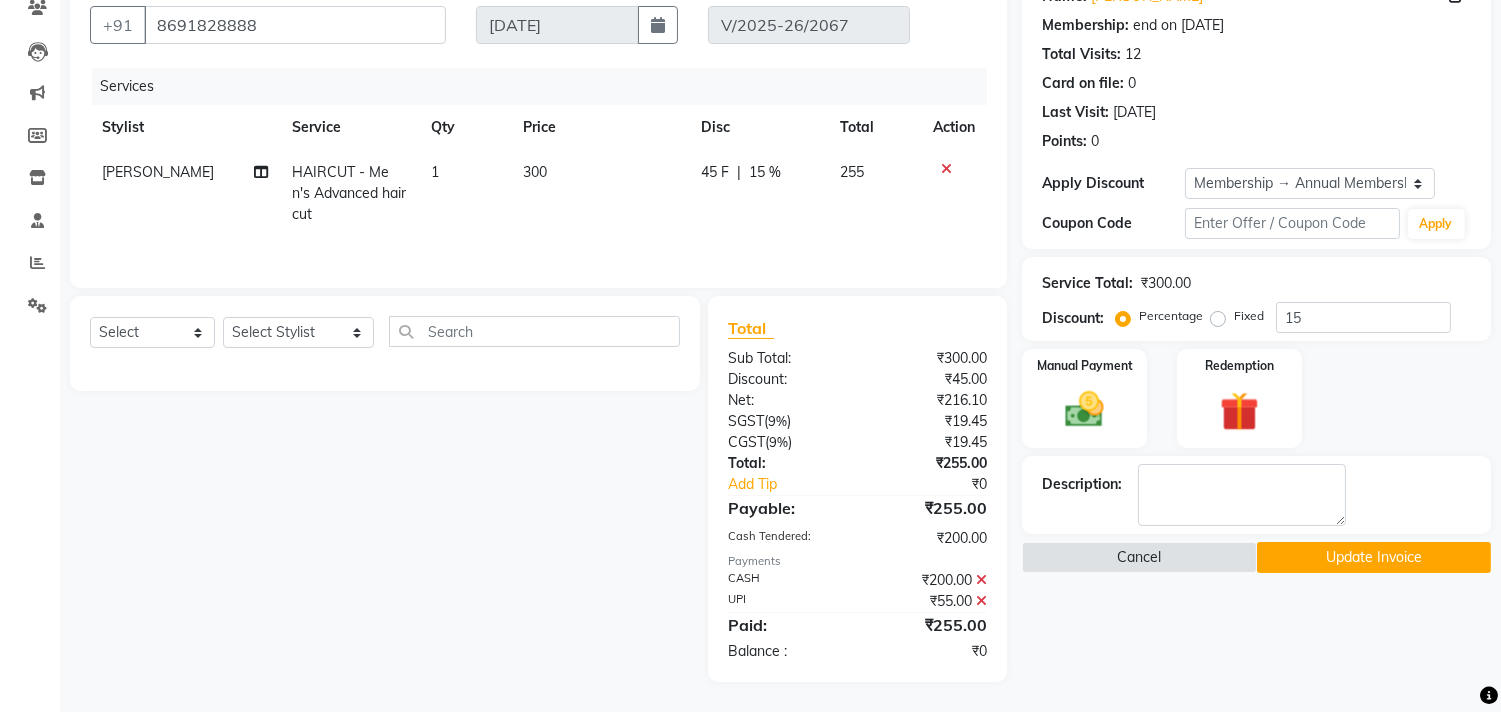 click on "45 F | 15 %" 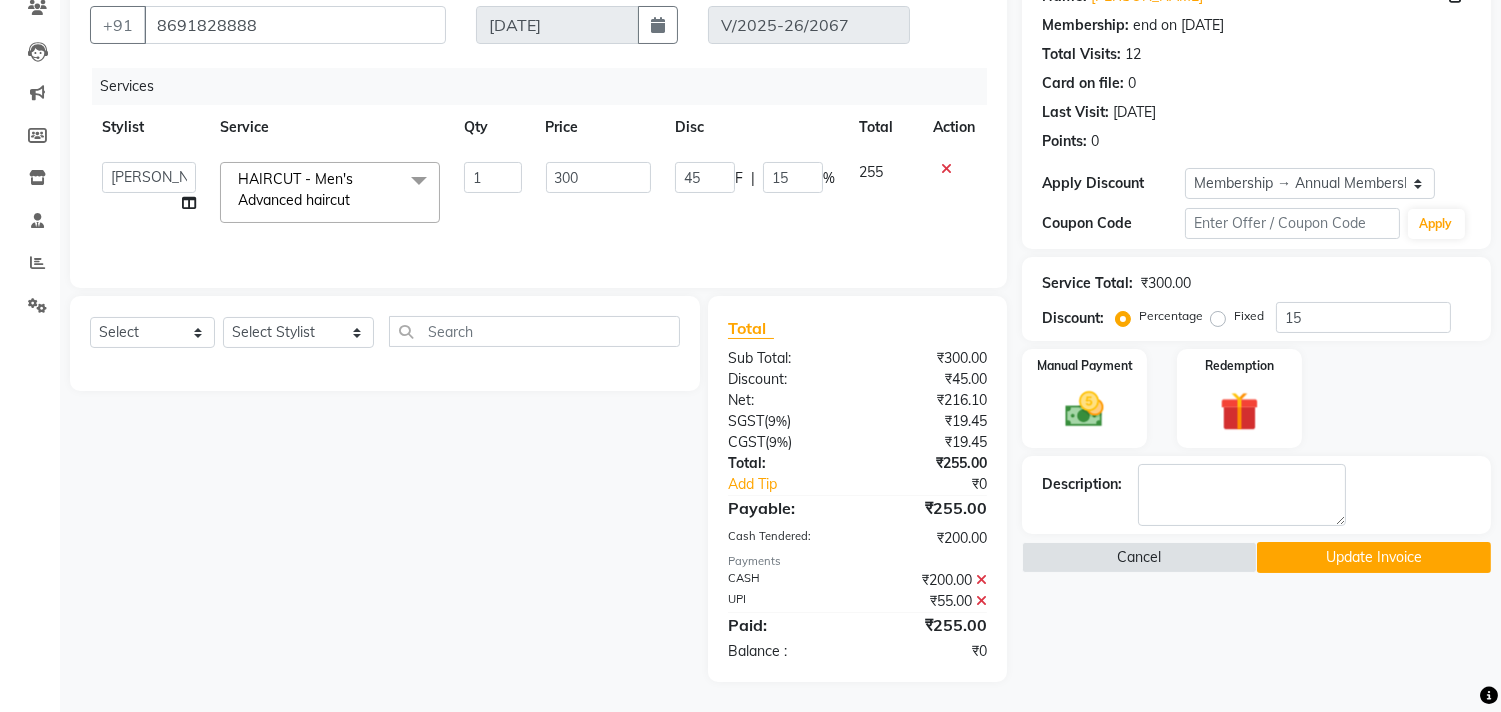 click 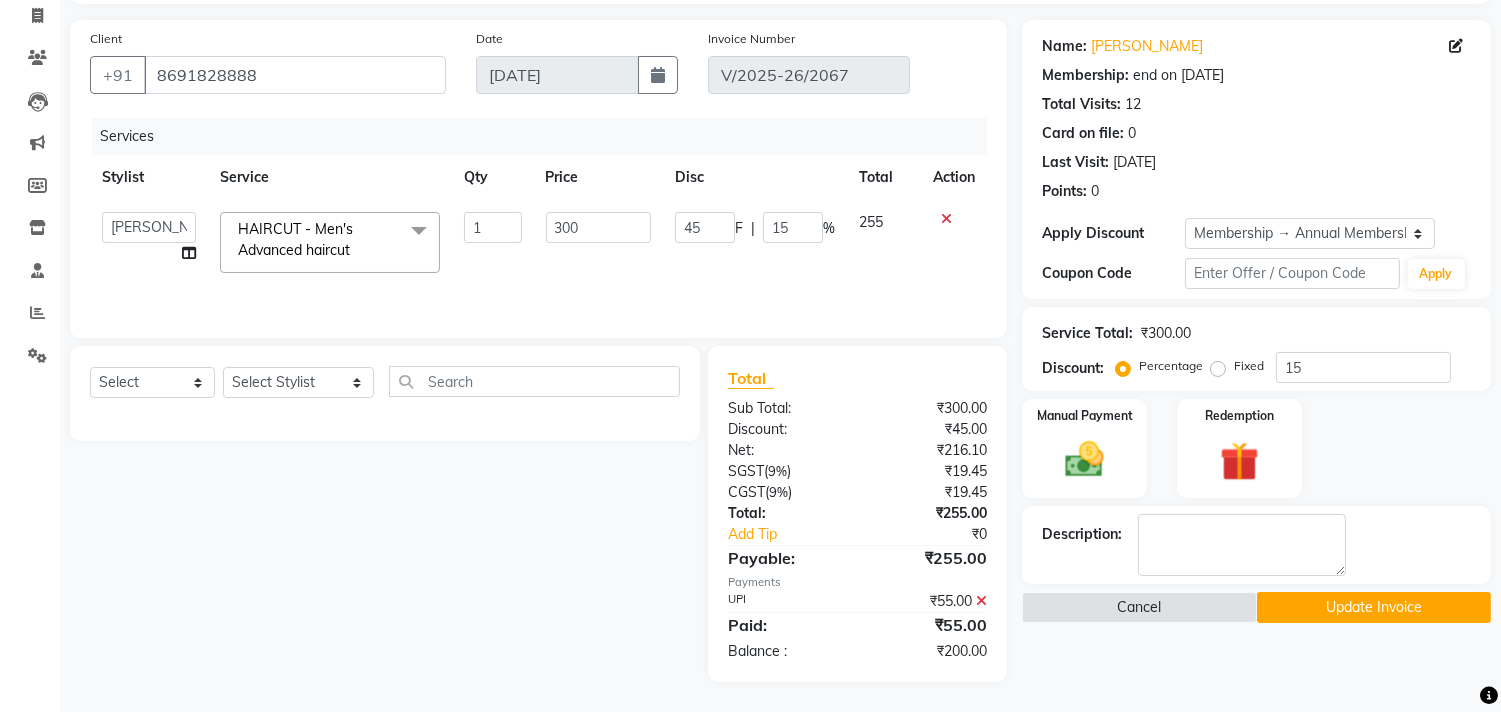 click 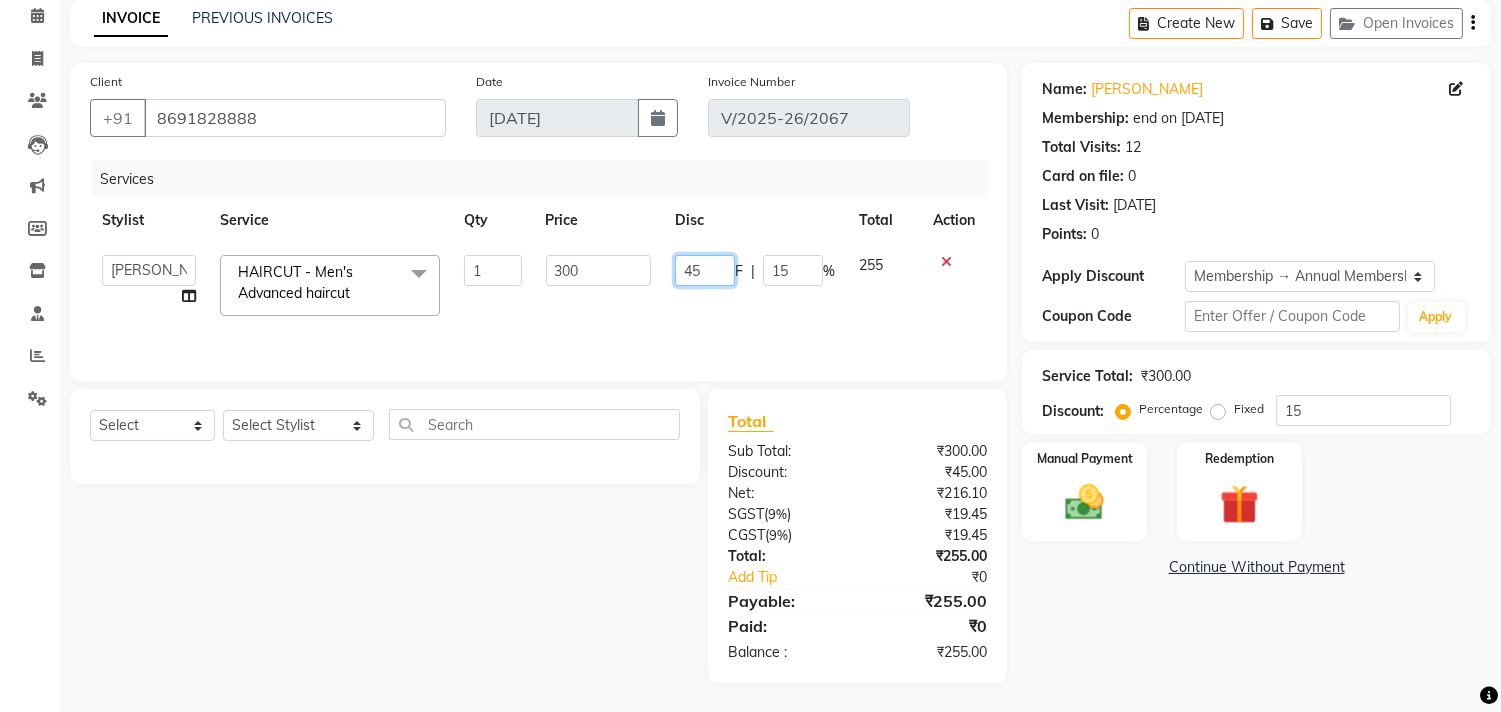 click on "45" 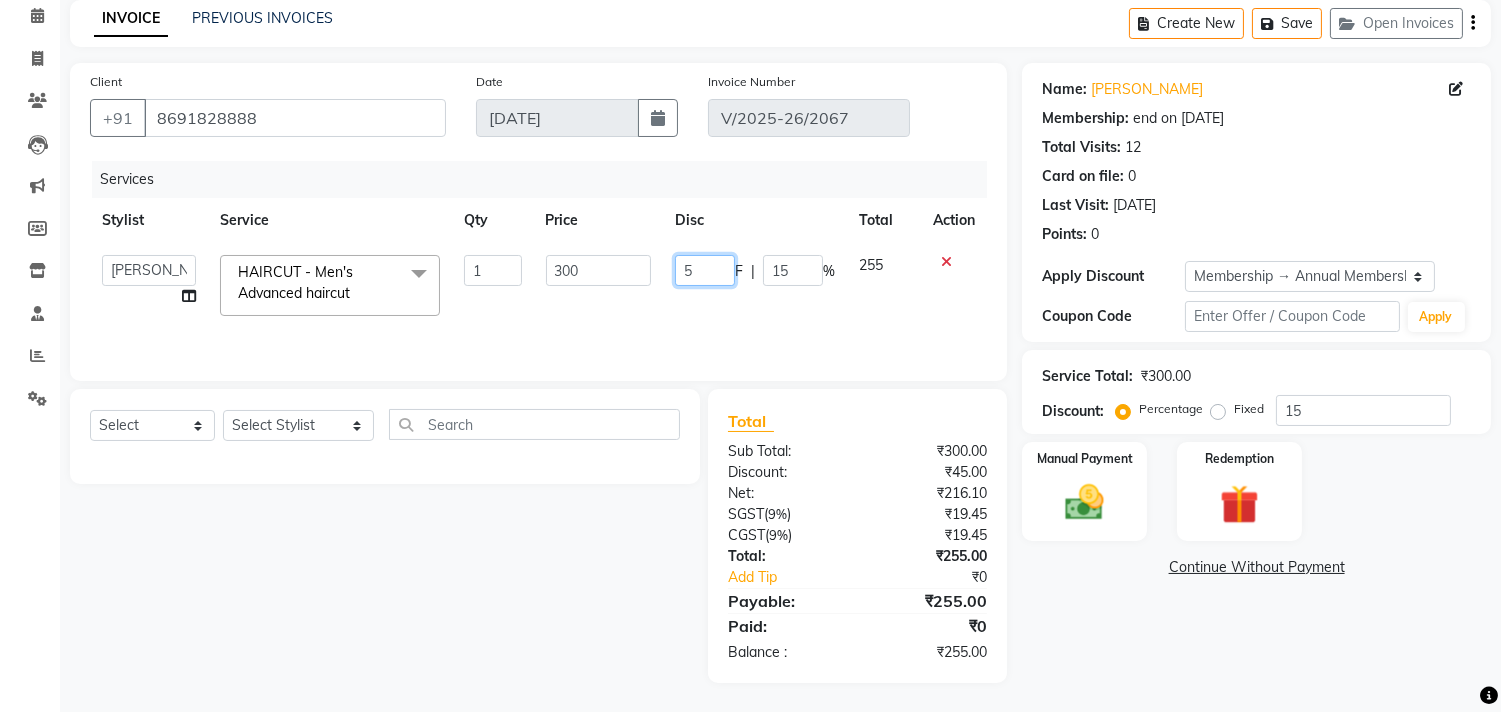 type on "50" 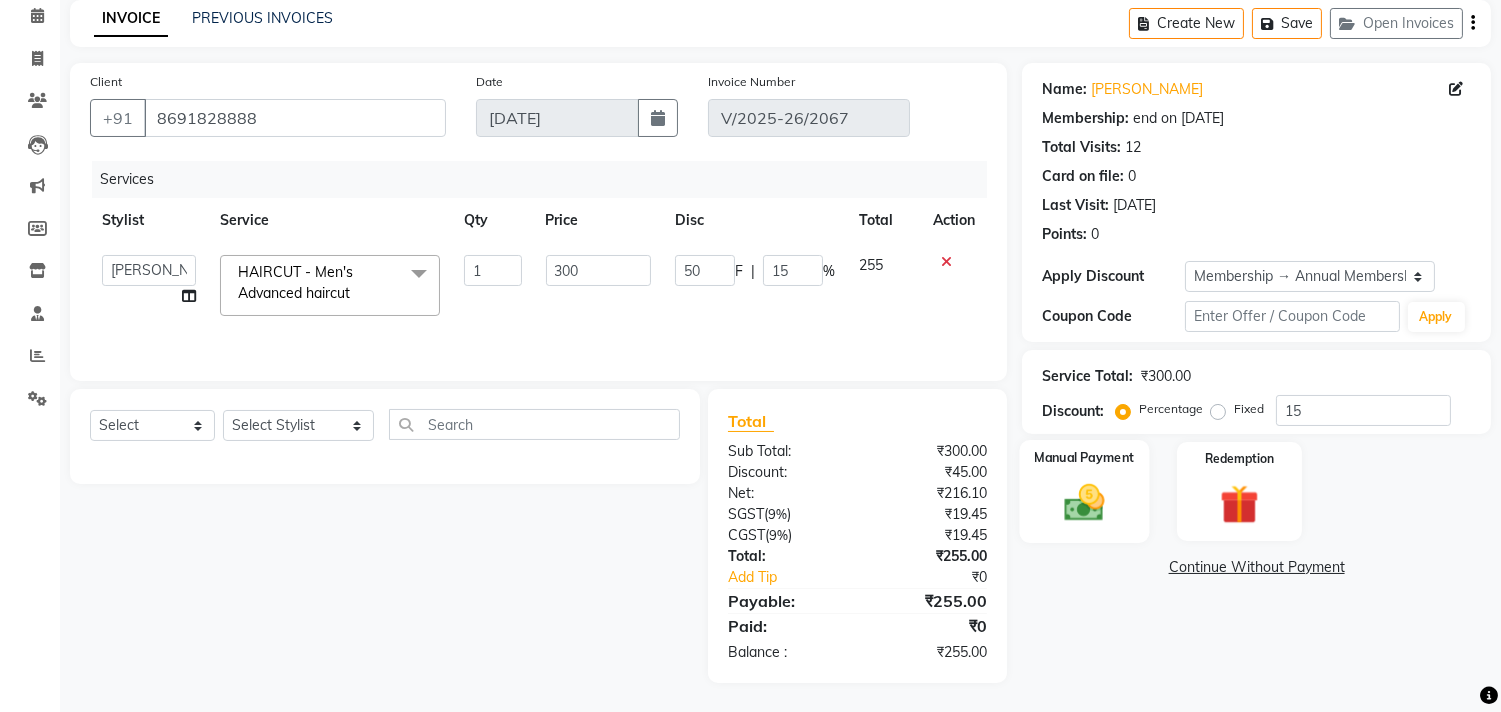 click 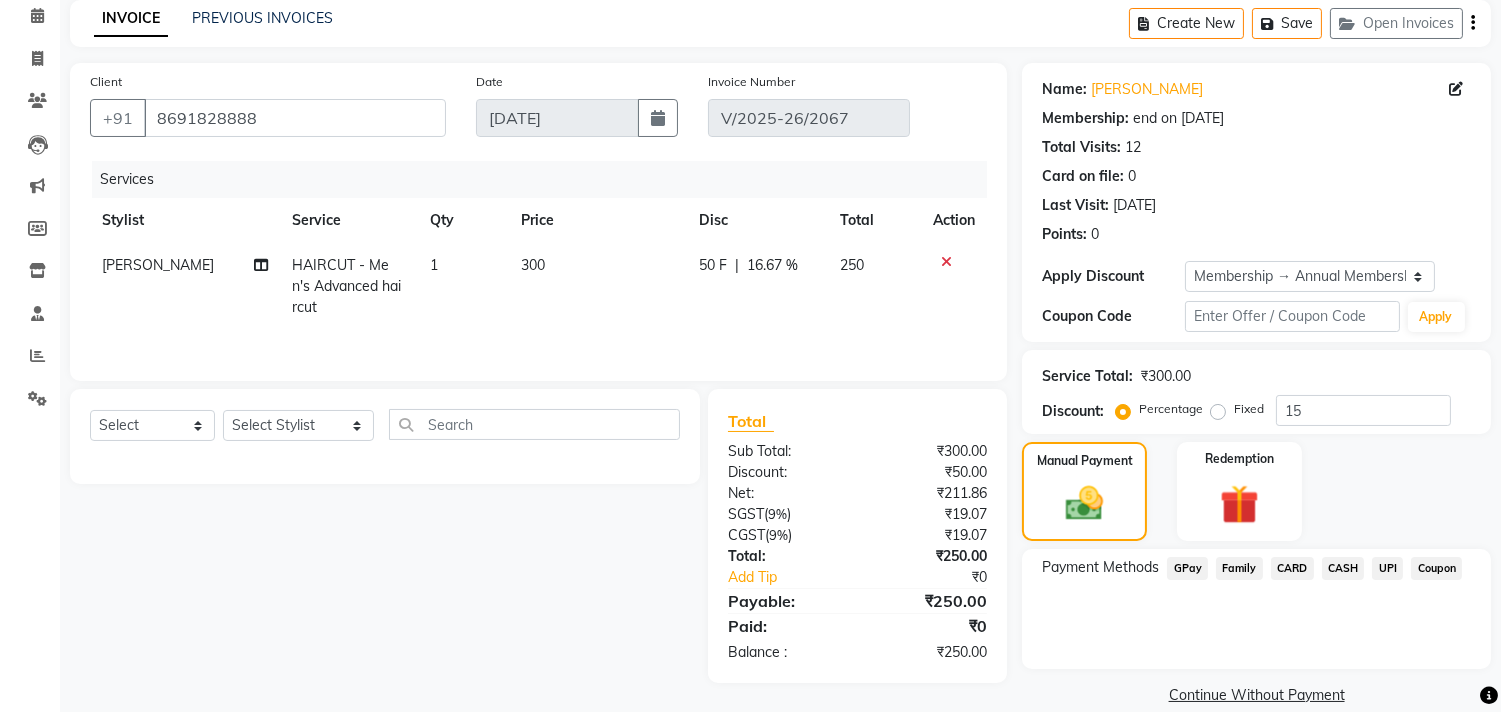 click on "CASH" 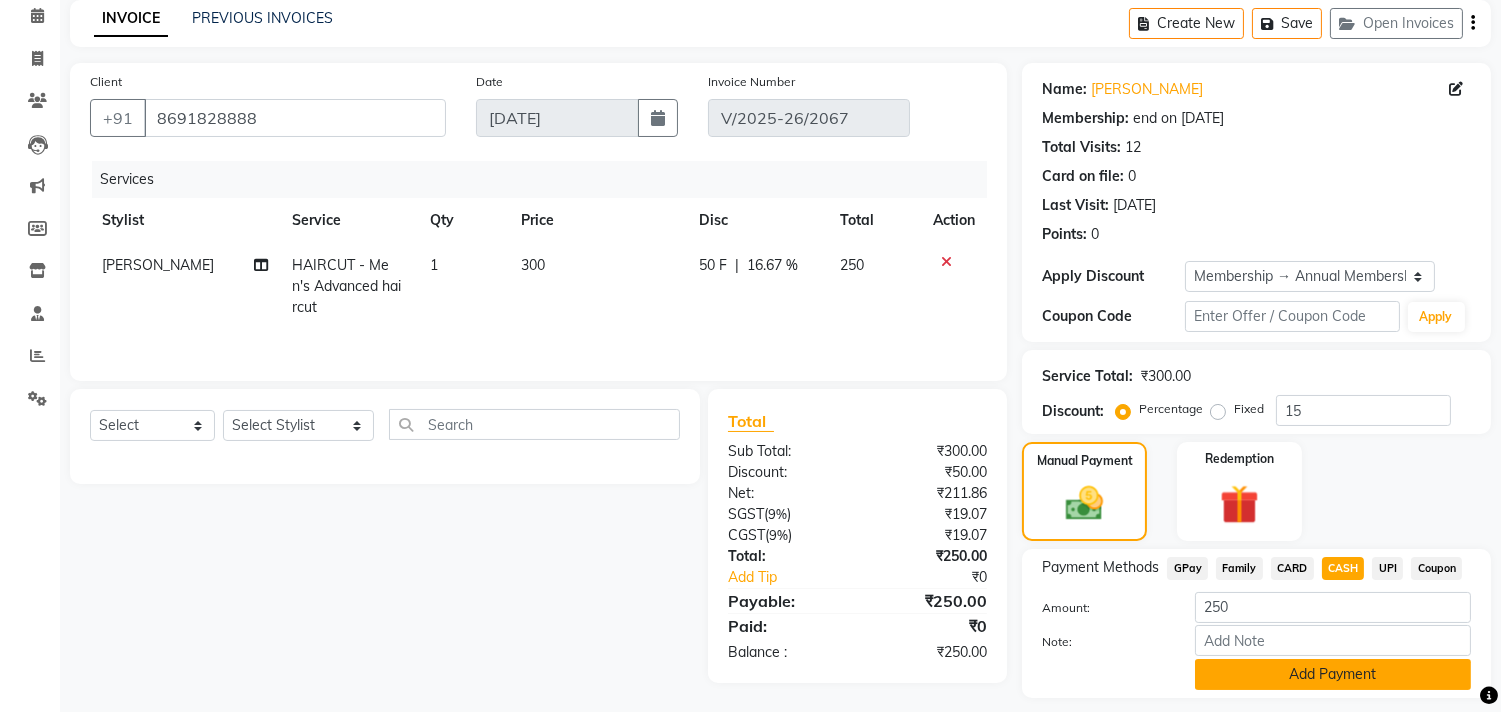 click on "Add Payment" 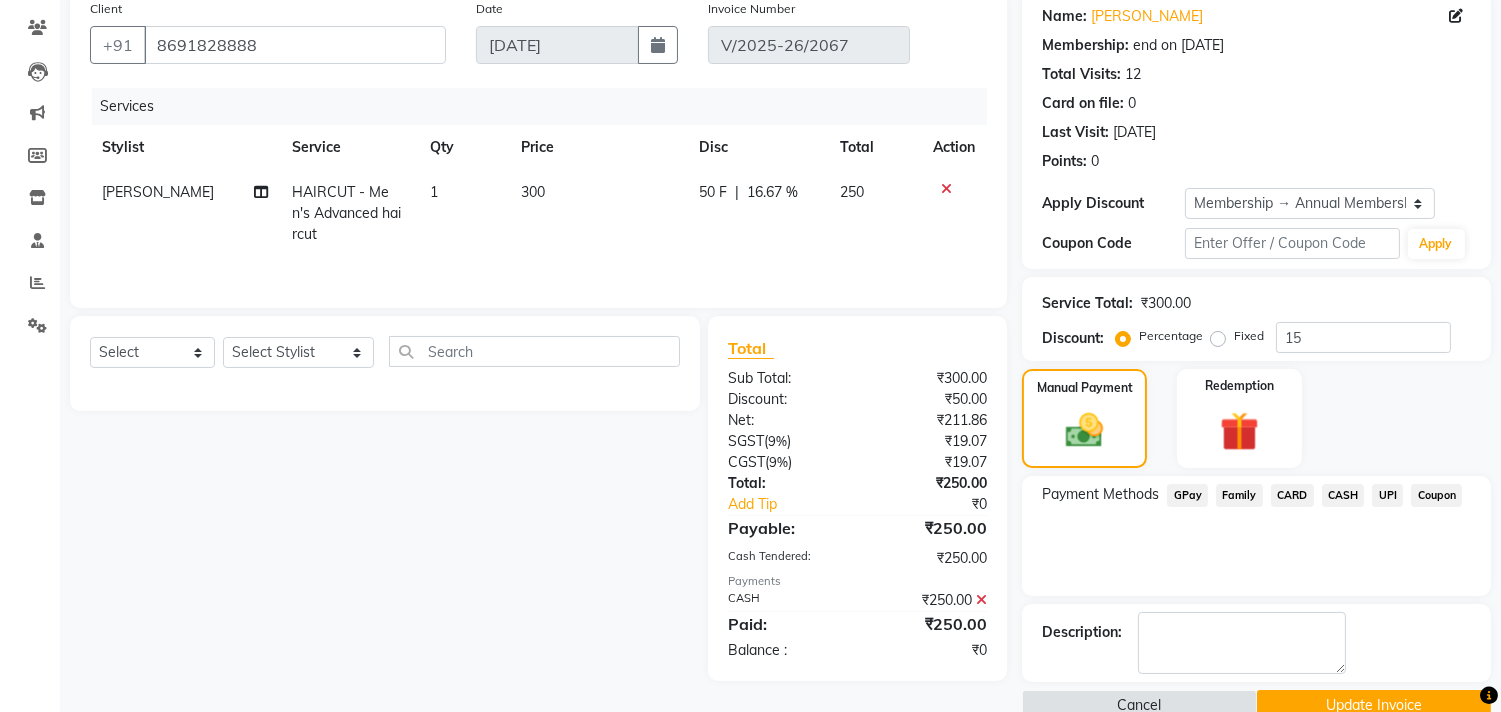 scroll, scrollTop: 197, scrollLeft: 0, axis: vertical 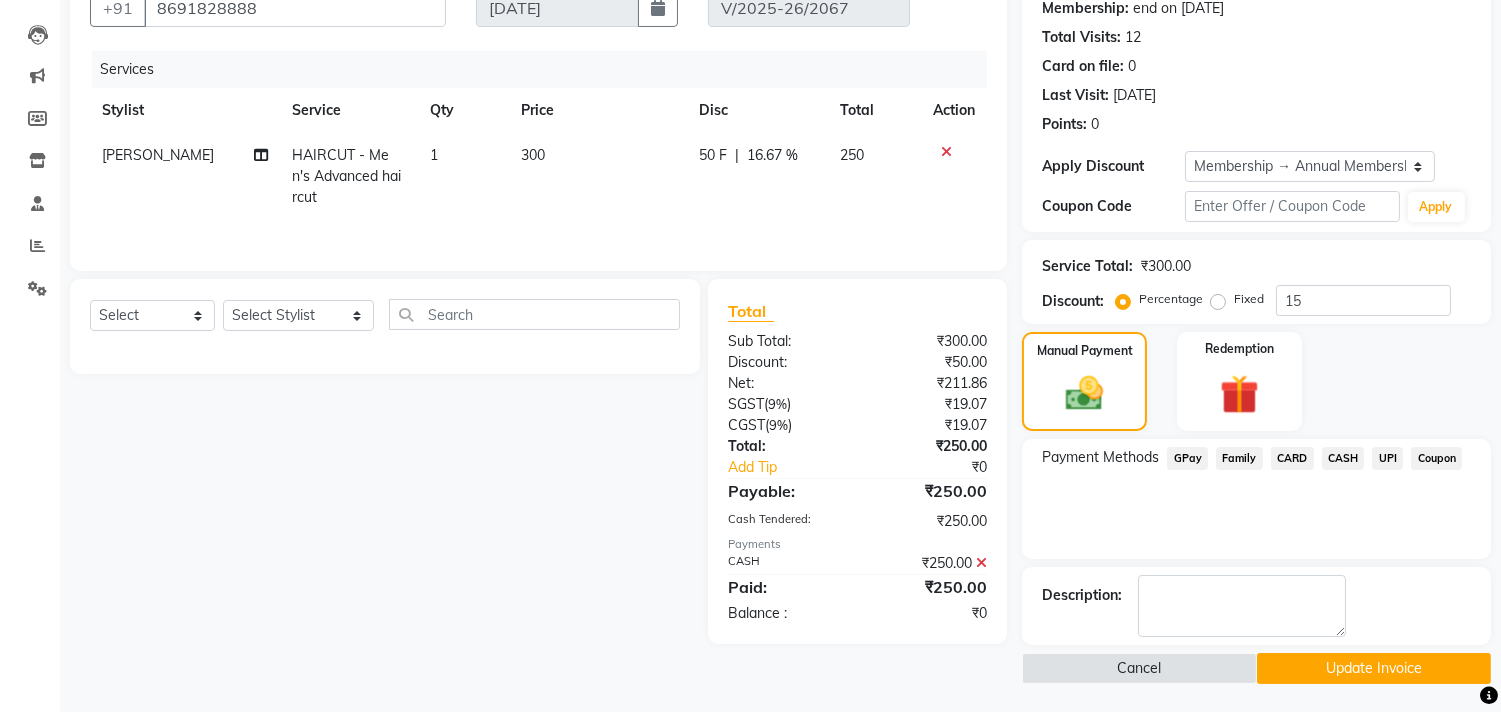 click on "Update Invoice" 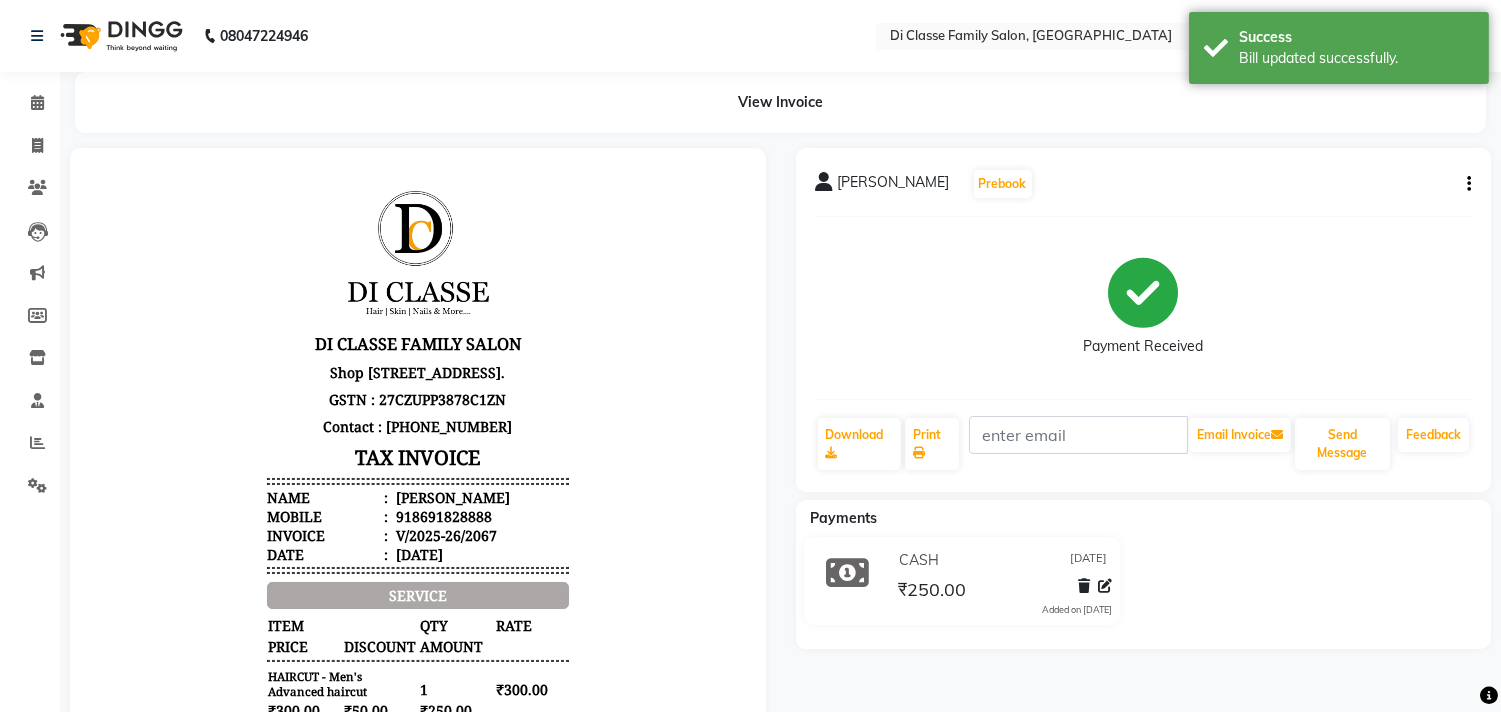 scroll, scrollTop: 0, scrollLeft: 0, axis: both 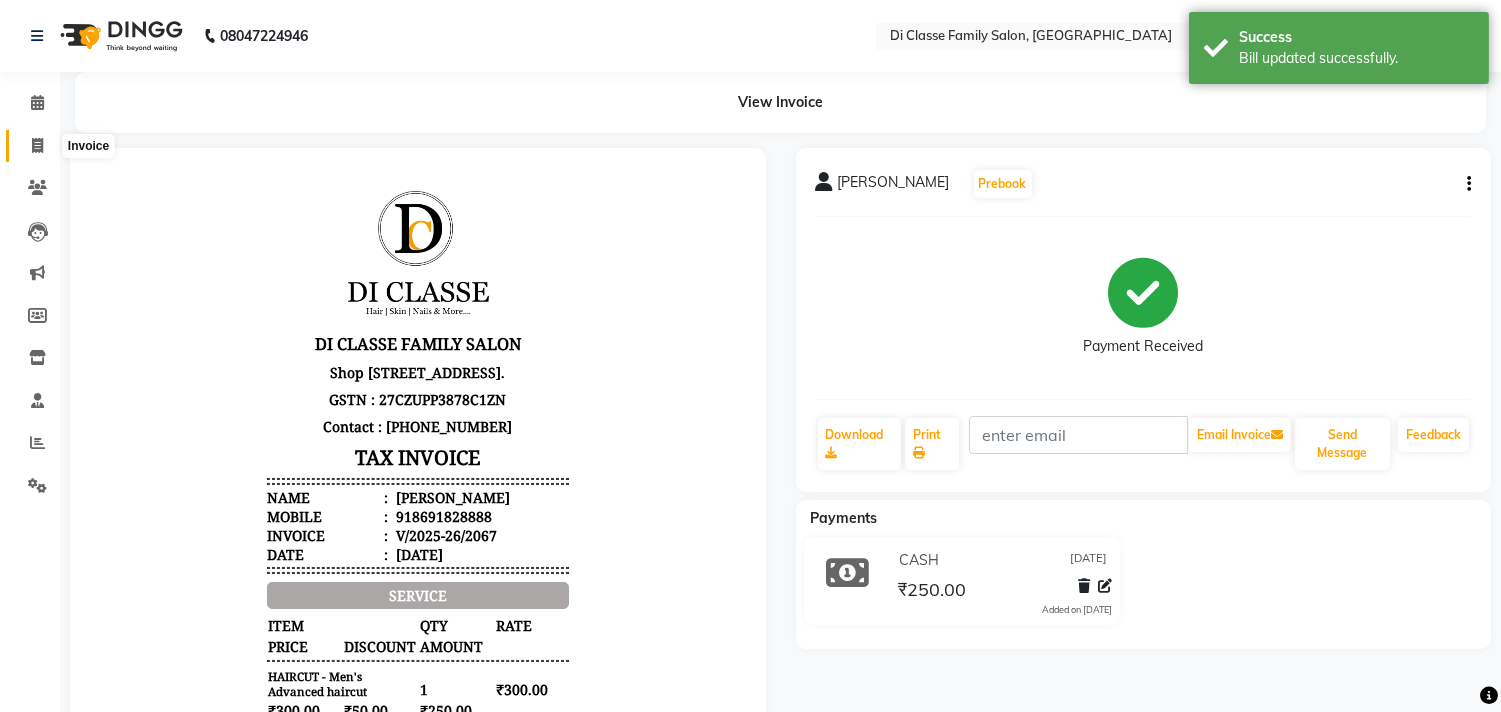 click 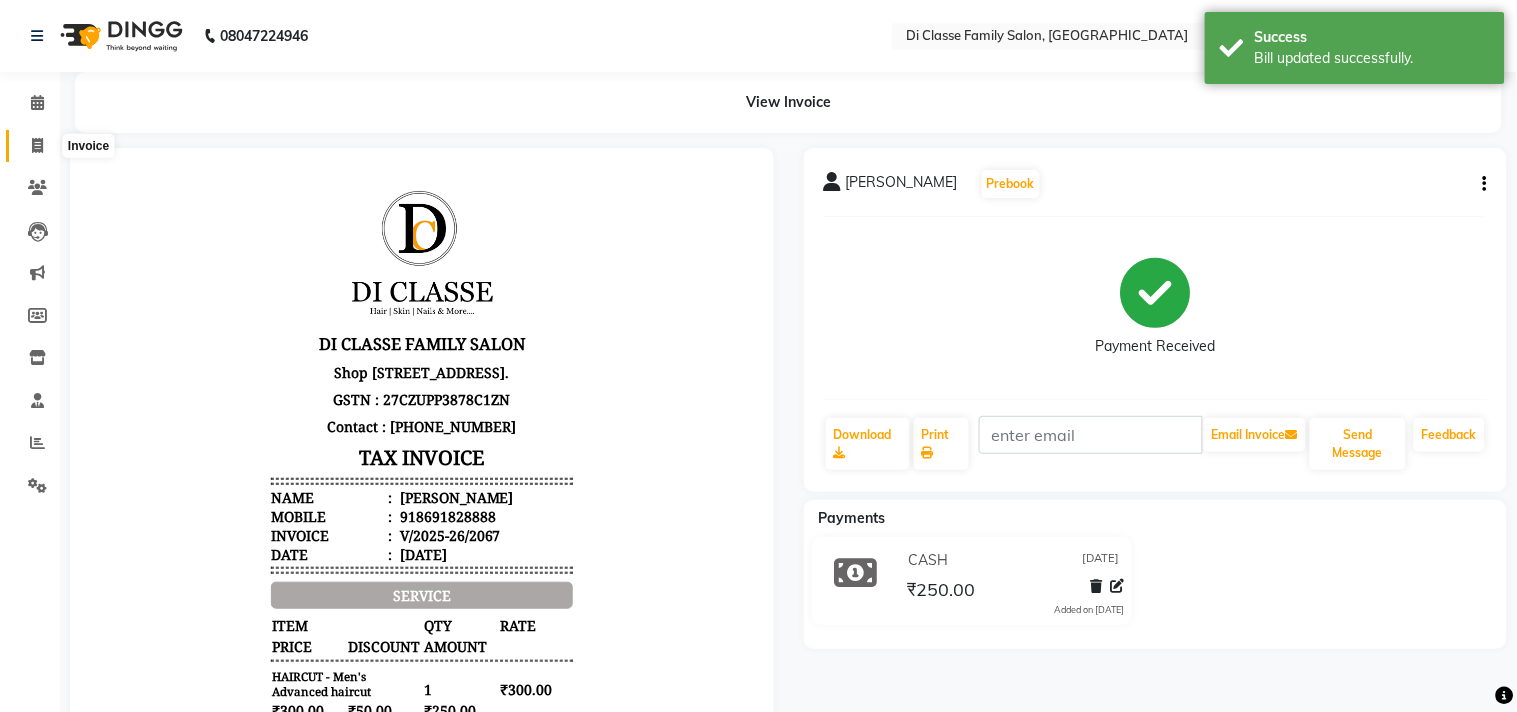 select on "4704" 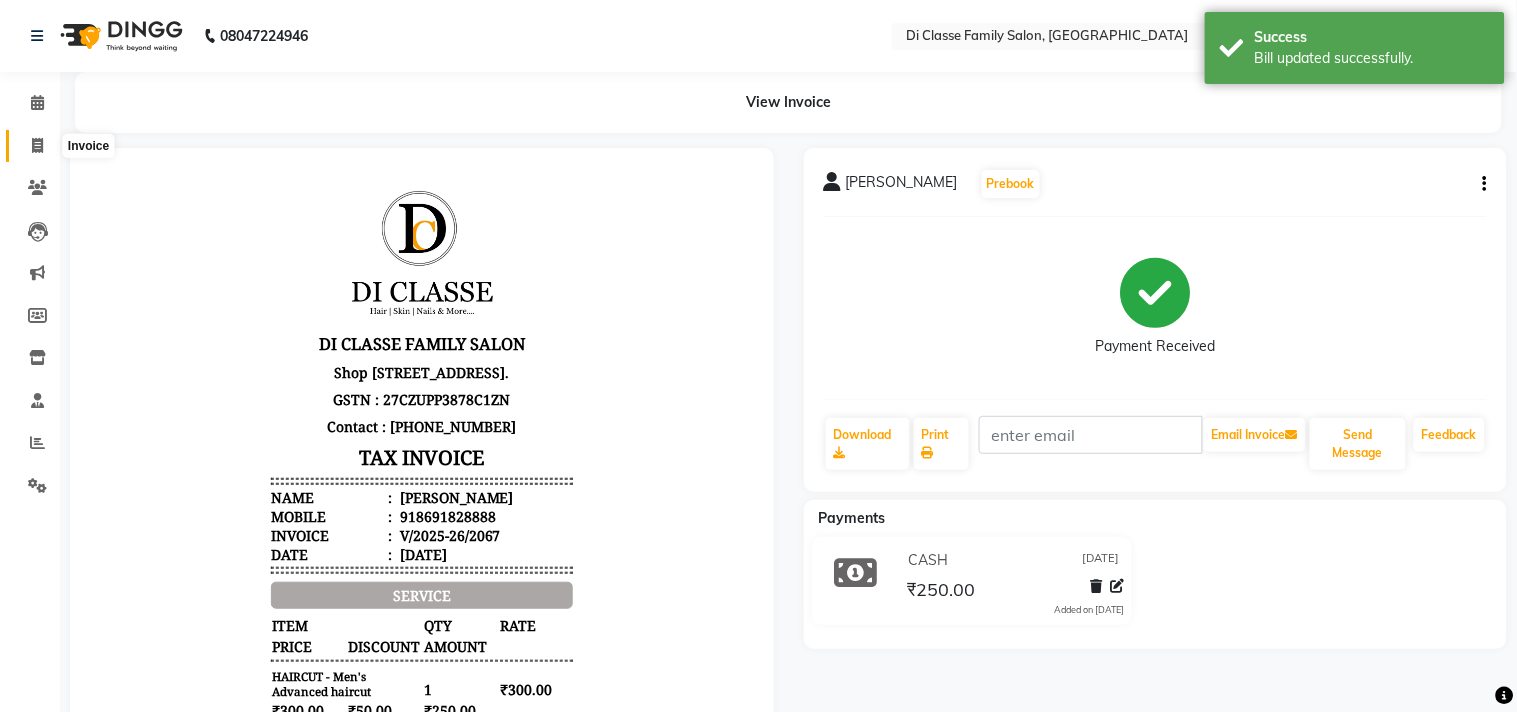 select on "service" 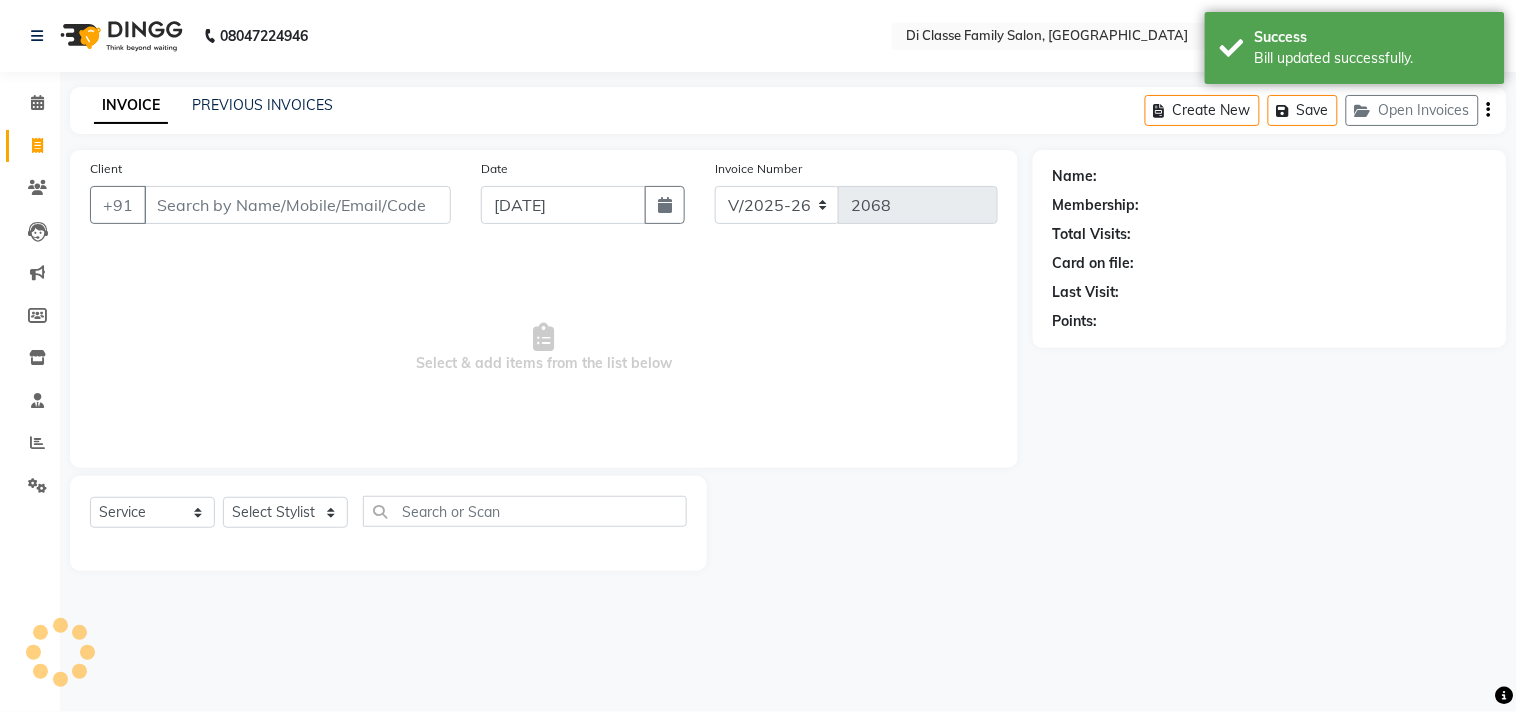 click on "INVOICE PREVIOUS INVOICES Create New   Save   Open Invoices" 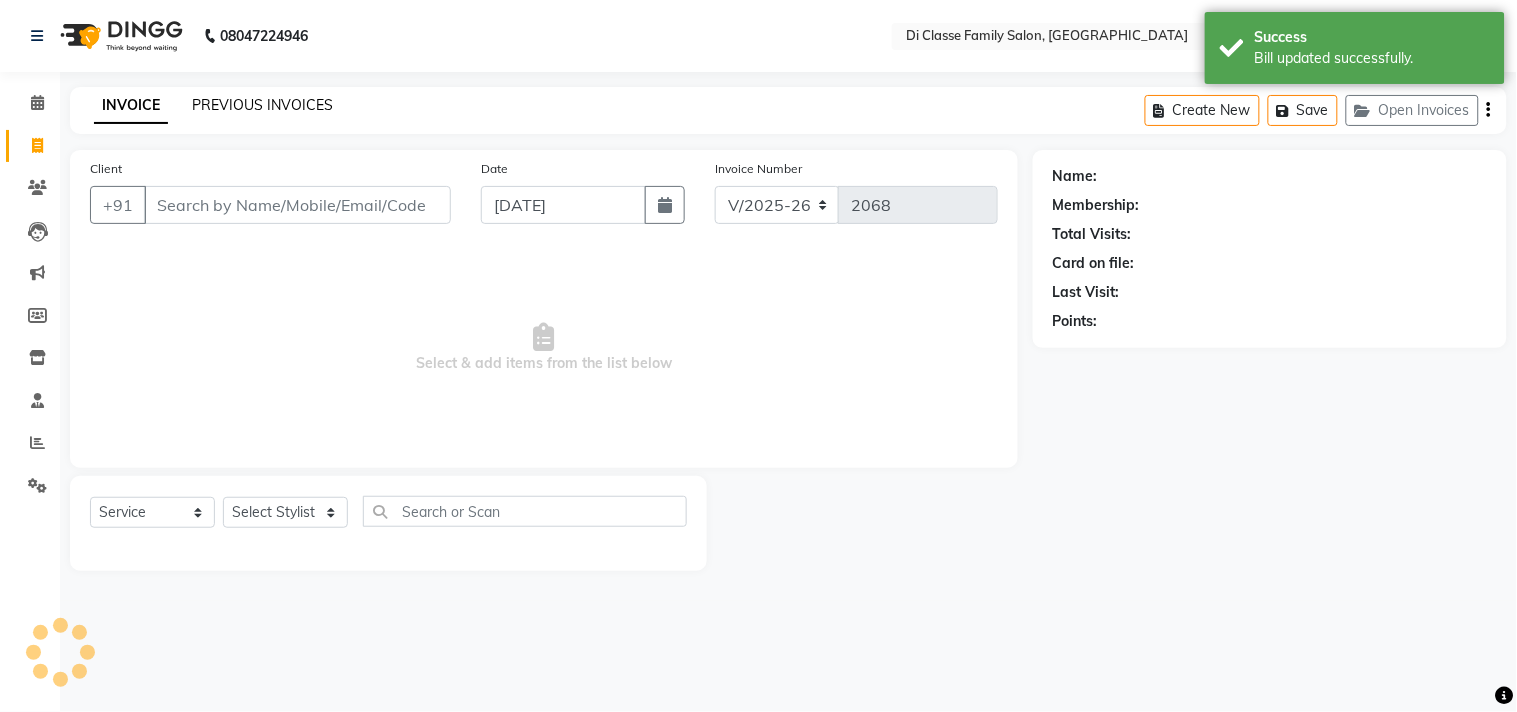 click on "PREVIOUS INVOICES" 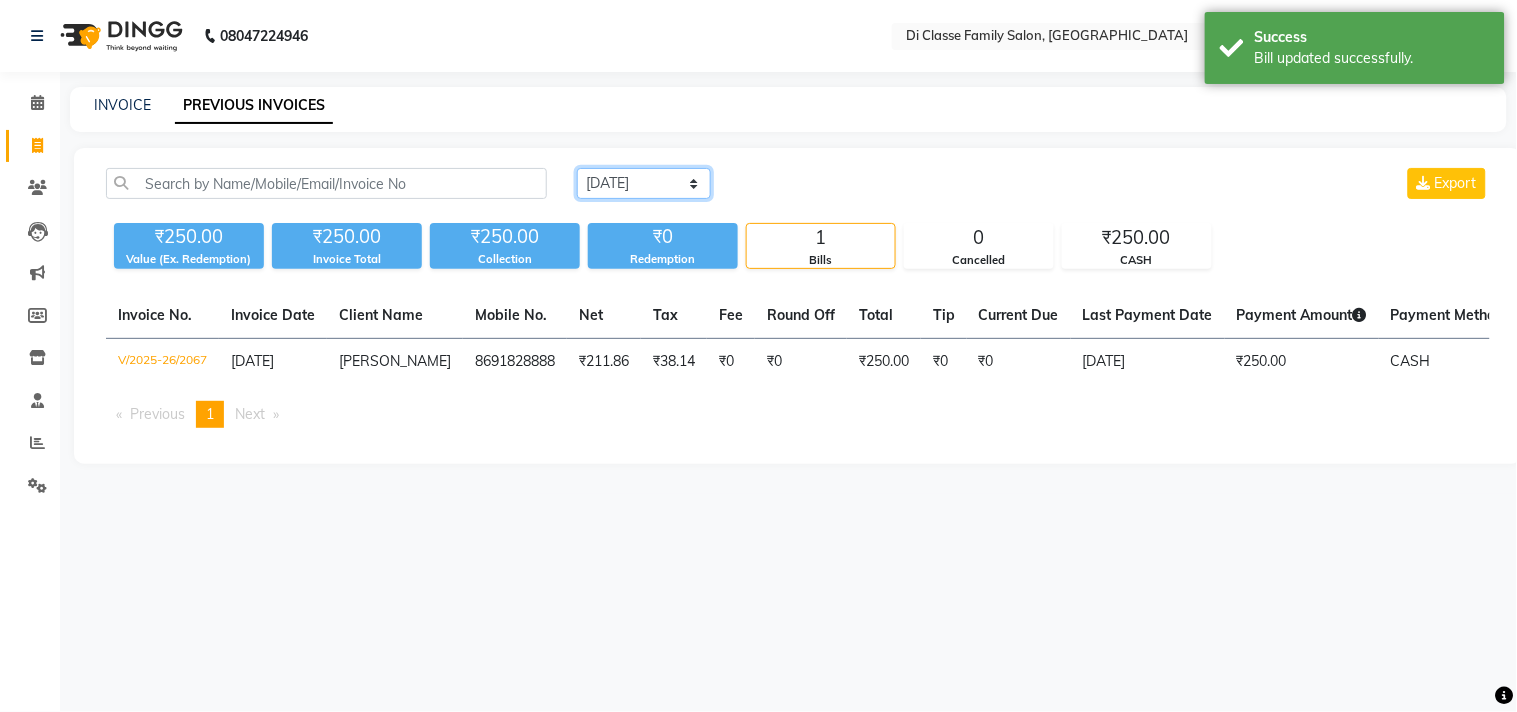 click on "[DATE] [DATE] Custom Range" 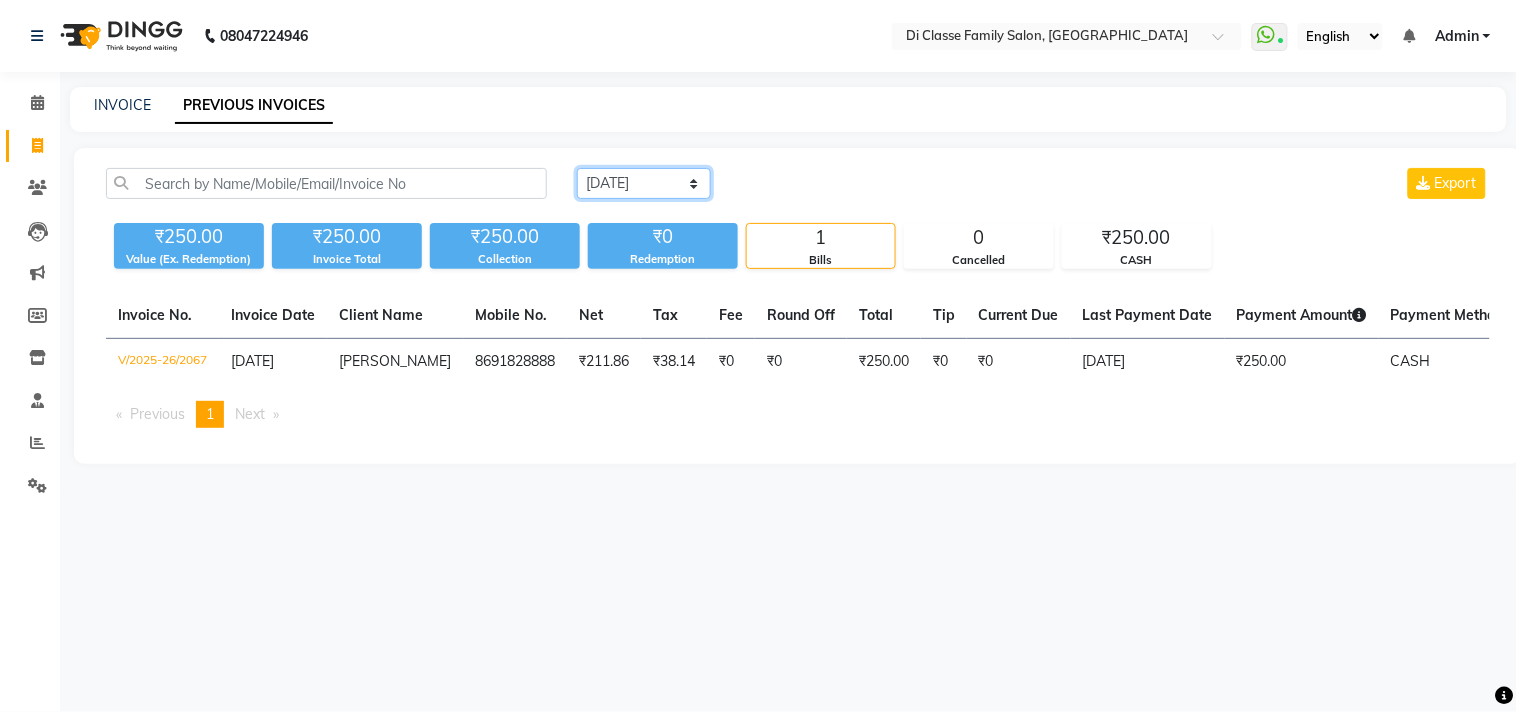 click on "[DATE] [DATE] Custom Range" 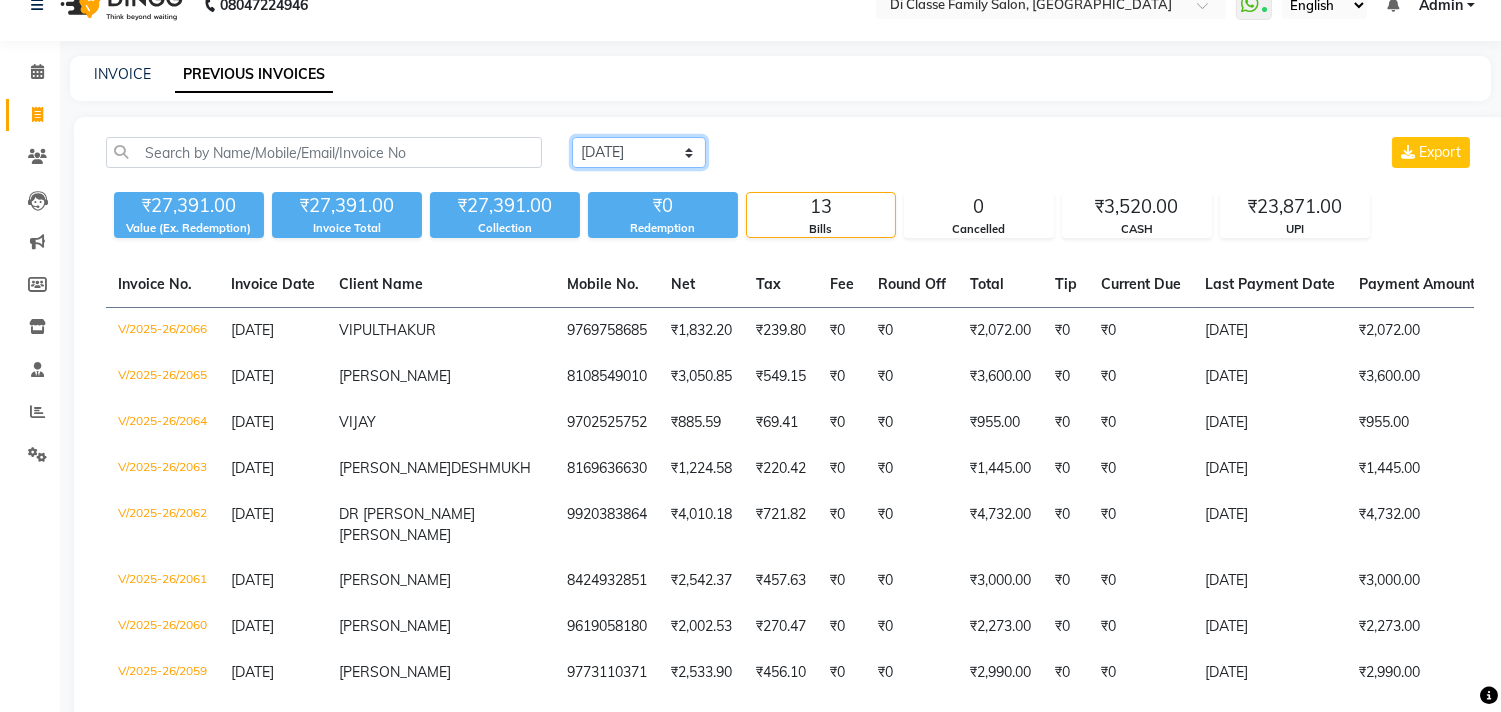 scroll, scrollTop: 0, scrollLeft: 0, axis: both 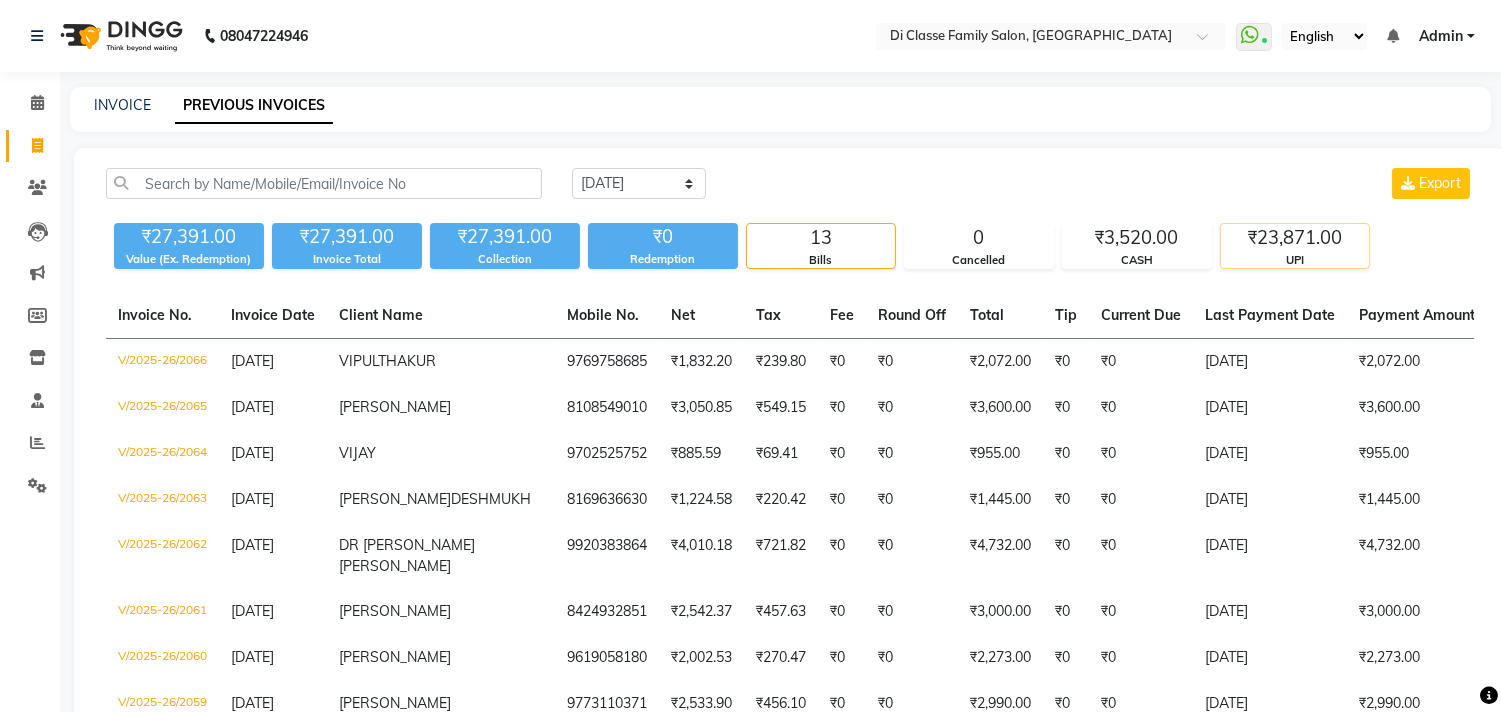 click on "UPI" 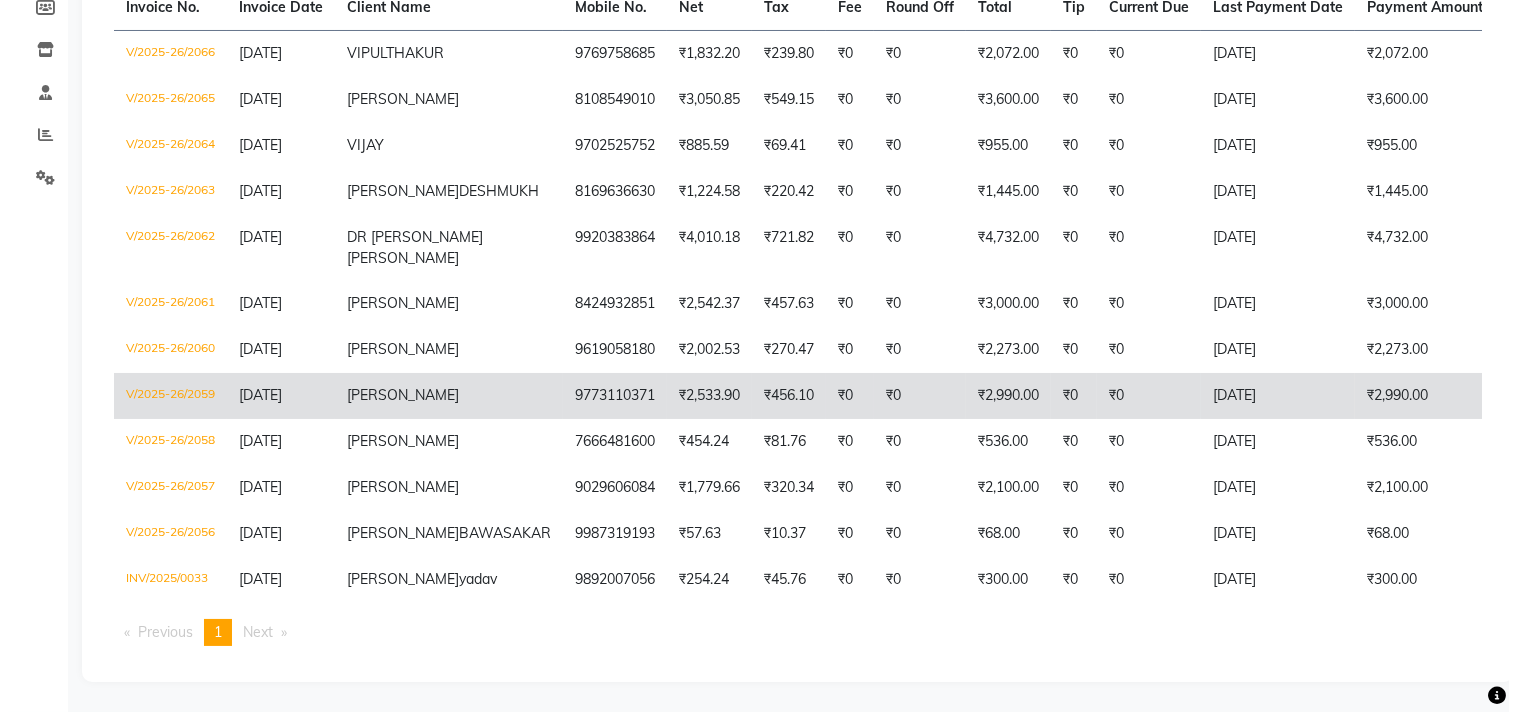 scroll, scrollTop: 0, scrollLeft: 0, axis: both 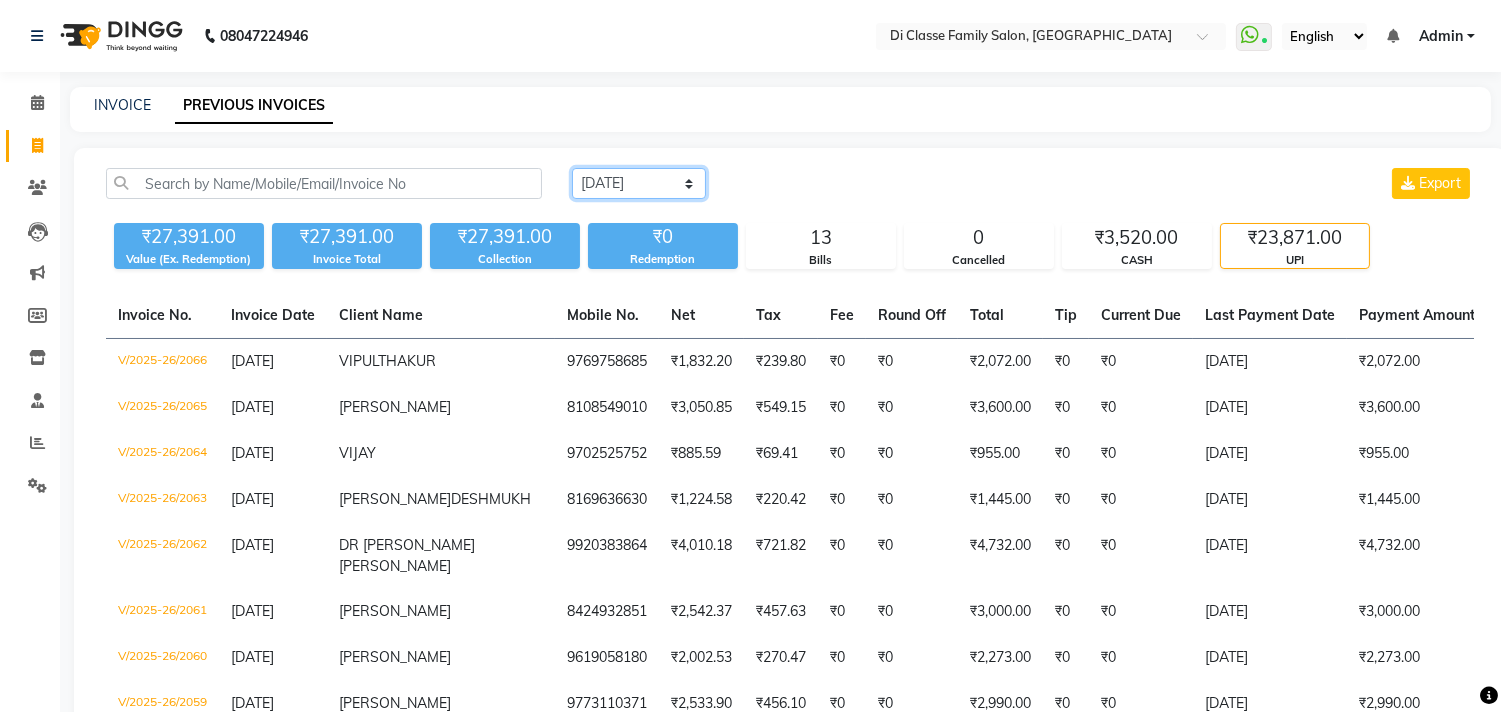 drag, startPoint x: 687, startPoint y: 184, endPoint x: 655, endPoint y: 194, distance: 33.526108 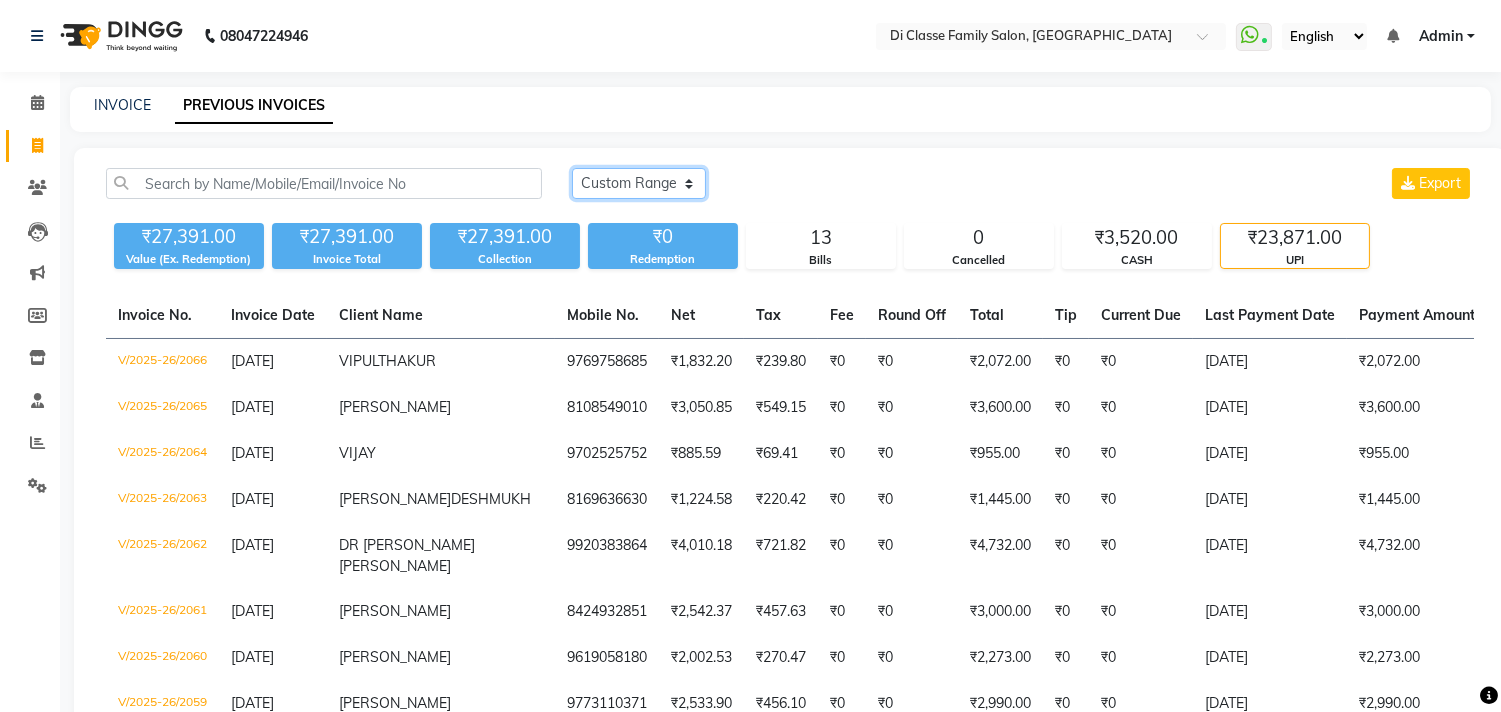 click on "Today Yesterday Custom Range" 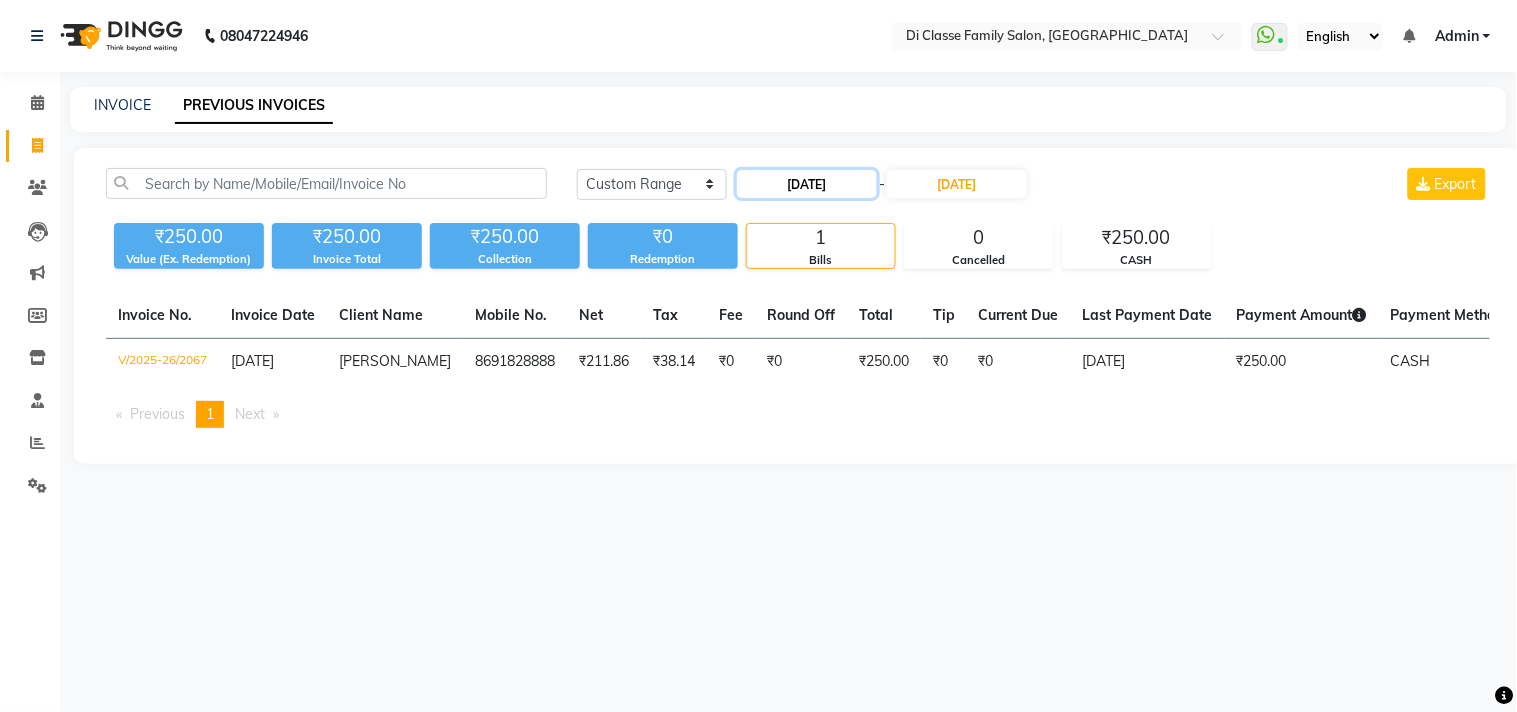 click on "[DATE]" 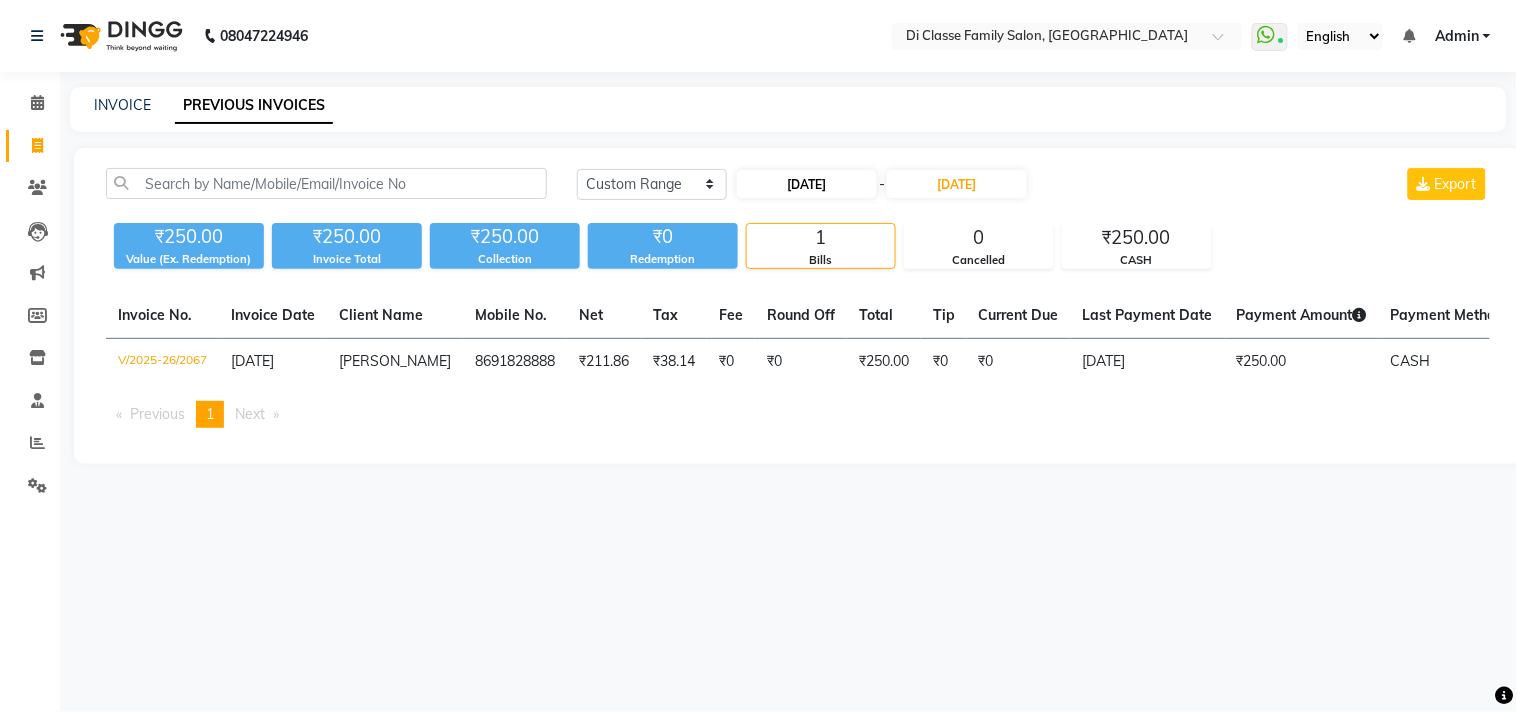select on "7" 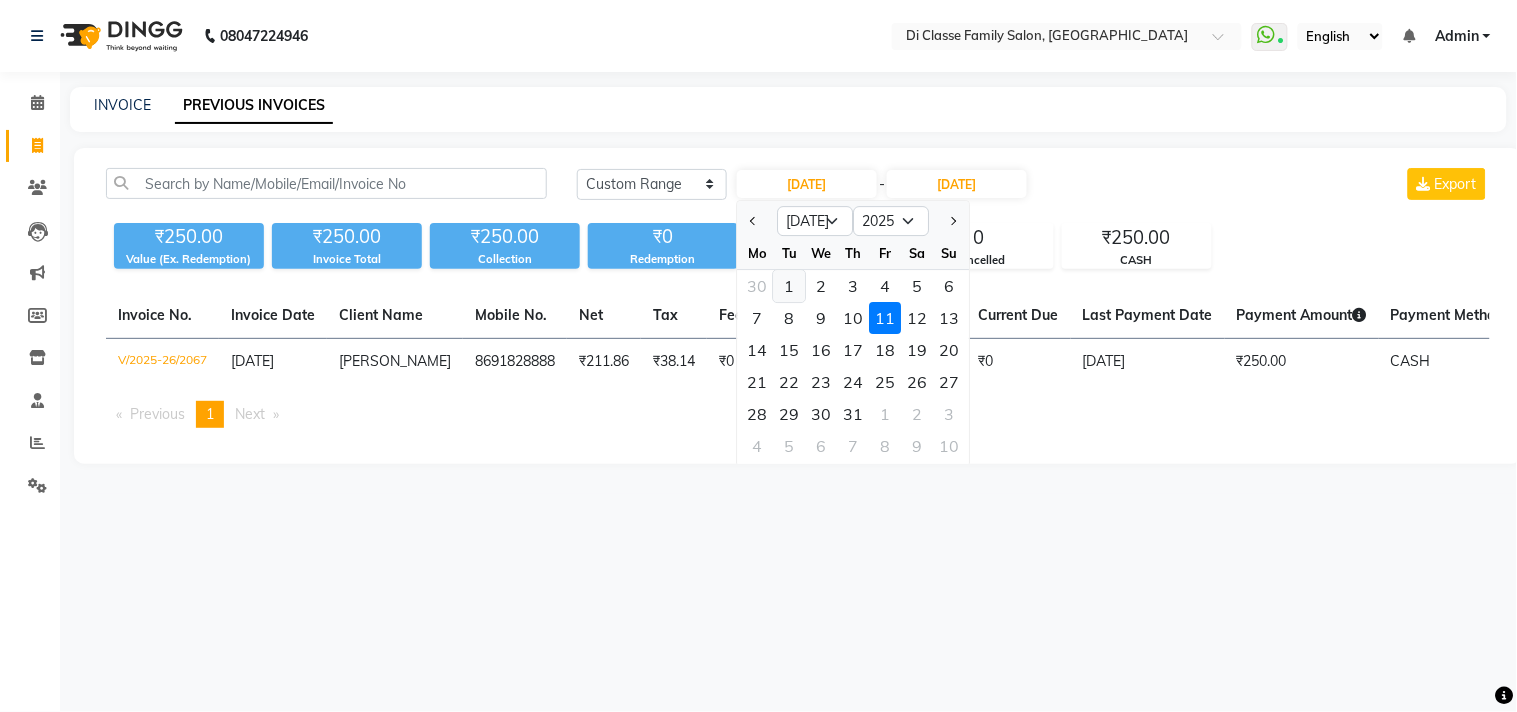 click on "1" 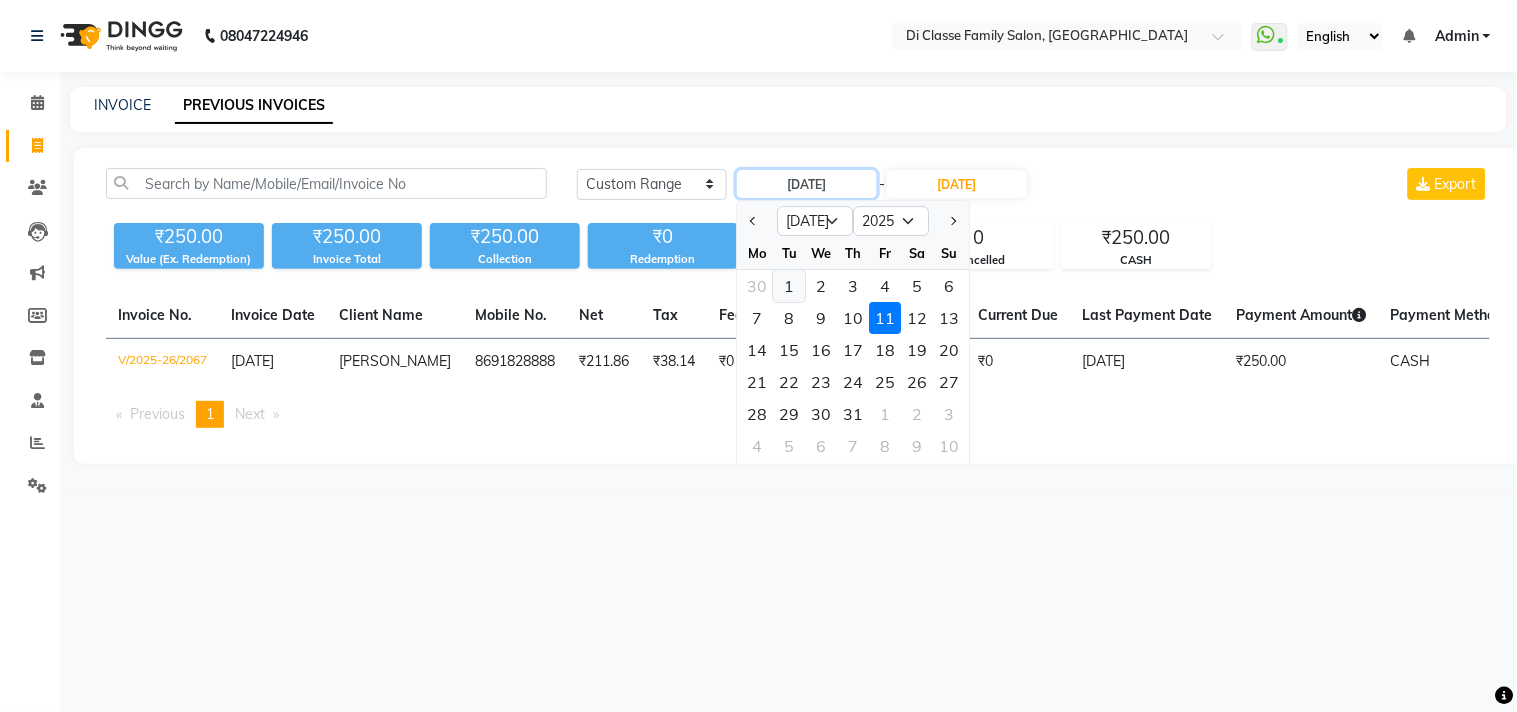 type on "01-07-2025" 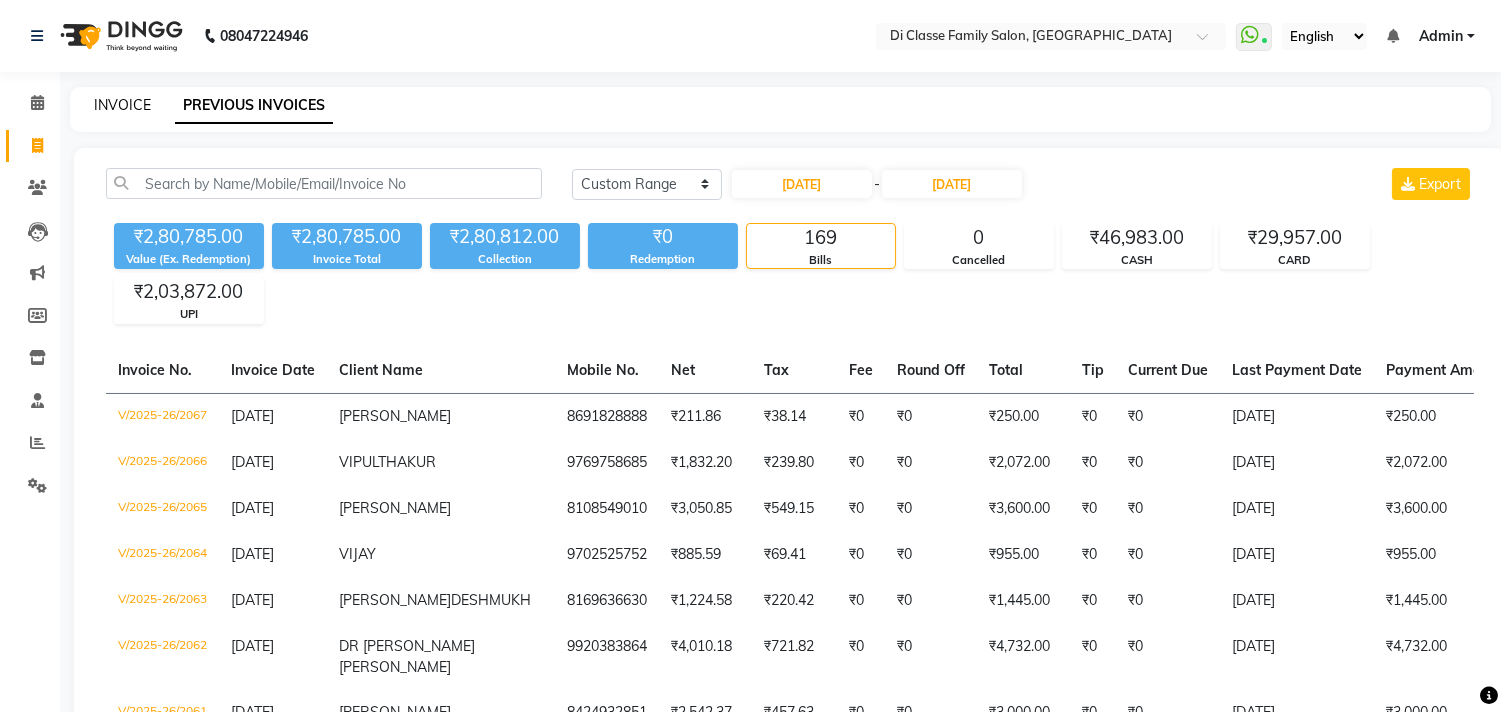 click on "INVOICE" 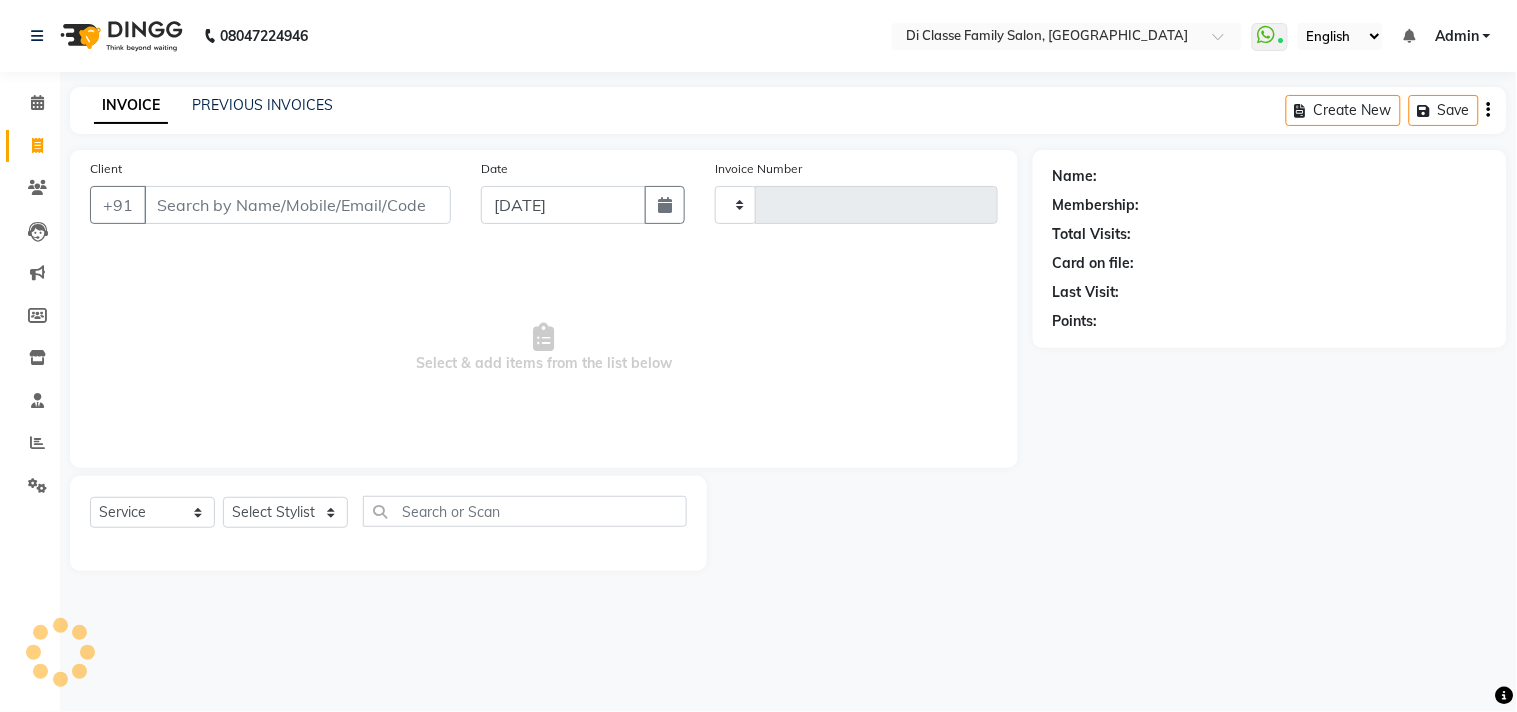 type on "2068" 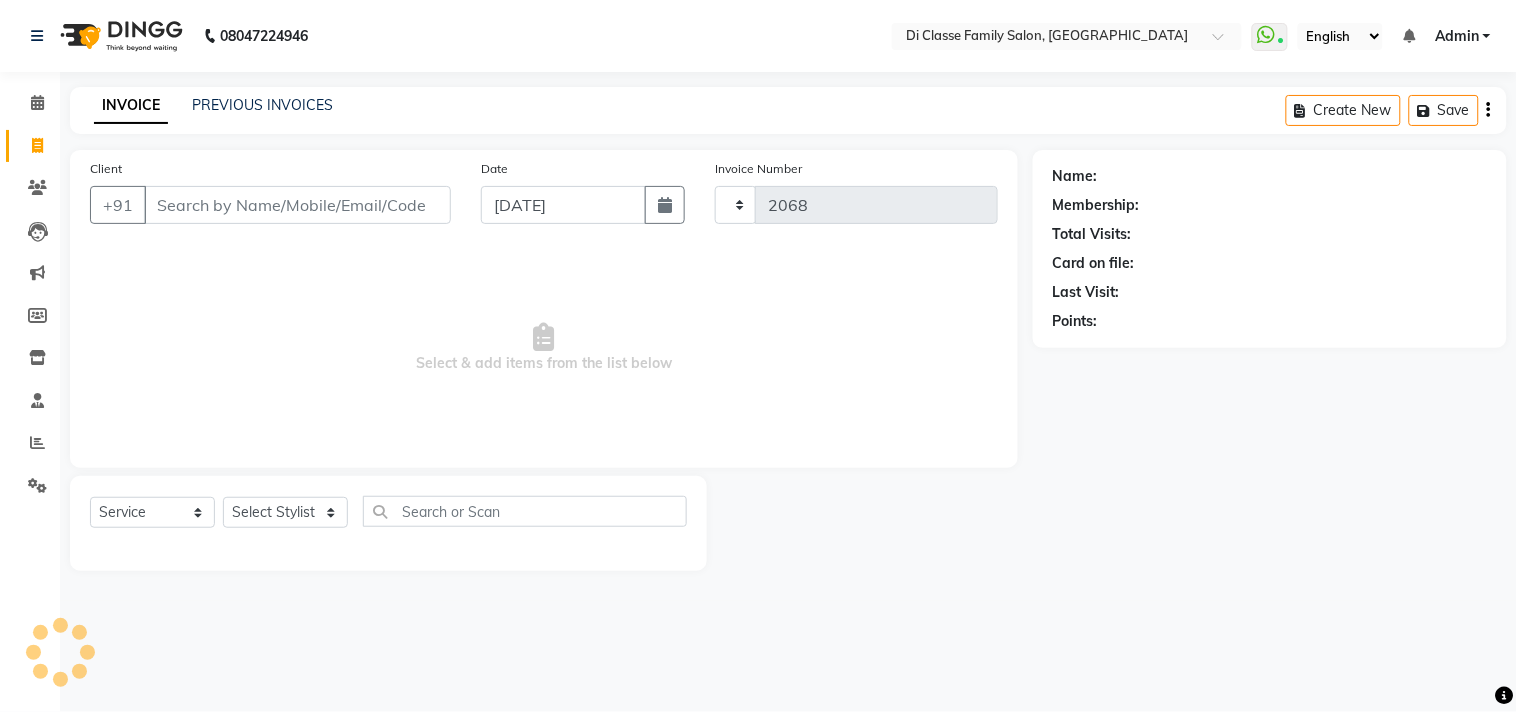 select on "4704" 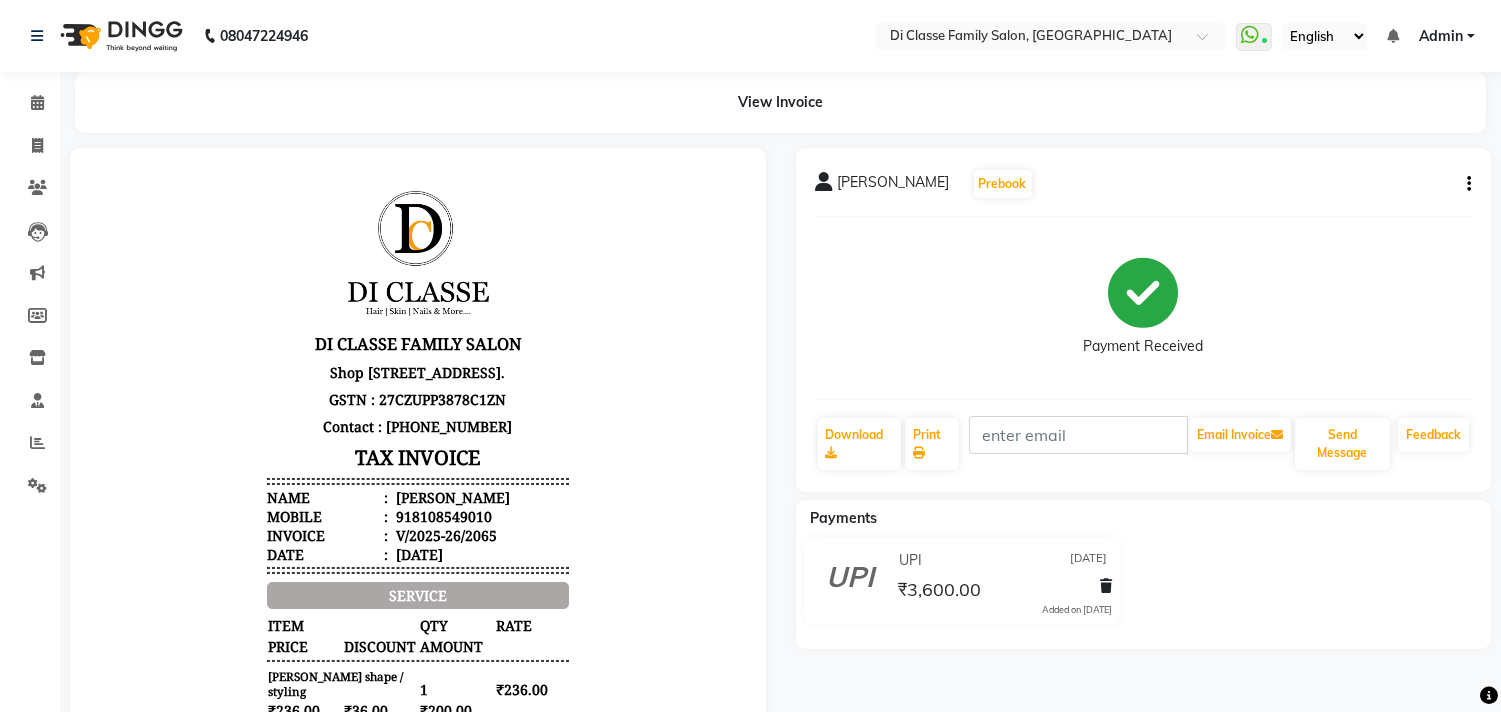 scroll, scrollTop: 0, scrollLeft: 0, axis: both 